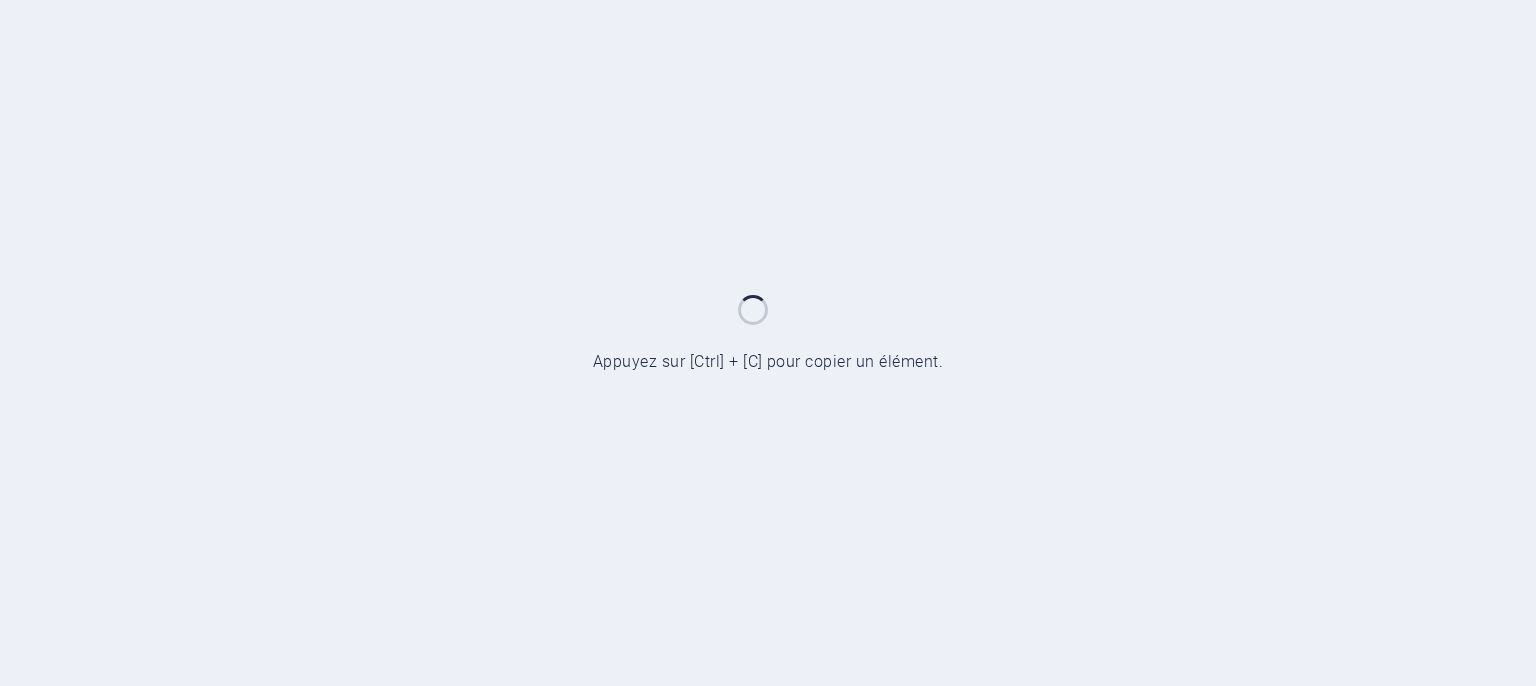 scroll, scrollTop: 0, scrollLeft: 0, axis: both 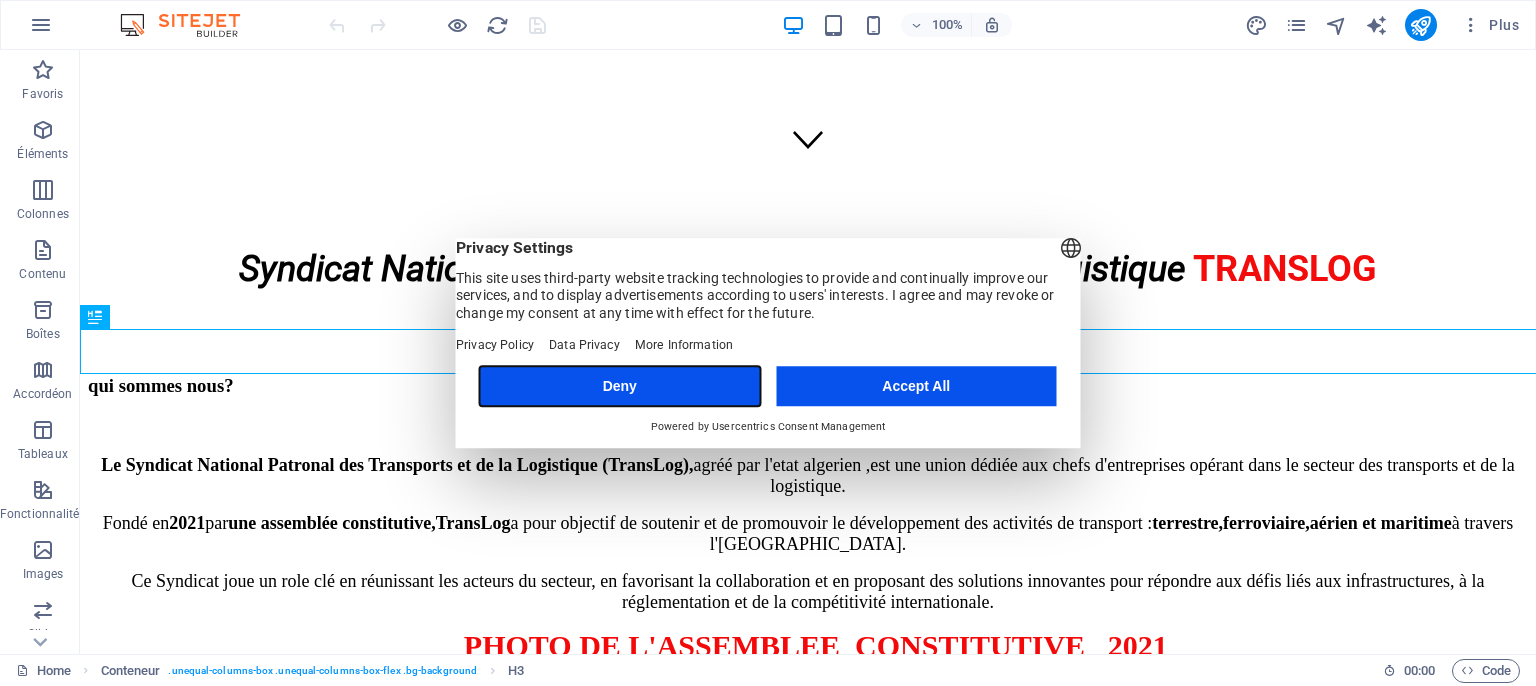 click on "Deny" at bounding box center (620, 386) 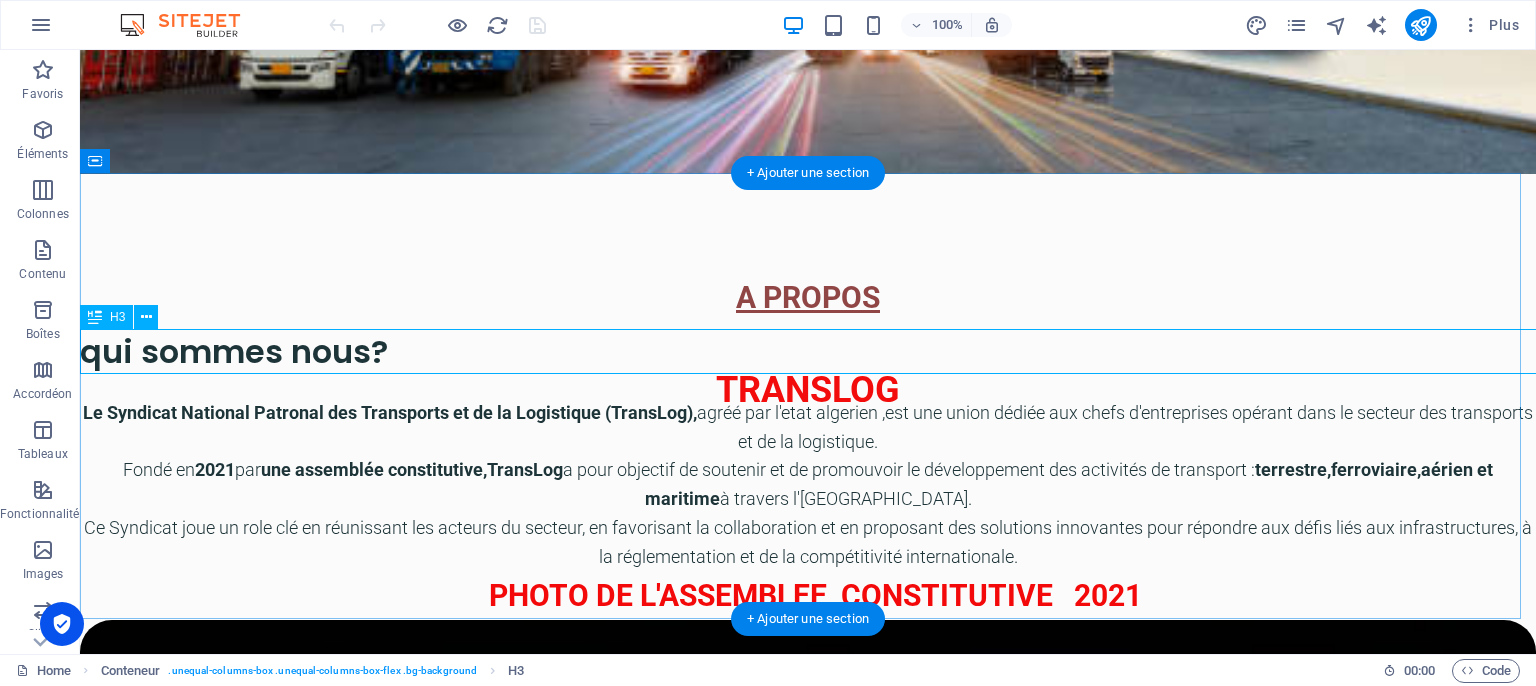 click on "qui sommes nous?" at bounding box center (808, 352) 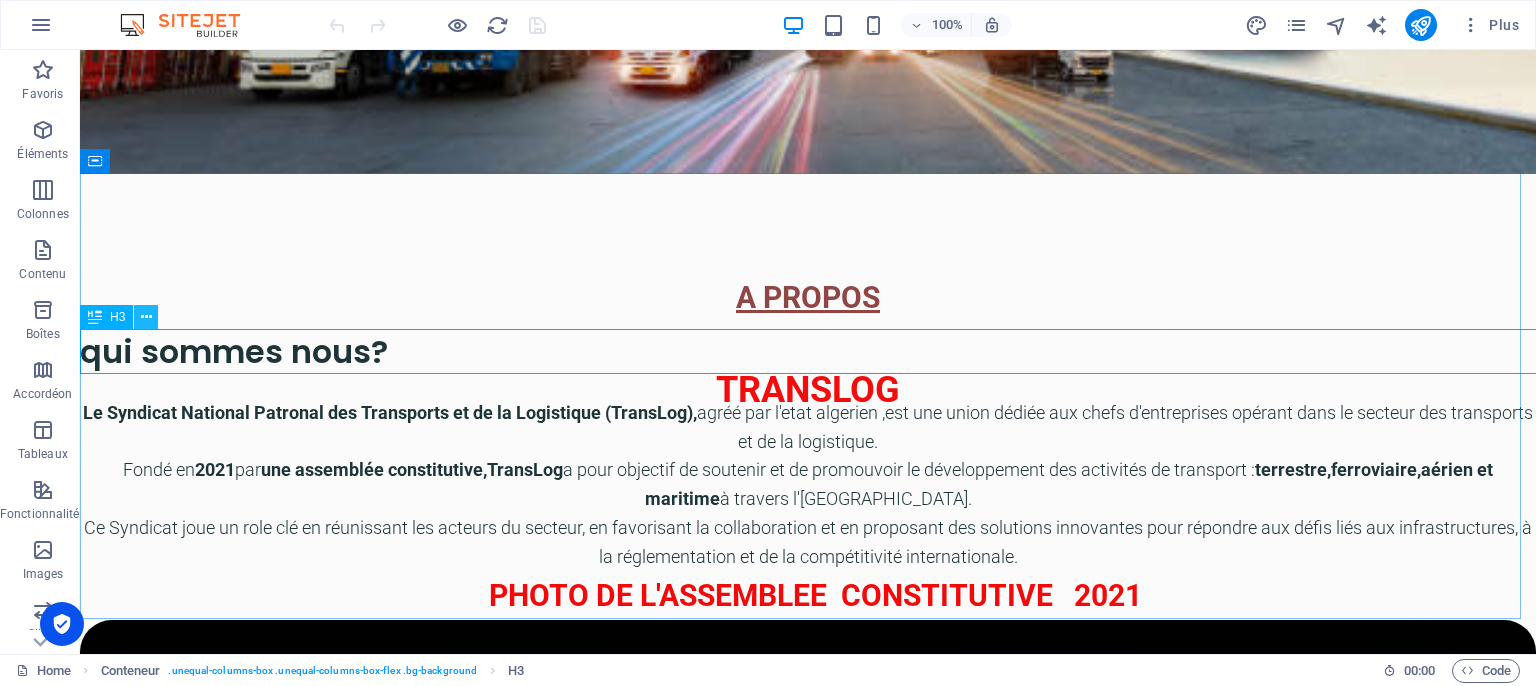 click at bounding box center (146, 317) 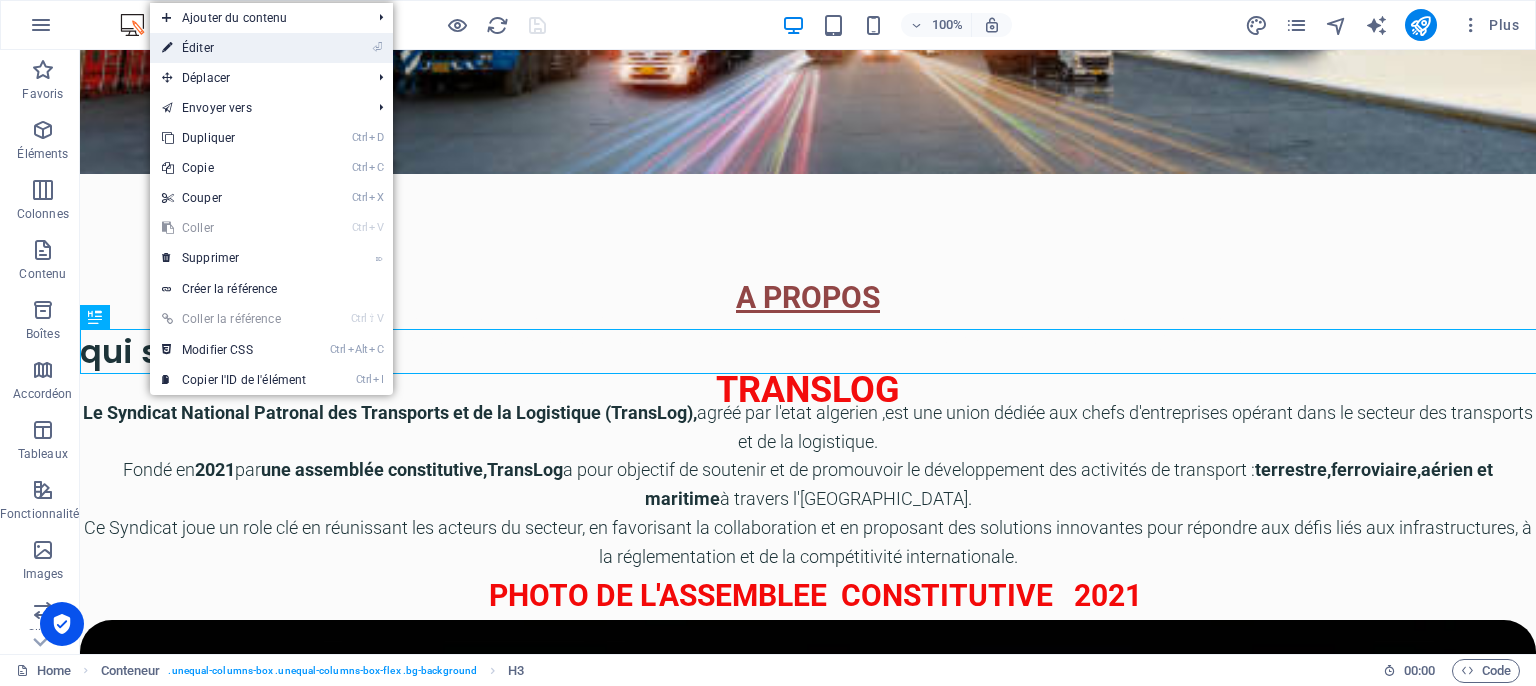 click on "⏎  Éditer" at bounding box center (234, 48) 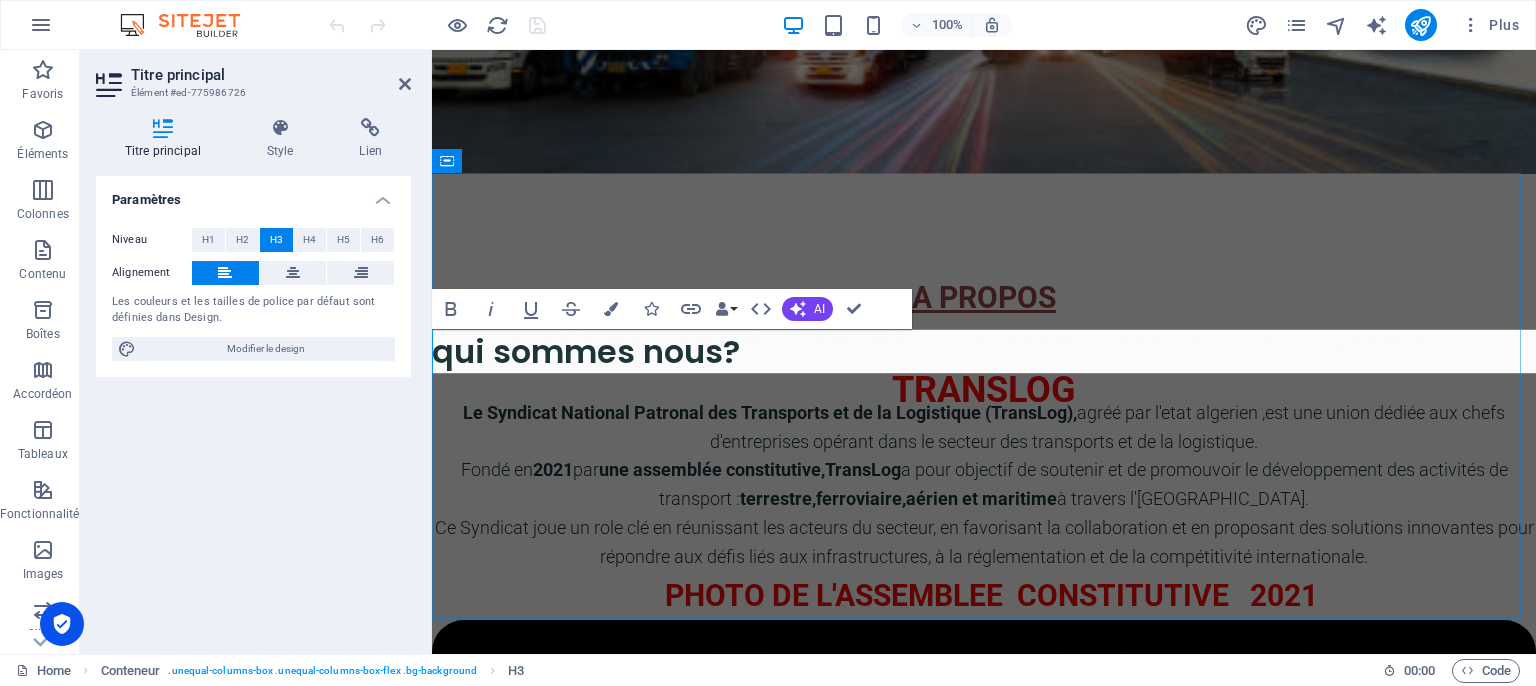 click on "qui sommes nous?" at bounding box center (984, 352) 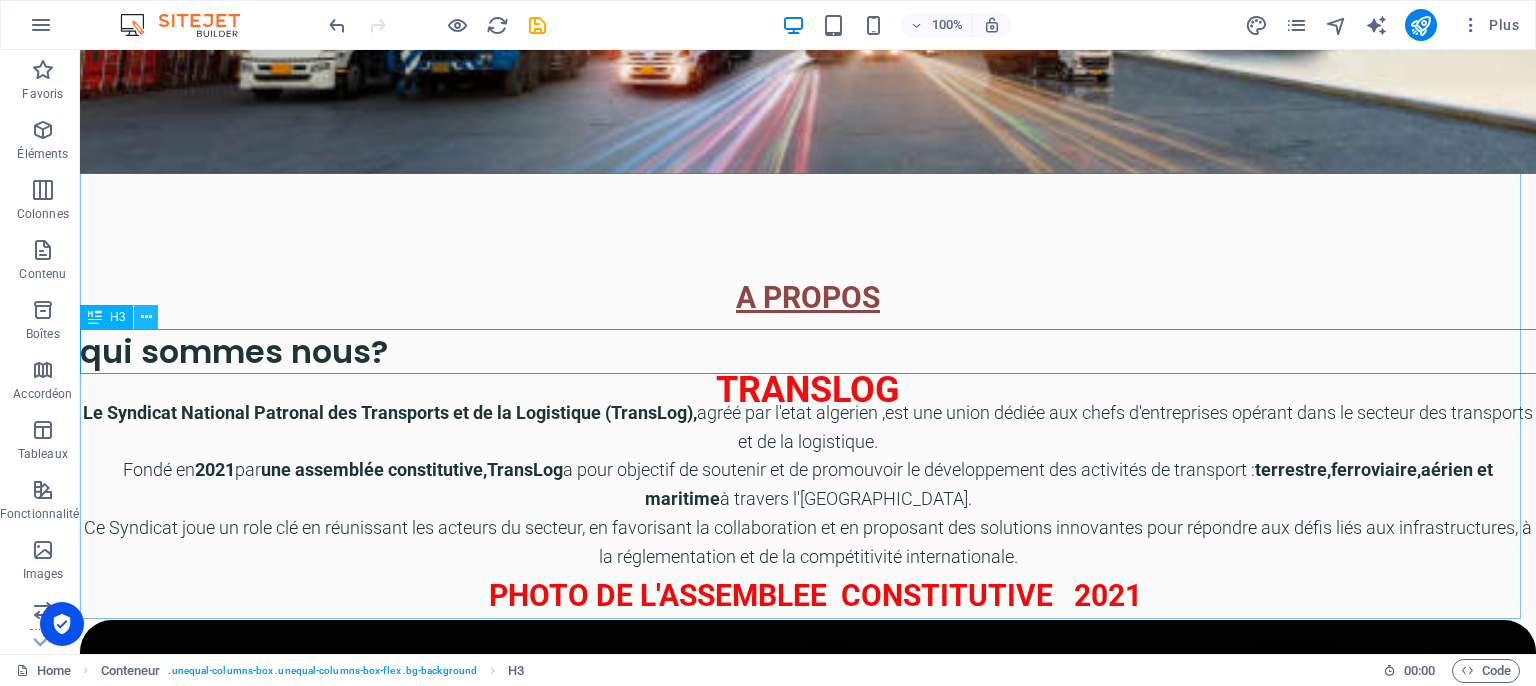 click at bounding box center (146, 317) 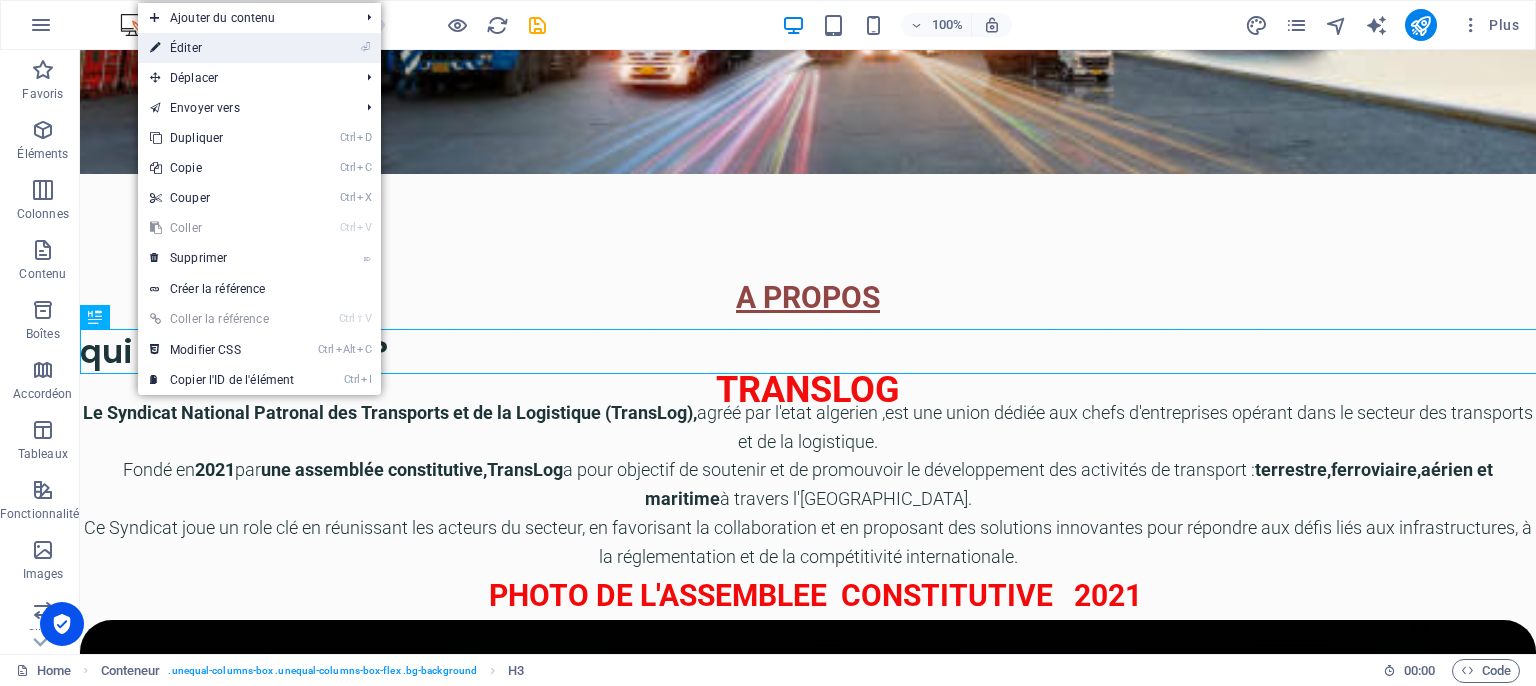 click on "⏎  Éditer" at bounding box center (222, 48) 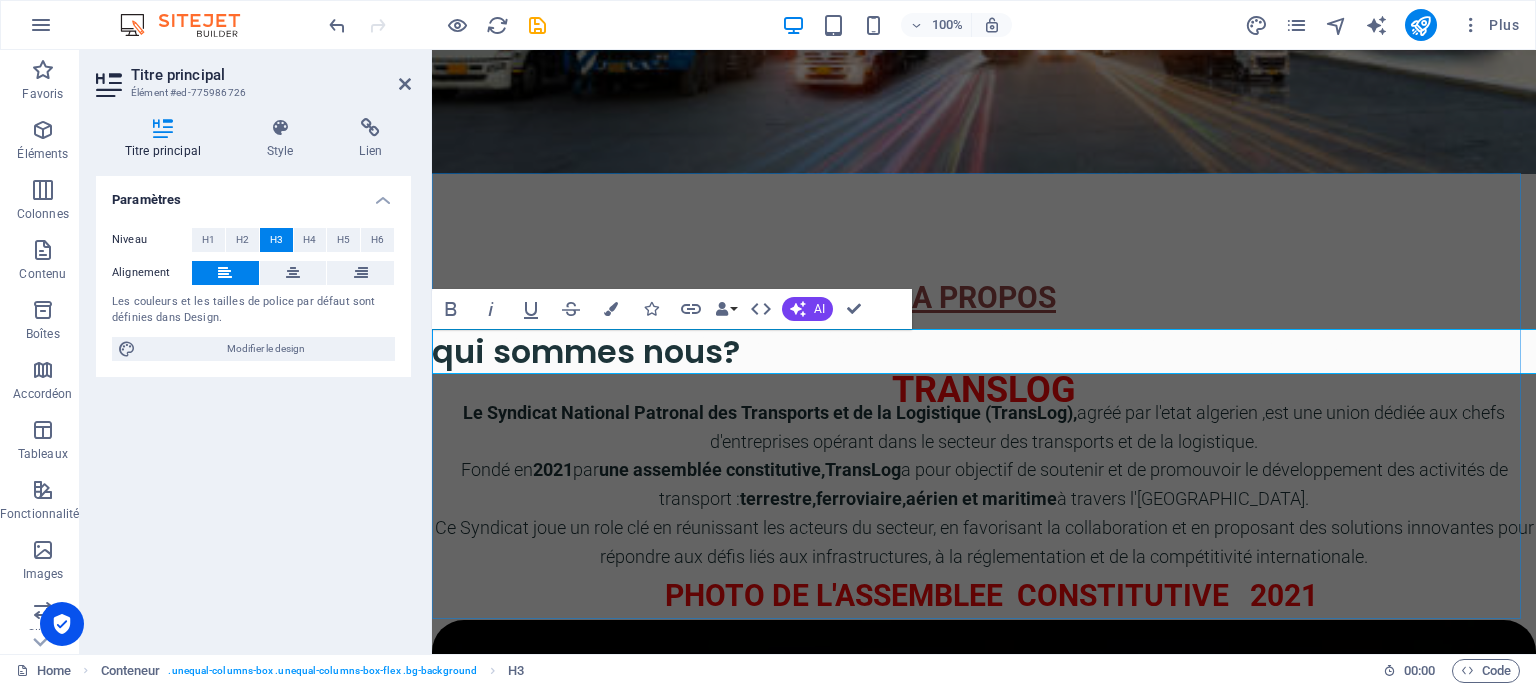 click on "qui sommes nous?" at bounding box center (984, 352) 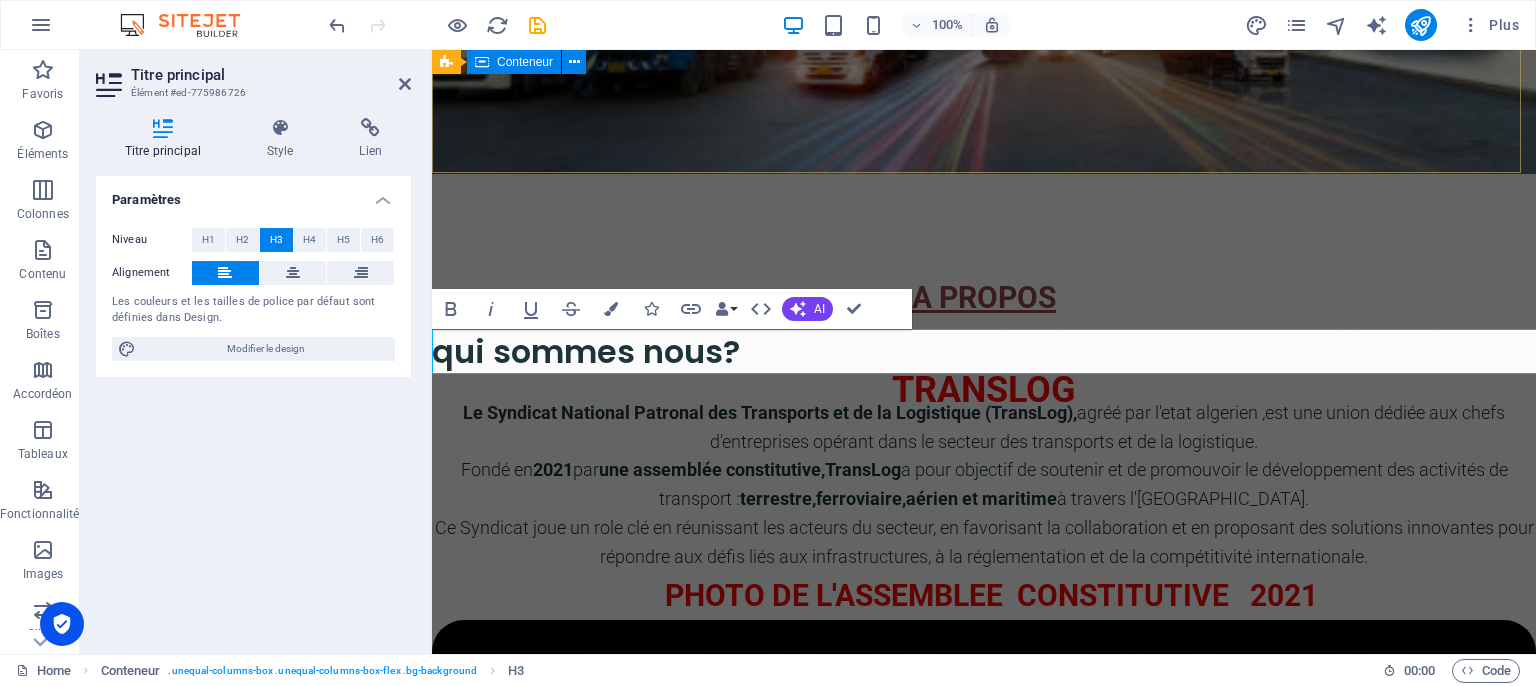 click on "Syndicat National Patronal des Transports et de la Logistique   TRANSLOG" at bounding box center (984, 336) 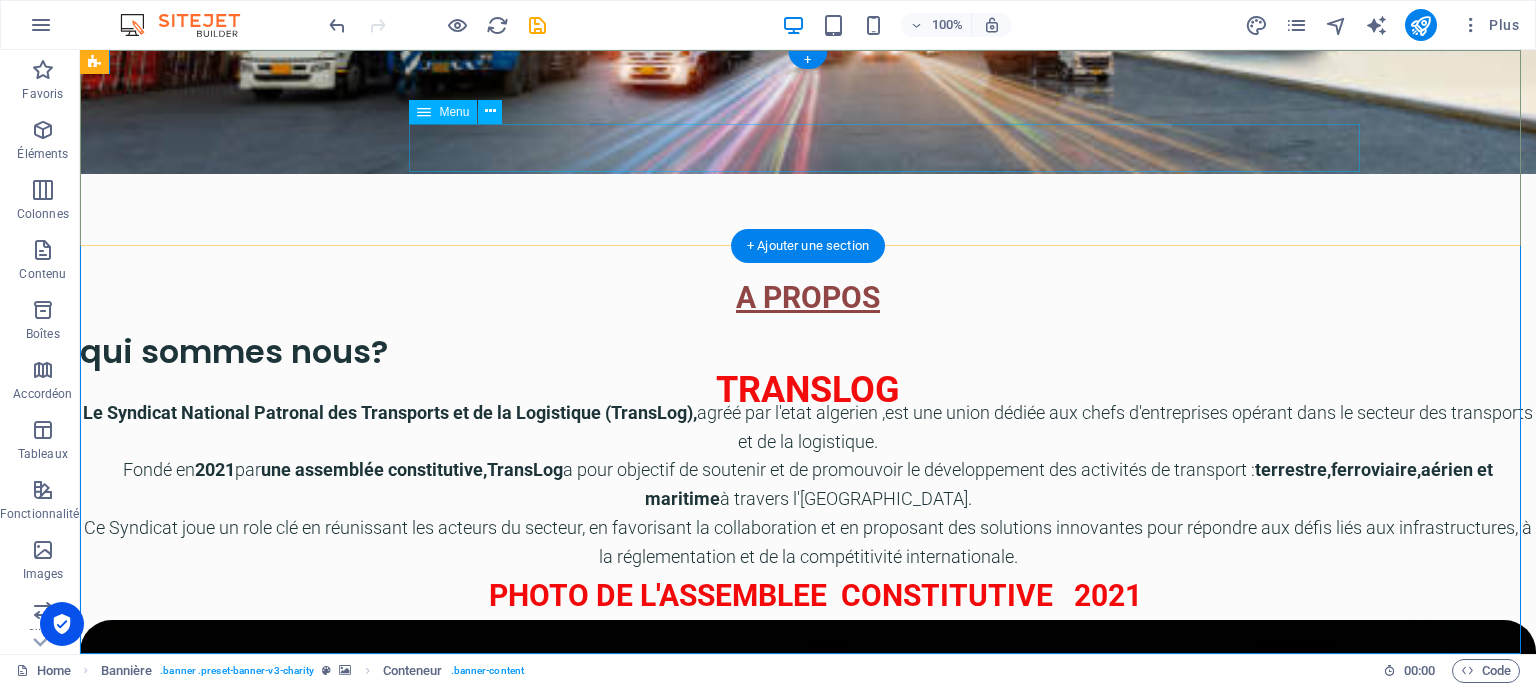 scroll, scrollTop: 0, scrollLeft: 0, axis: both 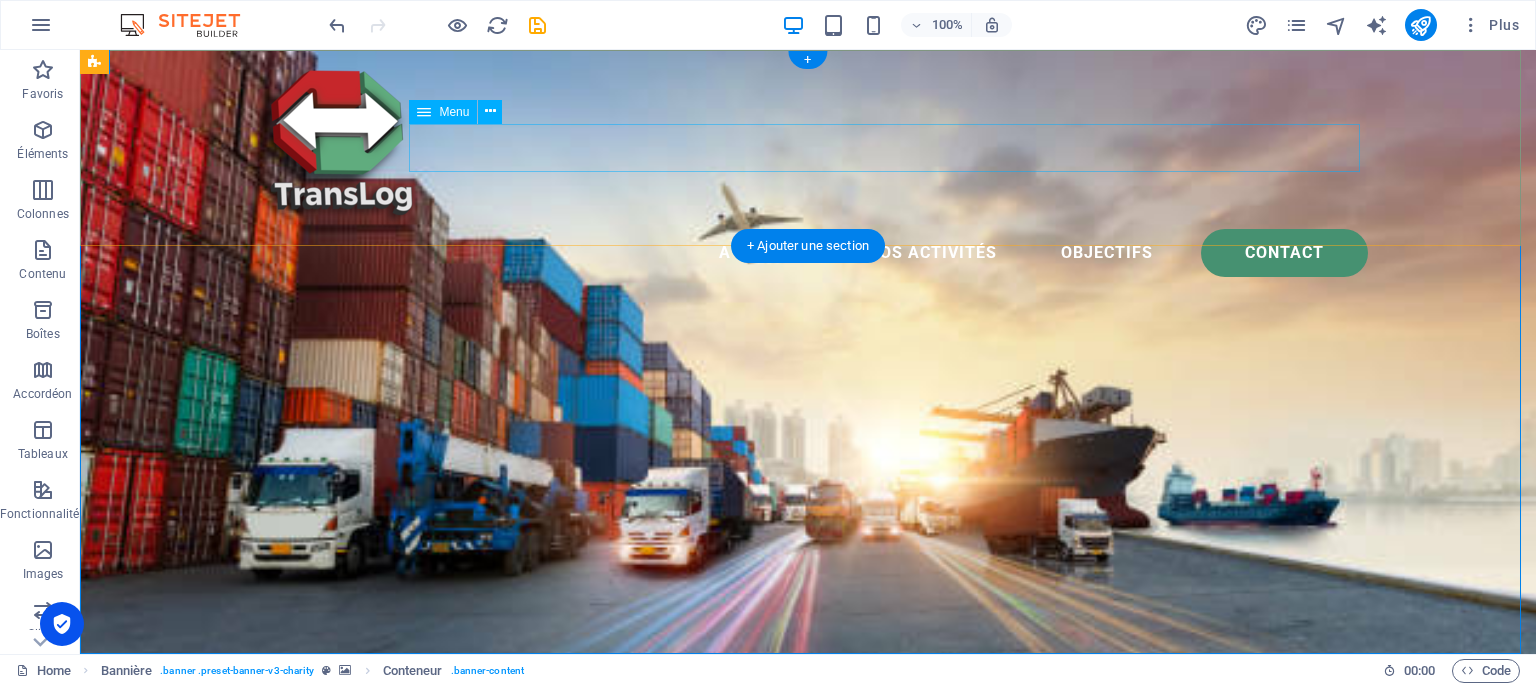 click on "A propos Nos activités Objectifs contact" at bounding box center (808, 253) 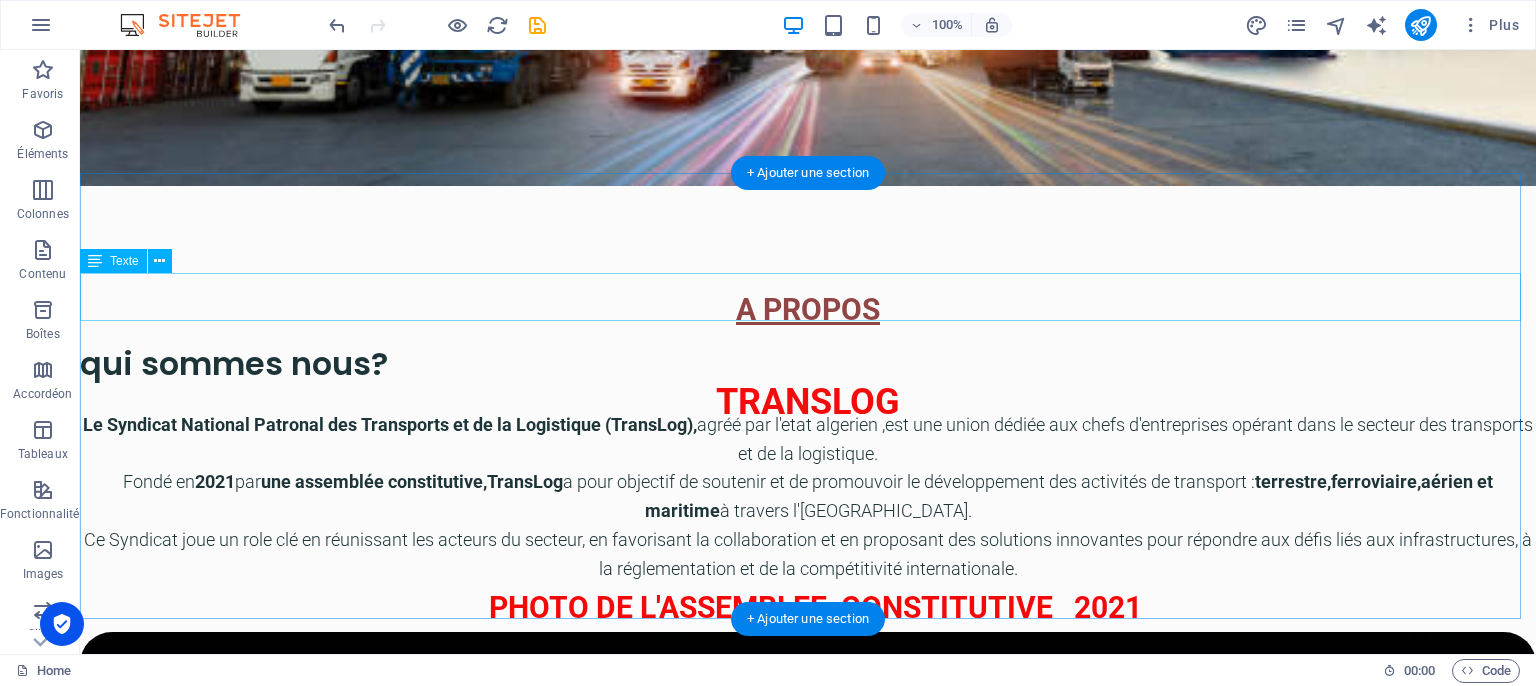 scroll, scrollTop: 500, scrollLeft: 0, axis: vertical 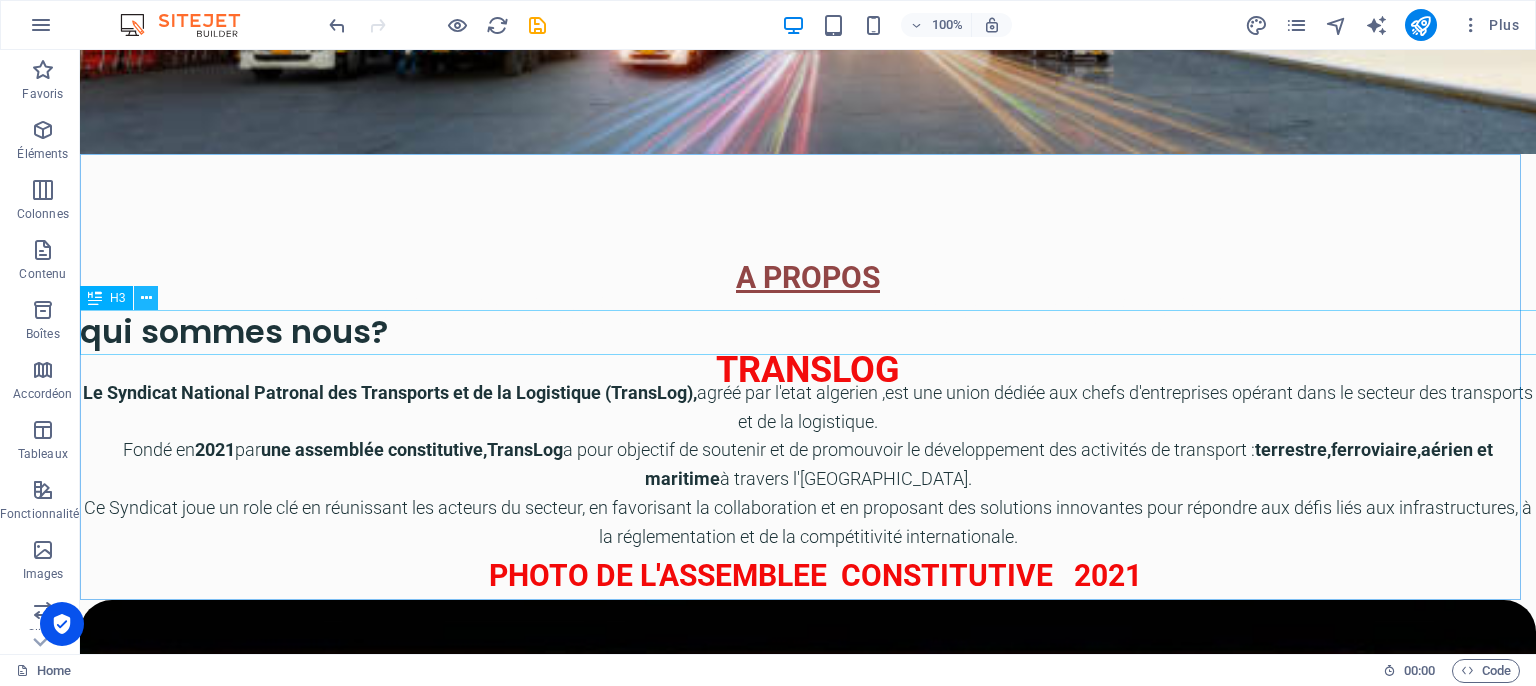 click at bounding box center [146, 298] 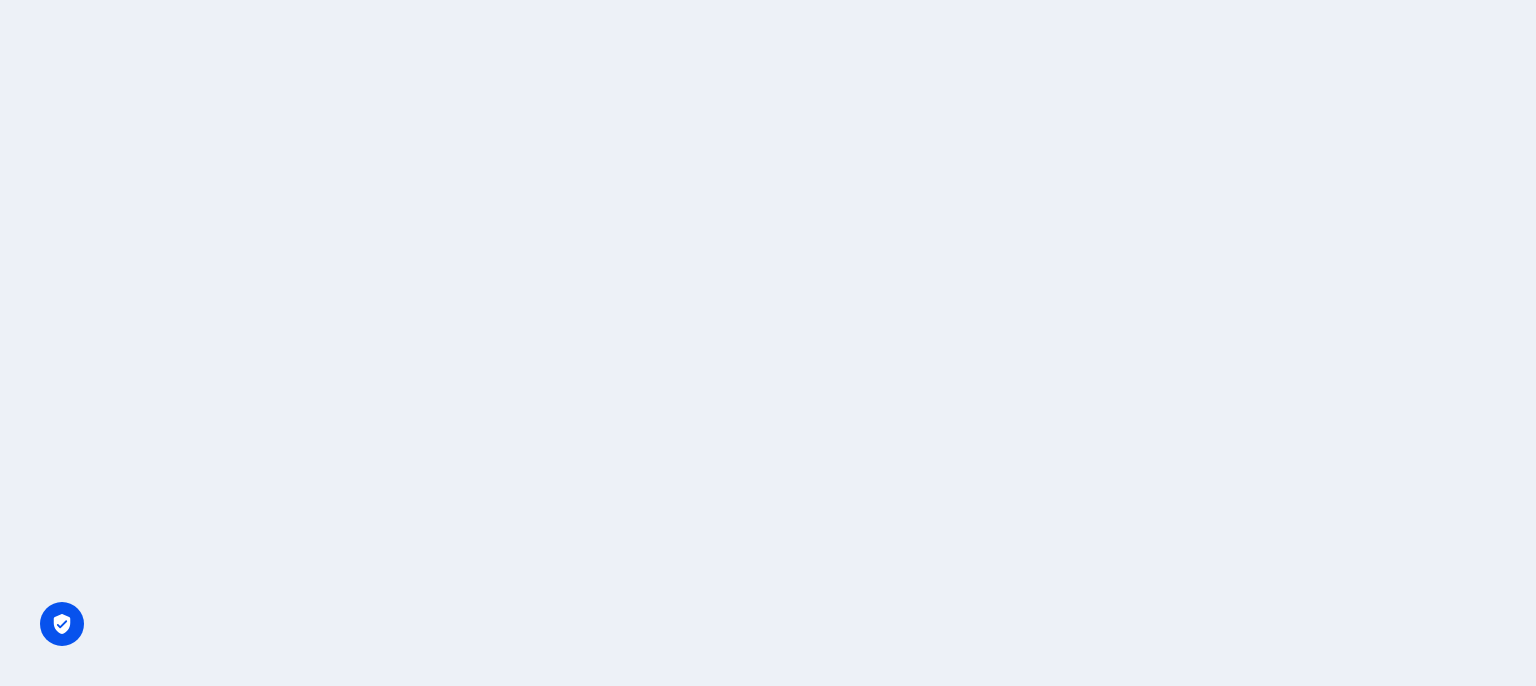 scroll, scrollTop: 0, scrollLeft: 0, axis: both 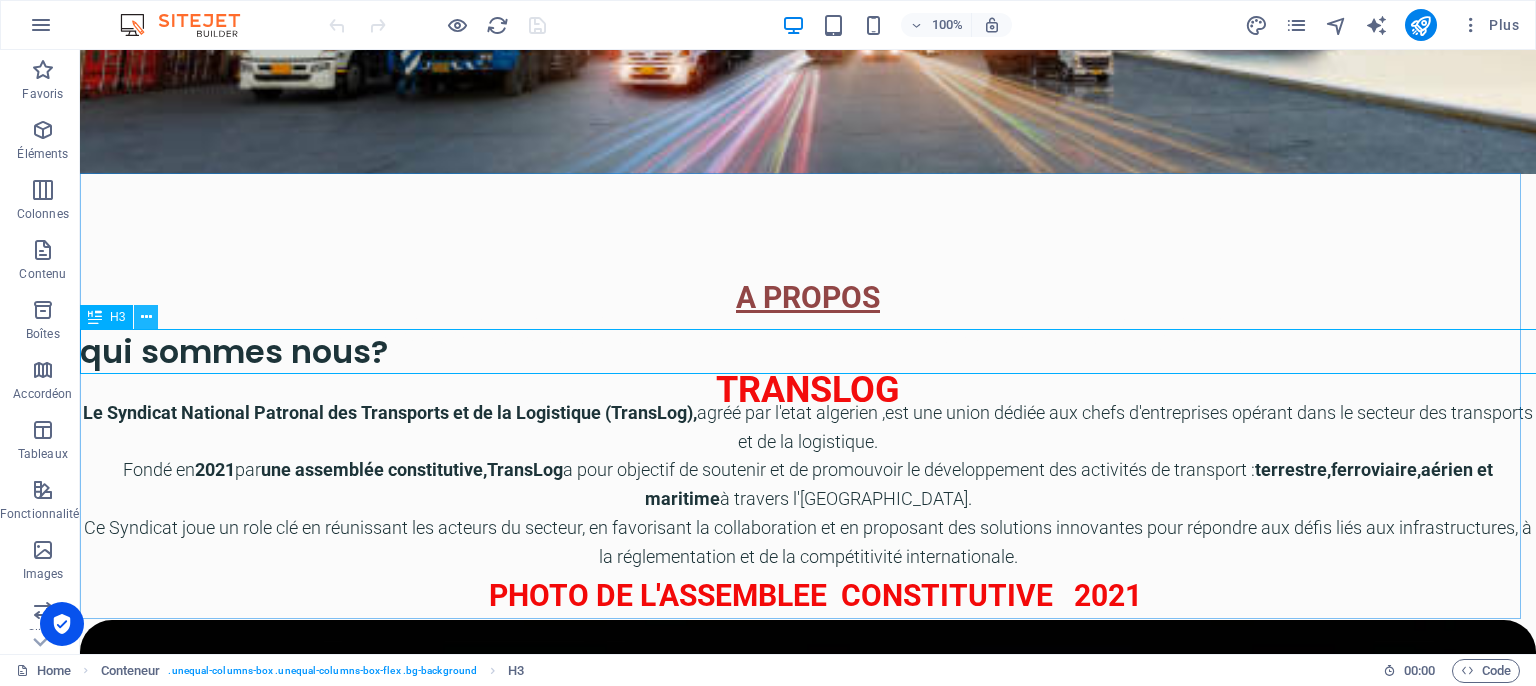 click at bounding box center (146, 317) 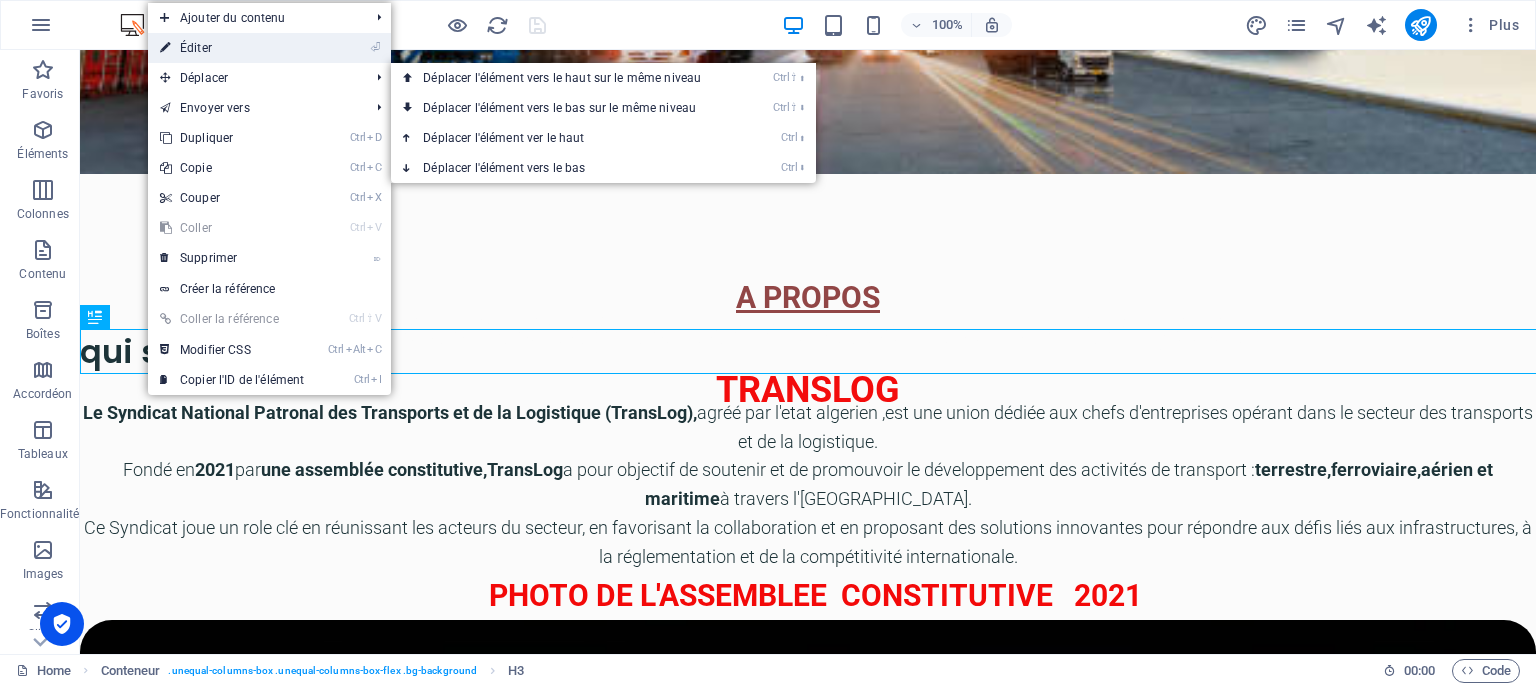 click on "⏎  Éditer" at bounding box center (232, 48) 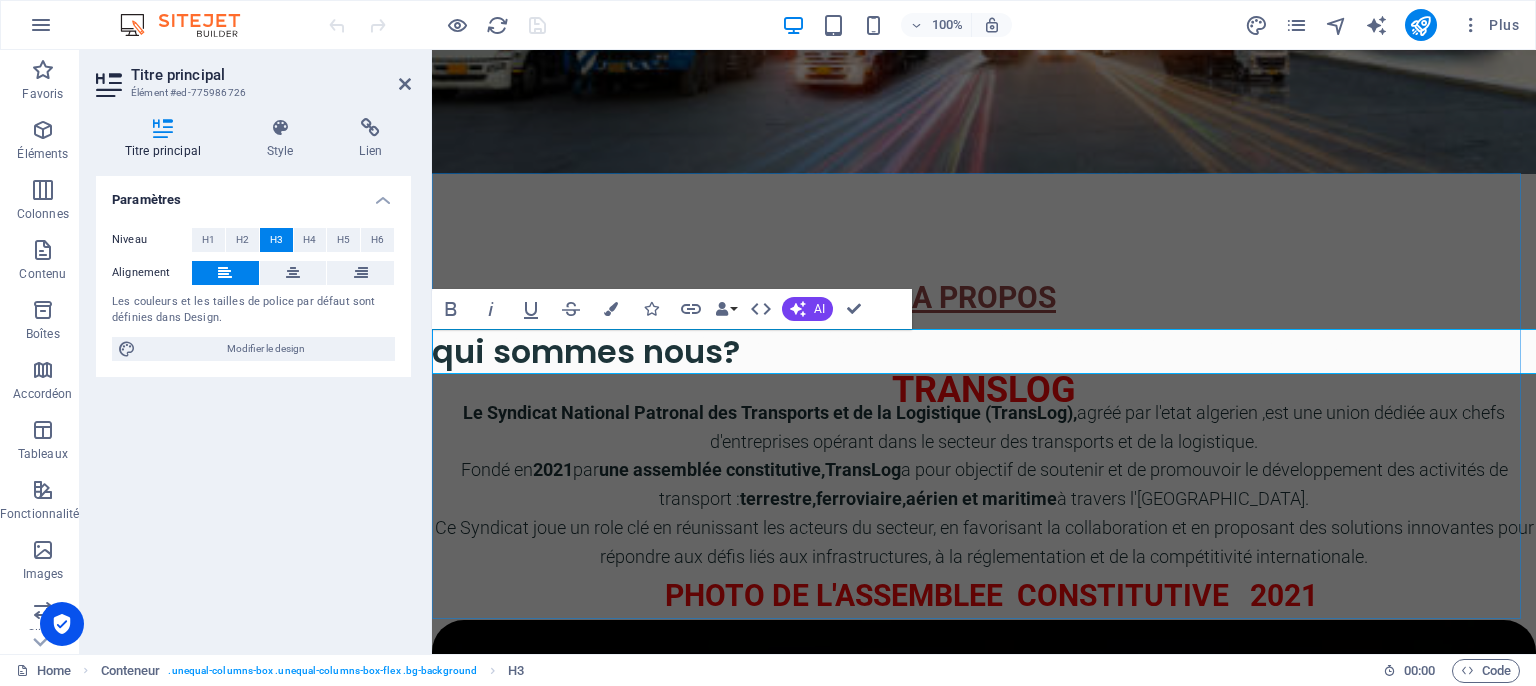 click on "qui sommes nous?" at bounding box center [984, 352] 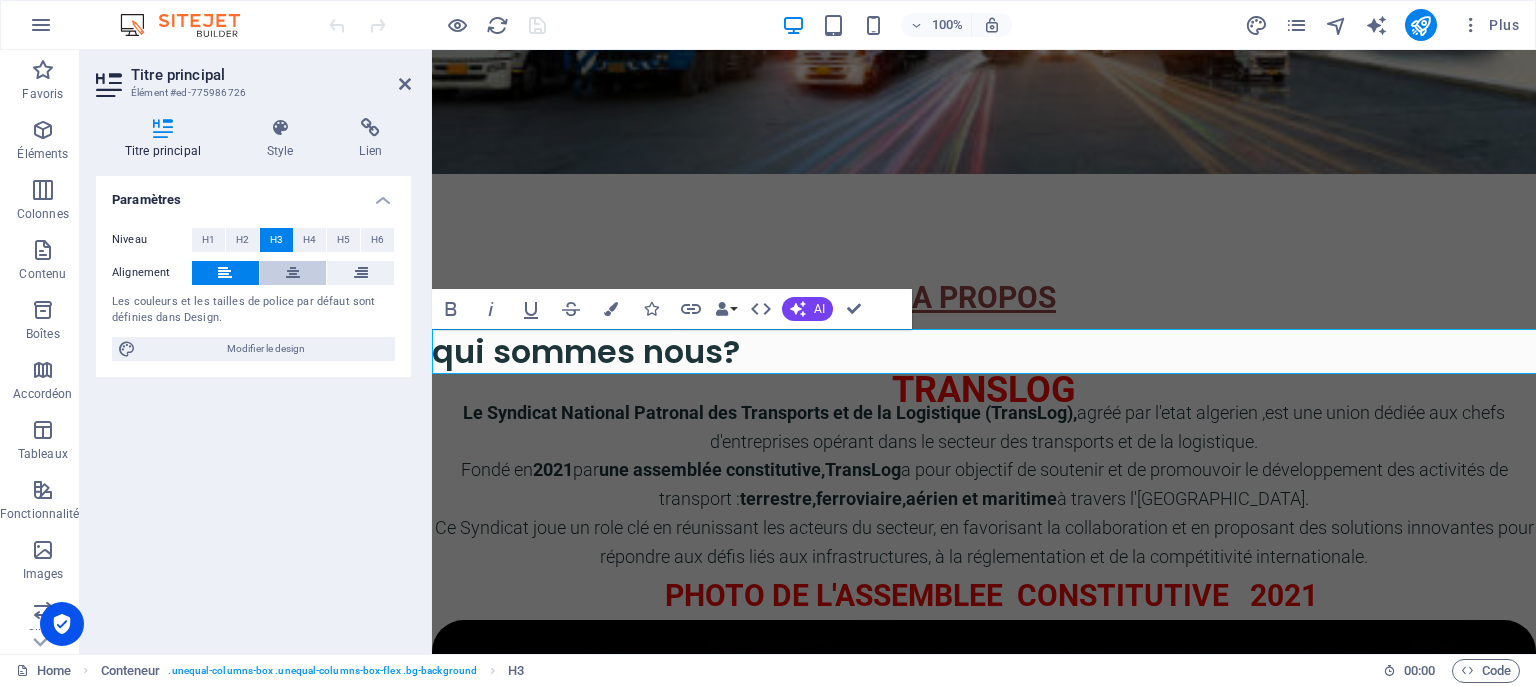 click at bounding box center (293, 273) 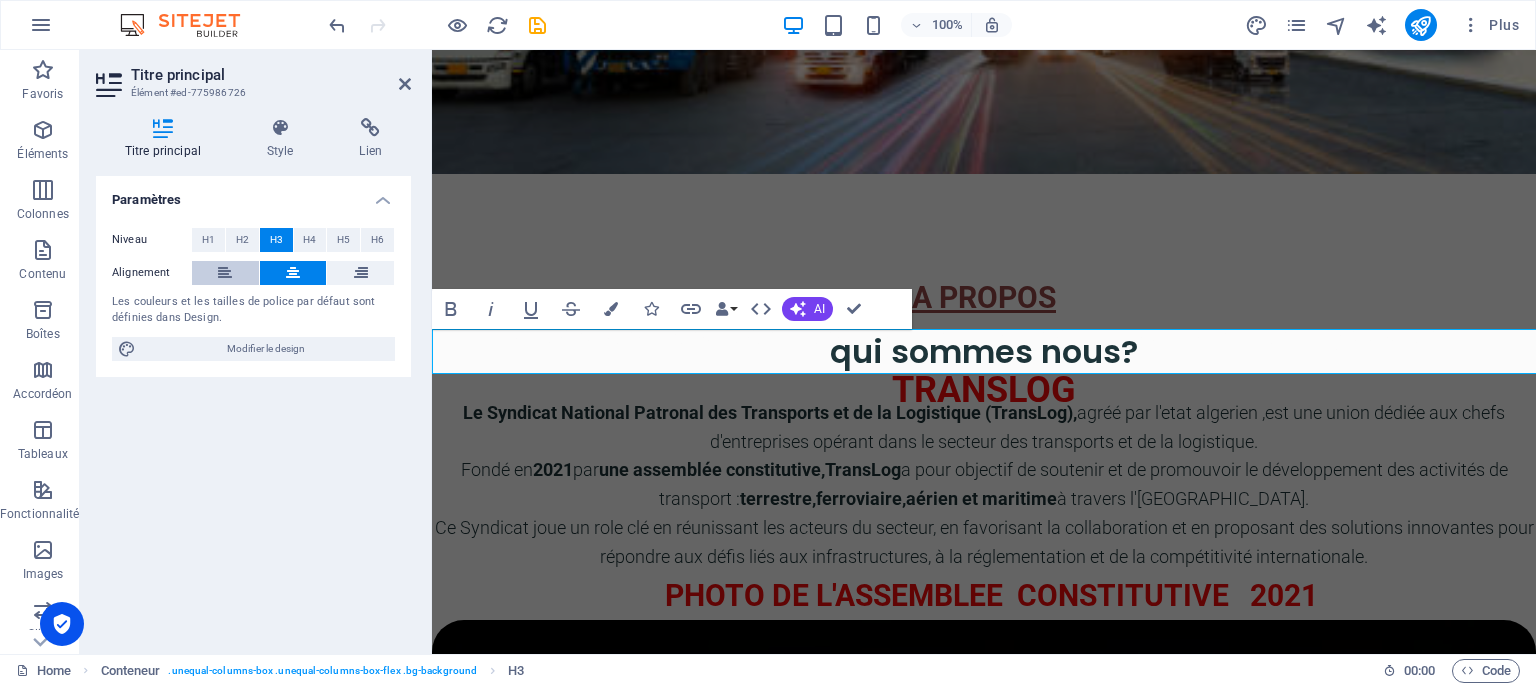 click at bounding box center (225, 273) 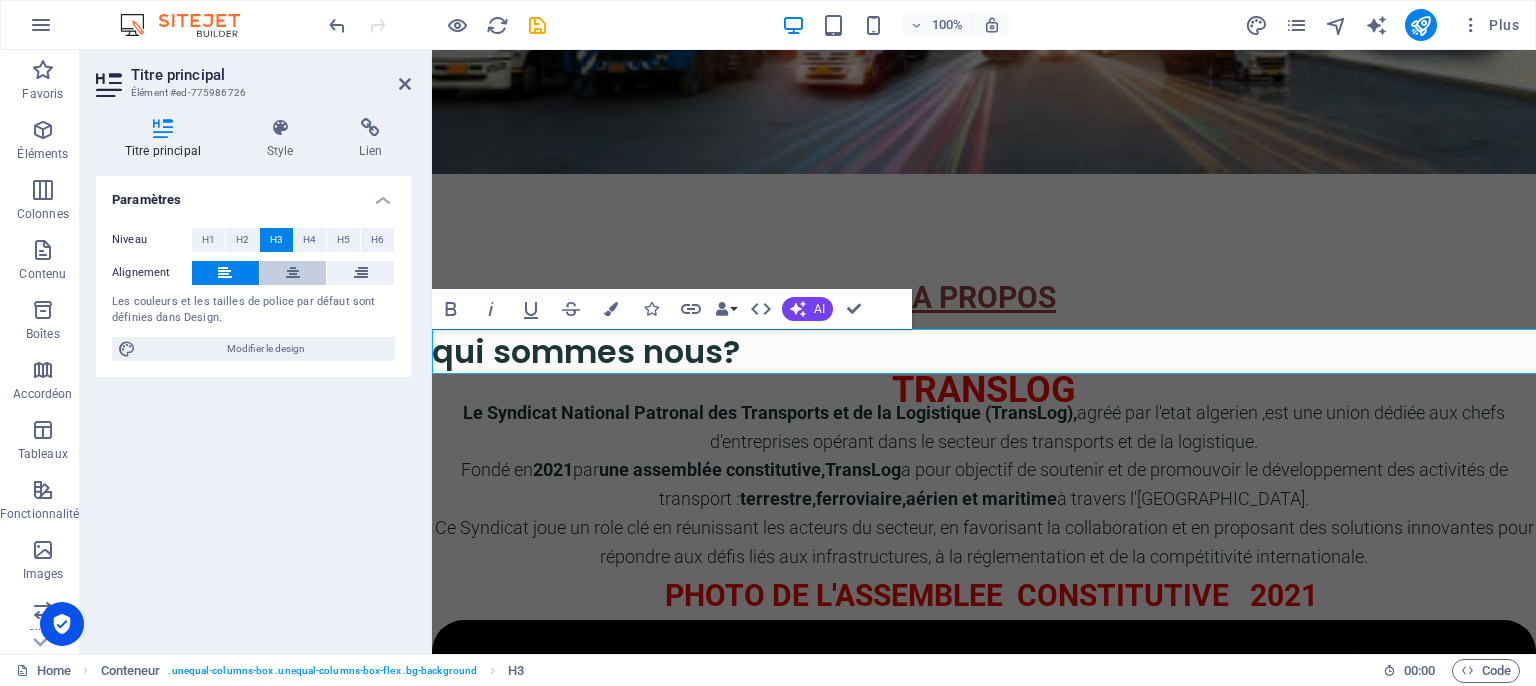 click at bounding box center (293, 273) 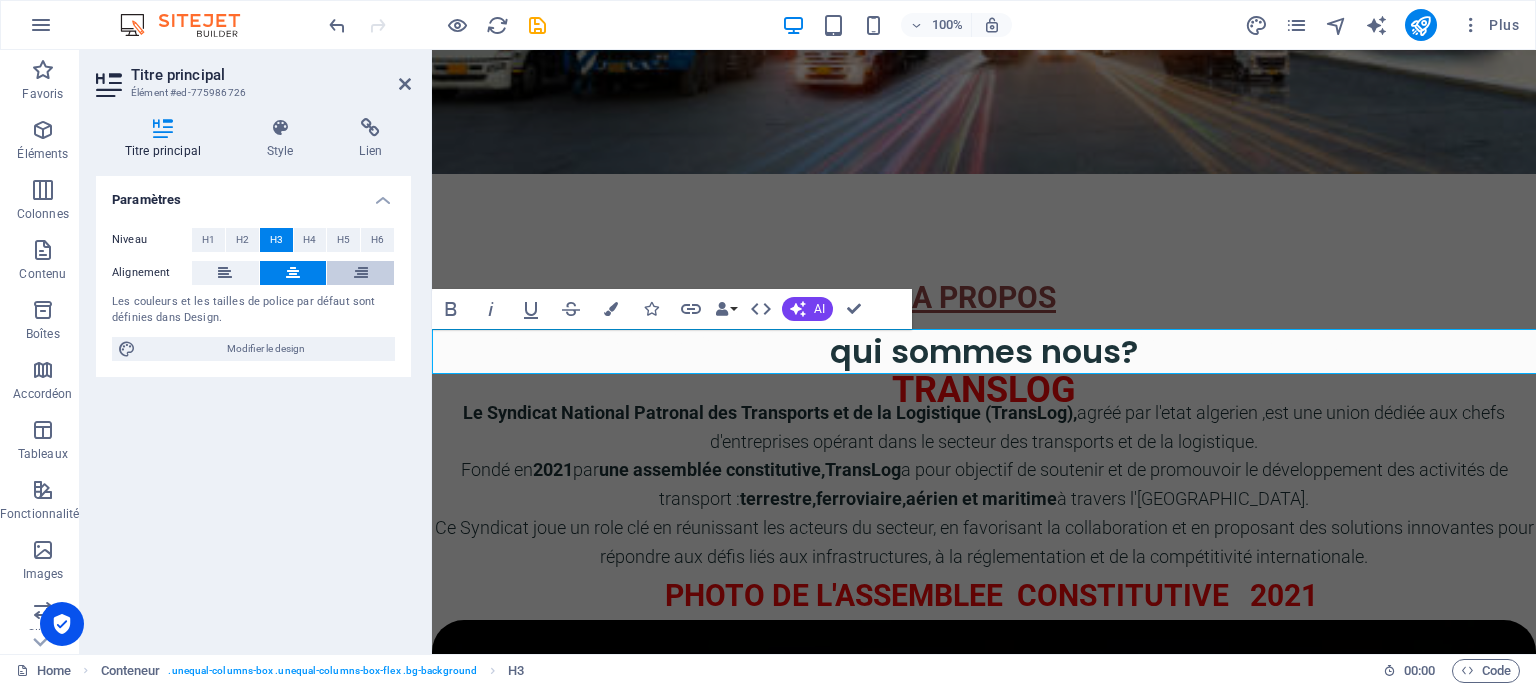 click at bounding box center [361, 273] 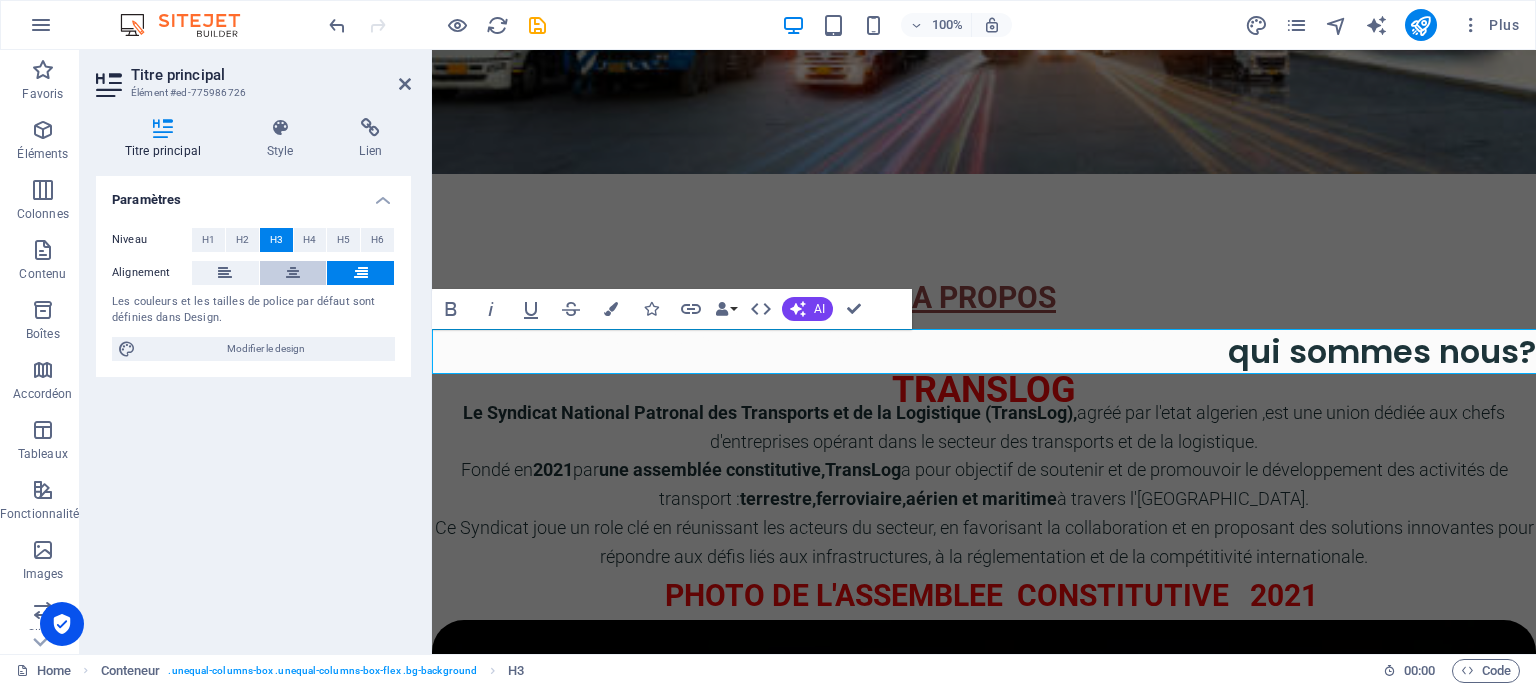 click at bounding box center (293, 273) 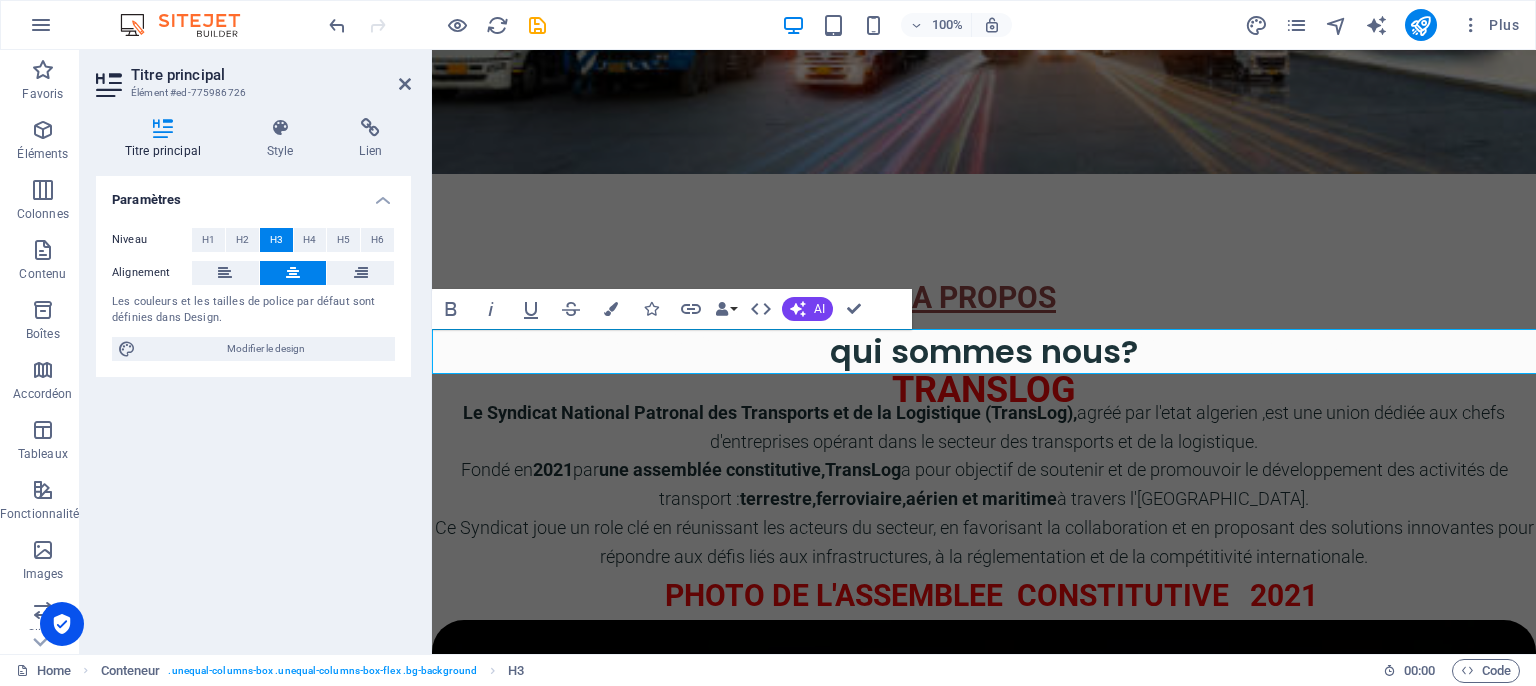 click at bounding box center [293, 273] 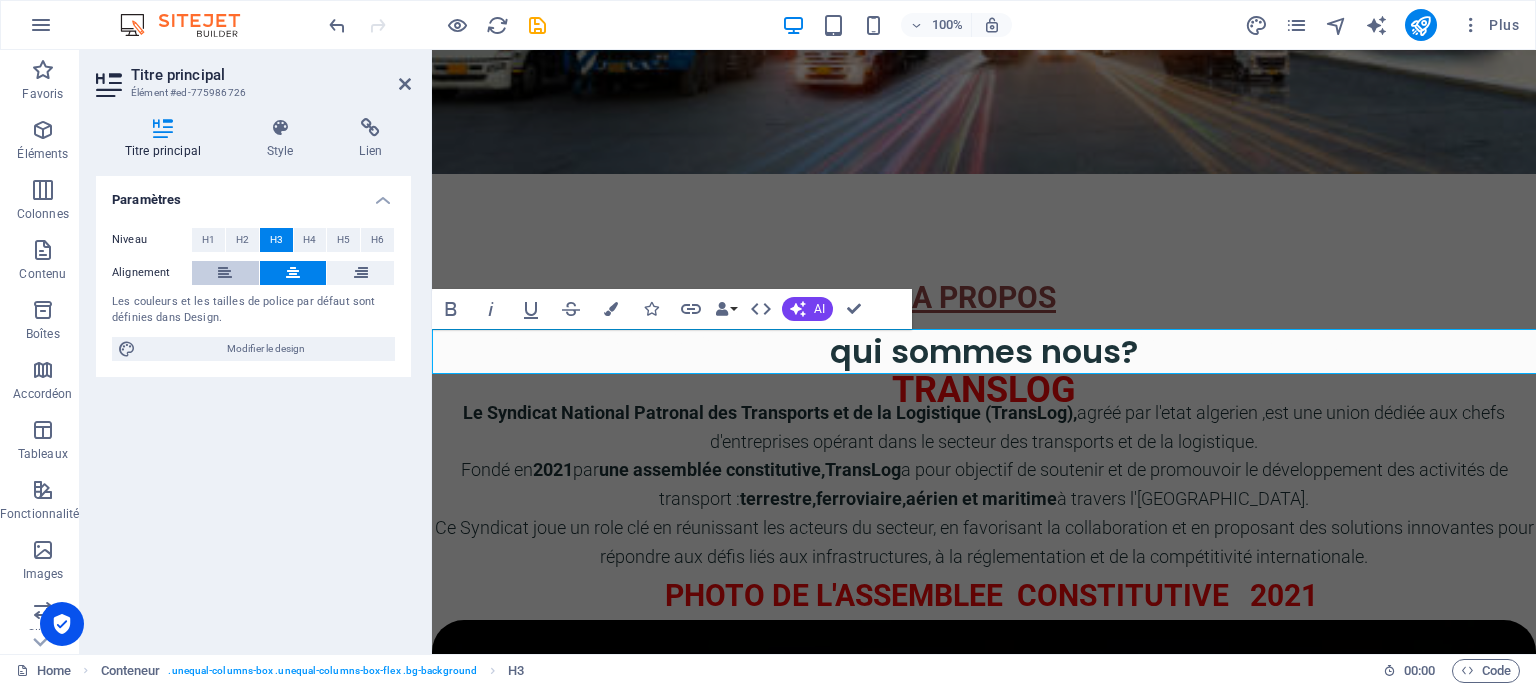 click at bounding box center [225, 273] 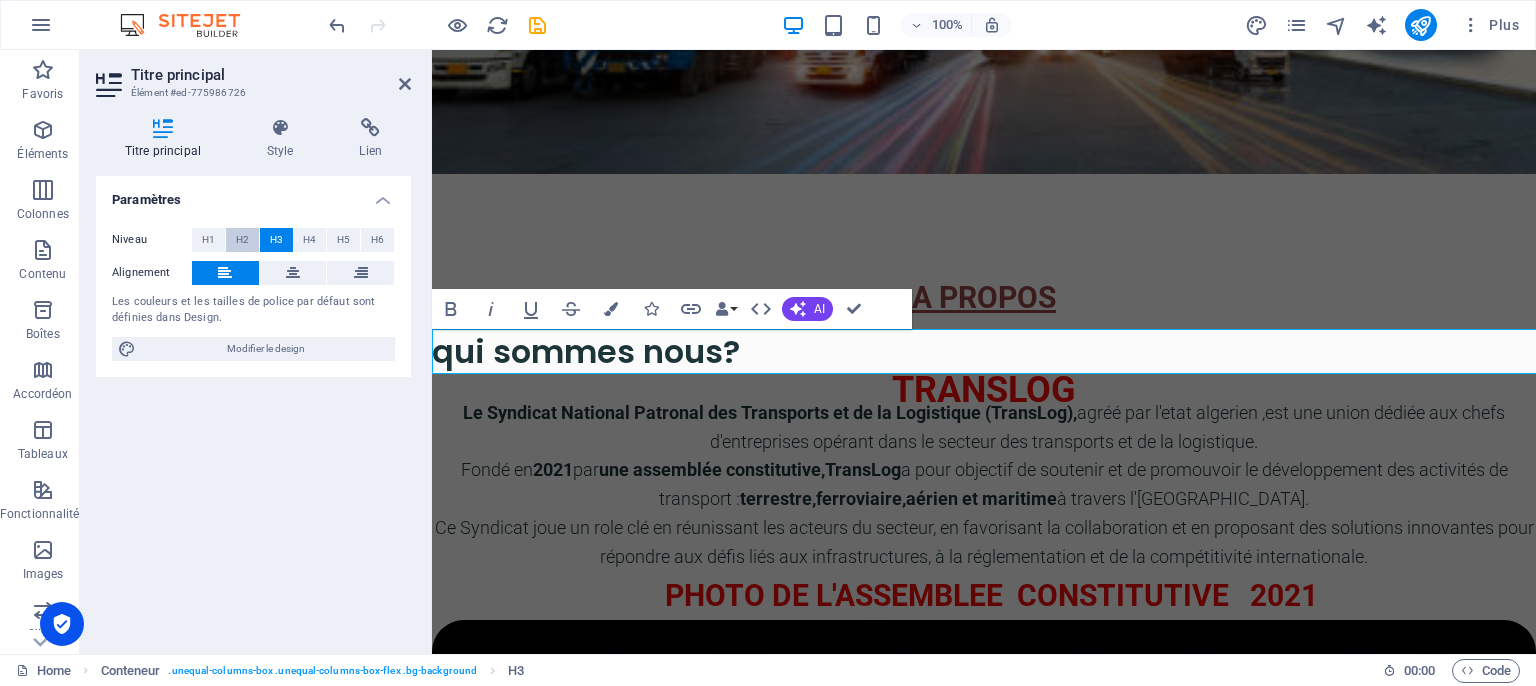 click on "H2" at bounding box center (242, 240) 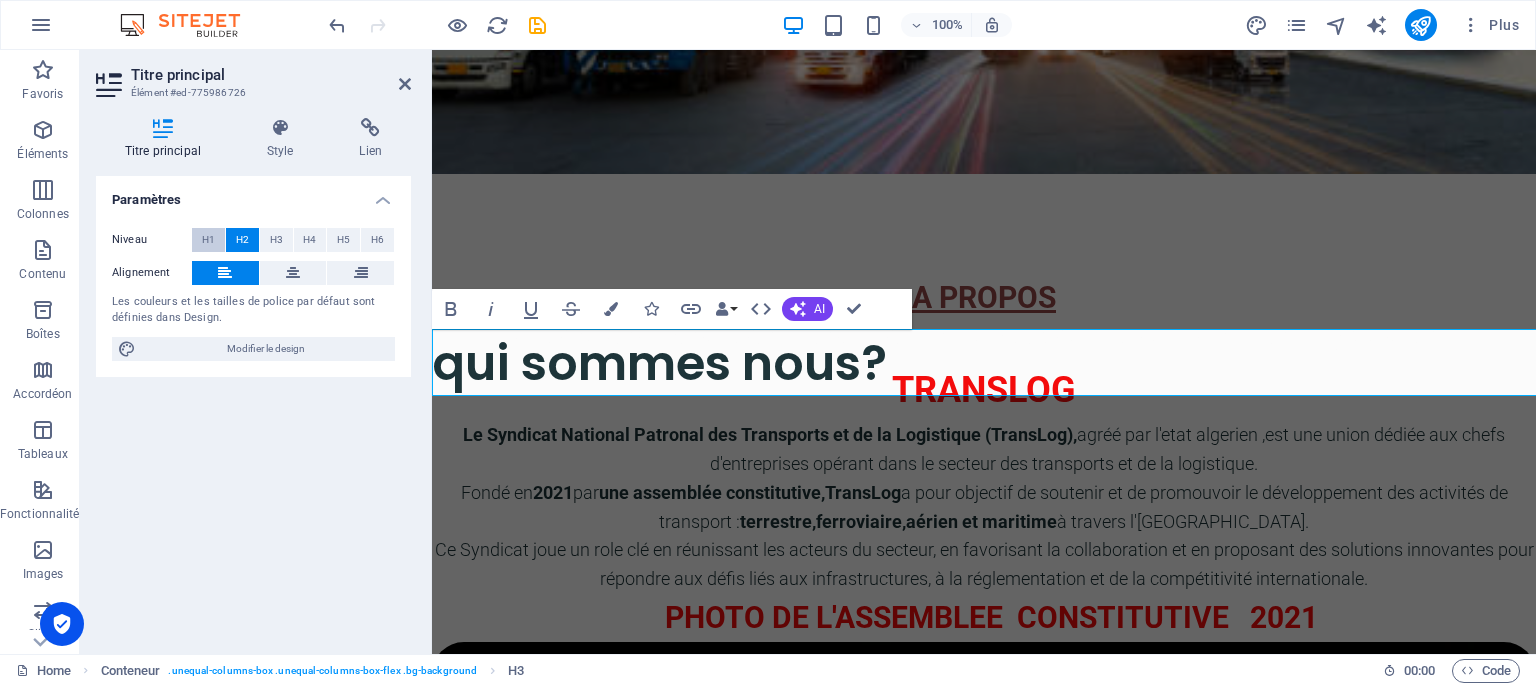 click on "H1" at bounding box center (208, 240) 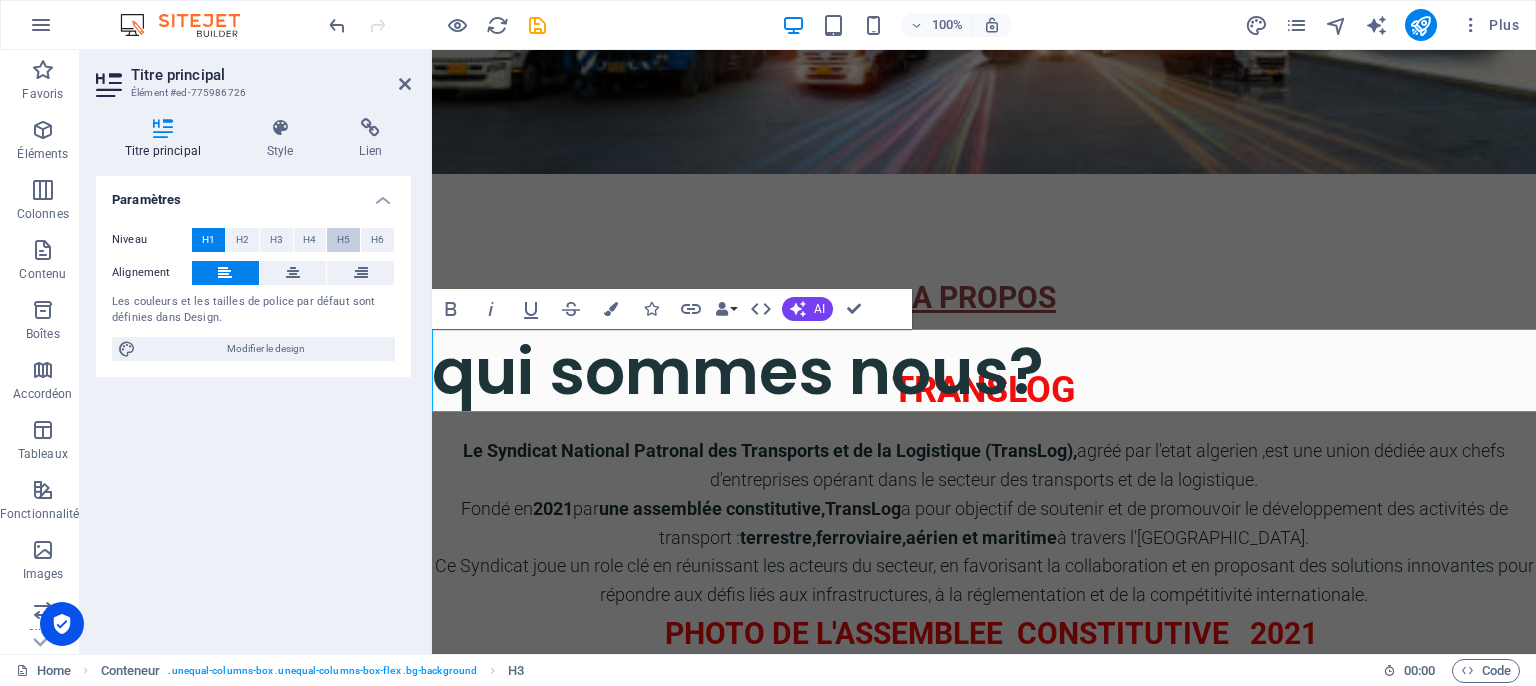 click on "H5" at bounding box center [343, 240] 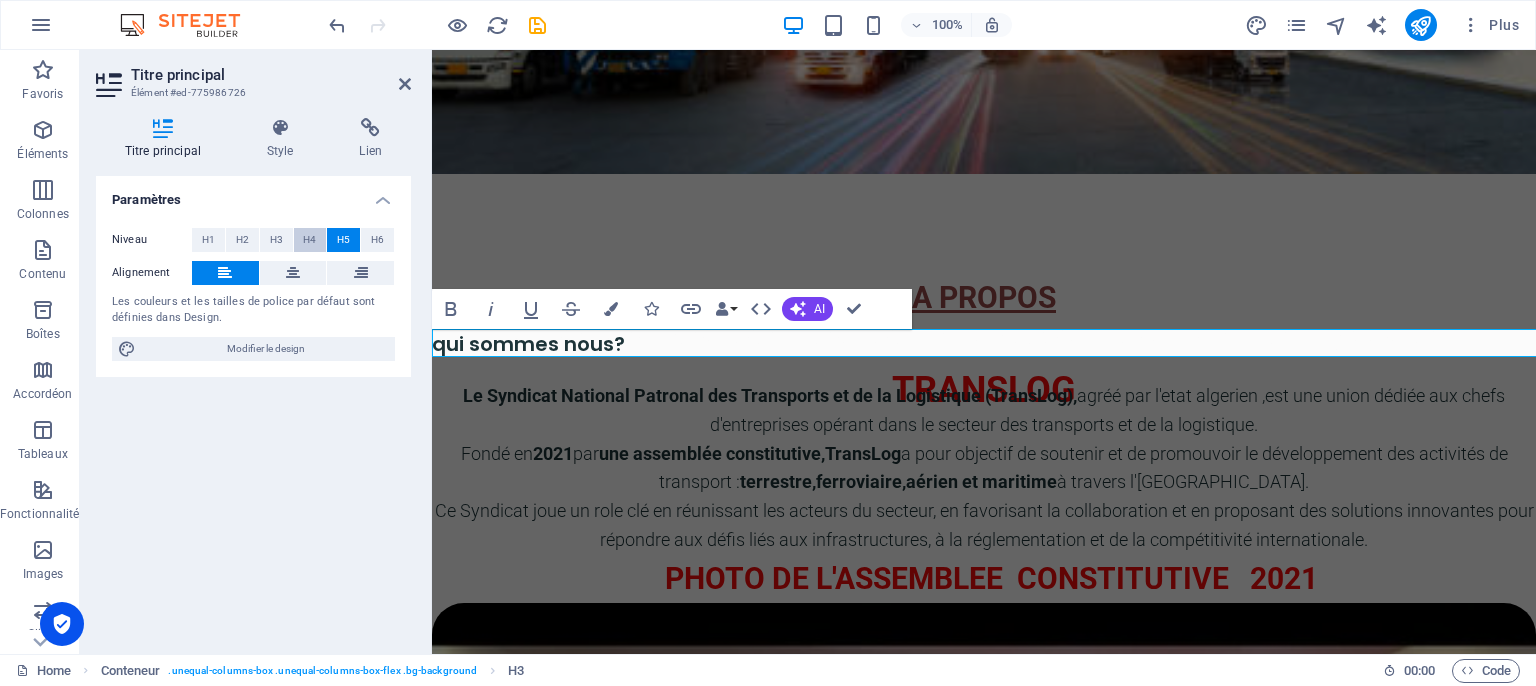 click on "H4" at bounding box center (309, 240) 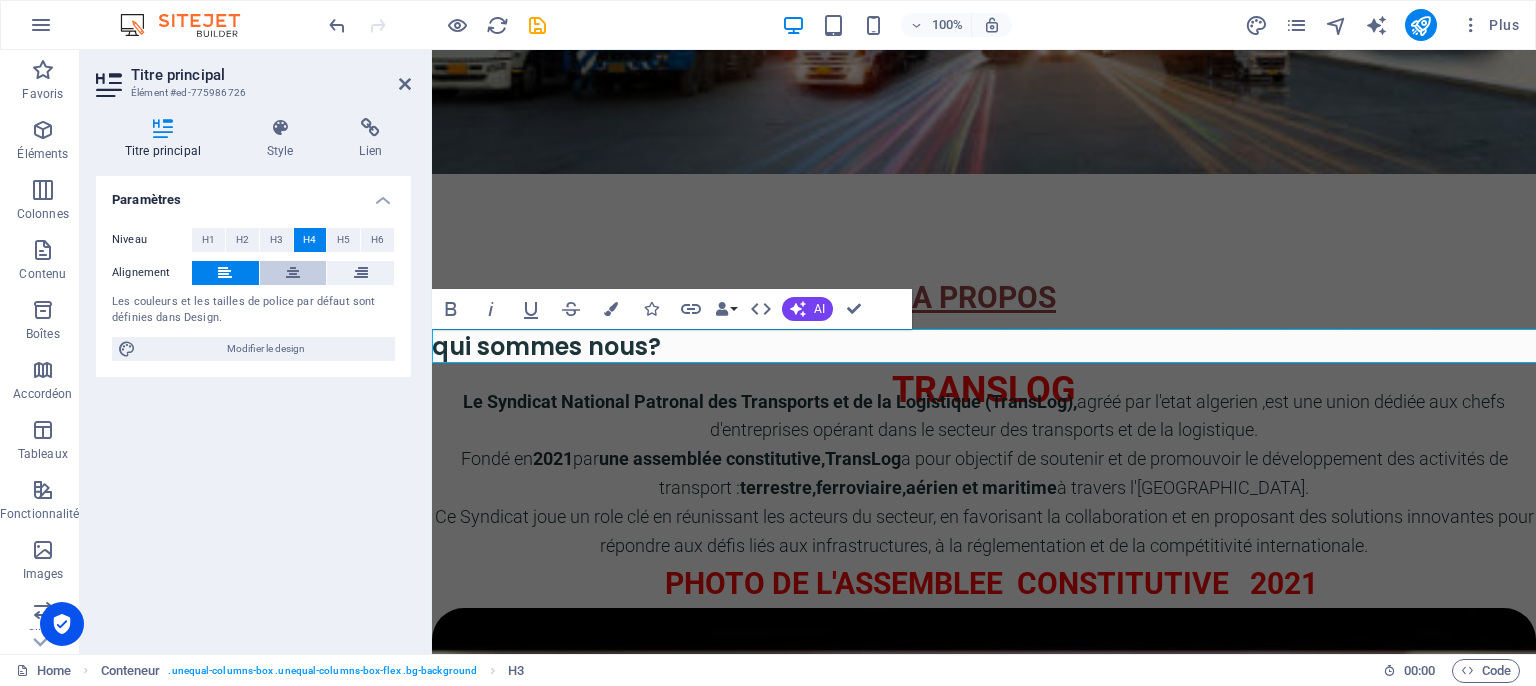 click at bounding box center (293, 273) 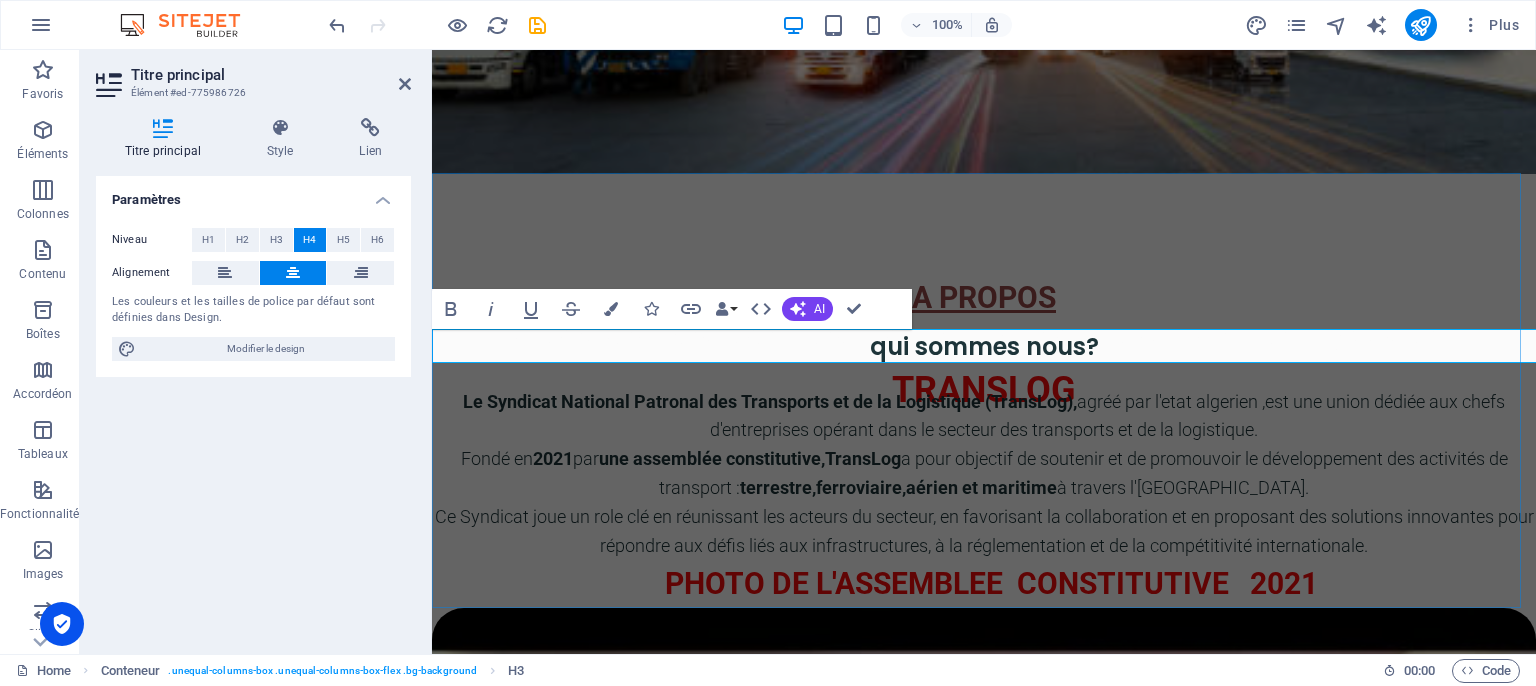 click on "qui sommes nous?" at bounding box center [984, 347] 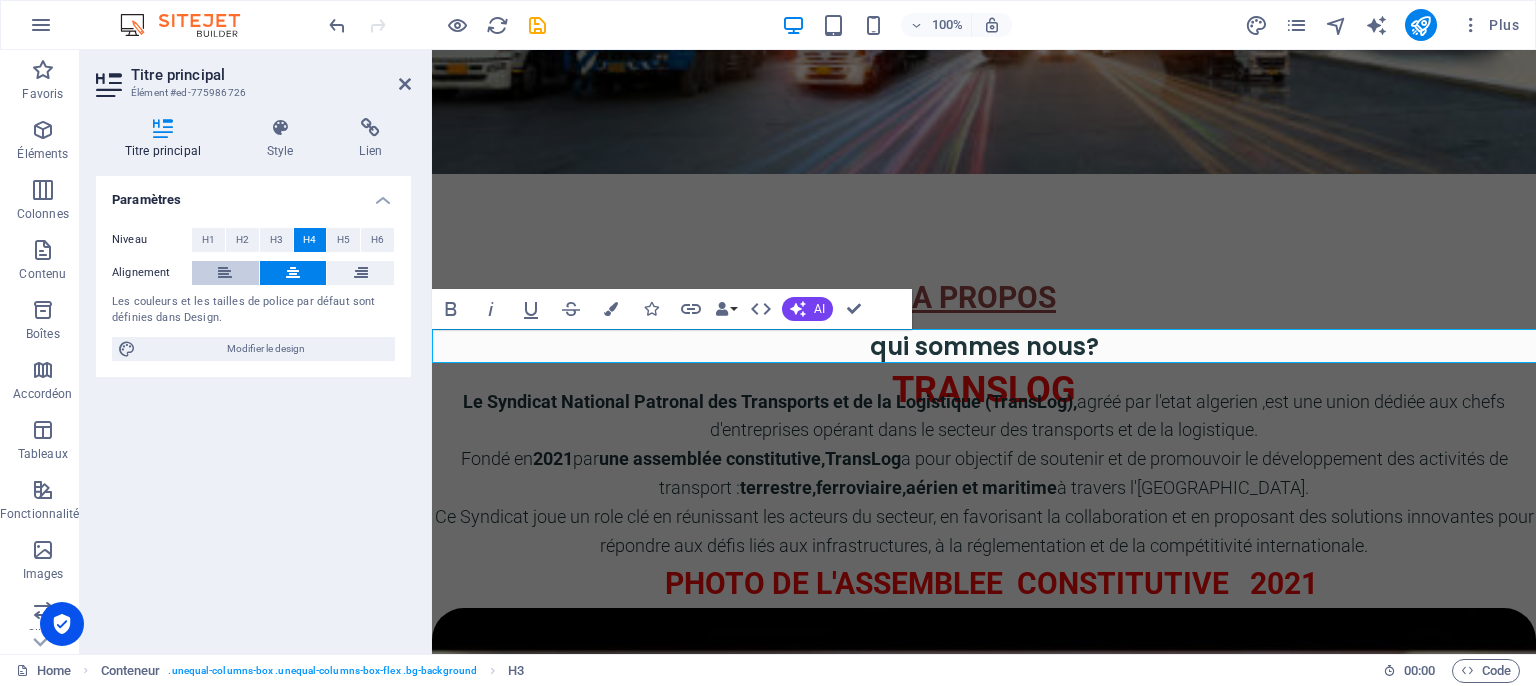 click at bounding box center (225, 273) 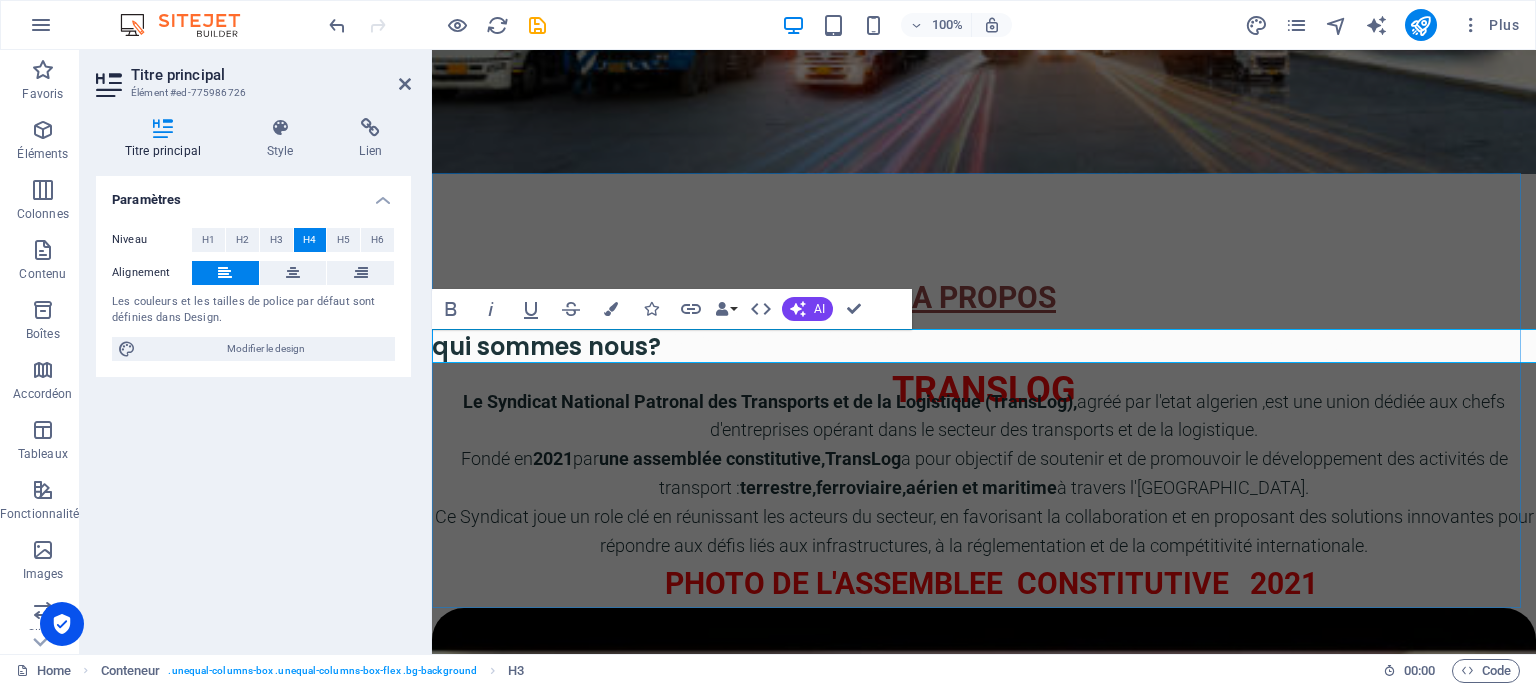 click on "qui sommes nous?" at bounding box center (984, 347) 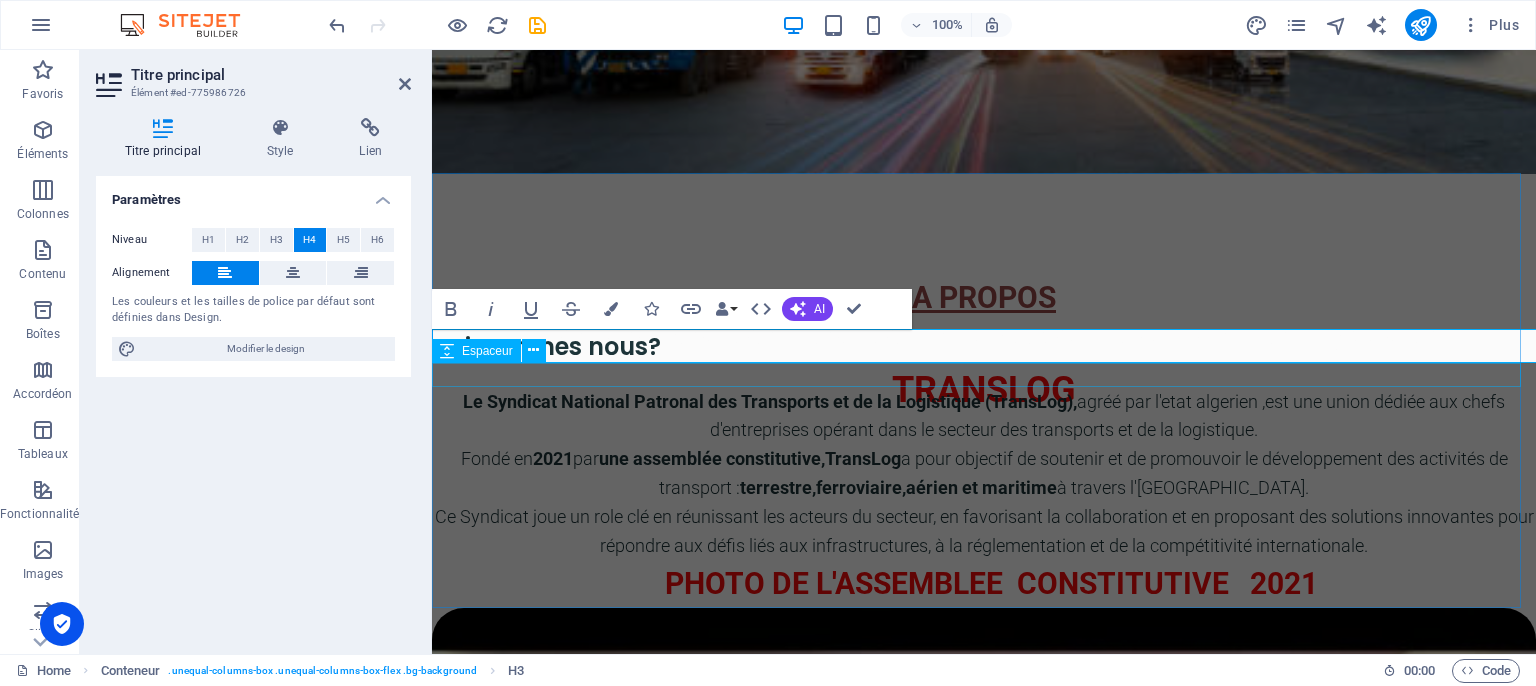 type 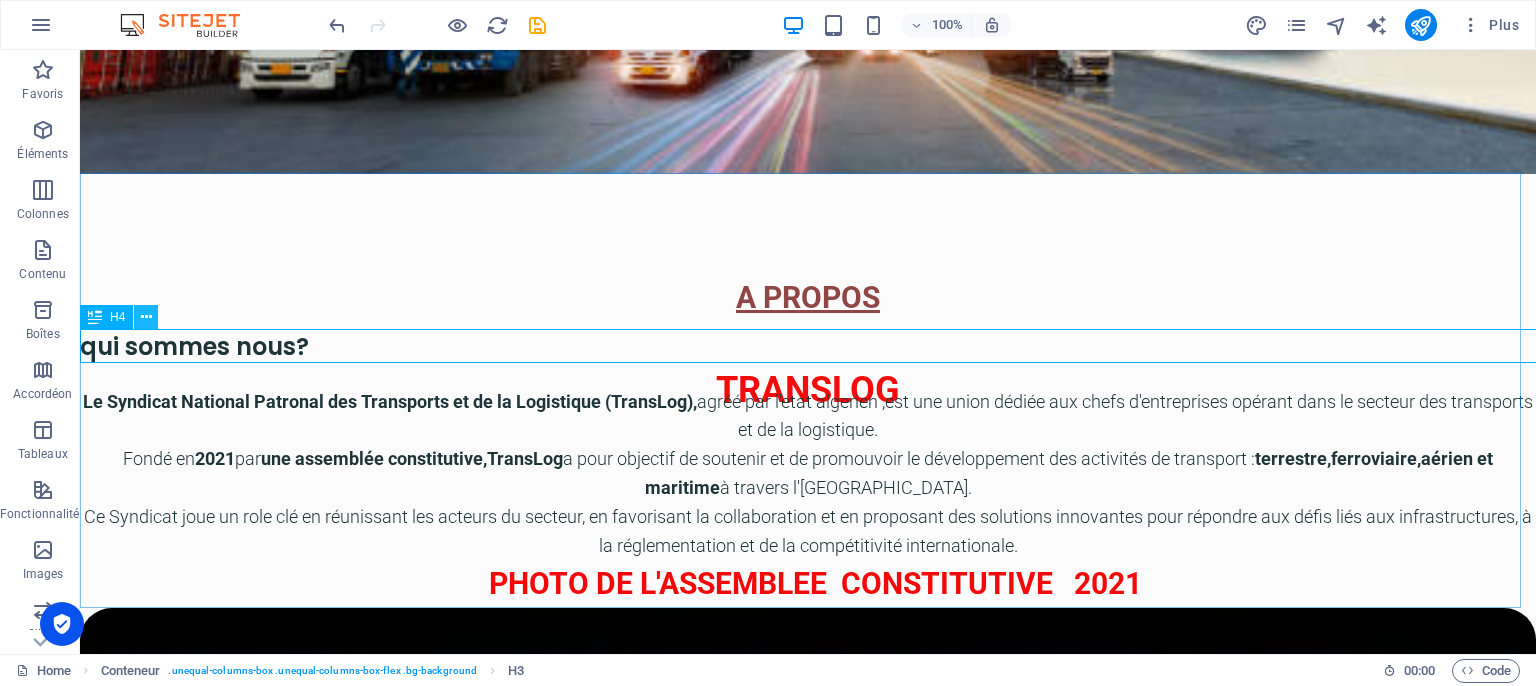 click at bounding box center [146, 317] 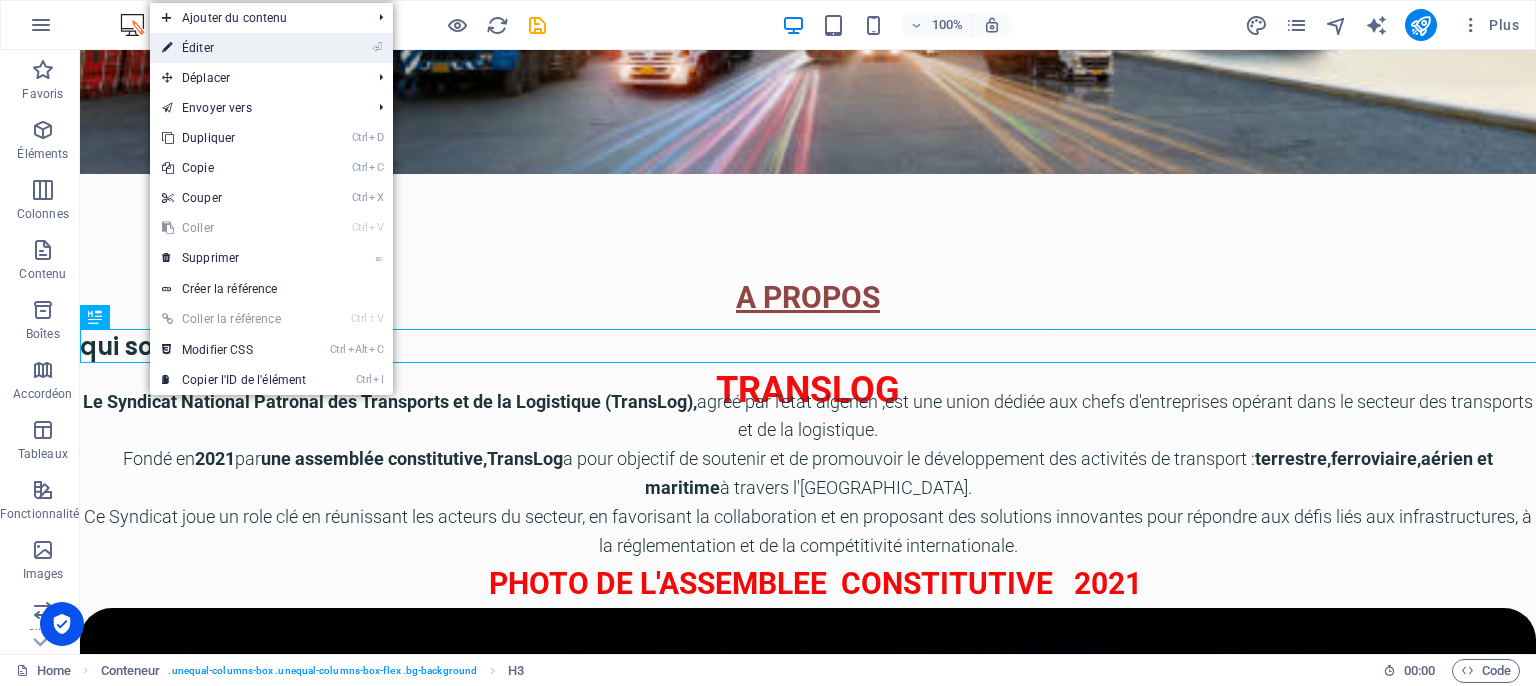 click on "⏎  Éditer" at bounding box center (234, 48) 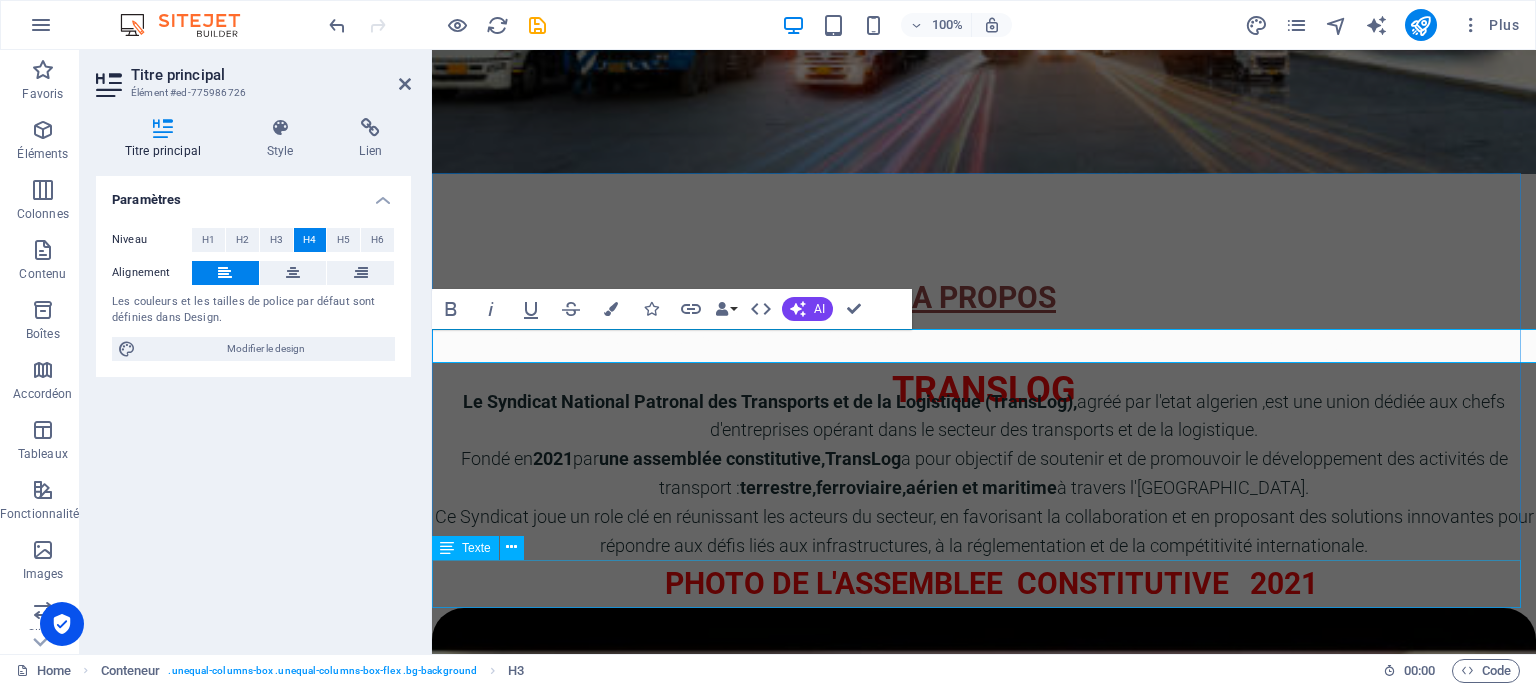 type 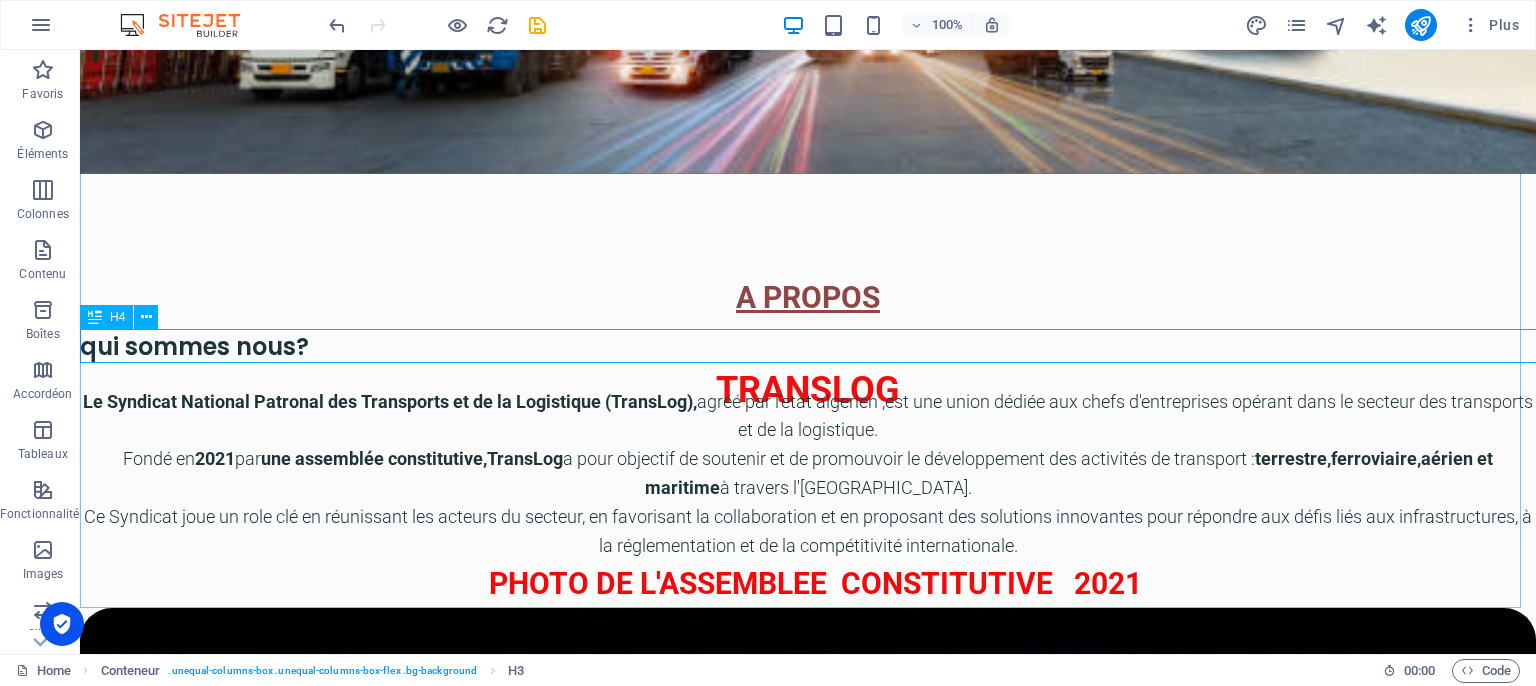click on "H4" at bounding box center [117, 317] 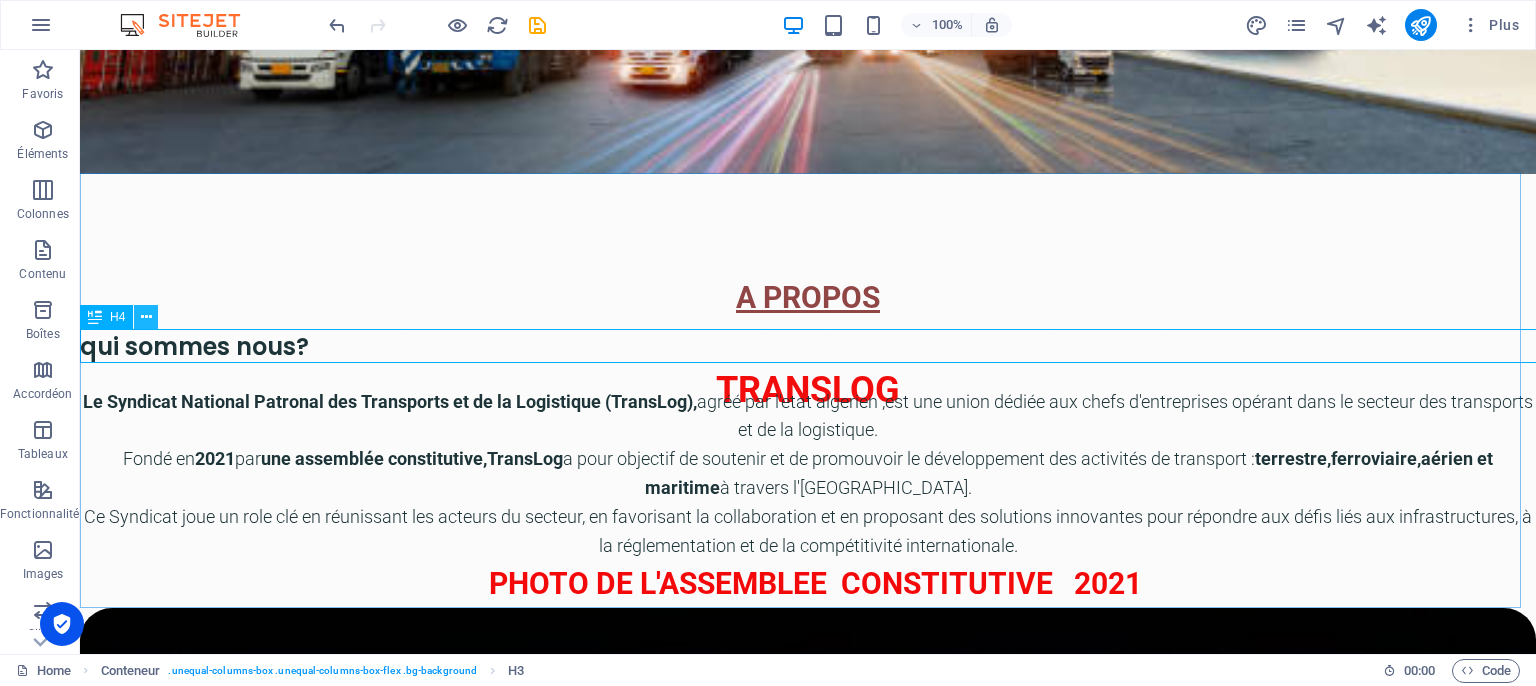click at bounding box center [146, 317] 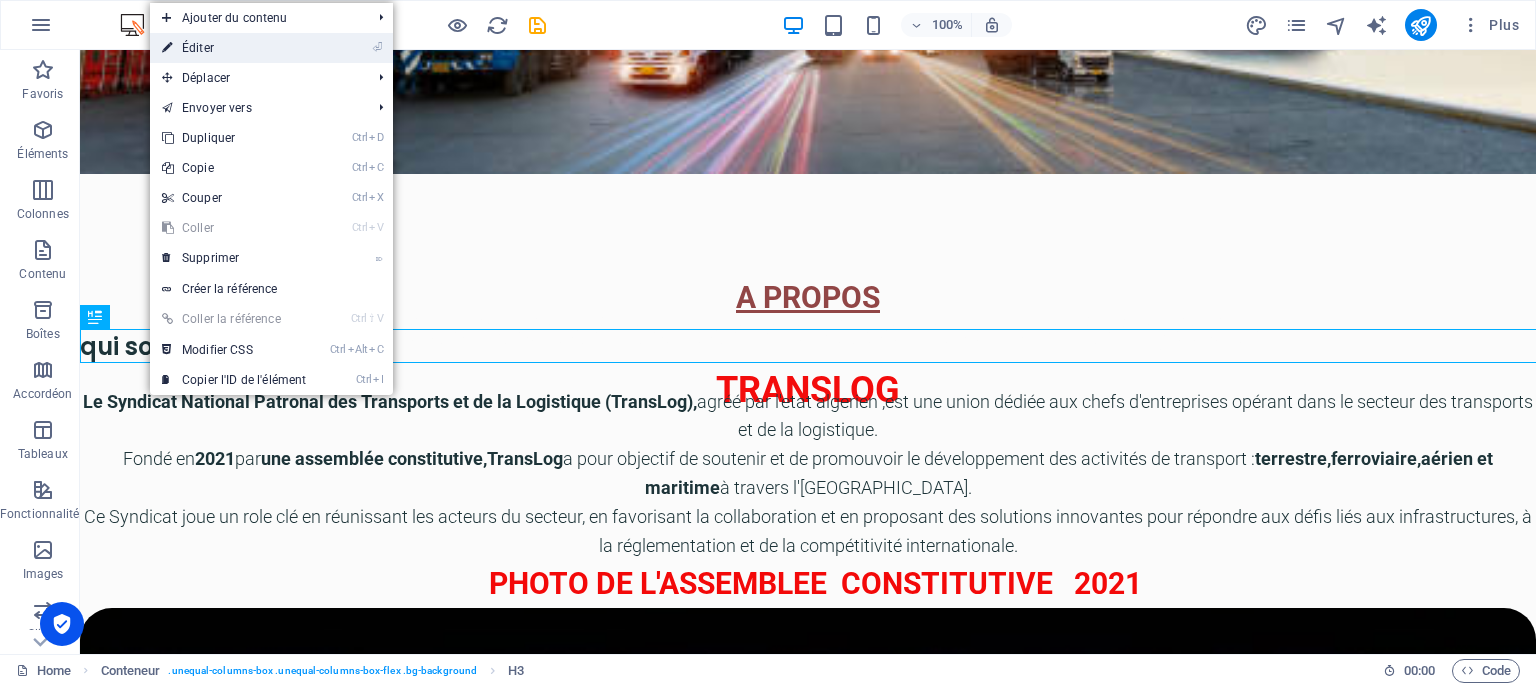 click on "⏎  Éditer" at bounding box center (234, 48) 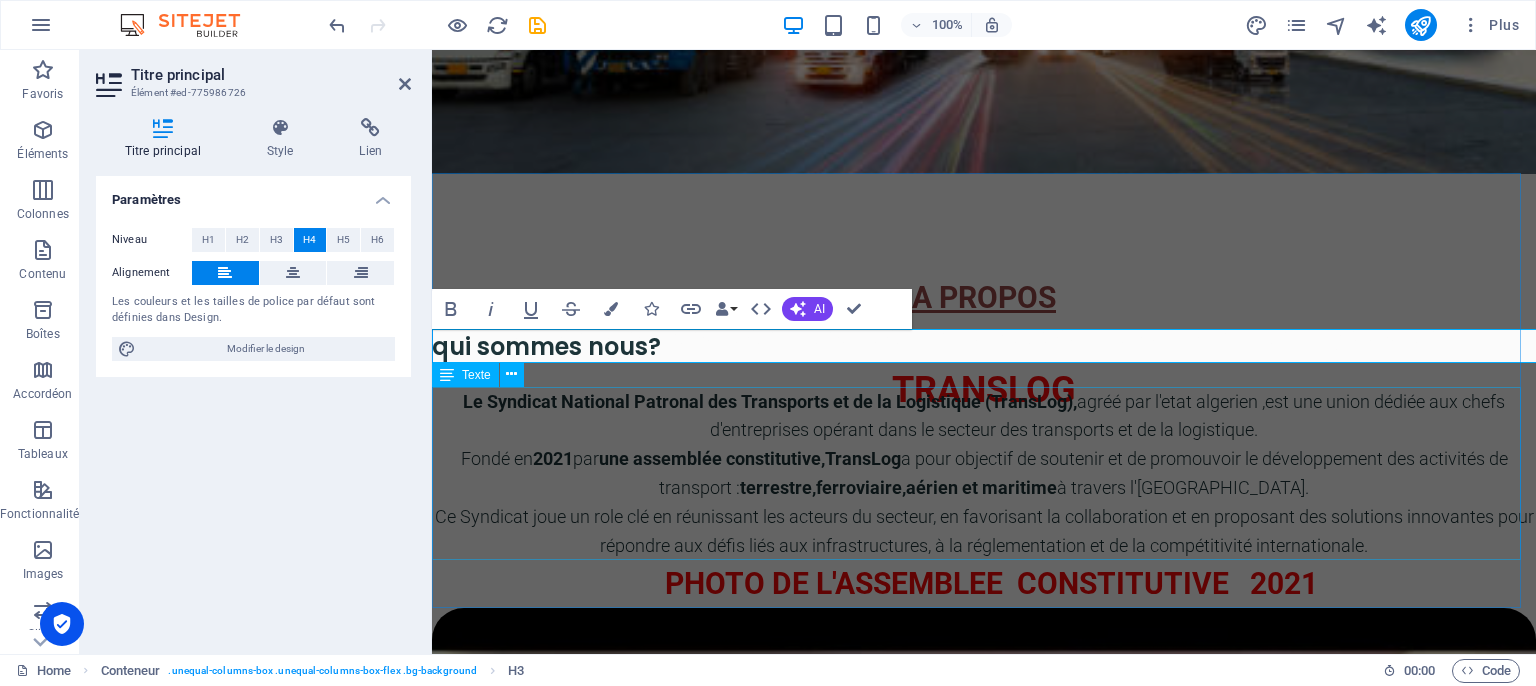 click at bounding box center [984, 376] 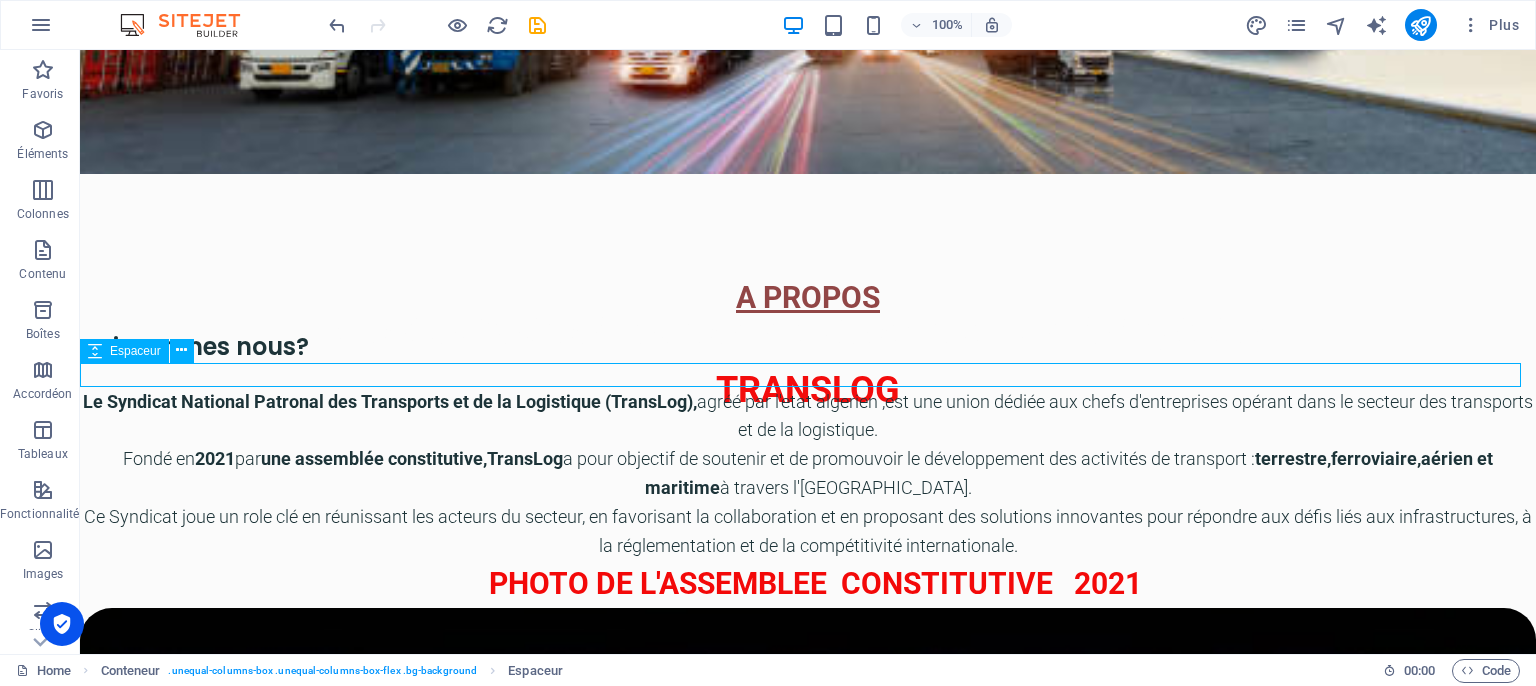 click at bounding box center (808, 376) 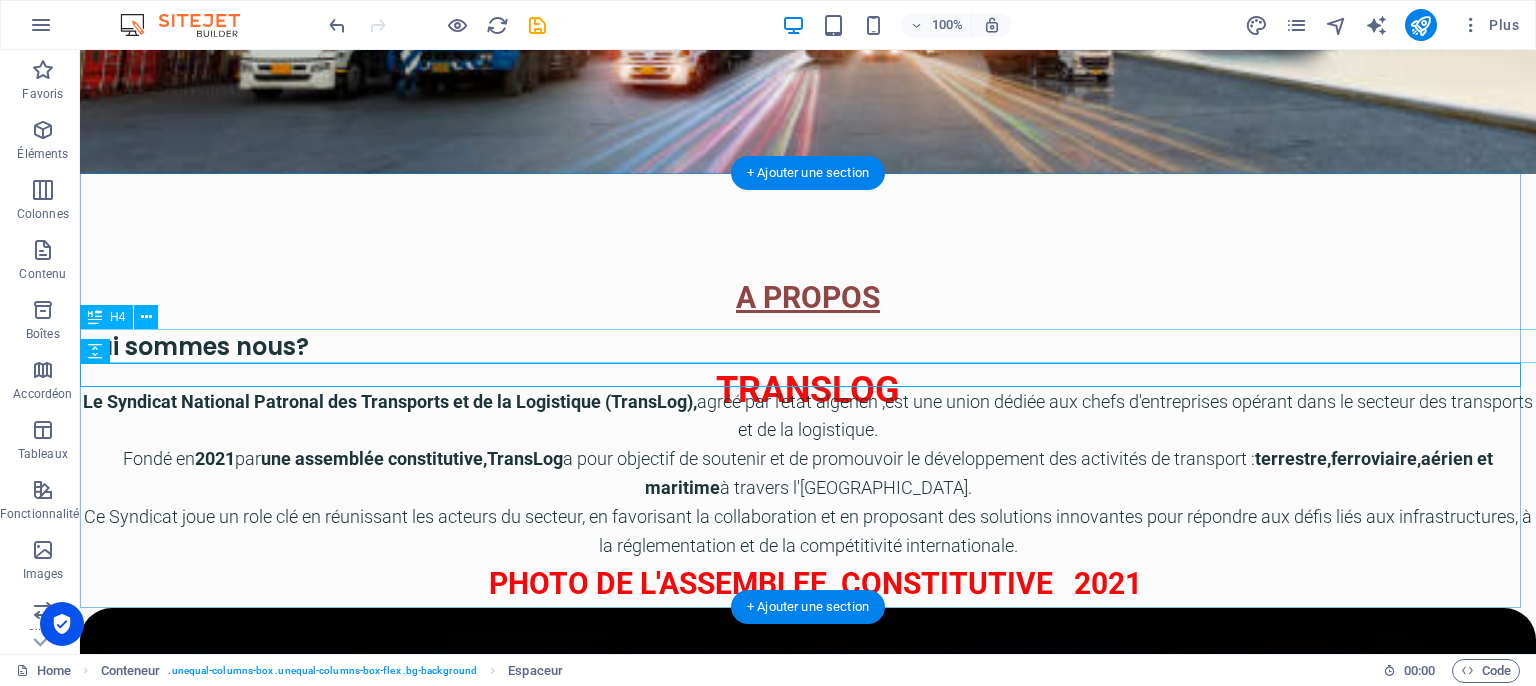 click on "qui sommes nous?" at bounding box center (808, 347) 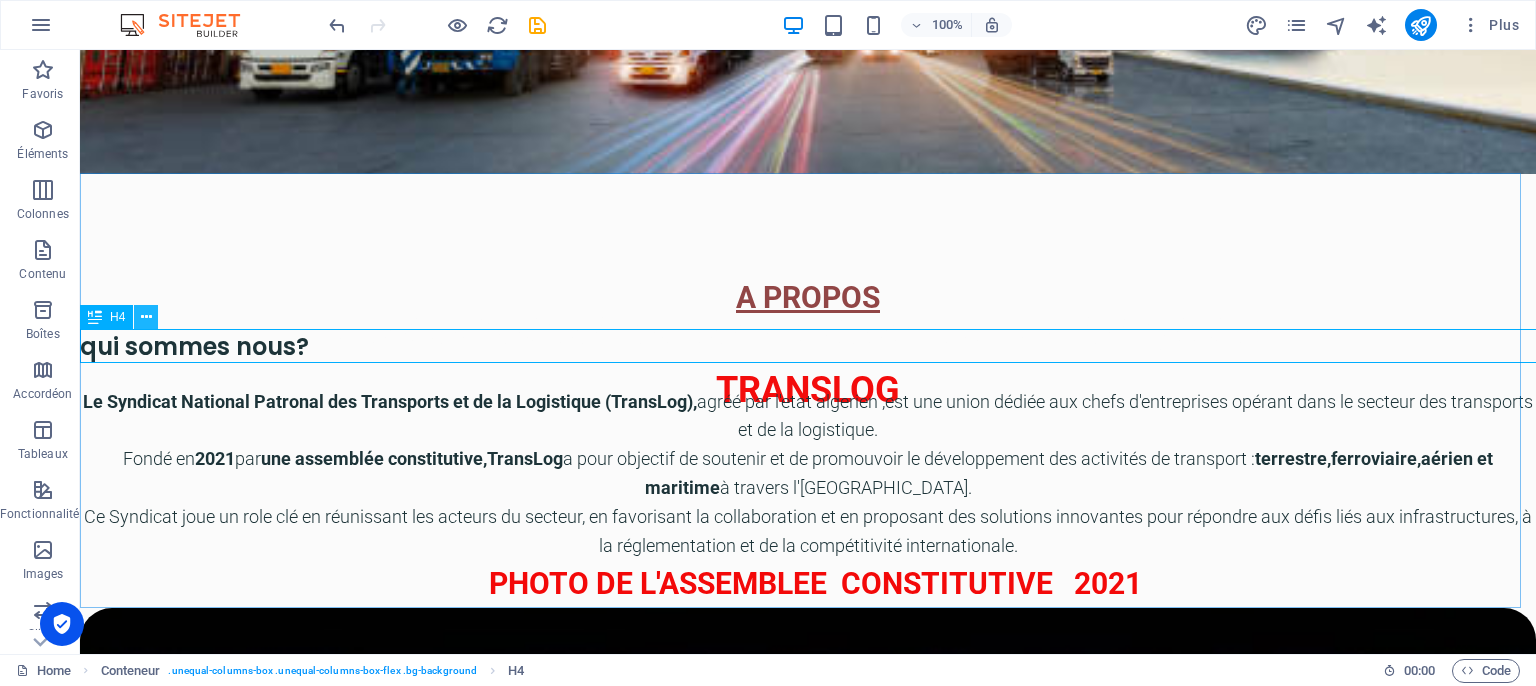 click at bounding box center [146, 317] 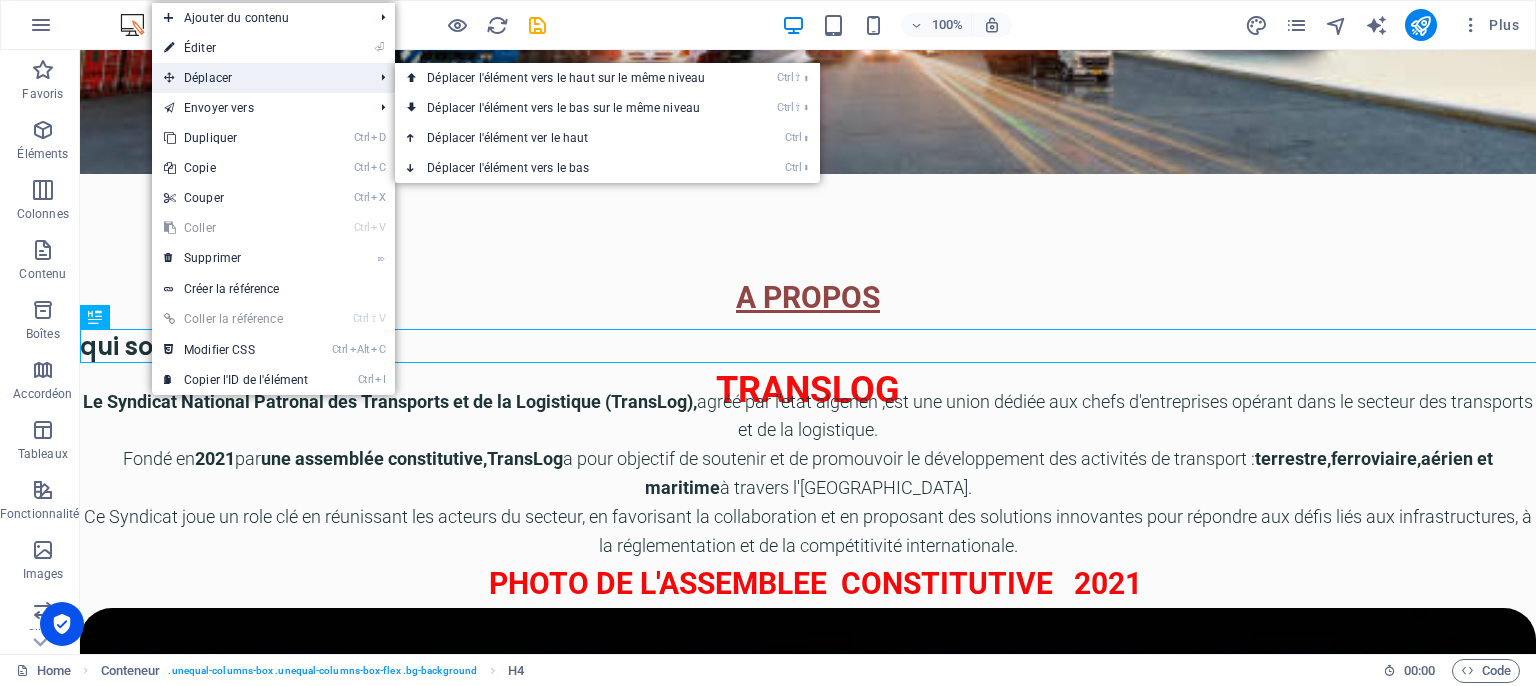 click on "Déplacer" at bounding box center [258, 78] 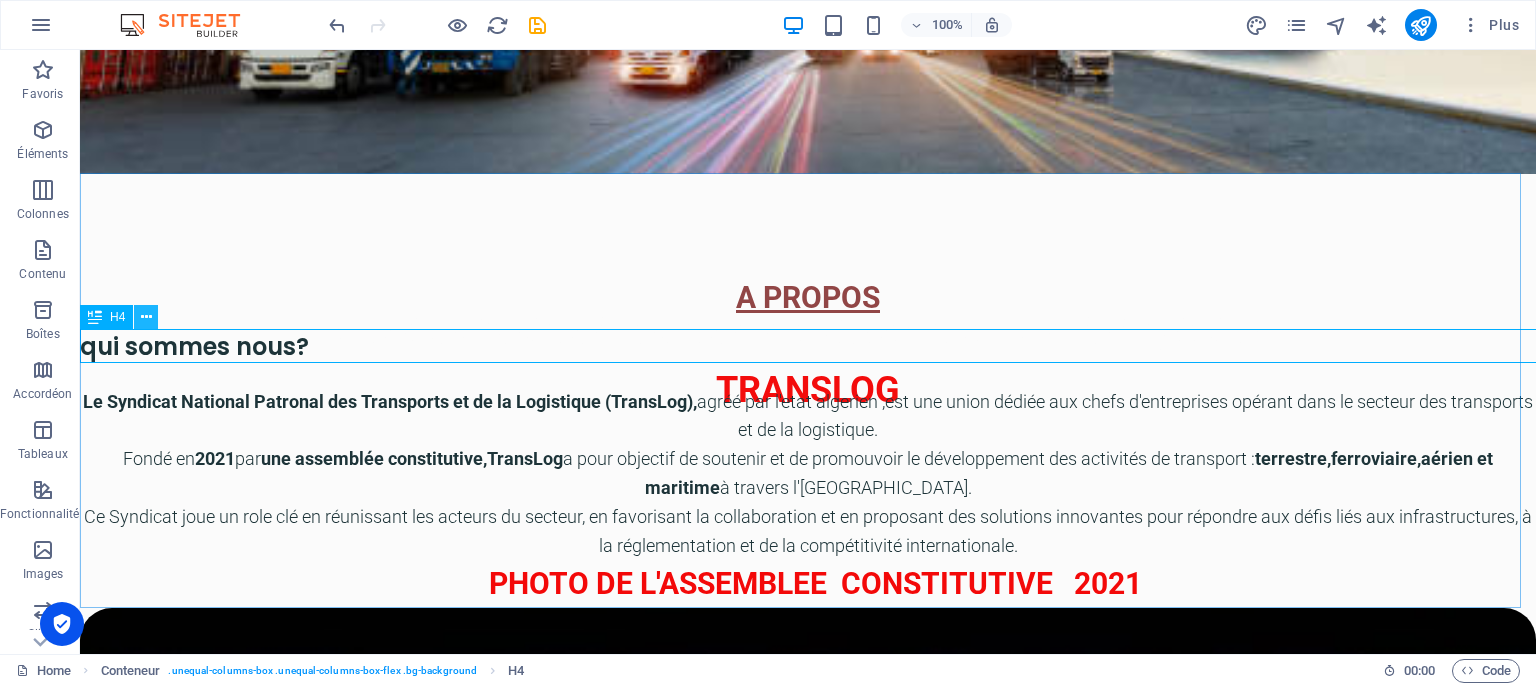 click at bounding box center (146, 317) 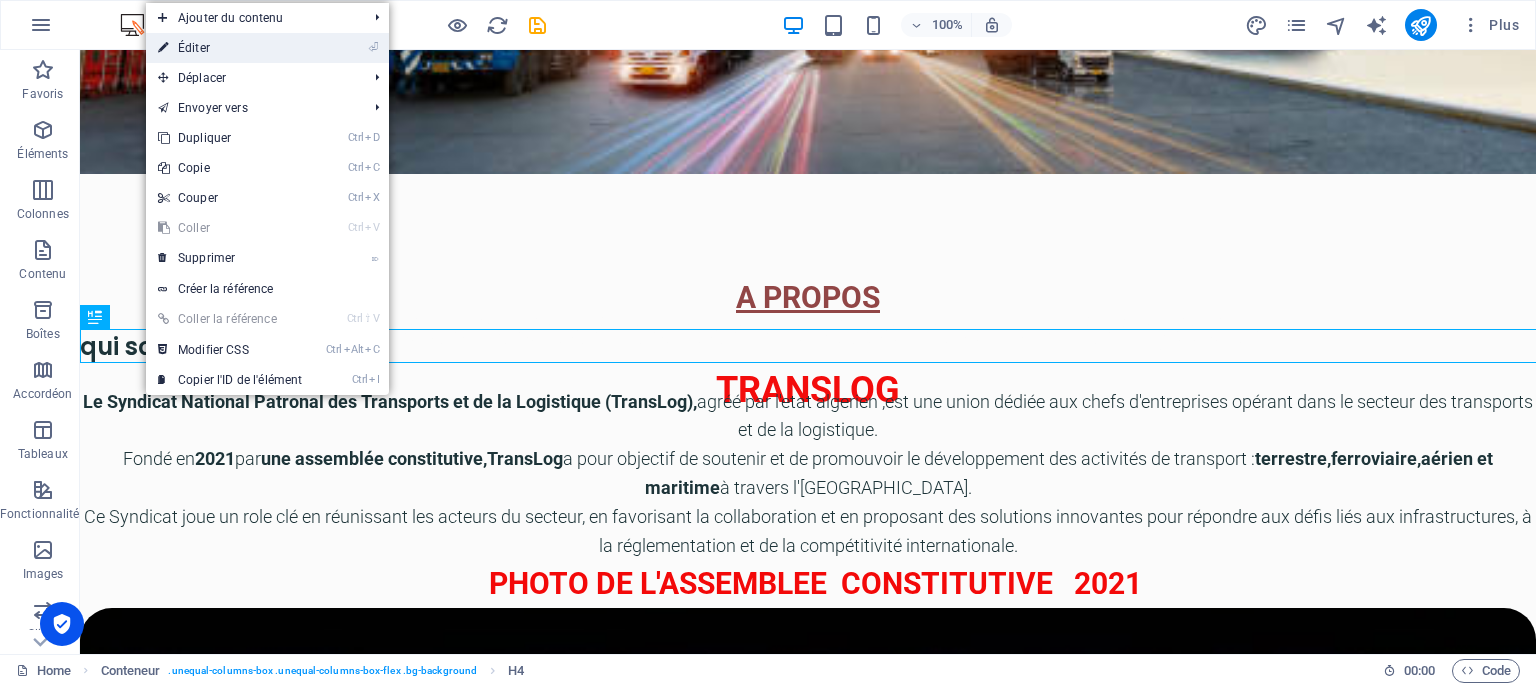 click on "⏎  Éditer" at bounding box center (230, 48) 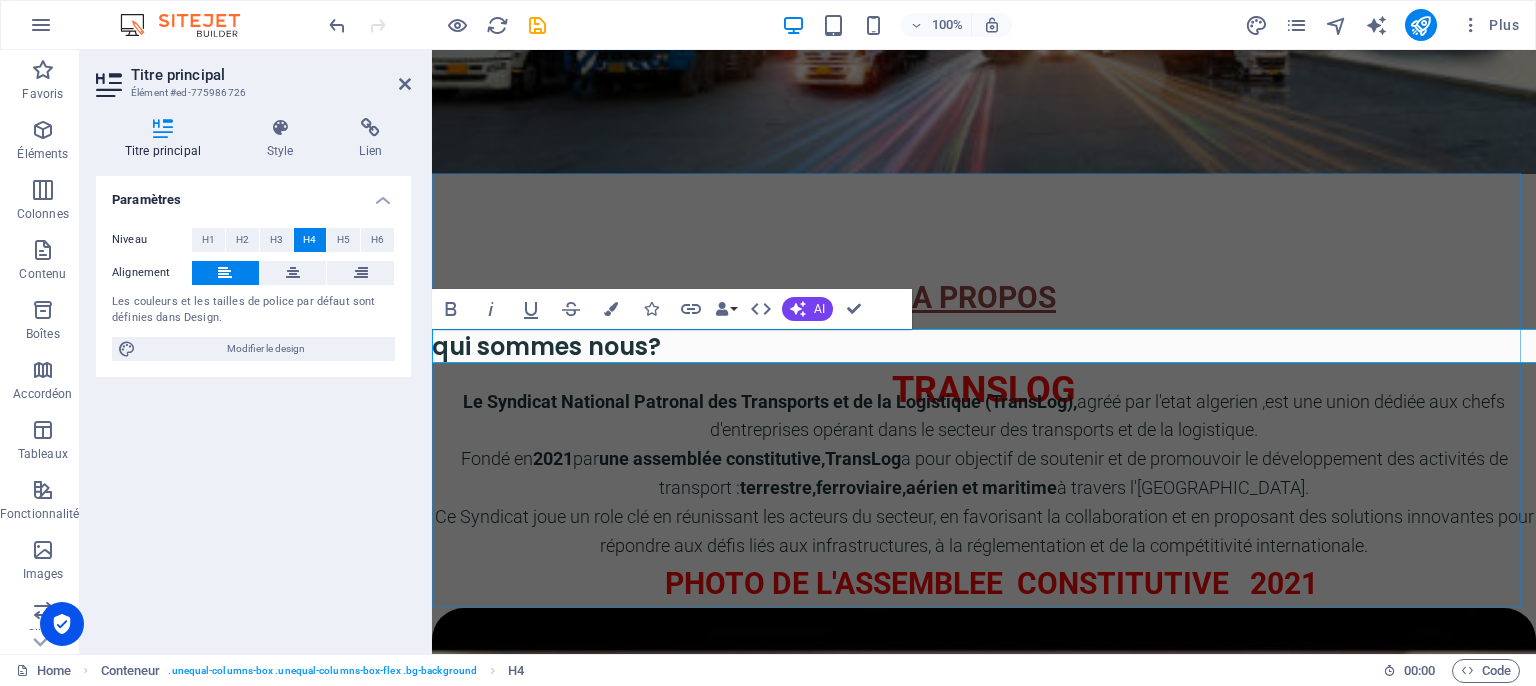 click on "qui sommes nous?" at bounding box center [984, 347] 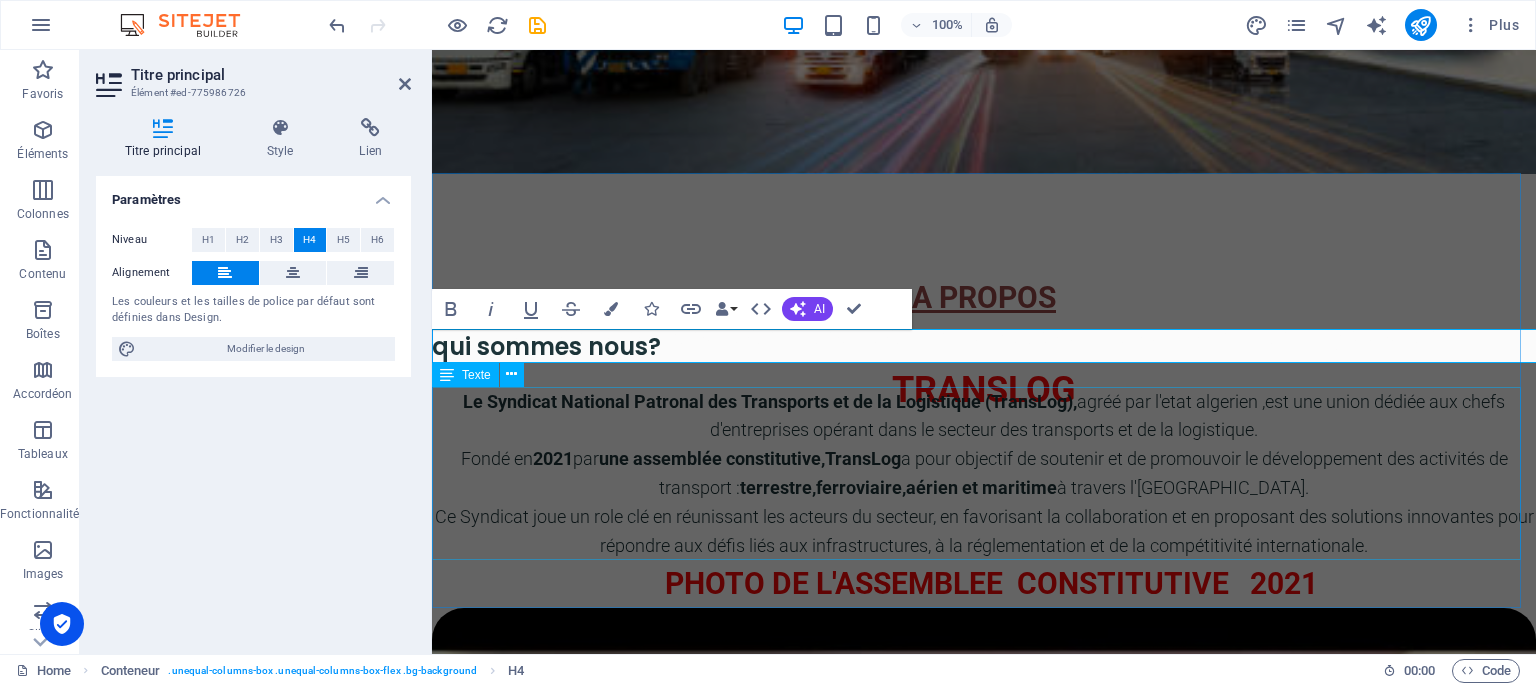 type 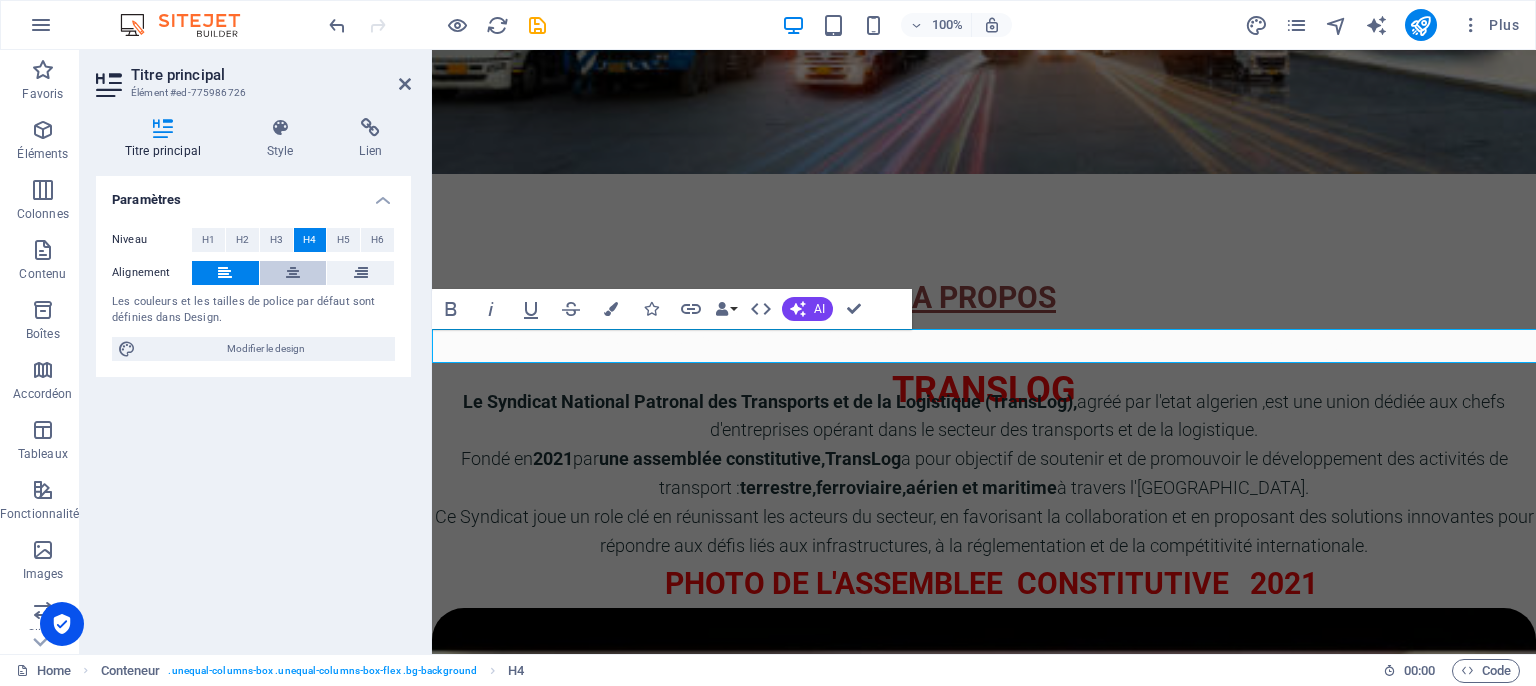 click at bounding box center [293, 273] 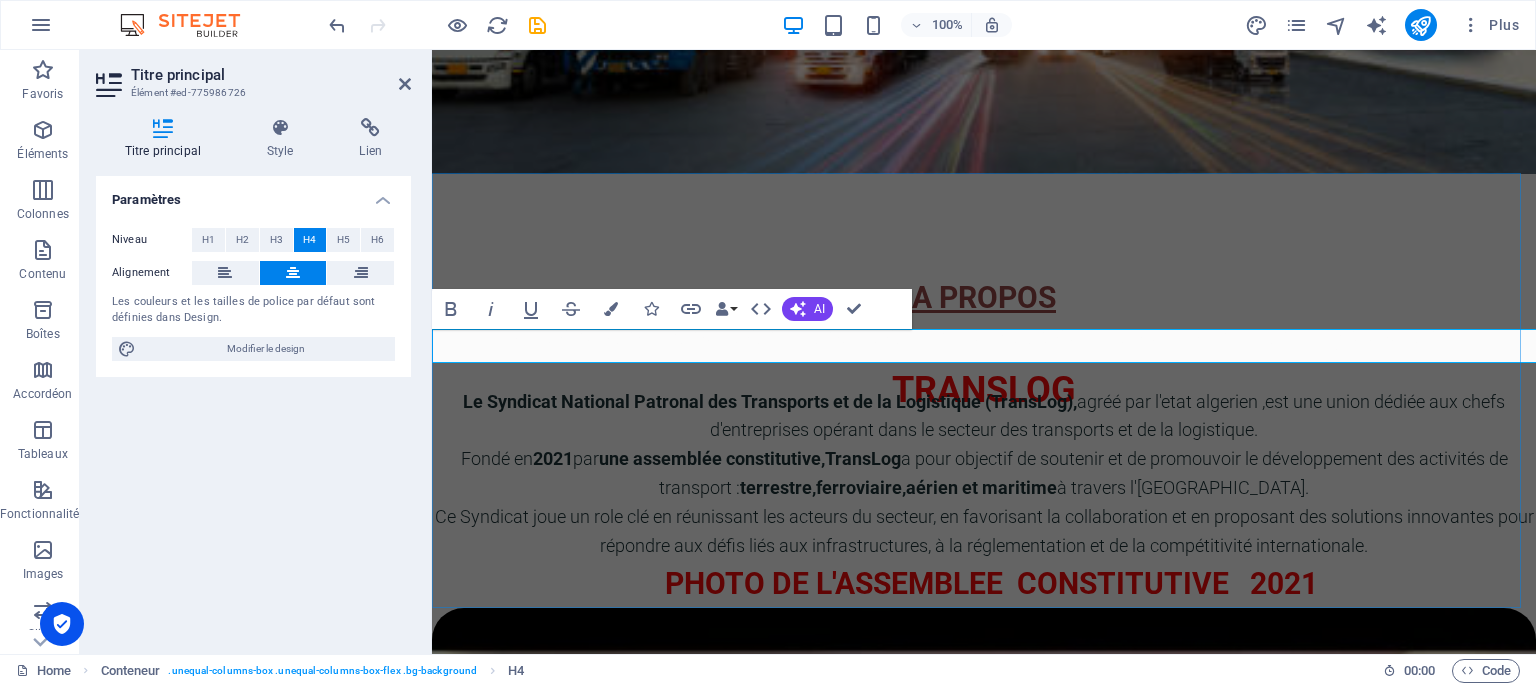 click at bounding box center (984, 347) 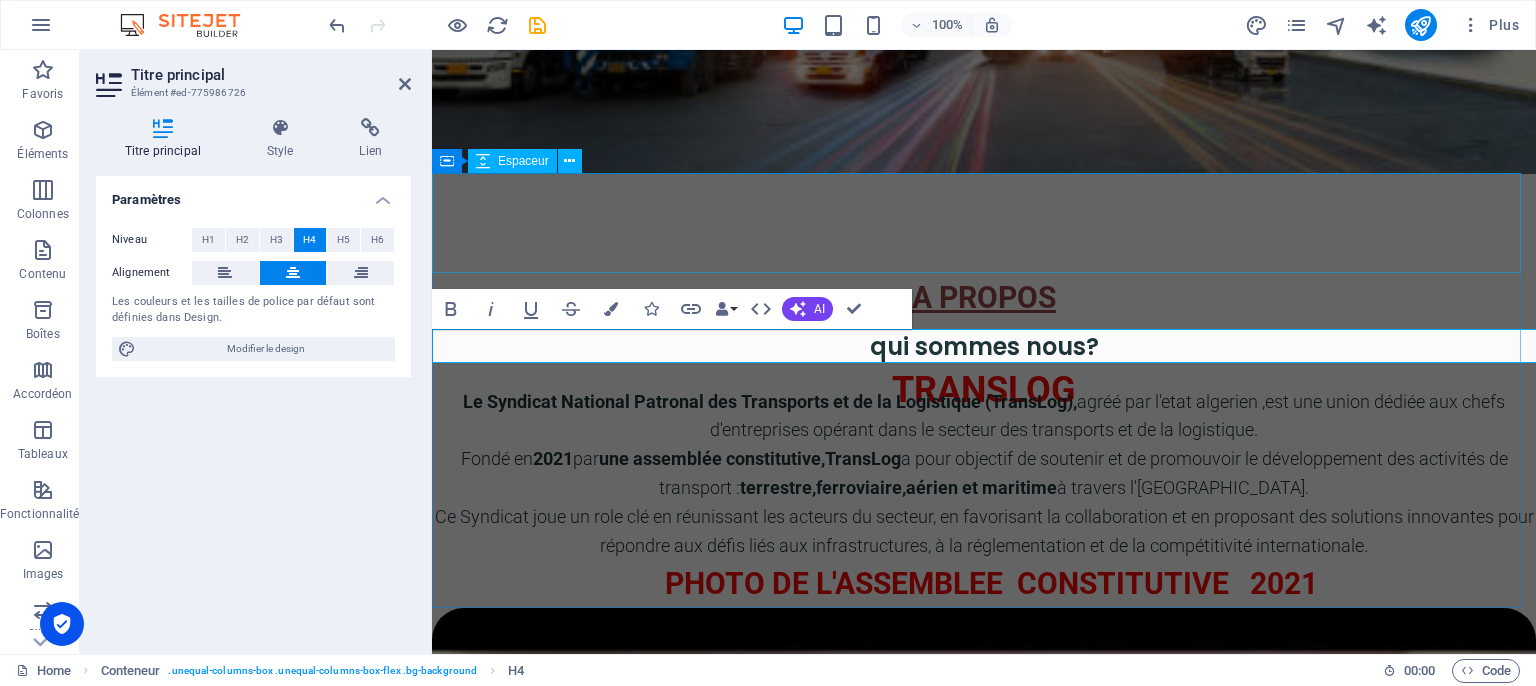 click at bounding box center [984, 224] 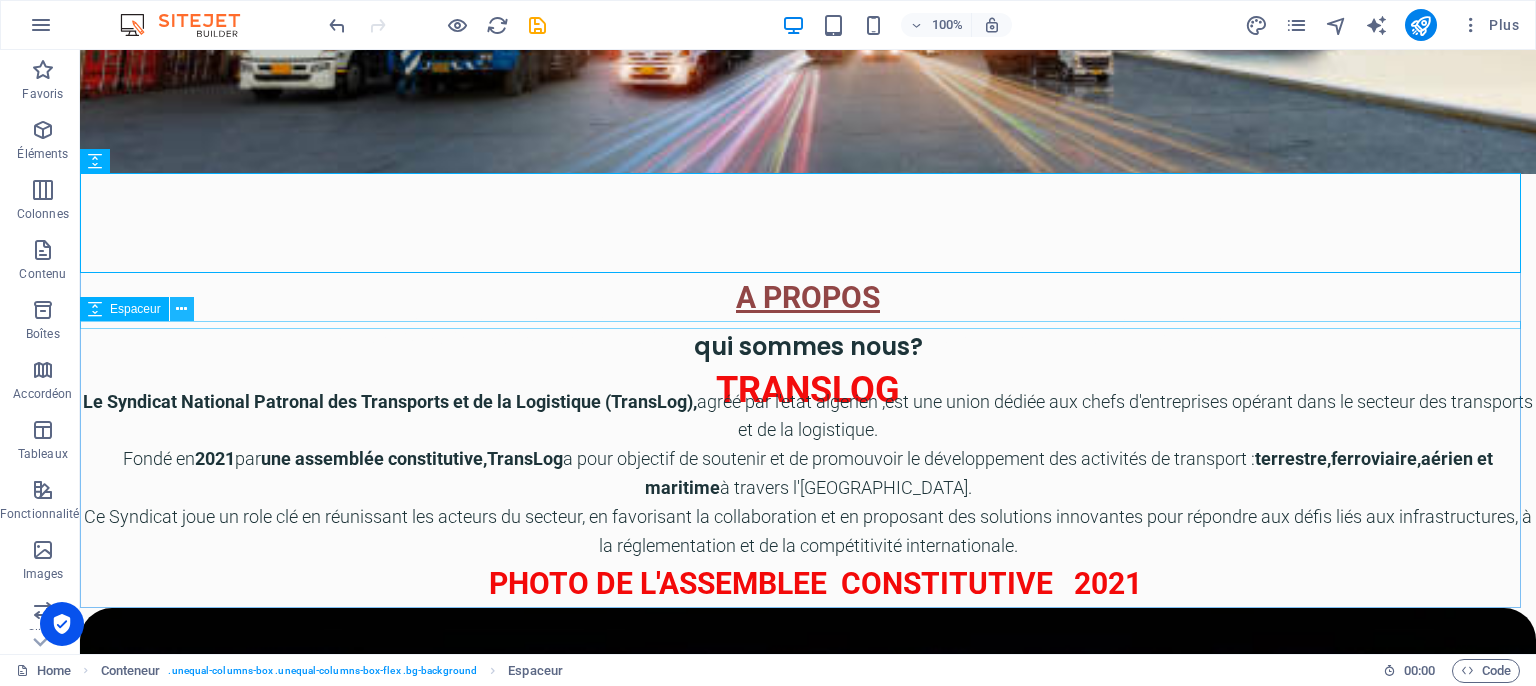 click at bounding box center (182, 309) 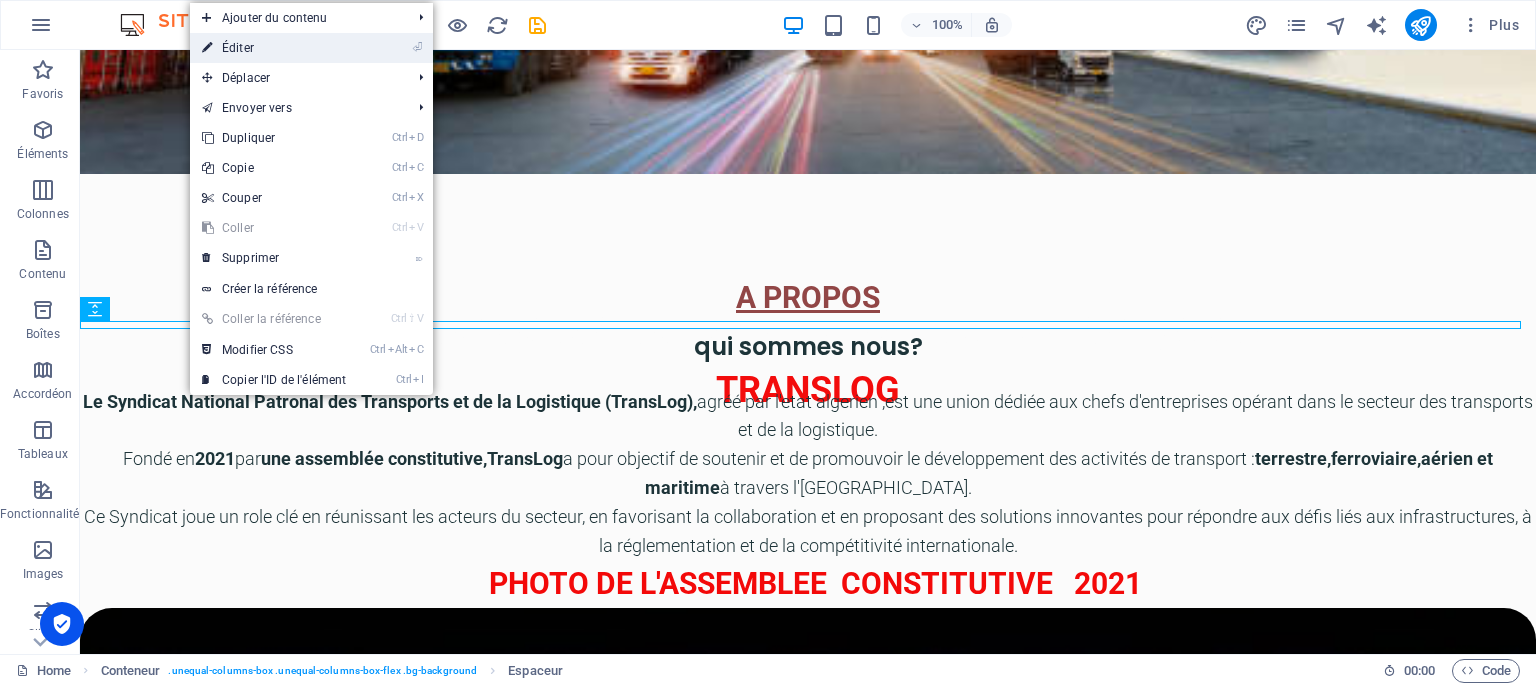 click on "⏎  Éditer" at bounding box center [274, 48] 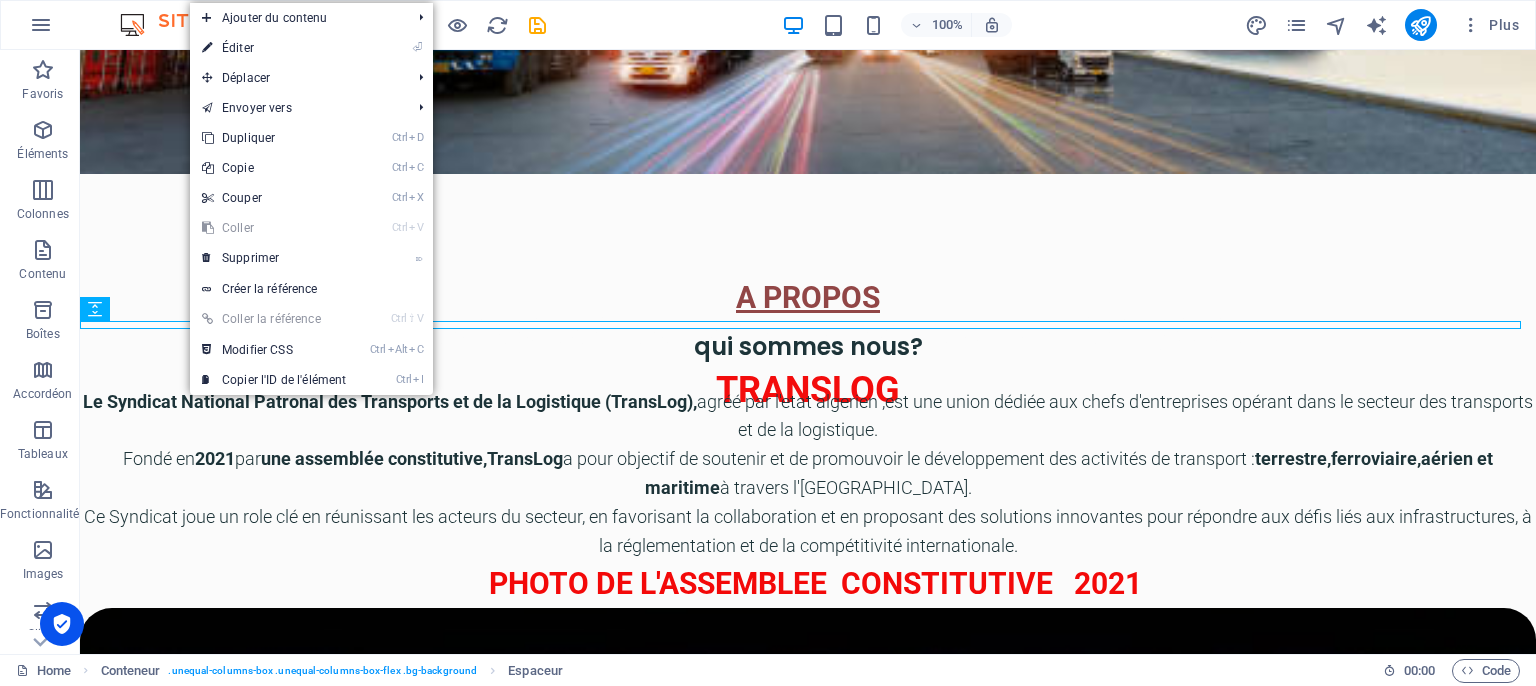 select on "px" 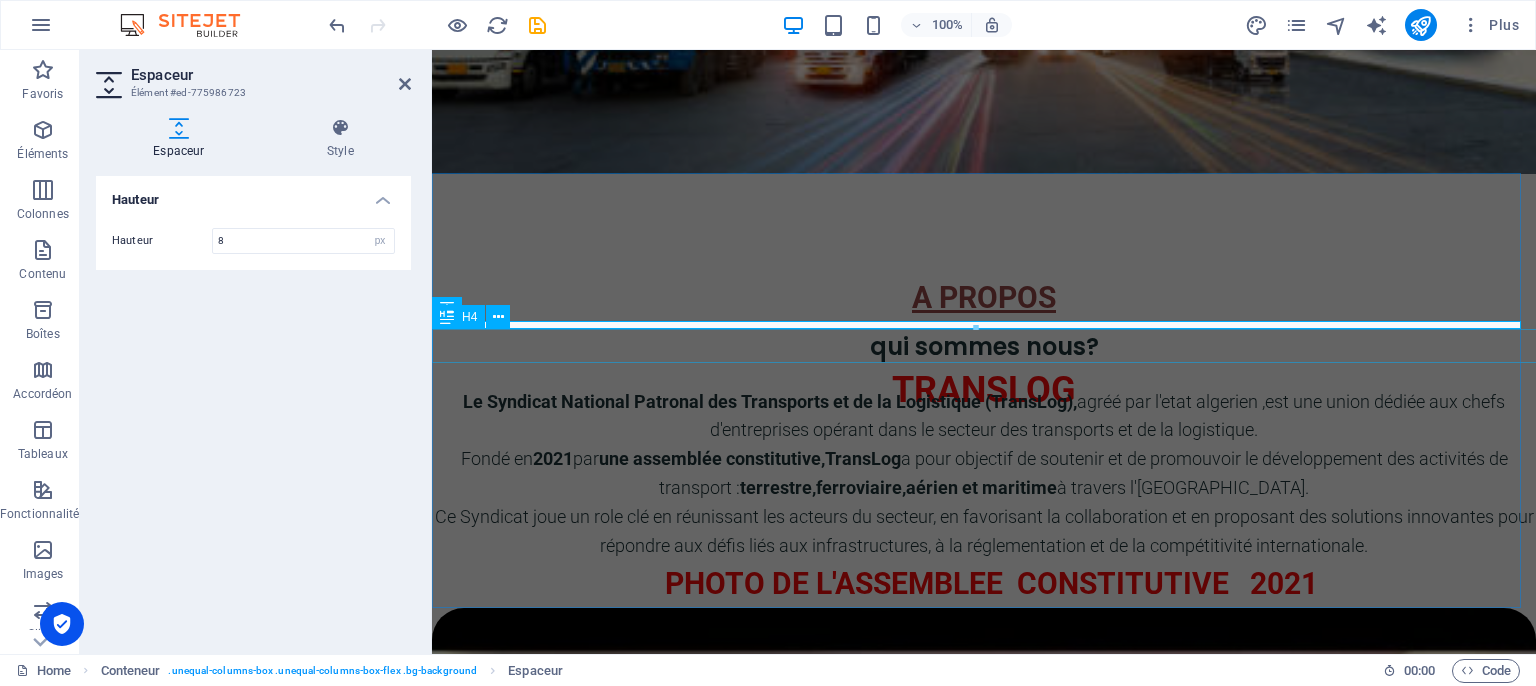 click on "qui sommes nous?" at bounding box center (984, 347) 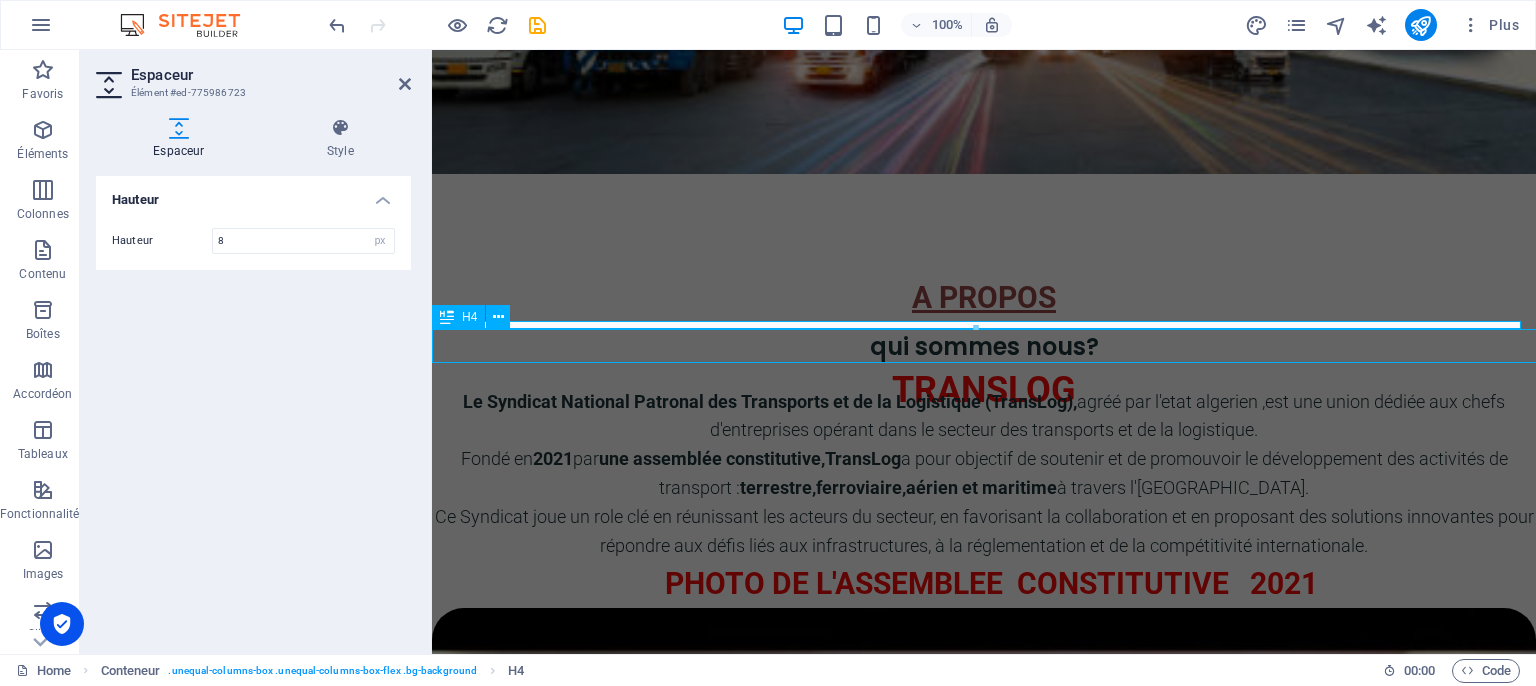 click on "qui sommes nous?" at bounding box center [984, 347] 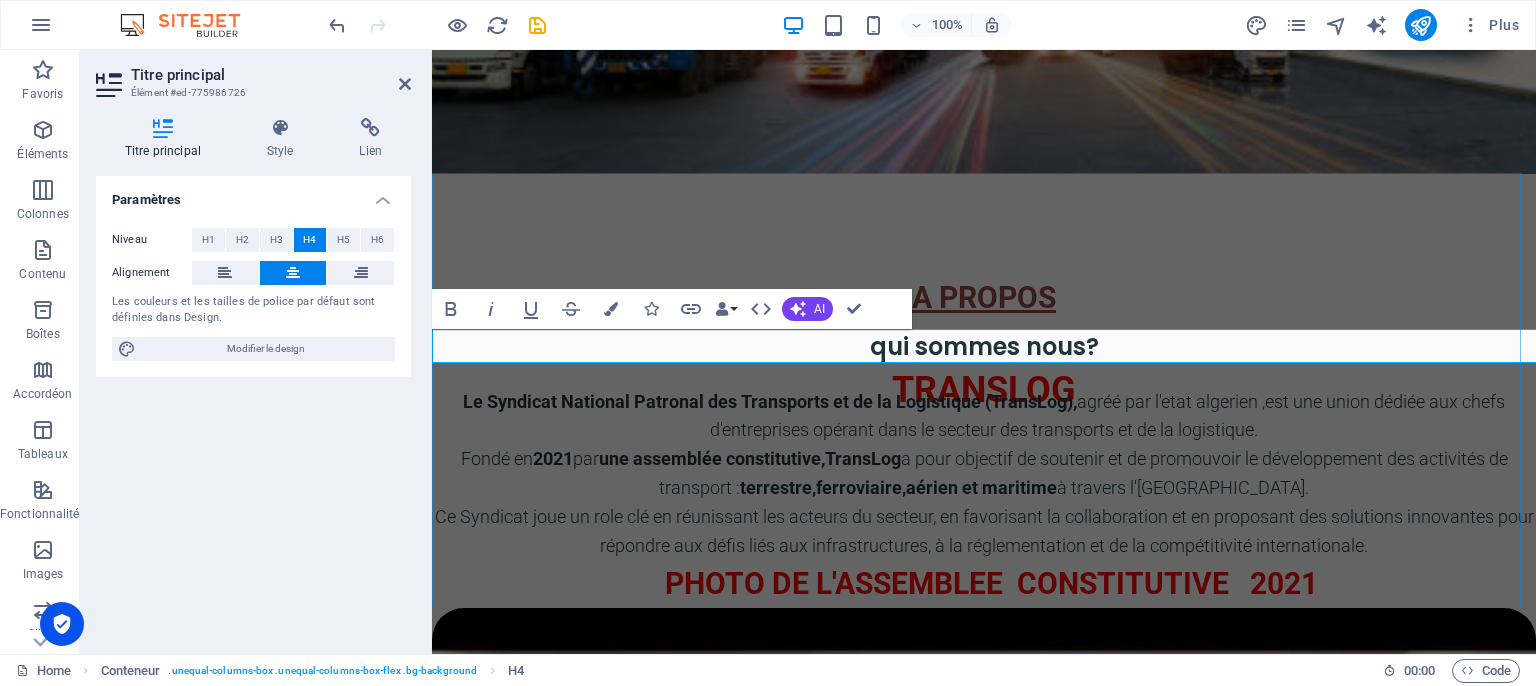 click on "qui sommes nous?" at bounding box center (984, 347) 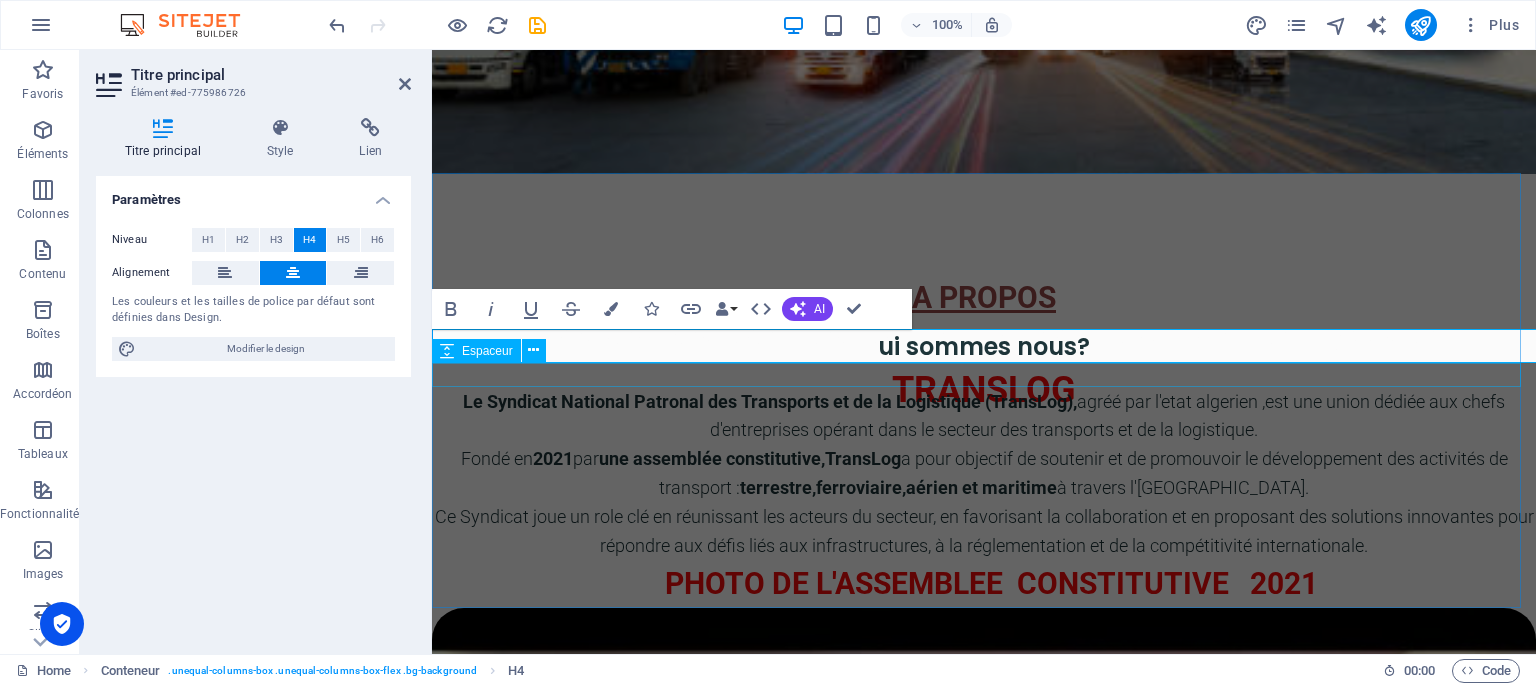 type 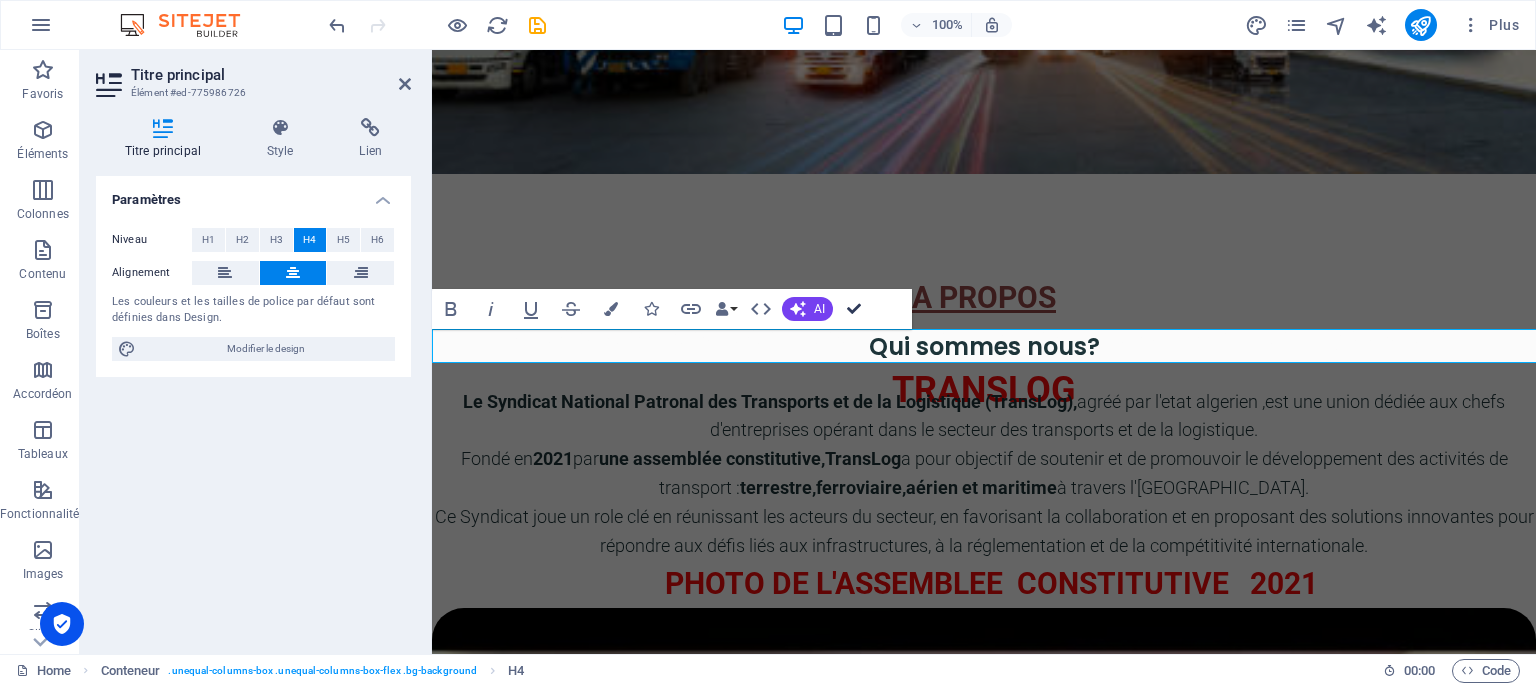 drag, startPoint x: 852, startPoint y: 309, endPoint x: 929, endPoint y: 311, distance: 77.02597 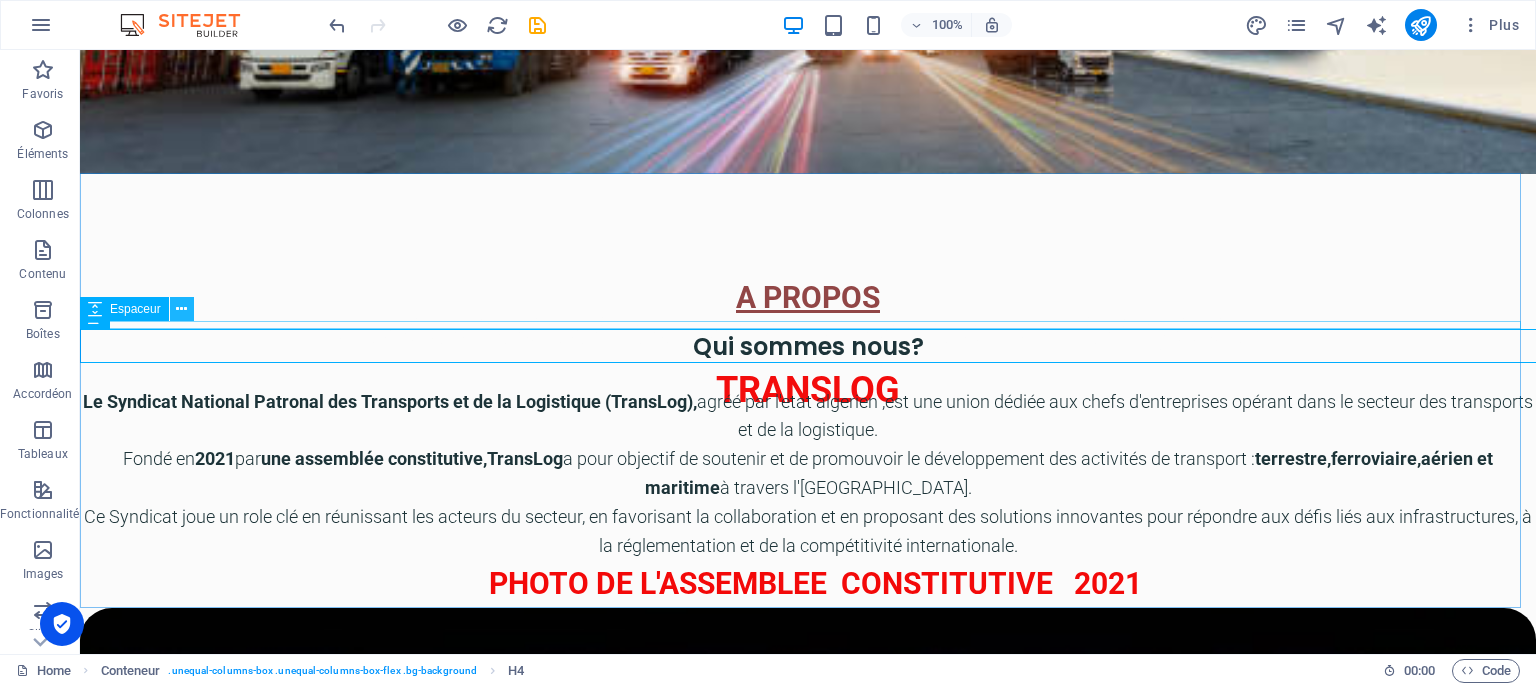 click at bounding box center [181, 309] 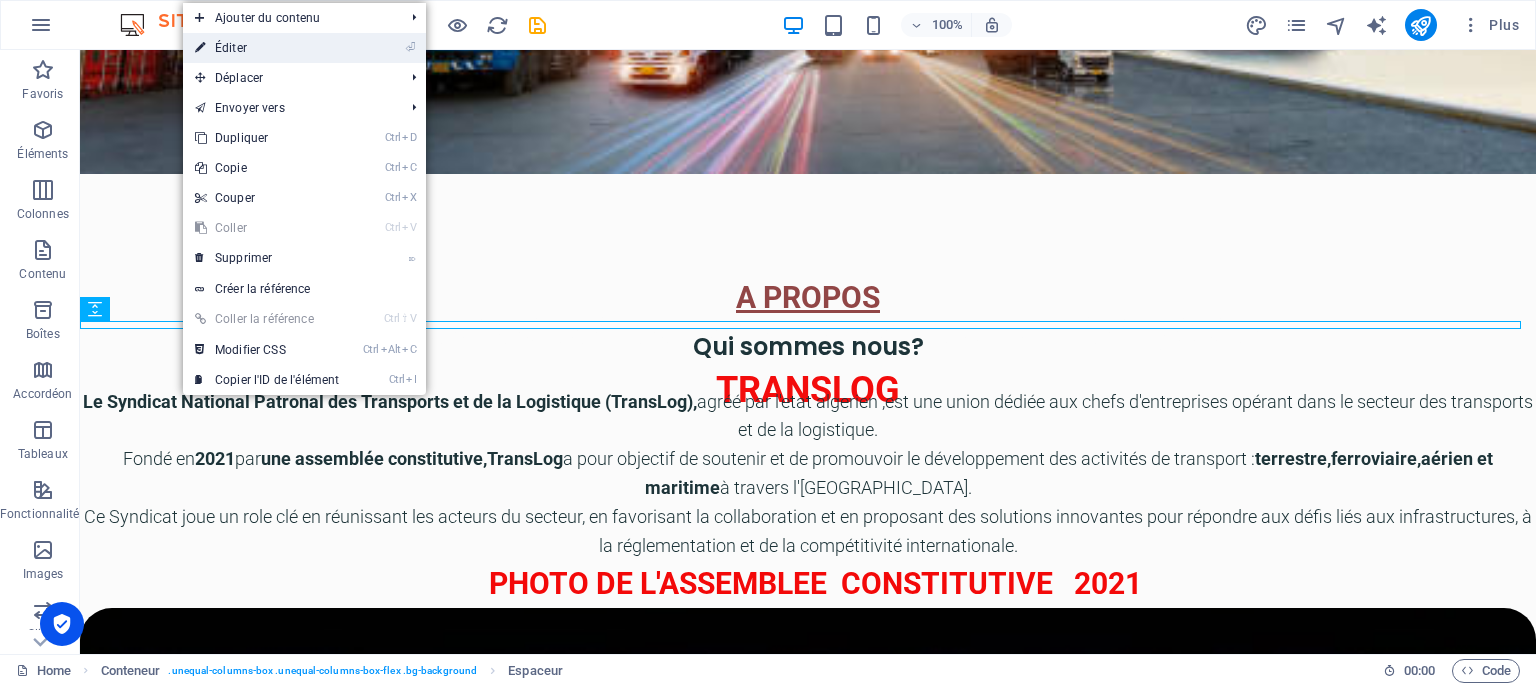 click on "⏎  Éditer" at bounding box center [267, 48] 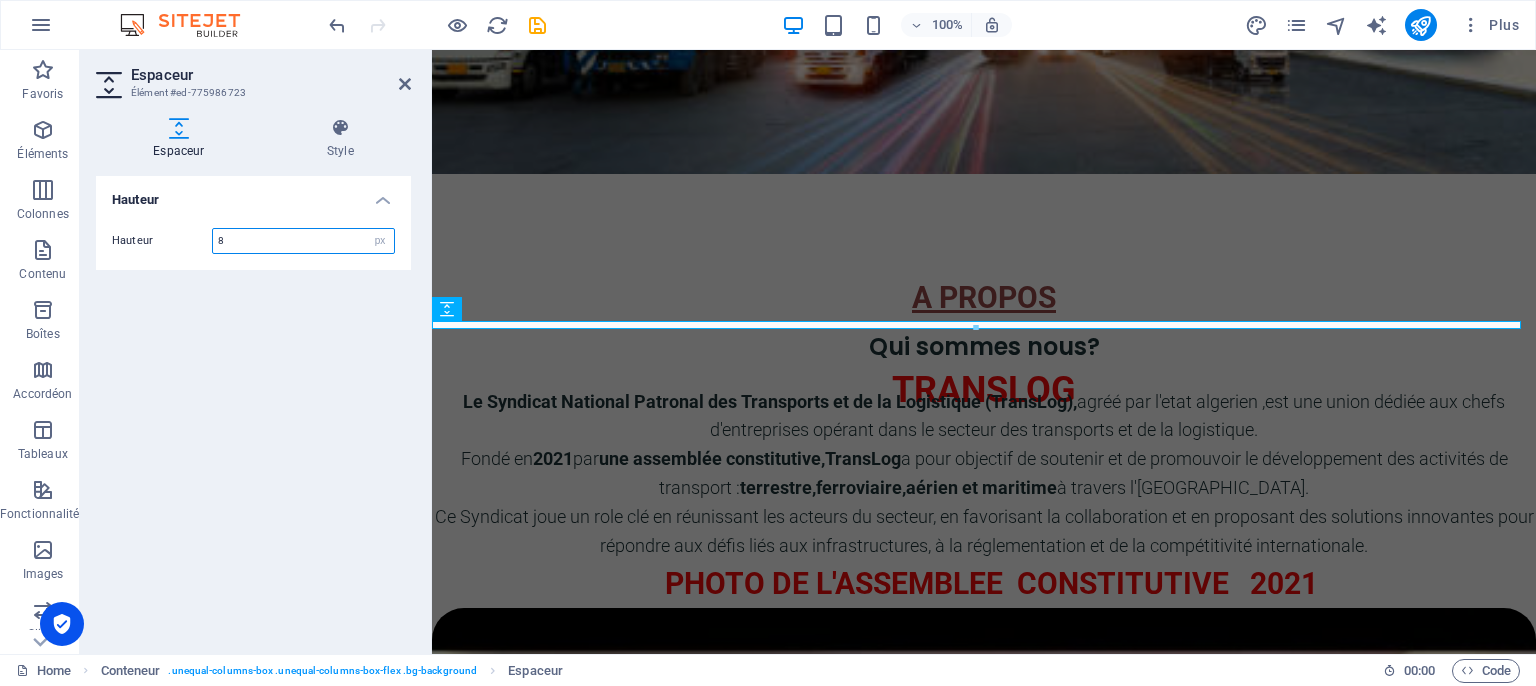 click on "8" at bounding box center (303, 241) 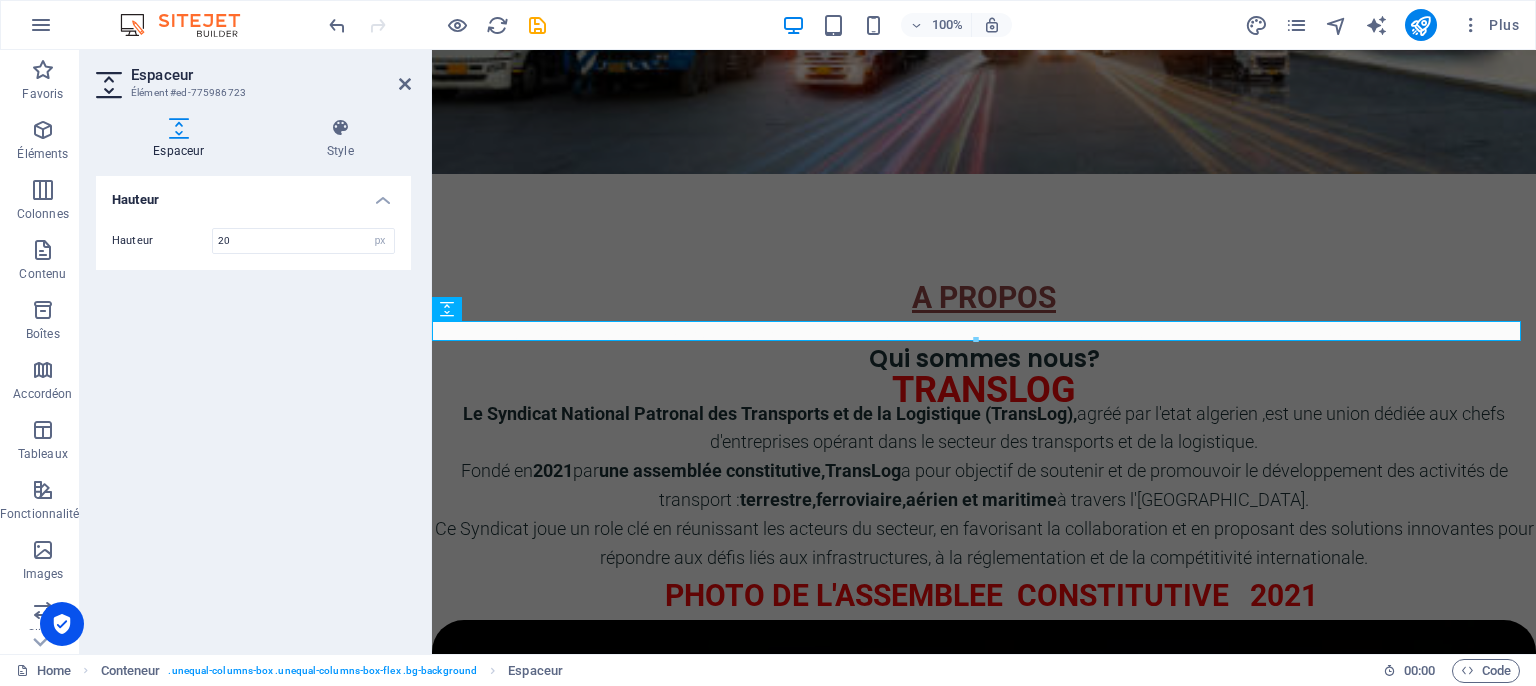click on "Hauteur Hauteur 20 px rem vh vw" at bounding box center (253, 407) 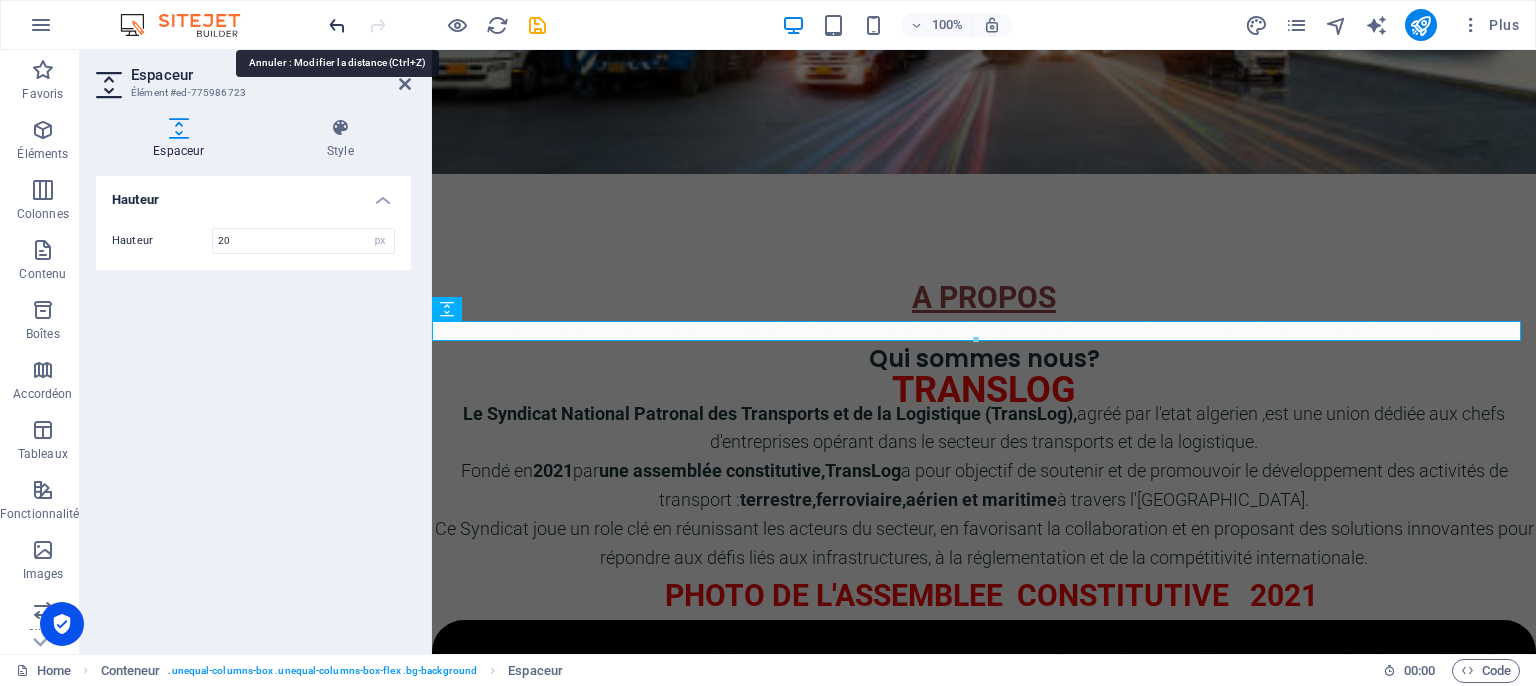 click at bounding box center (337, 25) 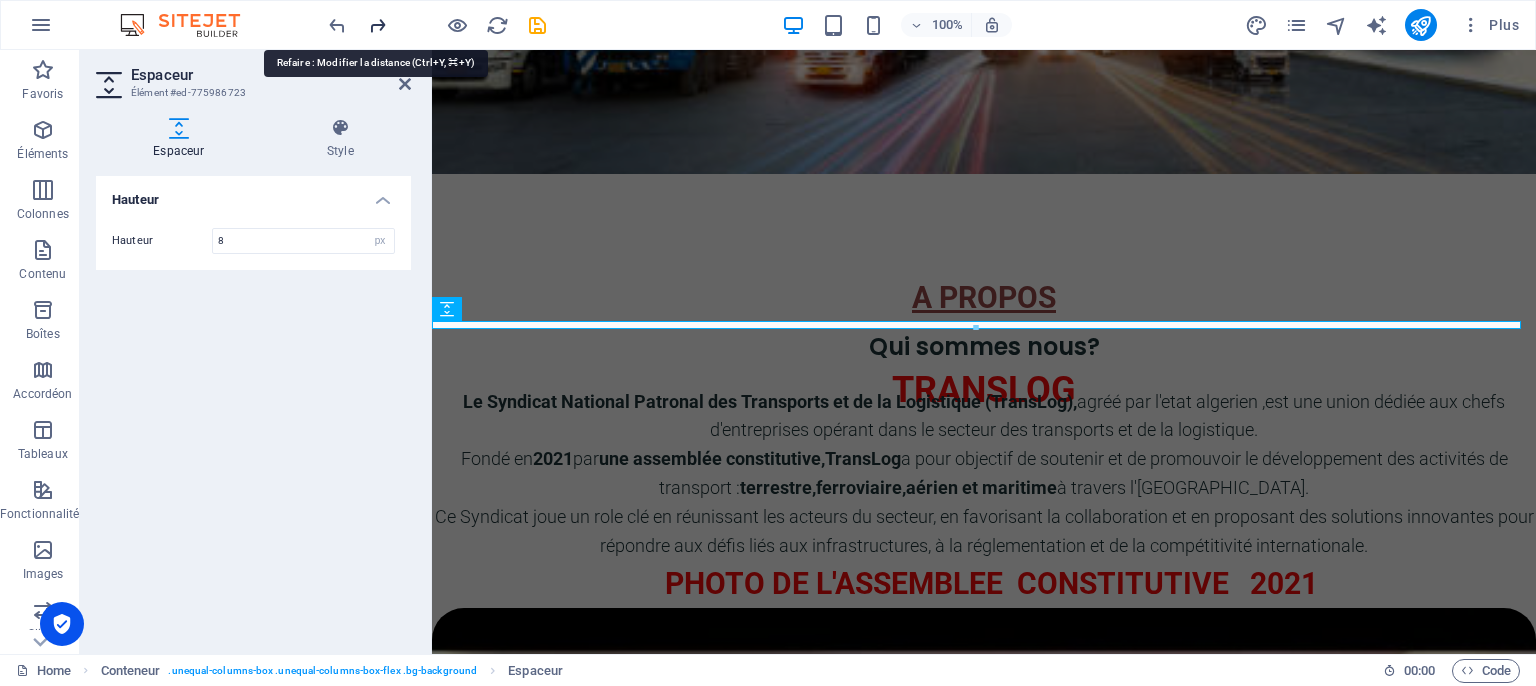 click at bounding box center [377, 25] 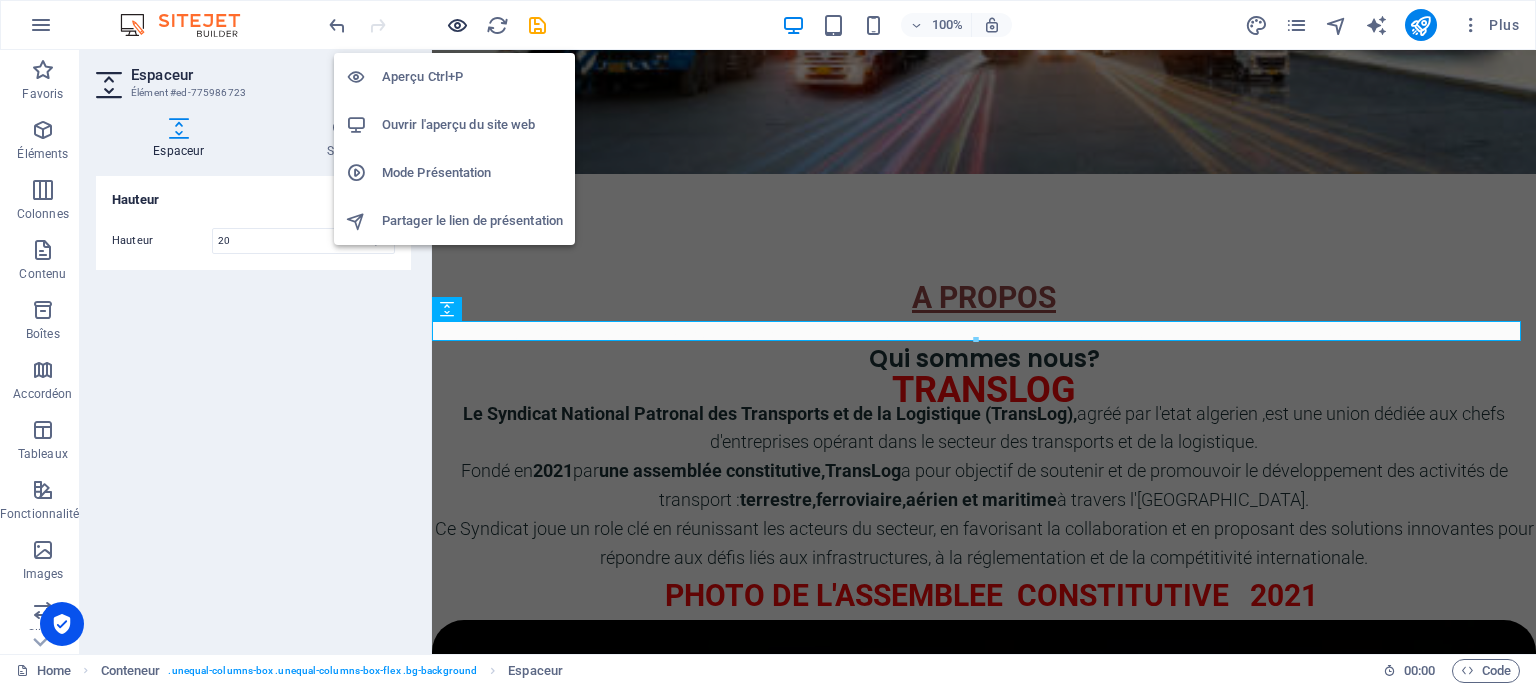 click at bounding box center [457, 25] 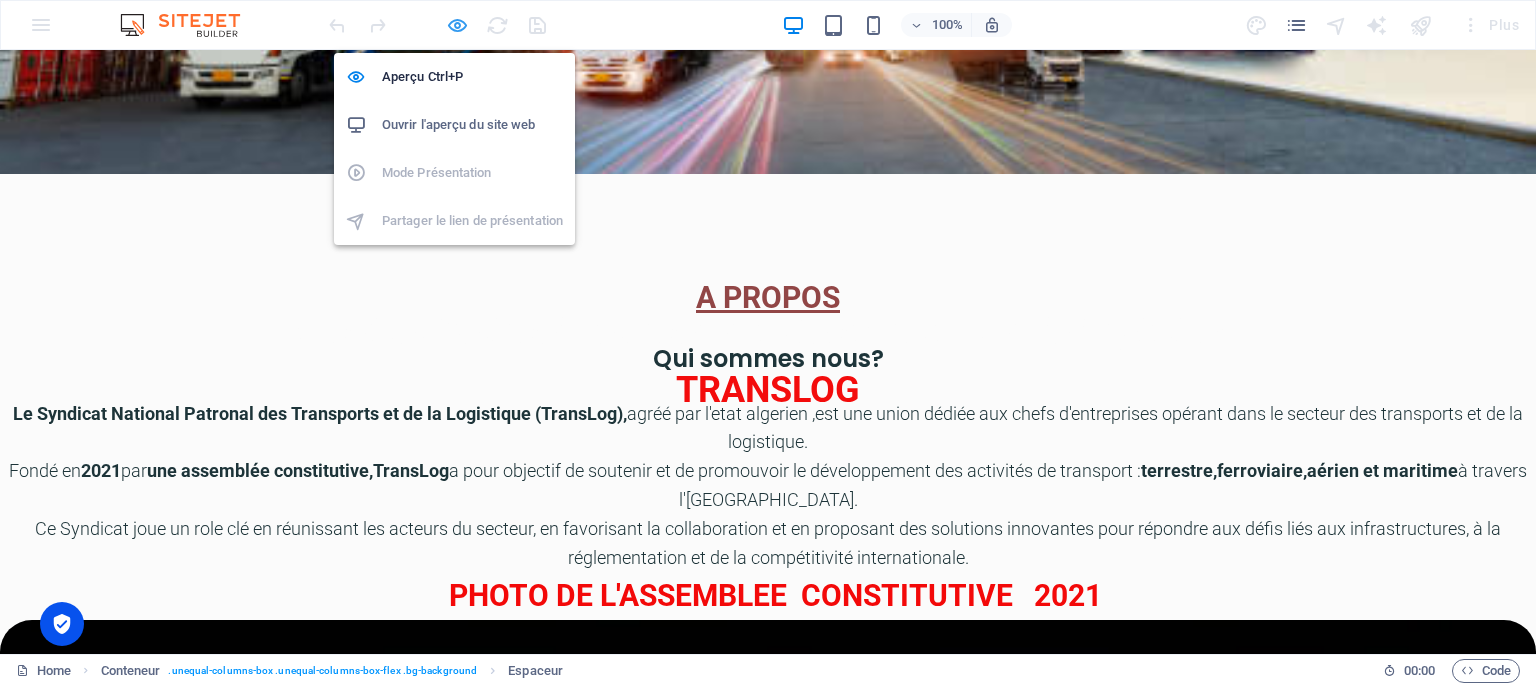 click at bounding box center (457, 25) 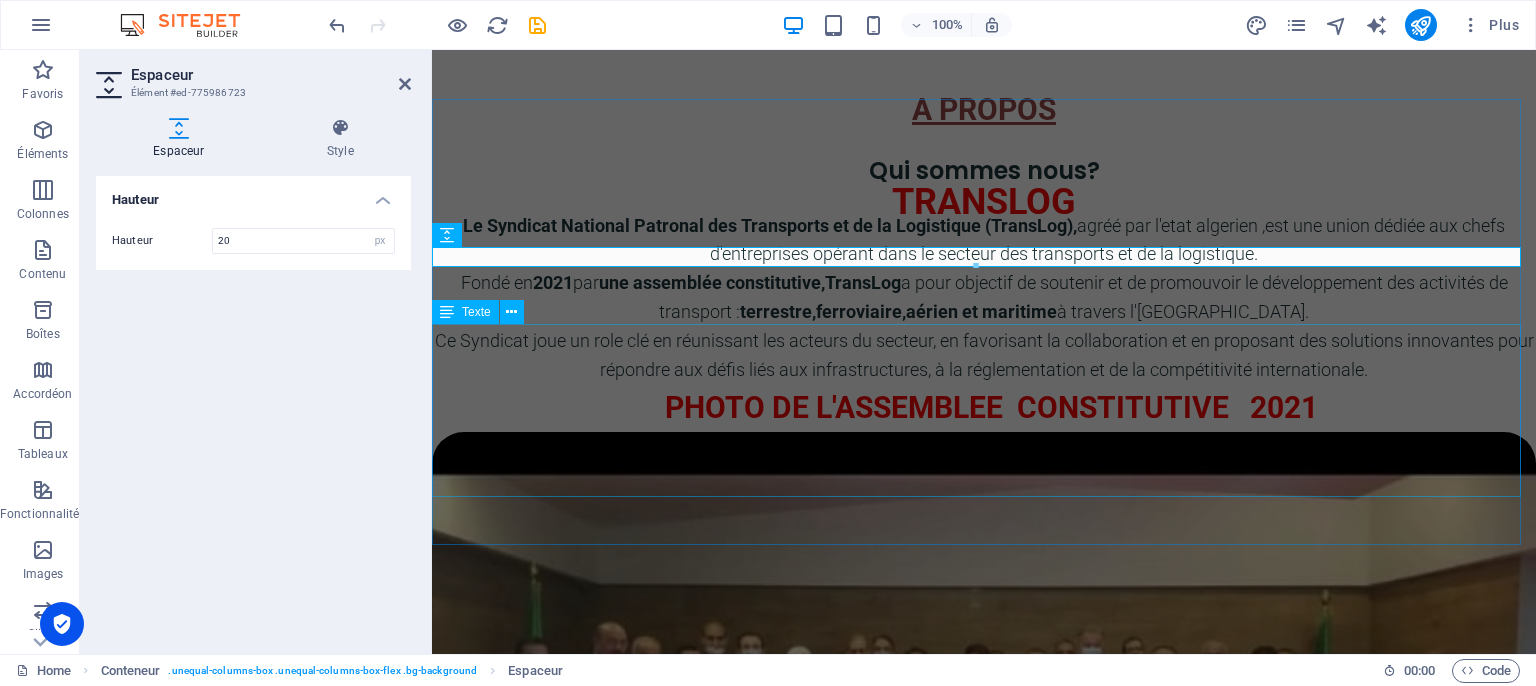 scroll, scrollTop: 680, scrollLeft: 0, axis: vertical 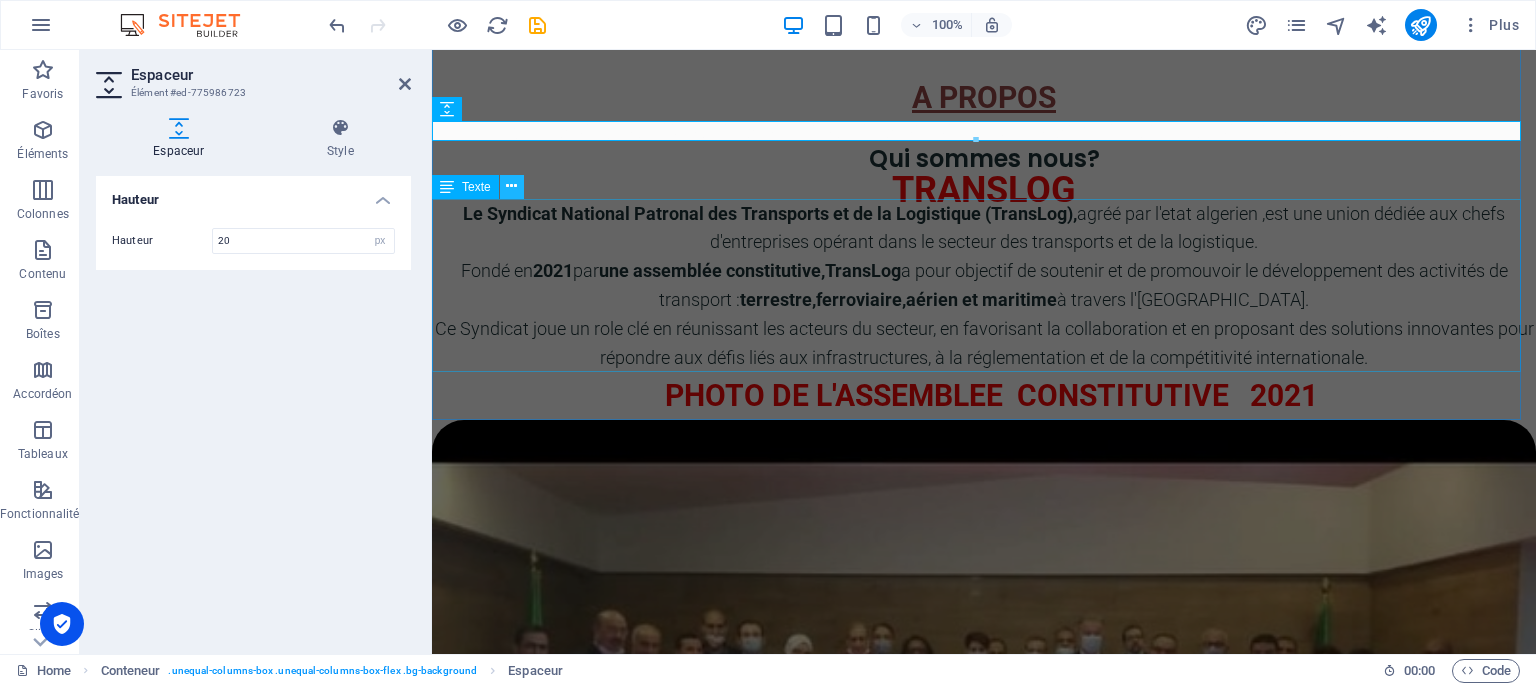 click at bounding box center (511, 186) 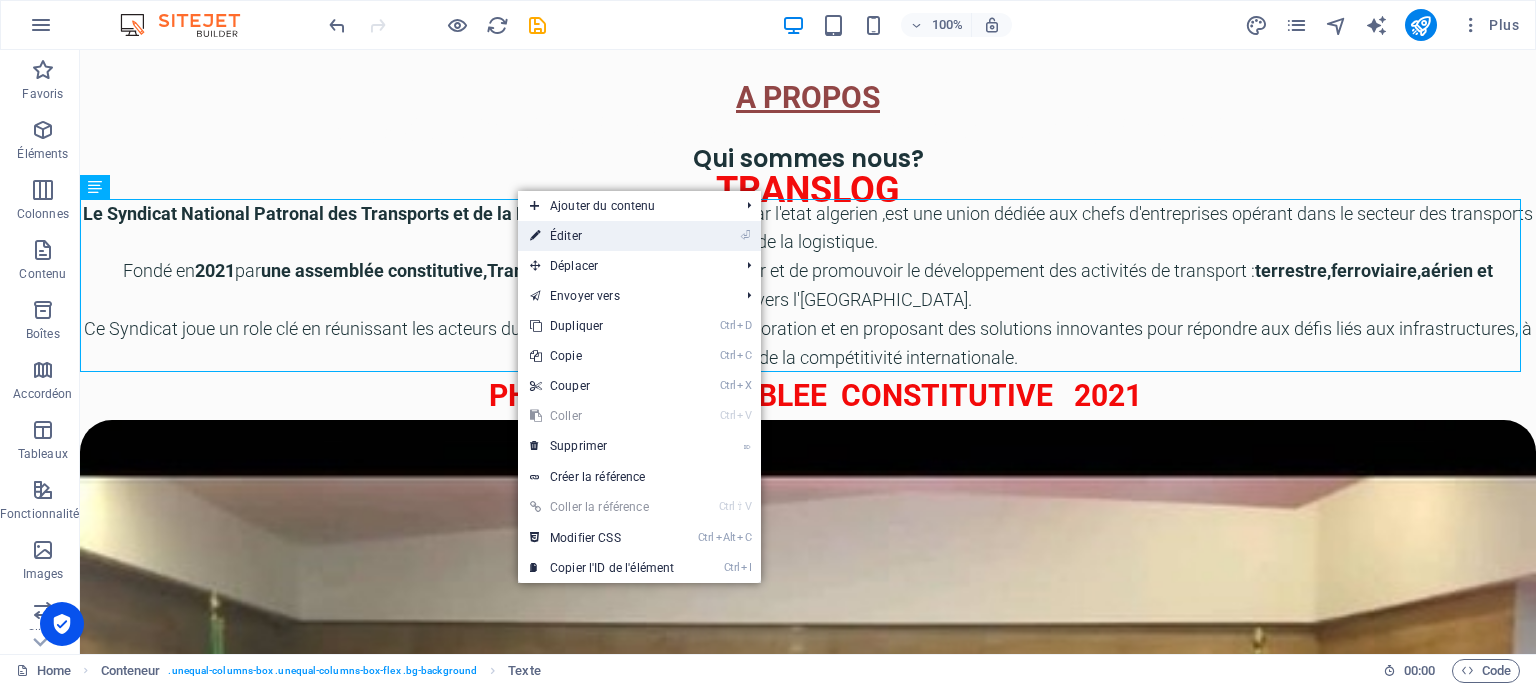 click on "⏎  Éditer" at bounding box center [602, 236] 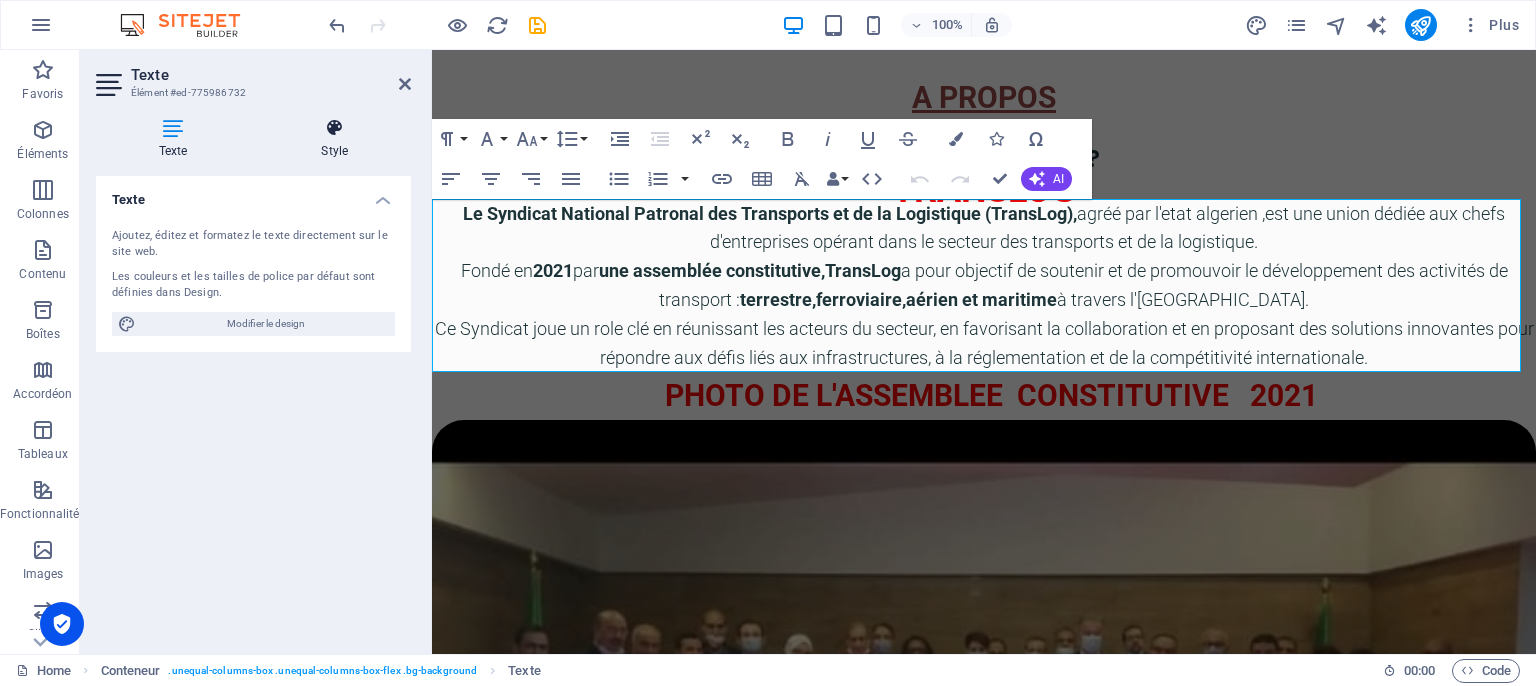 click on "Style" at bounding box center [335, 139] 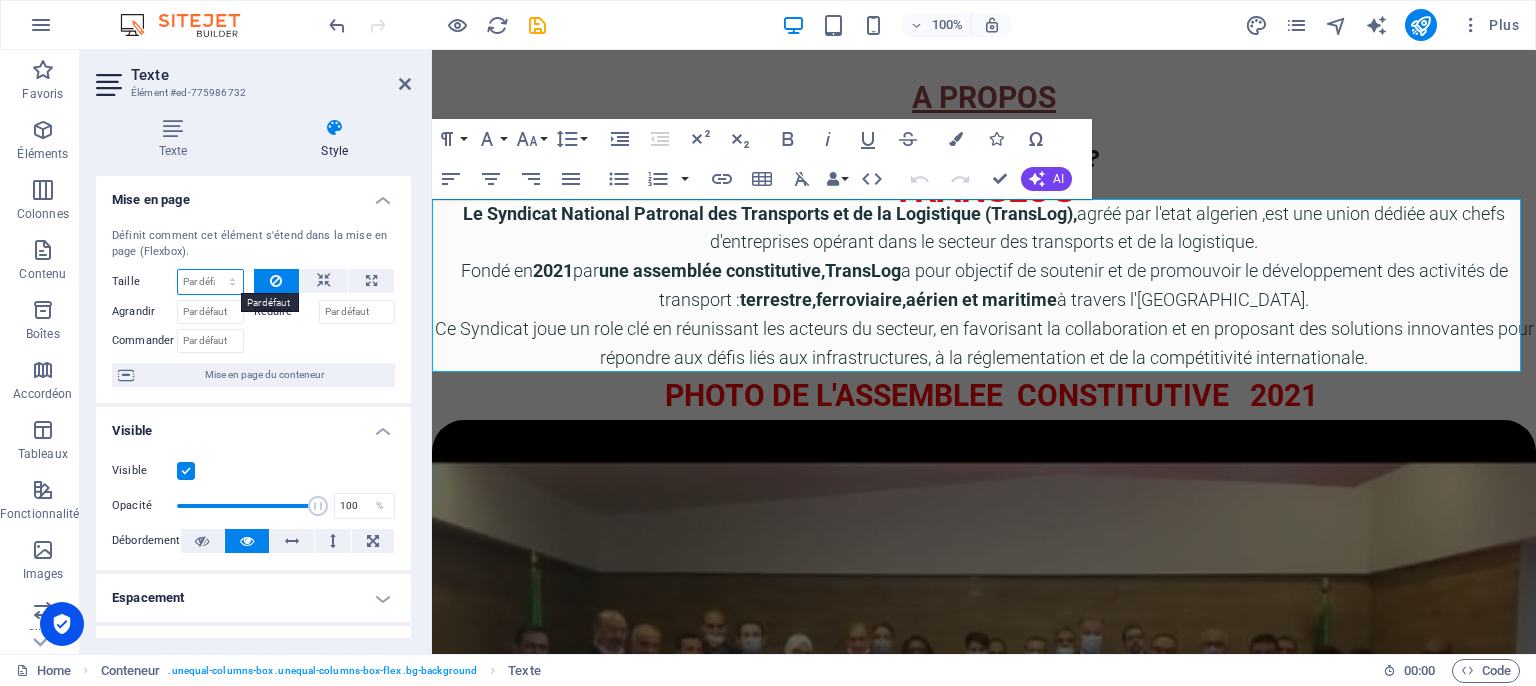 click on "Par défaut auto px % 1/1 1/2 1/3 1/4 1/5 1/6 1/7 1/8 1/9 1/10" at bounding box center (210, 282) 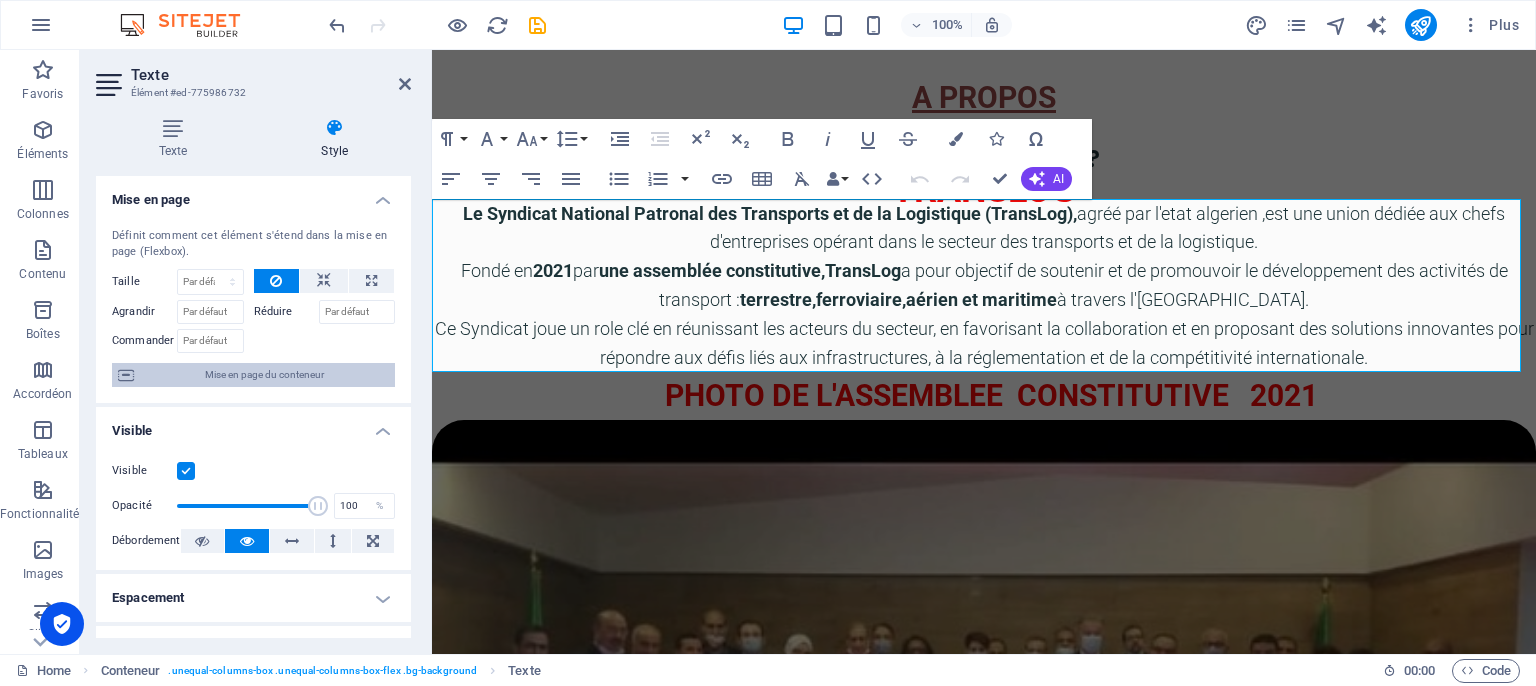 click on "Mise en page du conteneur" at bounding box center (264, 375) 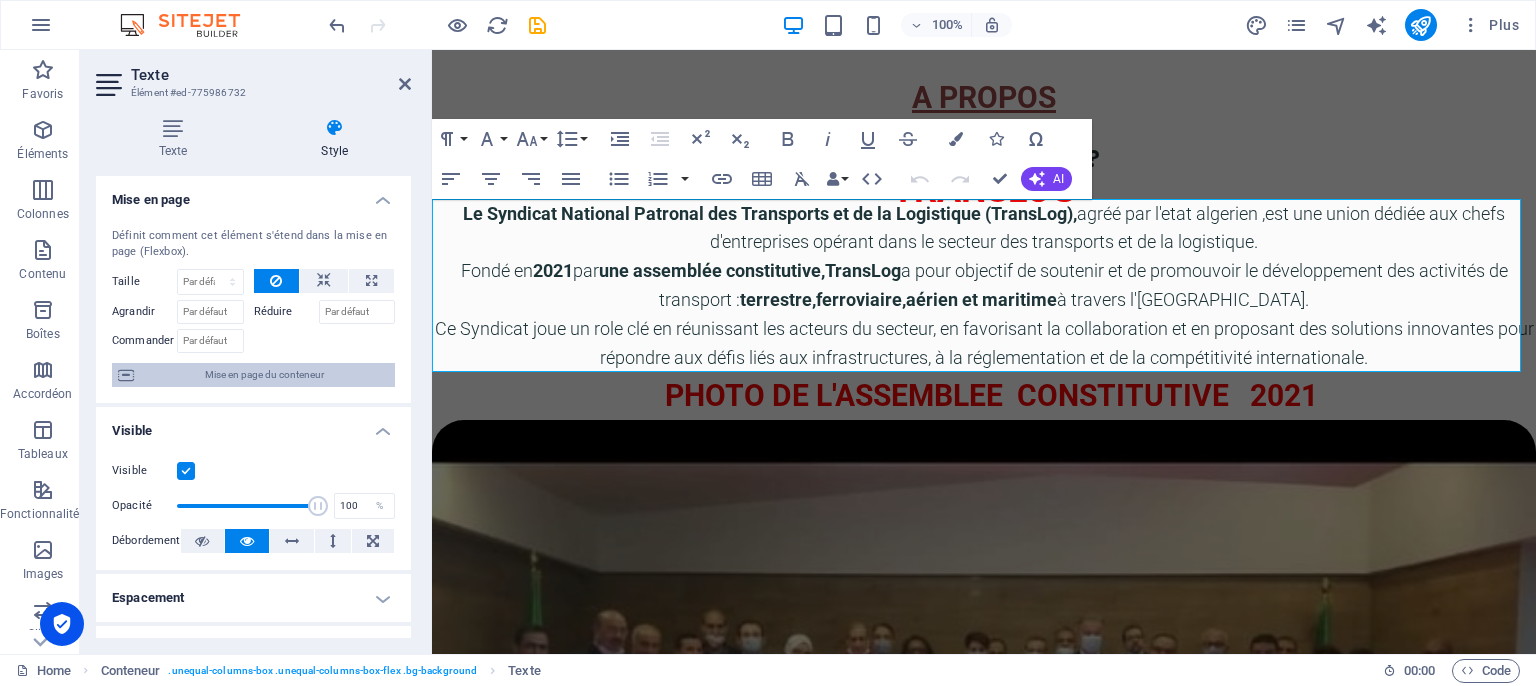 select on "%" 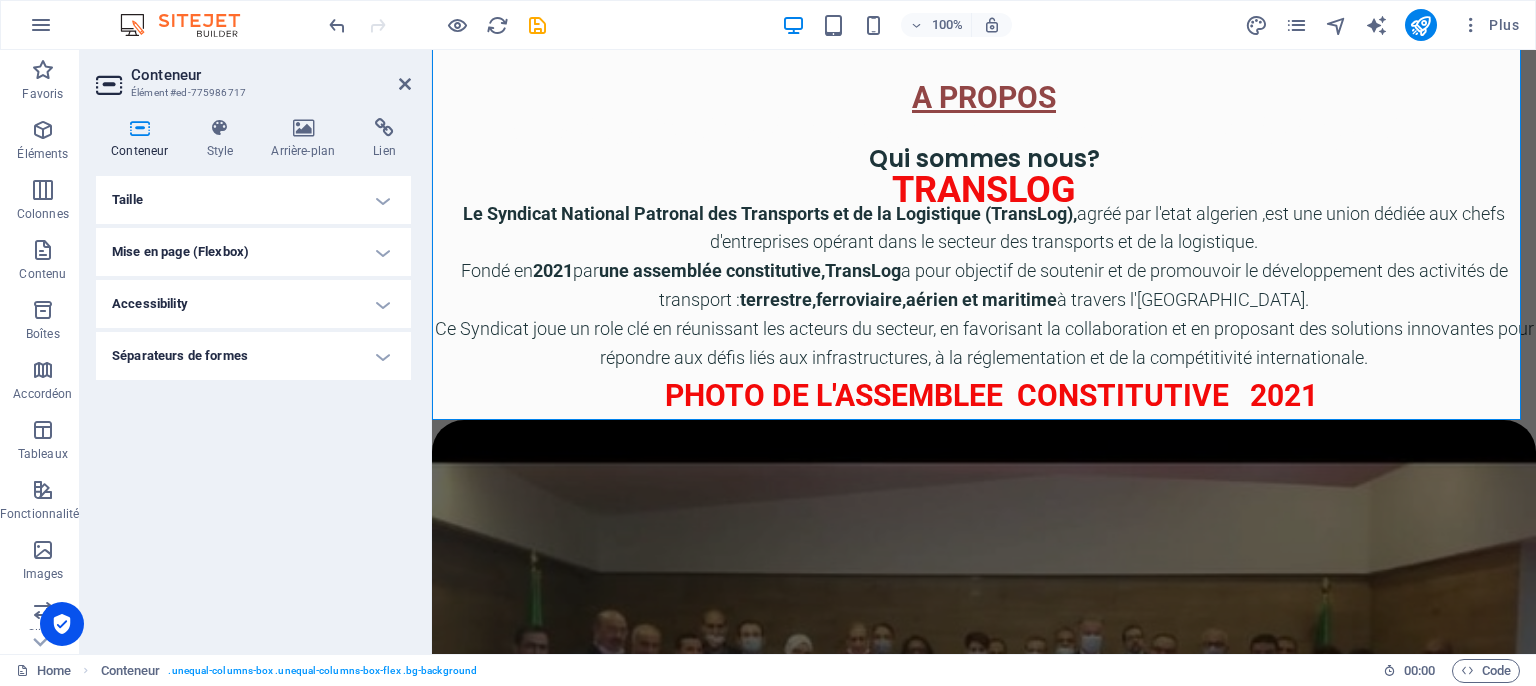 click on "Taille" at bounding box center (253, 200) 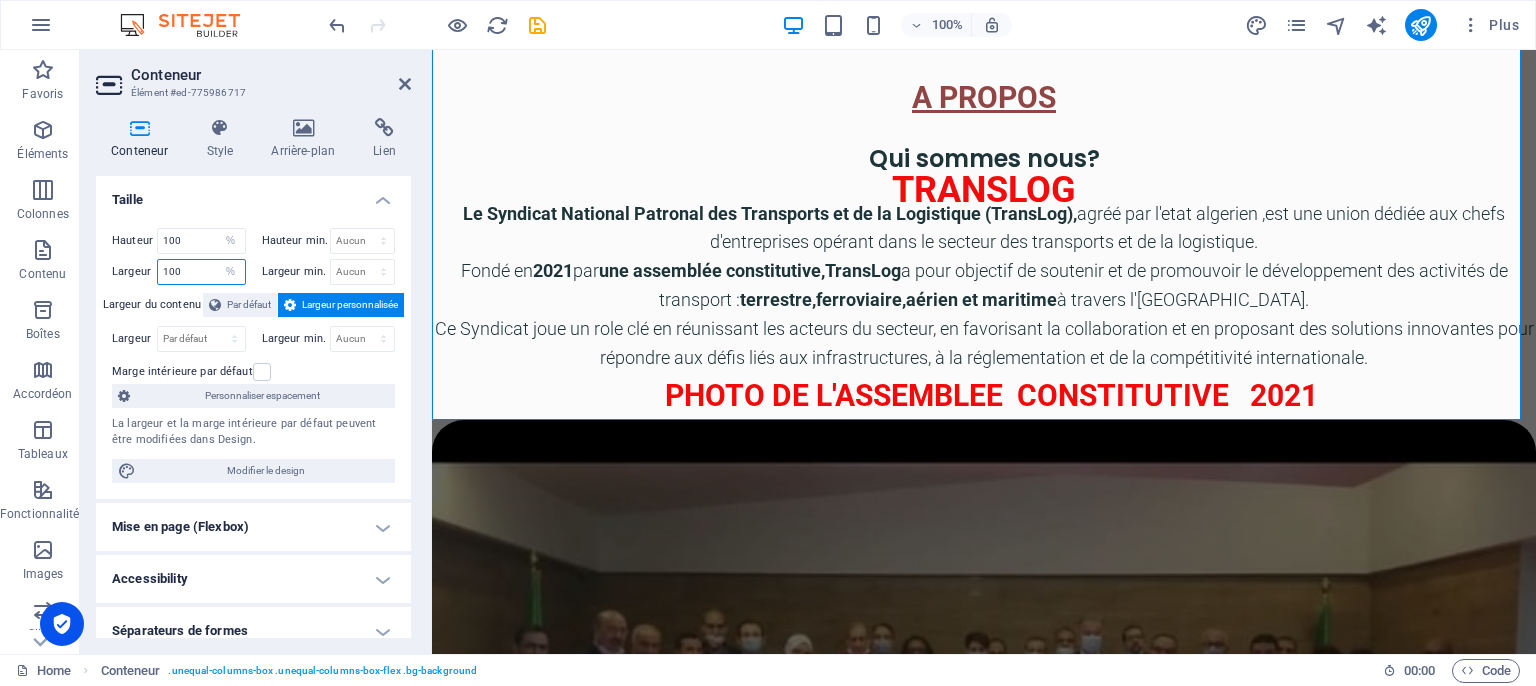 click on "100" at bounding box center [201, 272] 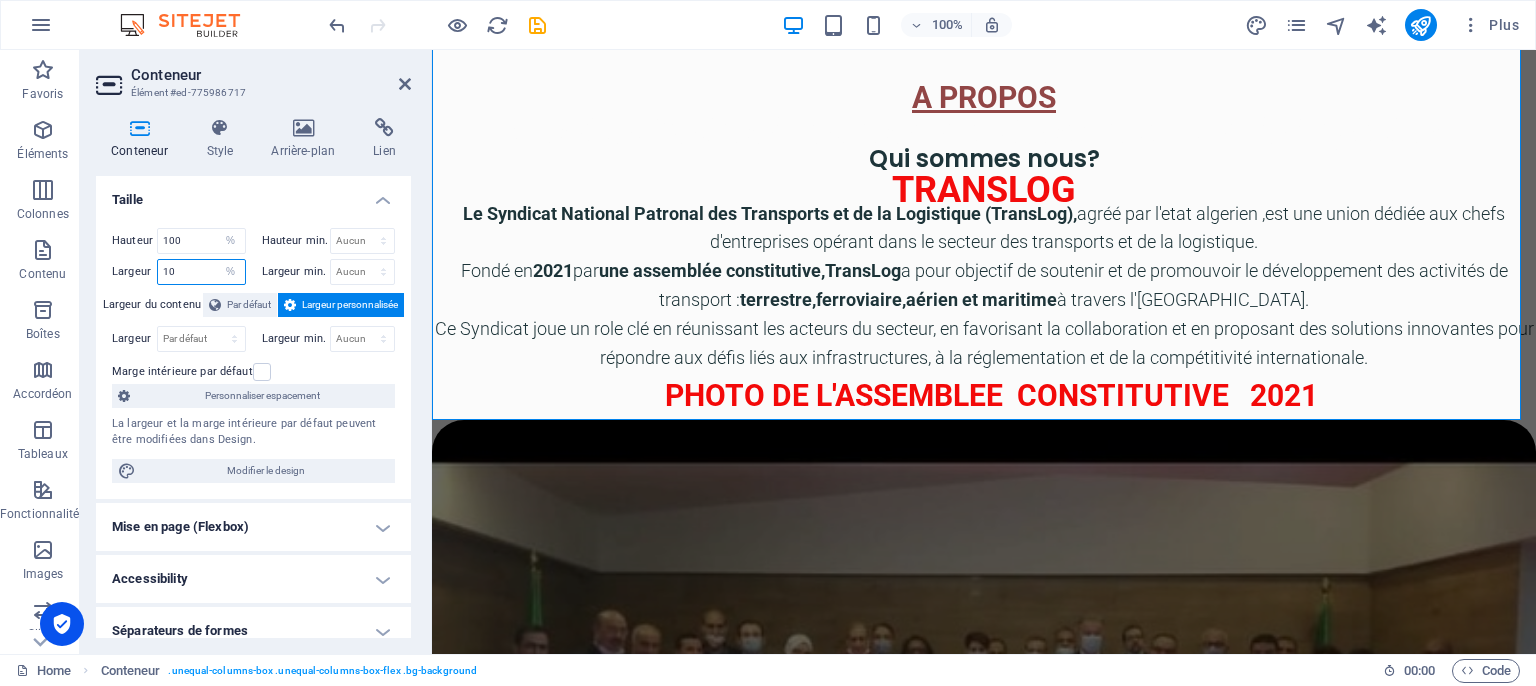 type on "1" 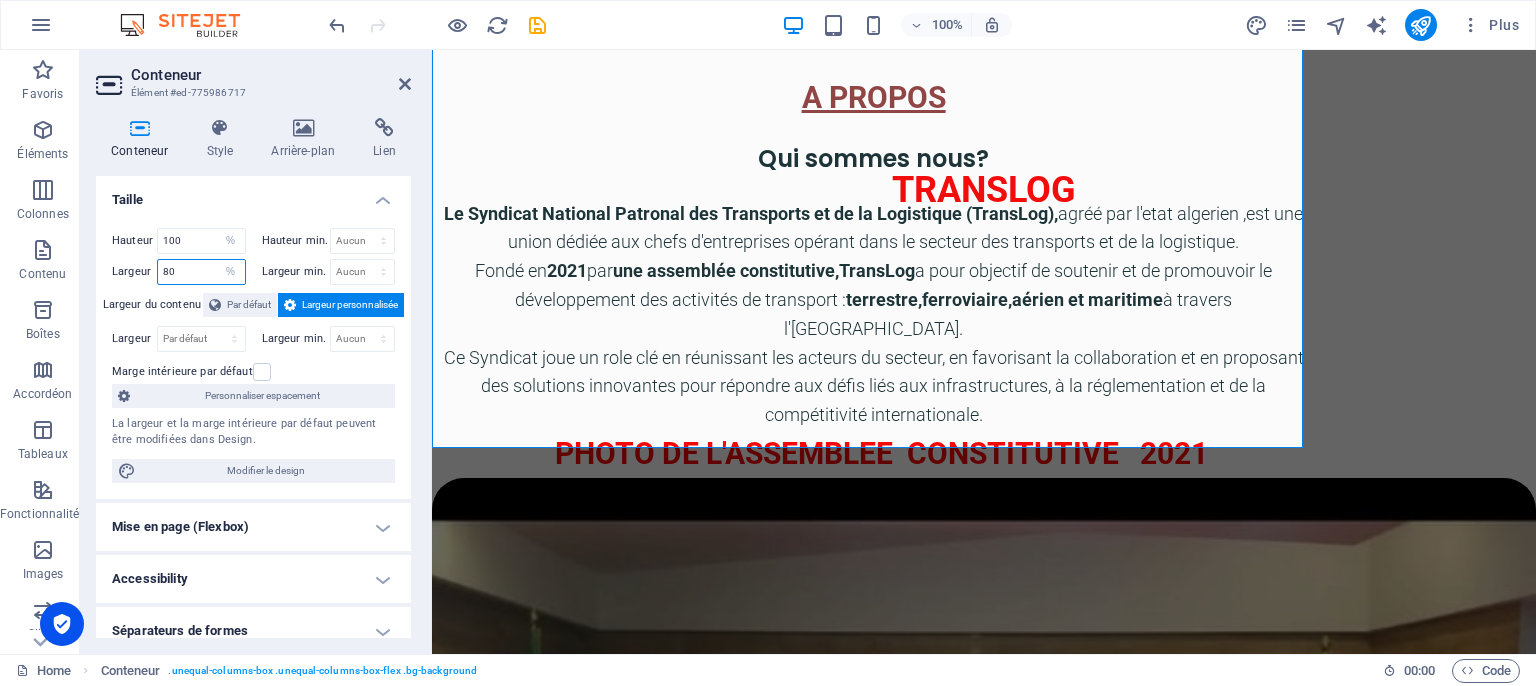 click on "80" at bounding box center [201, 272] 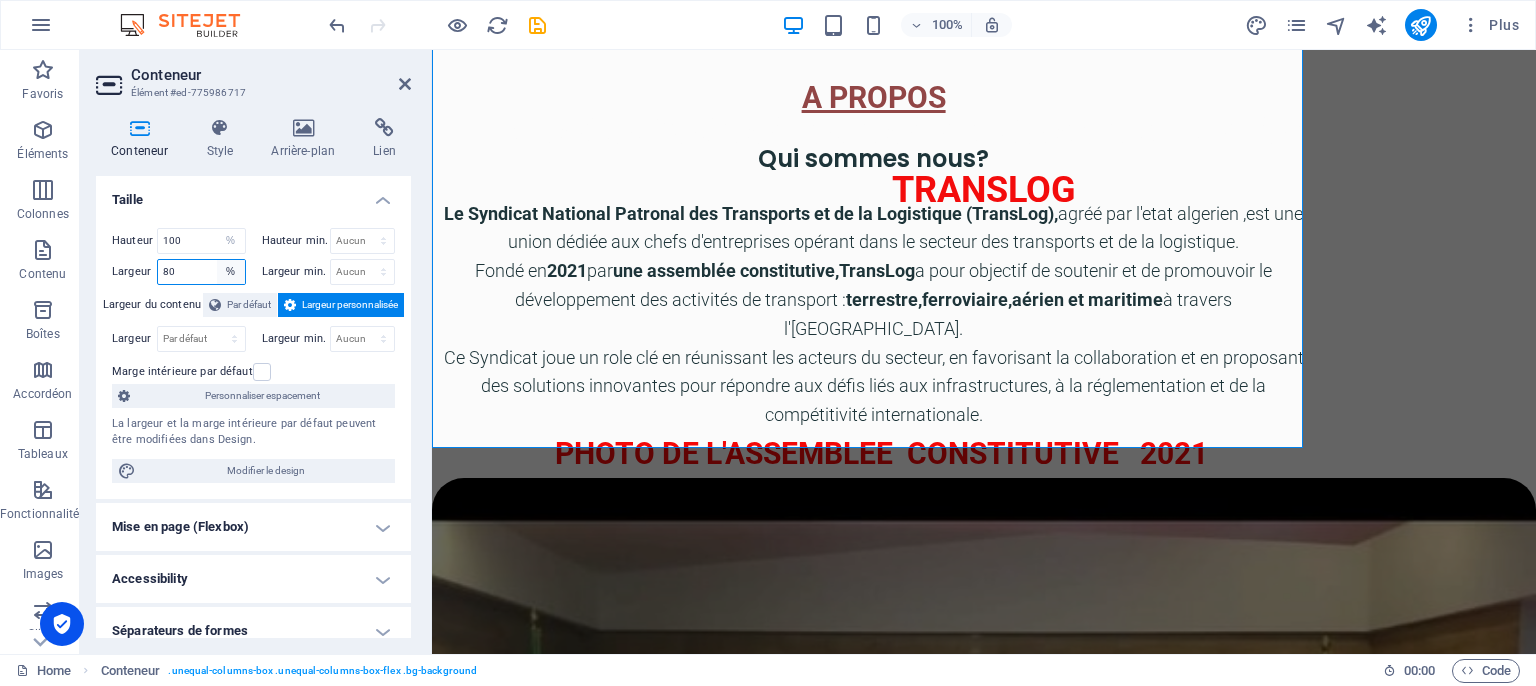 type on "8" 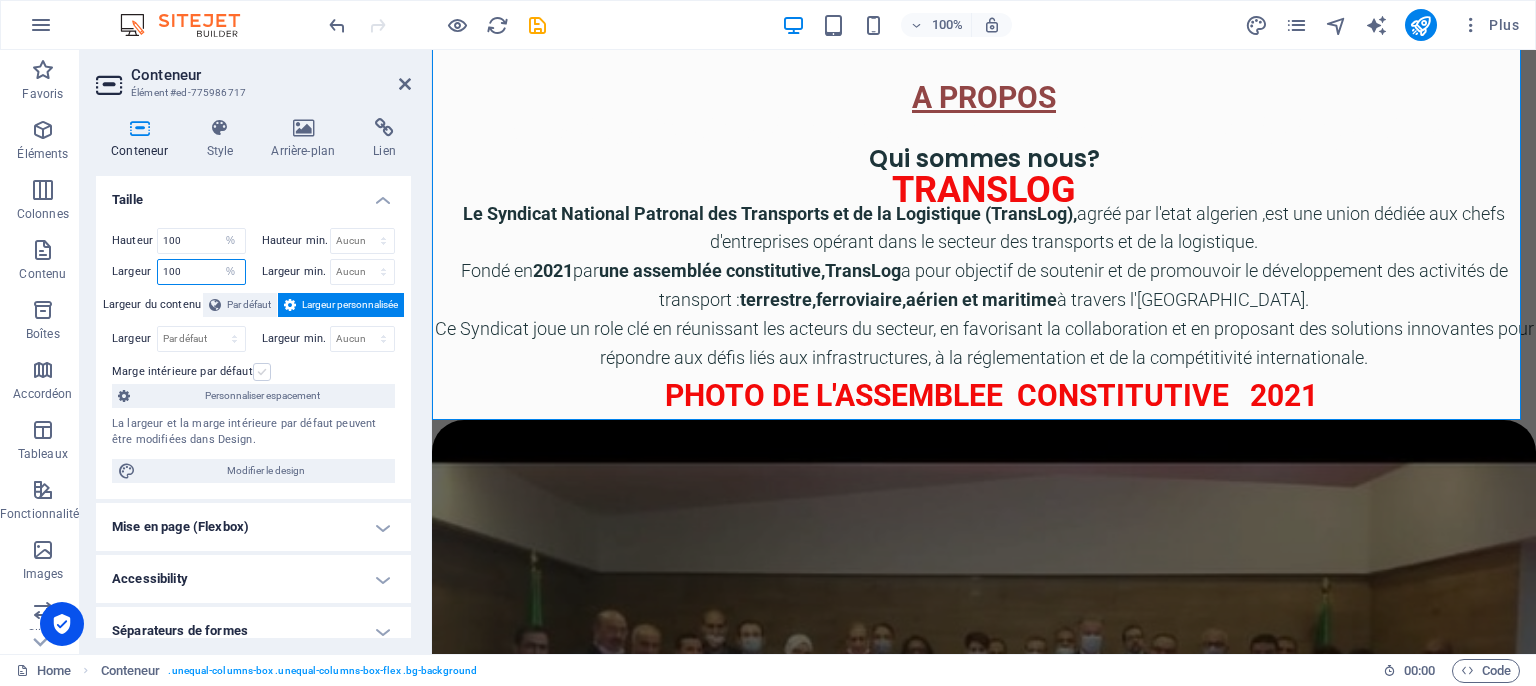 type on "100" 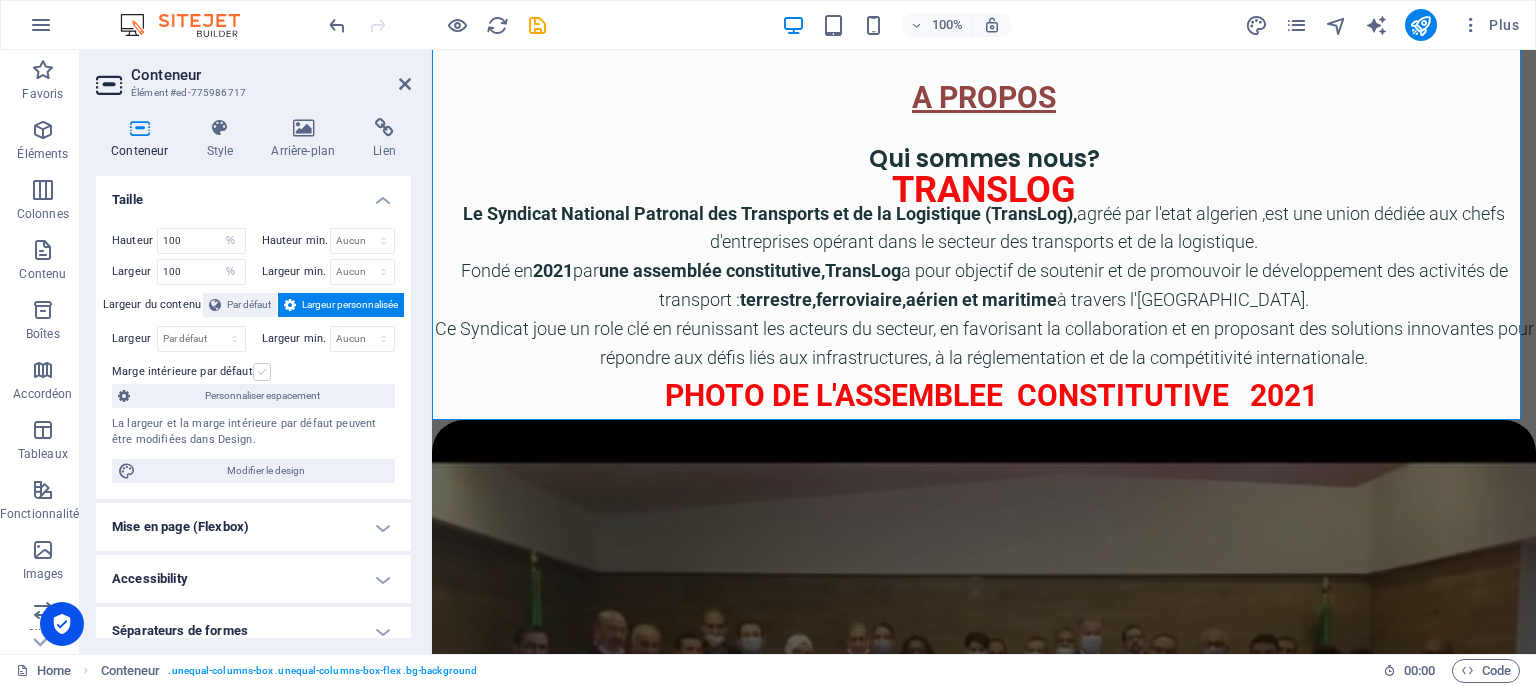 click at bounding box center (262, 372) 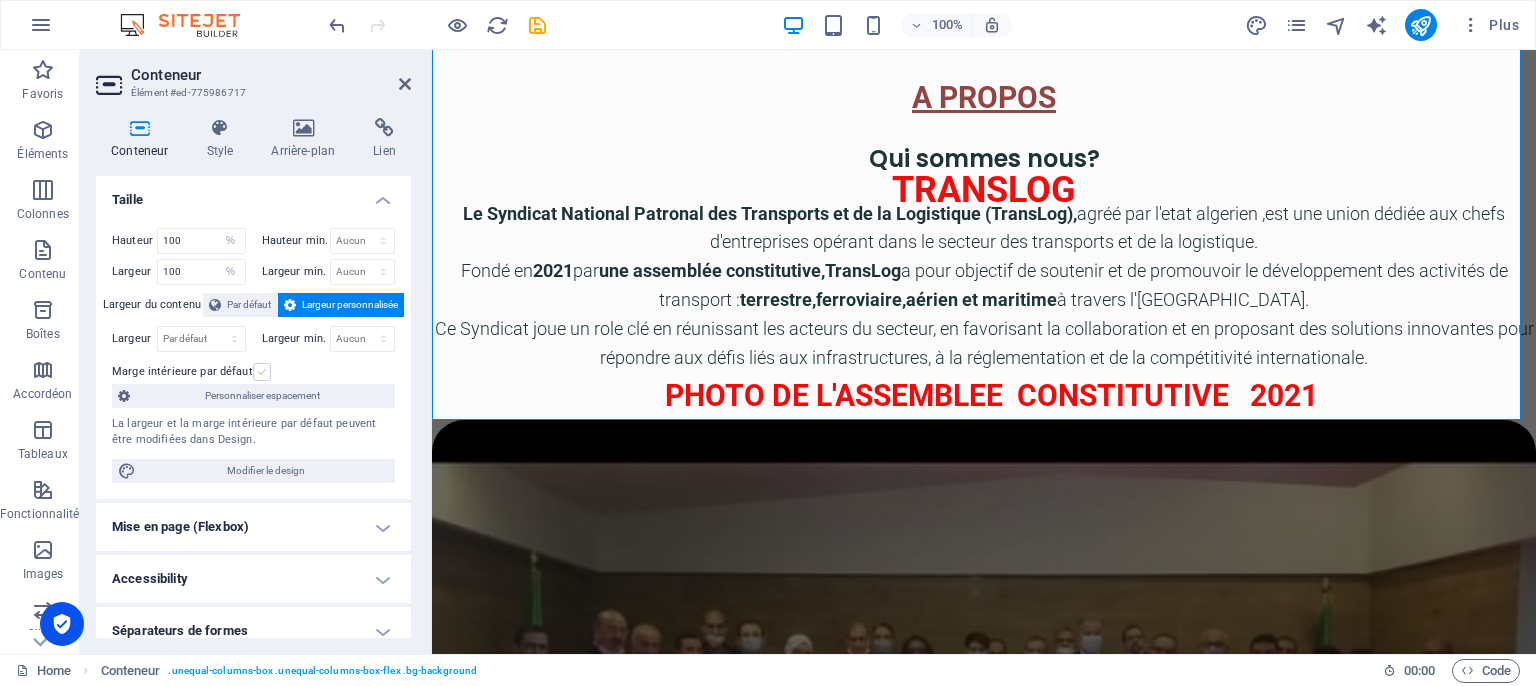 click on "Marge intérieure par défaut" at bounding box center [0, 0] 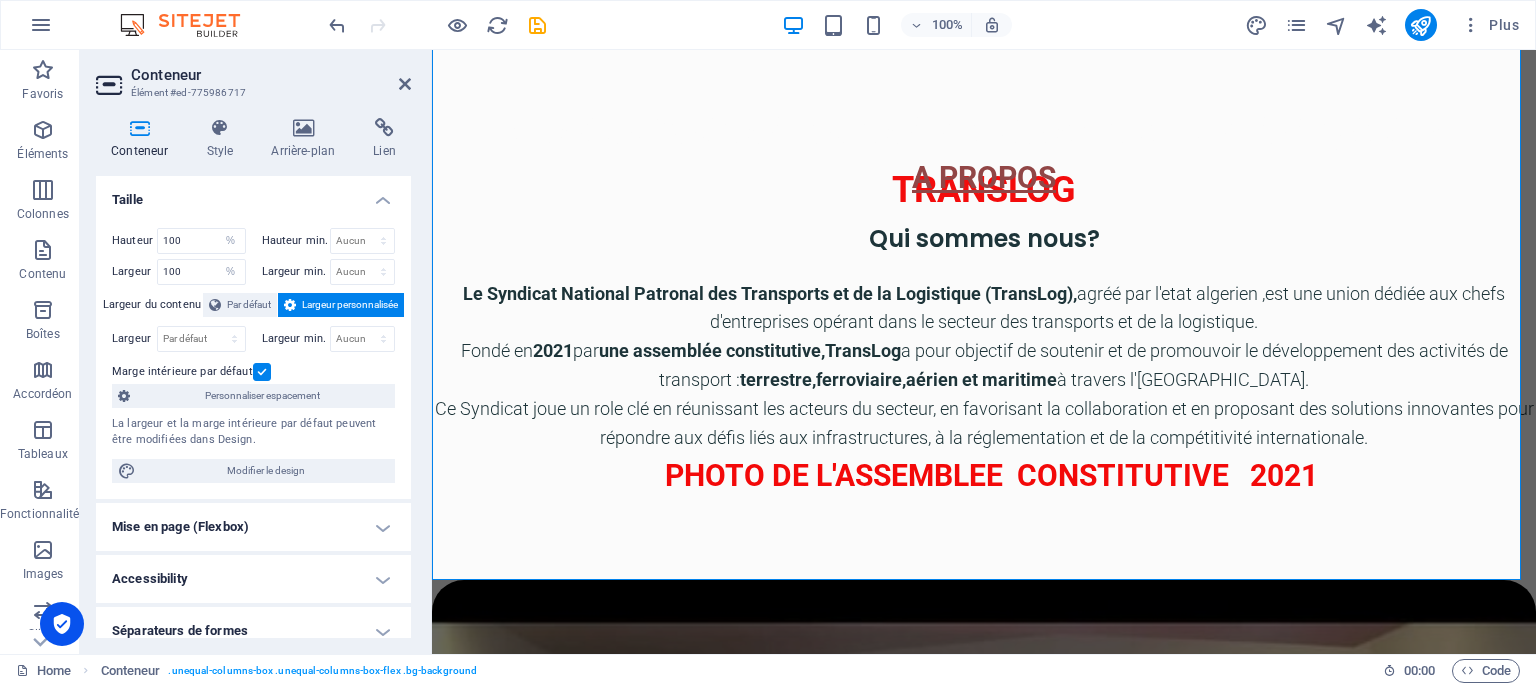 drag, startPoint x: 964, startPoint y: 499, endPoint x: 486, endPoint y: 506, distance: 478.05124 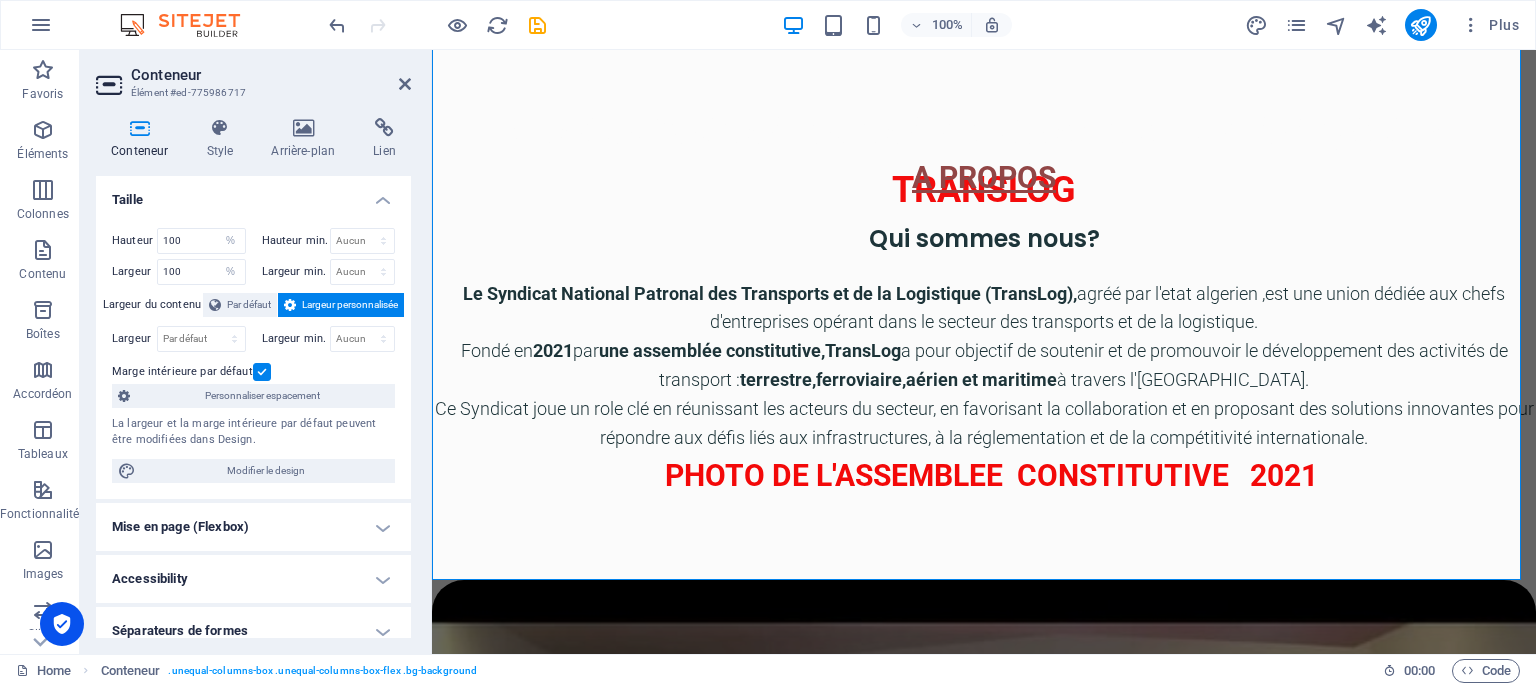 click on "A PROPOS Qui sommes nous? Le Syndicat National Patronal des Transports et de la Logistique (TransLog), agréé par l'etat algerien ,est une union dédiée aux chefs d'entreprises opérant dans le secteur des transports et de la logistique. Fondé en  2021  par  une assemblée constitutive,TransLog  a pour objectif de soutenir et de promouvoir le développement des activités de transport :  terrestre,ferroviaire,aérien et maritime  à travers l'[GEOGRAPHIC_DATA]. Ce Syndicat joue un role clé en réunissant les acteurs du secteur, en favorisant la collaboration et en proposant des solutions innovantes pour répondre aux défis liés aux infrastructures, à la réglementation et de la compétitivité internationale.      PHOTO DE L'ASSEMBLEE  CONSTITUTIVE   2021" at bounding box center [984, 277] 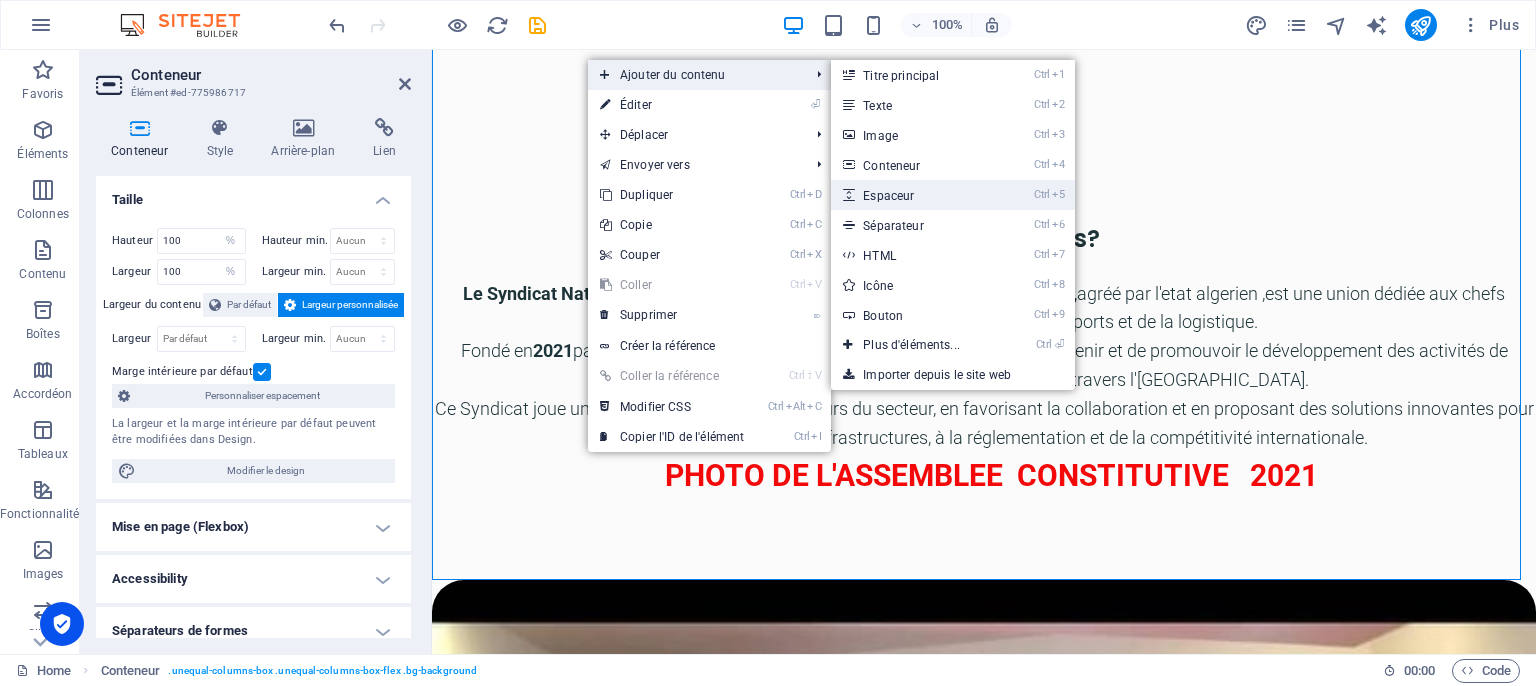 click on "Ctrl 5  Espaceur" at bounding box center (915, 195) 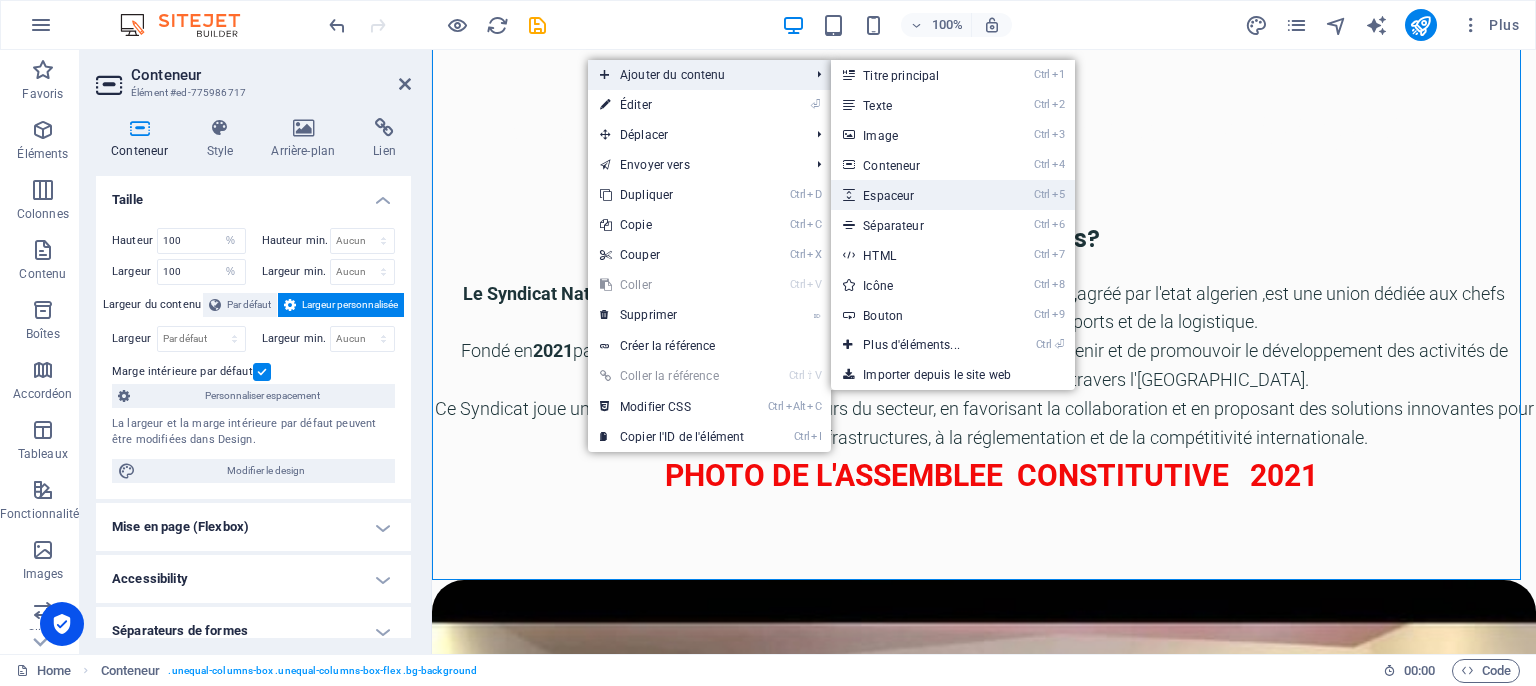 select on "px" 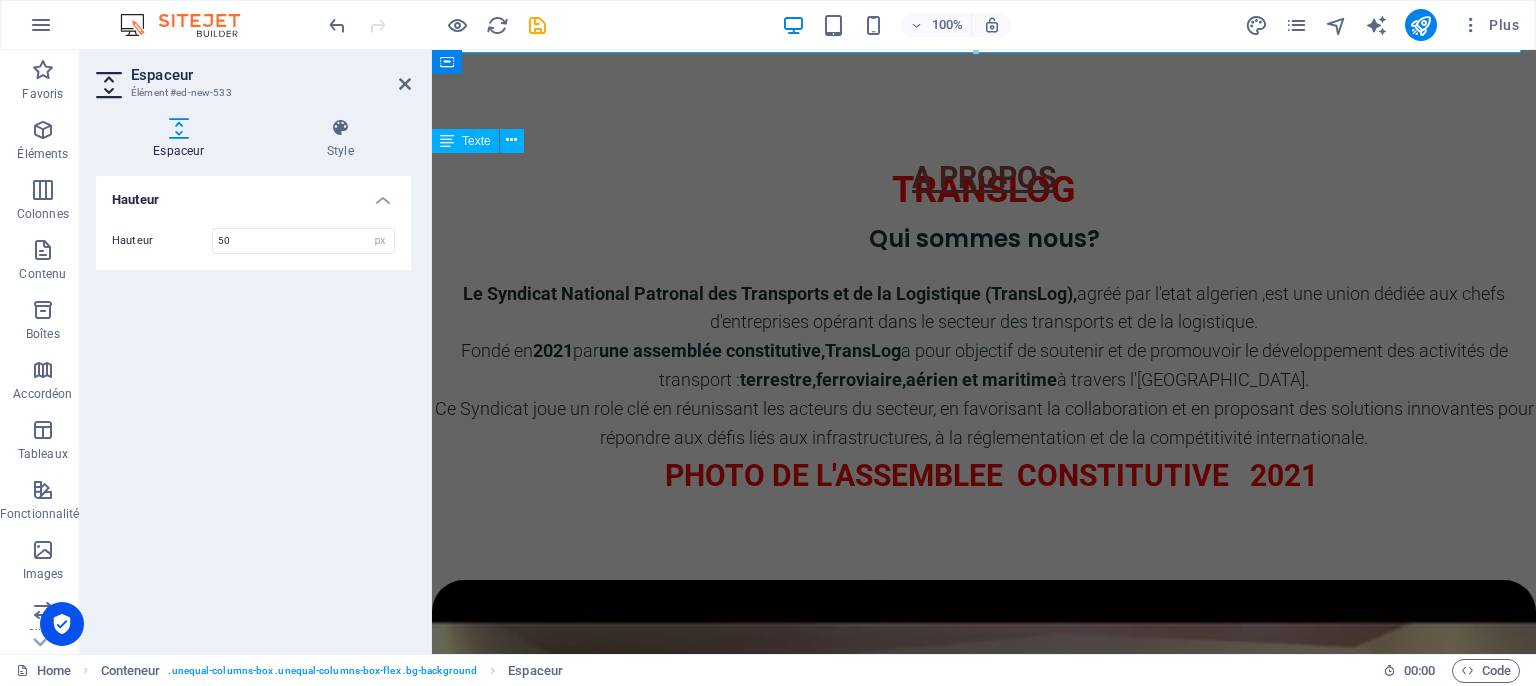 scroll, scrollTop: 731, scrollLeft: 0, axis: vertical 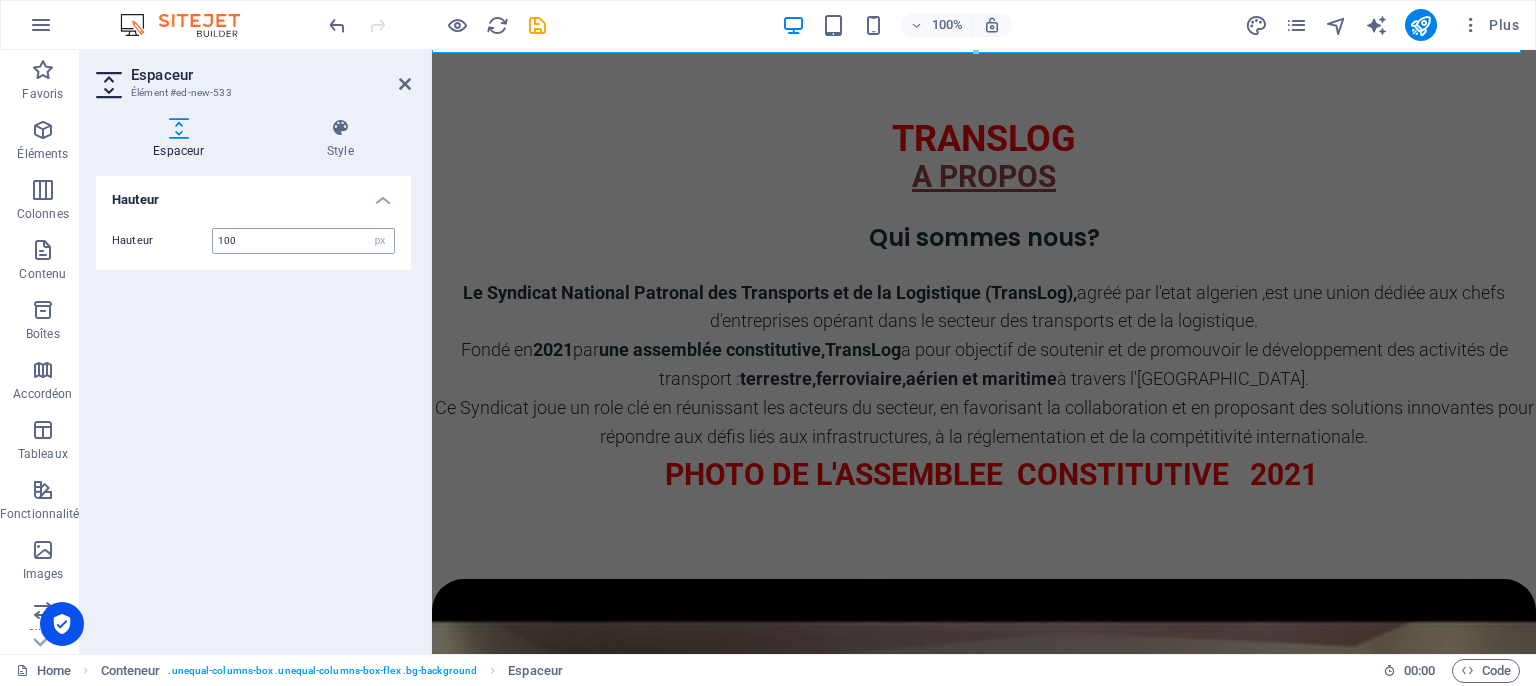 type on "100" 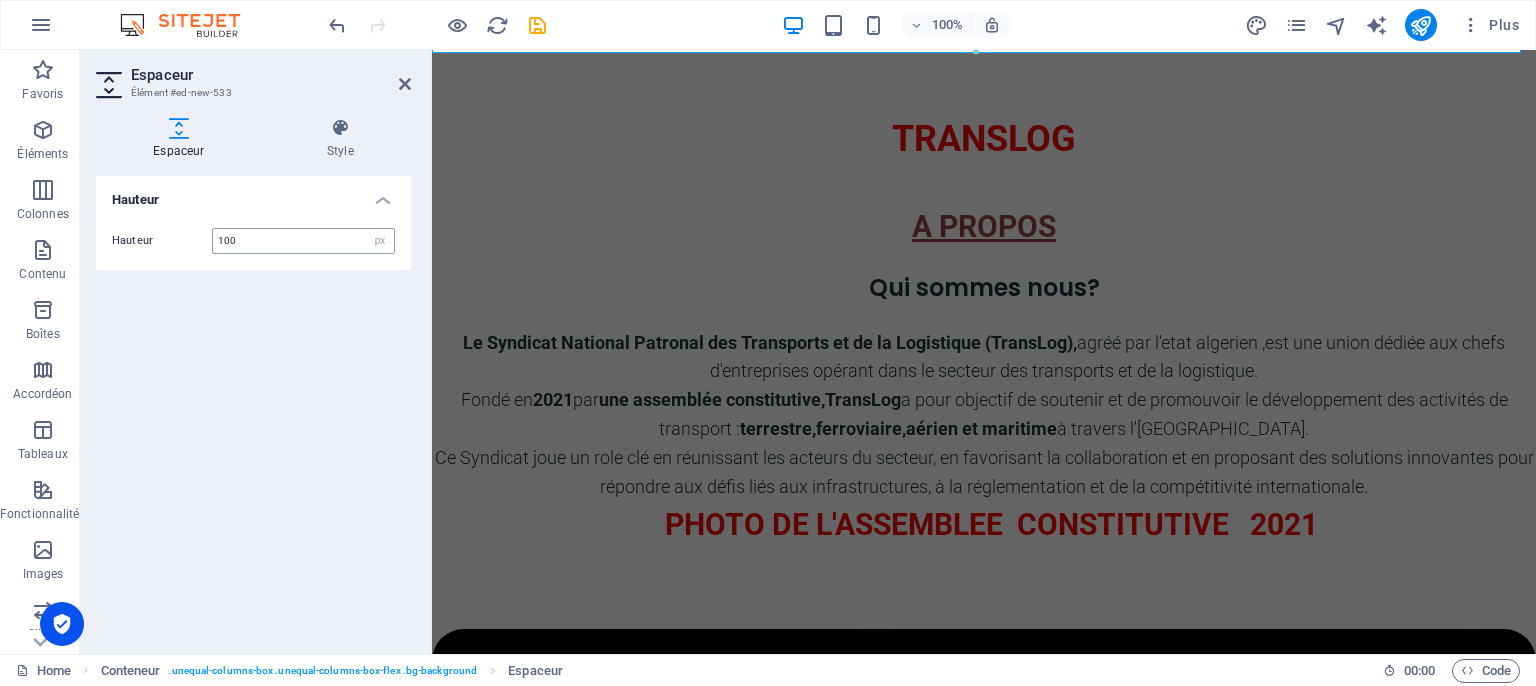 scroll, scrollTop: 780, scrollLeft: 0, axis: vertical 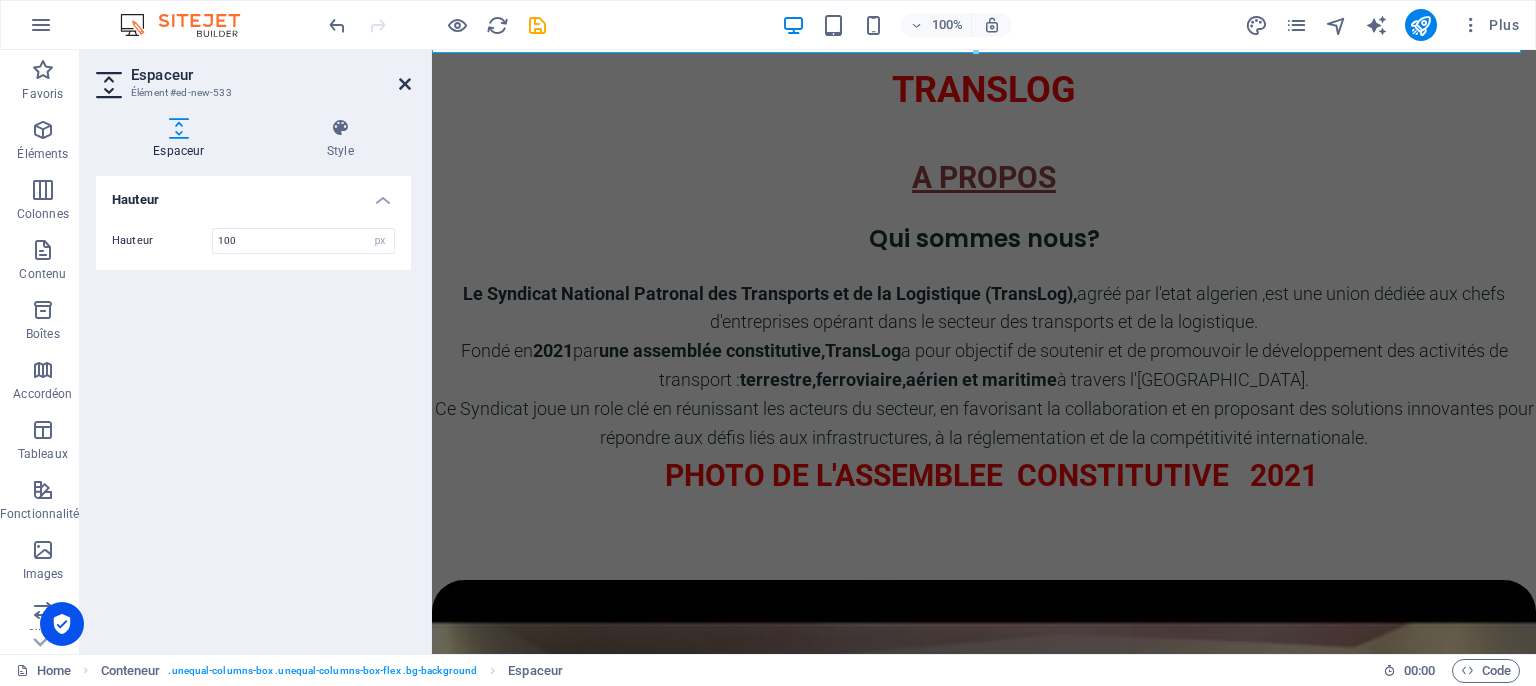 click at bounding box center (405, 84) 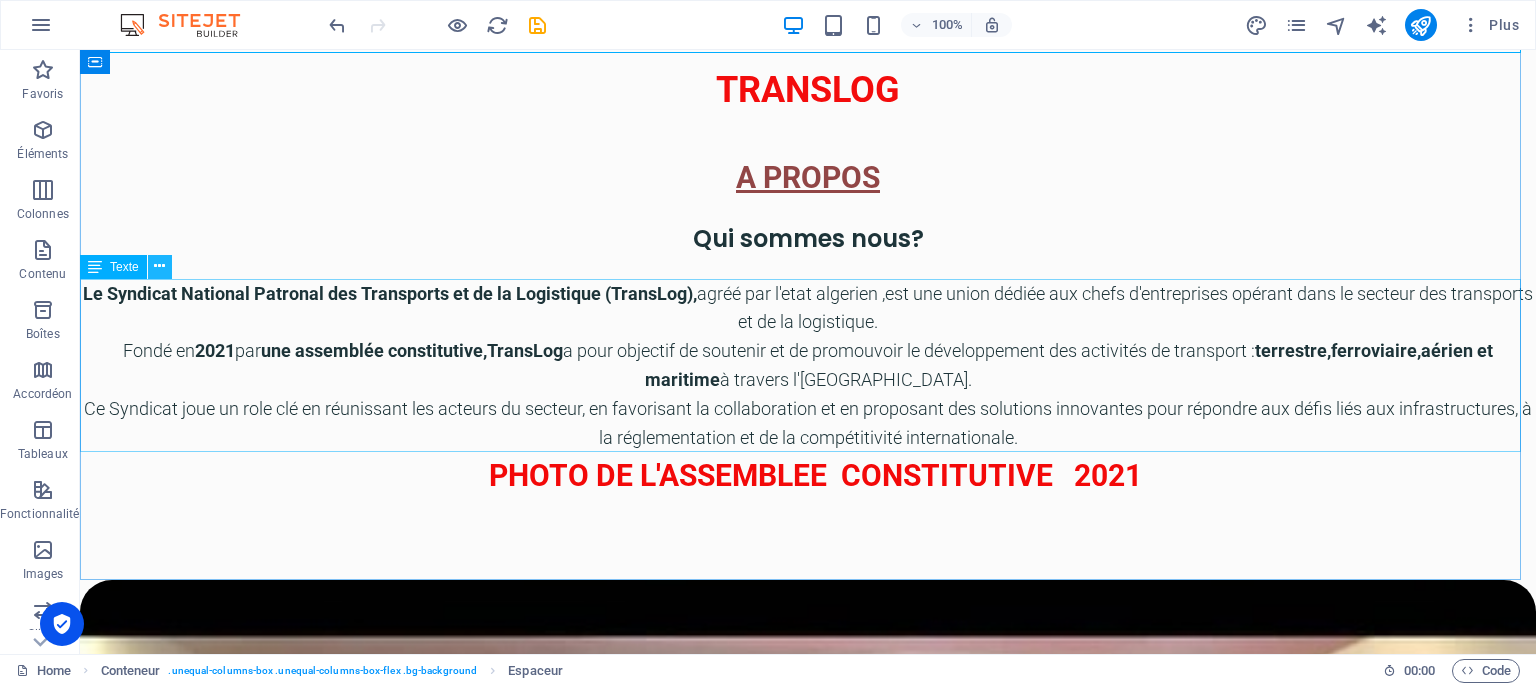 click at bounding box center [159, 266] 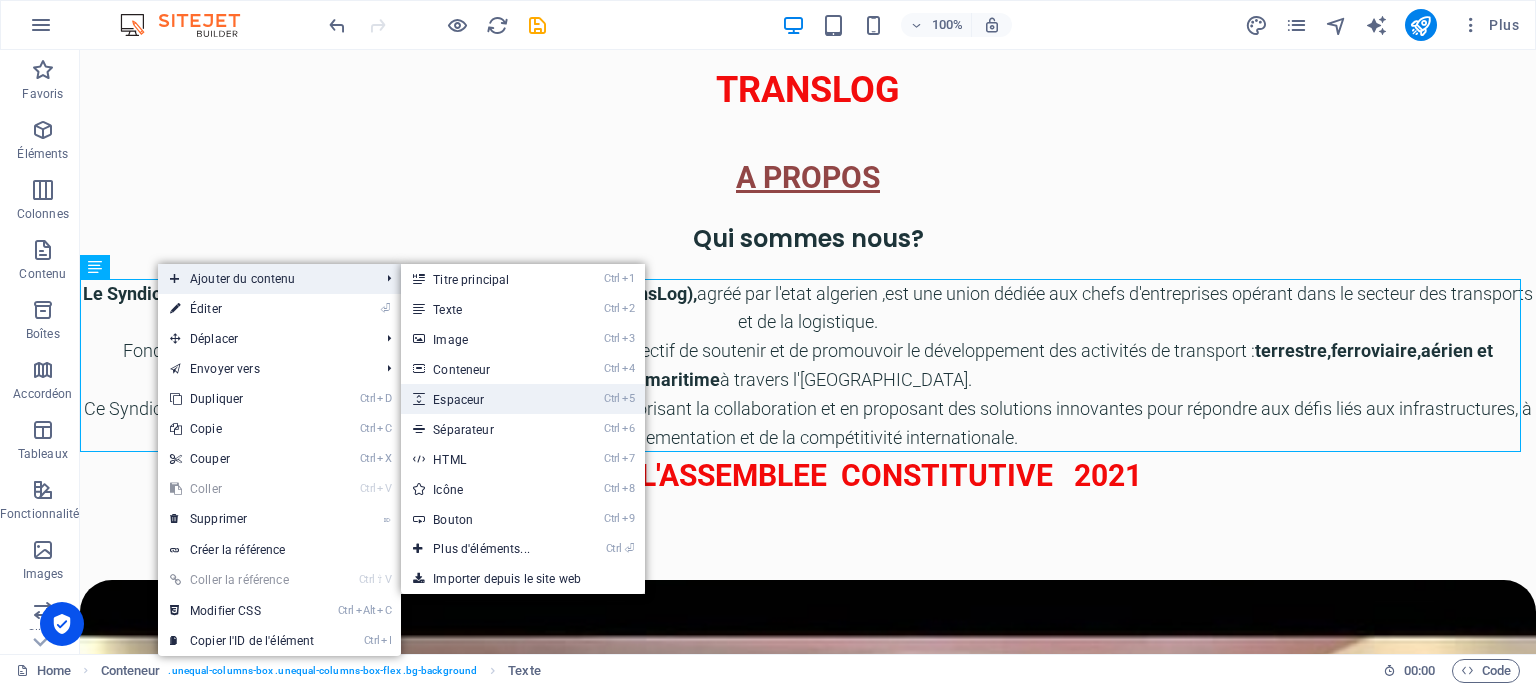 click on "Ctrl 5  Espaceur" at bounding box center (485, 399) 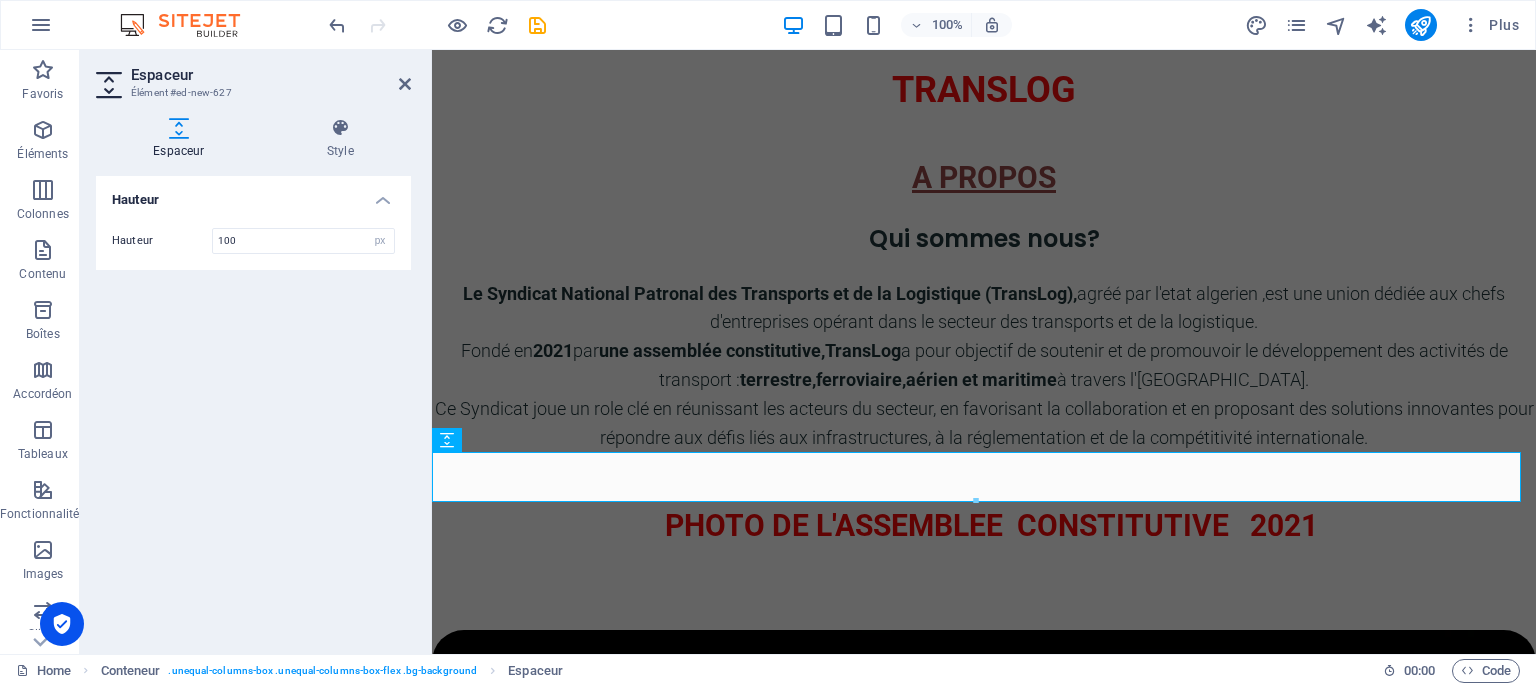 type on "100" 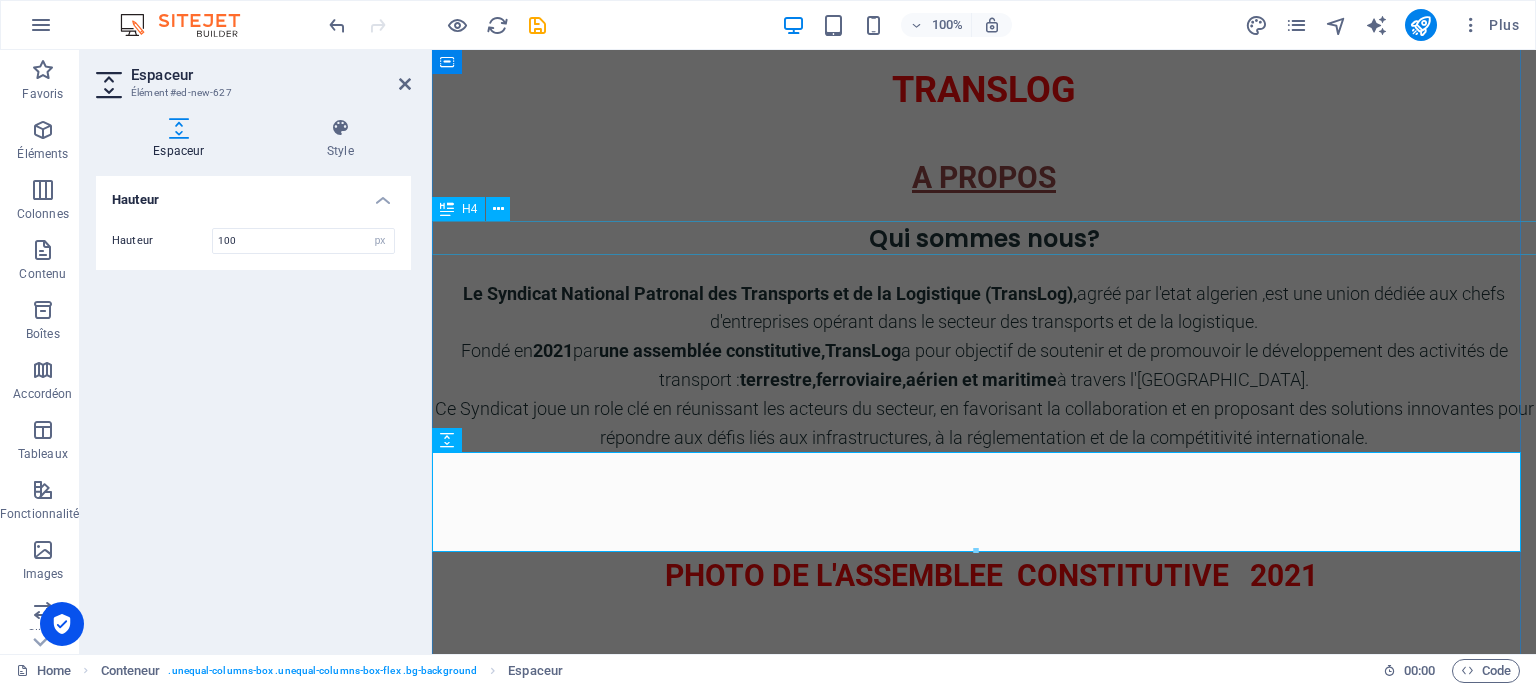 click on "Qui sommes nous?" at bounding box center (984, 239) 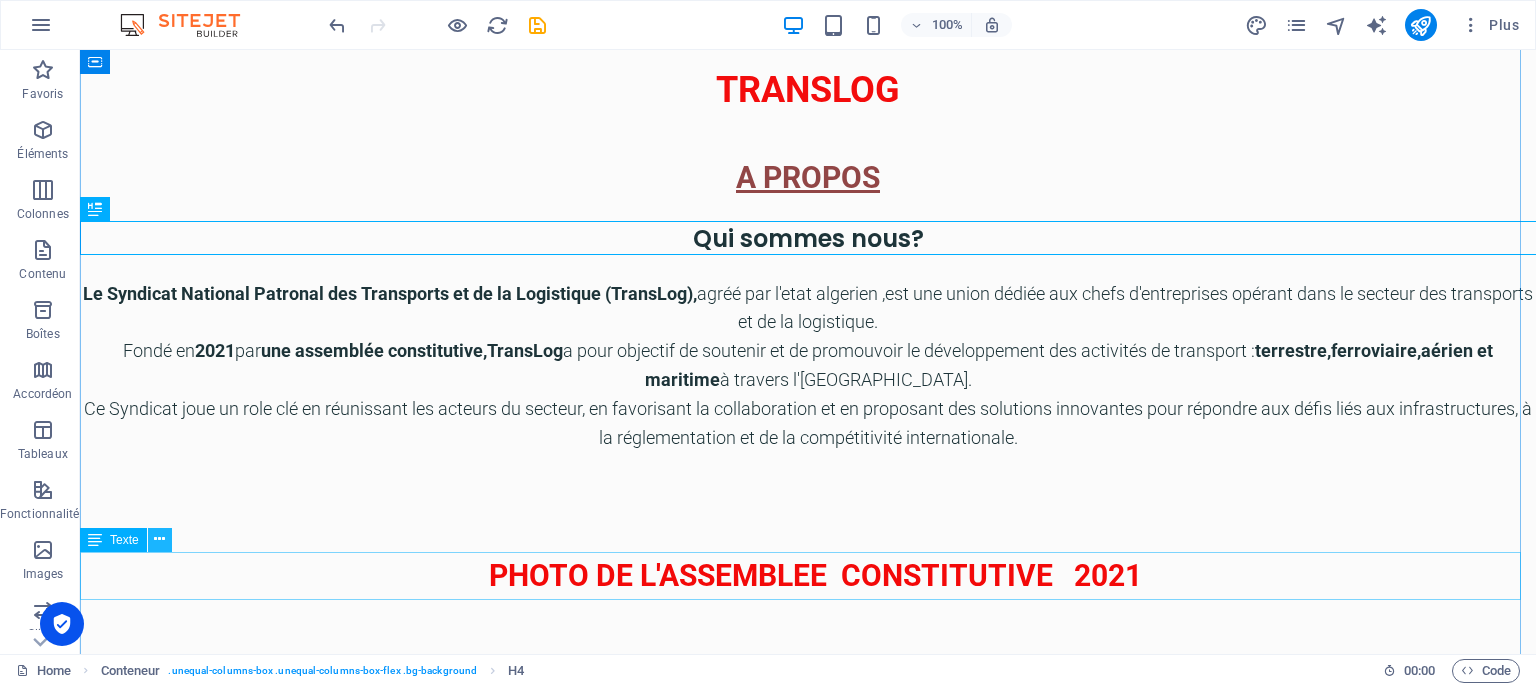 click at bounding box center [159, 539] 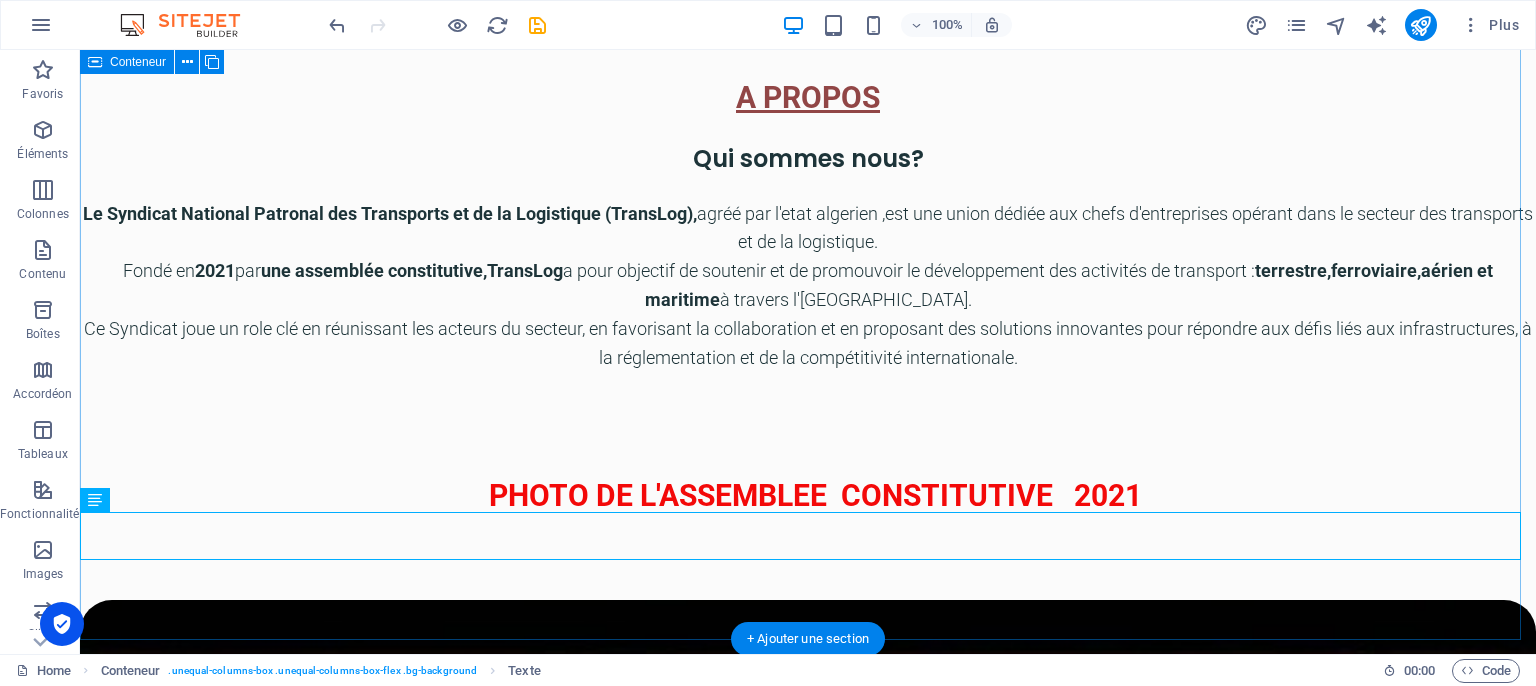 scroll, scrollTop: 980, scrollLeft: 0, axis: vertical 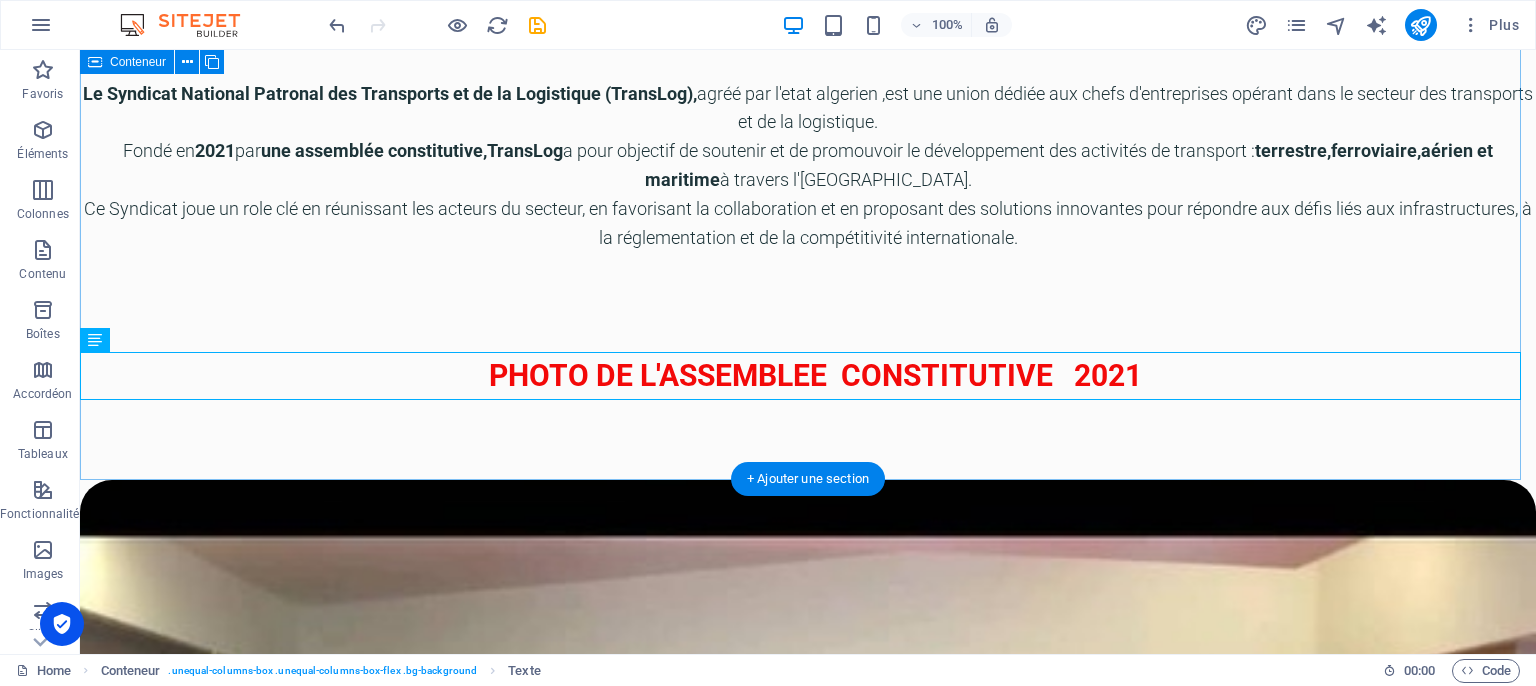click on "A PROPOS Qui sommes nous? Le Syndicat National Patronal des Transports et de la Logistique (TransLog), agréé par l'etat algerien ,est une union dédiée aux chefs d'entreprises opérant dans le secteur des transports et de la logistique. Fondé en  2021  par  une assemblée constitutive,TransLog  a pour objectif de soutenir et de promouvoir le développement des activités de transport :  terrestre,ferroviaire,aérien et maritime  à travers l'[GEOGRAPHIC_DATA]. Ce Syndicat joue un role clé en réunissant les acteurs du secteur, en favorisant la collaboration et en proposant des solutions innovantes pour répondre aux défis liés aux infrastructures, à la réglementation et de la compétitivité internationale.      PHOTO DE L'ASSEMBLEE  CONSTITUTIVE   2021" at bounding box center [808, 77] 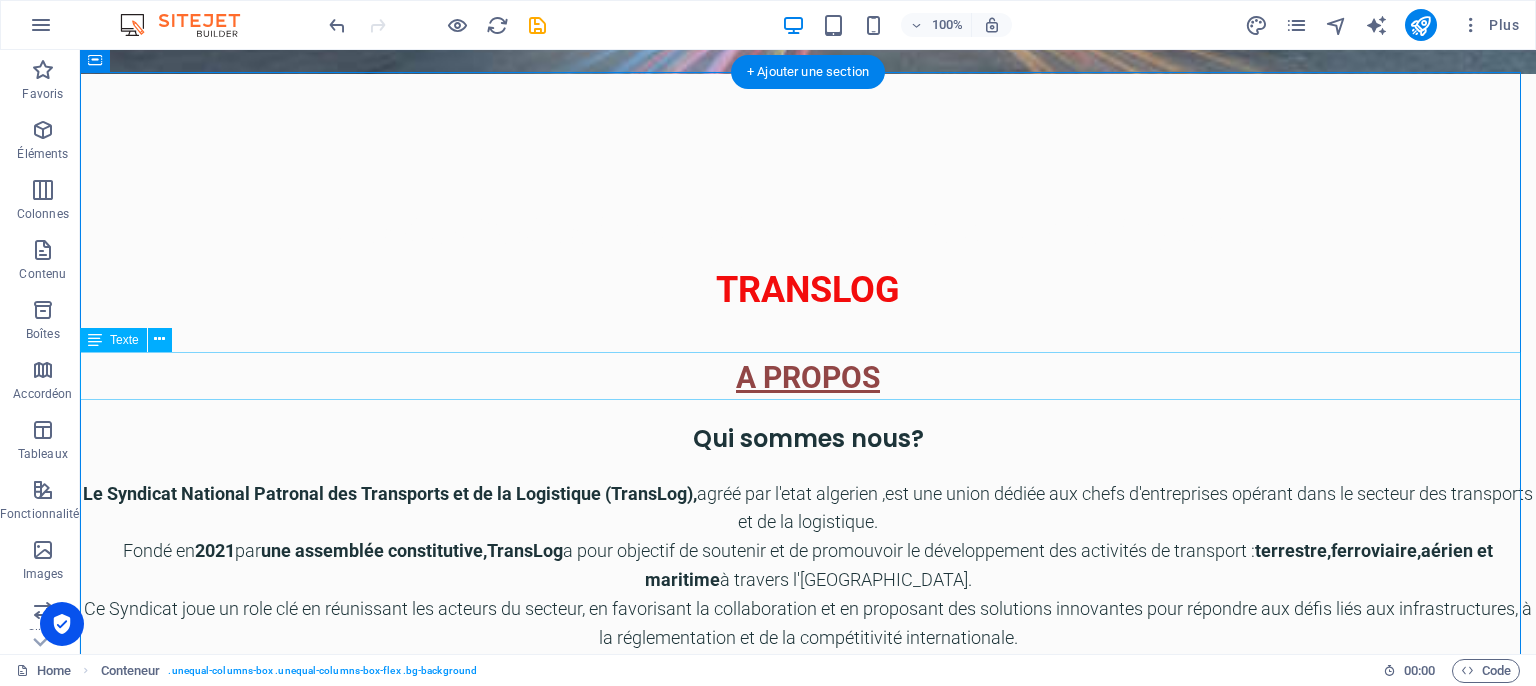 scroll, scrollTop: 880, scrollLeft: 0, axis: vertical 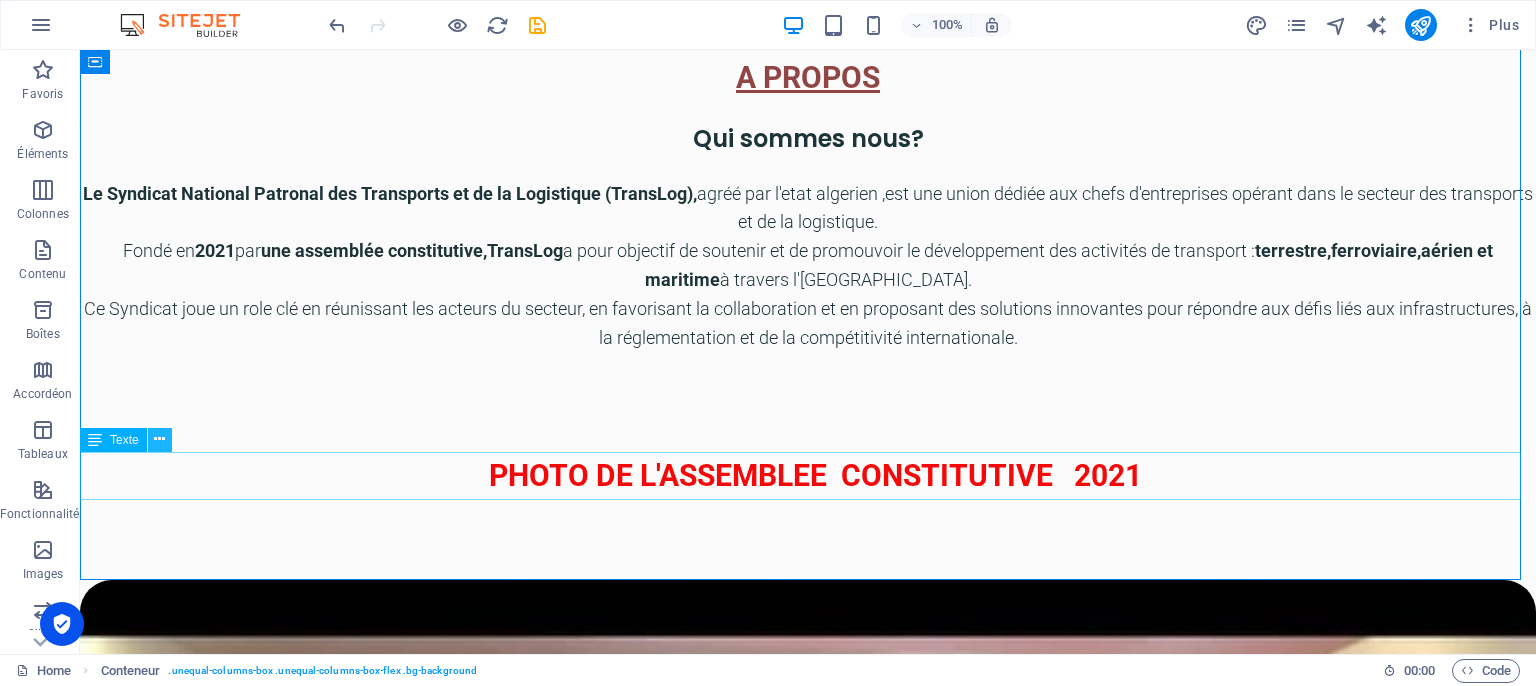 click at bounding box center [159, 439] 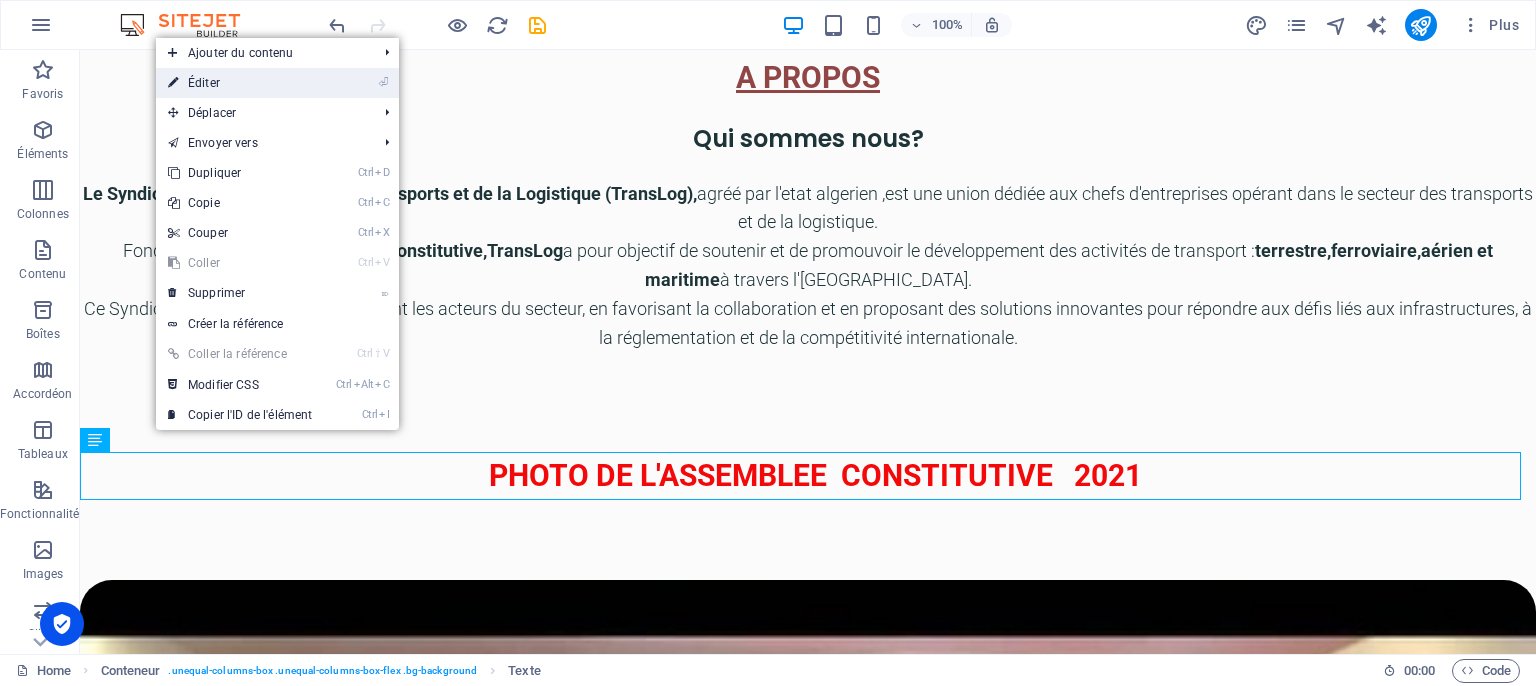 click on "⏎  Éditer" at bounding box center (240, 83) 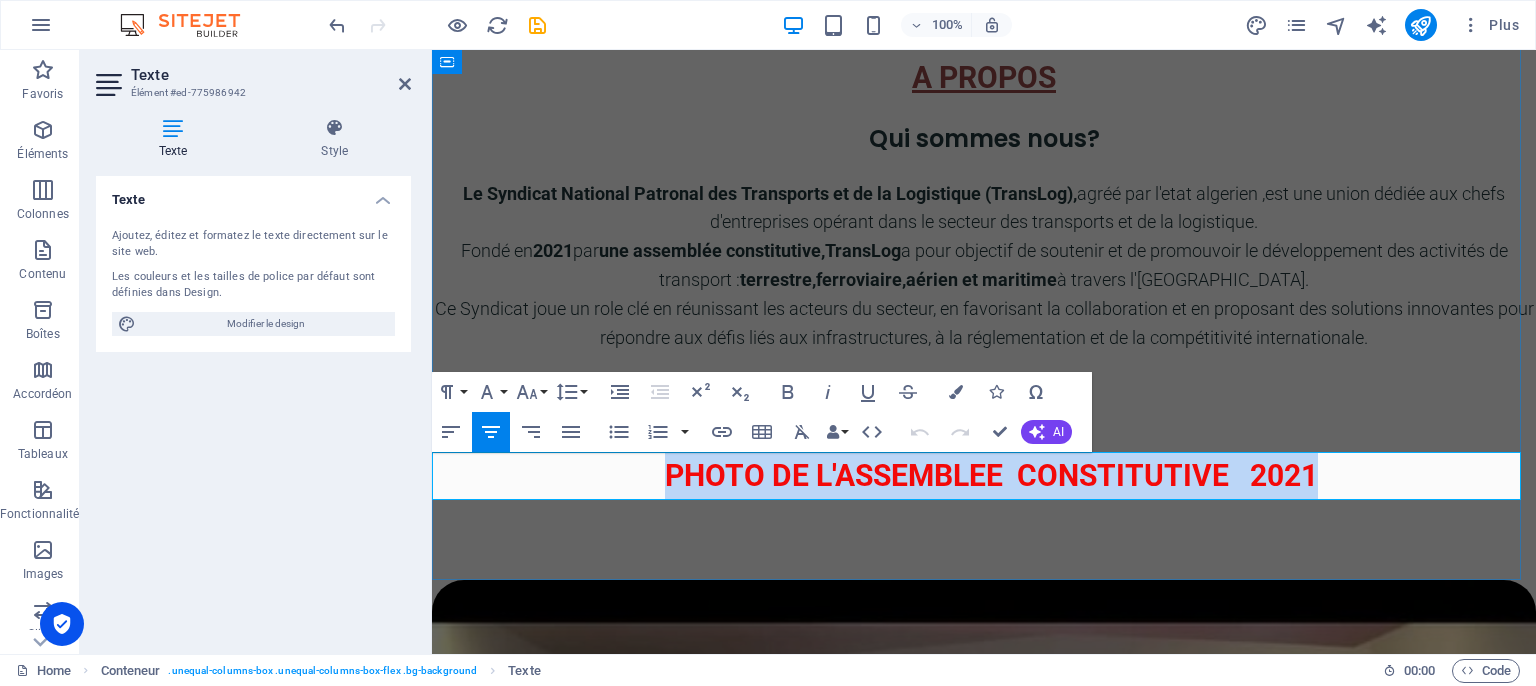 drag, startPoint x: 656, startPoint y: 471, endPoint x: 1330, endPoint y: 489, distance: 674.2403 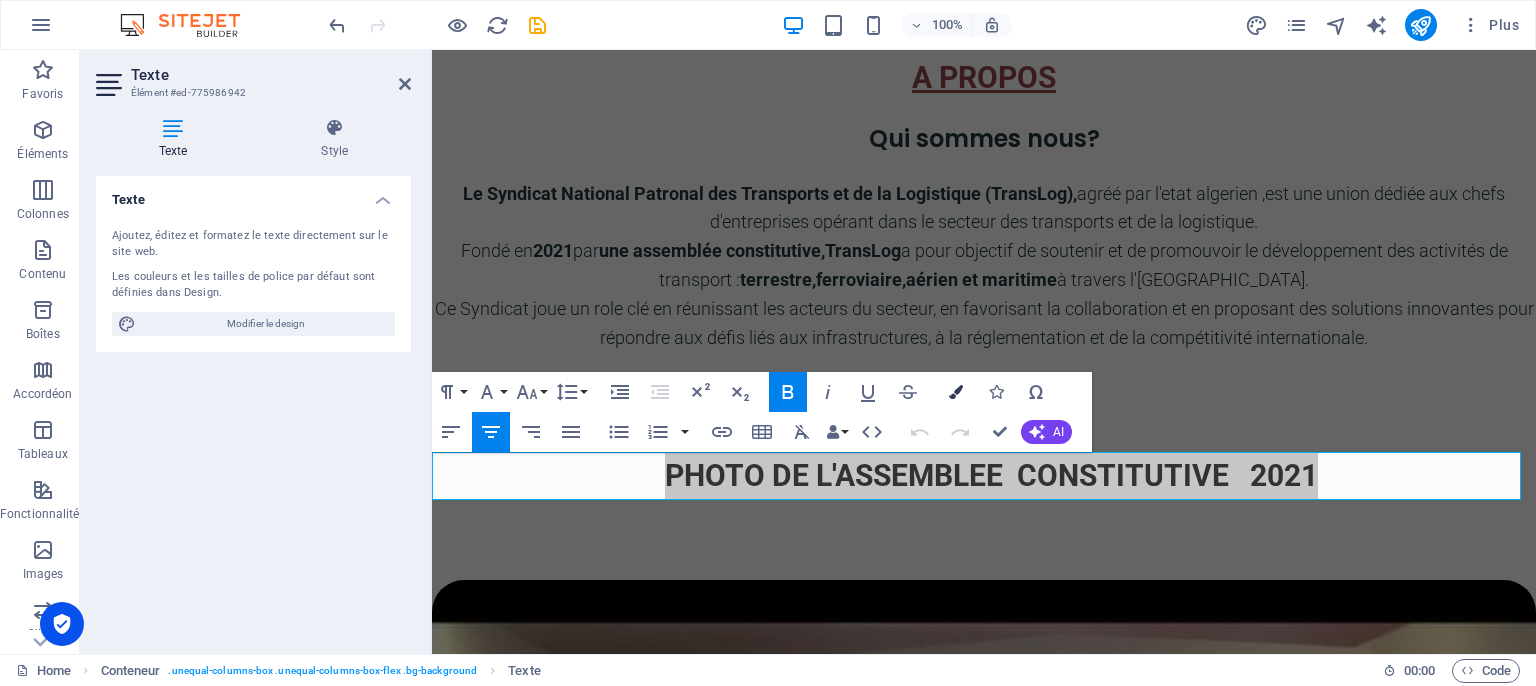 click at bounding box center (956, 392) 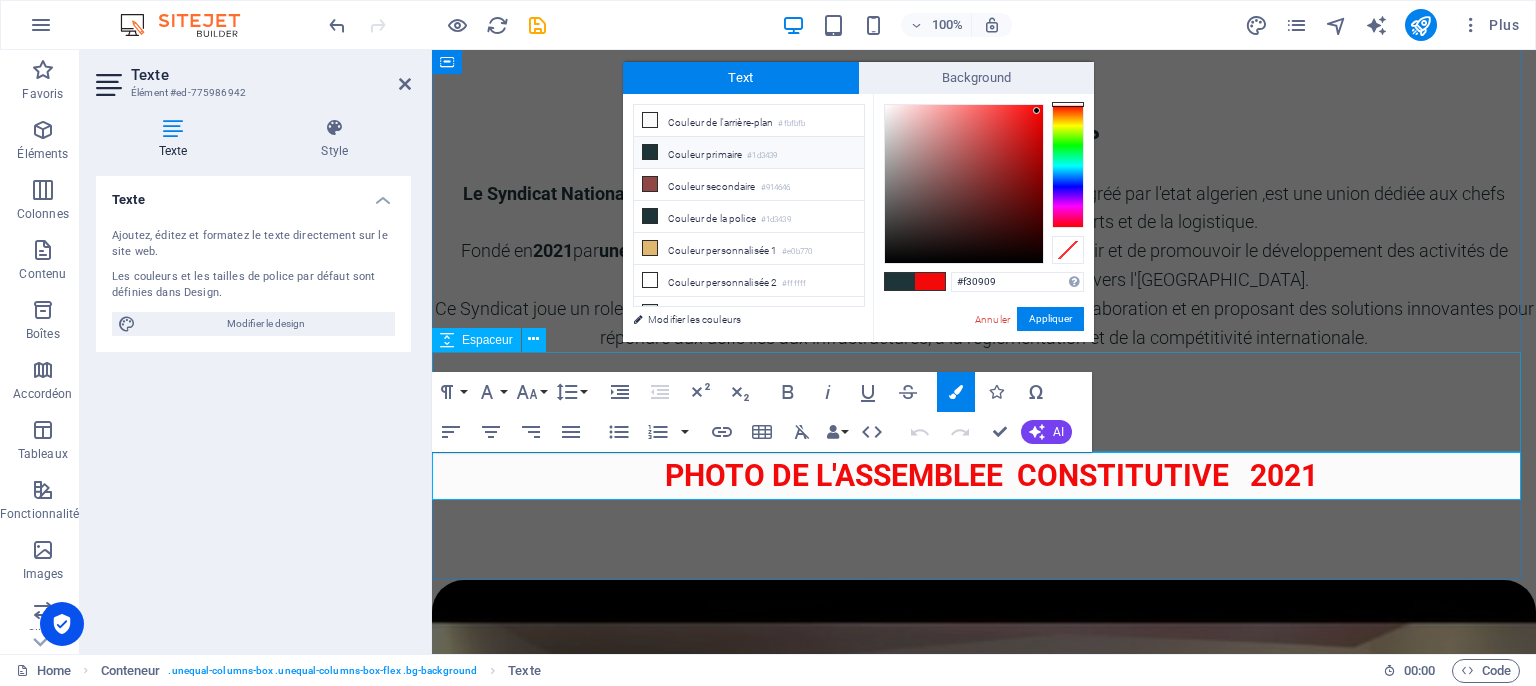 click at bounding box center [984, 402] 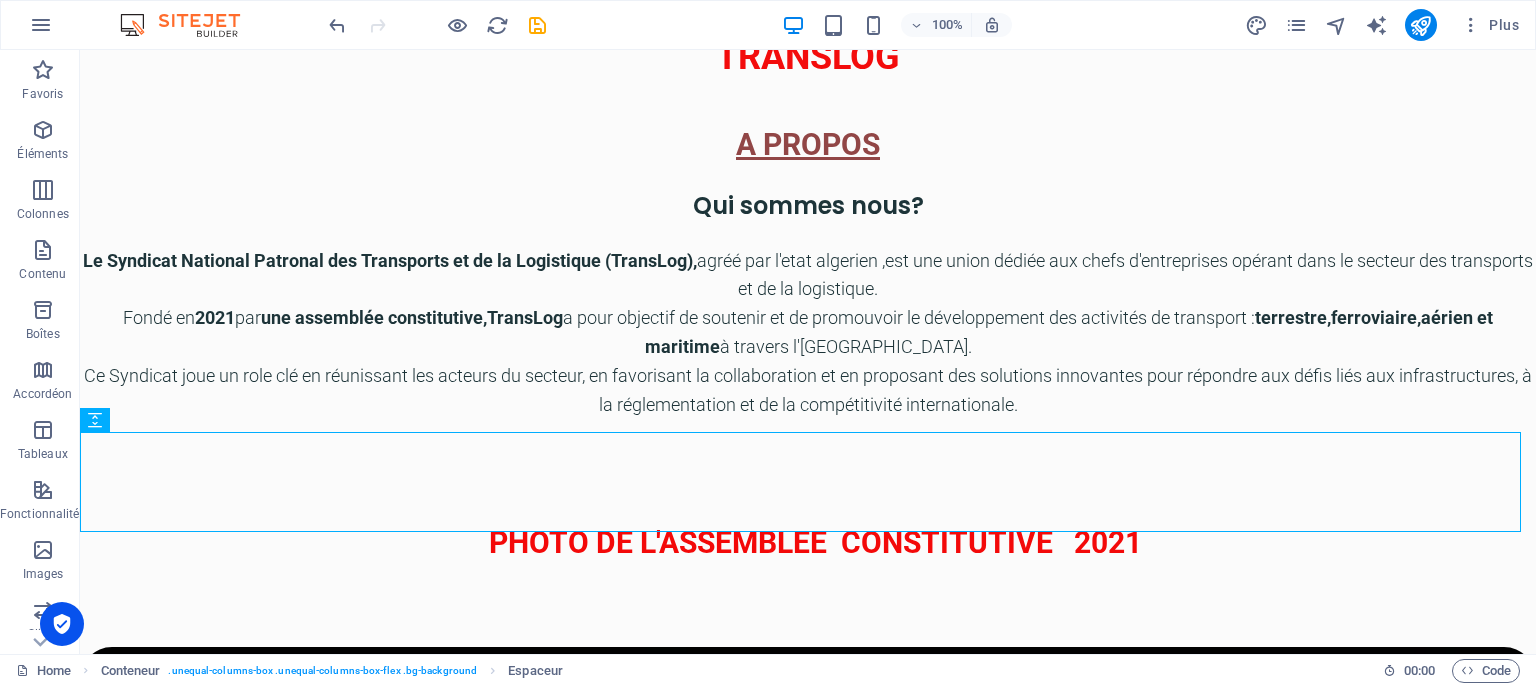 scroll, scrollTop: 800, scrollLeft: 0, axis: vertical 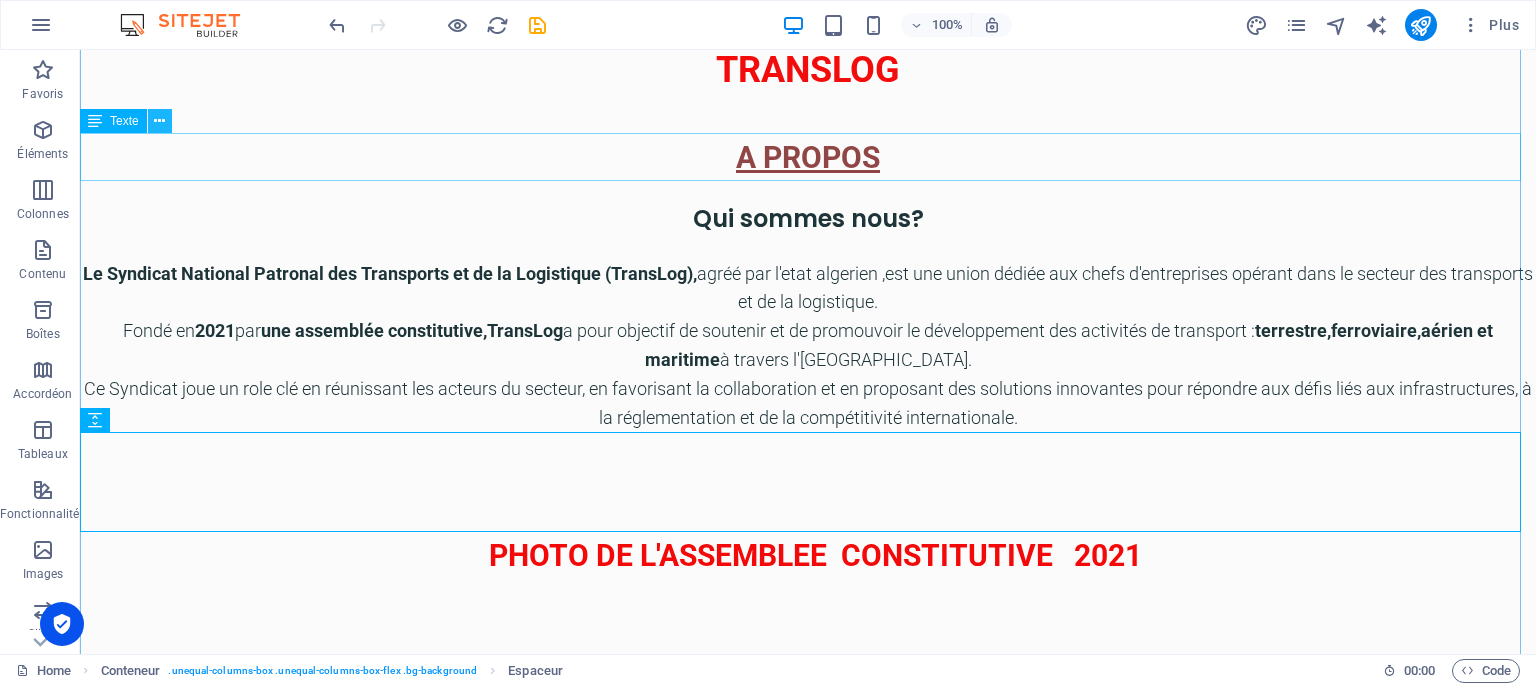 click at bounding box center (159, 121) 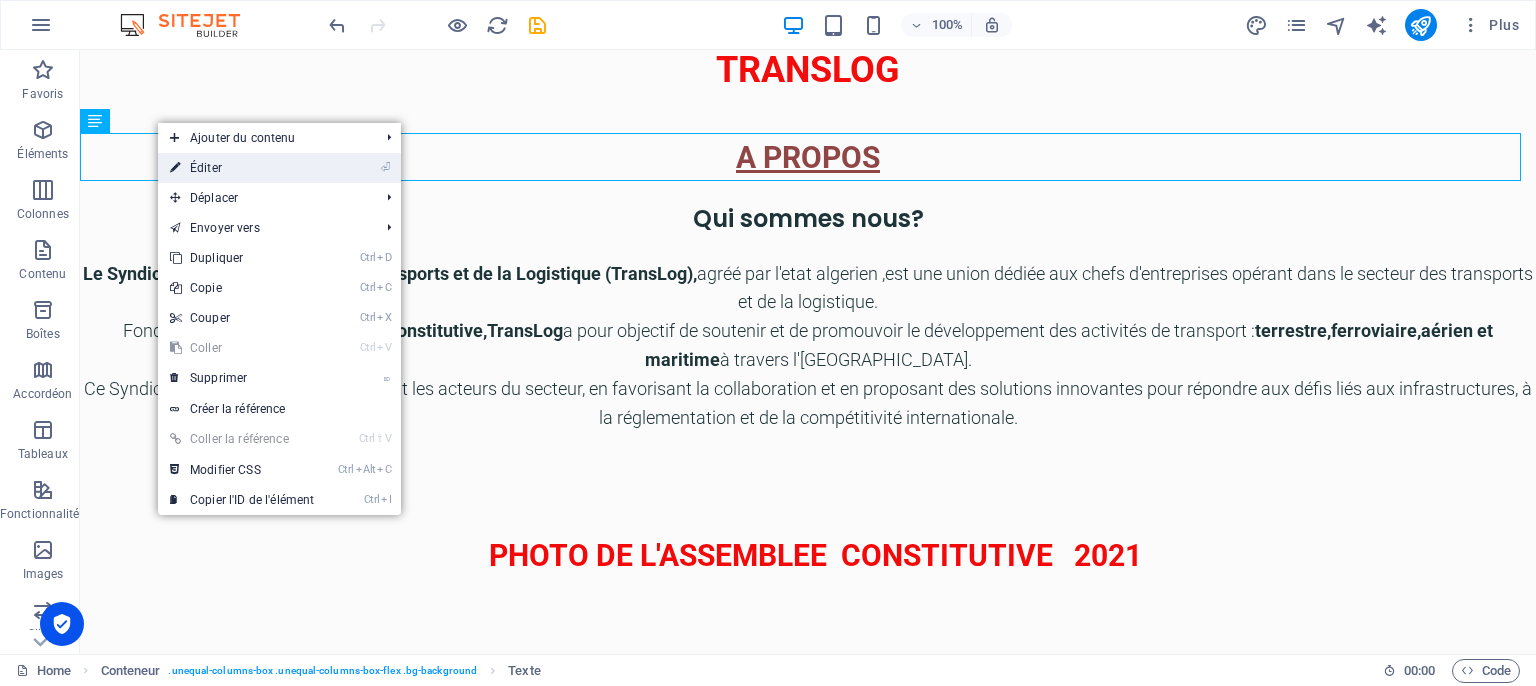 click on "⏎  Éditer" at bounding box center [242, 168] 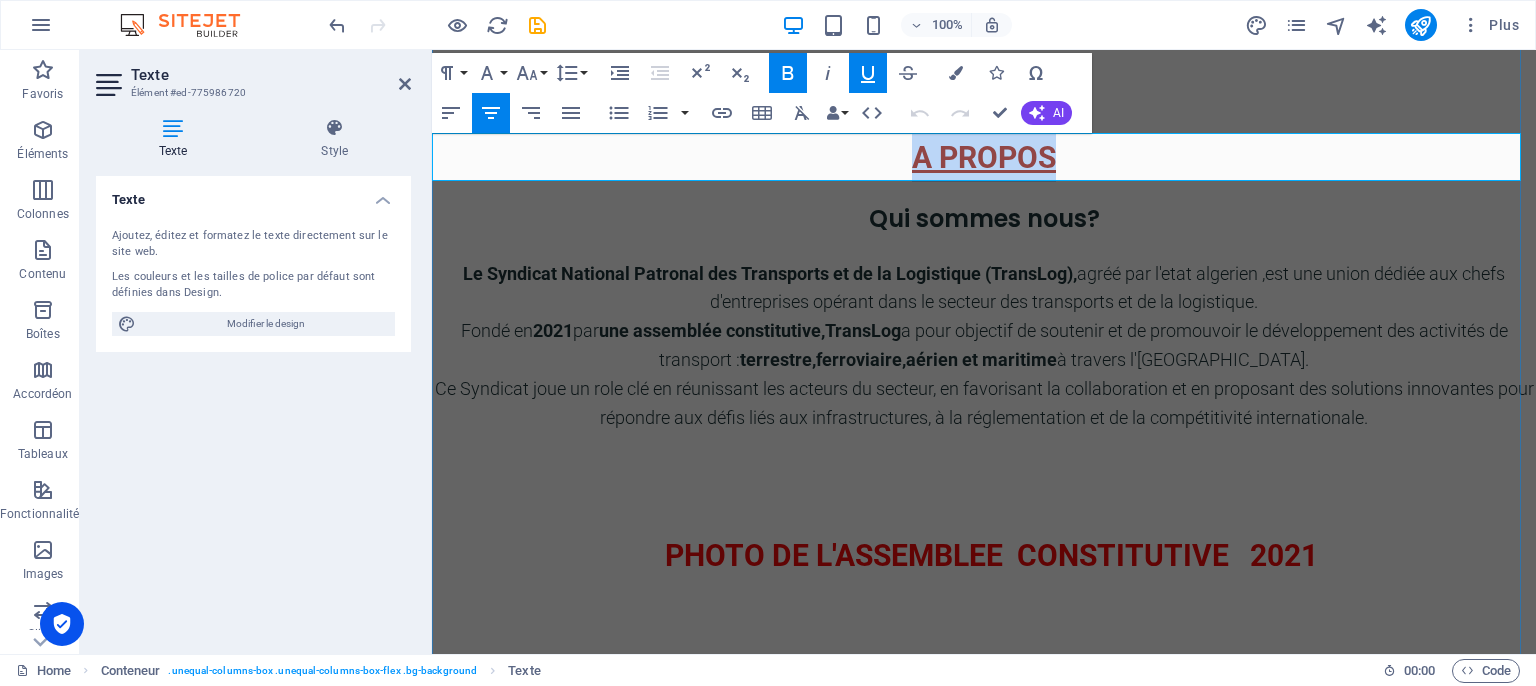 drag, startPoint x: 904, startPoint y: 158, endPoint x: 1069, endPoint y: 150, distance: 165.19383 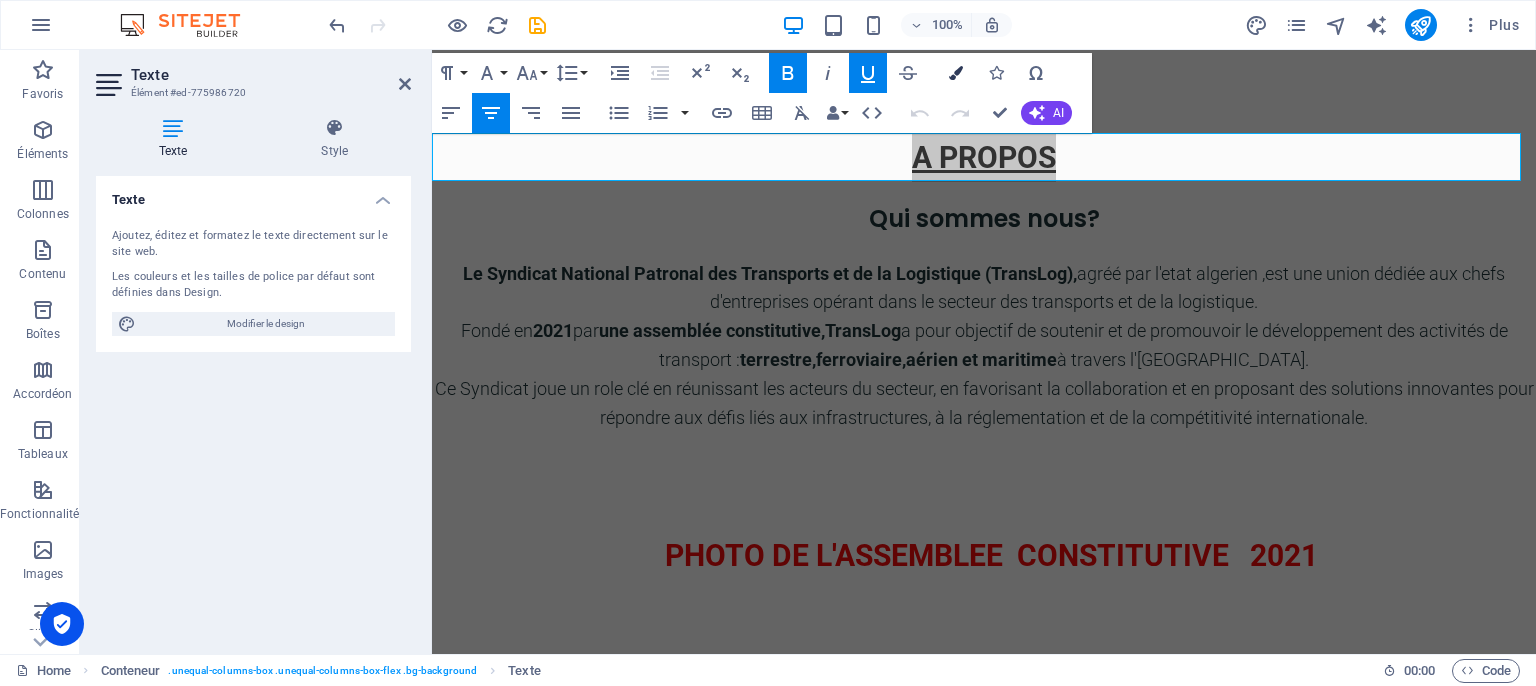 click at bounding box center [956, 73] 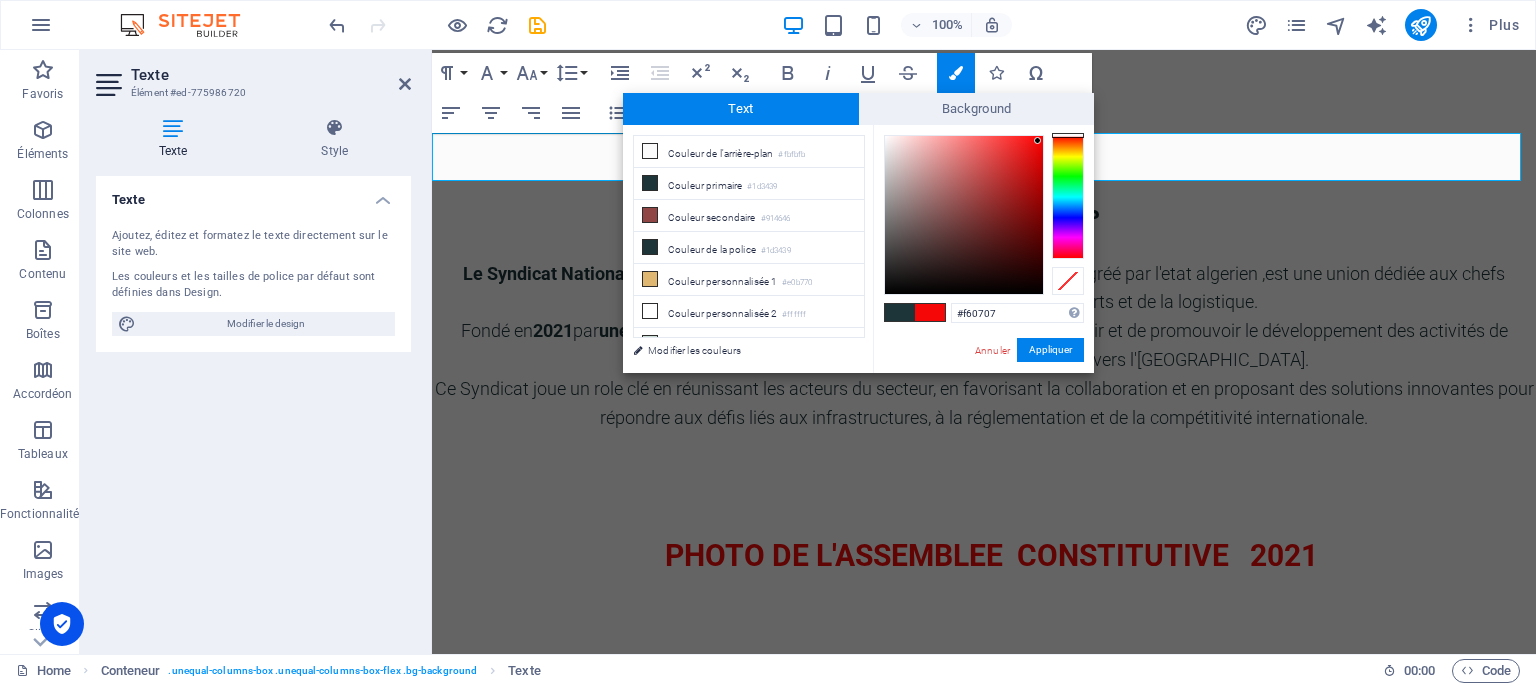 type on "#f60505" 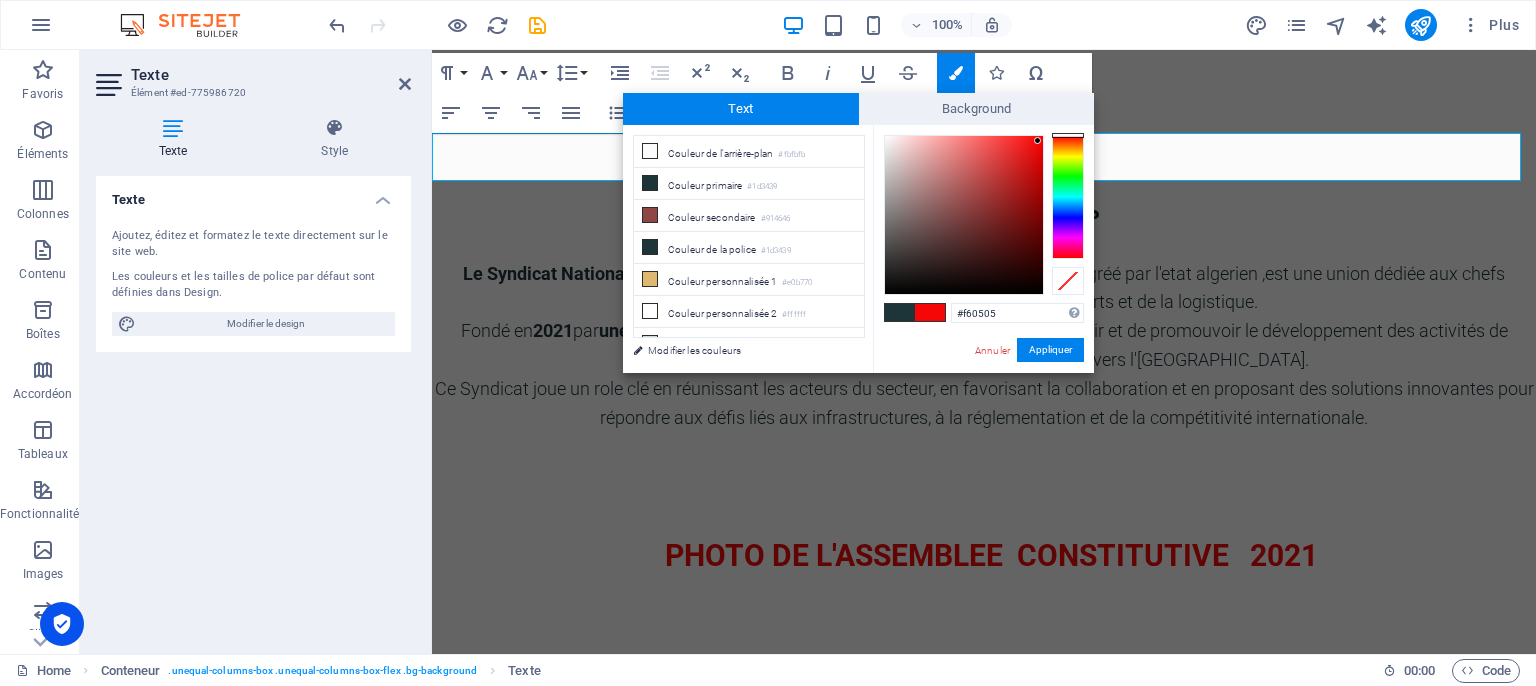 drag, startPoint x: 961, startPoint y: 203, endPoint x: 1039, endPoint y: 141, distance: 99.63935 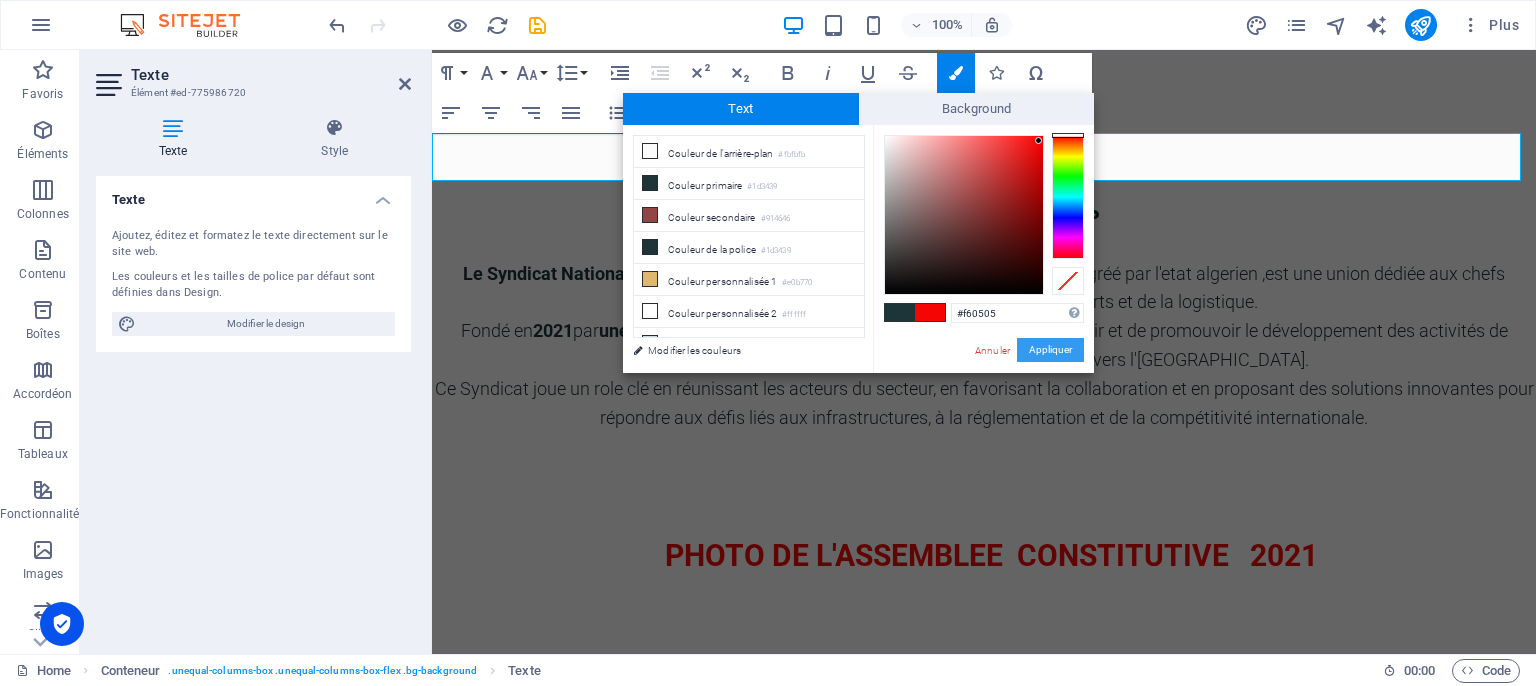click on "Appliquer" at bounding box center [1050, 350] 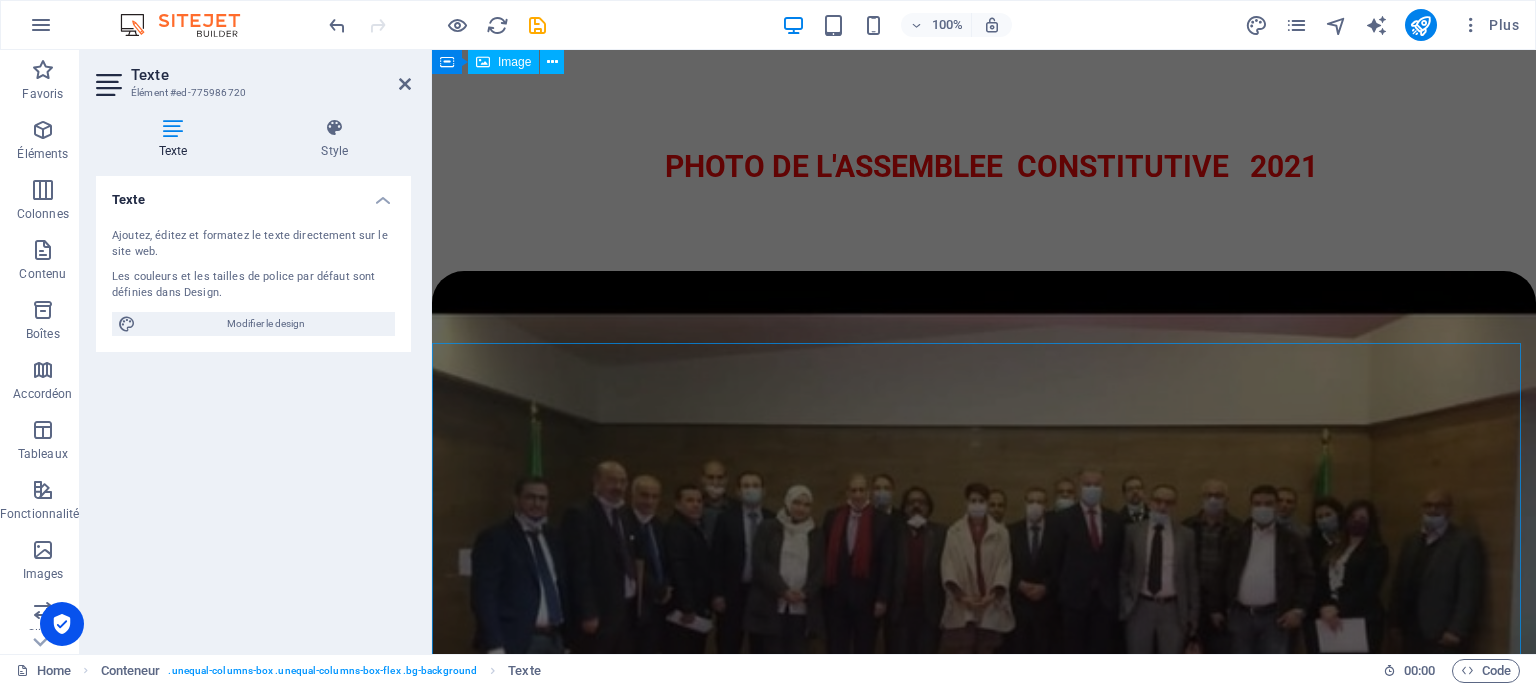 scroll, scrollTop: 1100, scrollLeft: 0, axis: vertical 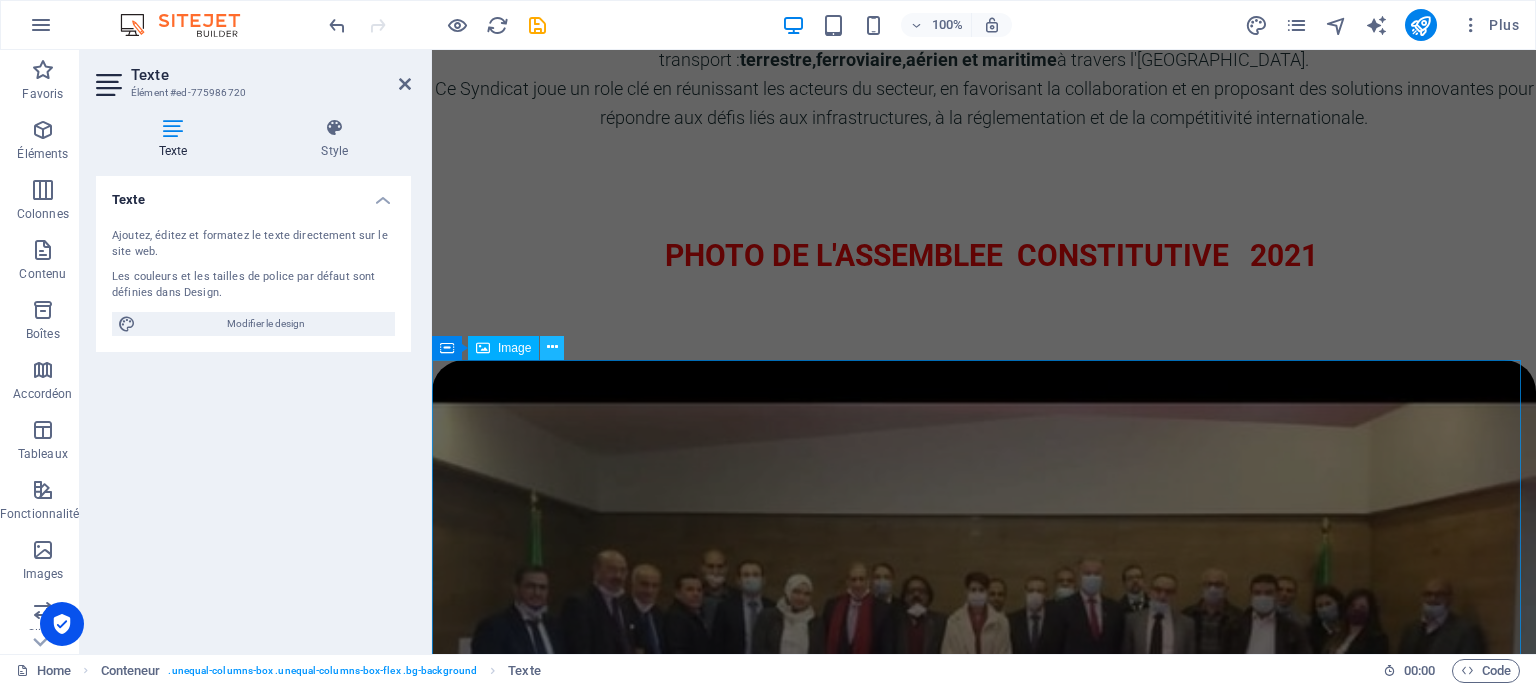 click at bounding box center (552, 347) 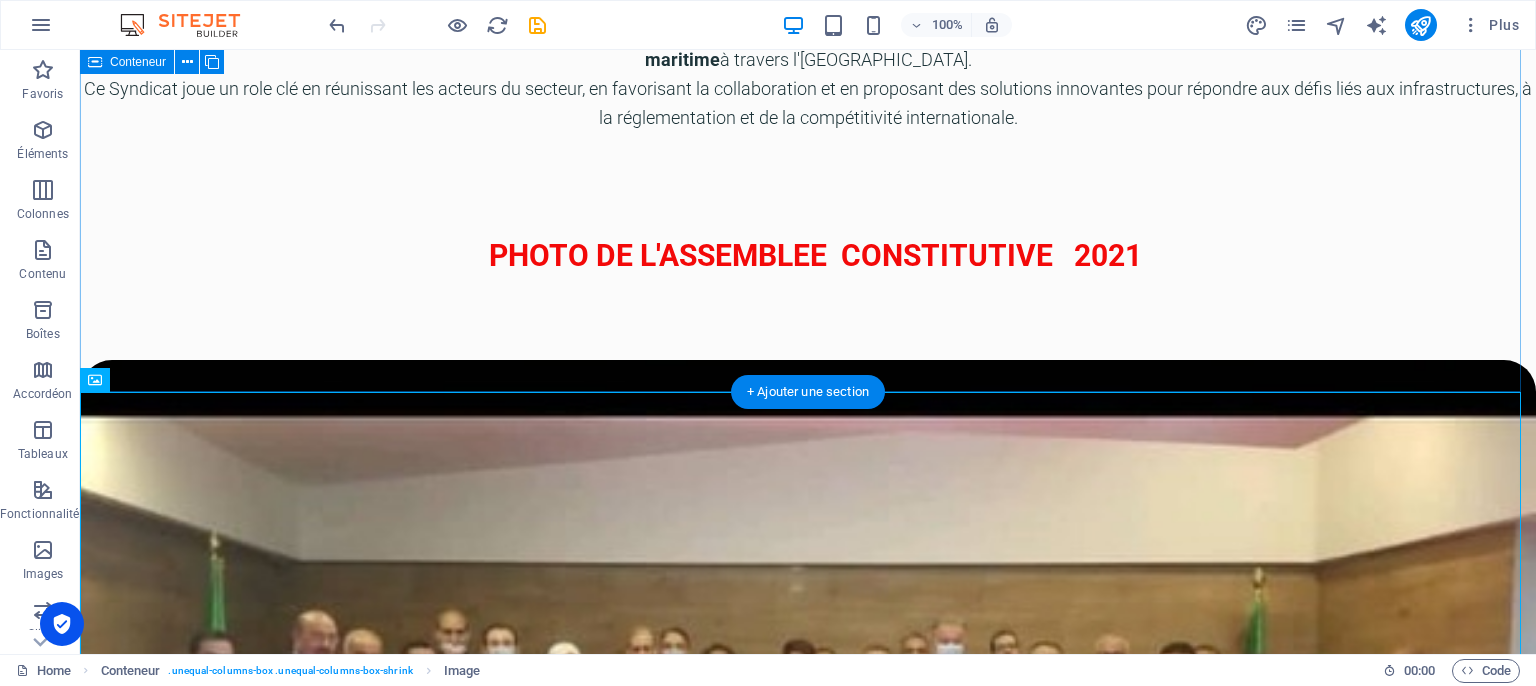 scroll, scrollTop: 1516, scrollLeft: 0, axis: vertical 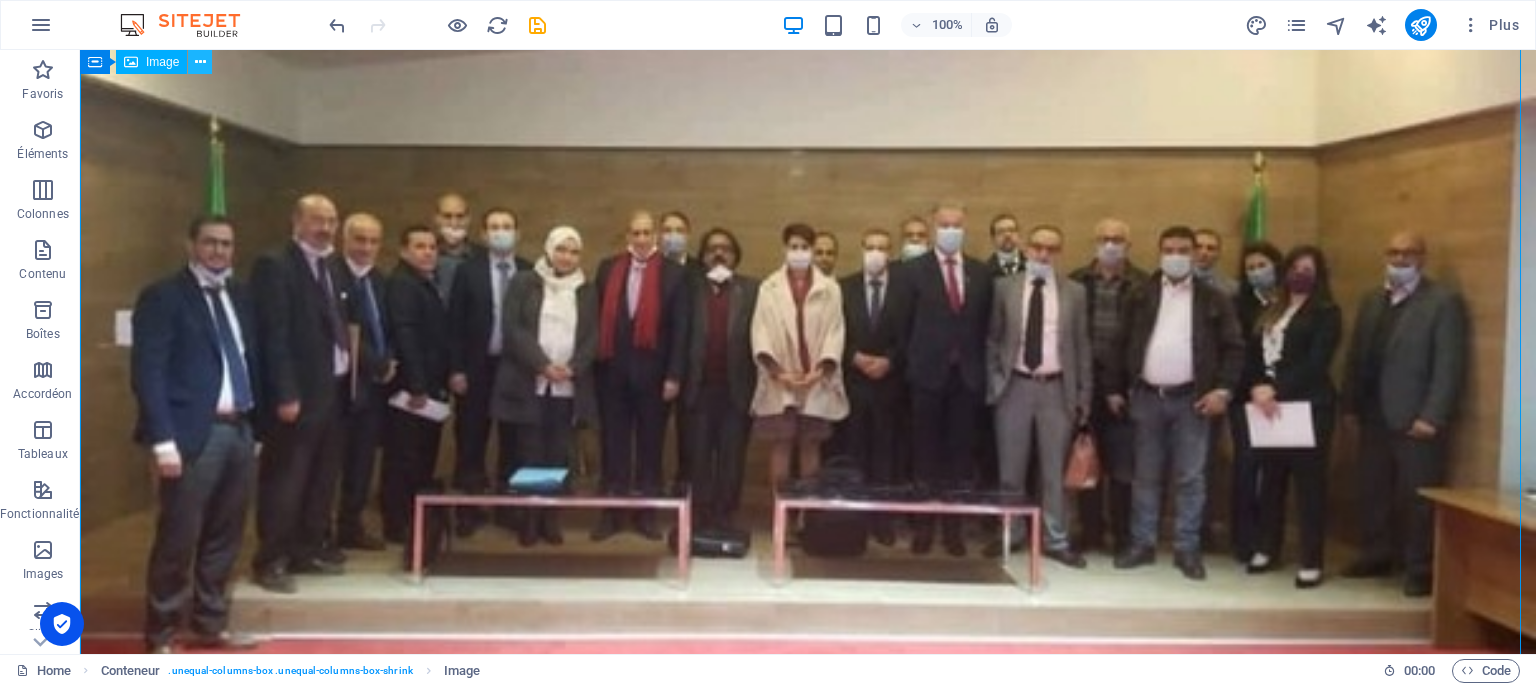 click at bounding box center [200, 62] 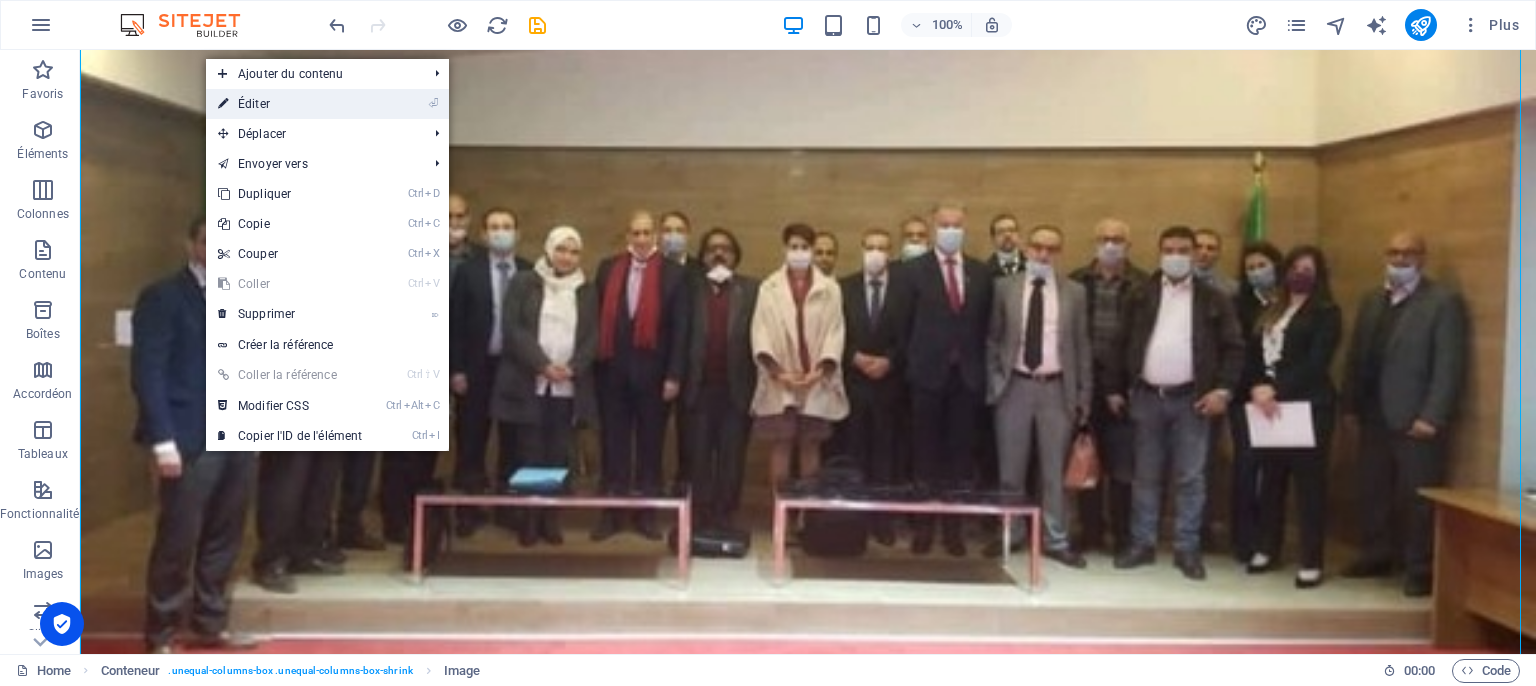 click on "⏎  Éditer" at bounding box center (290, 104) 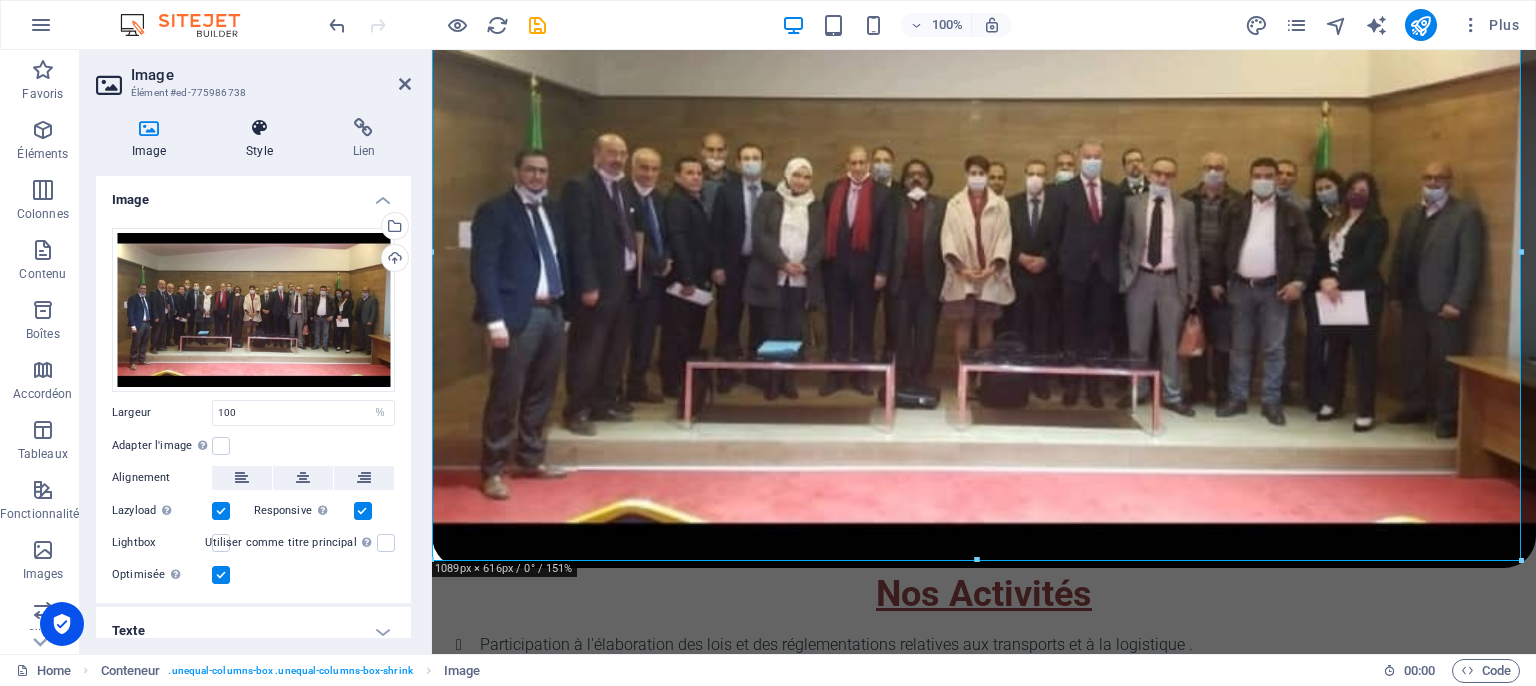 click on "Style" at bounding box center [263, 139] 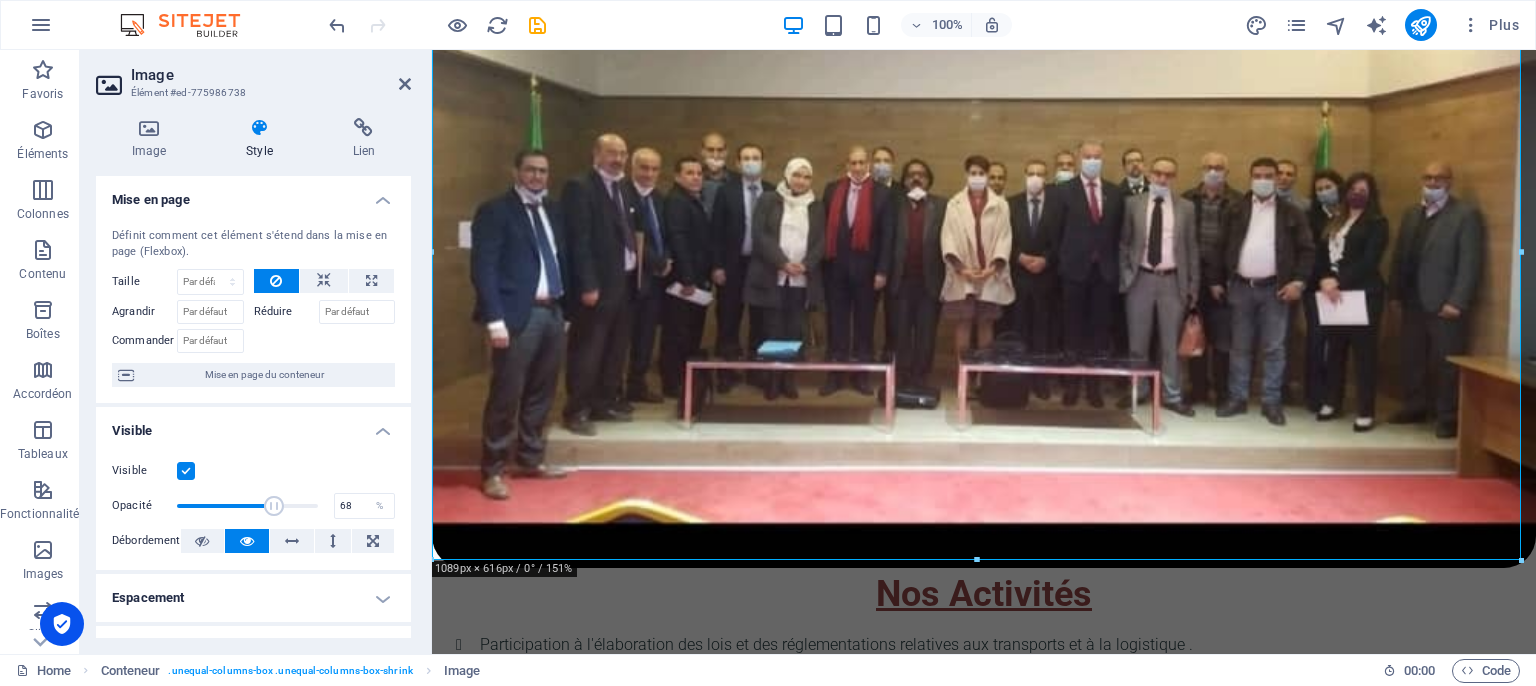 drag, startPoint x: 319, startPoint y: 505, endPoint x: 270, endPoint y: 507, distance: 49.0408 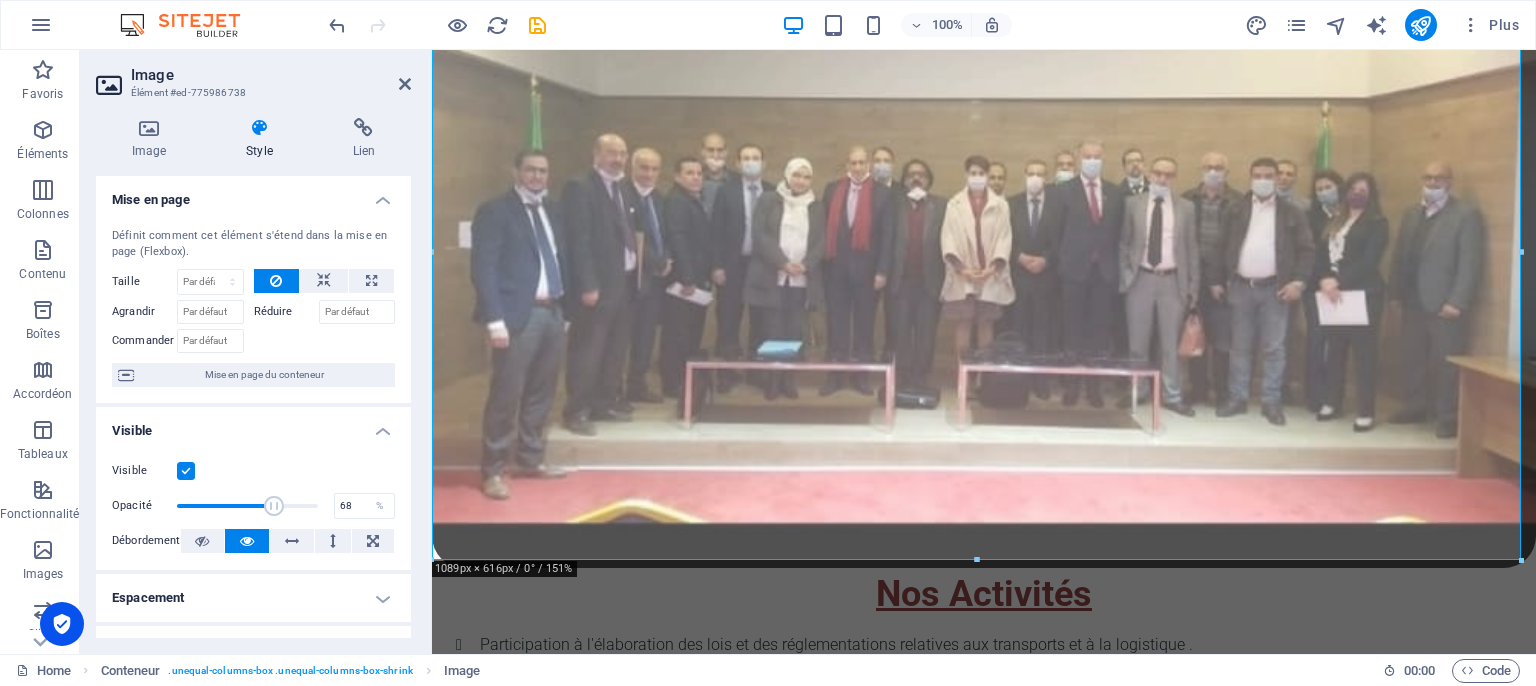 click at bounding box center [274, 506] 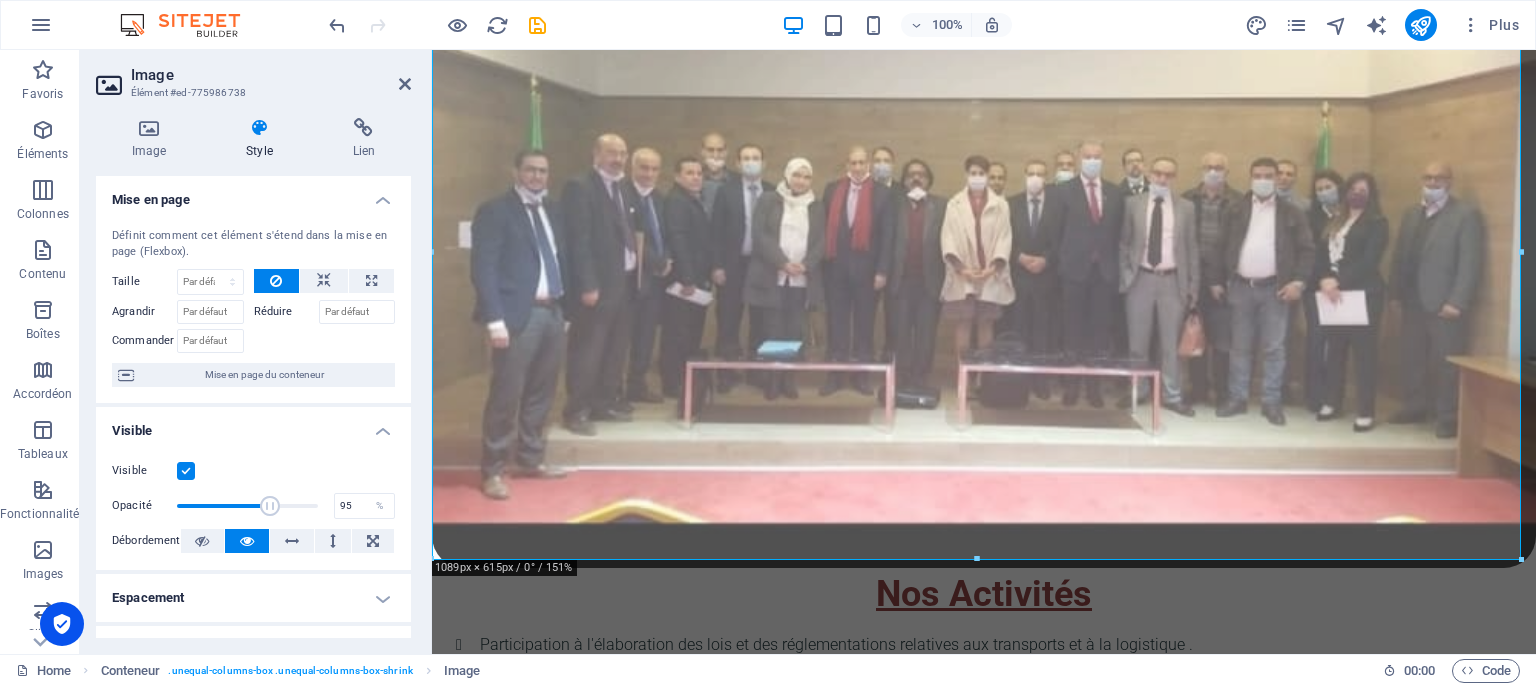 type on "100" 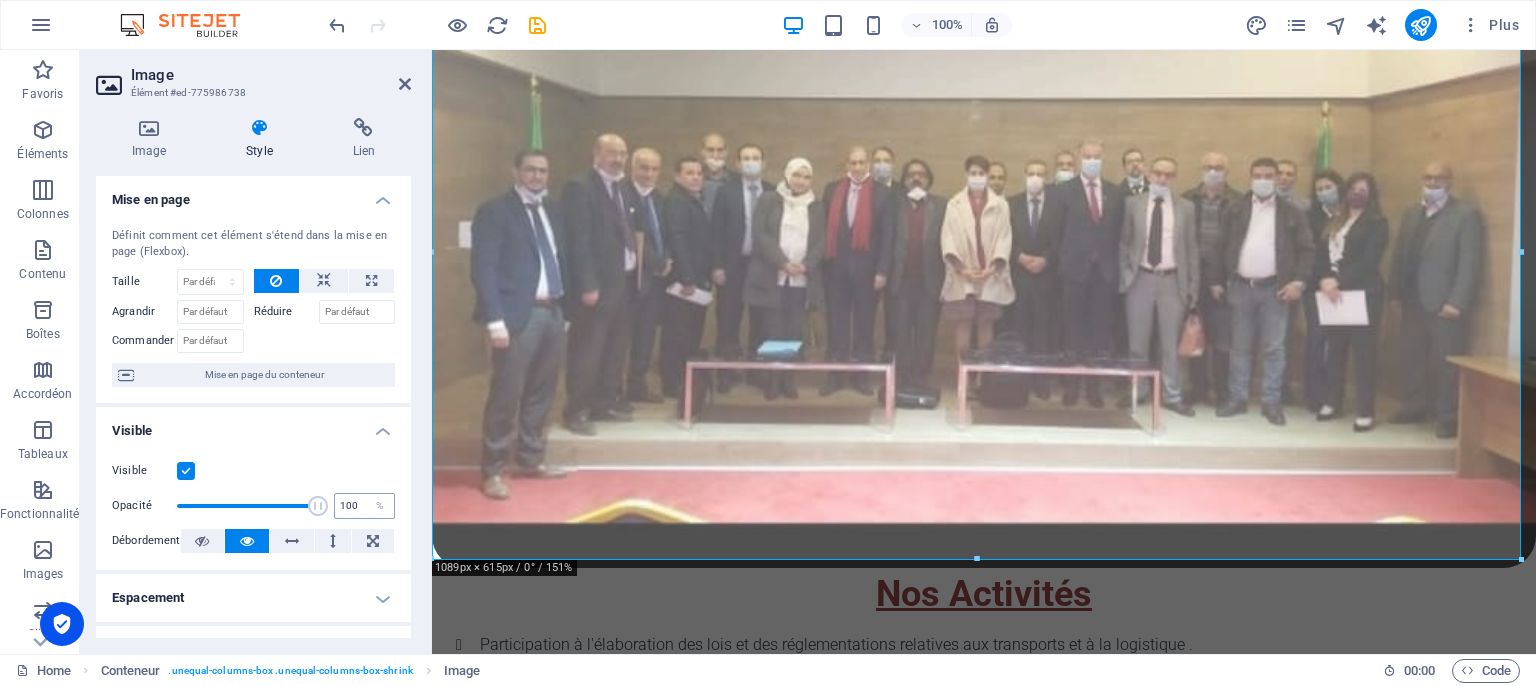 drag, startPoint x: 267, startPoint y: 501, endPoint x: 333, endPoint y: 505, distance: 66.1211 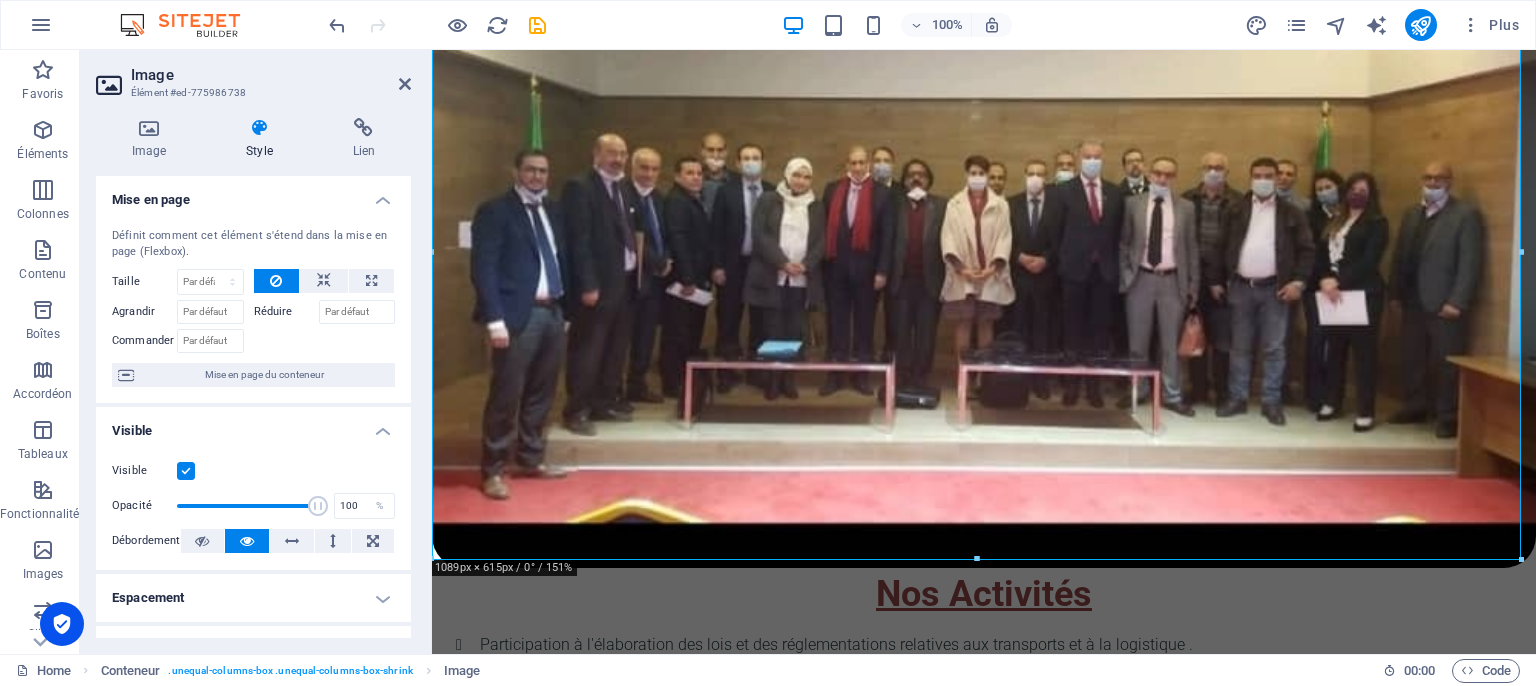 scroll, scrollTop: 100, scrollLeft: 0, axis: vertical 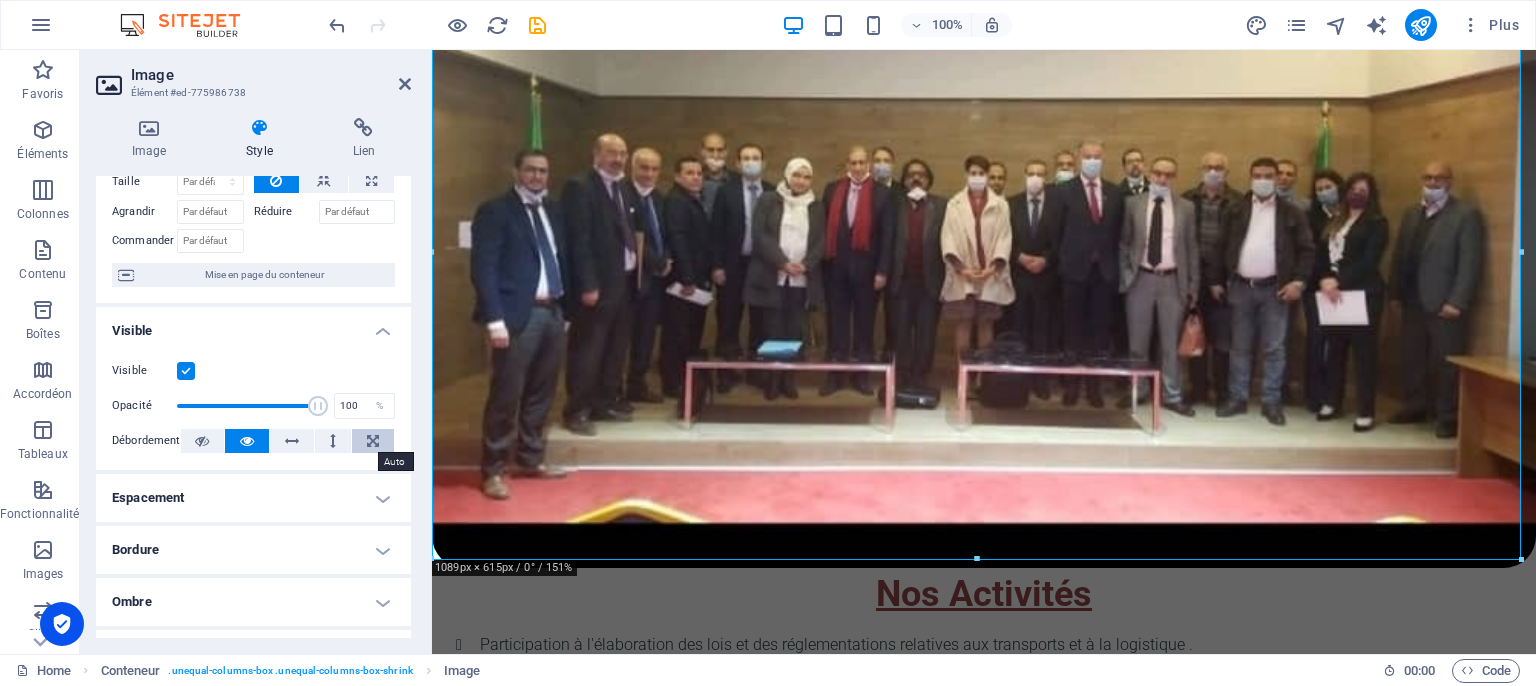click at bounding box center [373, 441] 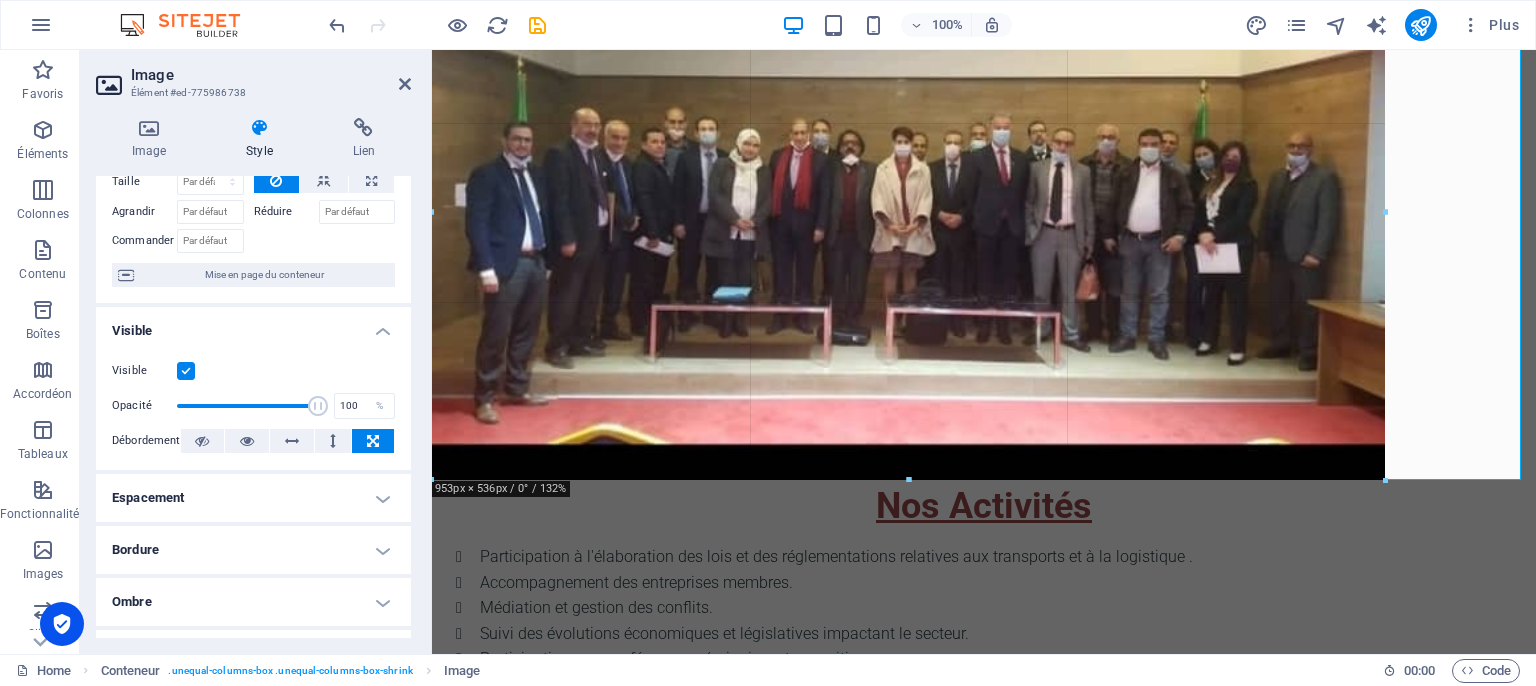 drag, startPoint x: 432, startPoint y: 557, endPoint x: 138, endPoint y: 422, distance: 323.51352 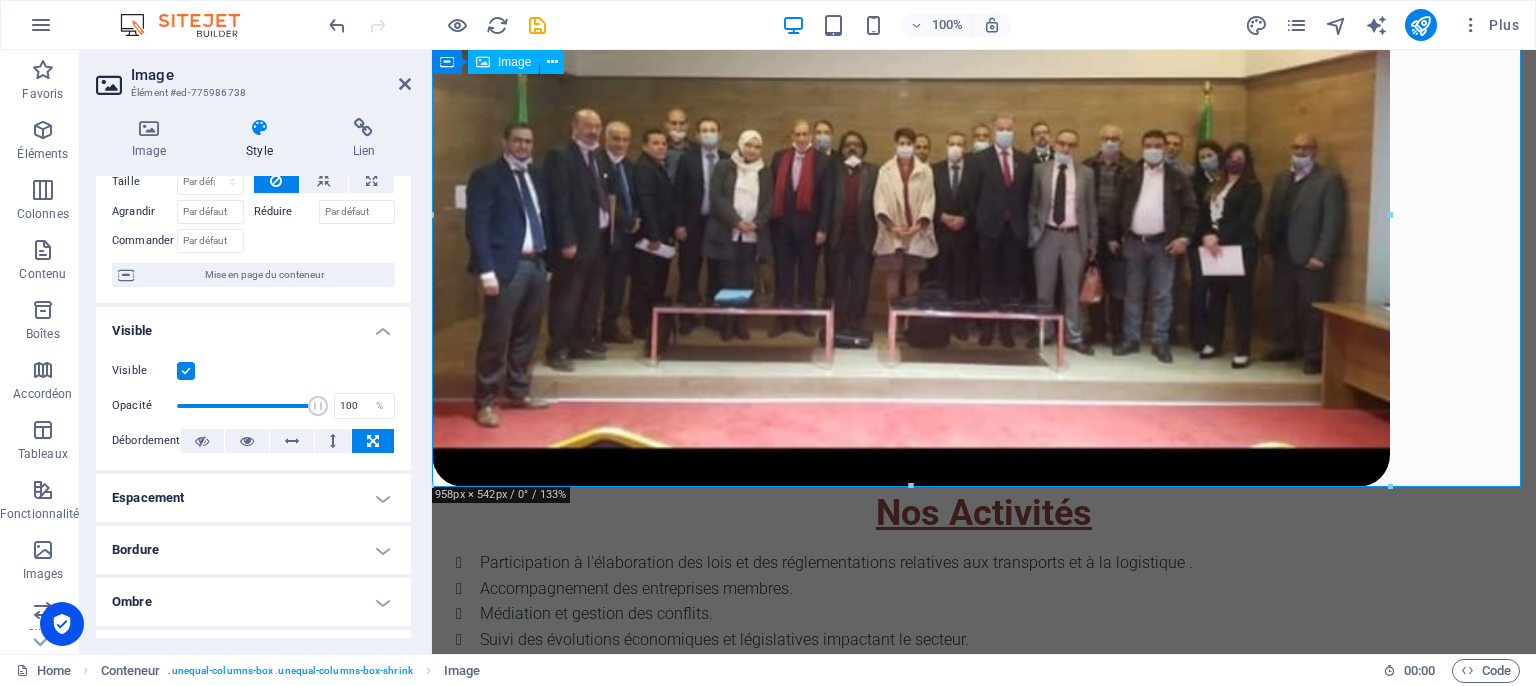 drag, startPoint x: 863, startPoint y: 264, endPoint x: 452, endPoint y: 213, distance: 414.15216 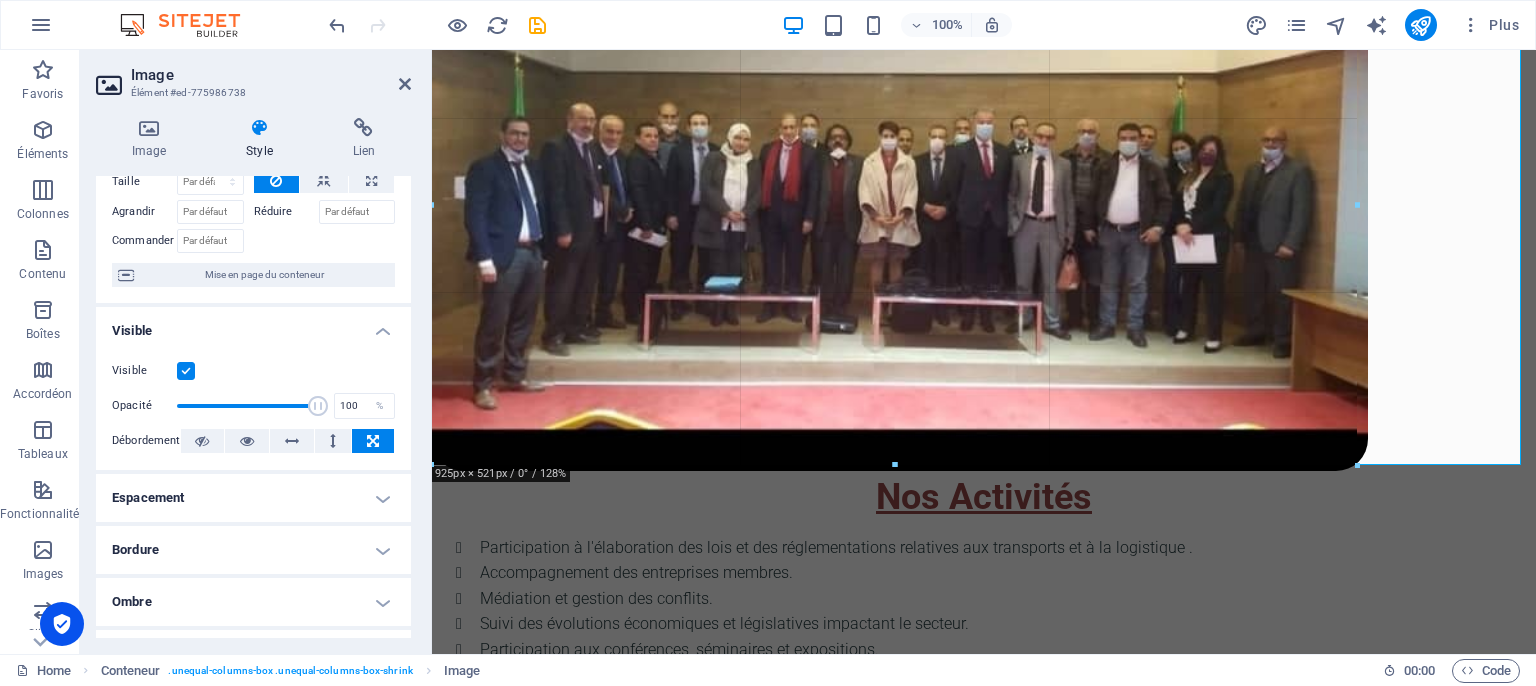 drag, startPoint x: 434, startPoint y: 487, endPoint x: 496, endPoint y: 466, distance: 65.459915 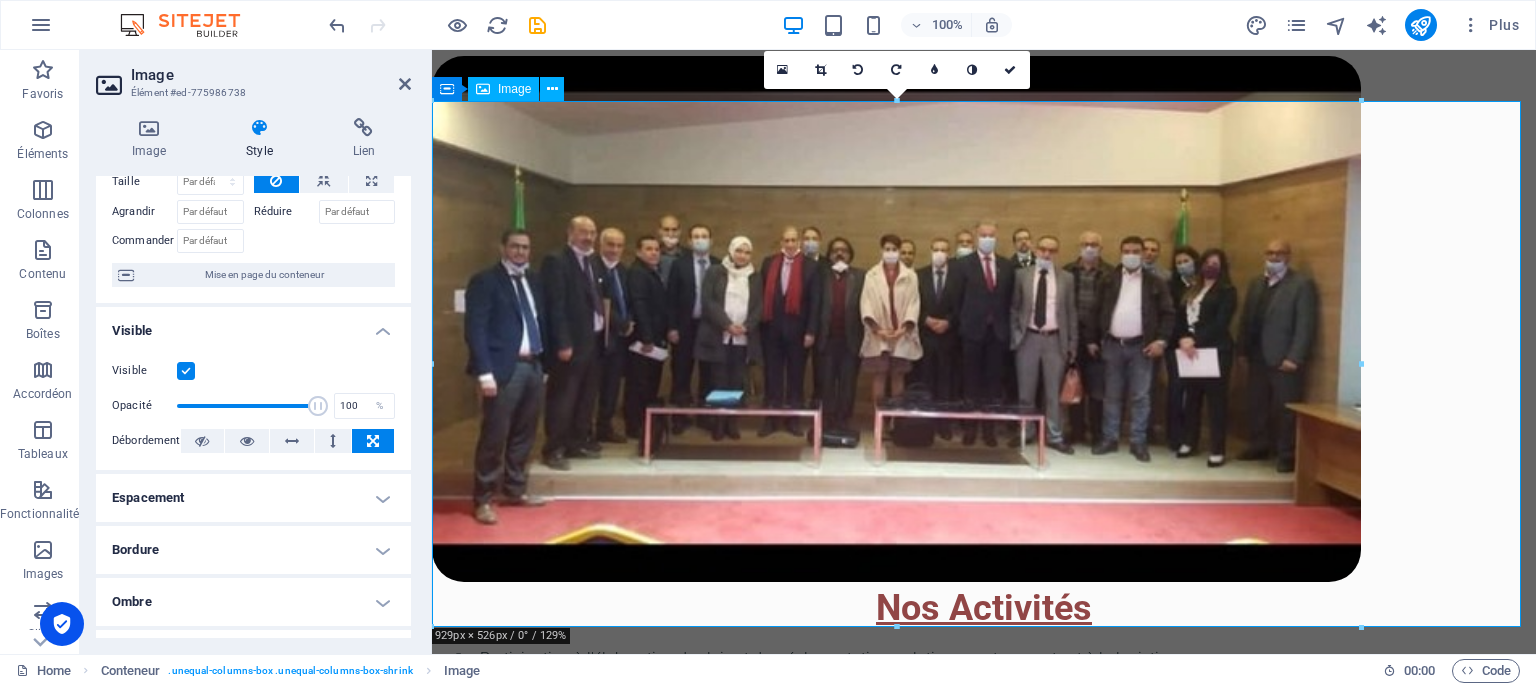 scroll, scrollTop: 1516, scrollLeft: 0, axis: vertical 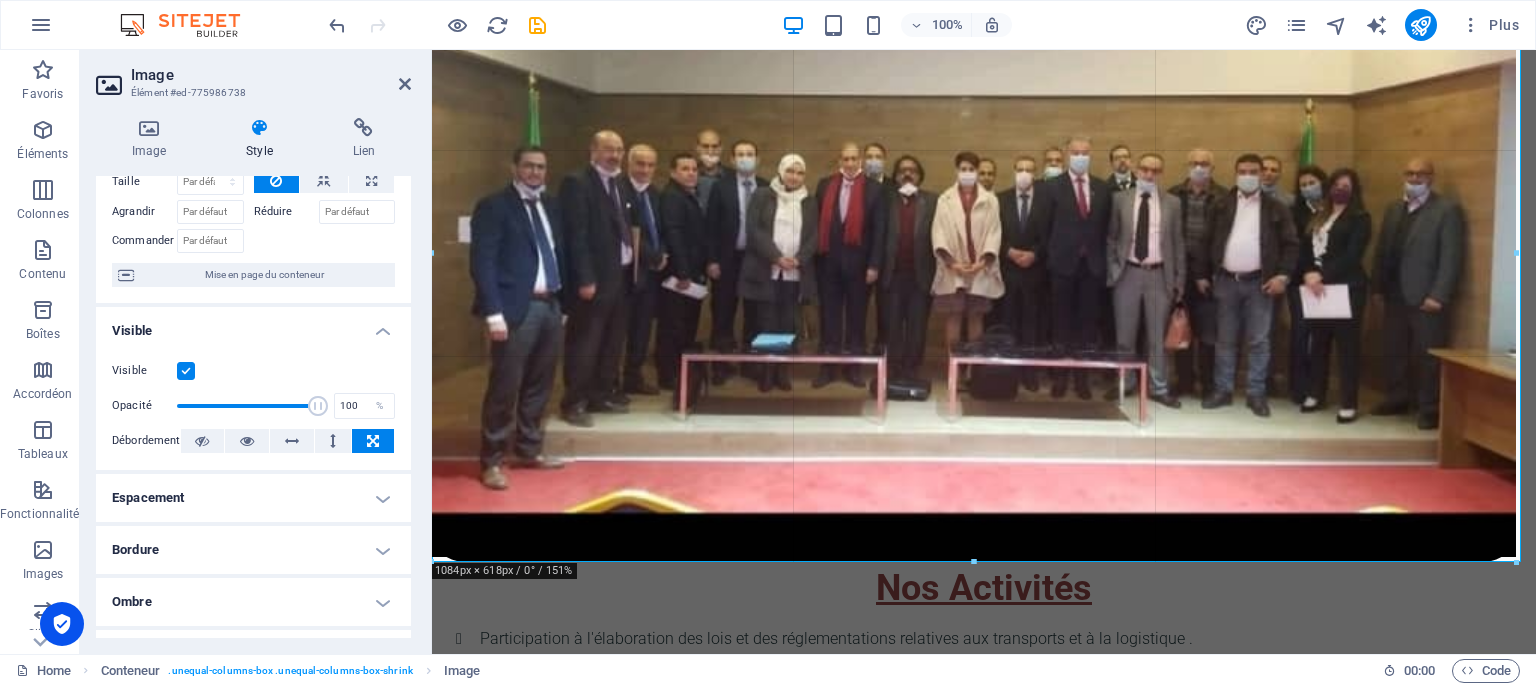 drag, startPoint x: 1357, startPoint y: 470, endPoint x: 1514, endPoint y: 489, distance: 158.14551 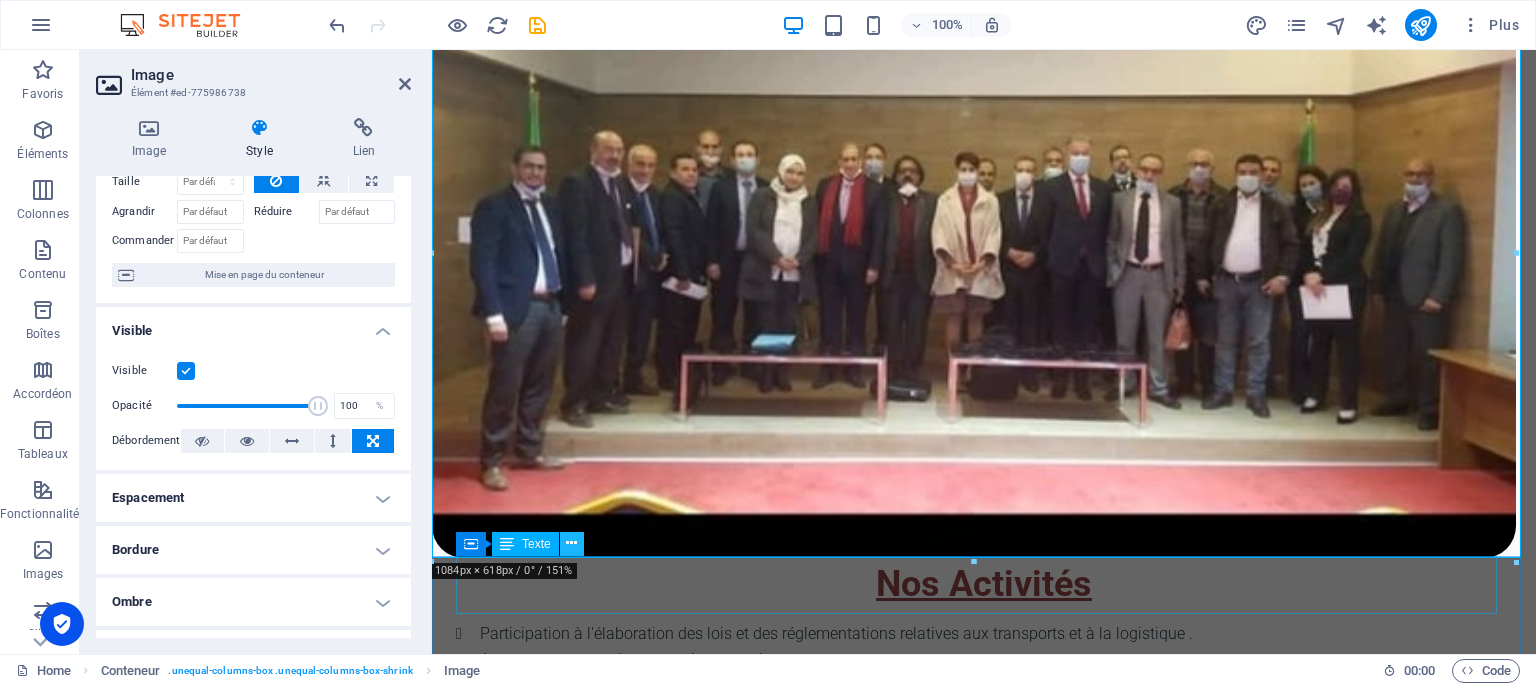 click at bounding box center [571, 543] 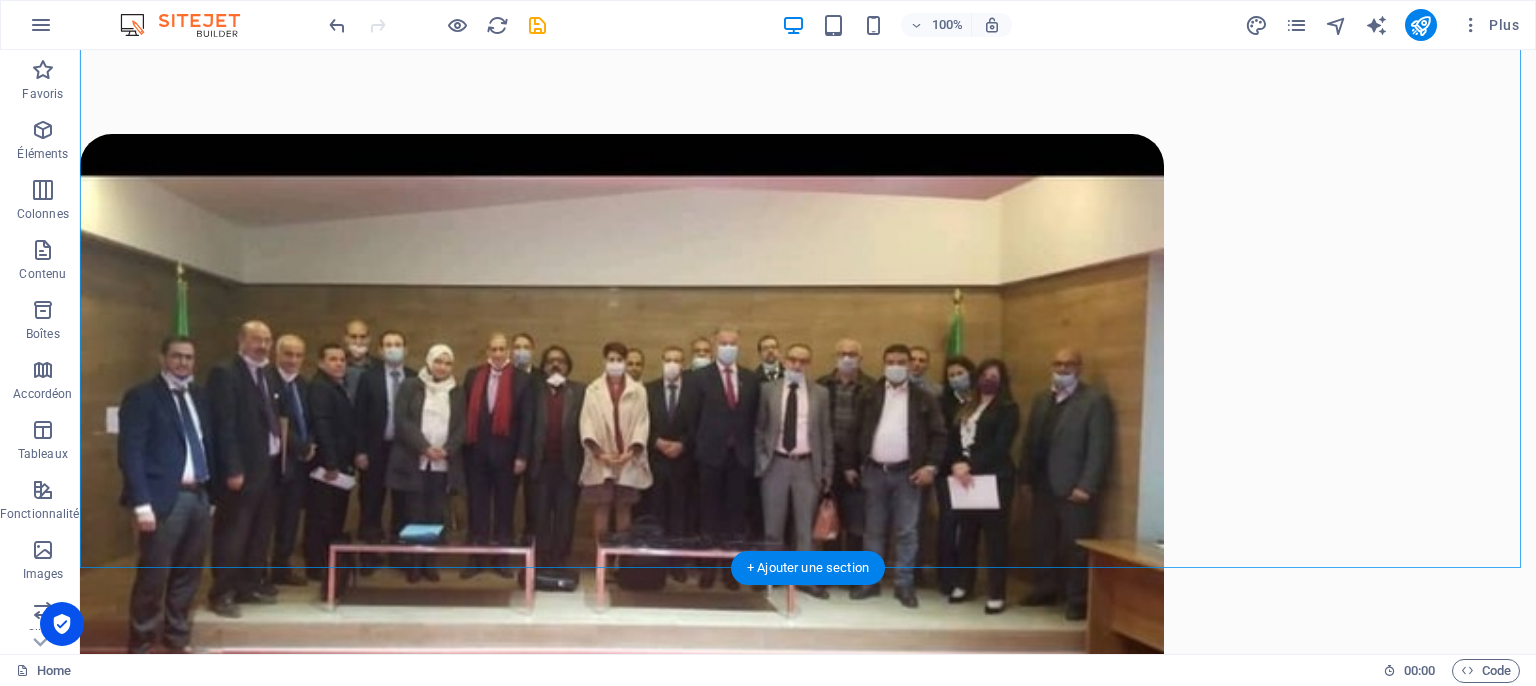scroll, scrollTop: 1516, scrollLeft: 0, axis: vertical 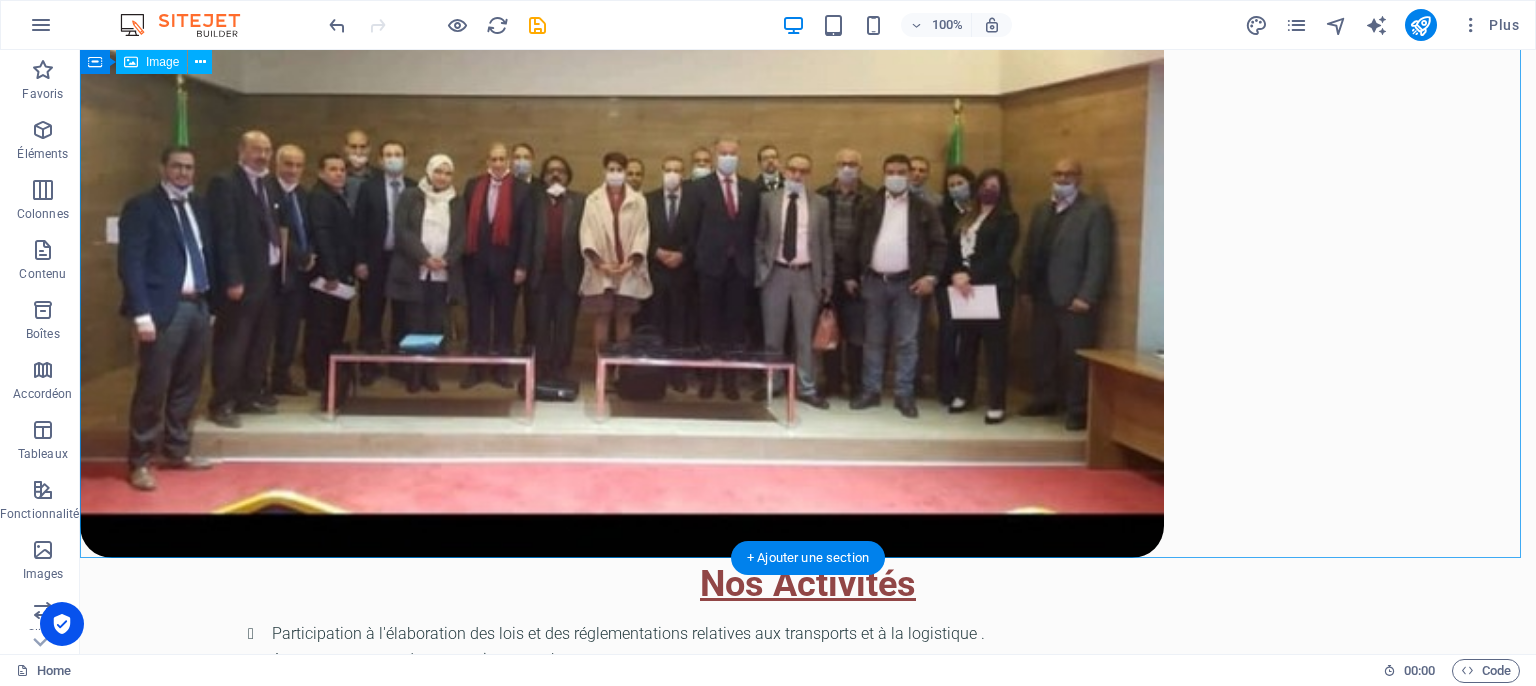 click at bounding box center [808, 251] 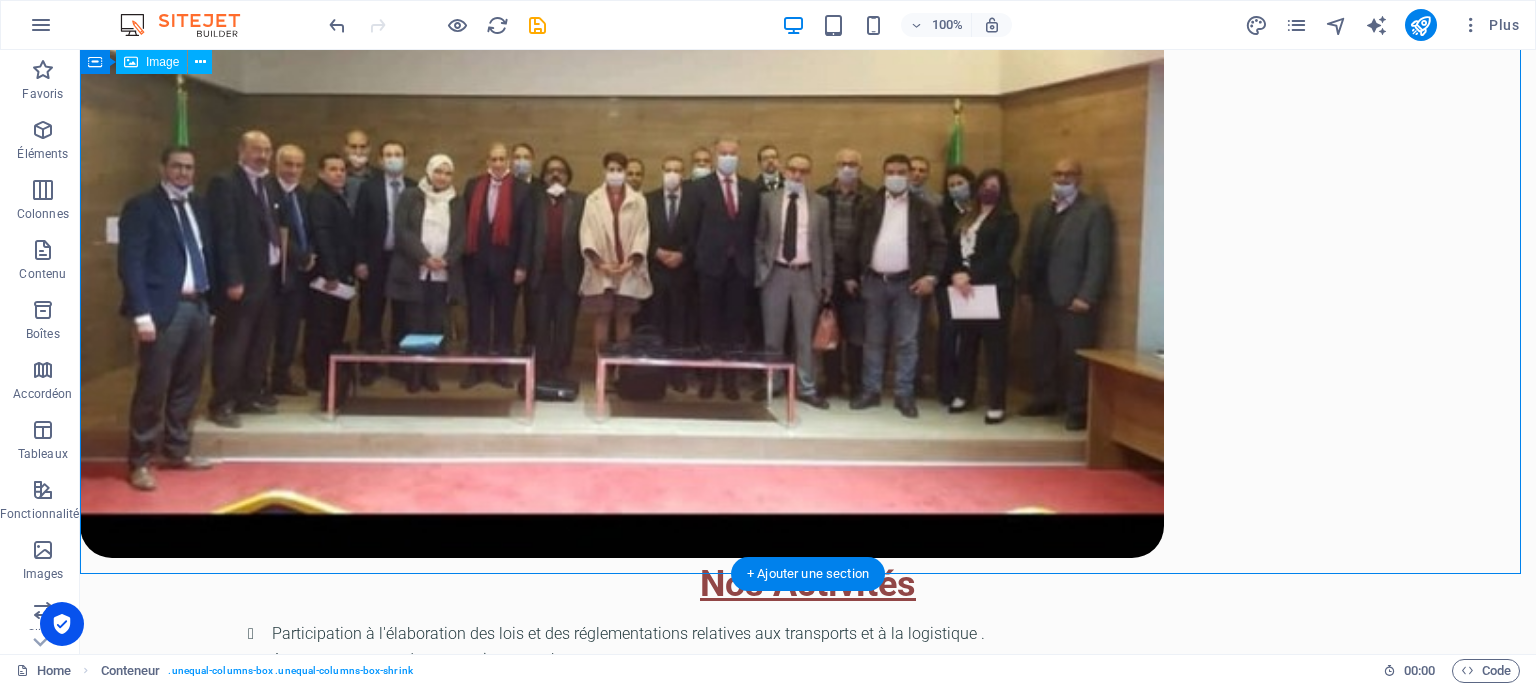 scroll, scrollTop: 1316, scrollLeft: 0, axis: vertical 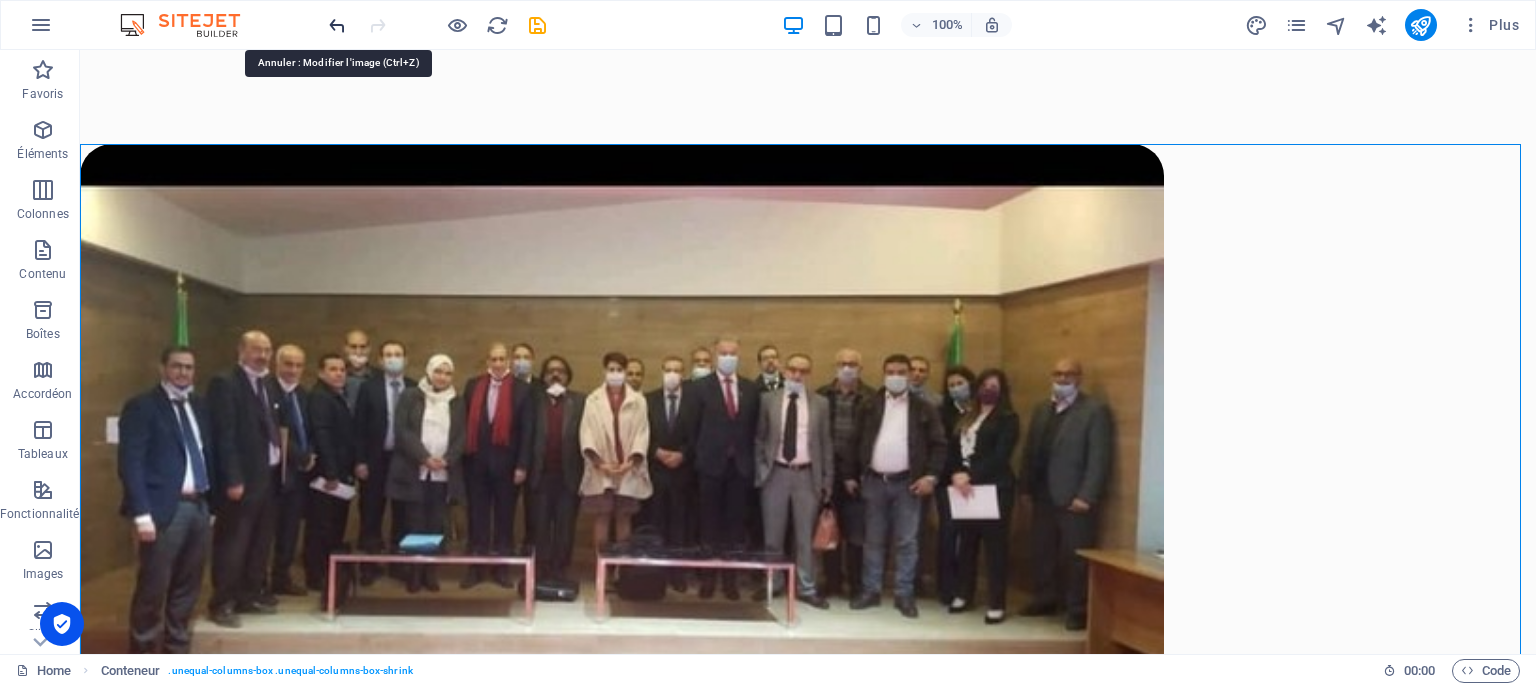 click at bounding box center (337, 25) 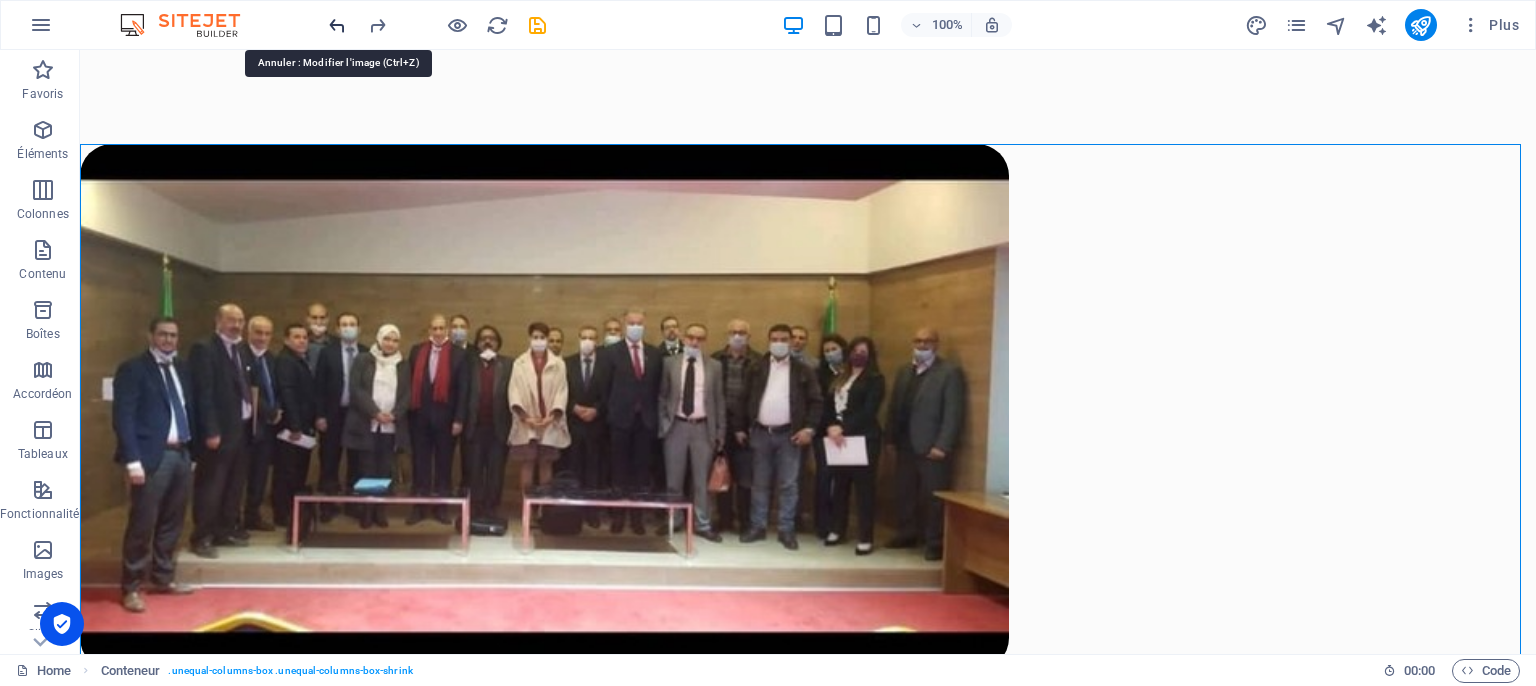 click at bounding box center (337, 25) 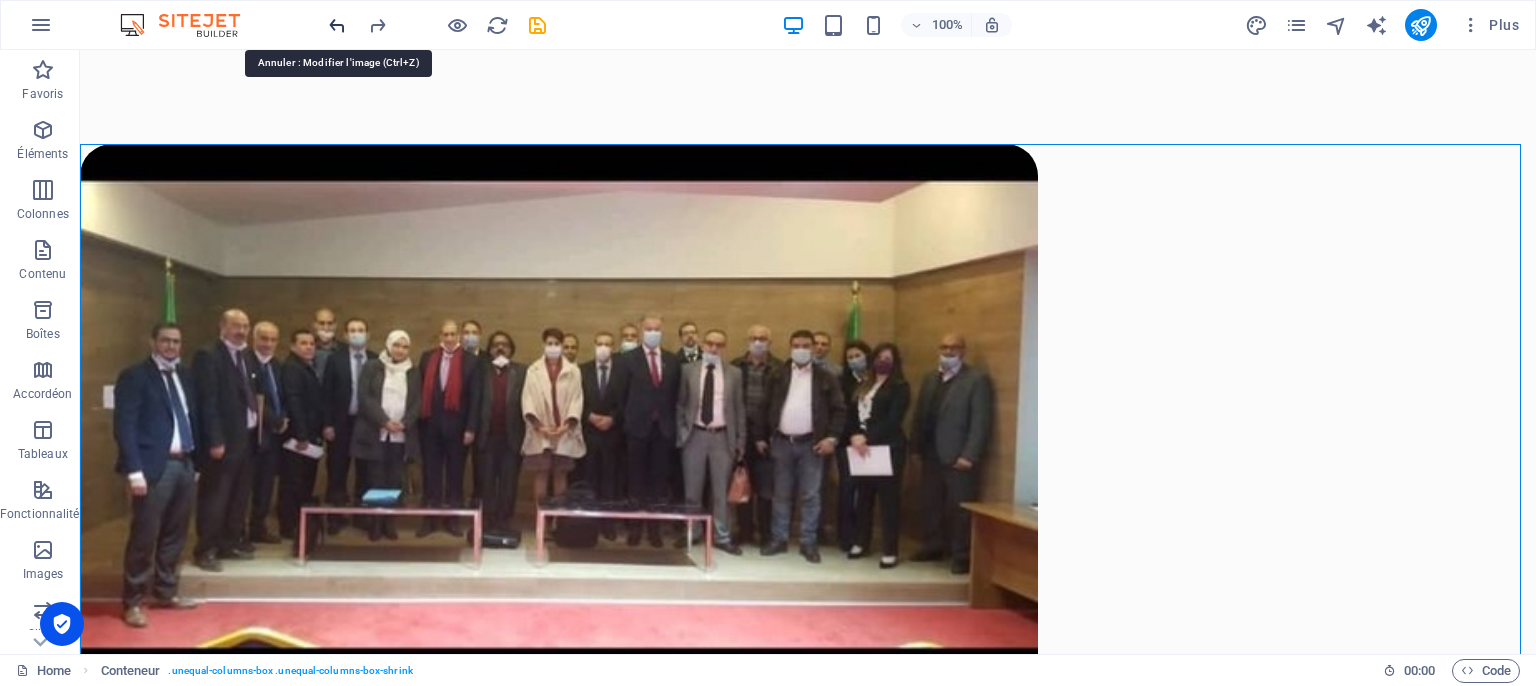 click at bounding box center (337, 25) 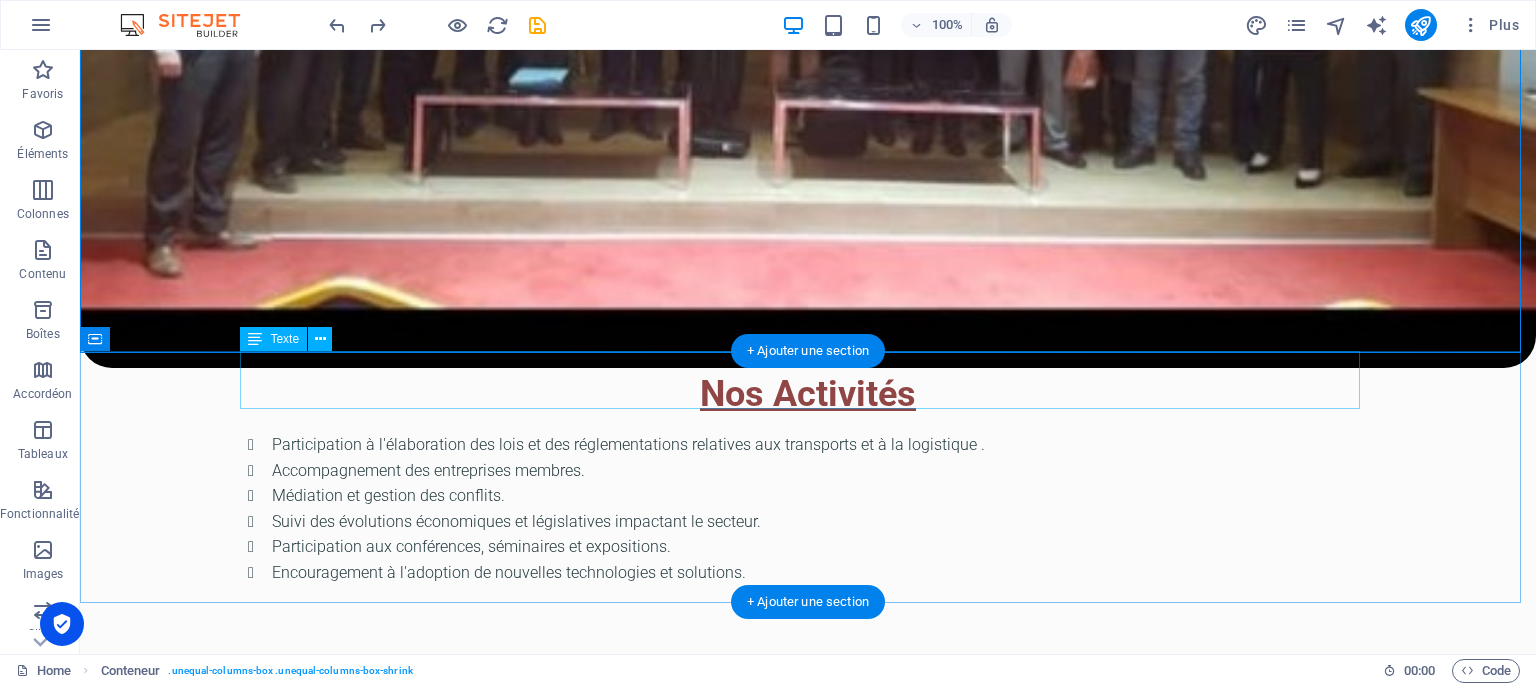 scroll, scrollTop: 2016, scrollLeft: 0, axis: vertical 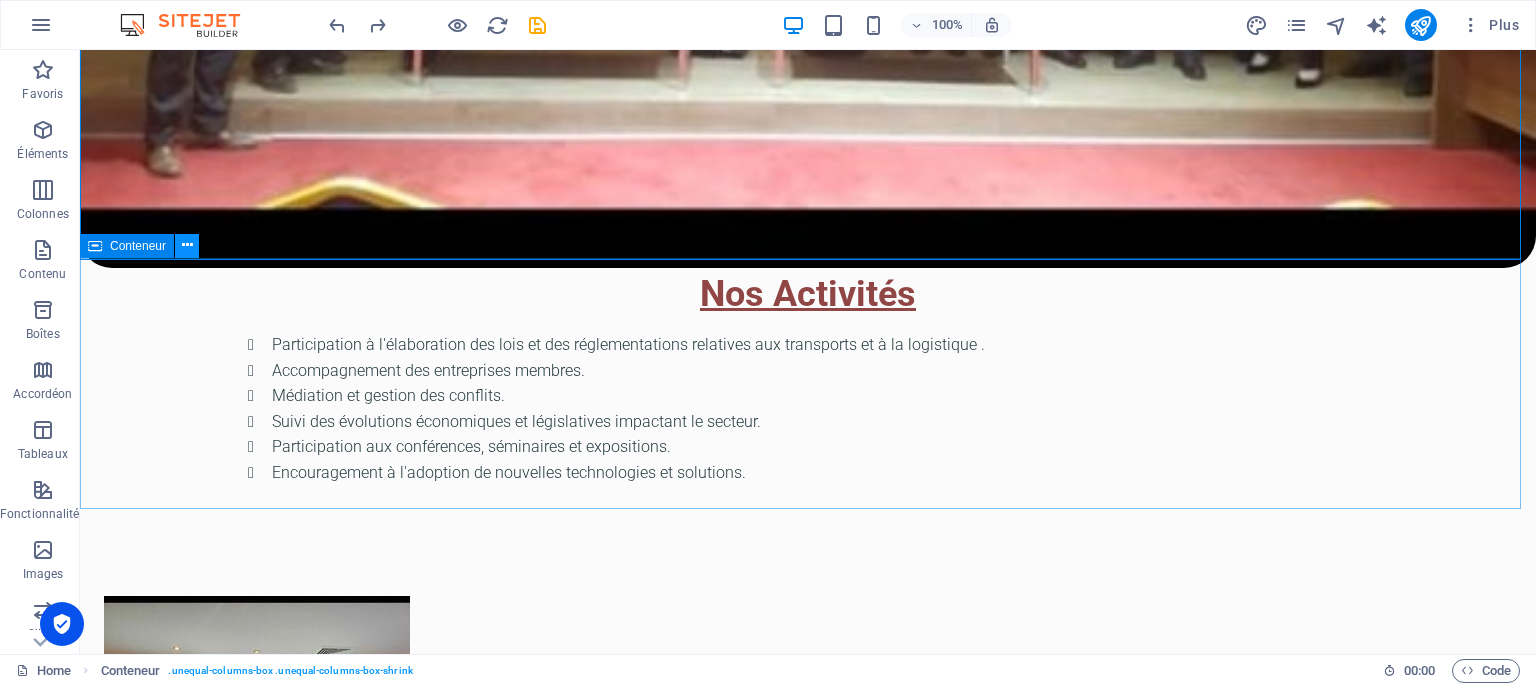 click at bounding box center [187, 245] 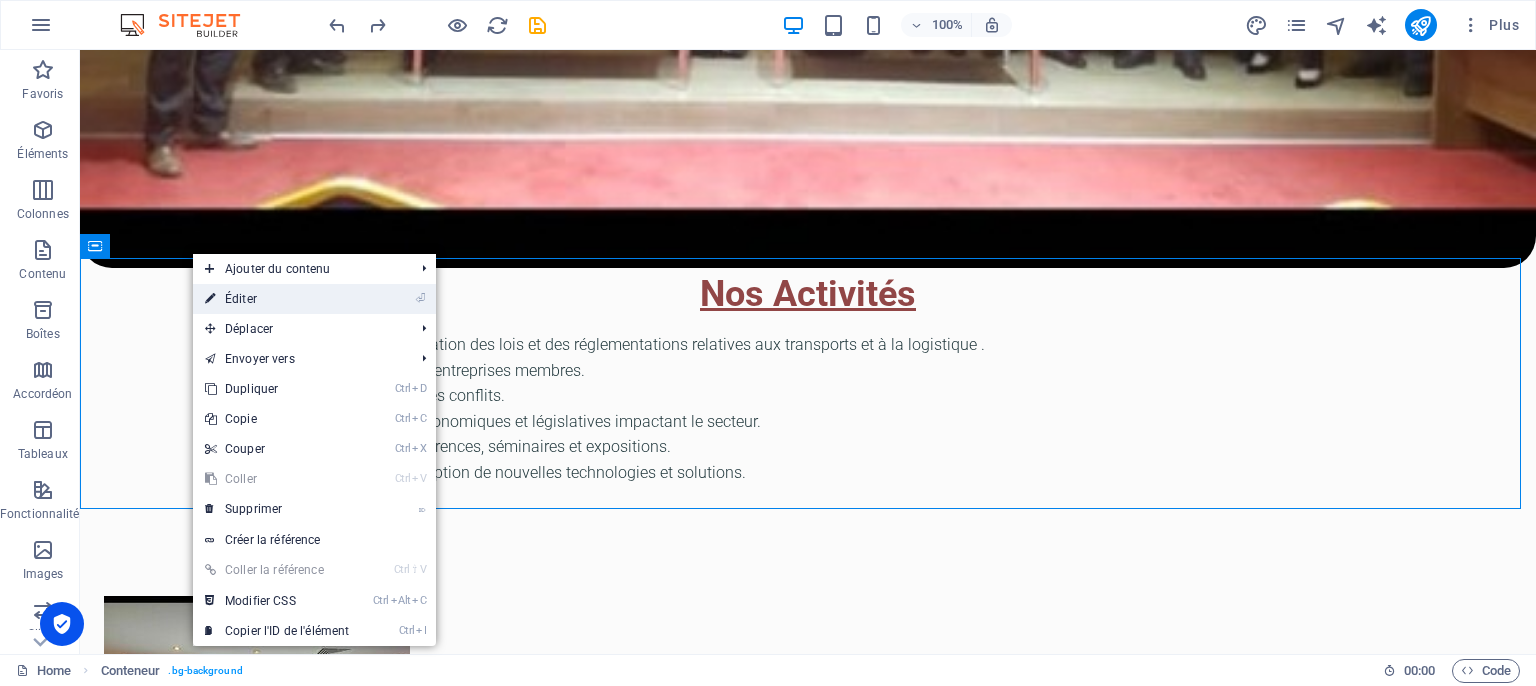 click on "⏎  Éditer" at bounding box center [277, 299] 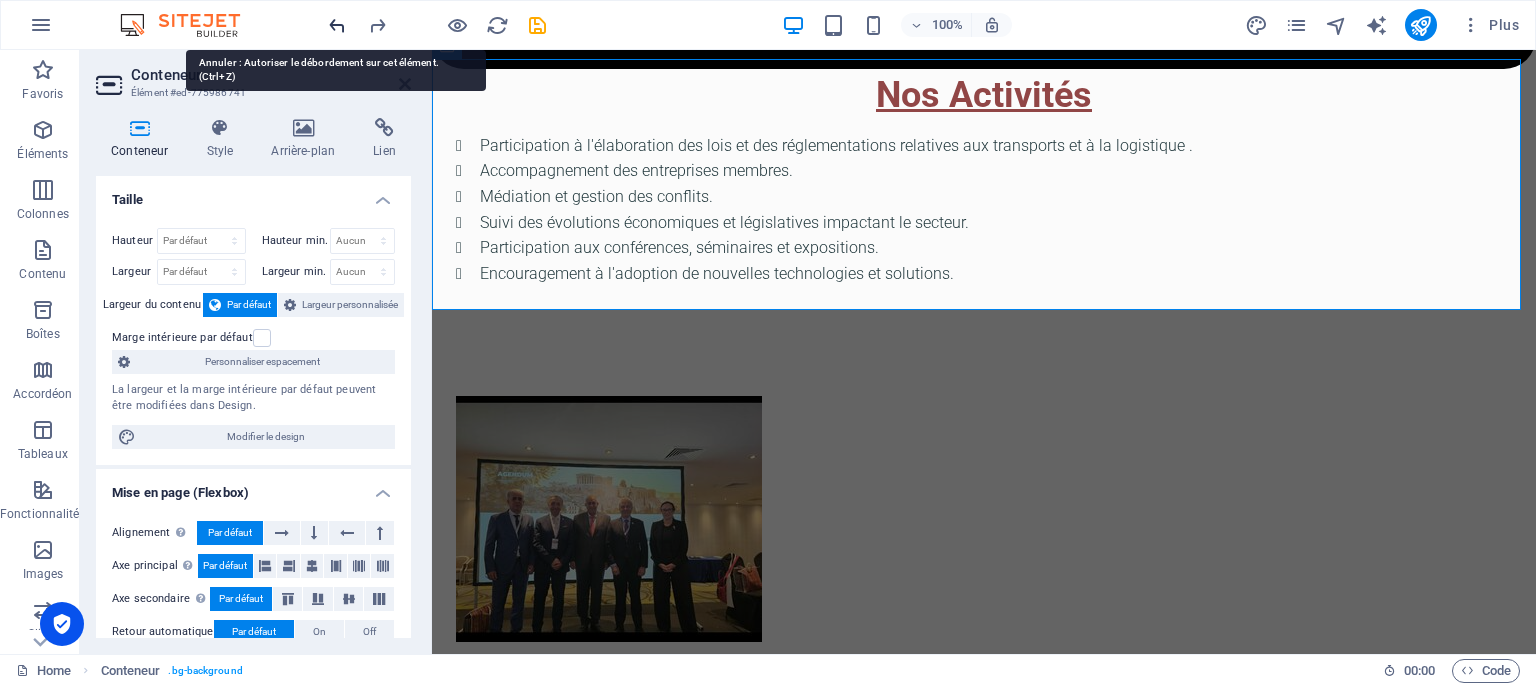 click at bounding box center [337, 25] 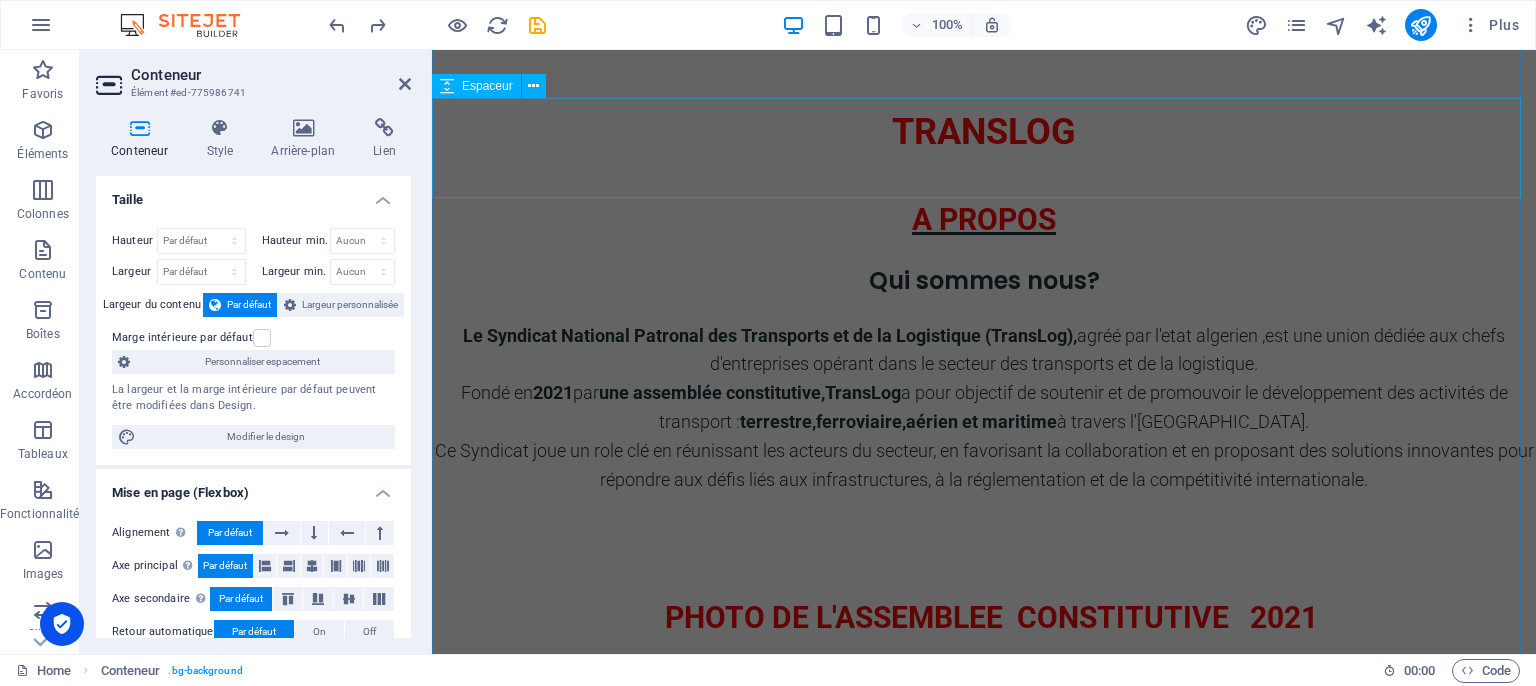 scroll, scrollTop: 736, scrollLeft: 0, axis: vertical 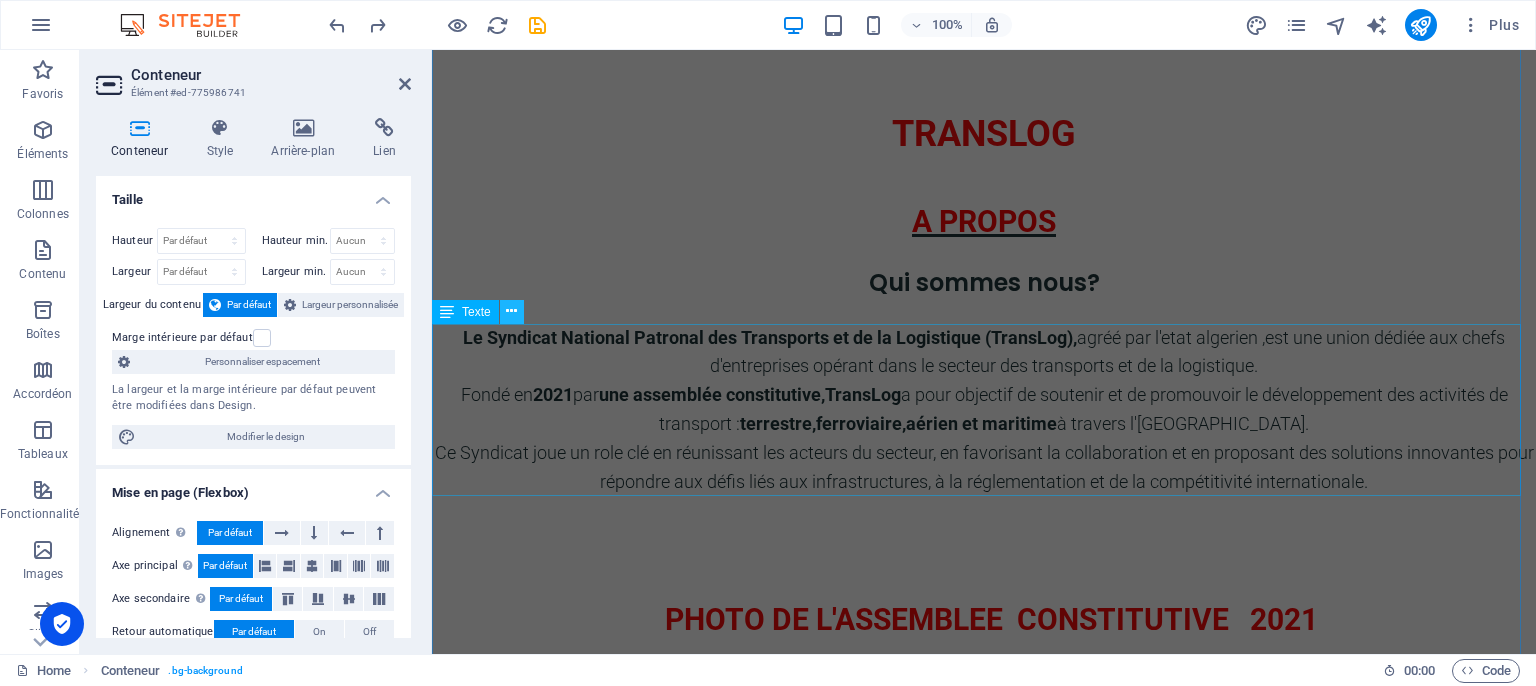 click at bounding box center [511, 311] 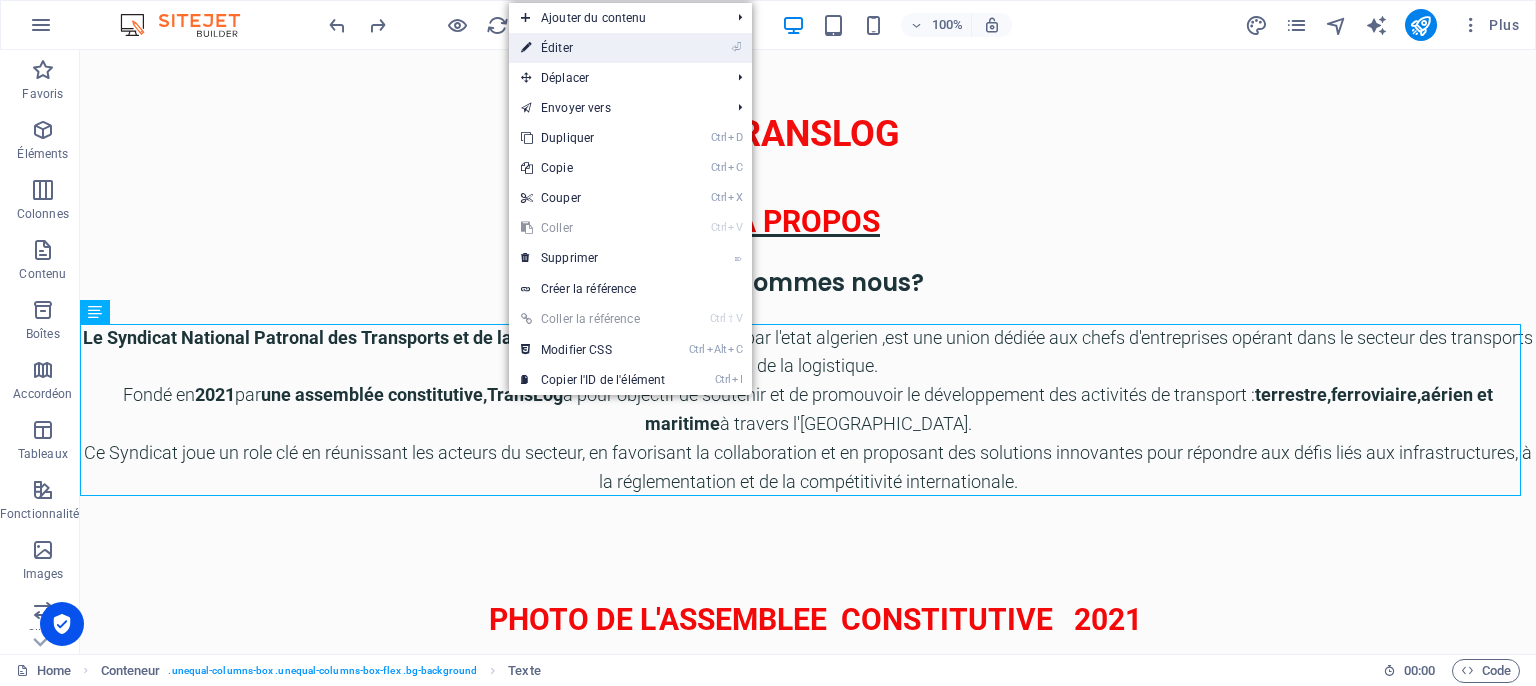 click on "⏎  Éditer" at bounding box center [593, 48] 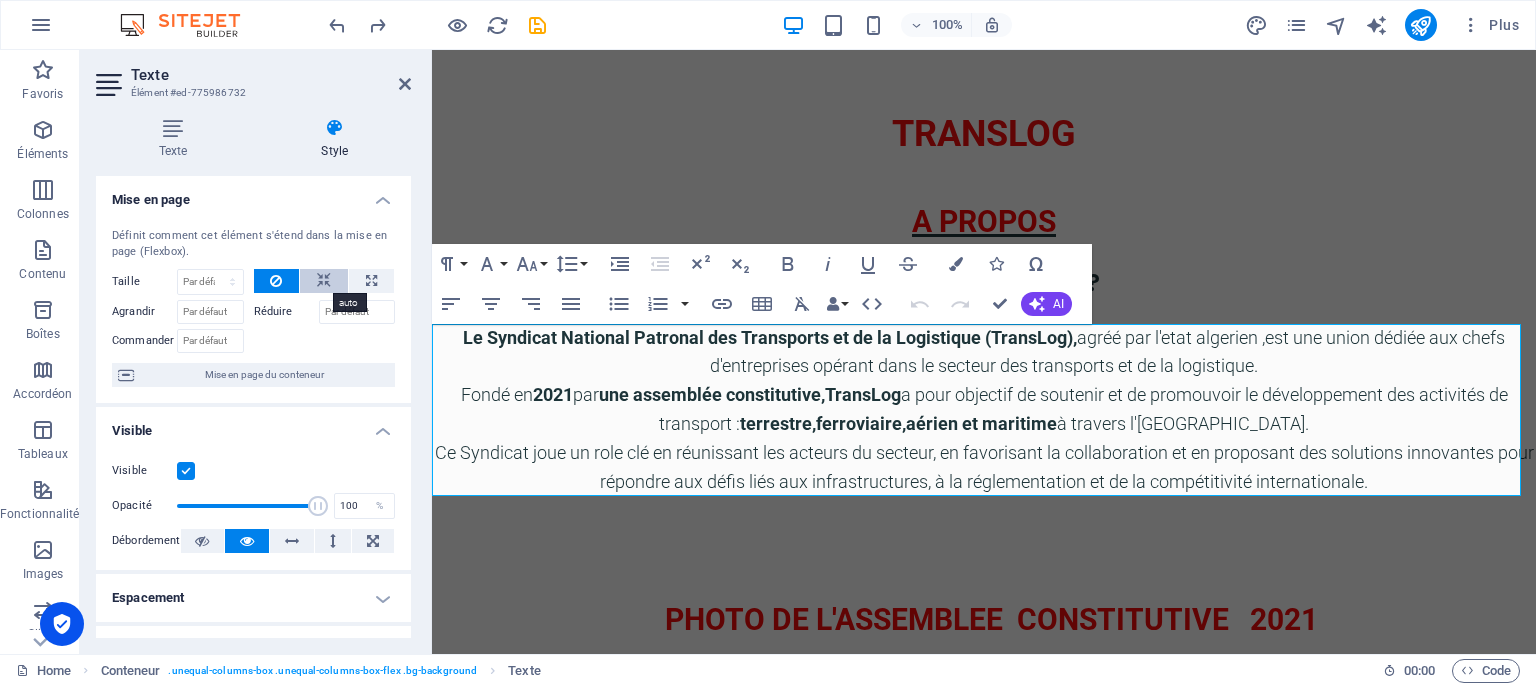 click at bounding box center [324, 281] 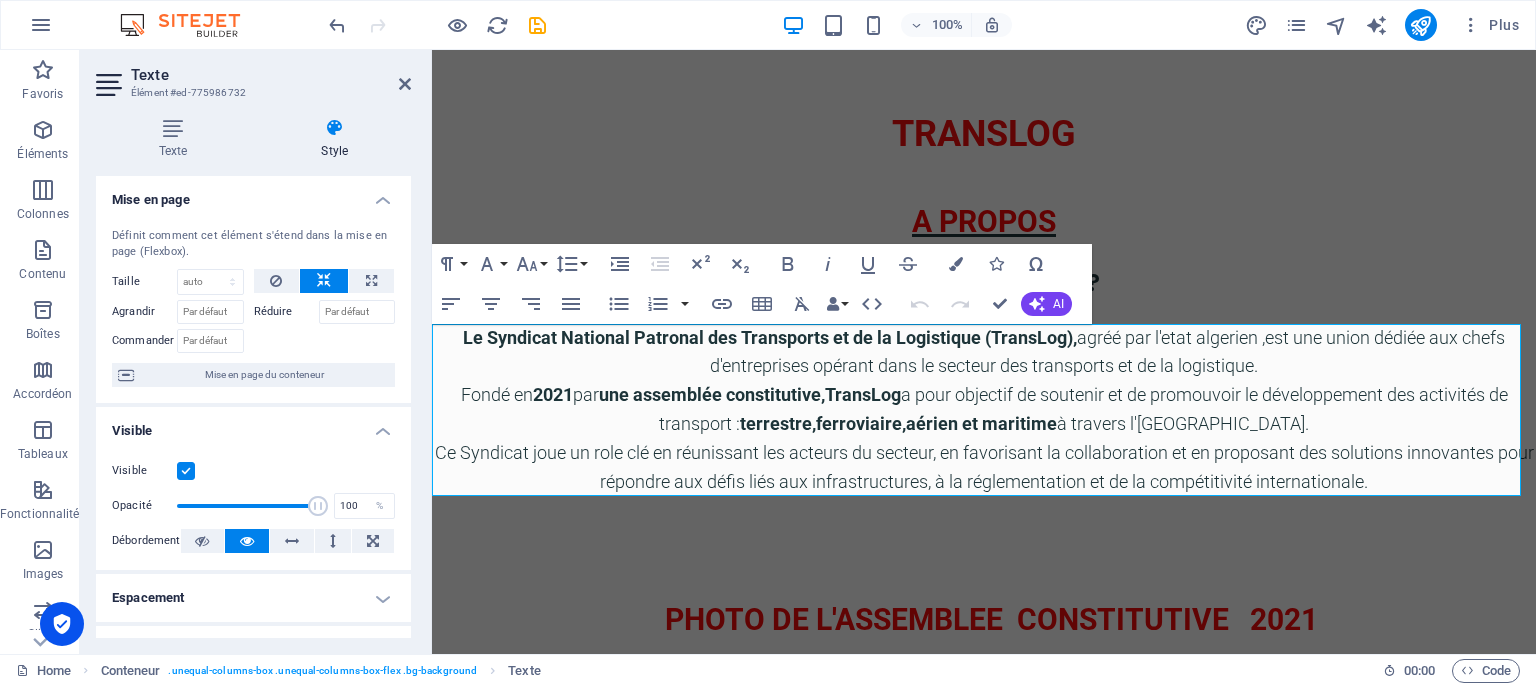 click on "Style" at bounding box center [335, 139] 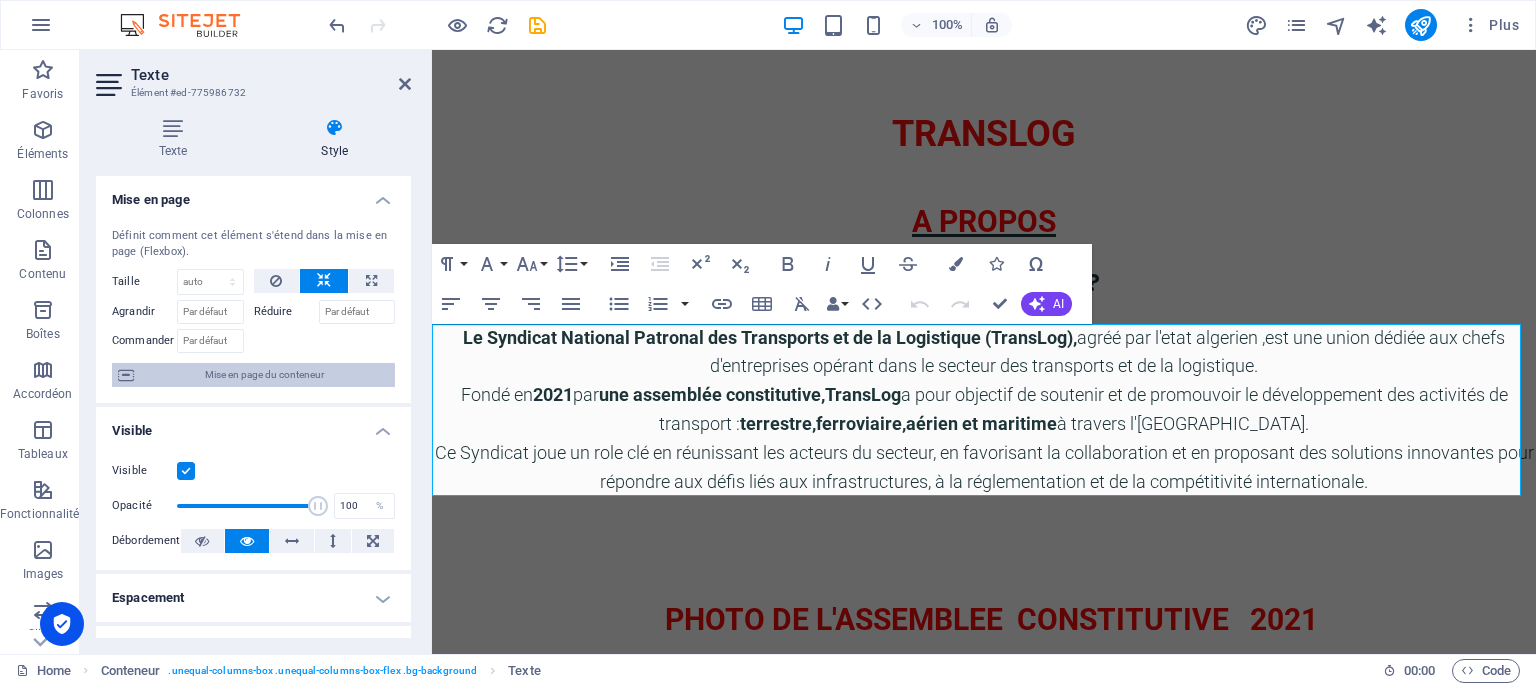 click on "Mise en page du conteneur" at bounding box center [264, 375] 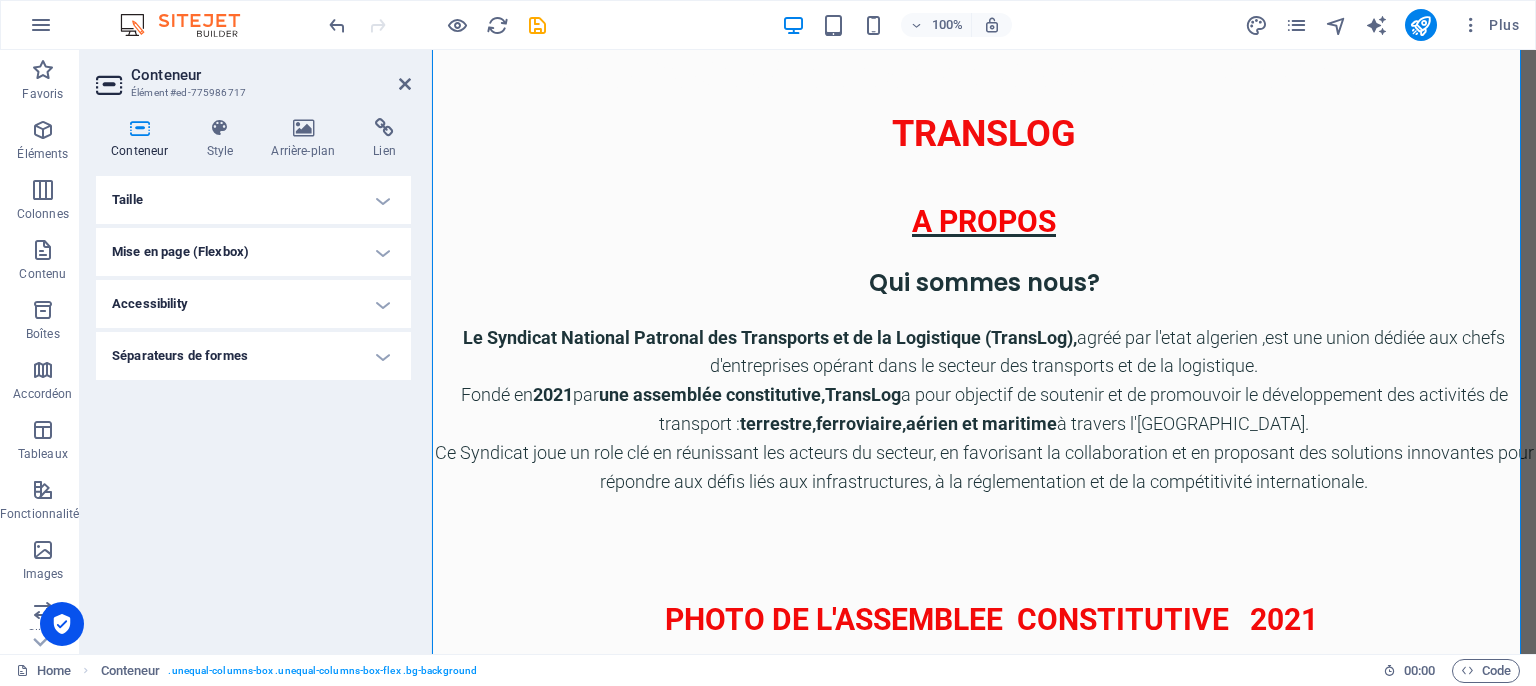 click on "Mise en page (Flexbox)" at bounding box center (253, 252) 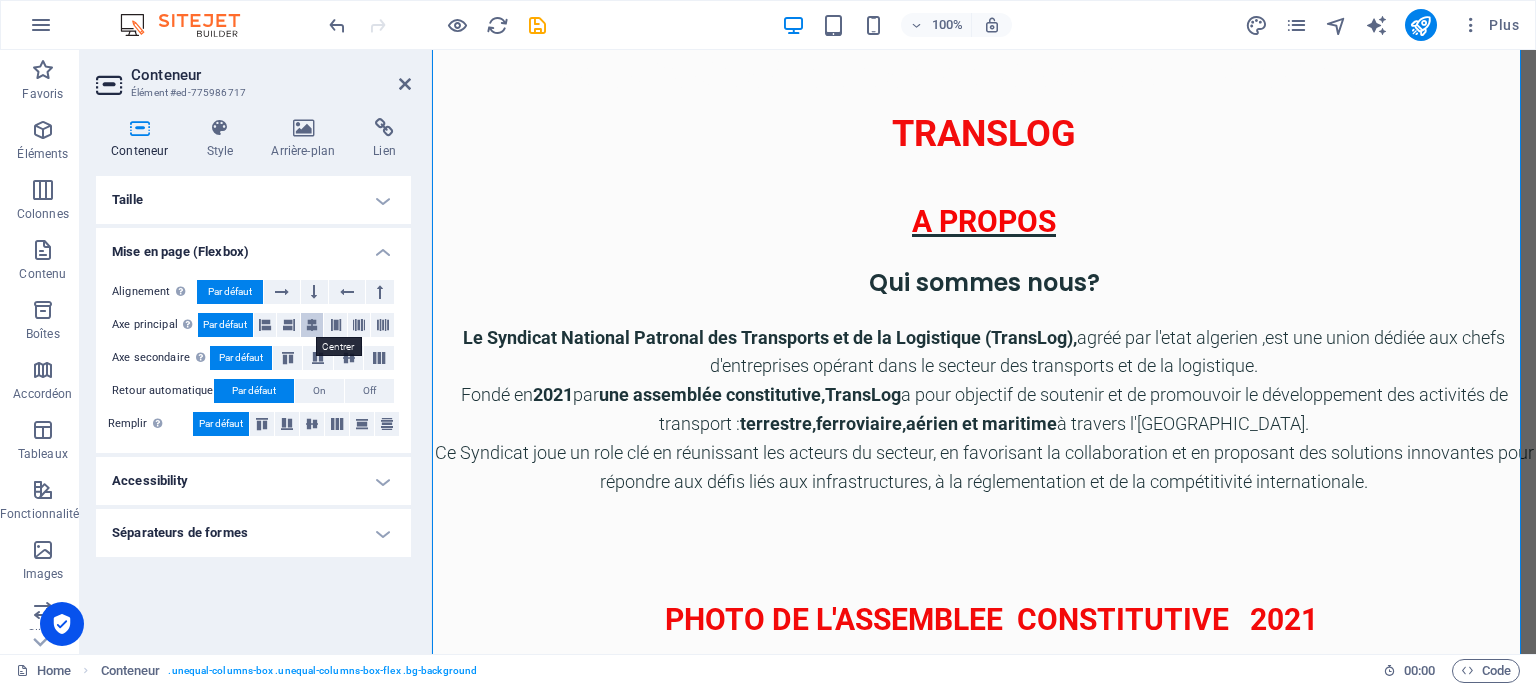click at bounding box center (312, 325) 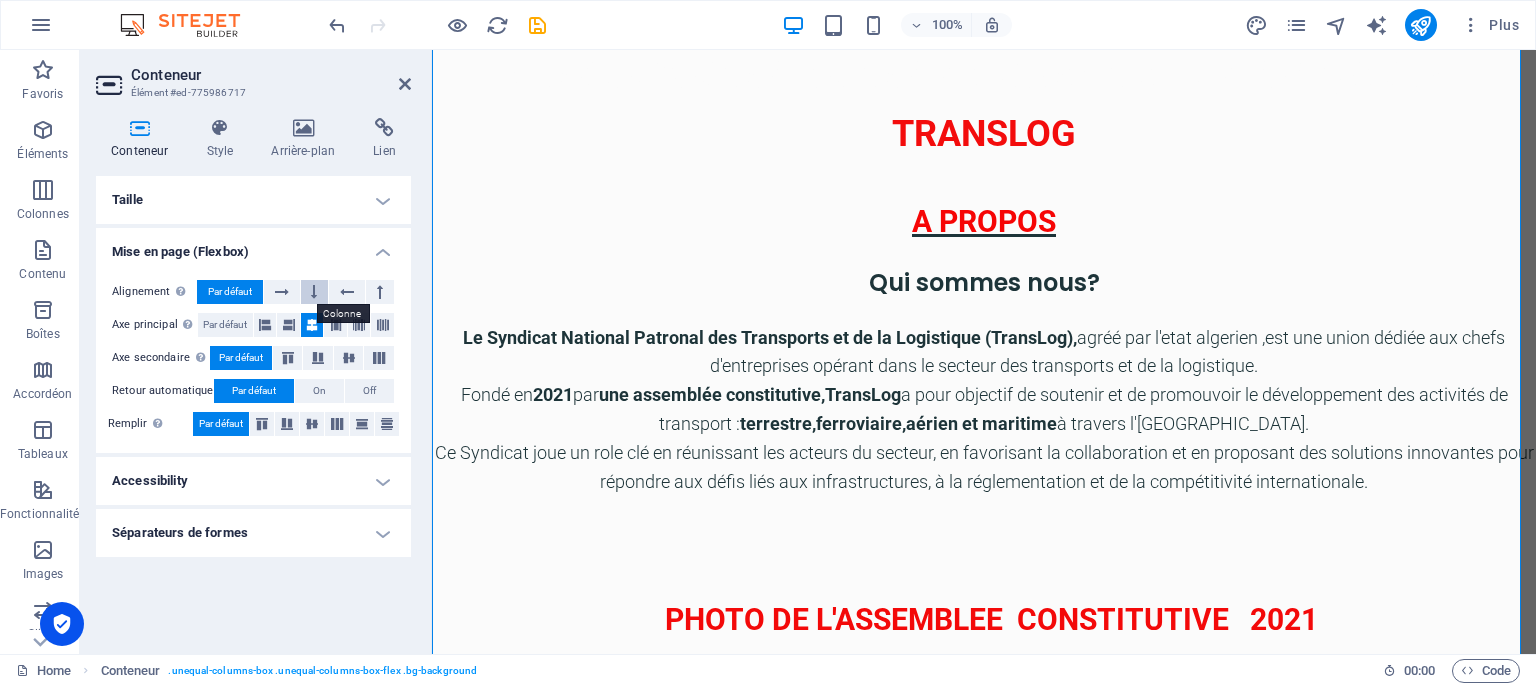 click at bounding box center [315, 292] 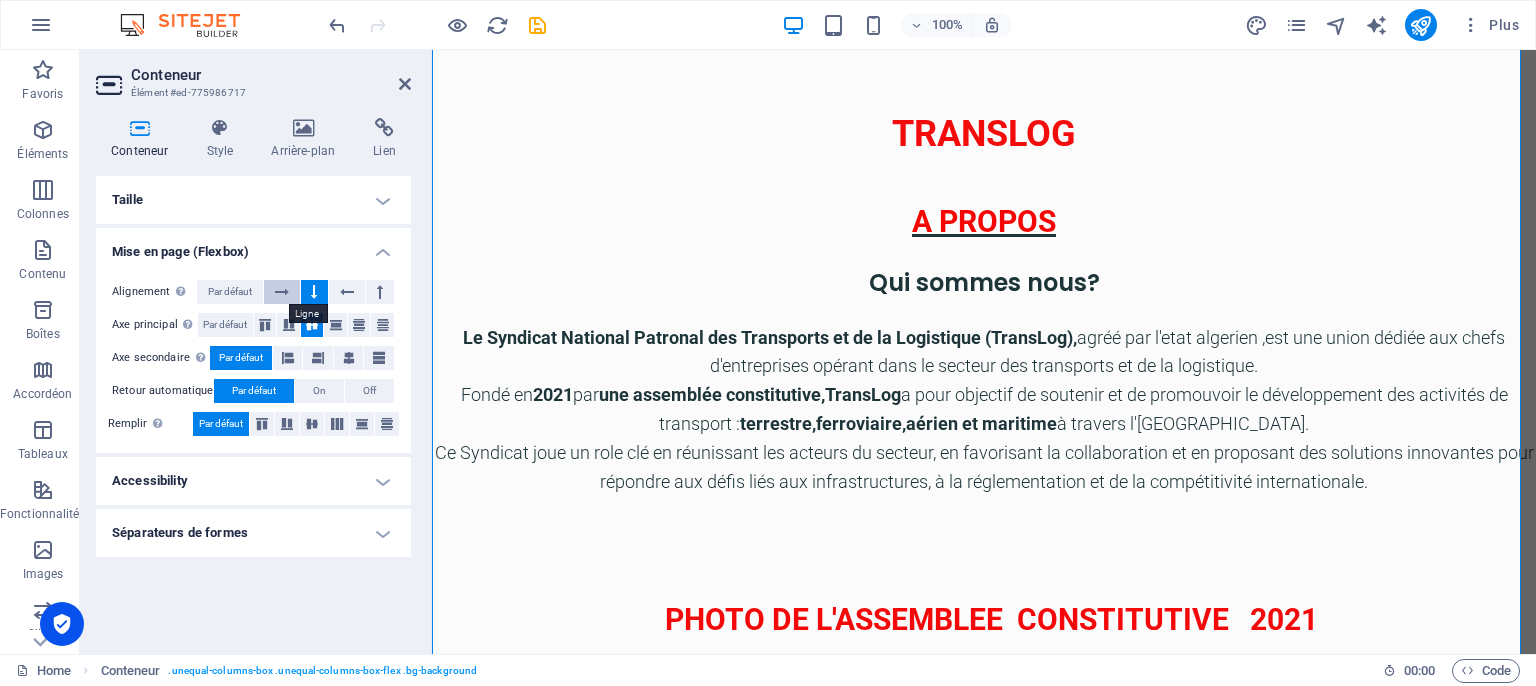 click at bounding box center (282, 292) 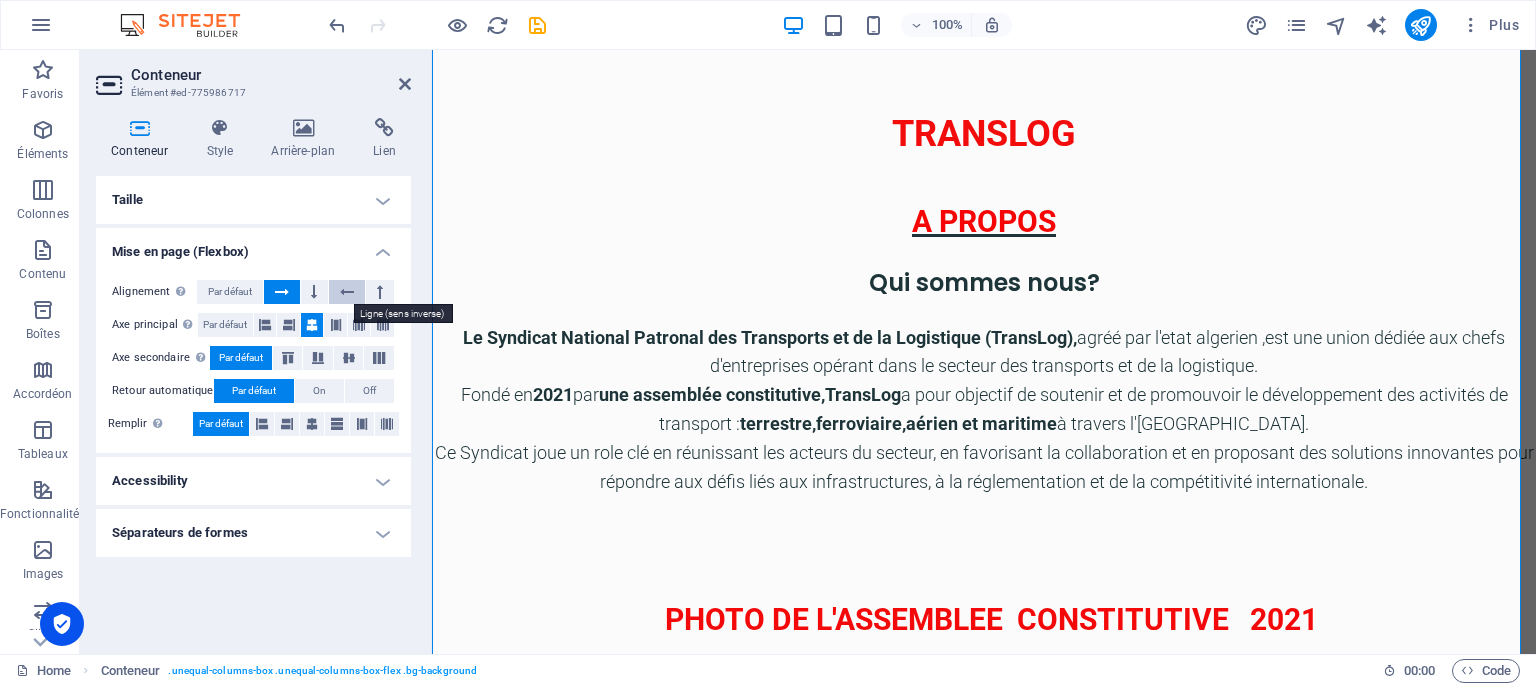 click at bounding box center (347, 292) 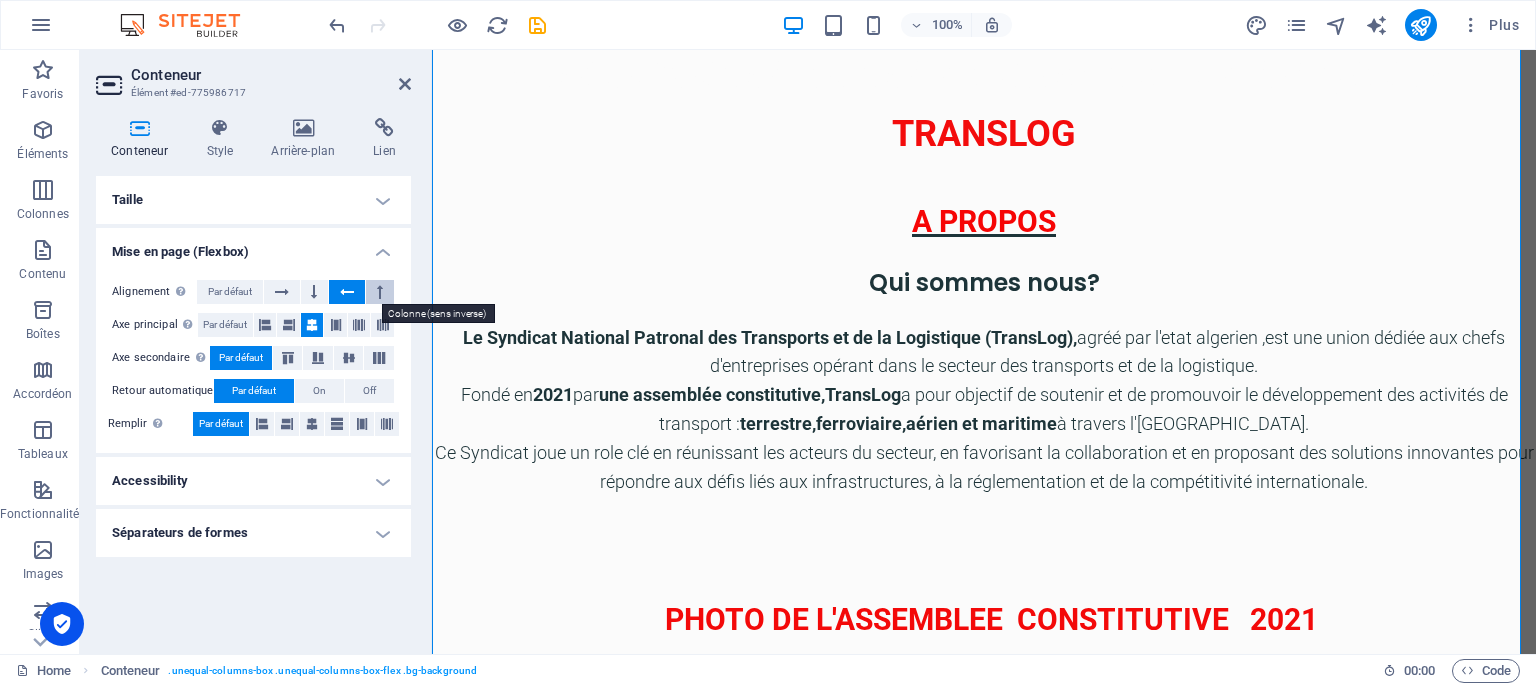 click at bounding box center (380, 292) 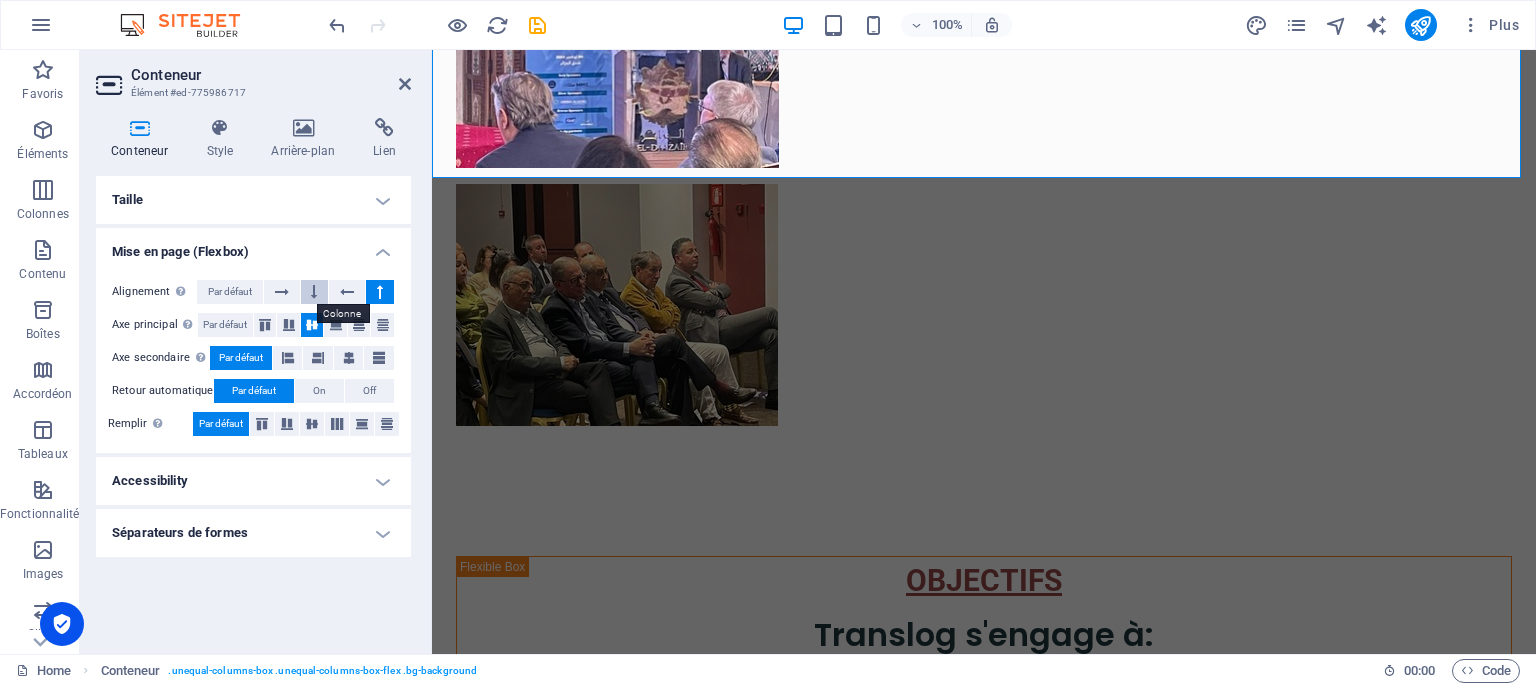 click at bounding box center (314, 292) 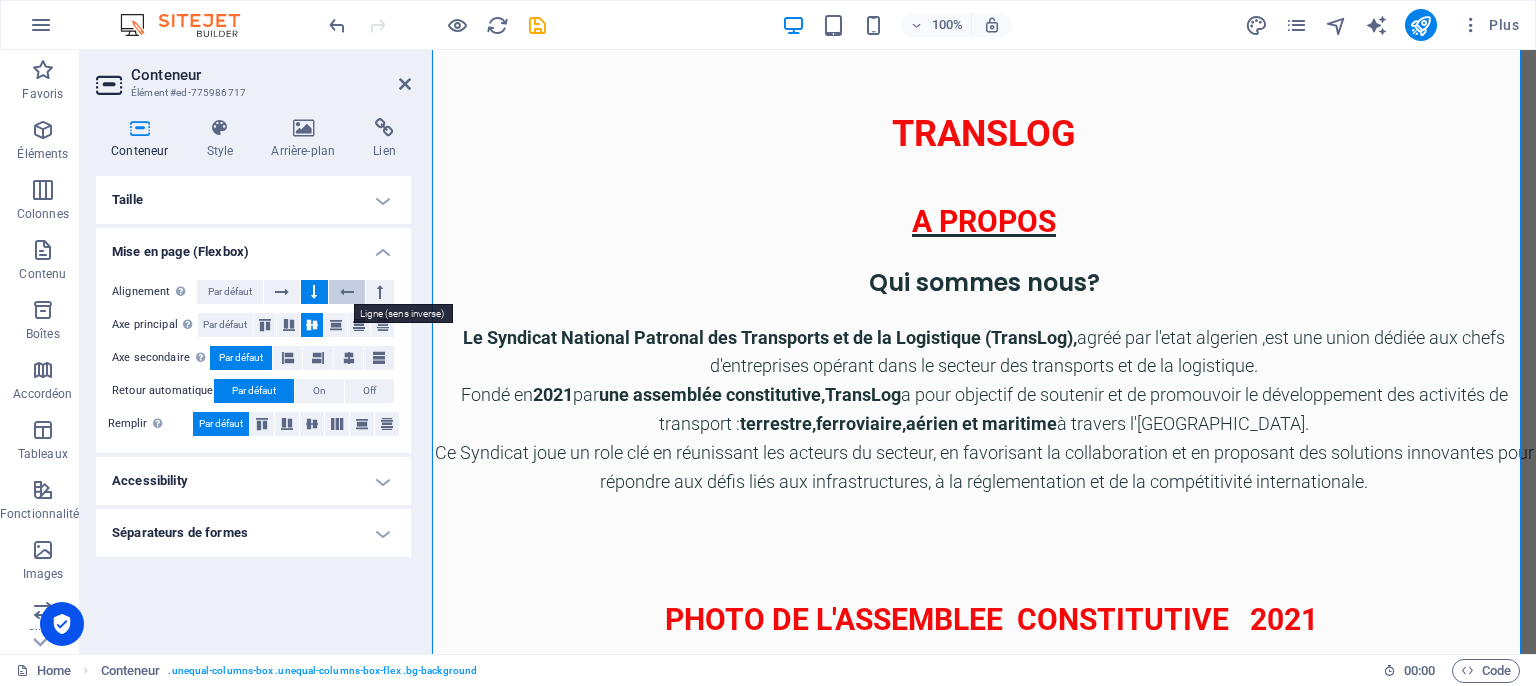 click at bounding box center (347, 292) 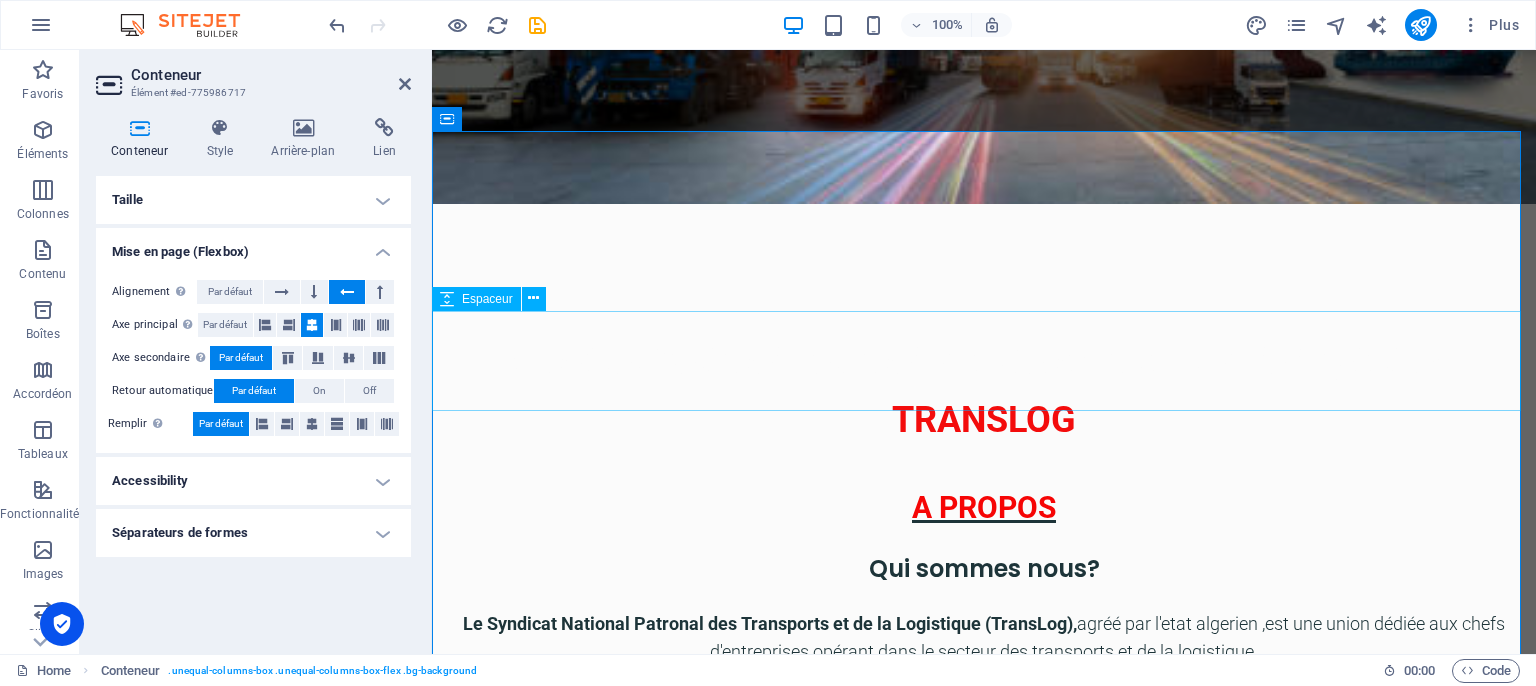 scroll, scrollTop: 536, scrollLeft: 0, axis: vertical 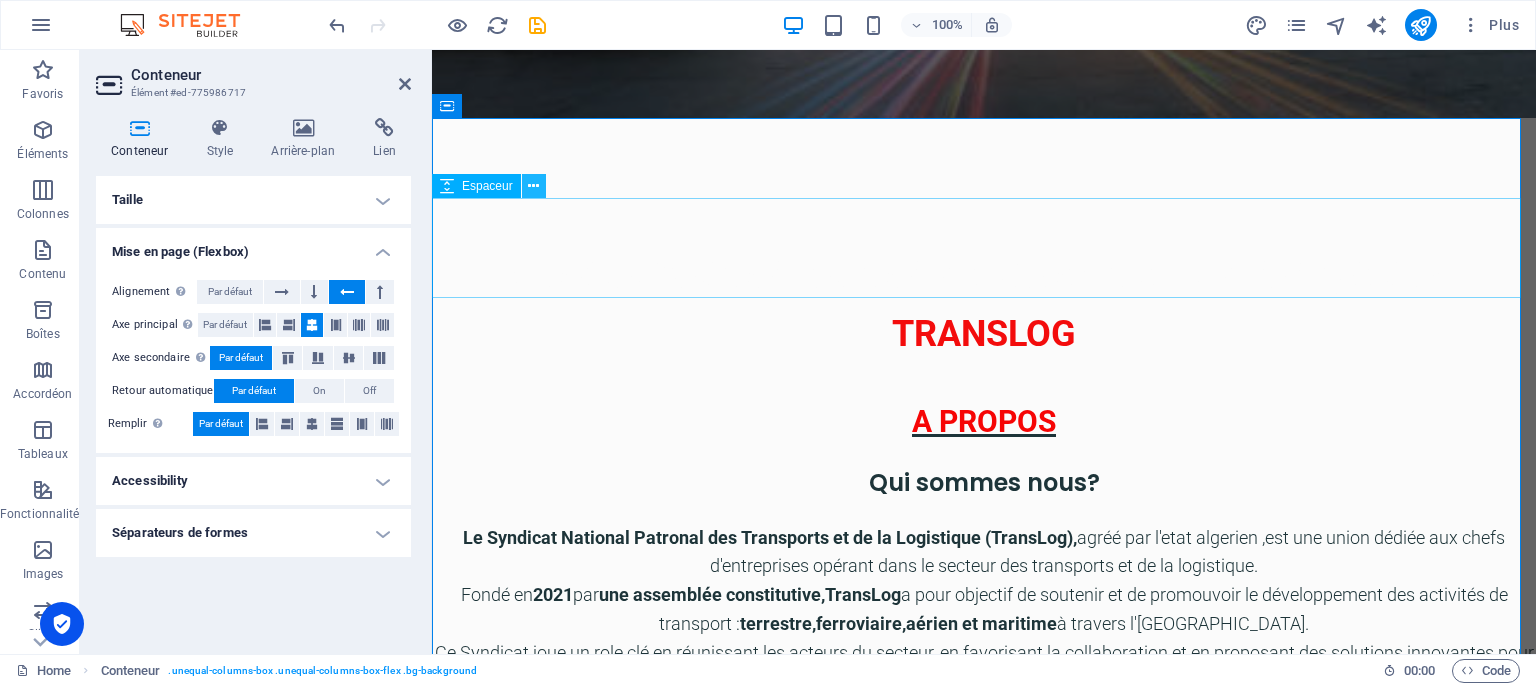 click at bounding box center [533, 186] 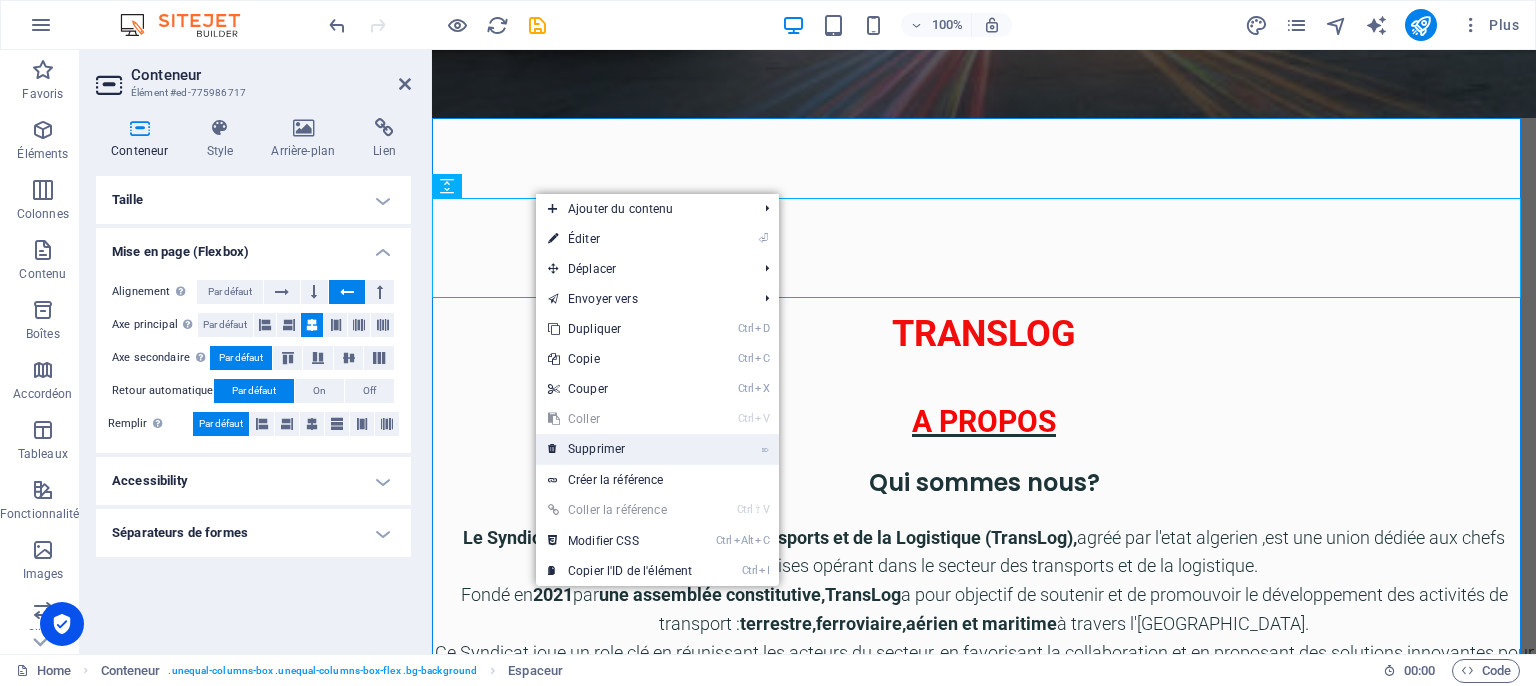 click on "⌦  Supprimer" at bounding box center [620, 449] 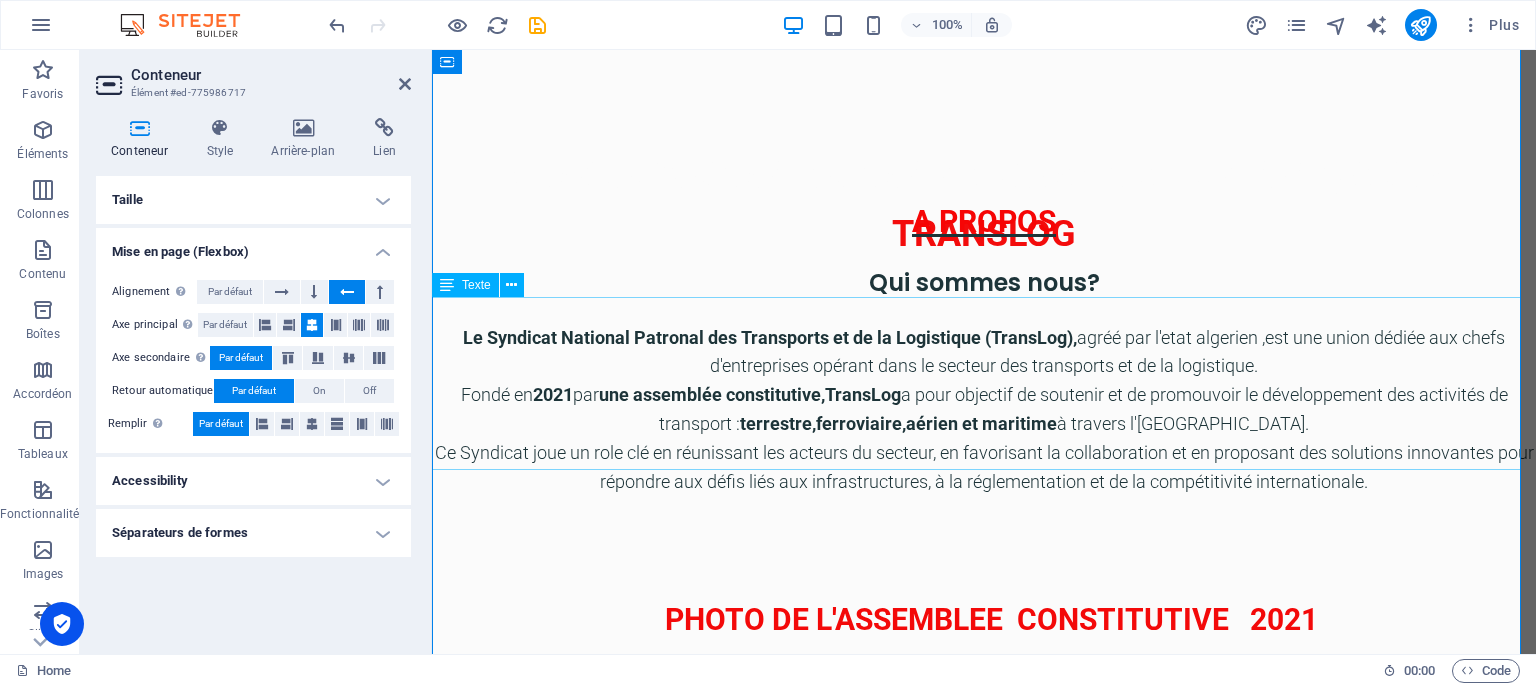 scroll, scrollTop: 736, scrollLeft: 0, axis: vertical 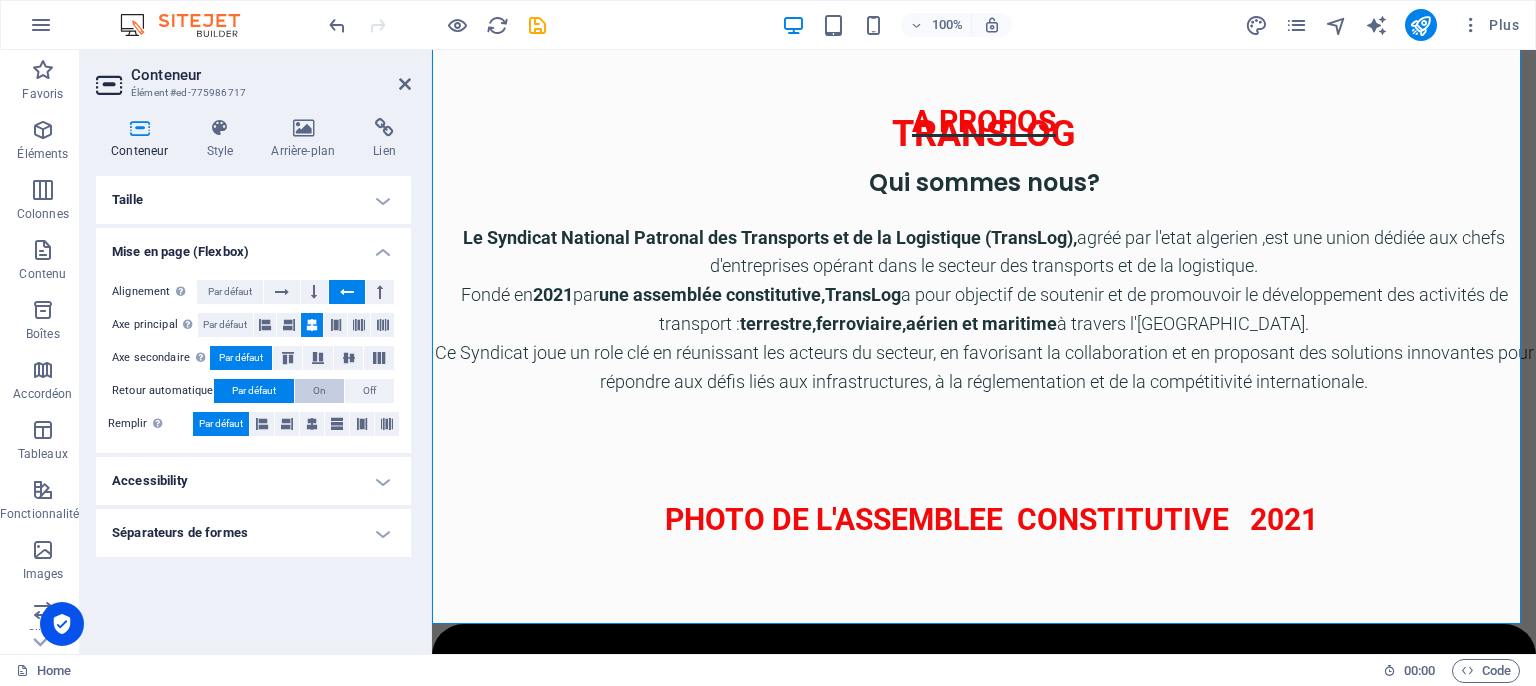 click on "On" at bounding box center [319, 391] 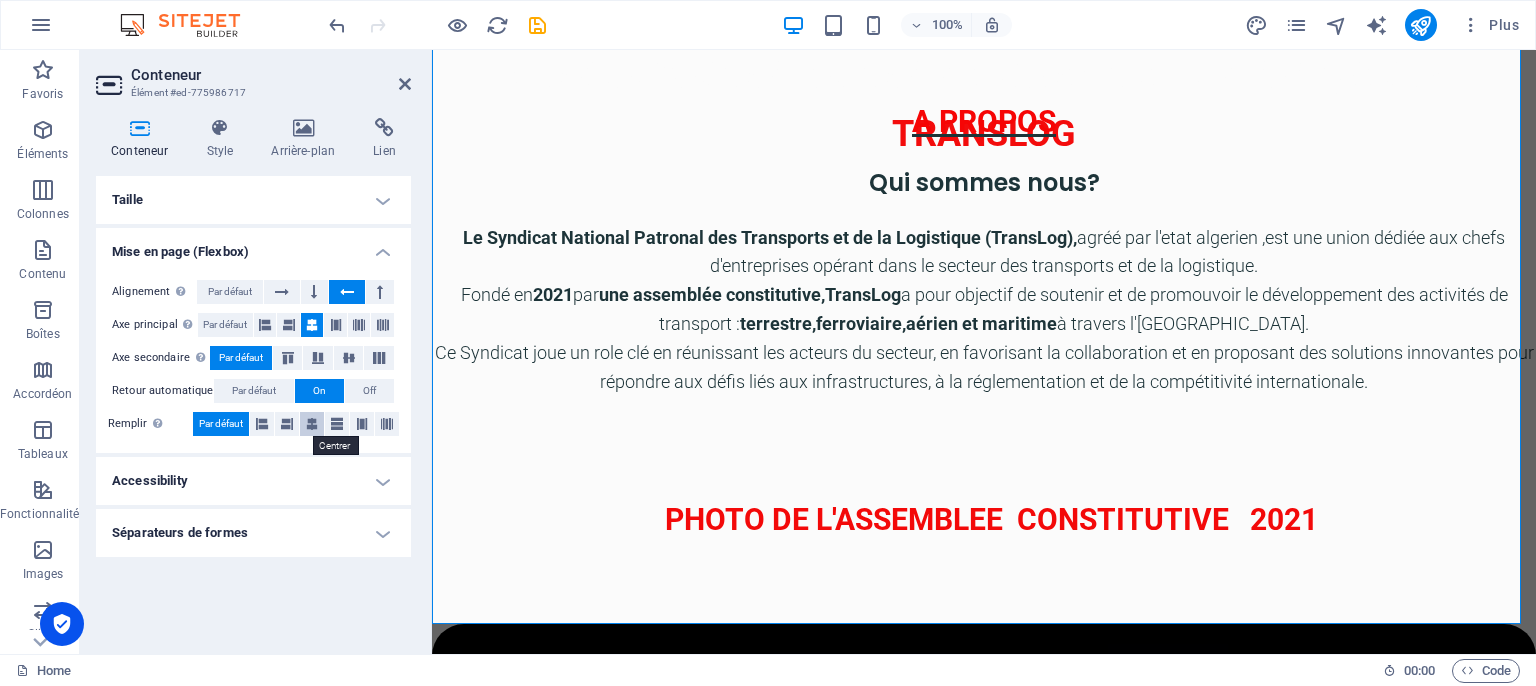 click at bounding box center [312, 424] 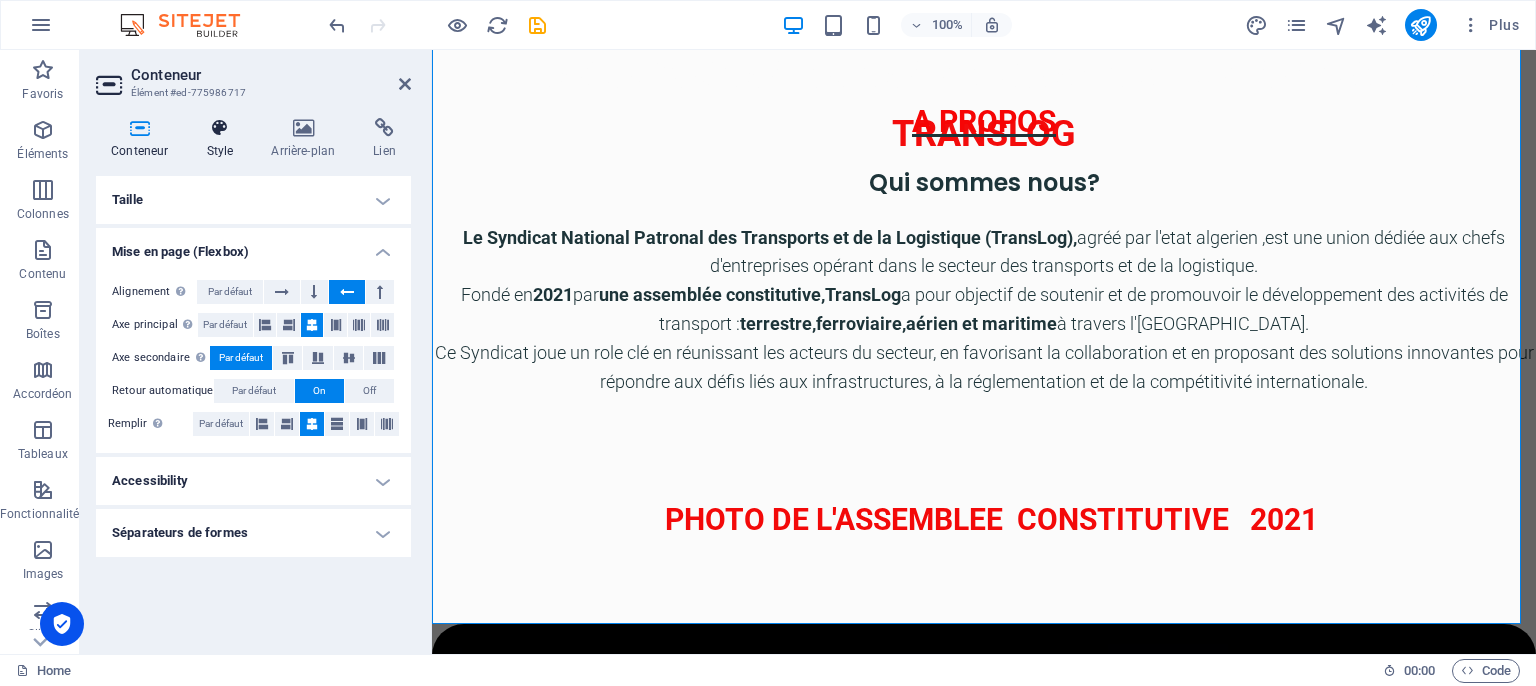 click on "Style" at bounding box center (223, 139) 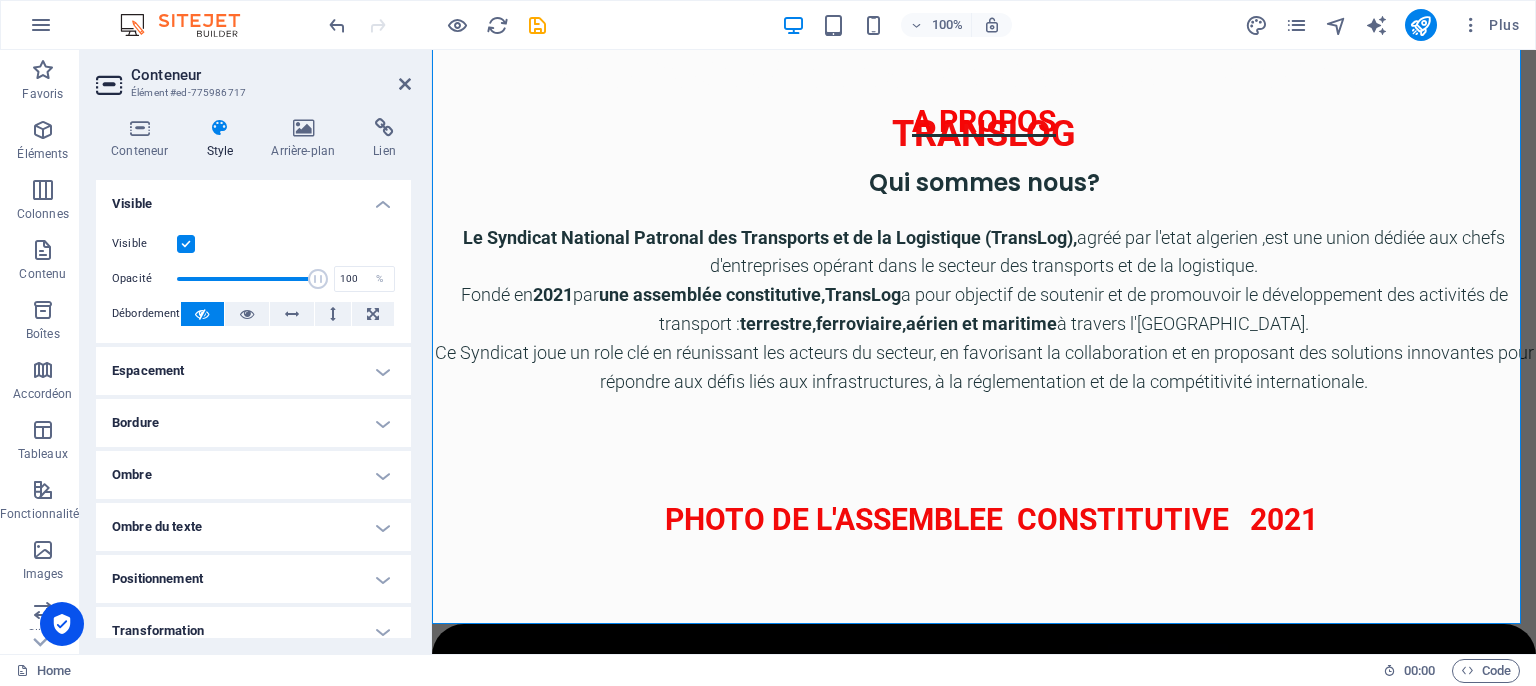 click on "Bordure" at bounding box center (253, 423) 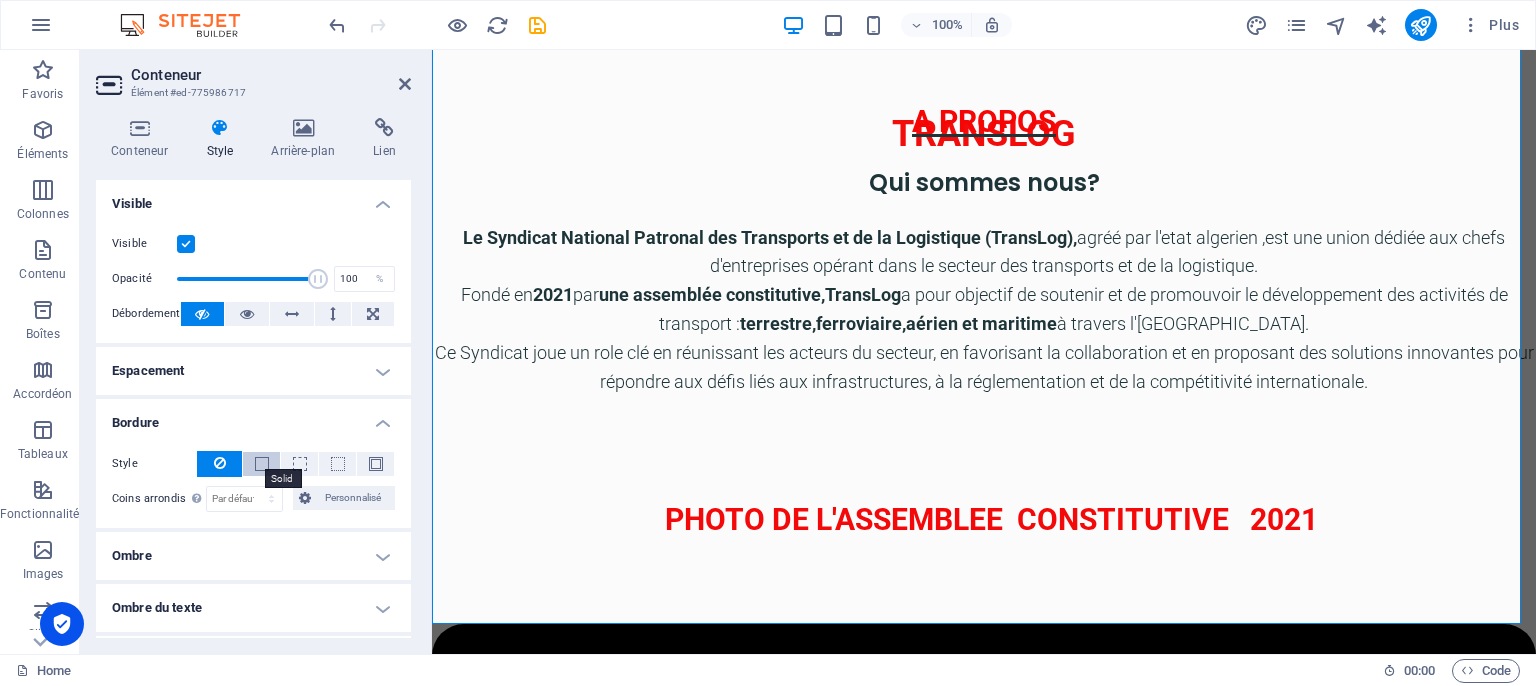 click at bounding box center [262, 464] 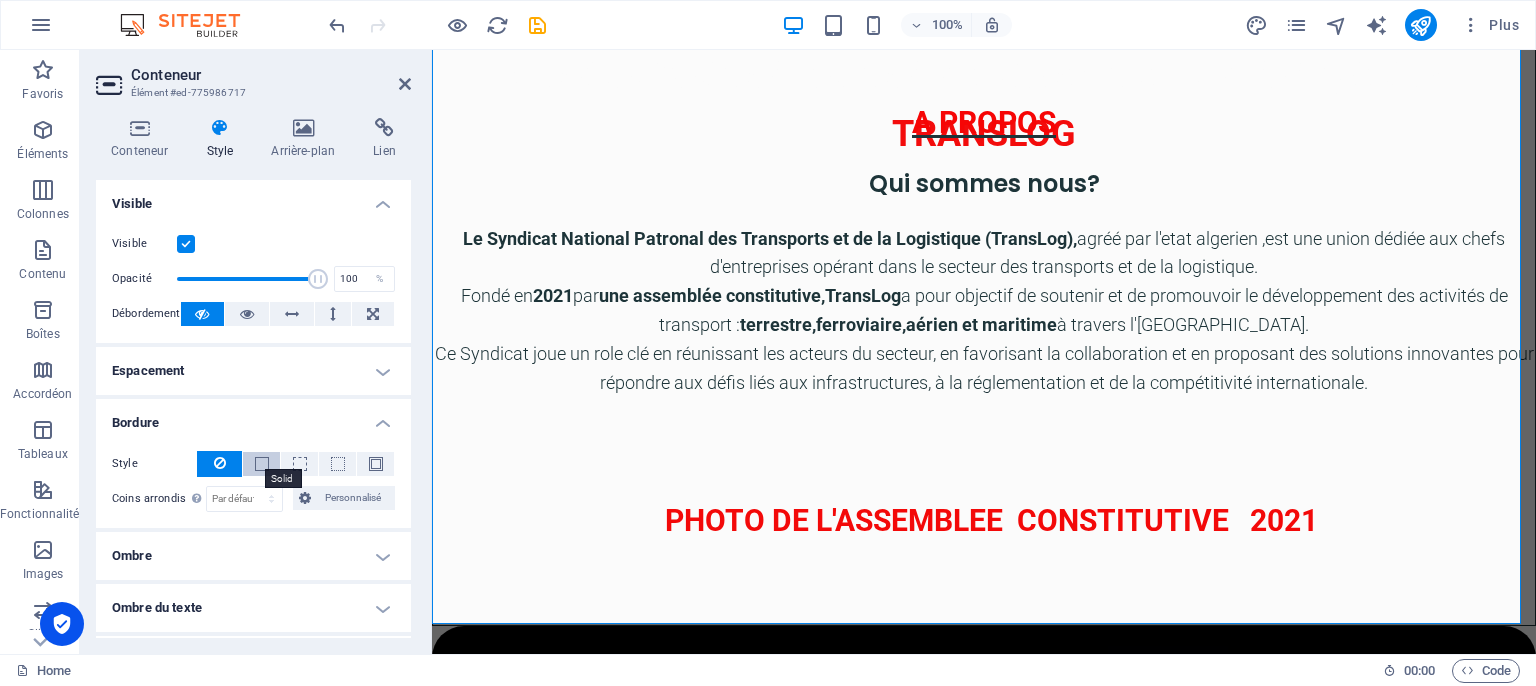 scroll, scrollTop: 736, scrollLeft: 0, axis: vertical 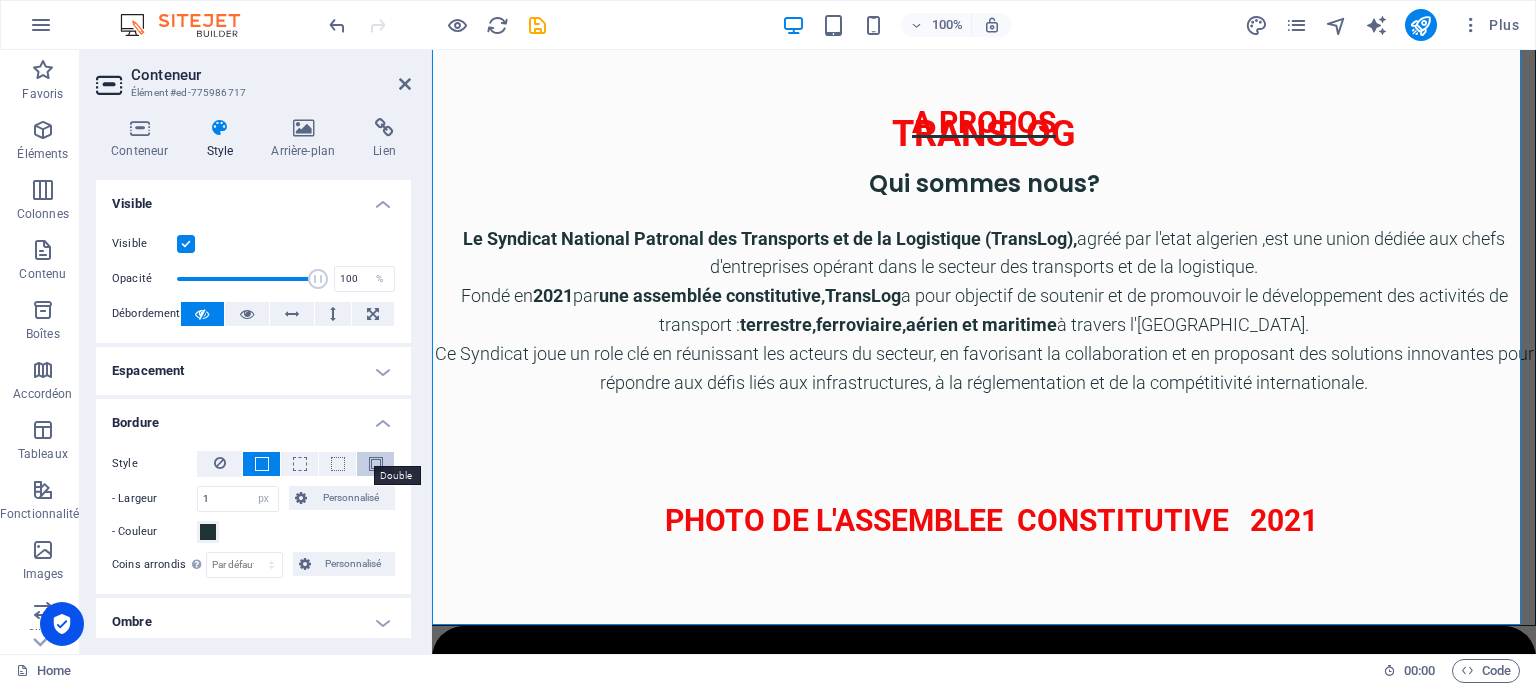 click at bounding box center [376, 464] 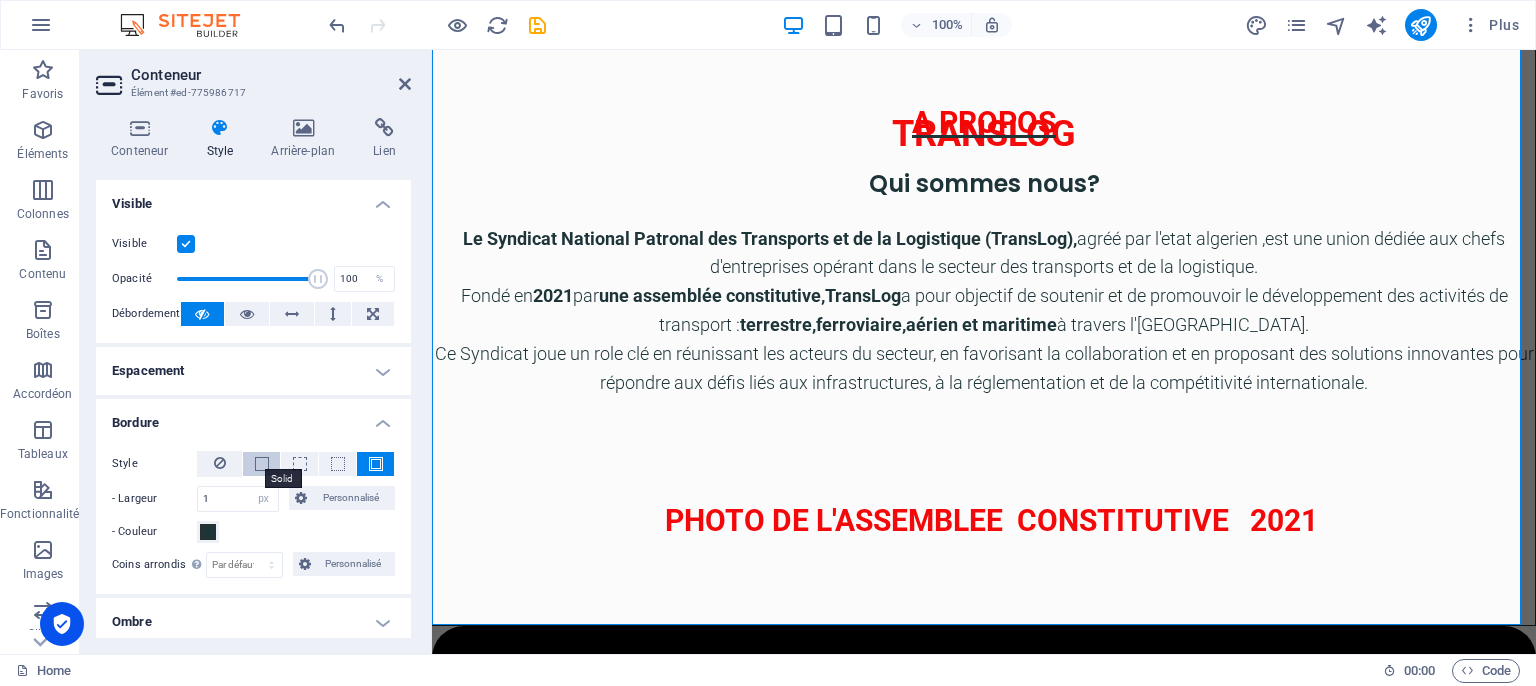 click at bounding box center [262, 464] 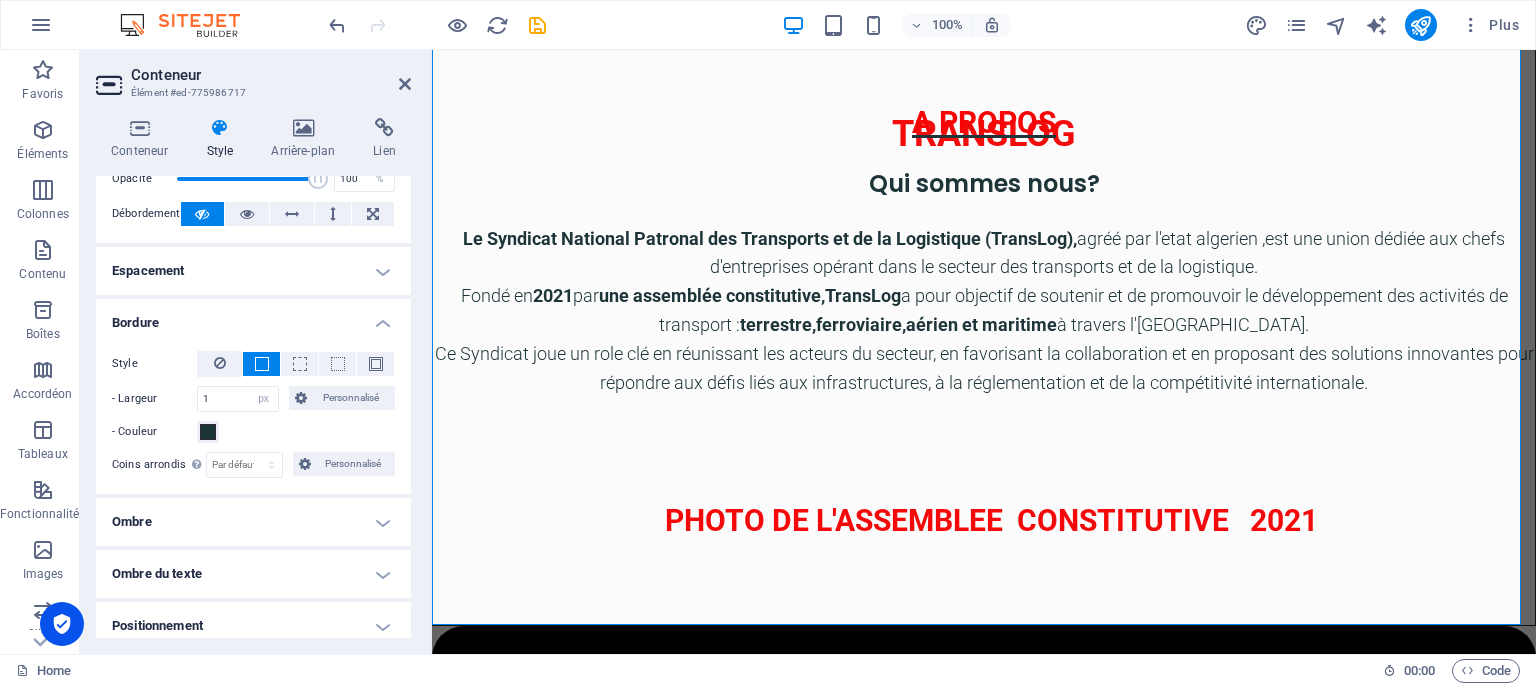 scroll, scrollTop: 200, scrollLeft: 0, axis: vertical 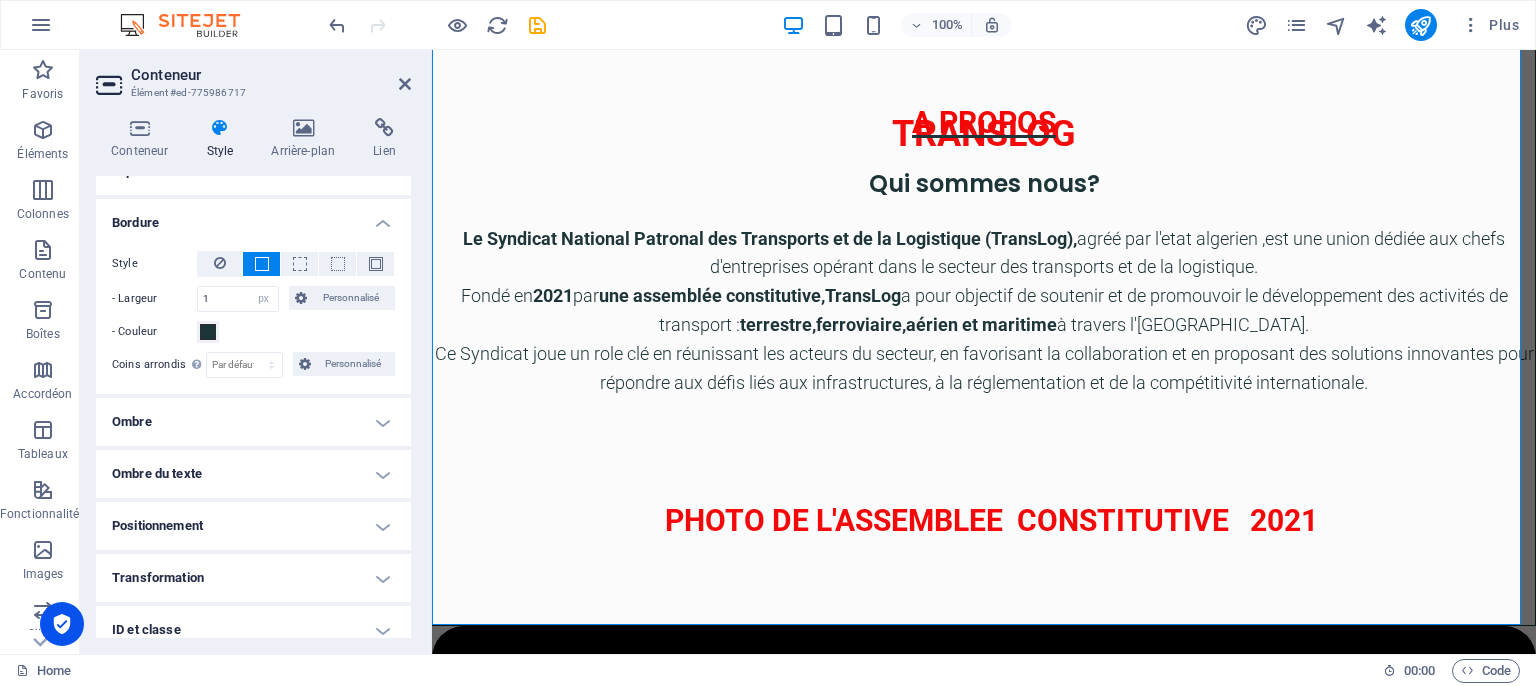 click on "Positionnement" at bounding box center [253, 526] 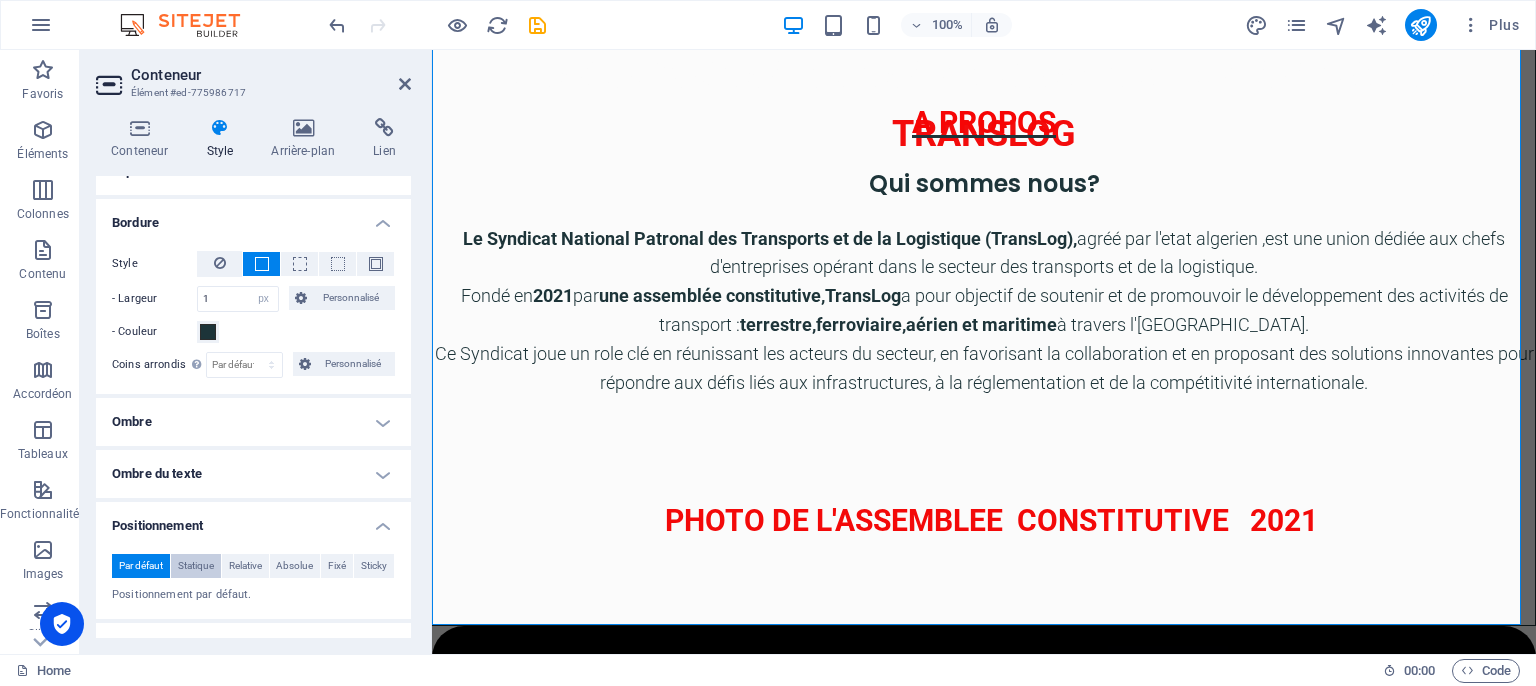 click on "Statique" at bounding box center (196, 566) 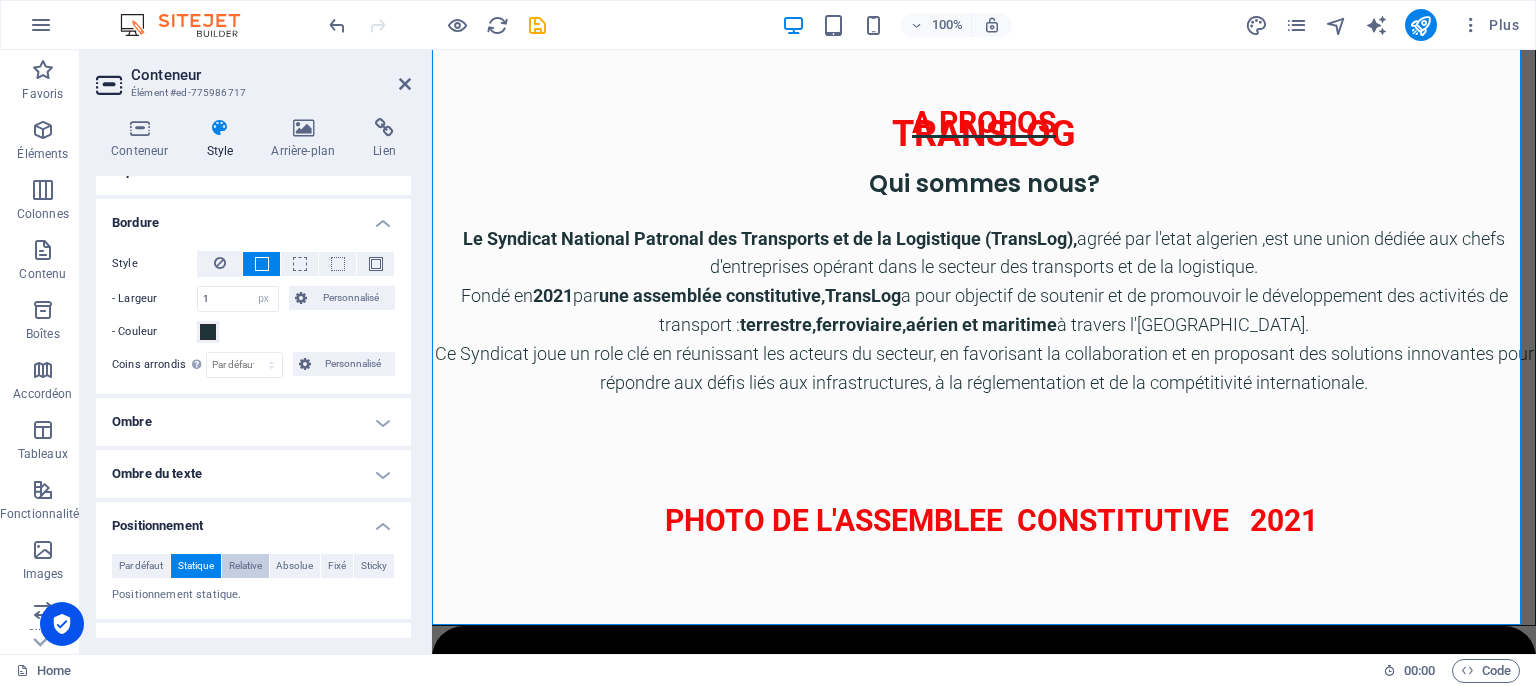click on "Relative" at bounding box center (245, 566) 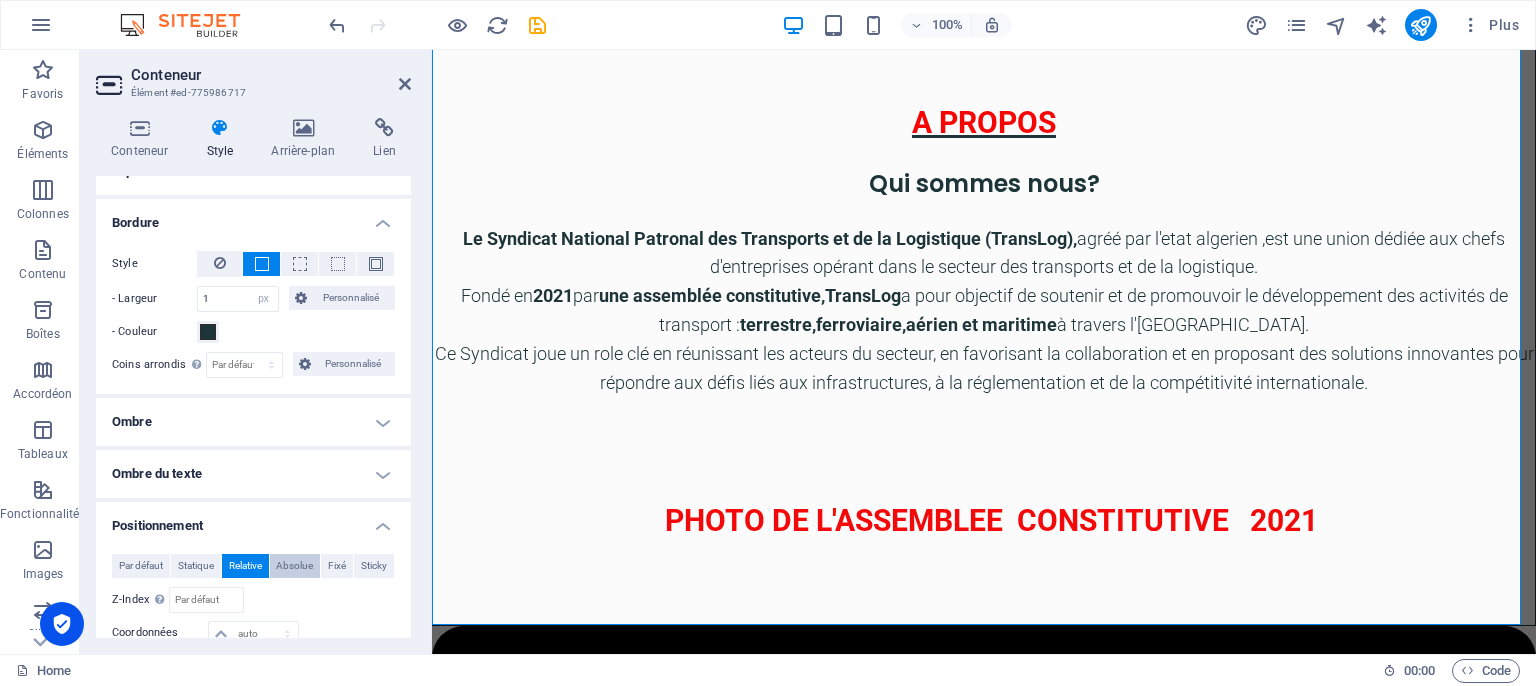click on "Absolue" at bounding box center (294, 566) 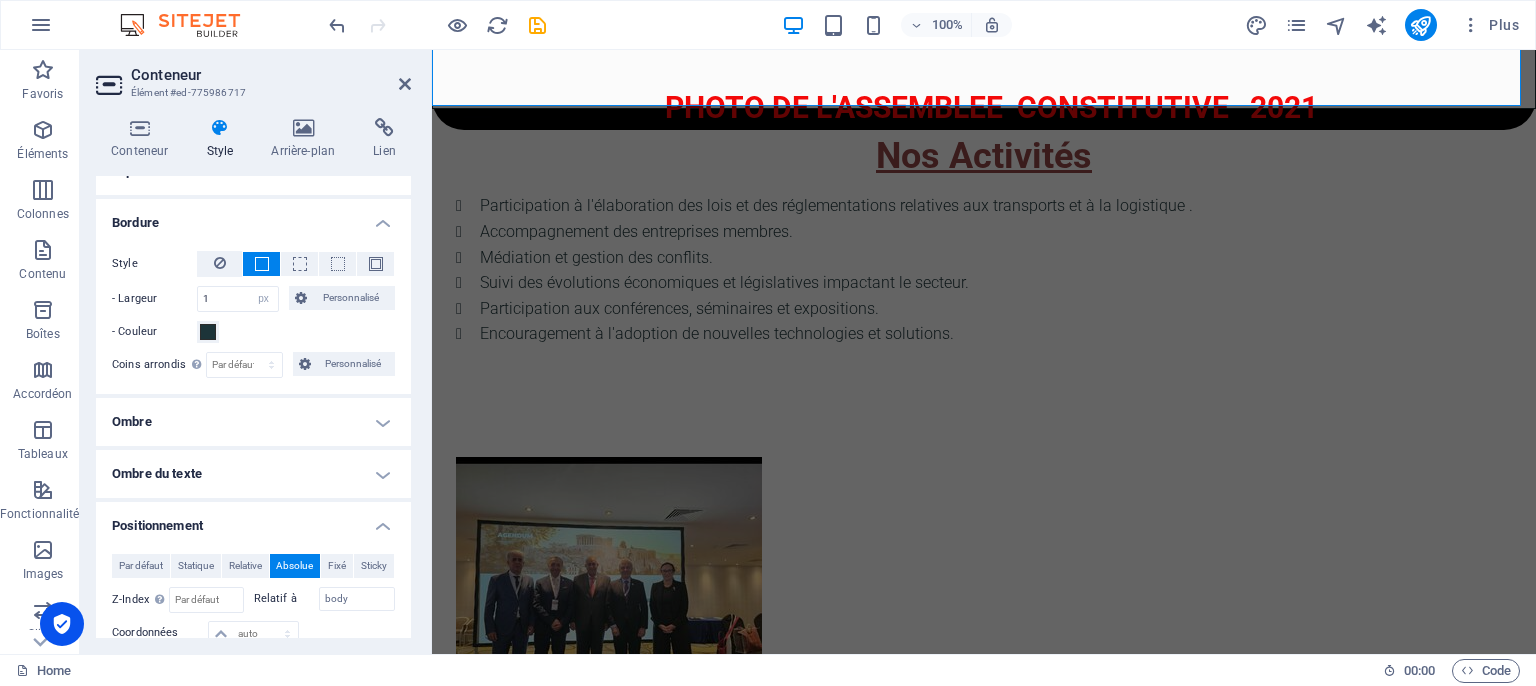 scroll, scrollTop: 1189, scrollLeft: 0, axis: vertical 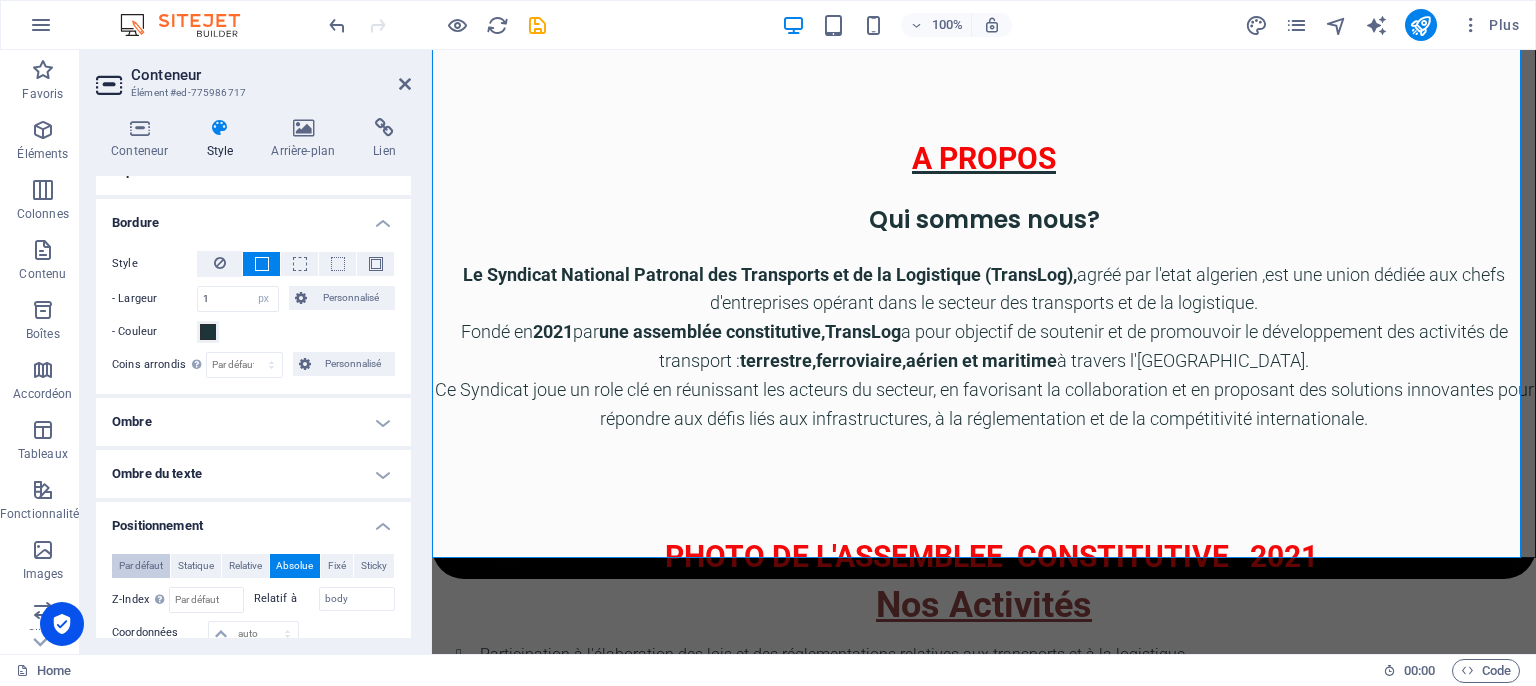 click on "Par défaut" at bounding box center (141, 566) 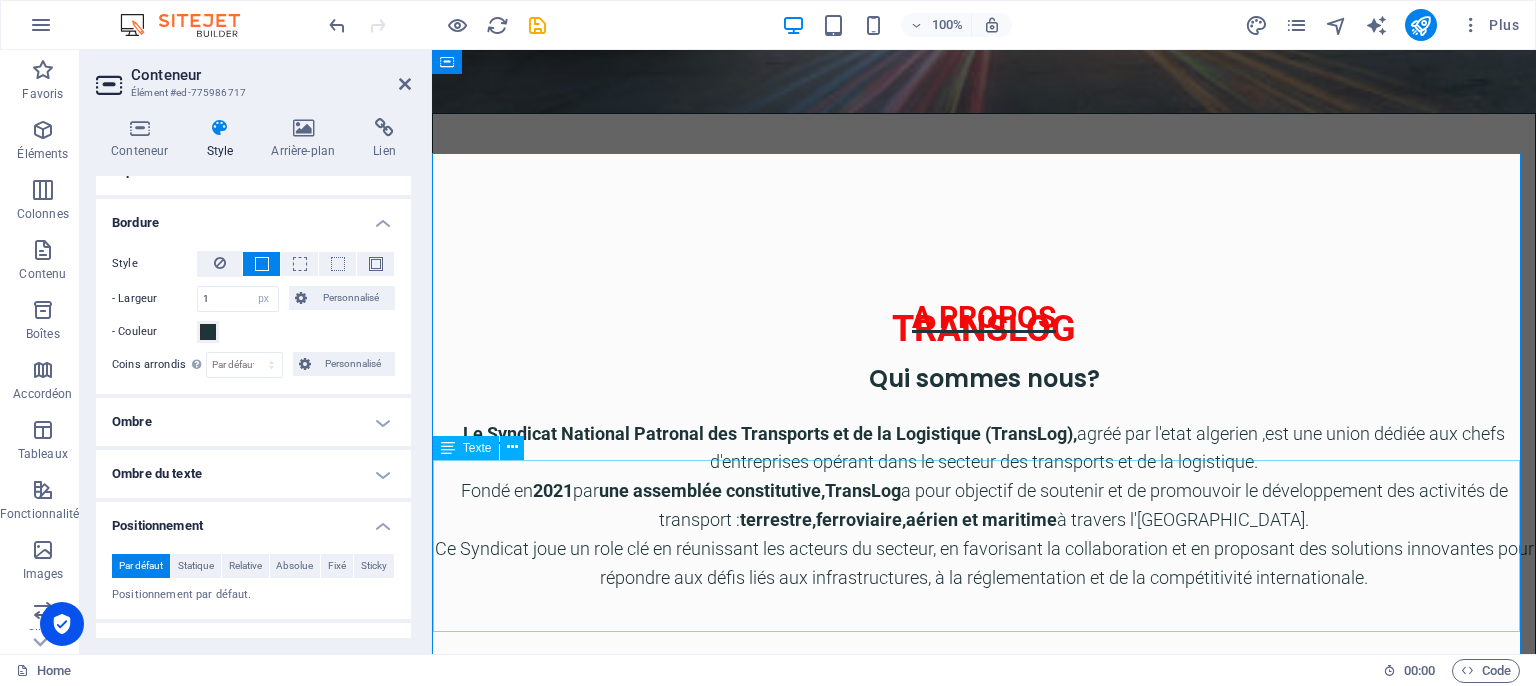 scroll, scrollTop: 400, scrollLeft: 0, axis: vertical 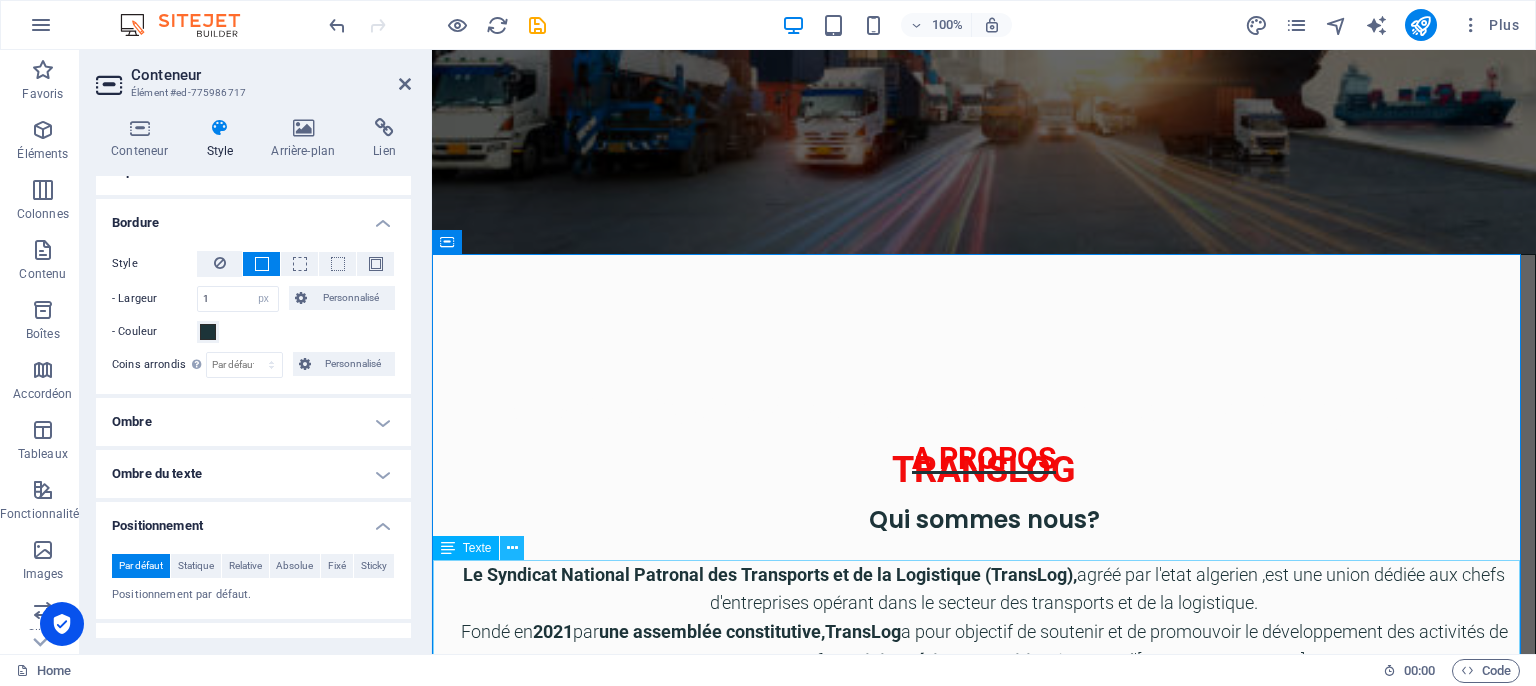 click at bounding box center (512, 548) 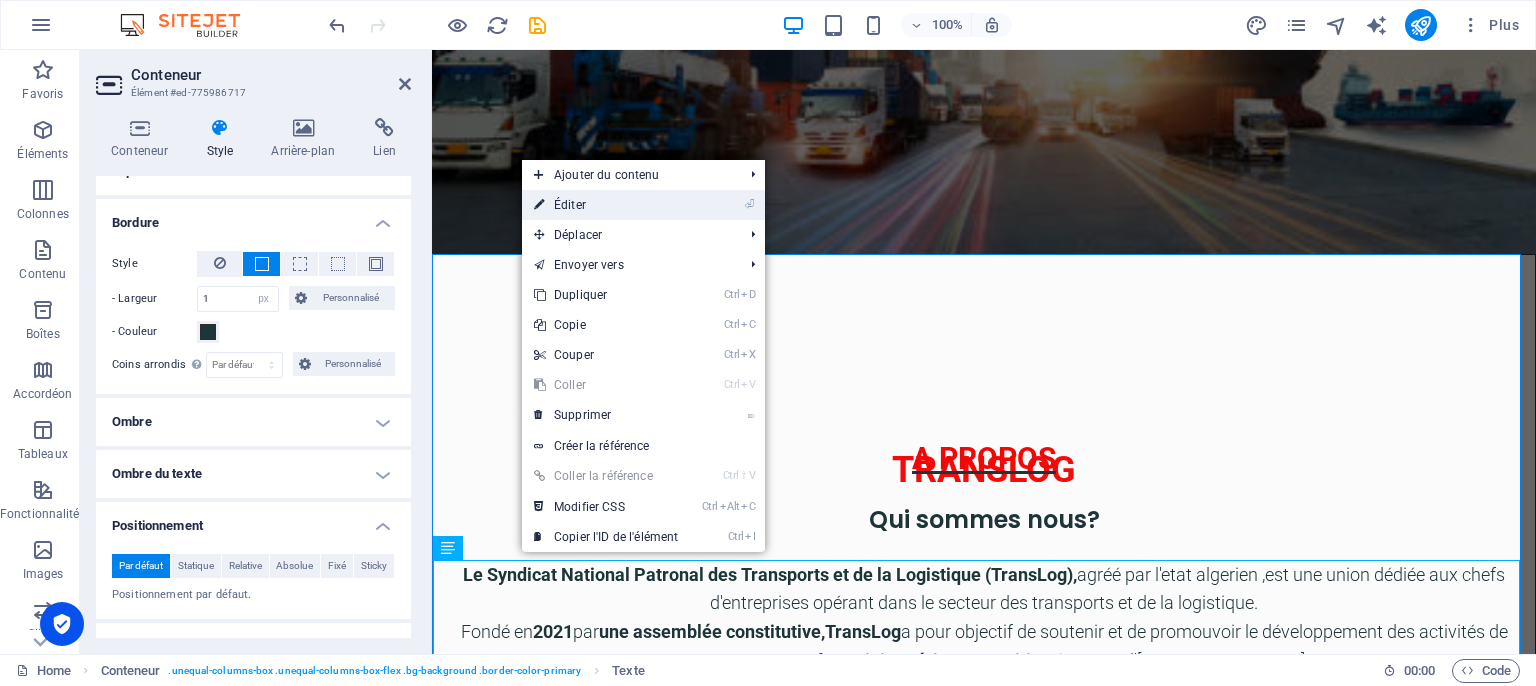 click on "⏎  Éditer" at bounding box center [606, 205] 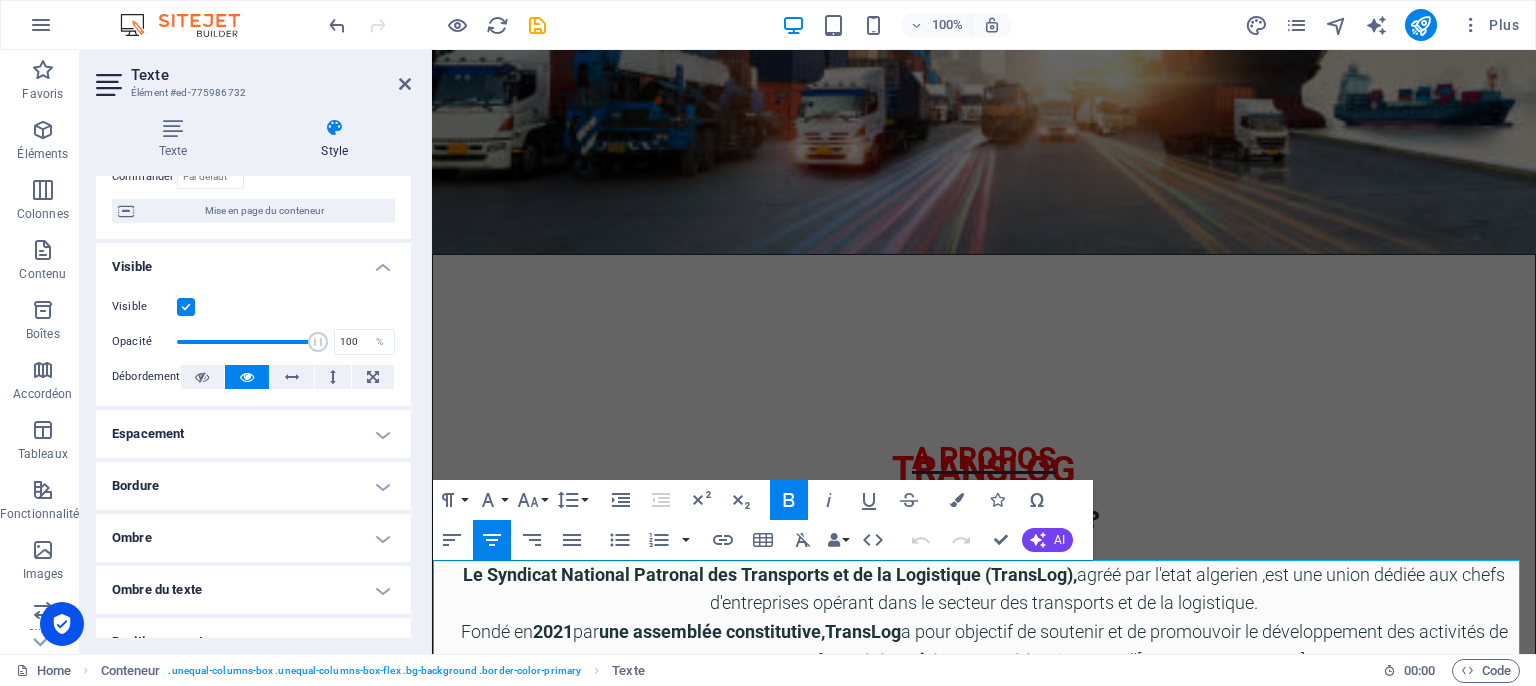 scroll, scrollTop: 0, scrollLeft: 0, axis: both 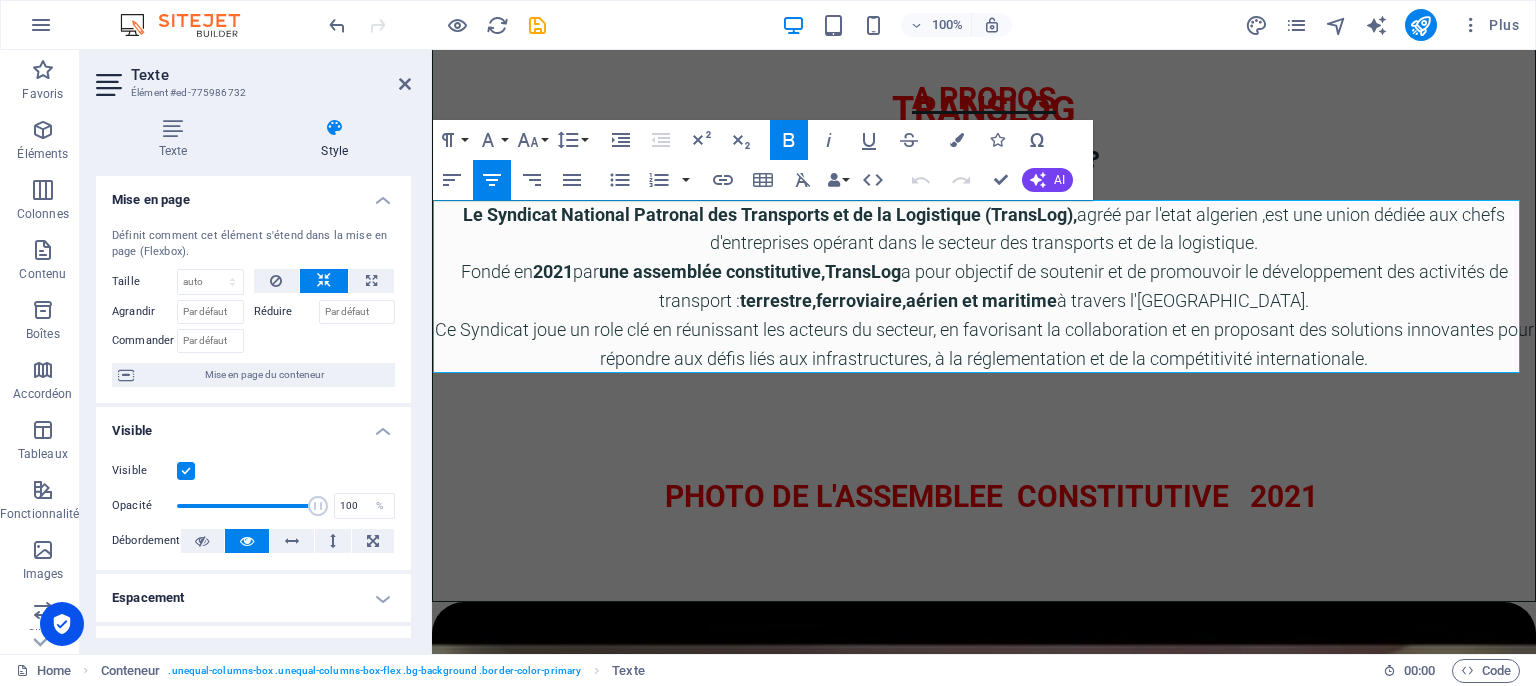 click on "Style" at bounding box center (335, 139) 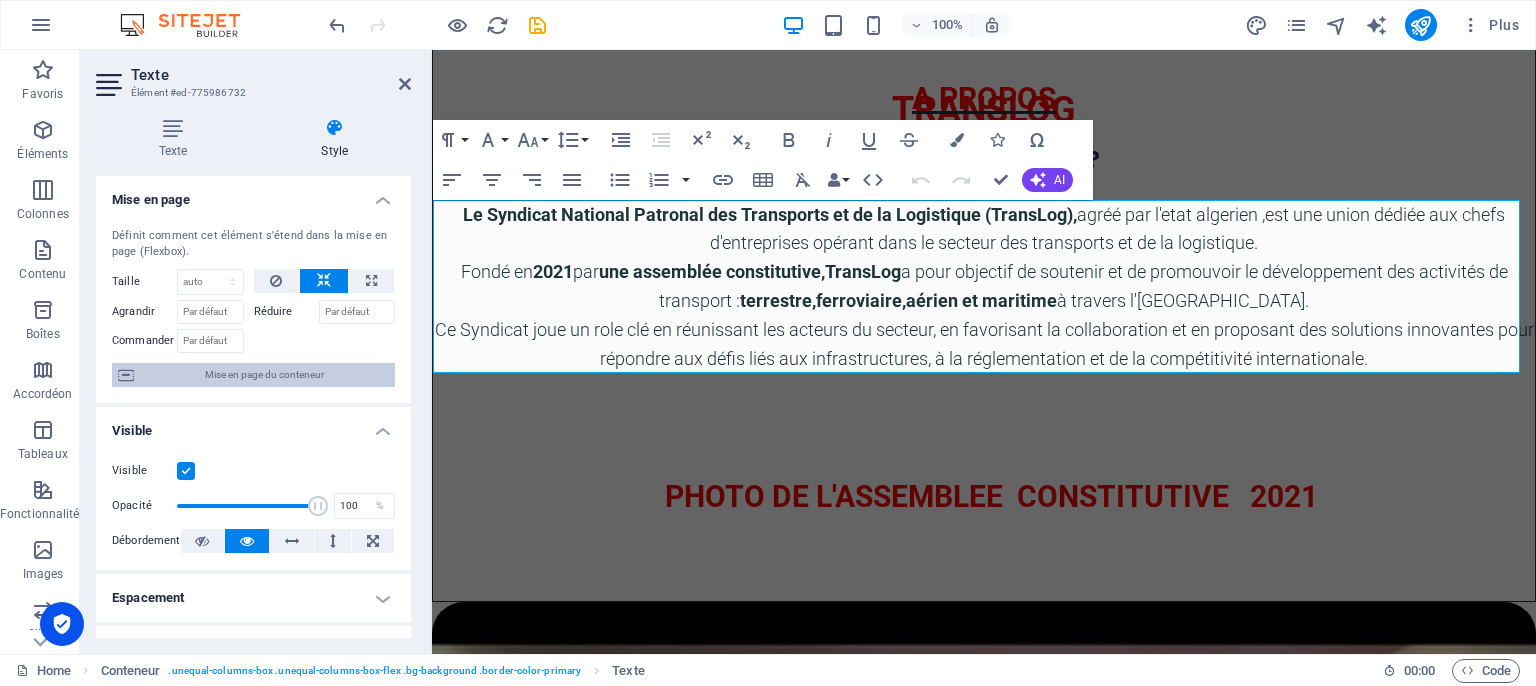 click on "Mise en page du conteneur" at bounding box center (264, 375) 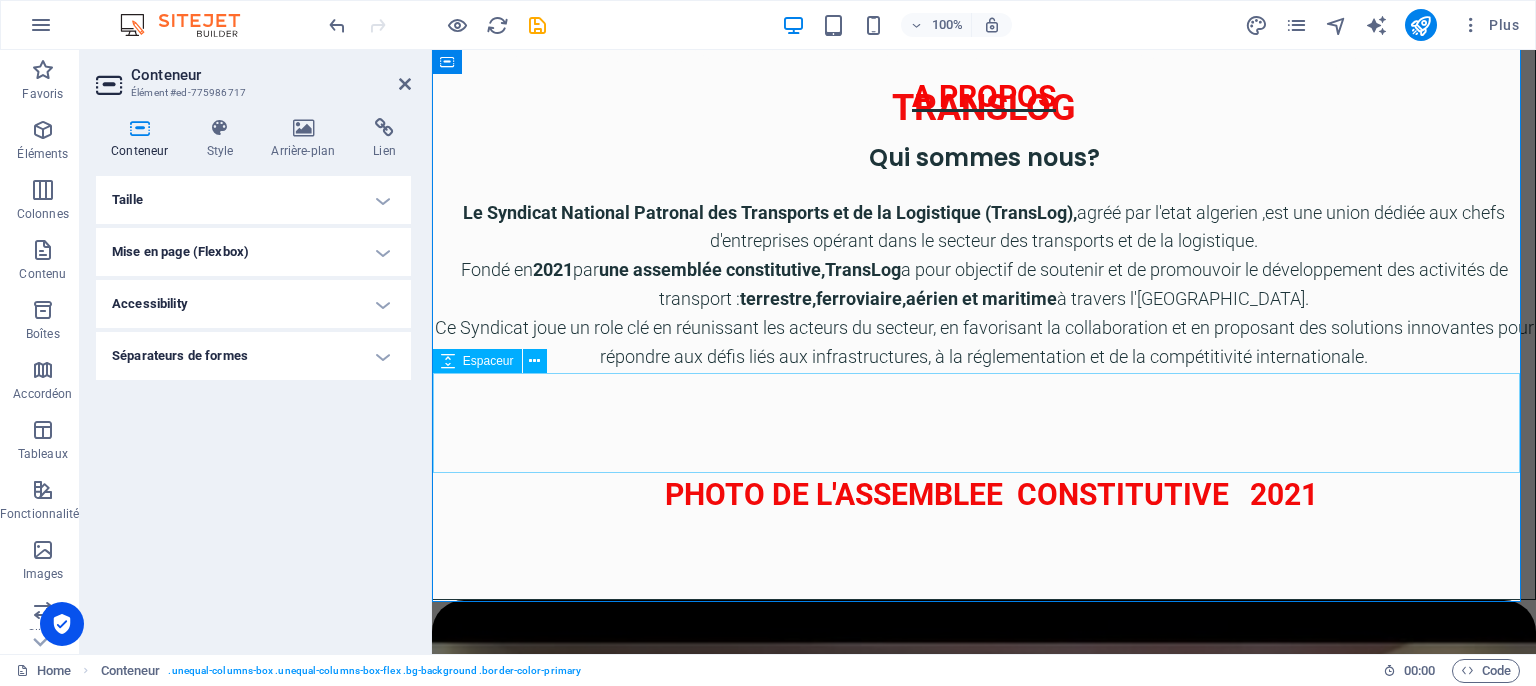 scroll, scrollTop: 760, scrollLeft: 0, axis: vertical 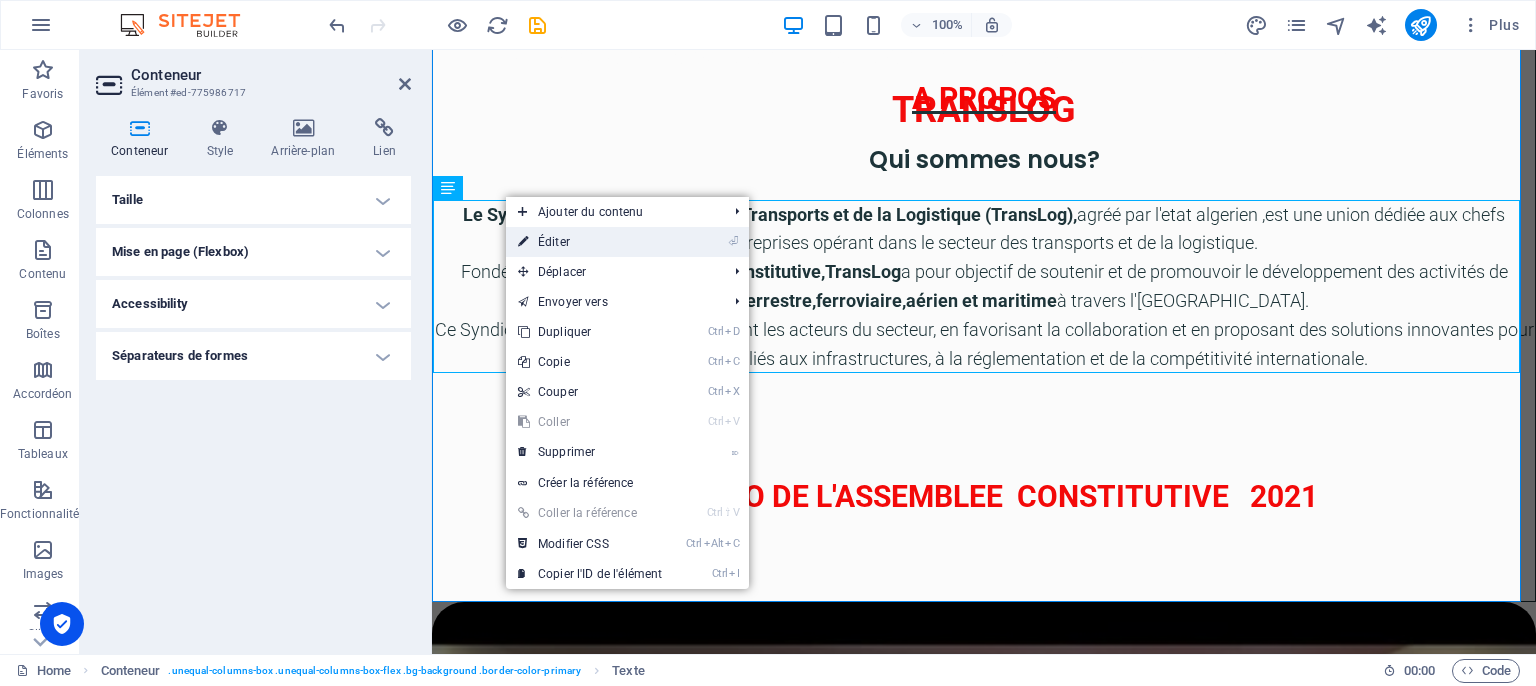 click on "⏎  Éditer" at bounding box center (590, 242) 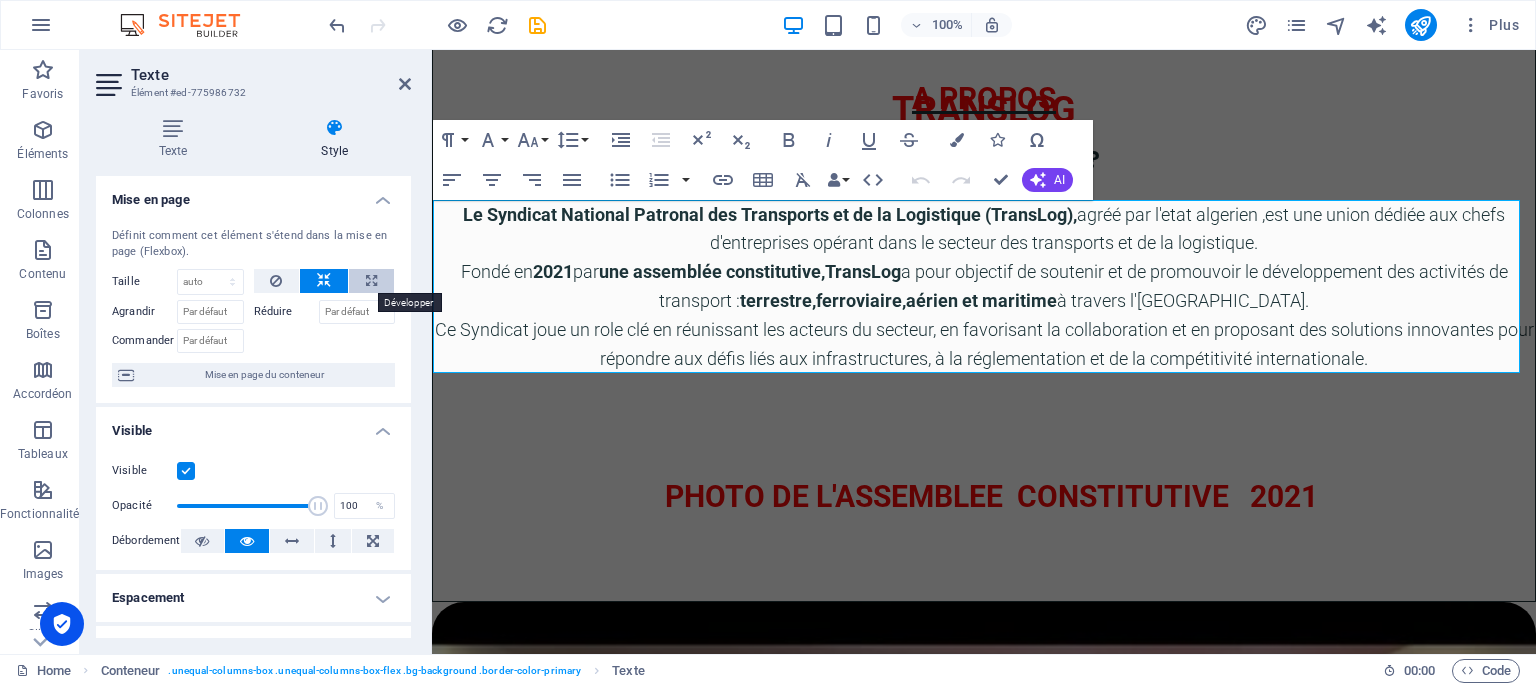 click at bounding box center [371, 281] 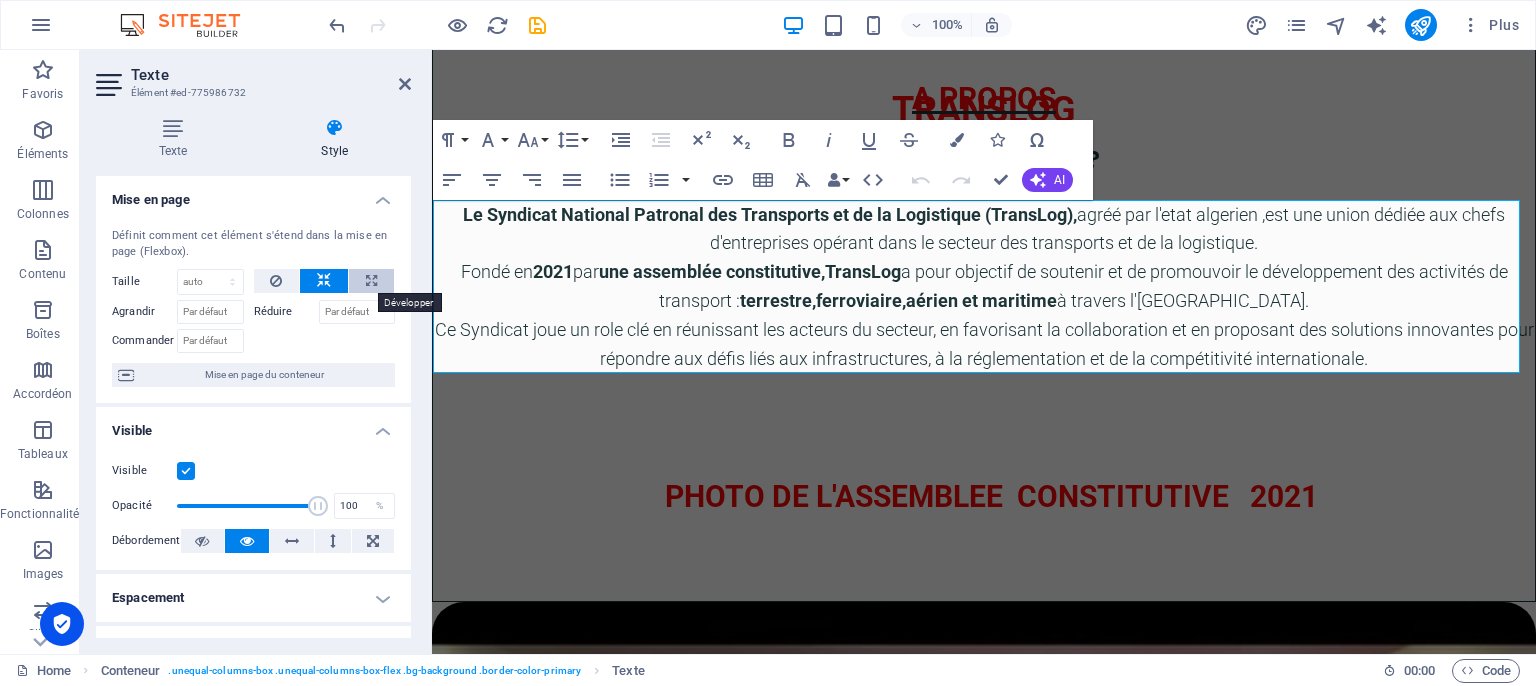 type on "100" 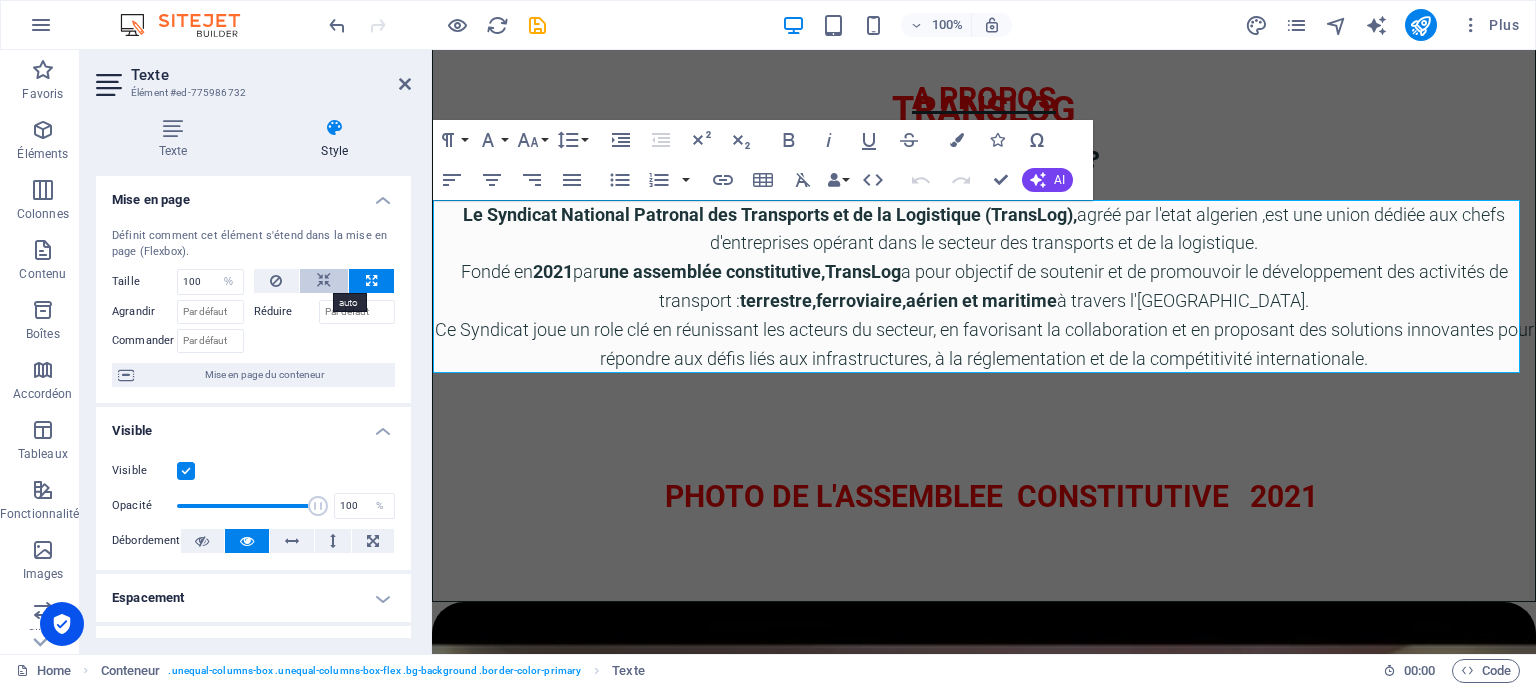click at bounding box center [324, 281] 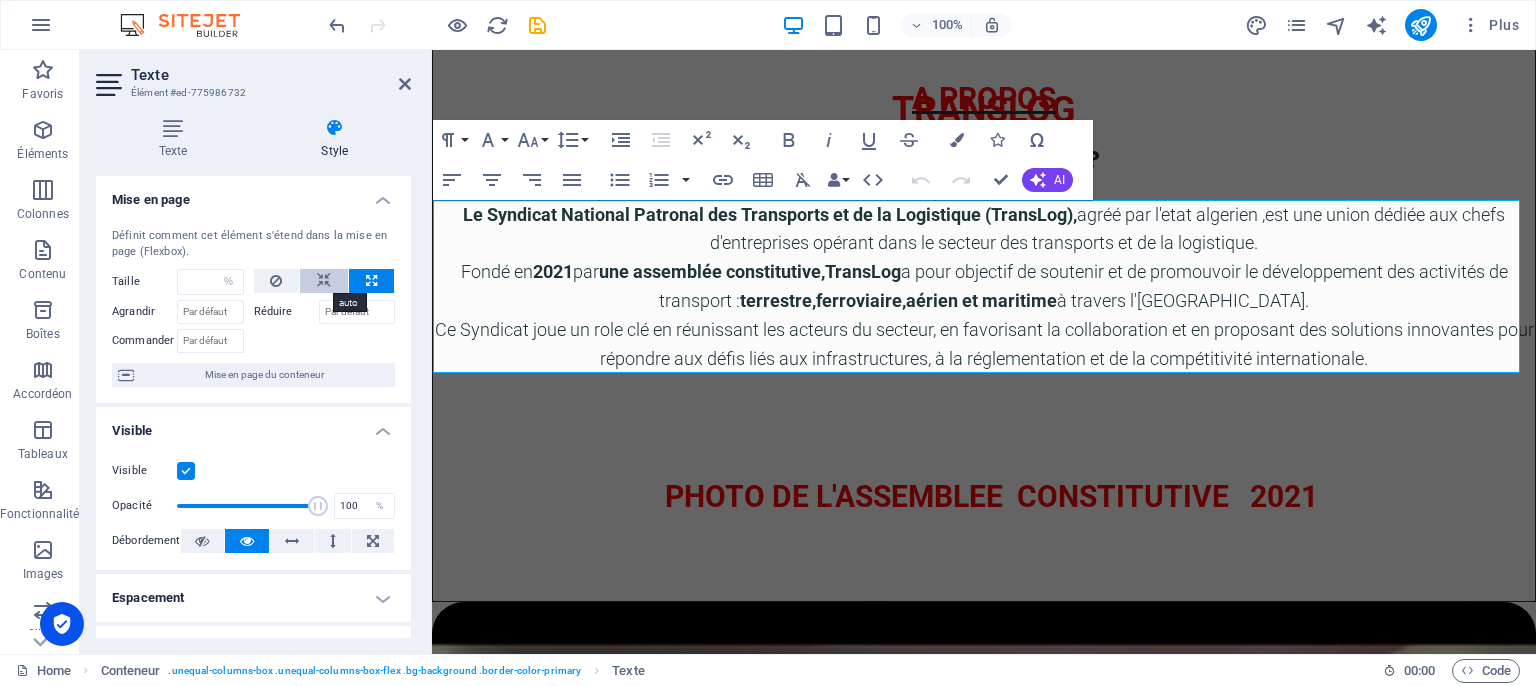 select on "DISABLED_OPTION_VALUE" 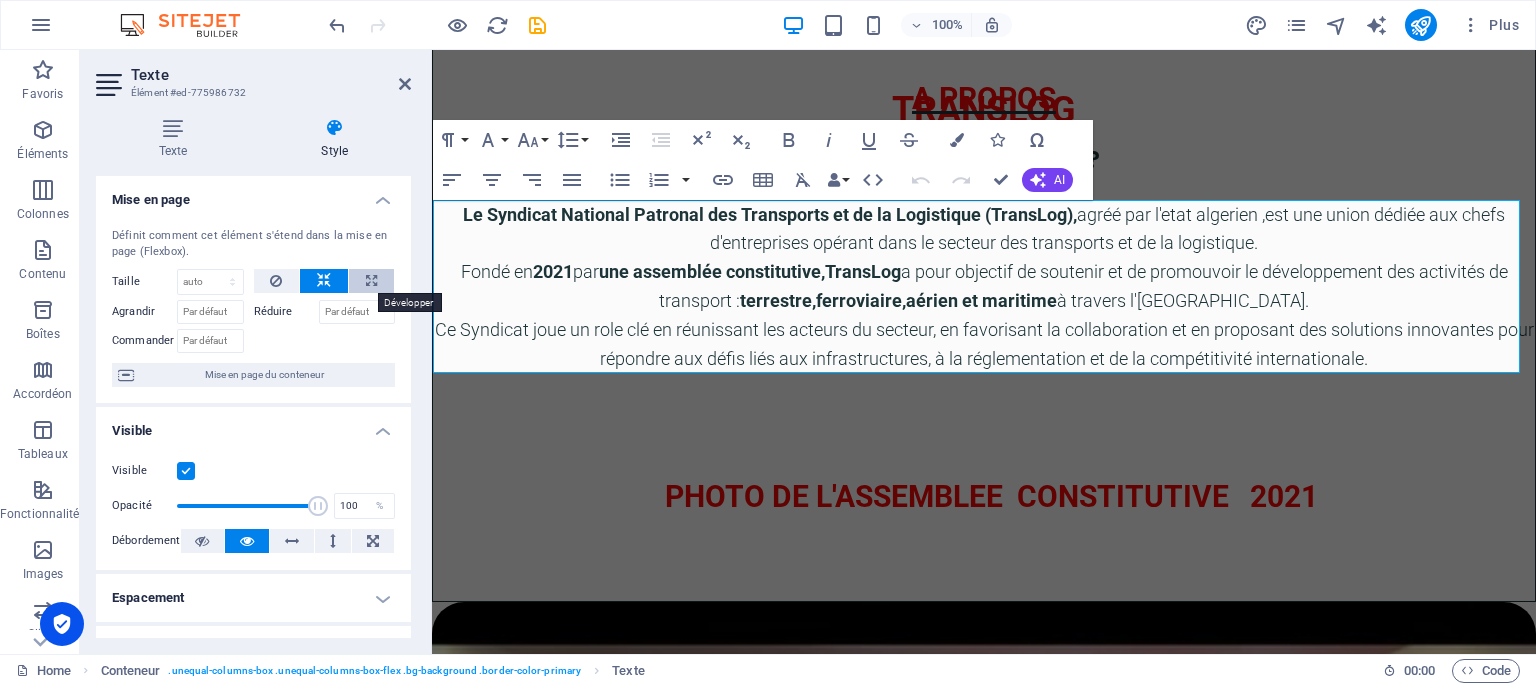 click at bounding box center [371, 281] 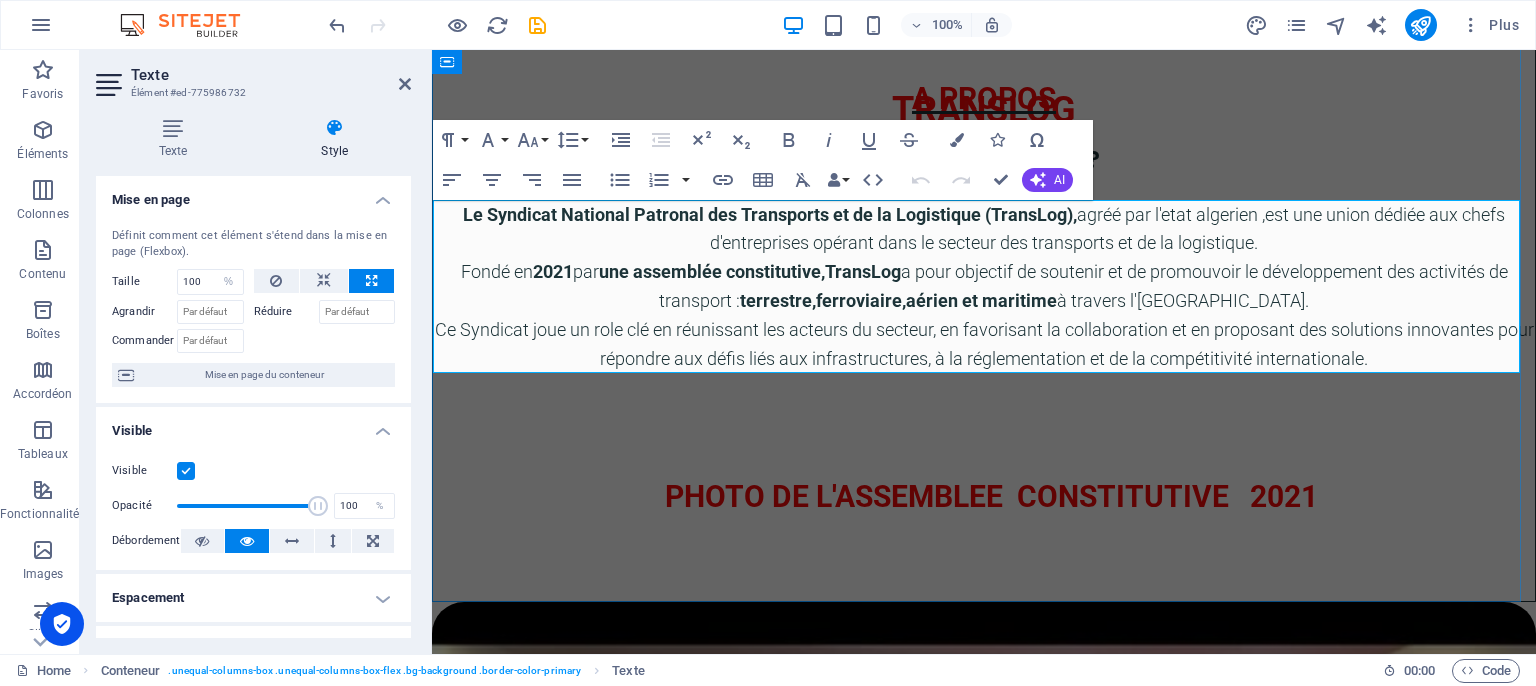 click on "agréé par l'etat algerien ,est une union dédiée aux chefs d'entreprises opérant dans le secteur des transports et de la logistique." at bounding box center [1107, 229] 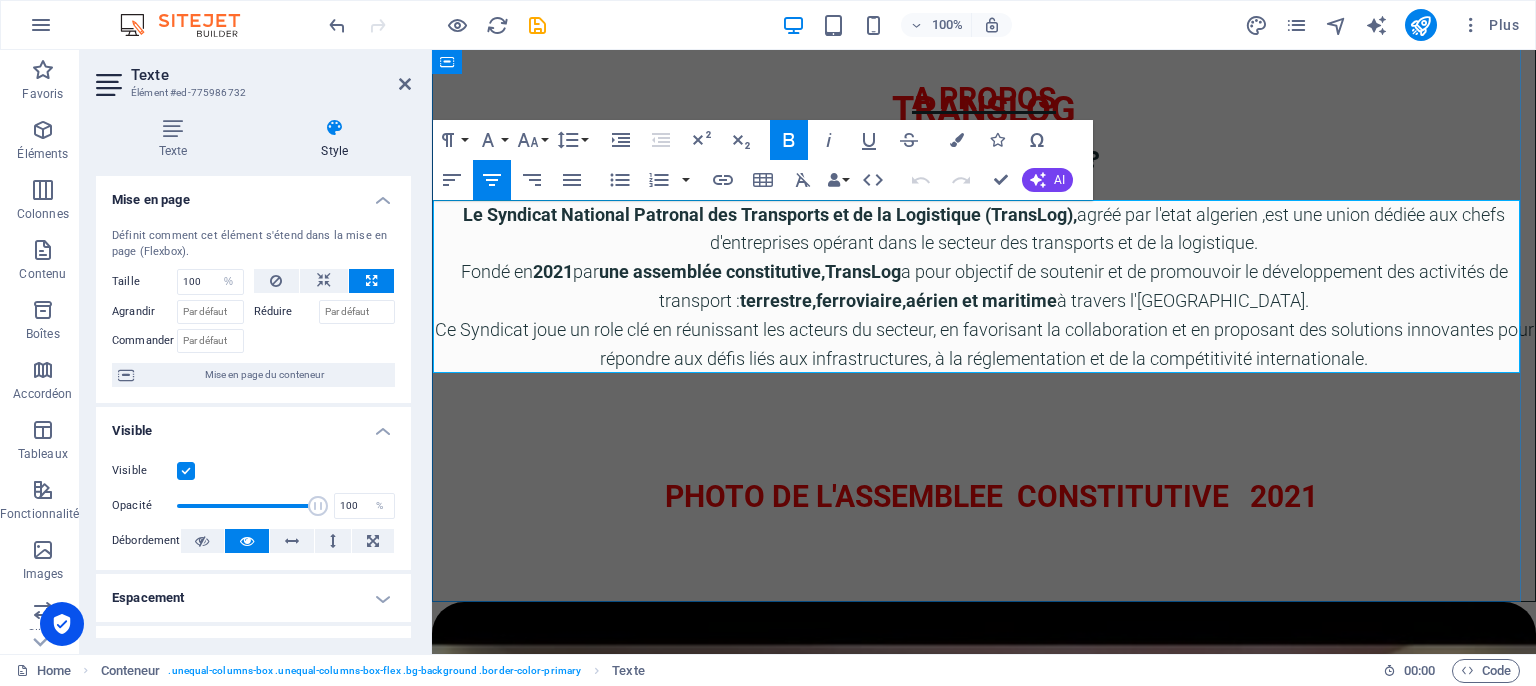 type 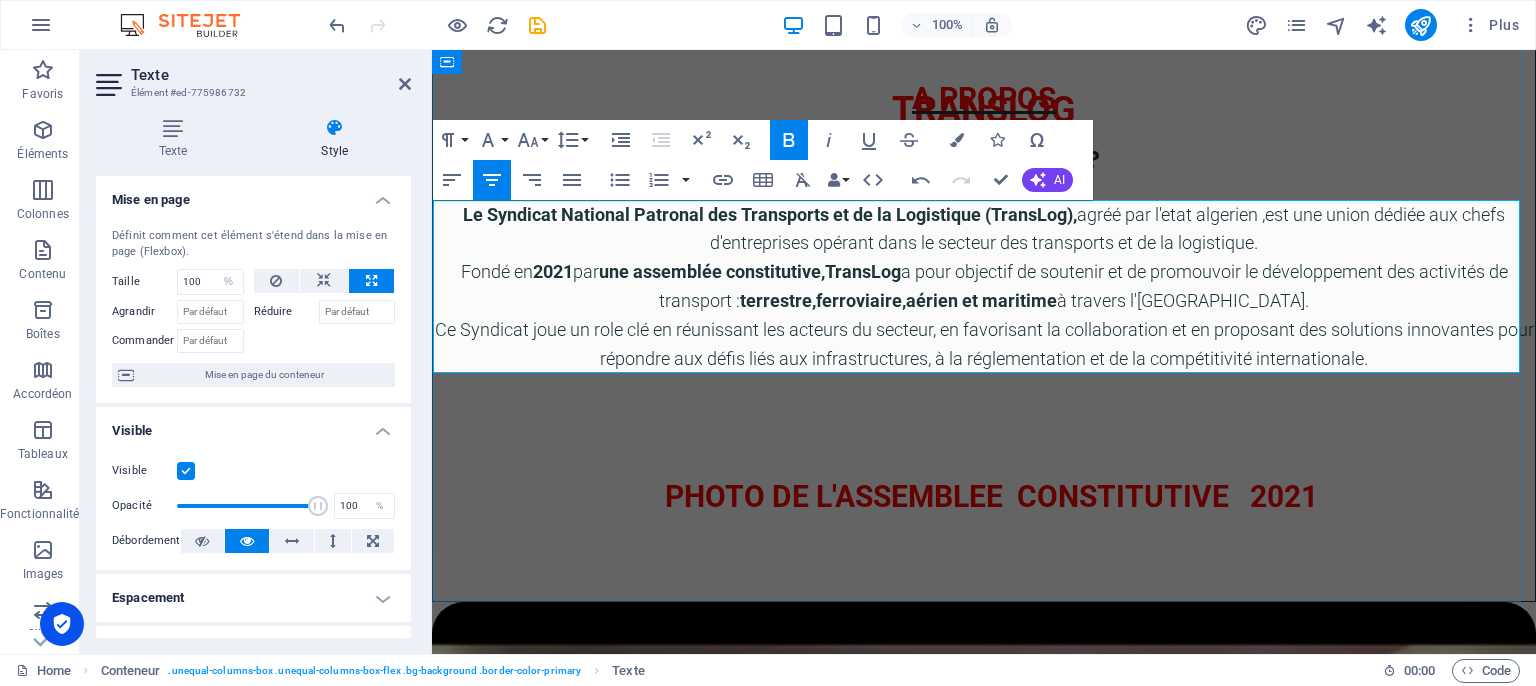 click on "agréé par l'etat algerien ,est une union dédiée aux chefs d'entreprises opérant dans le secteur des transports et de la logistique." at bounding box center (1107, 229) 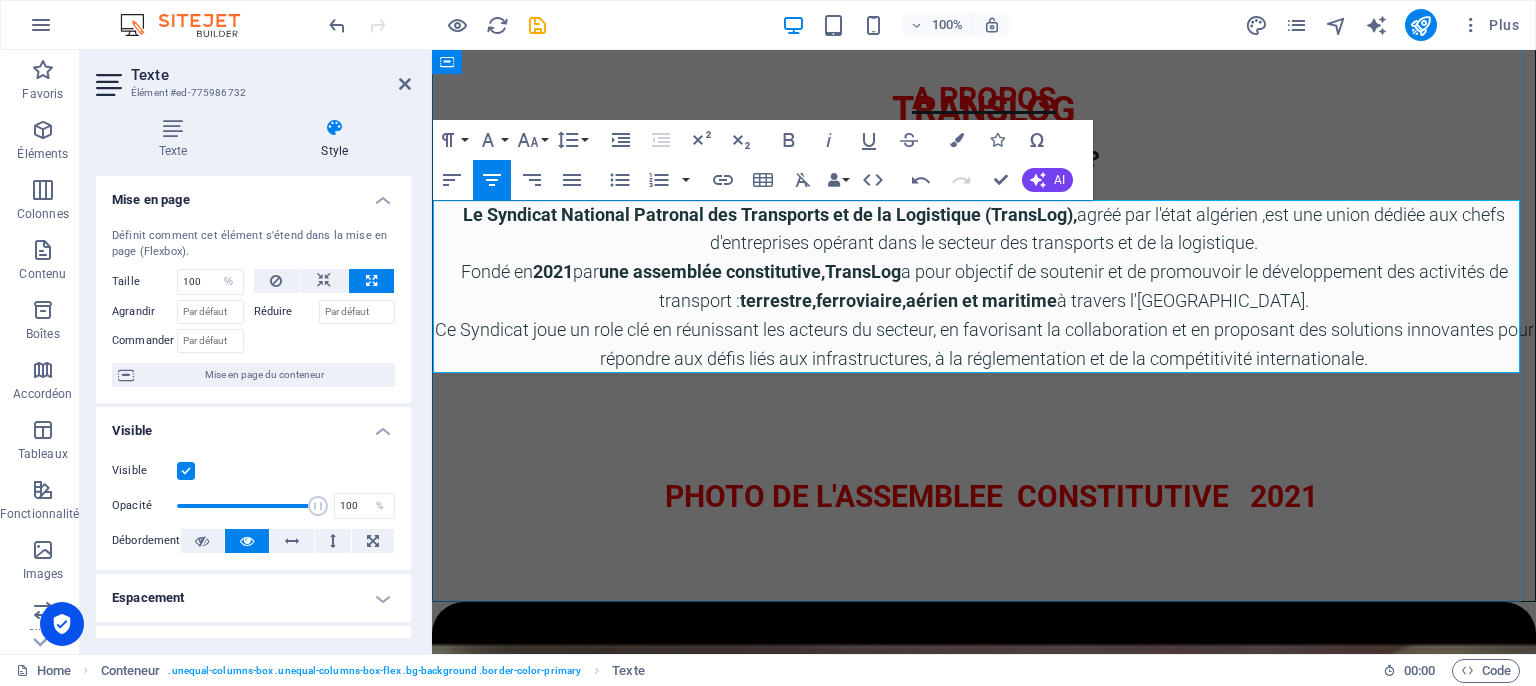 click on "une assemblée constitutive,TransLog" at bounding box center [750, 271] 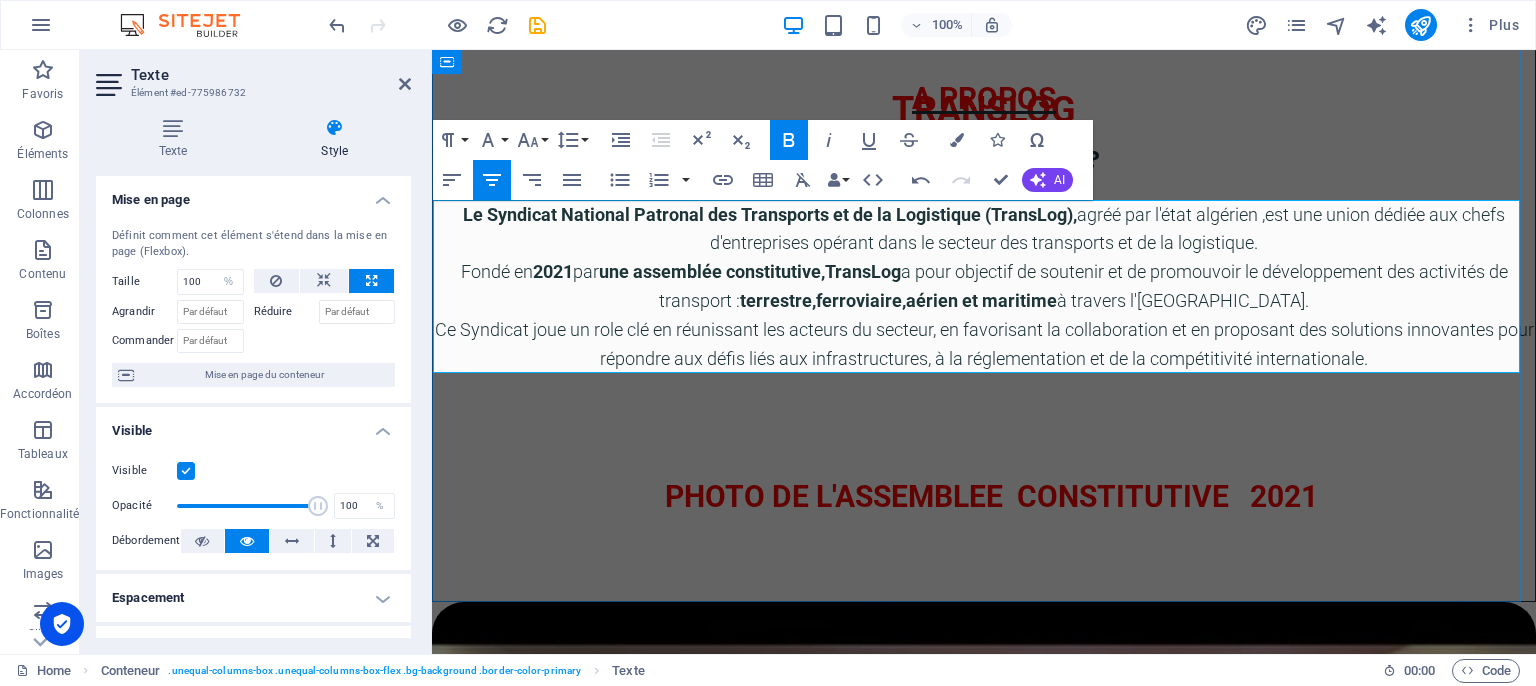 click on "terrestre,ferroviaire,aérien et maritime" at bounding box center [898, 300] 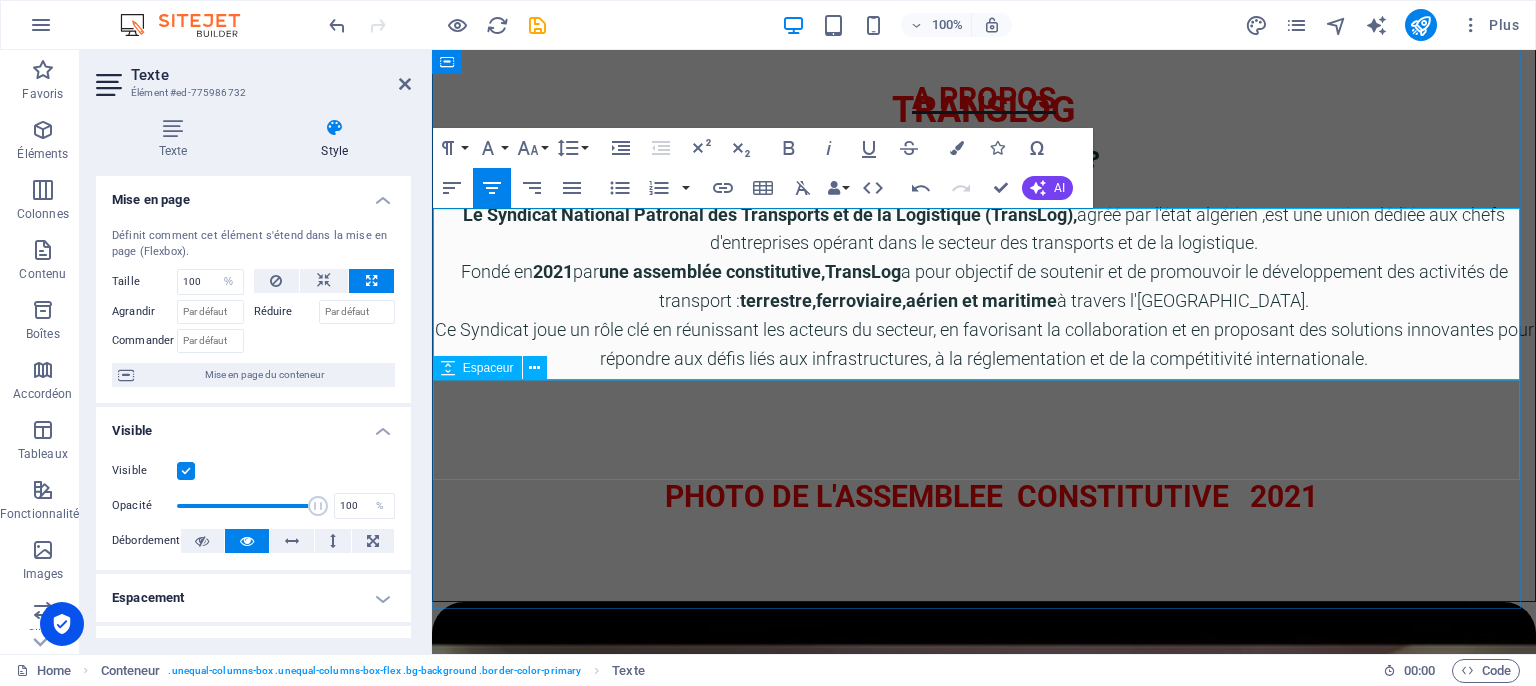 scroll, scrollTop: 560, scrollLeft: 0, axis: vertical 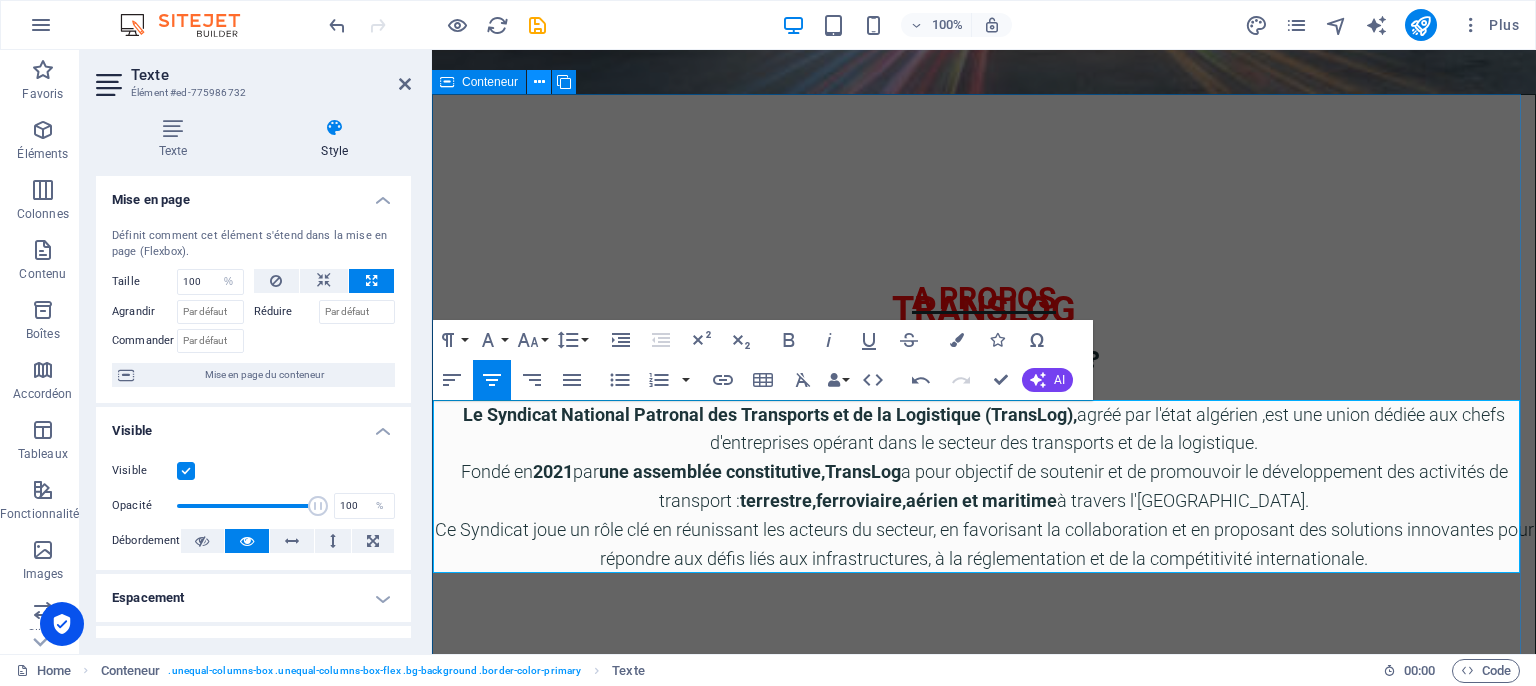 click at bounding box center [539, 82] 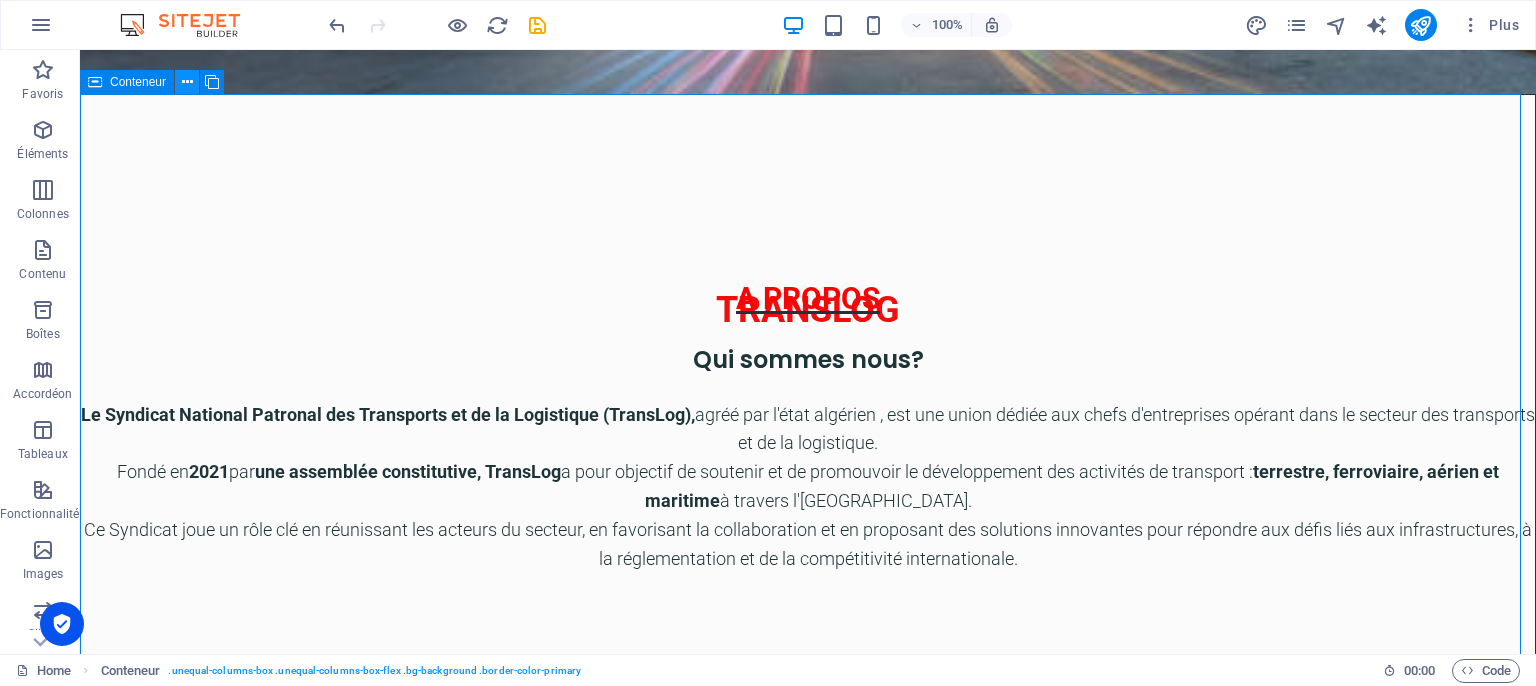 click at bounding box center (187, 82) 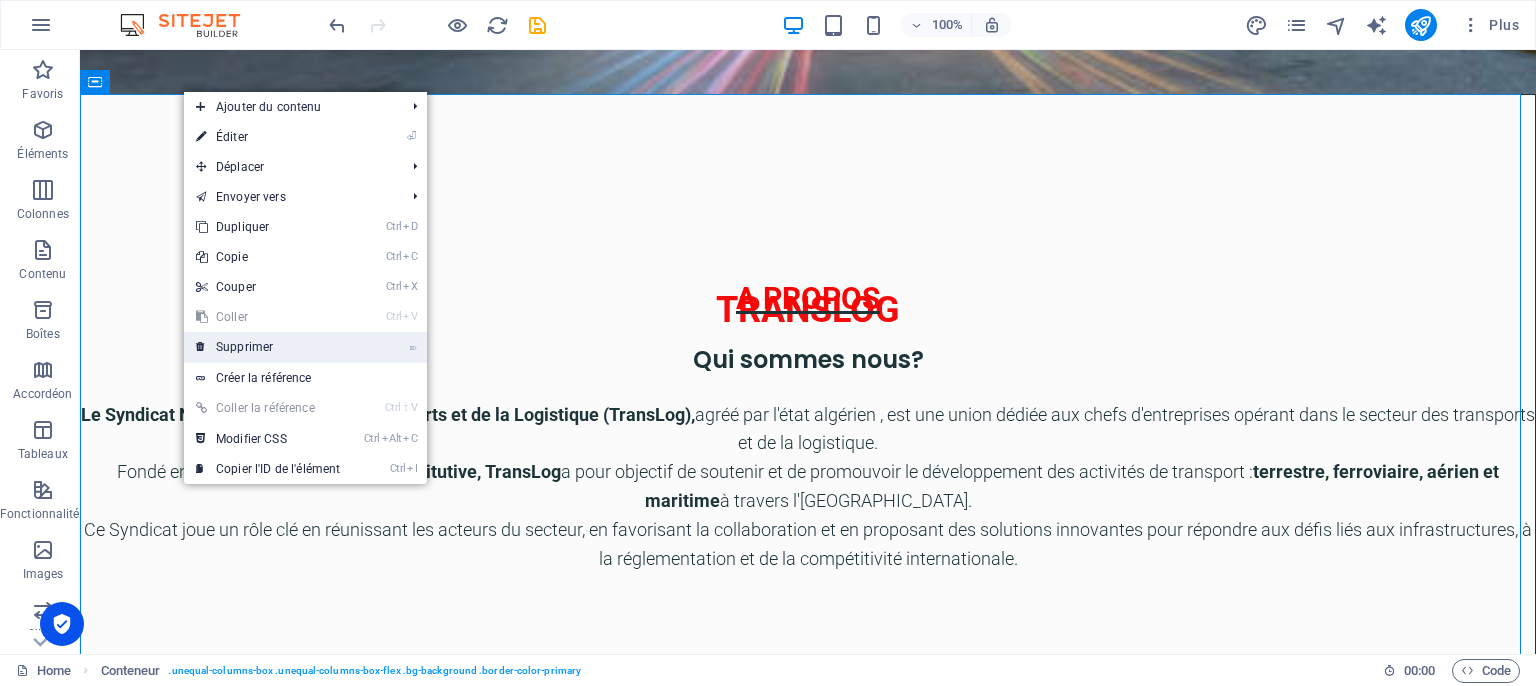 click on "⌦  Supprimer" at bounding box center (268, 347) 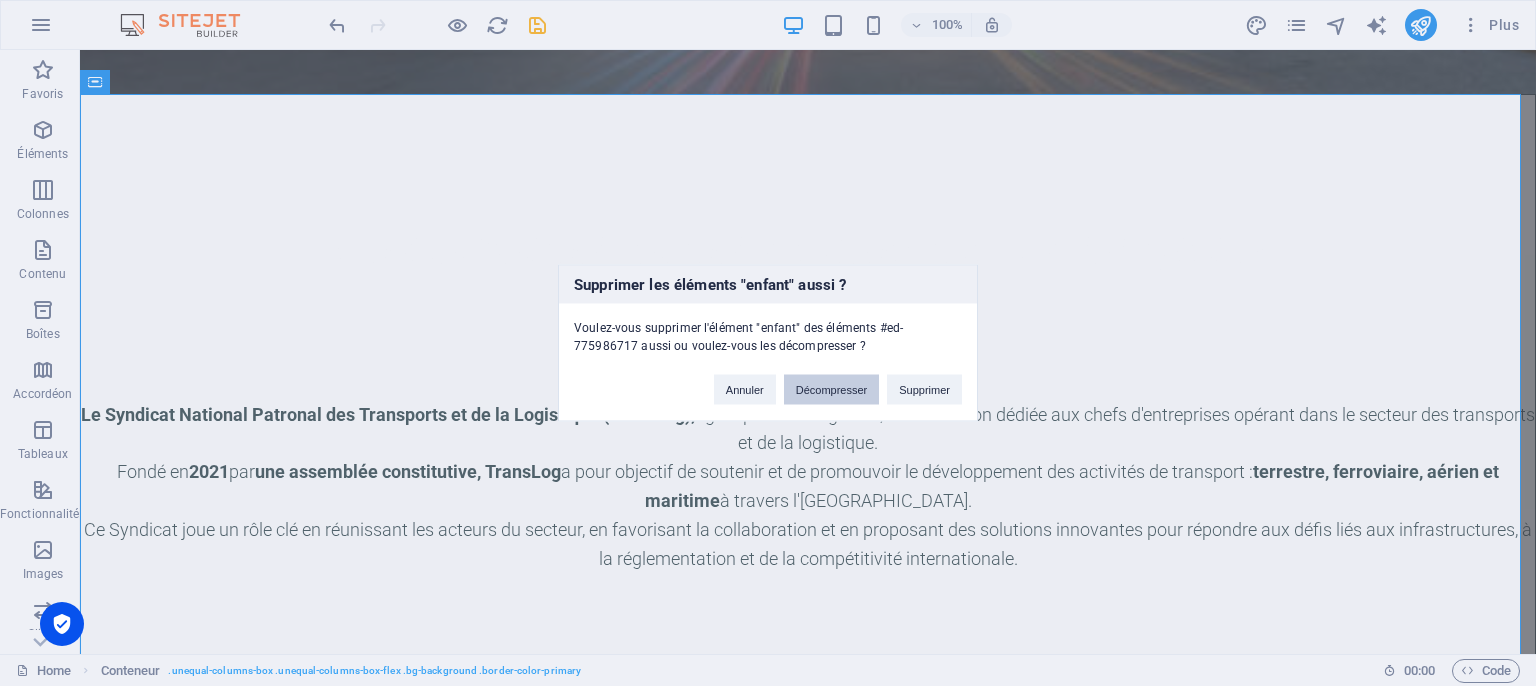 click on "Décompresser" at bounding box center (832, 390) 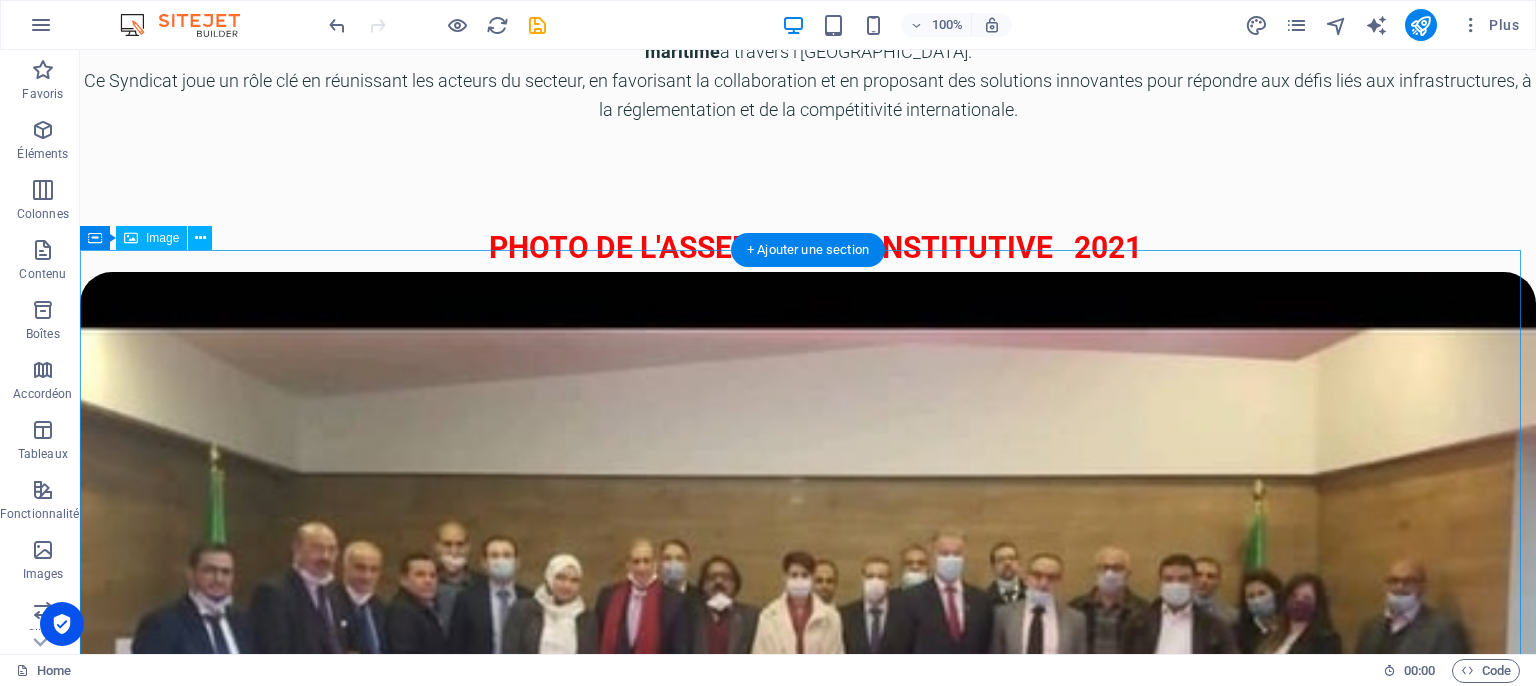 scroll, scrollTop: 960, scrollLeft: 0, axis: vertical 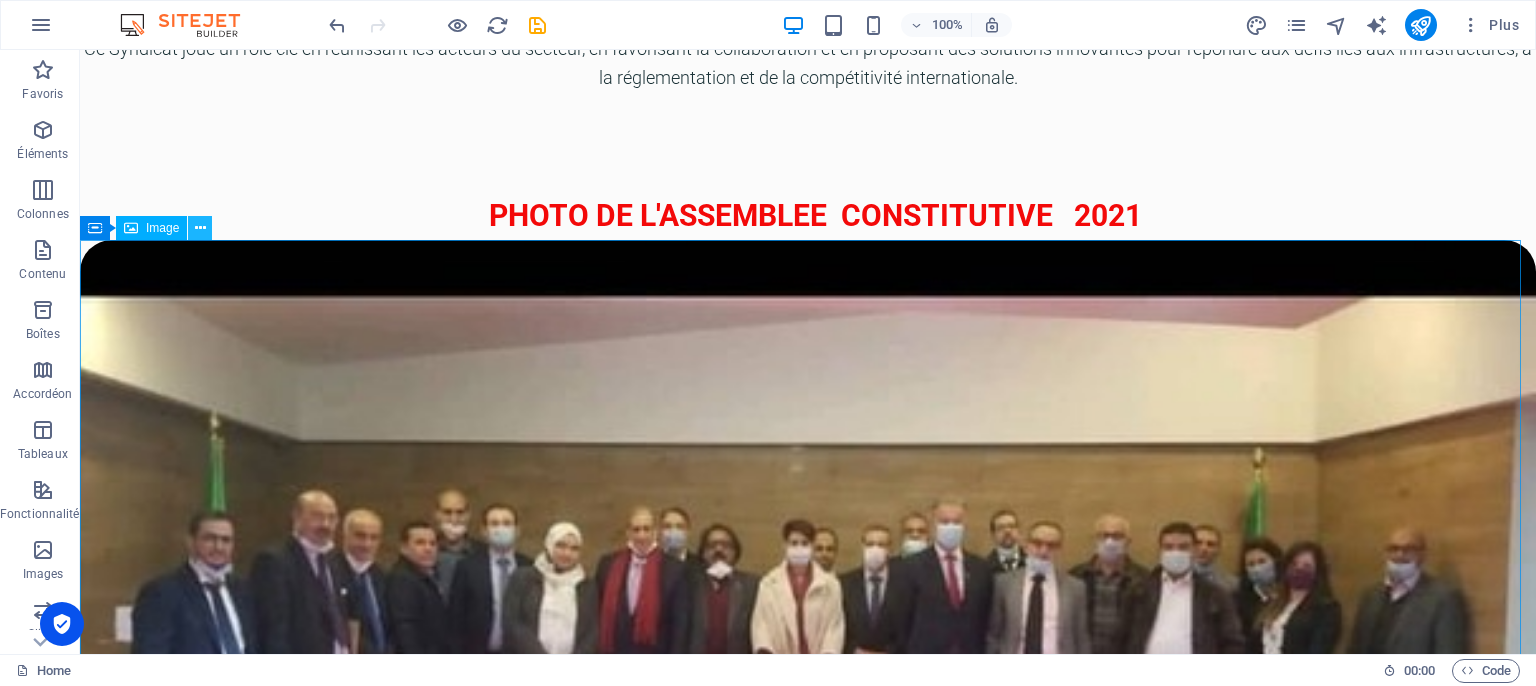 click at bounding box center (200, 228) 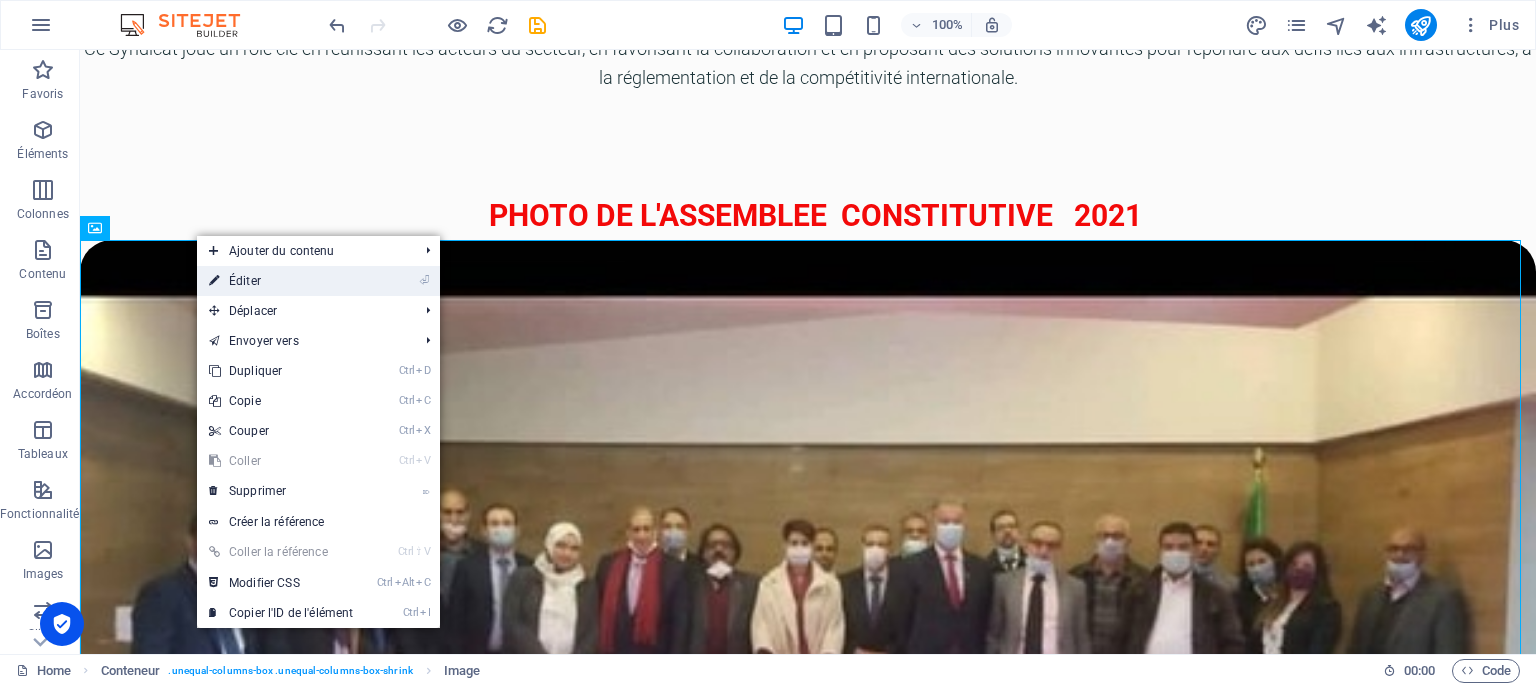 click on "⏎  Éditer" at bounding box center [281, 281] 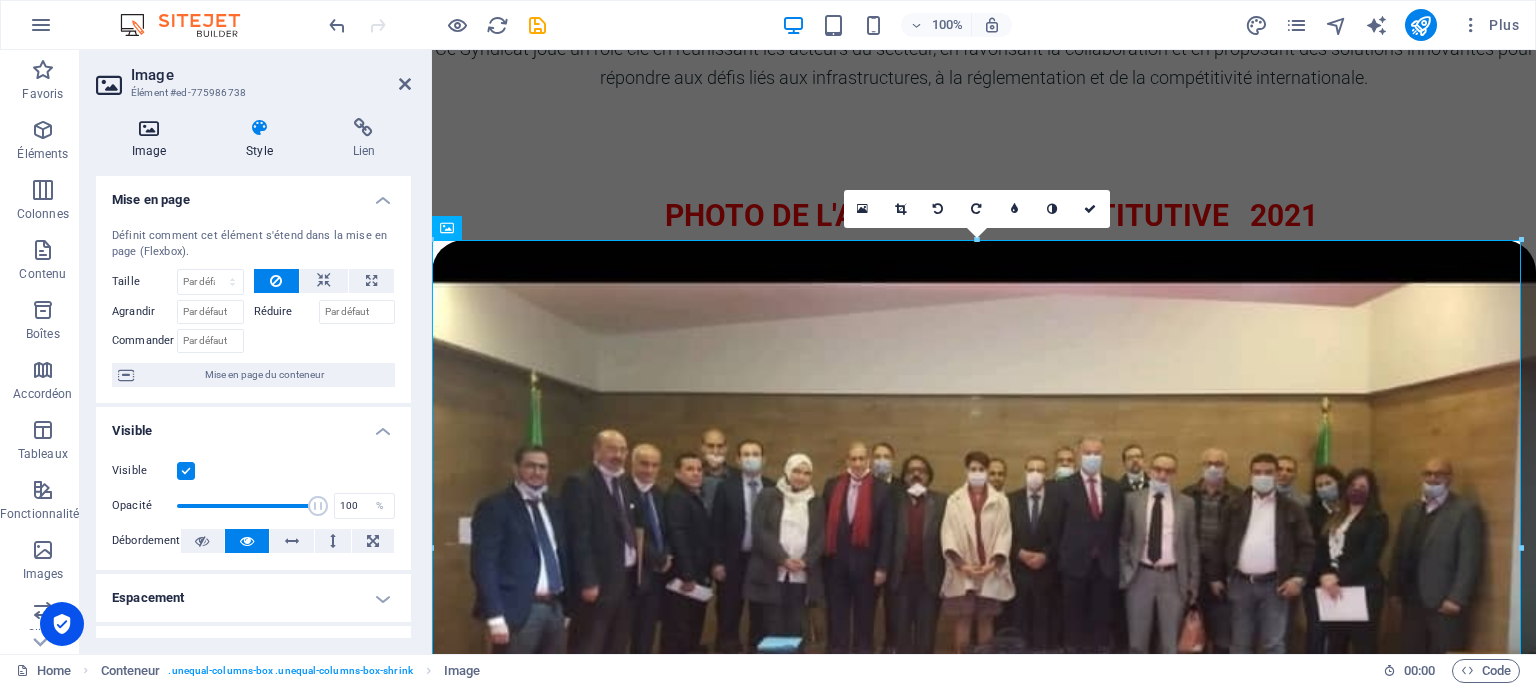 click on "Image" at bounding box center (153, 139) 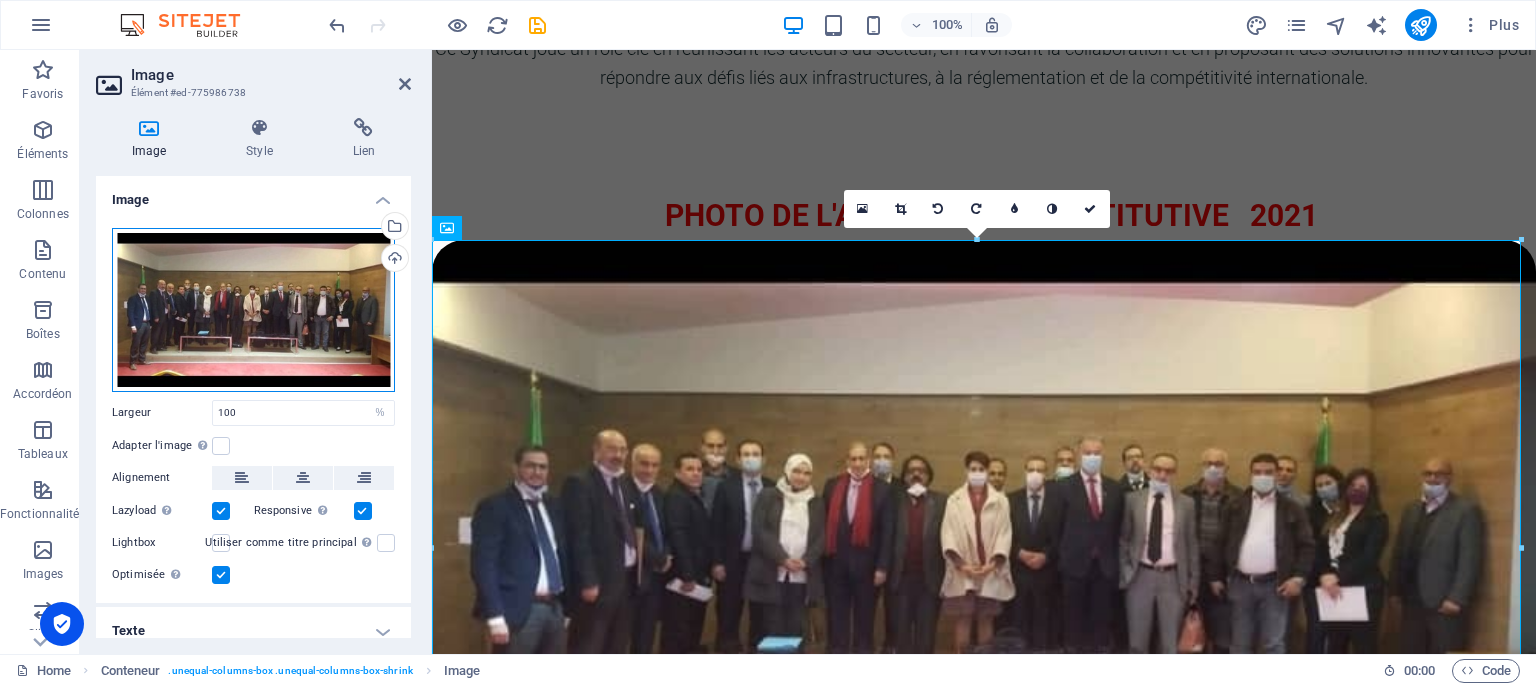 click on "Glissez les fichiers ici, cliquez pour choisir les fichiers ou  sélectionnez les fichiers depuis Fichiers ou depuis notre stock gratuit de photos et de vidéos" at bounding box center [253, 310] 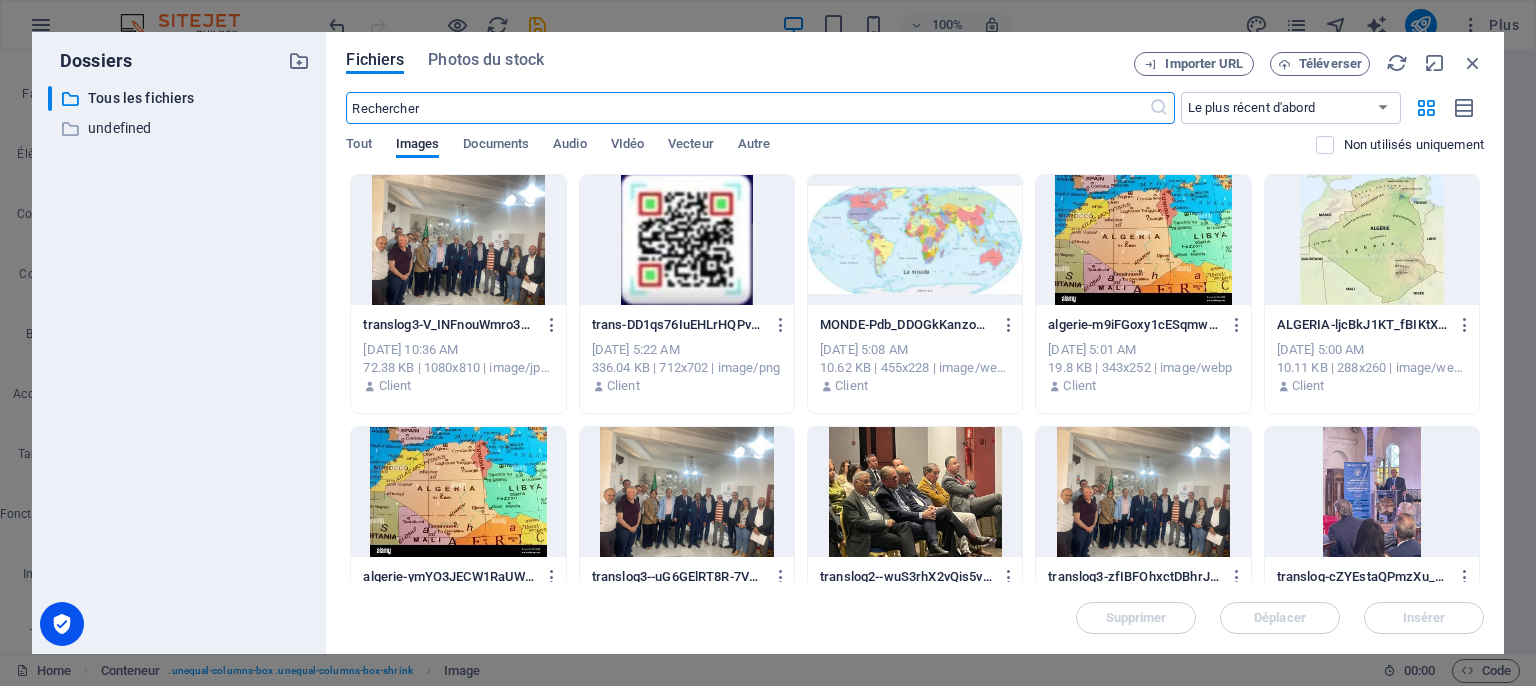 scroll, scrollTop: 1362, scrollLeft: 0, axis: vertical 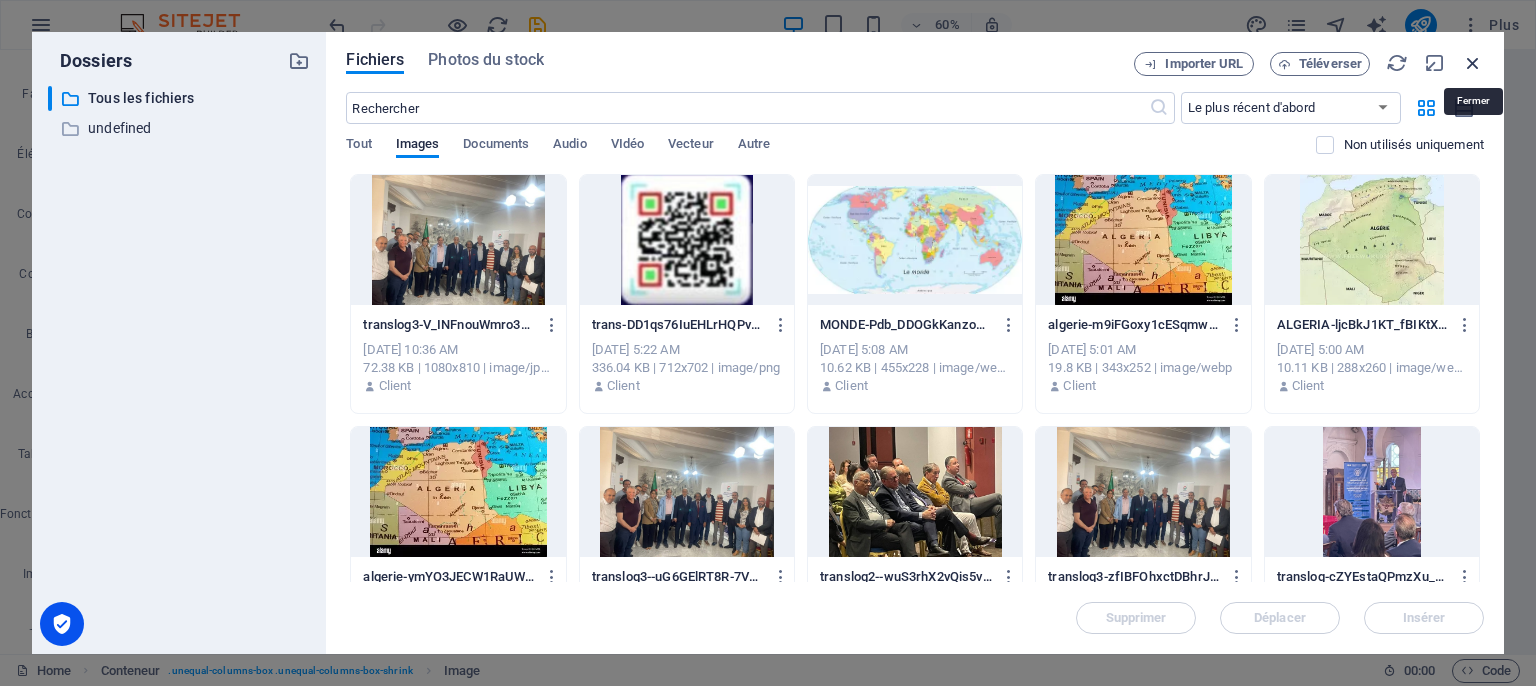 click at bounding box center (1473, 63) 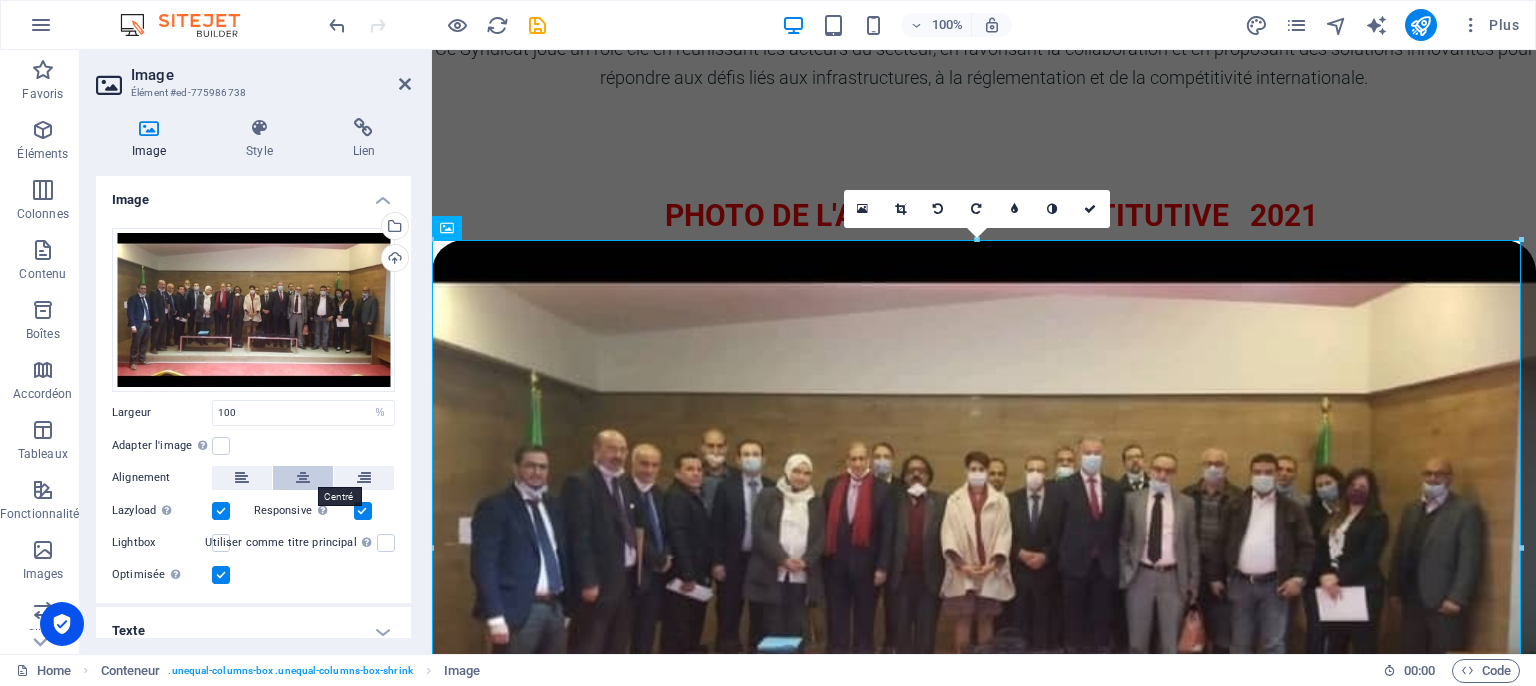 click at bounding box center (303, 478) 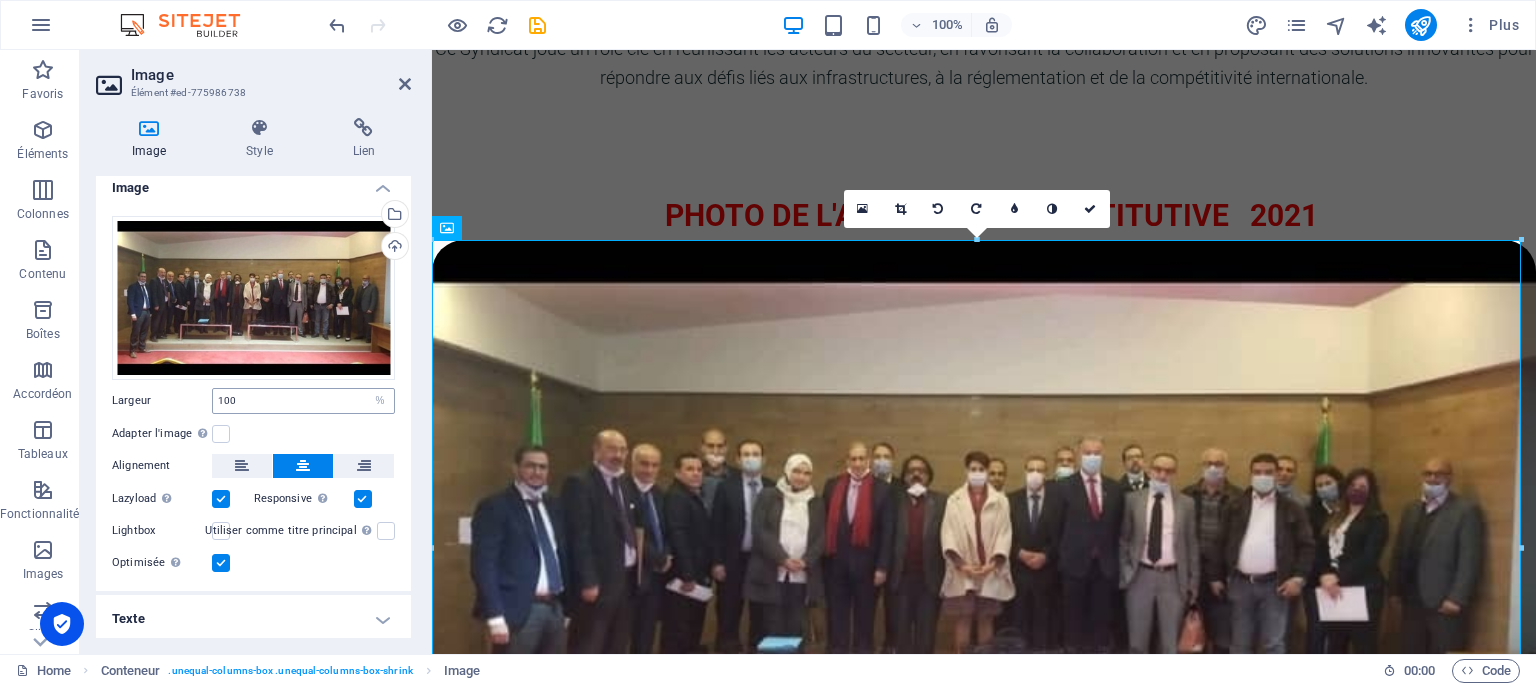 scroll, scrollTop: 14, scrollLeft: 0, axis: vertical 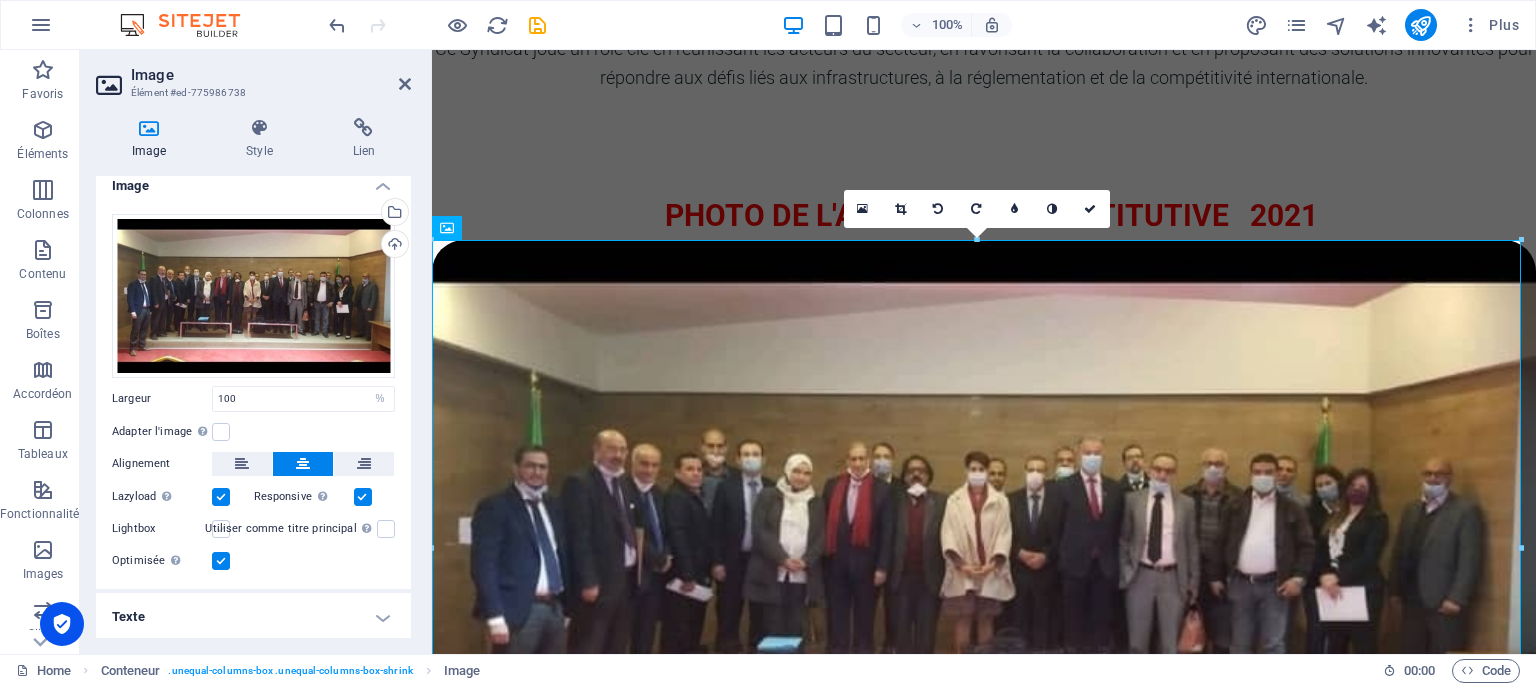 click at bounding box center (221, 529) 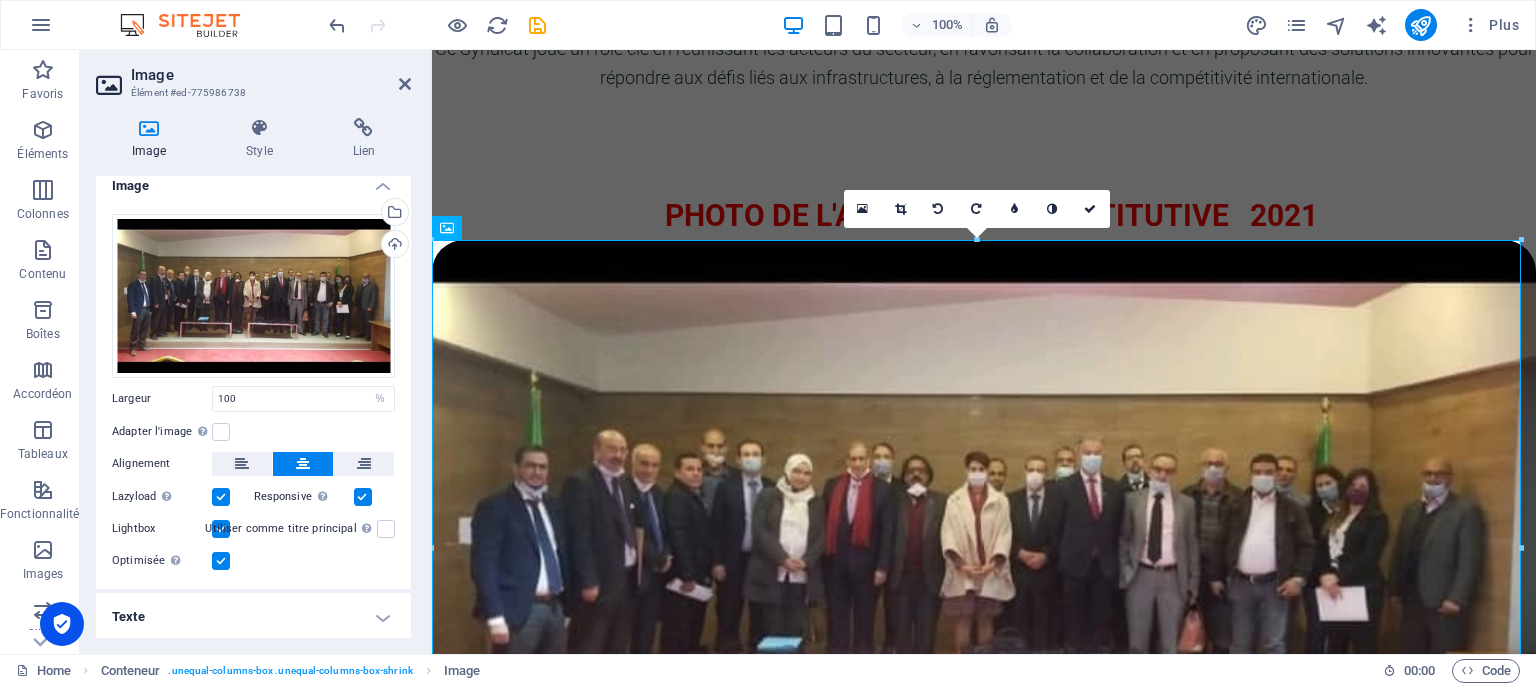 click at bounding box center [221, 529] 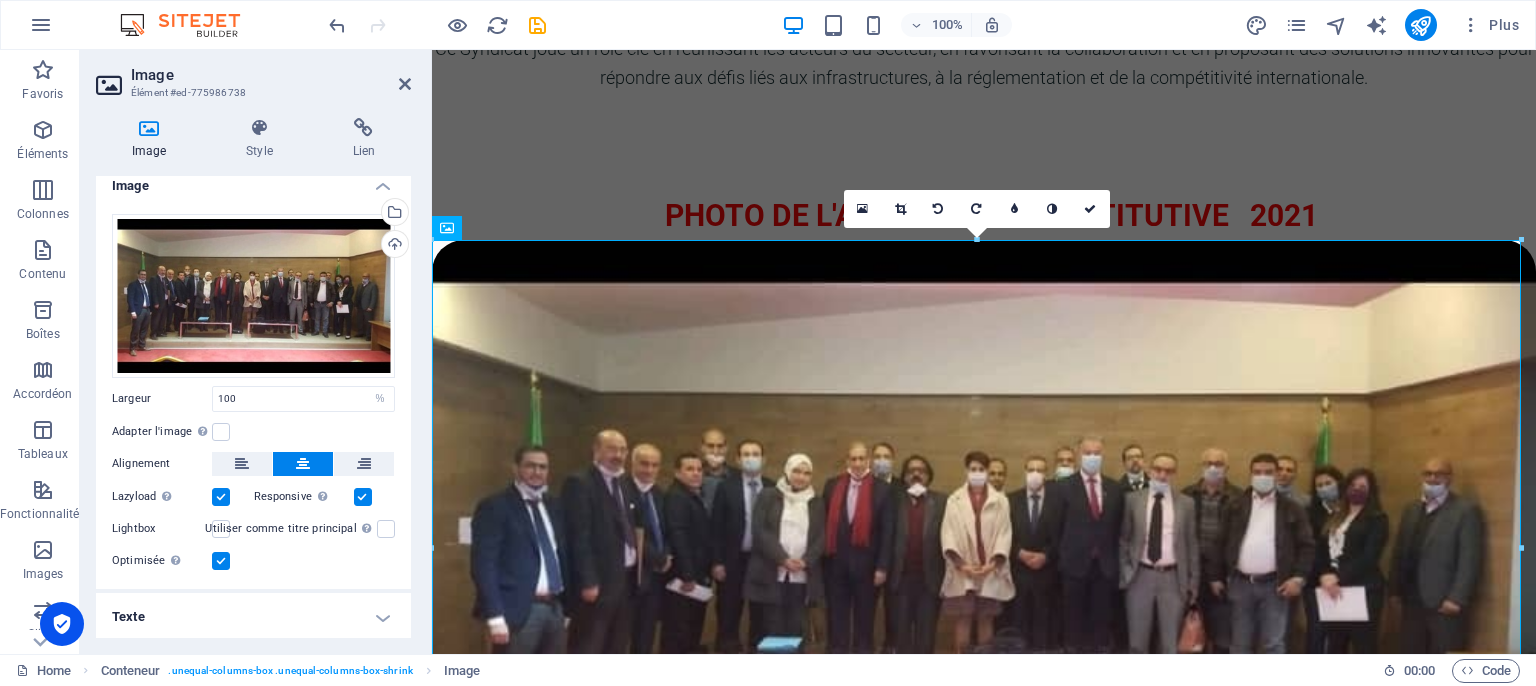 click on "Texte" at bounding box center (253, 617) 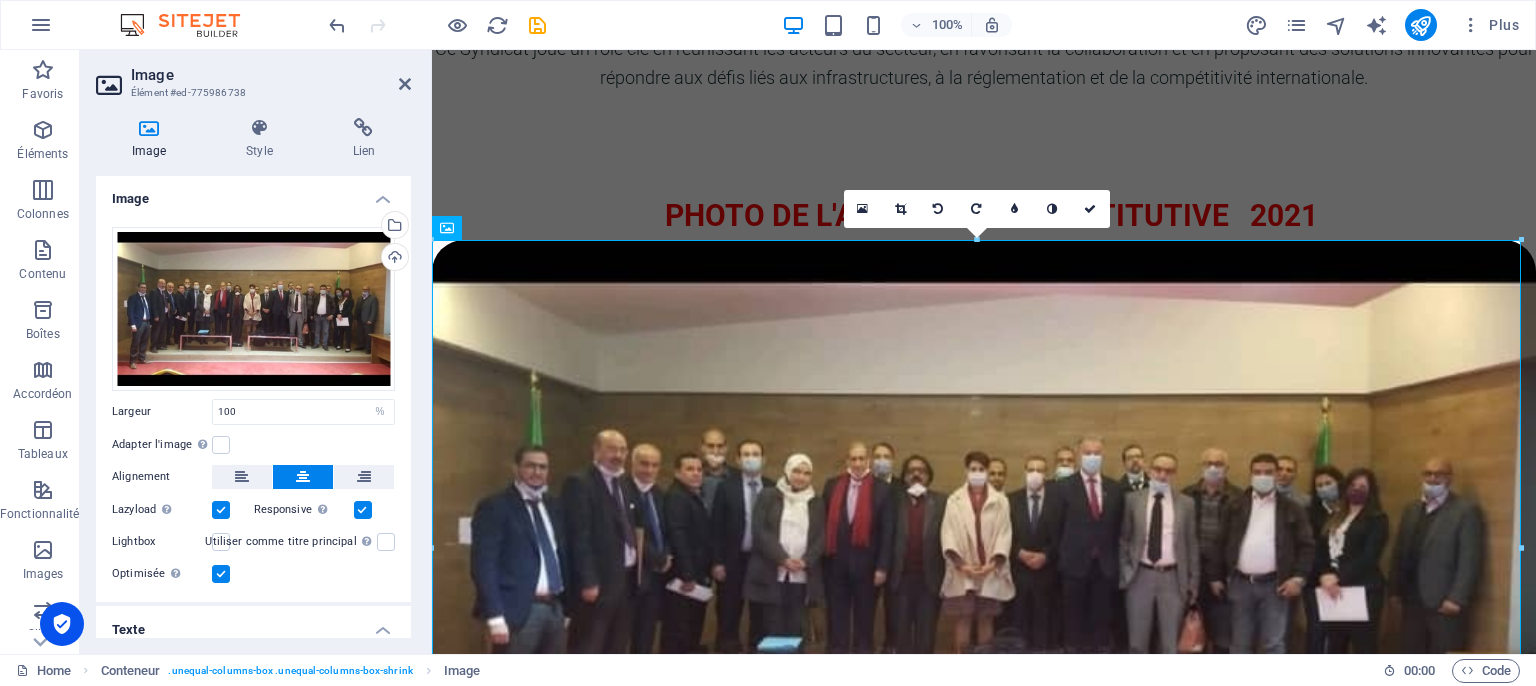 scroll, scrollTop: 0, scrollLeft: 0, axis: both 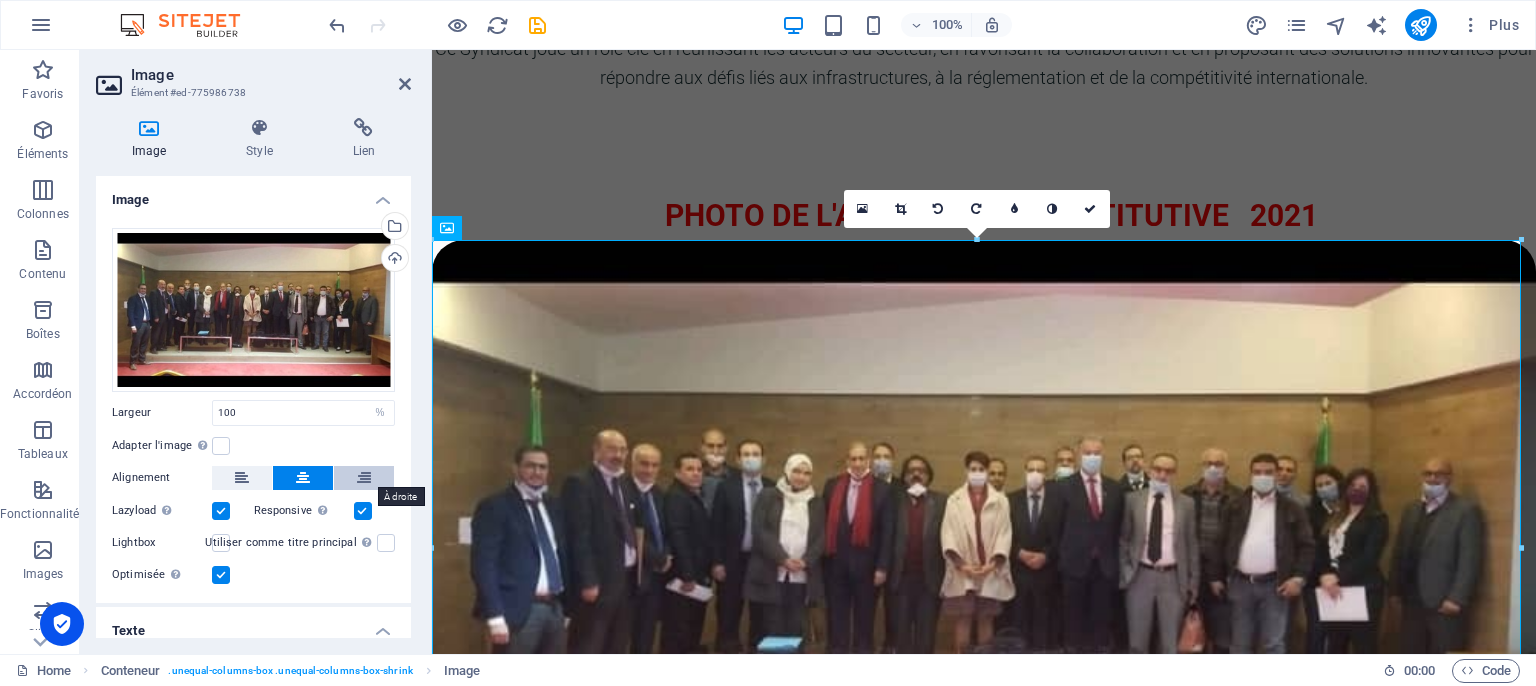 click at bounding box center (364, 478) 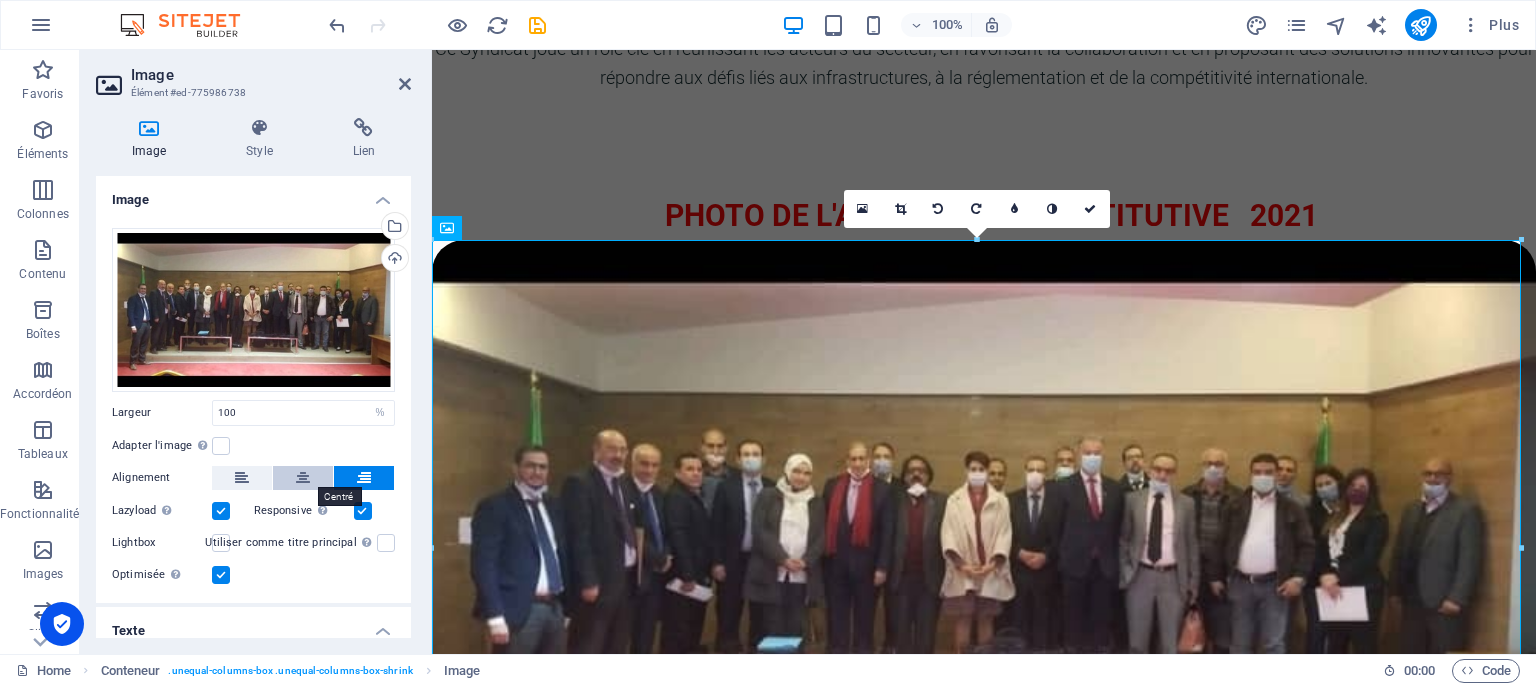 click at bounding box center (303, 478) 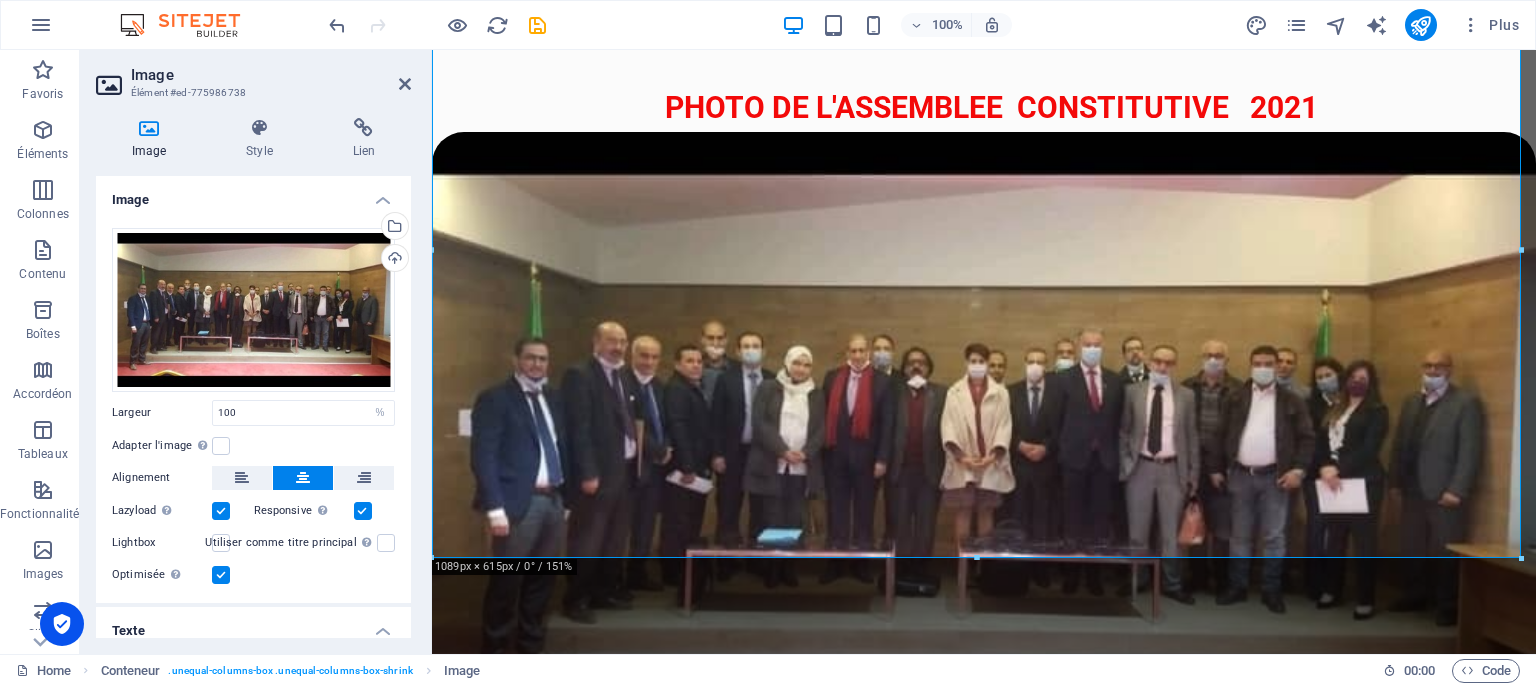 scroll, scrollTop: 1260, scrollLeft: 0, axis: vertical 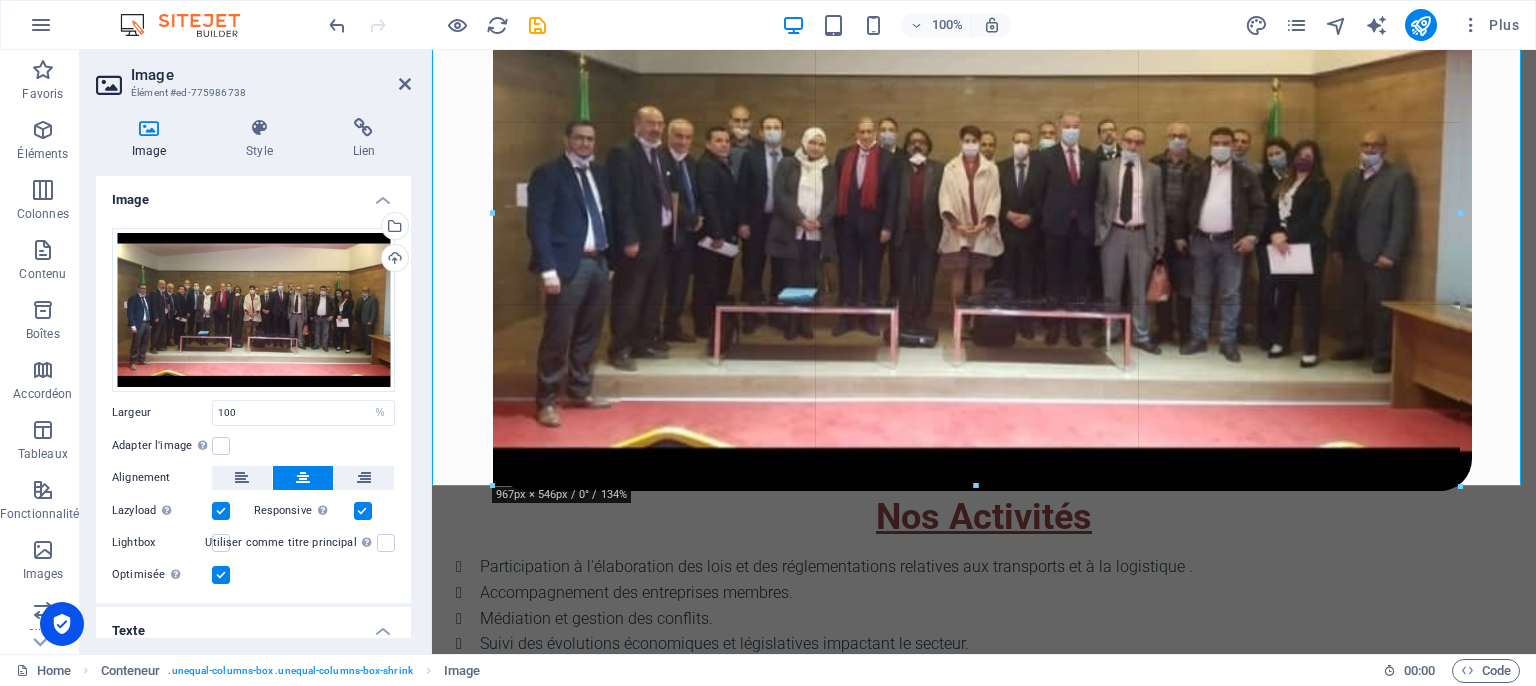drag, startPoint x: 434, startPoint y: 554, endPoint x: 572, endPoint y: 485, distance: 154.2887 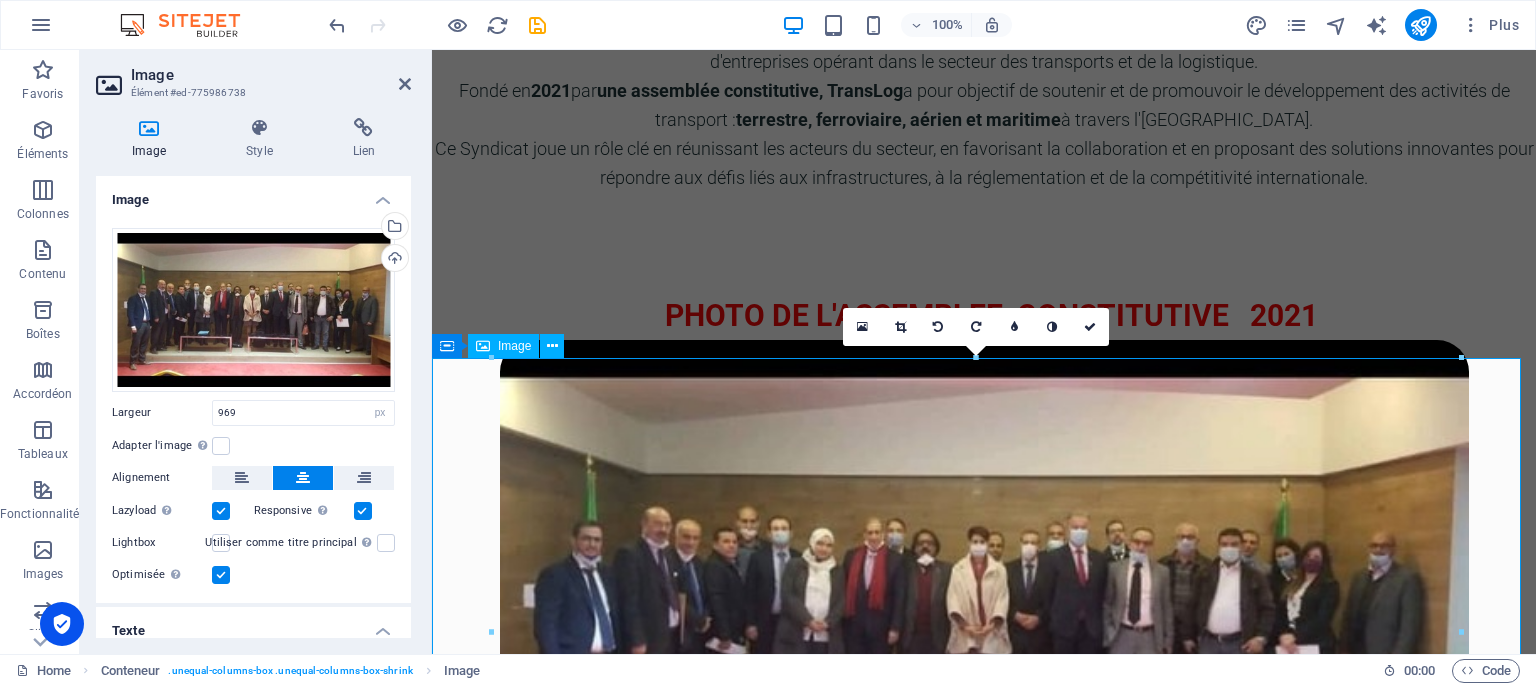 scroll, scrollTop: 660, scrollLeft: 0, axis: vertical 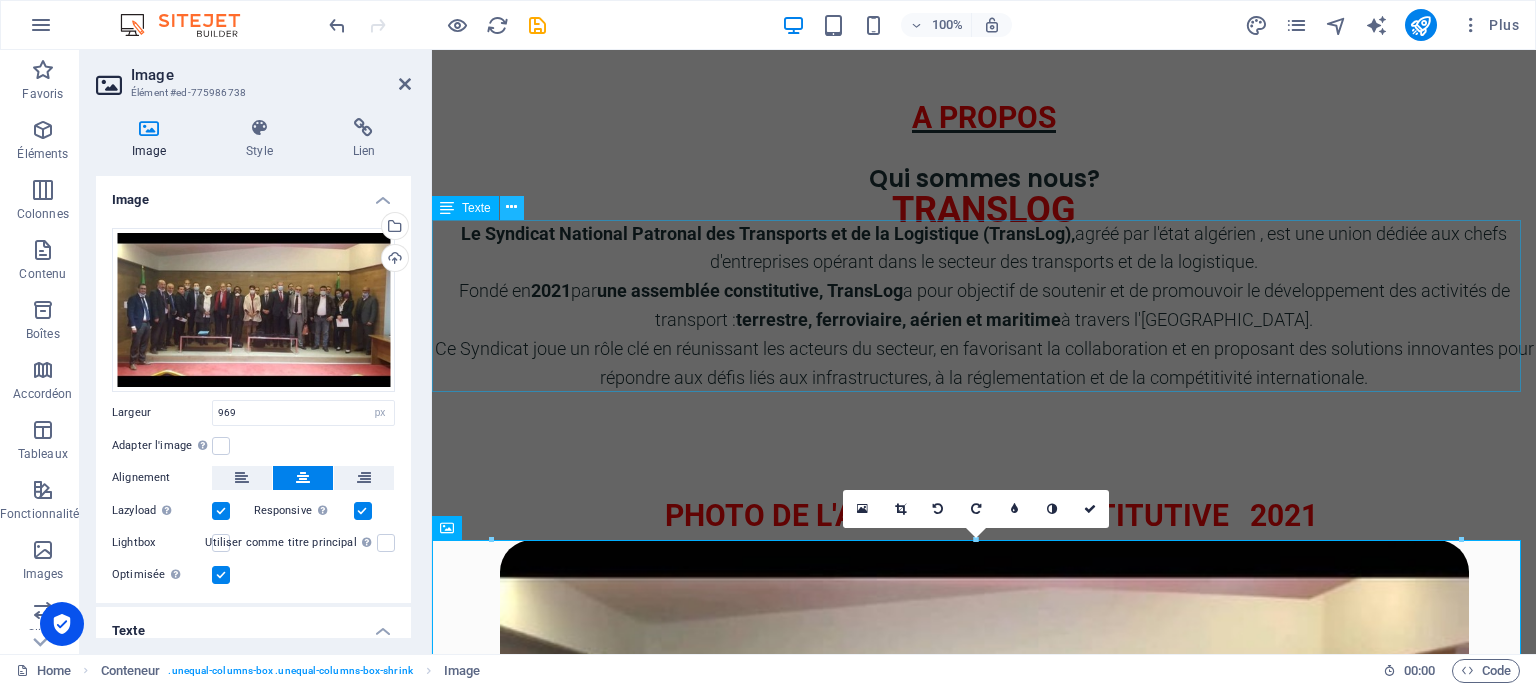 click at bounding box center [511, 207] 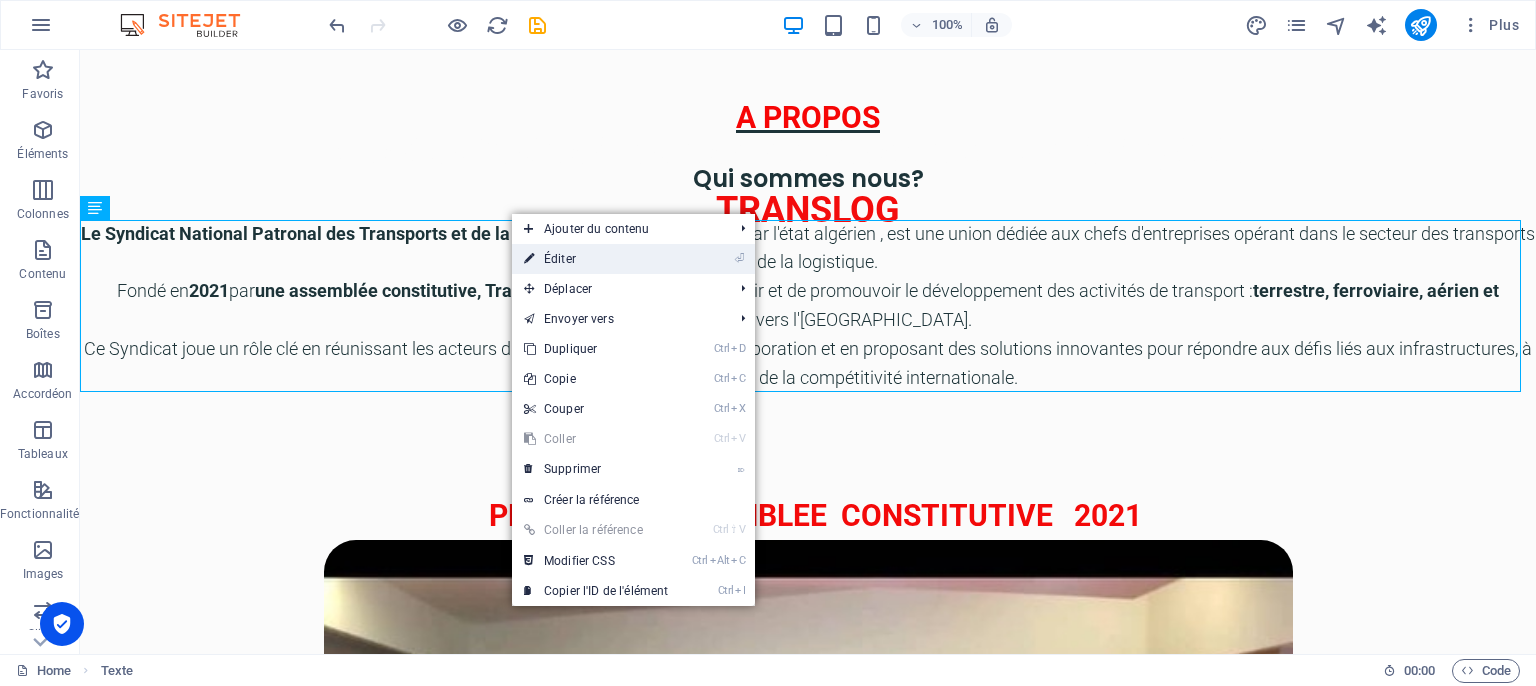click on "⏎  Éditer" at bounding box center [596, 259] 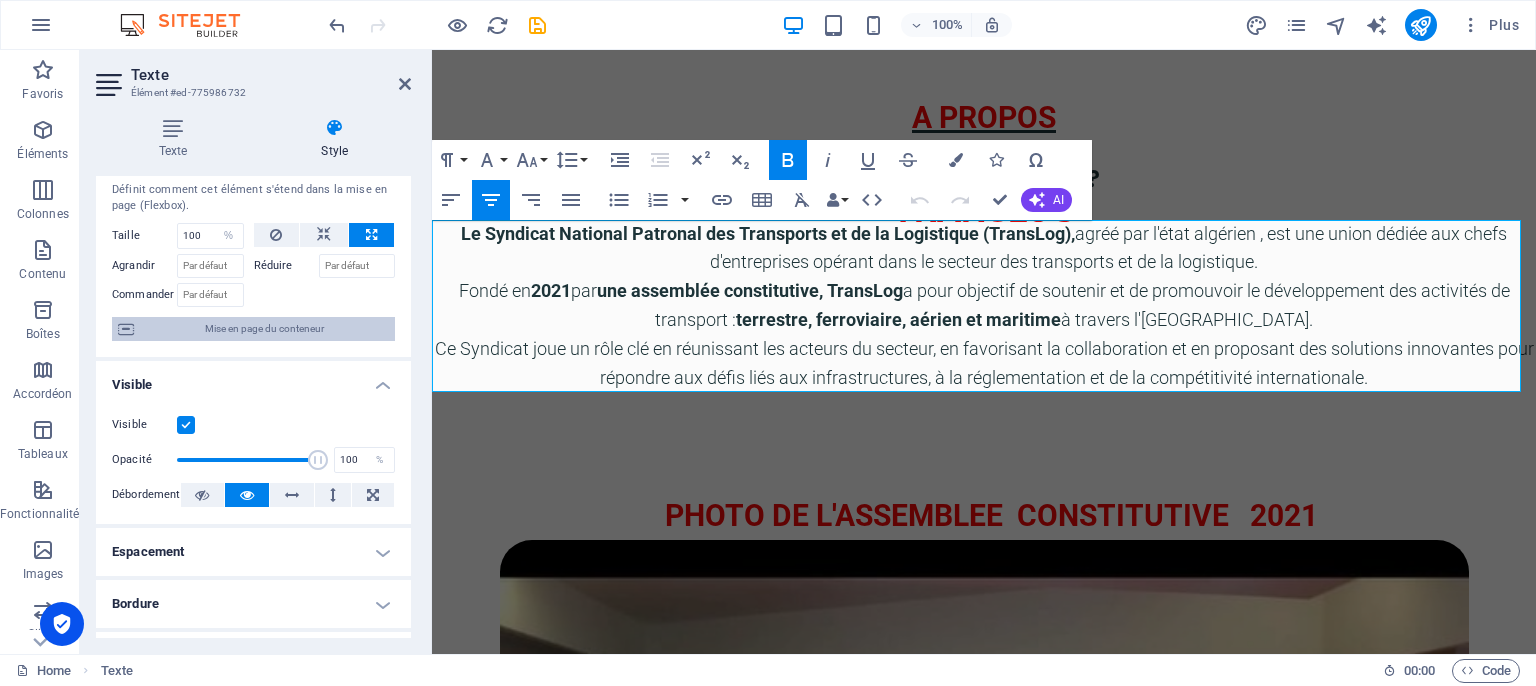 scroll, scrollTop: 0, scrollLeft: 0, axis: both 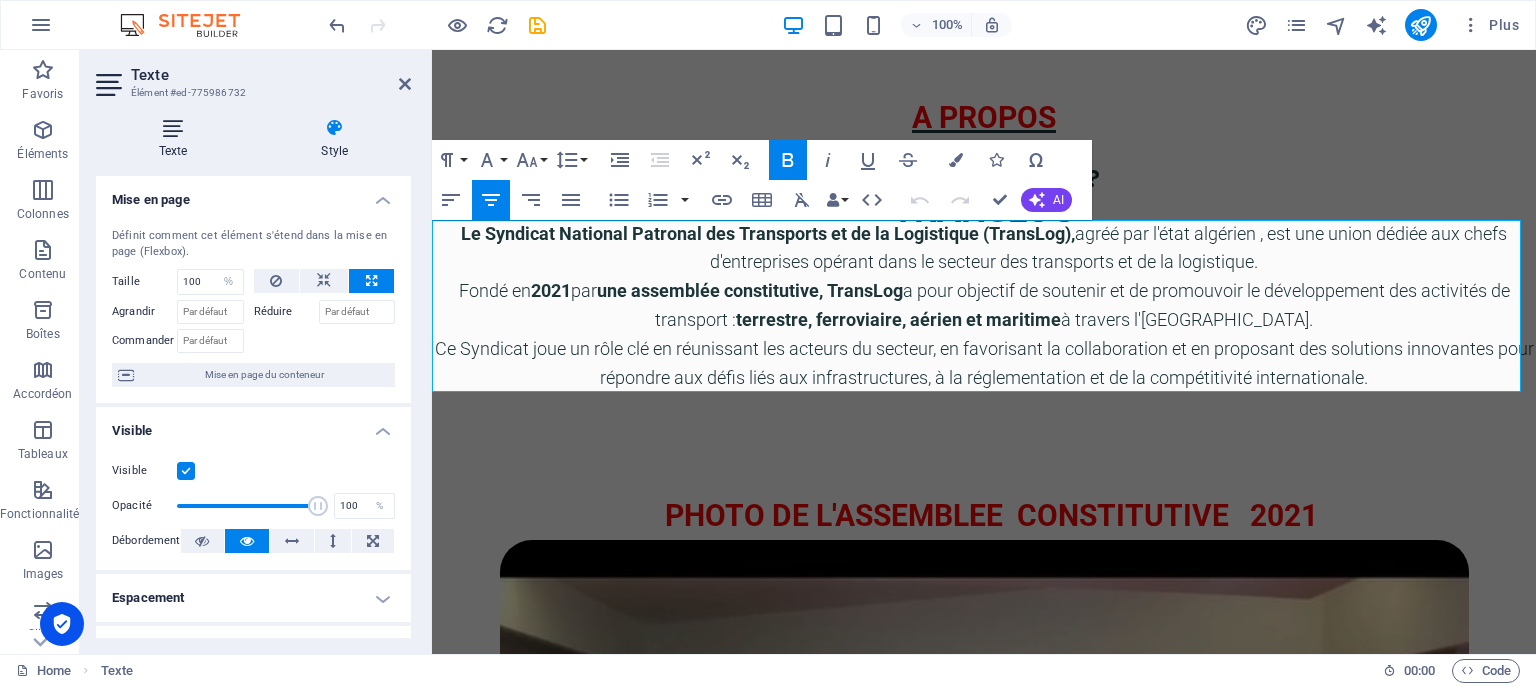 click on "Texte" at bounding box center (177, 139) 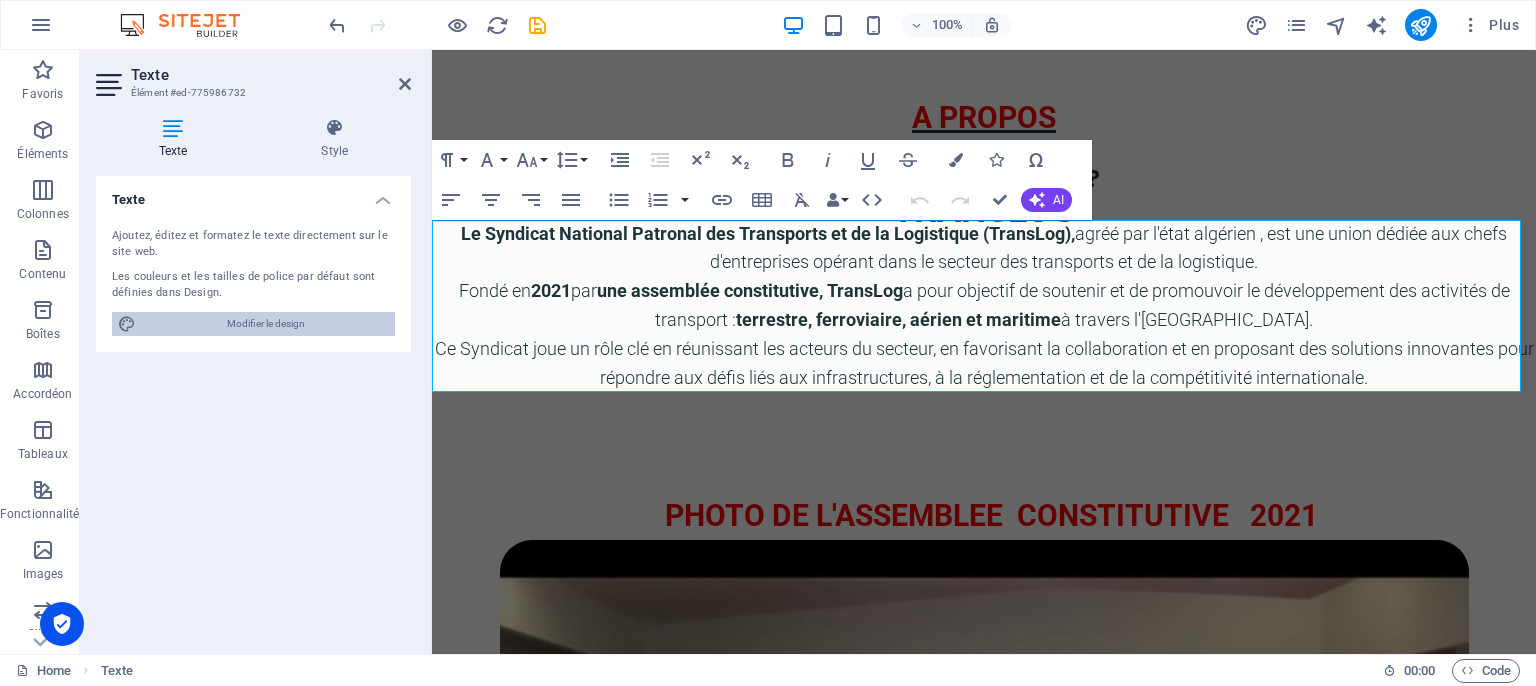 click on "Modifier le design" at bounding box center (265, 324) 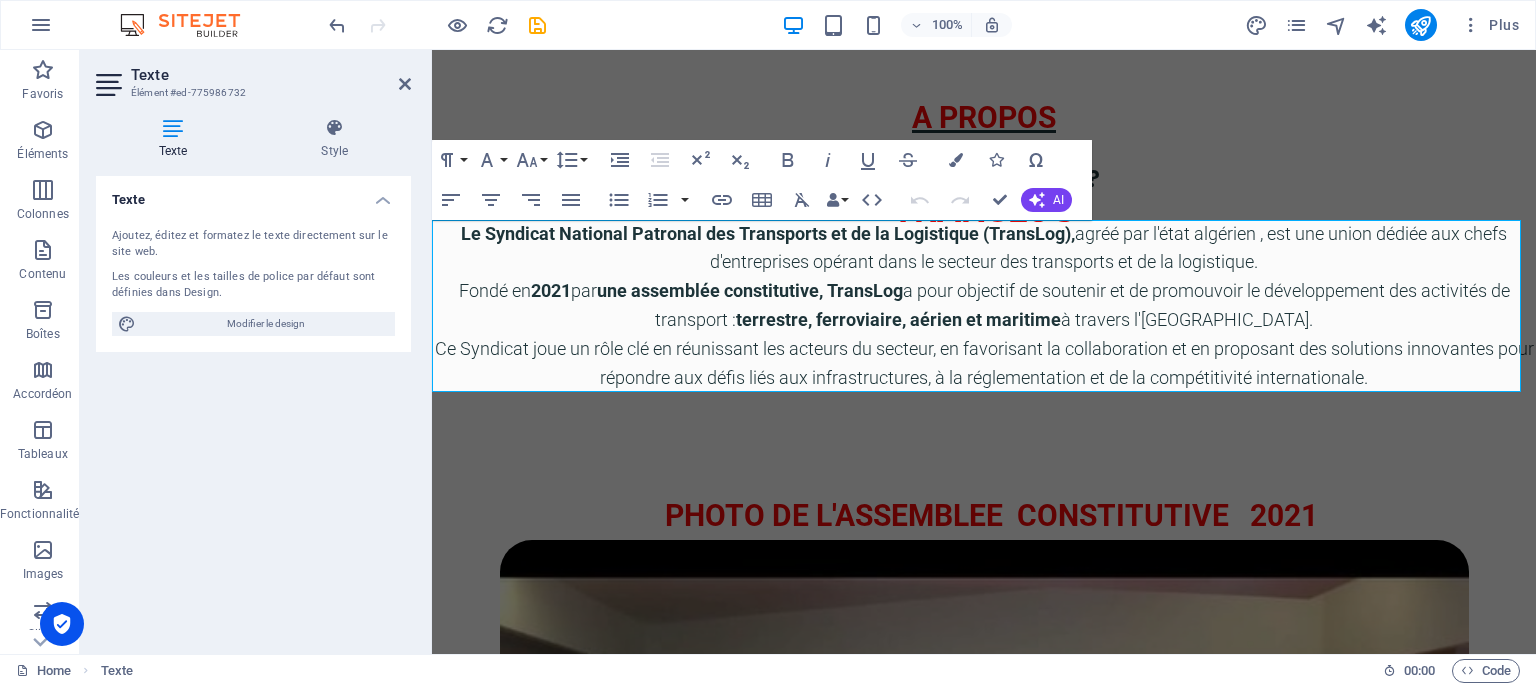 select on "px" 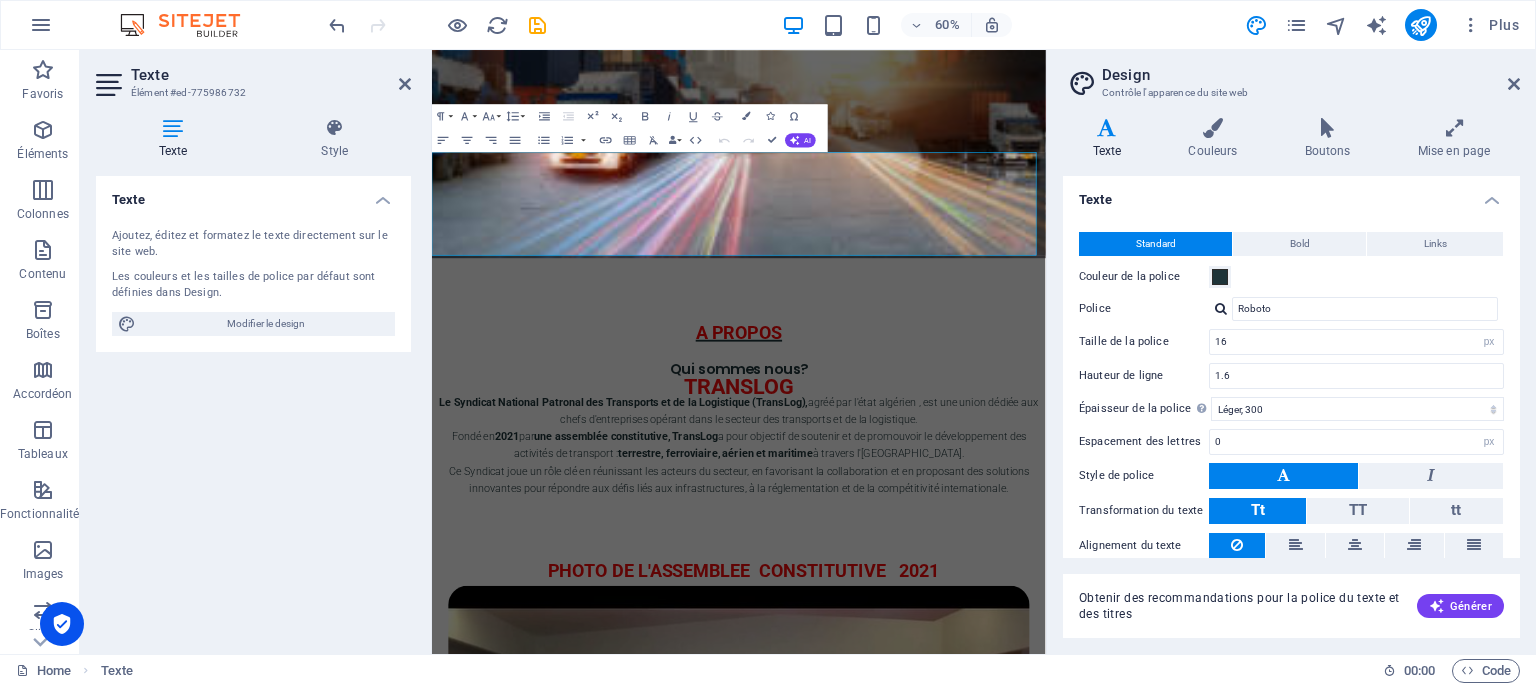 scroll, scrollTop: 1062, scrollLeft: 0, axis: vertical 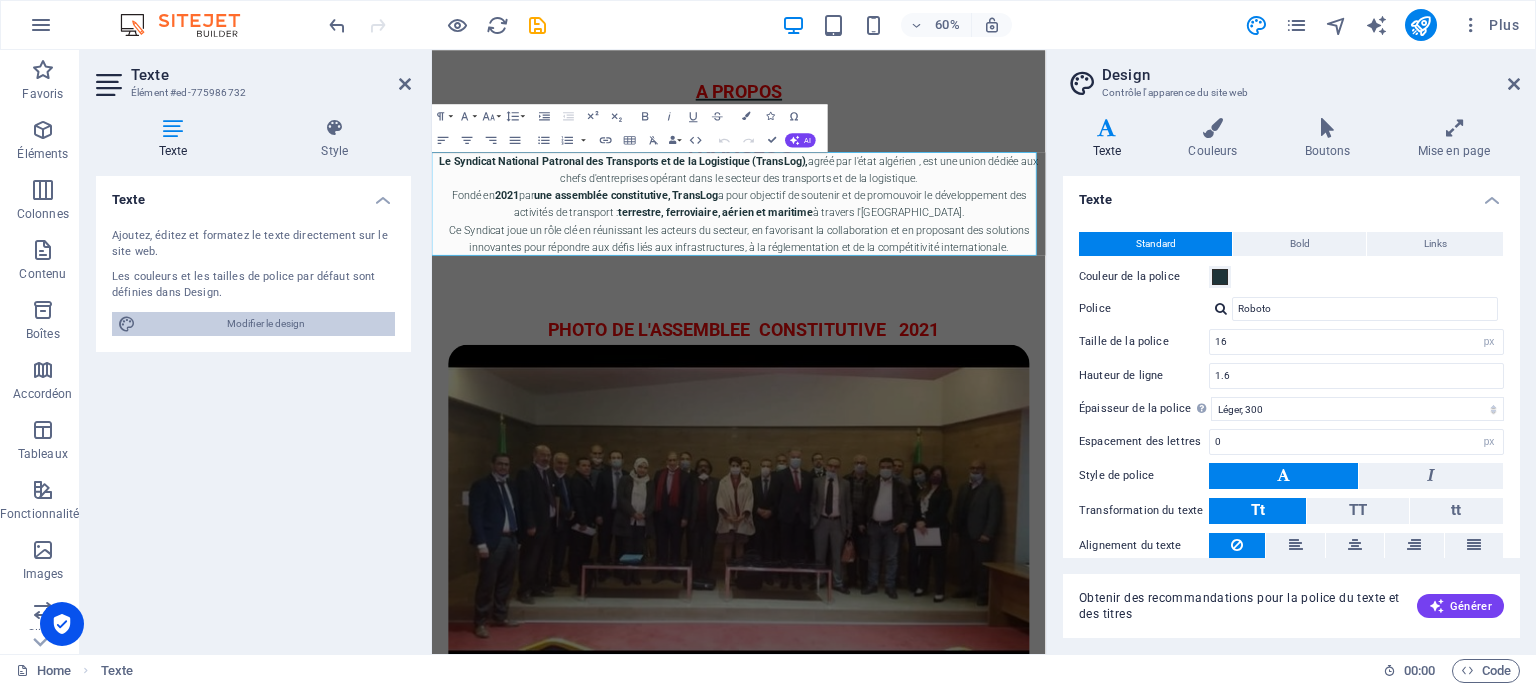 click on "Modifier le design" at bounding box center [265, 324] 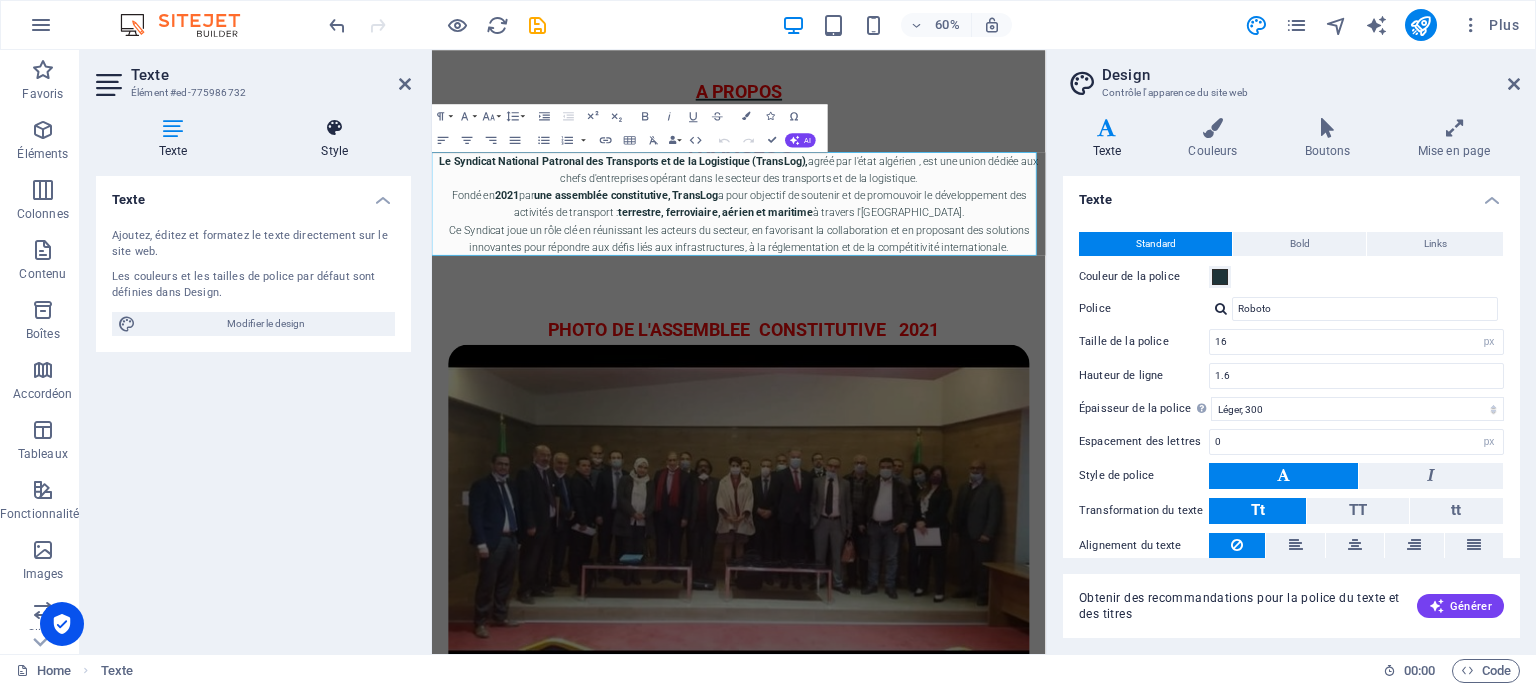 click on "Style" at bounding box center (335, 139) 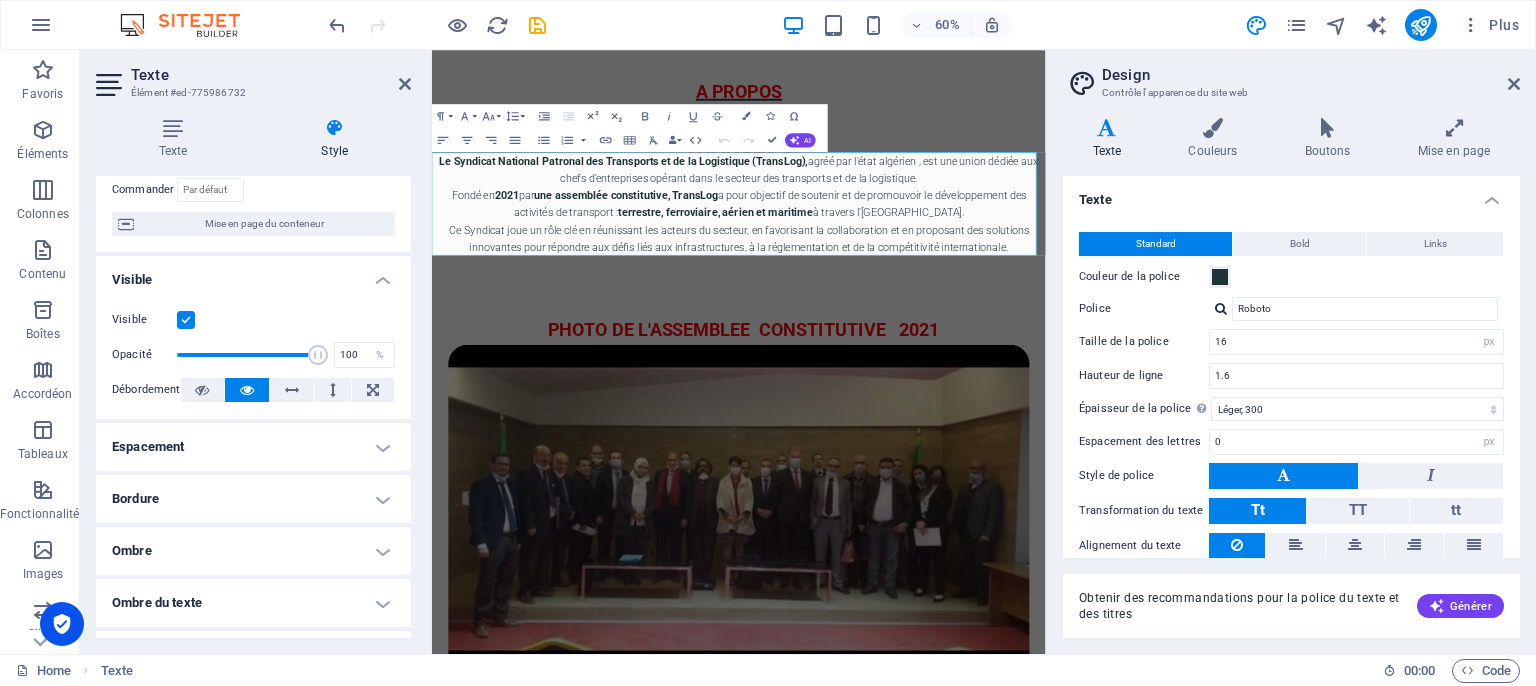 scroll, scrollTop: 200, scrollLeft: 0, axis: vertical 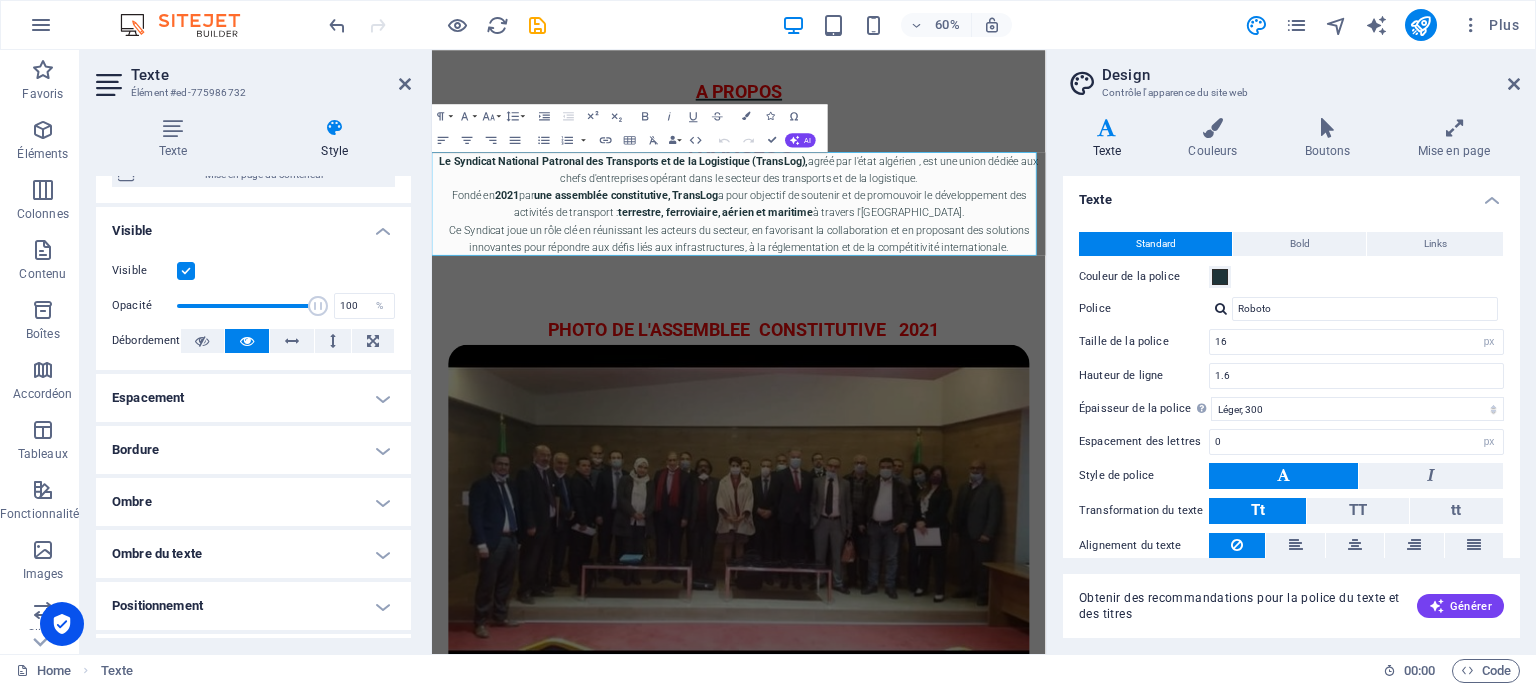 click on "Bordure" at bounding box center [253, 450] 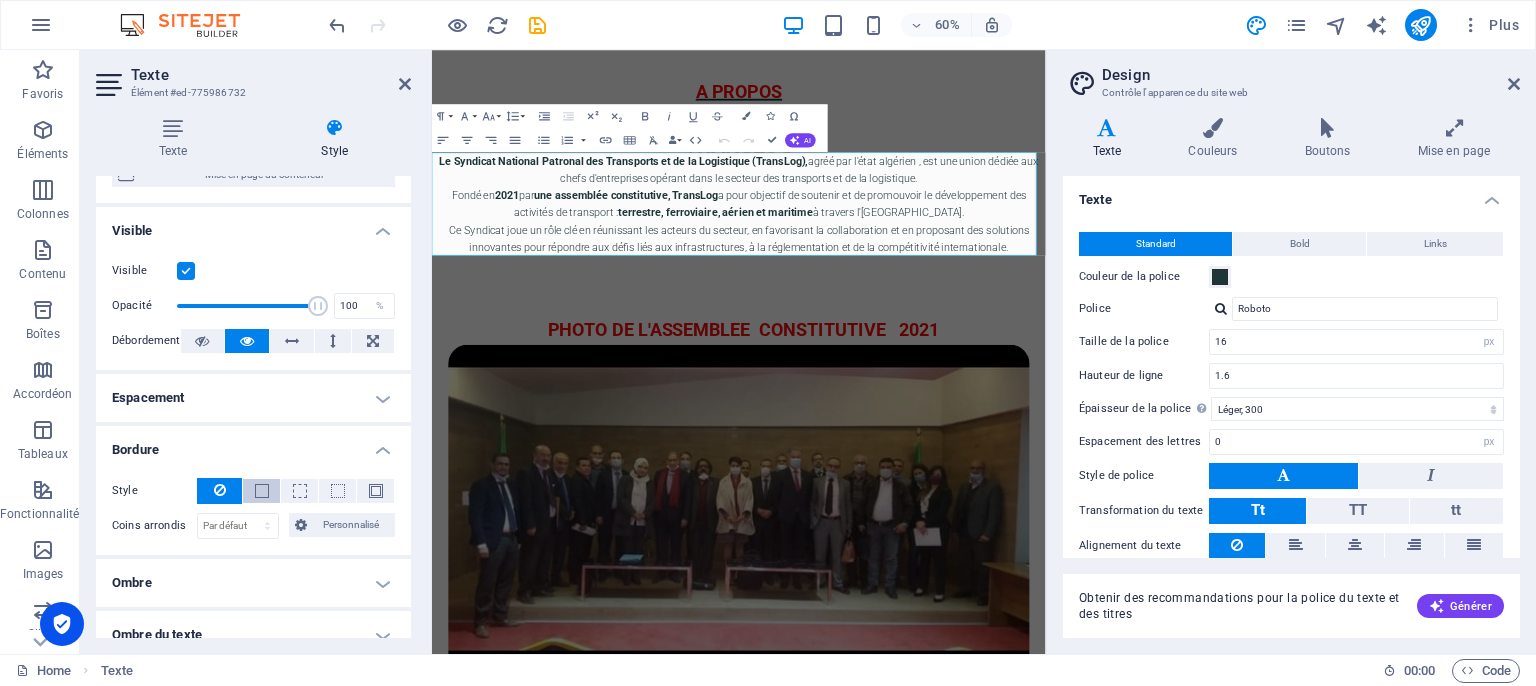 click at bounding box center [262, 491] 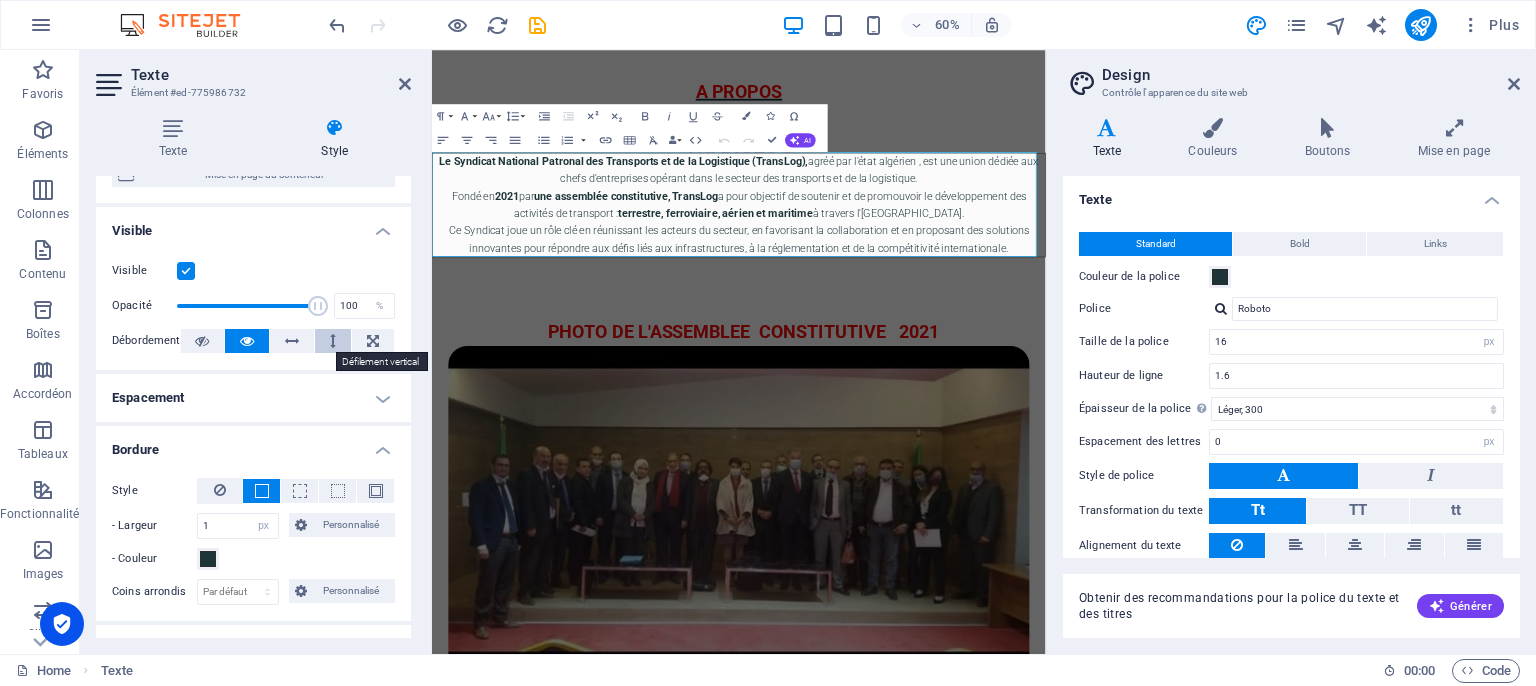 click at bounding box center [333, 341] 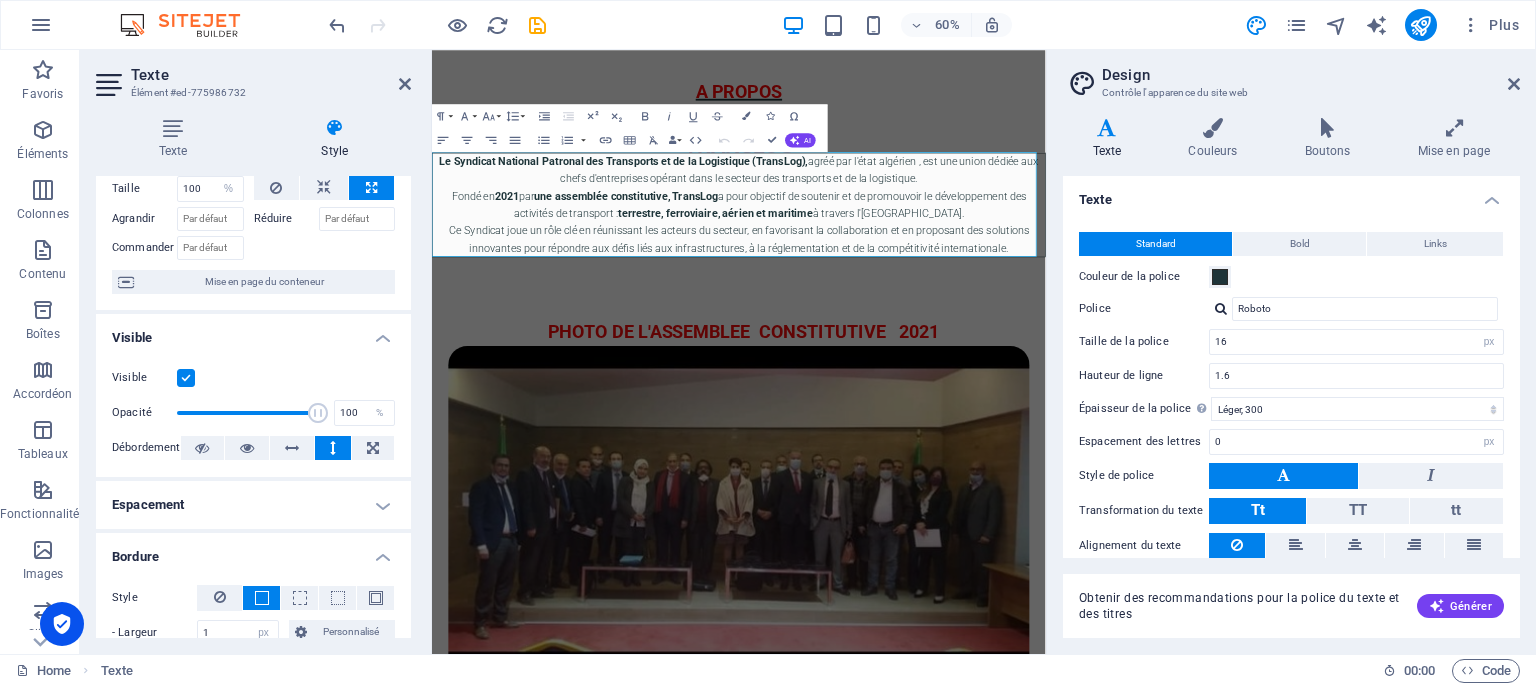 scroll, scrollTop: 0, scrollLeft: 0, axis: both 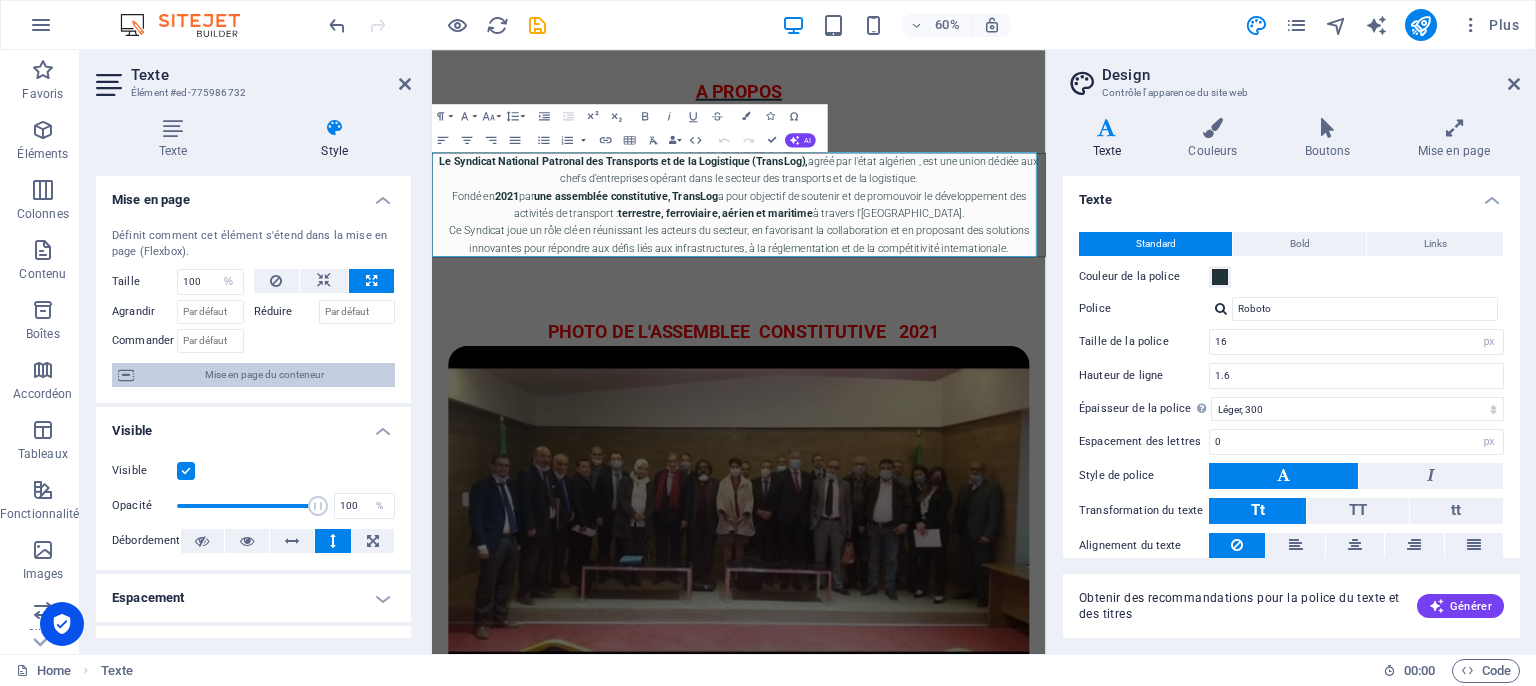 click on "Mise en page du conteneur" at bounding box center (264, 375) 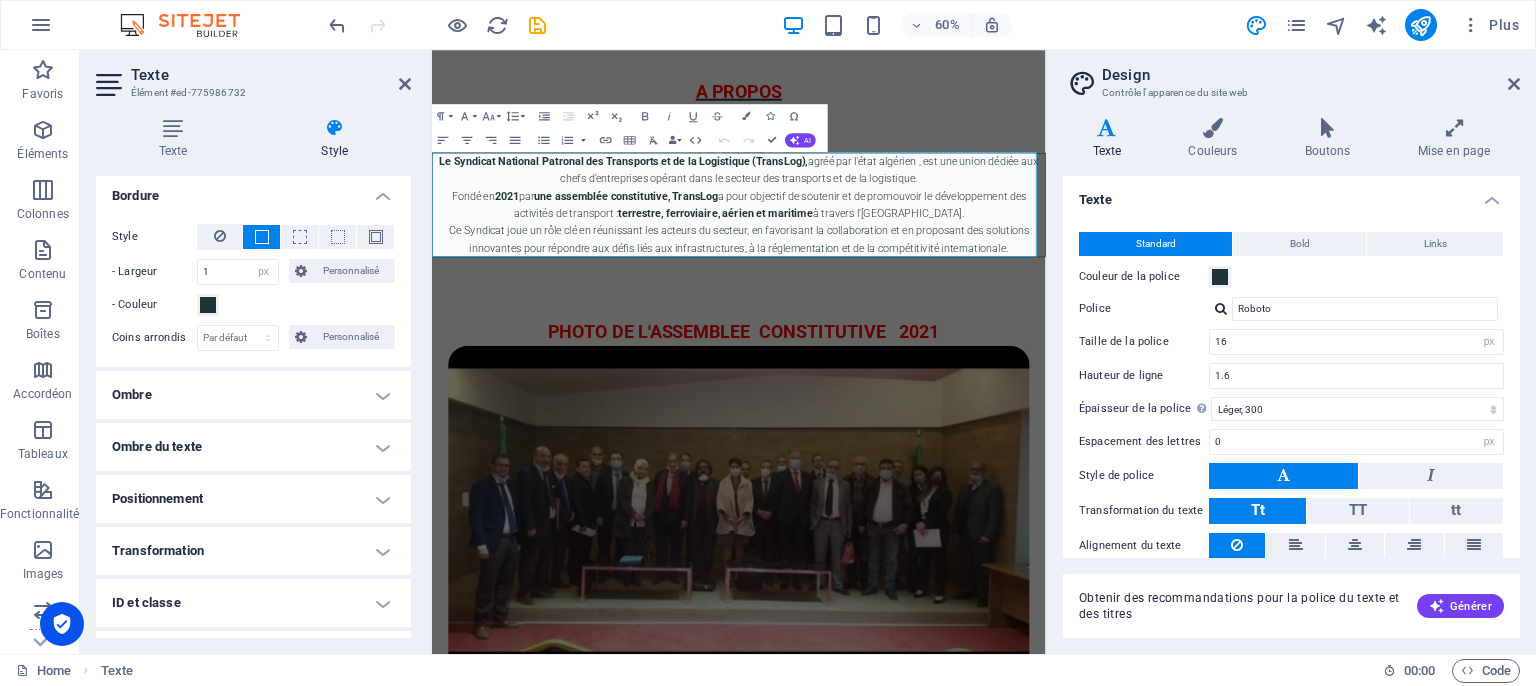 scroll, scrollTop: 500, scrollLeft: 0, axis: vertical 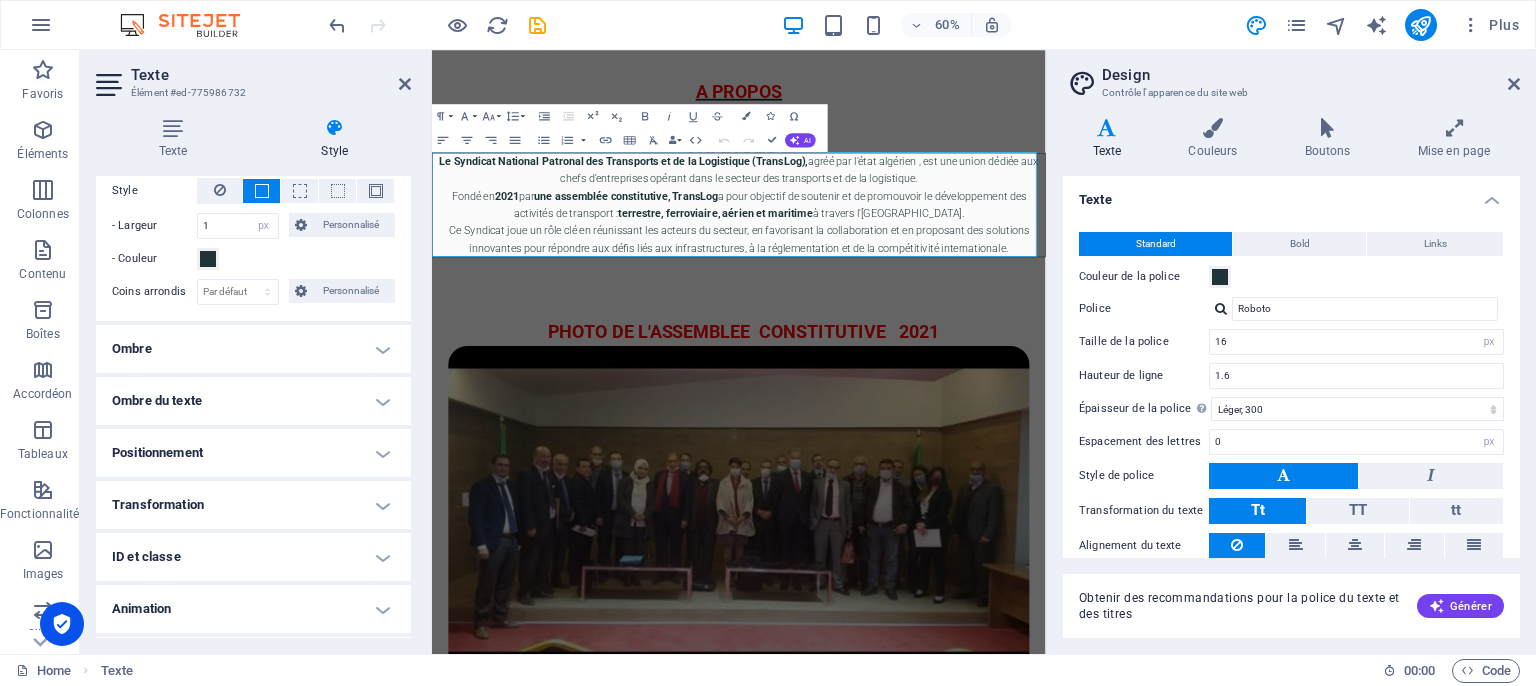 click on "Ombre" at bounding box center (253, 349) 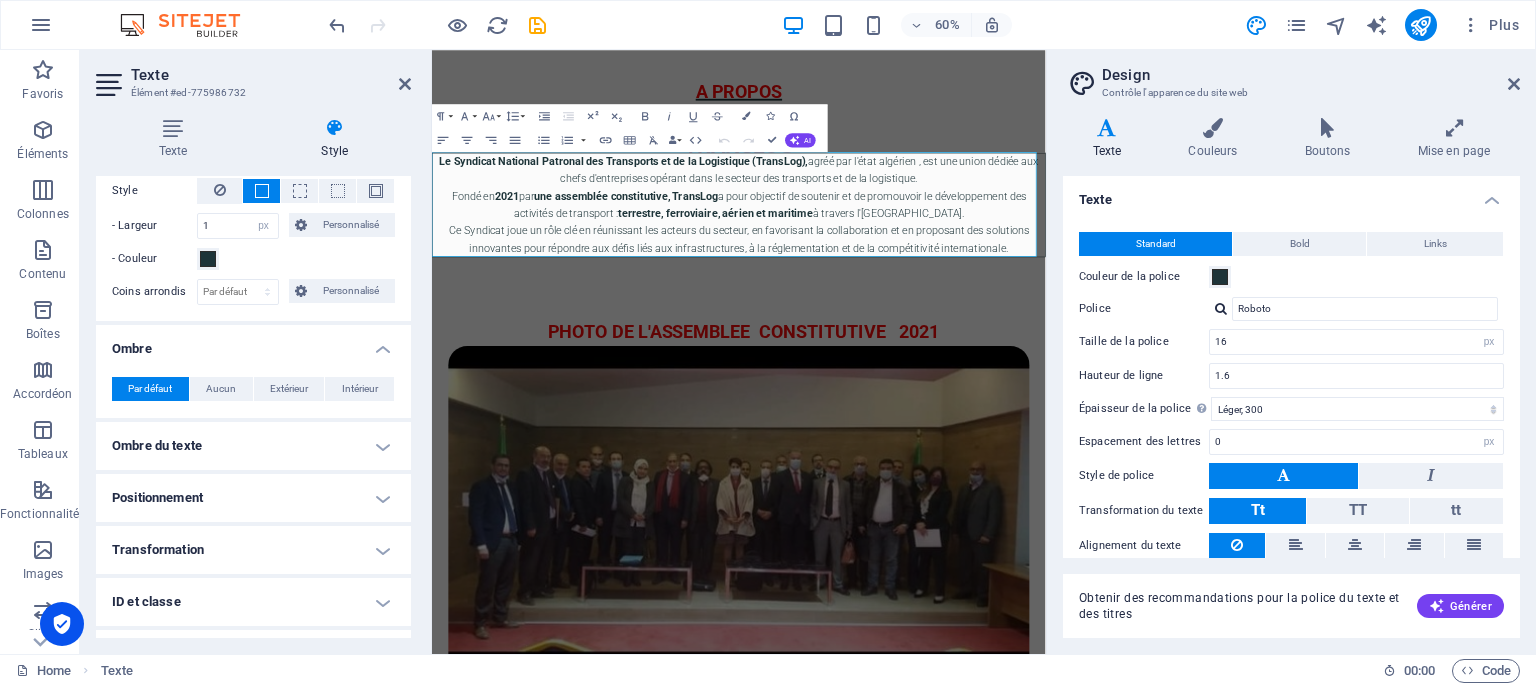 click on "Ombre du texte" at bounding box center [253, 446] 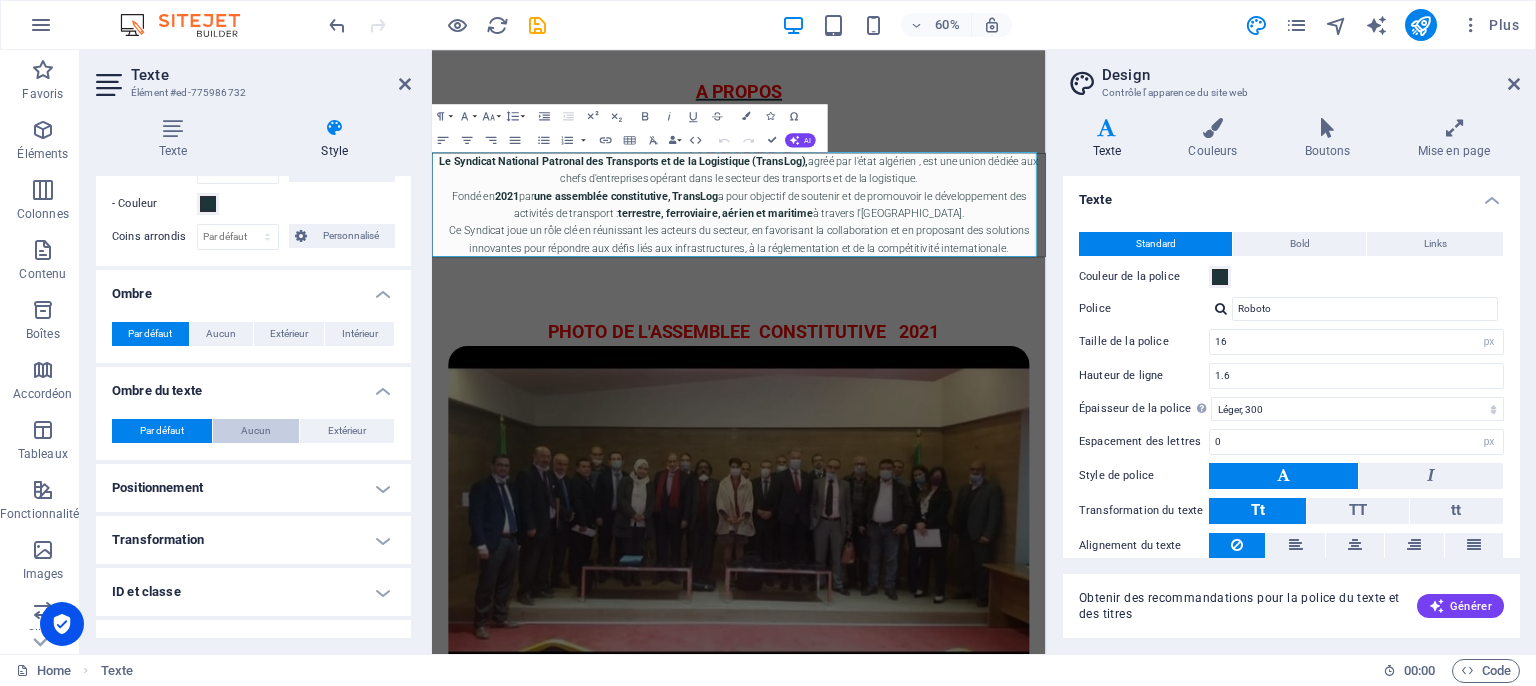 scroll, scrollTop: 600, scrollLeft: 0, axis: vertical 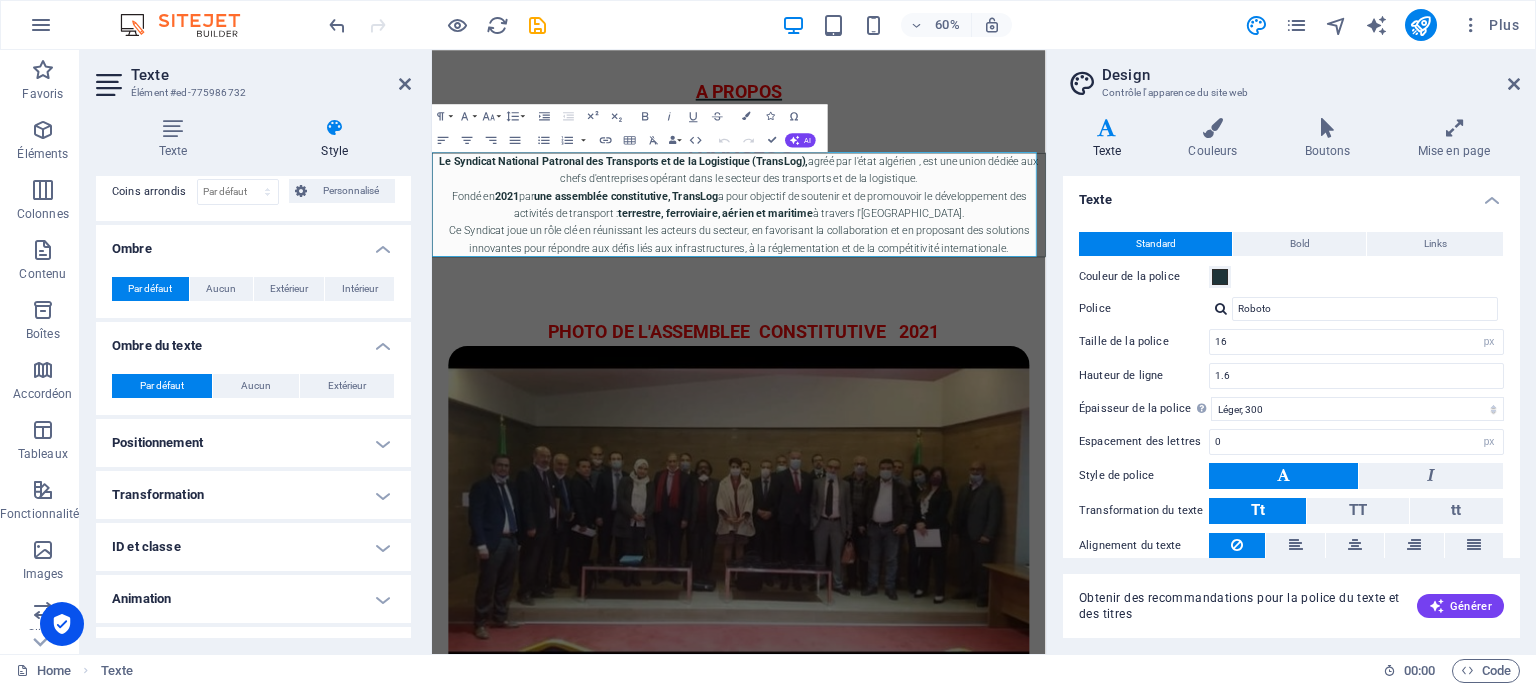 click on "Positionnement" at bounding box center (253, 443) 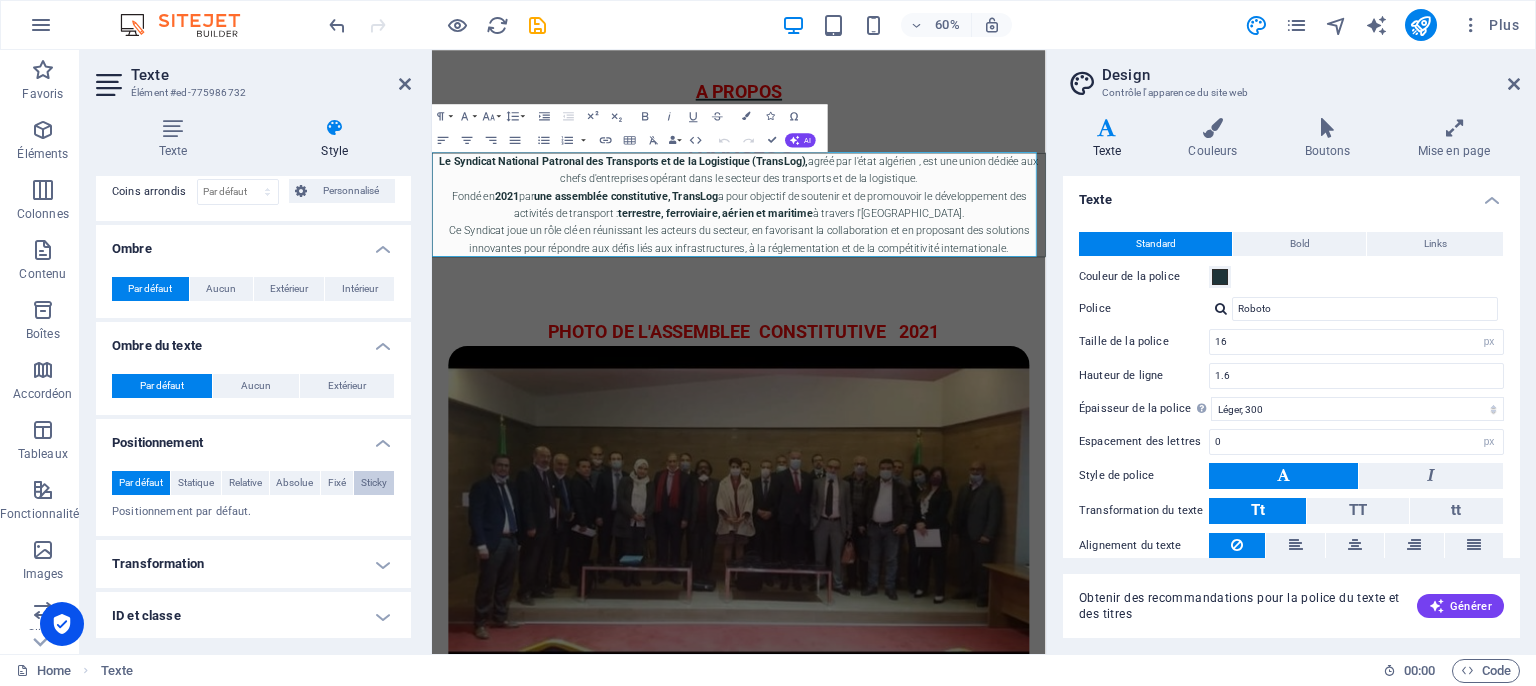 click on "Sticky" at bounding box center [374, 483] 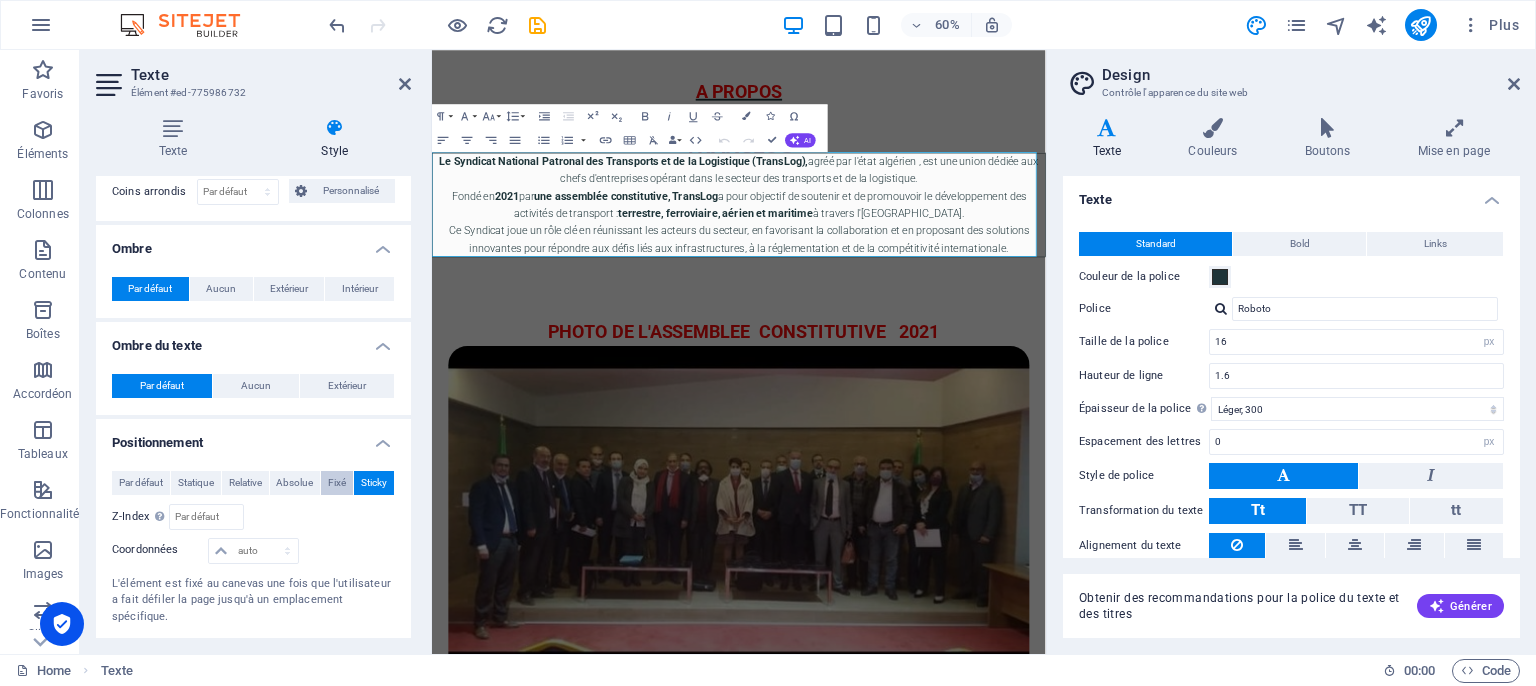 click on "Fixé" at bounding box center (337, 483) 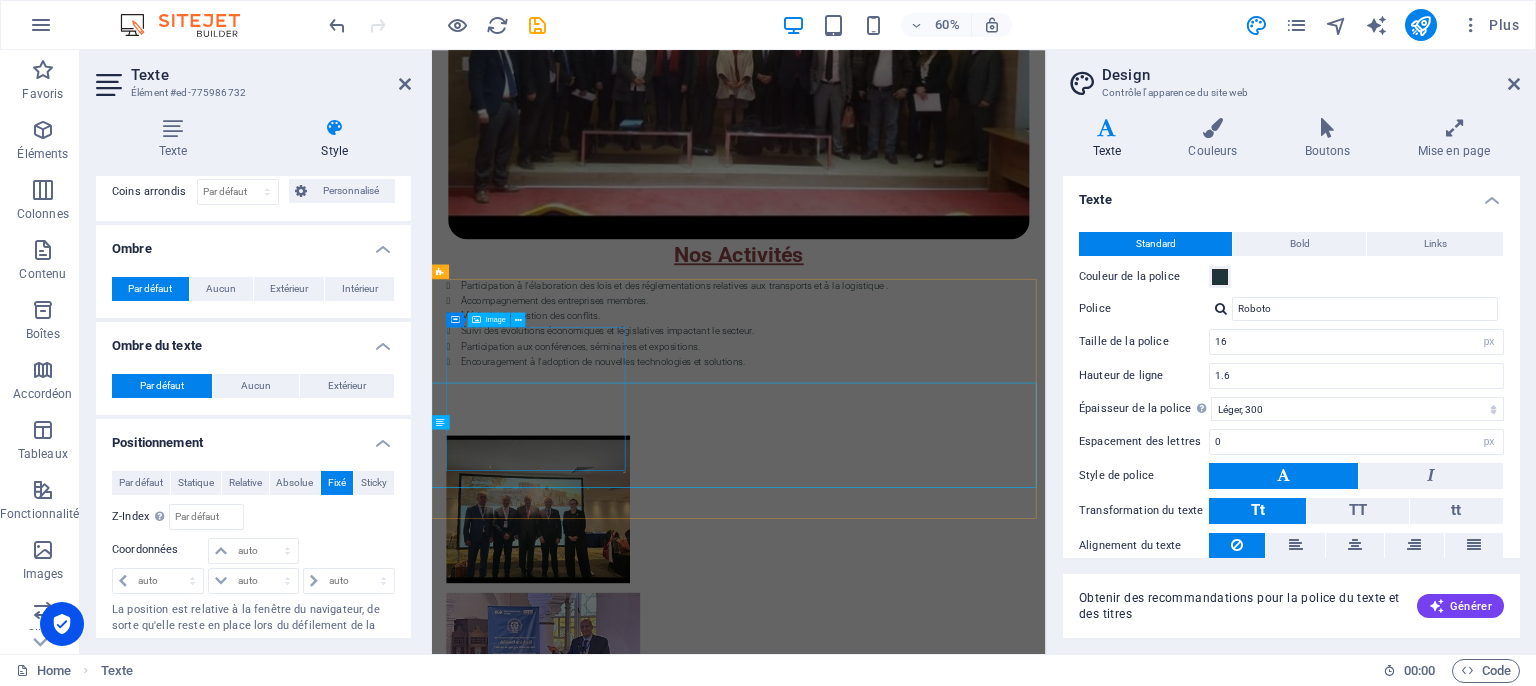 scroll, scrollTop: 1794, scrollLeft: 0, axis: vertical 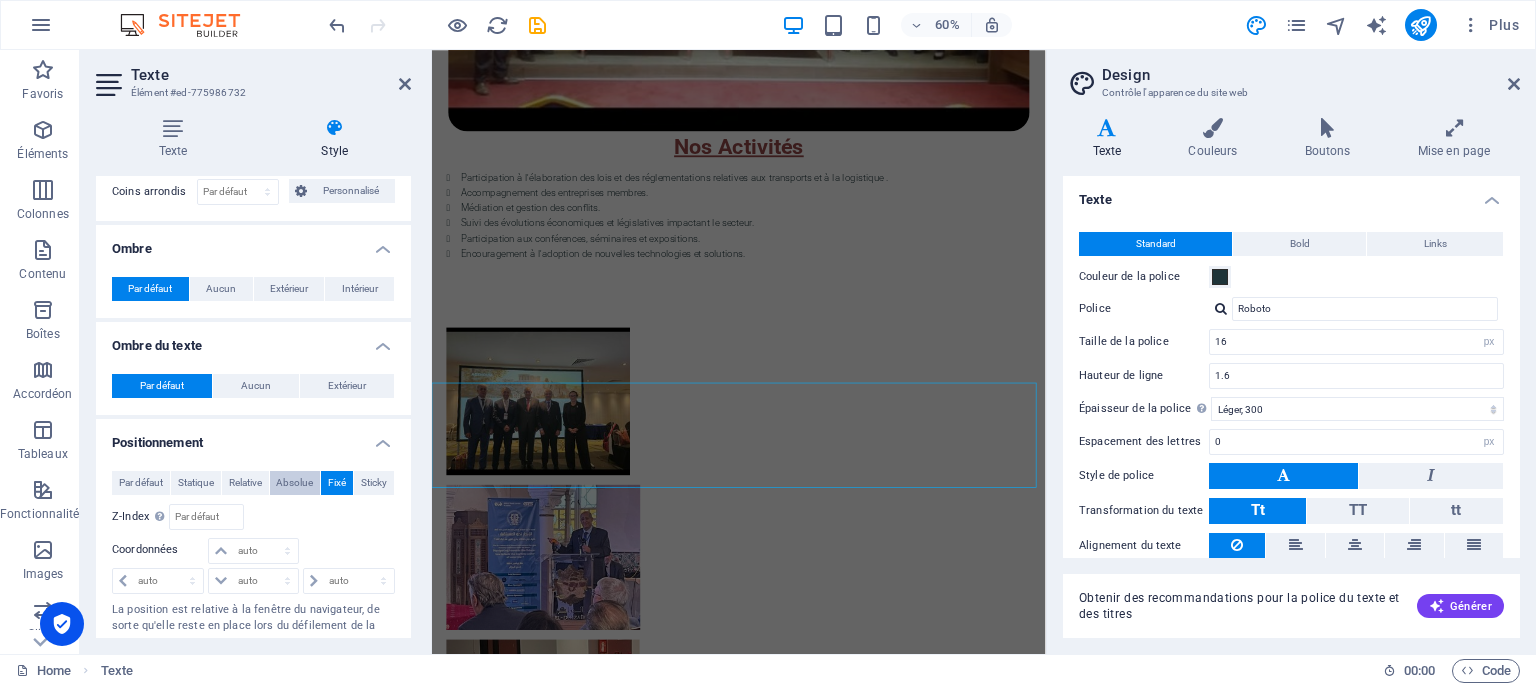 click on "Absolue" at bounding box center (294, 483) 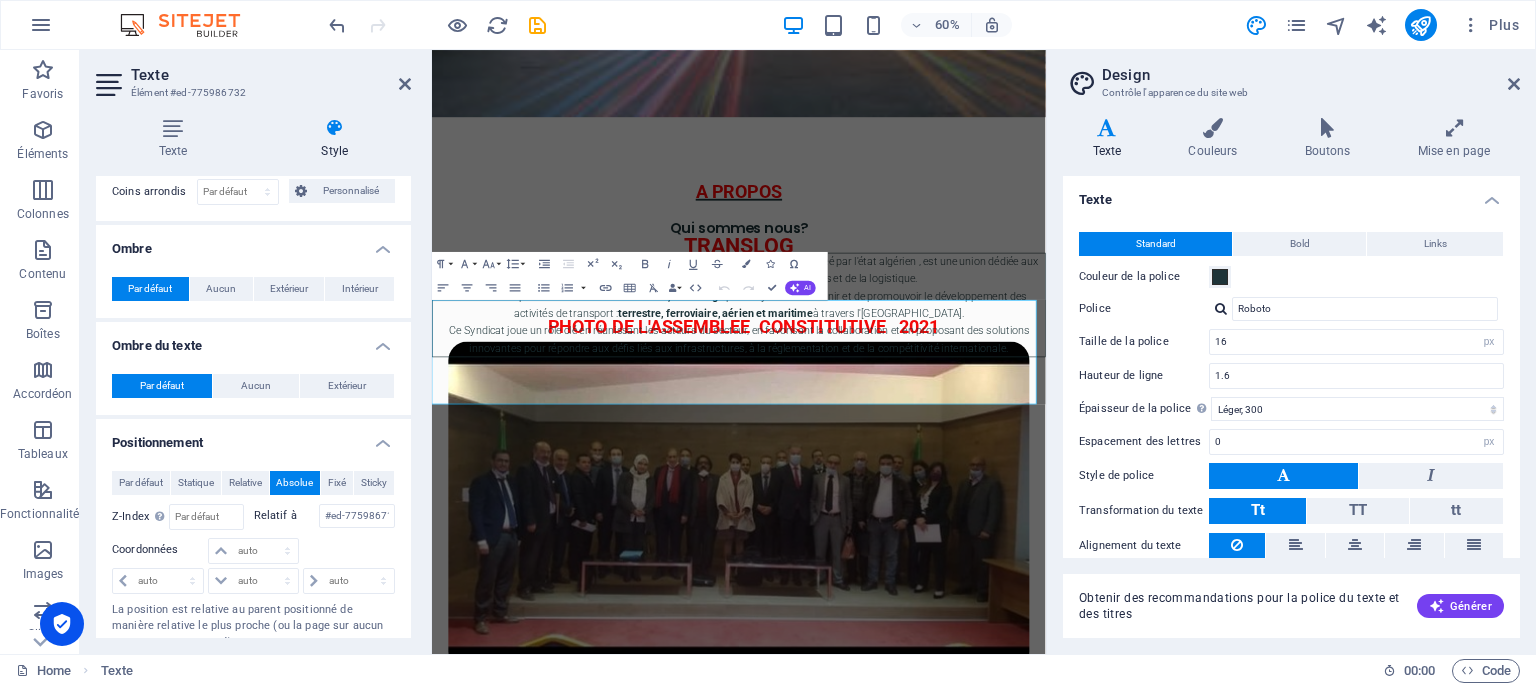 scroll, scrollTop: 816, scrollLeft: 0, axis: vertical 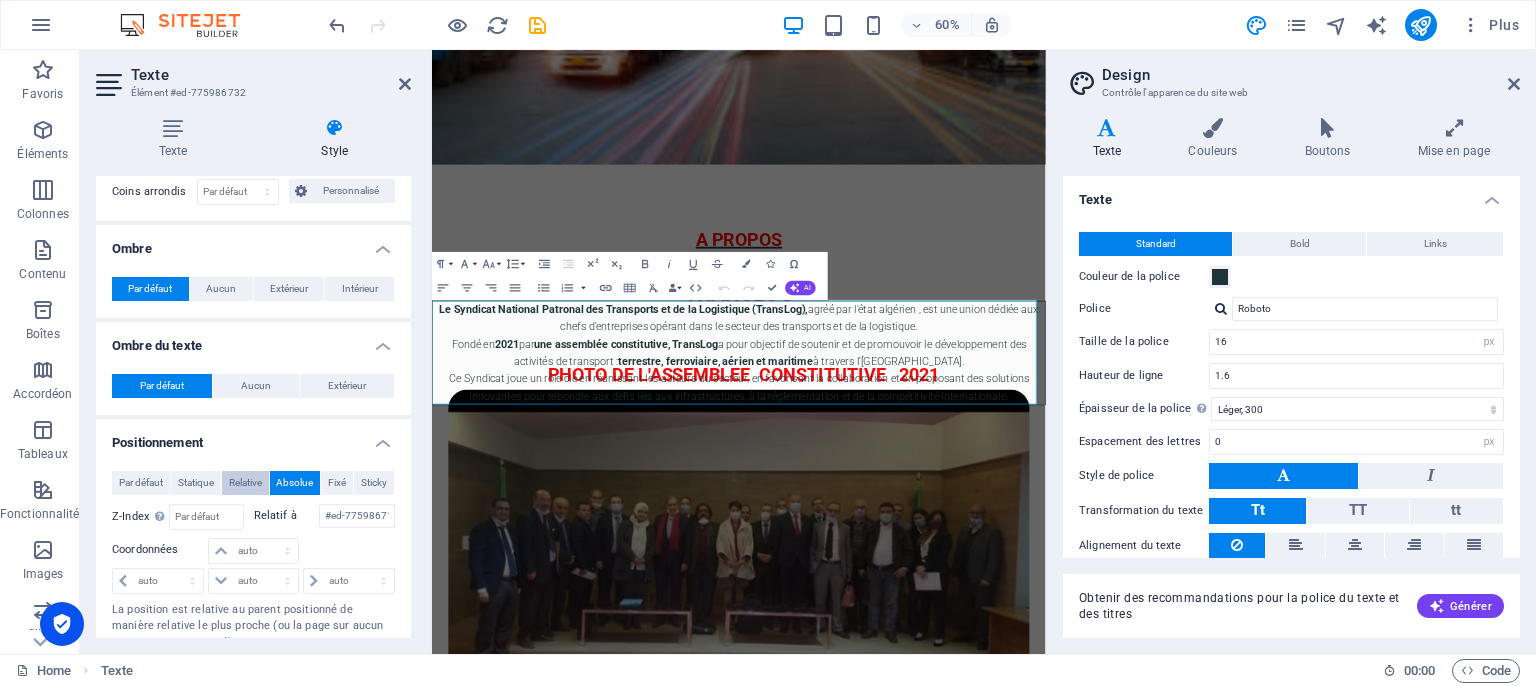 click on "Relative" at bounding box center [245, 483] 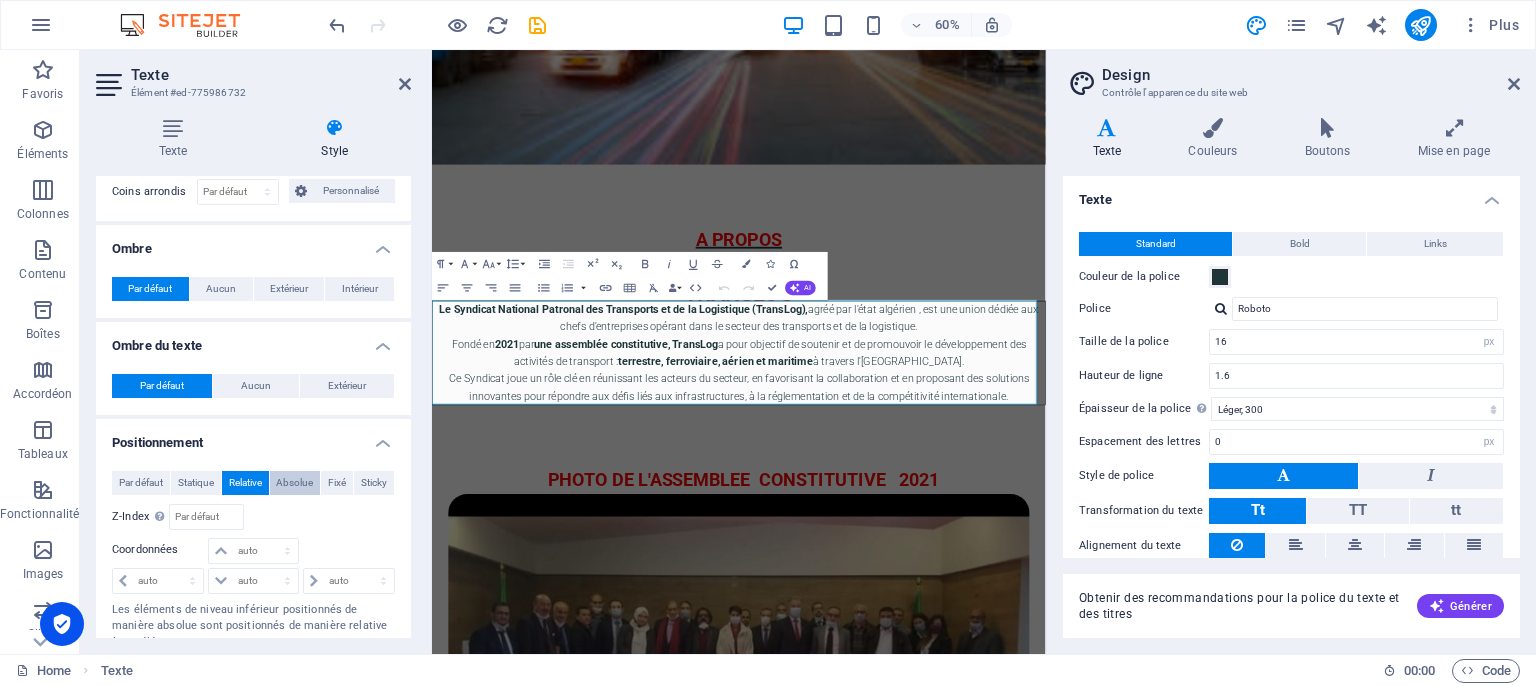 click on "Absolue" at bounding box center [294, 483] 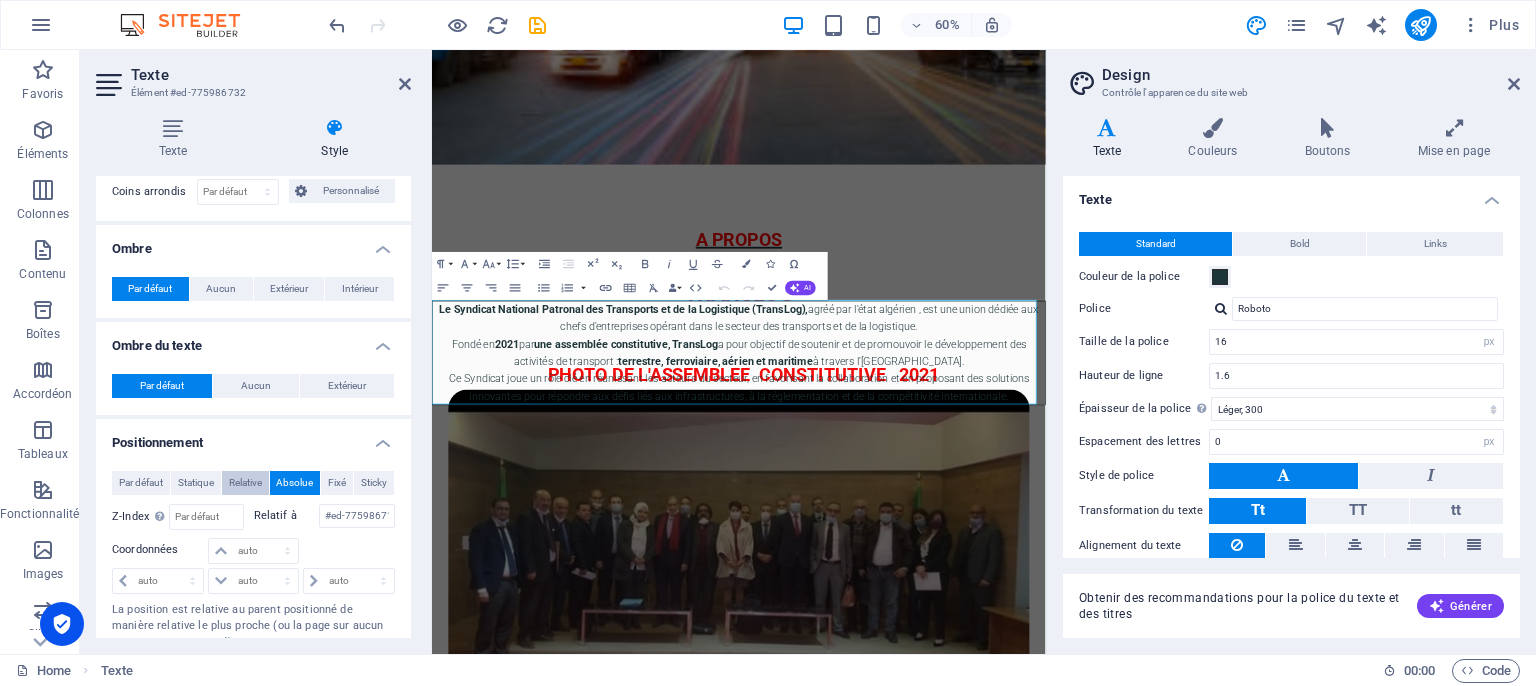 click on "Relative" at bounding box center (245, 483) 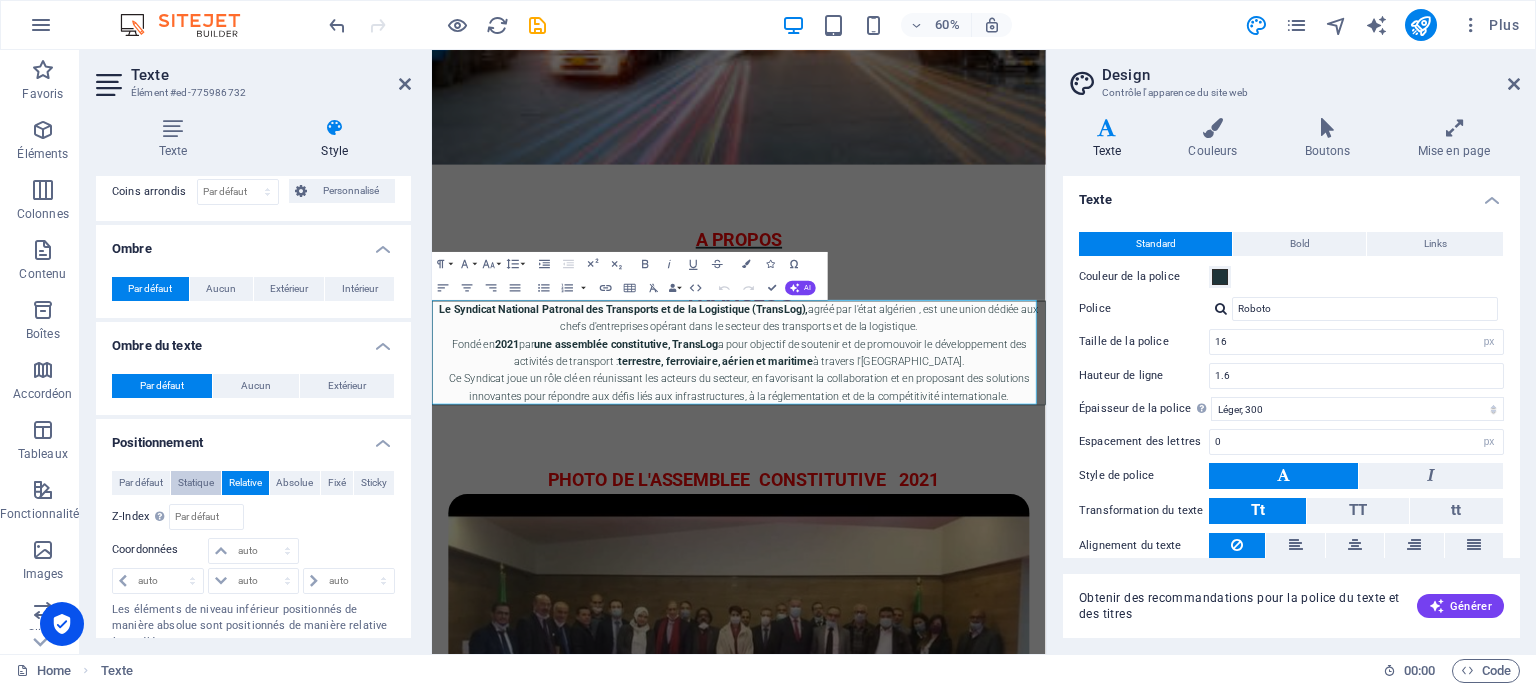 click on "Statique" at bounding box center [196, 483] 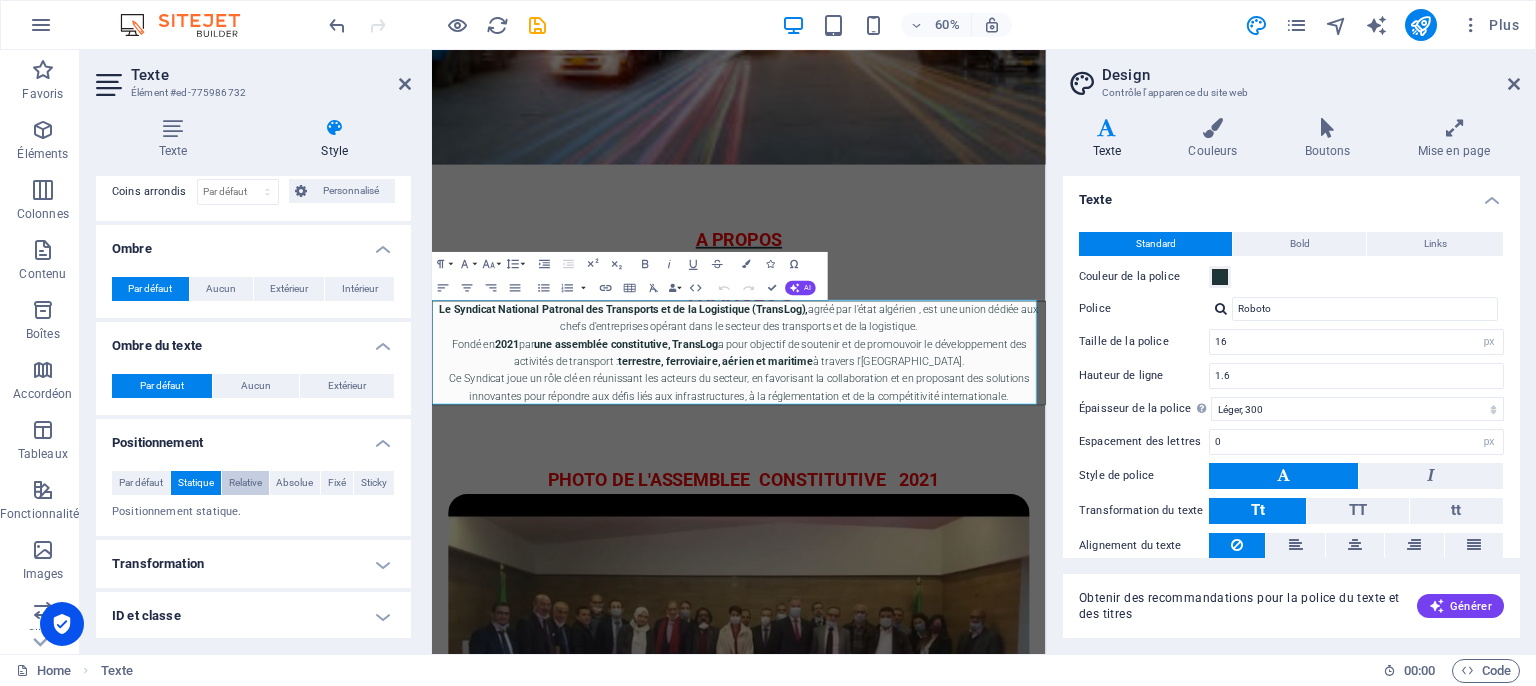 click on "Relative" at bounding box center (245, 483) 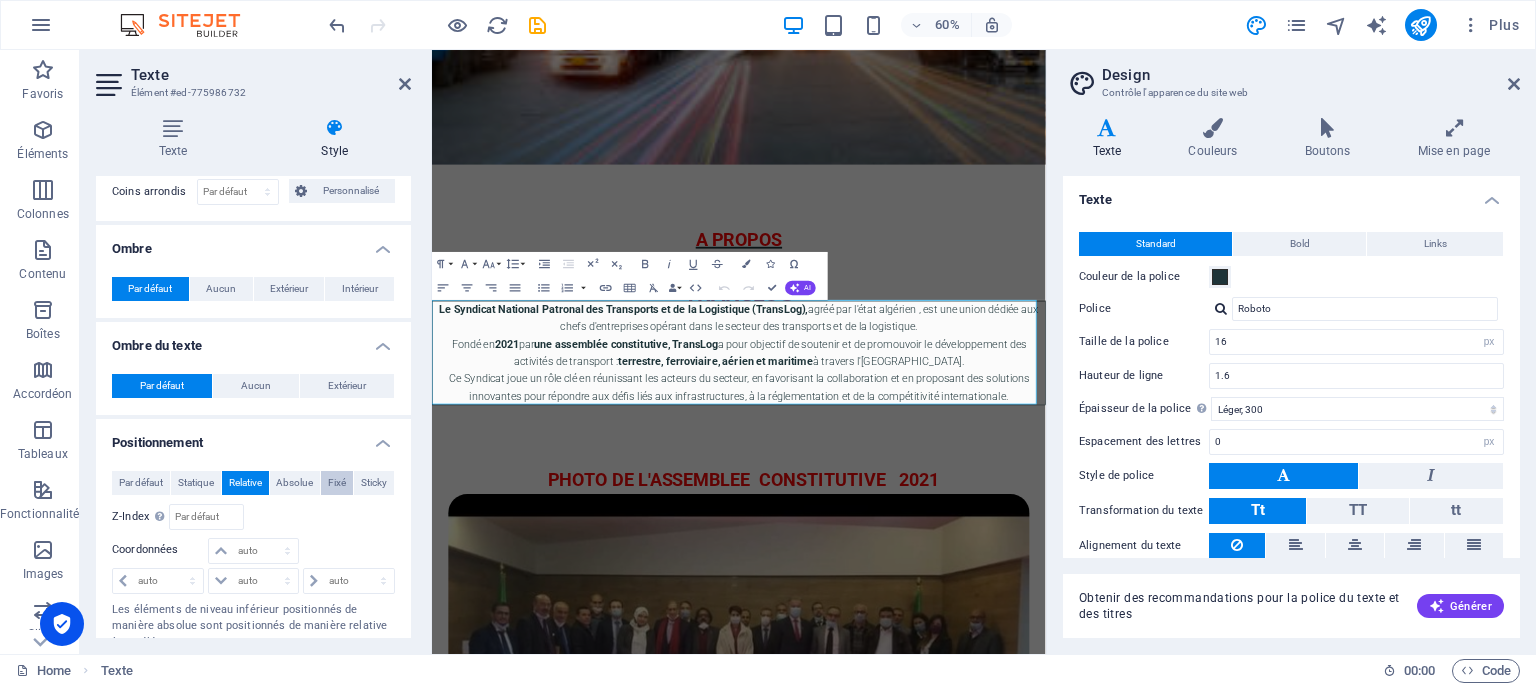 click on "Fixé" at bounding box center [337, 483] 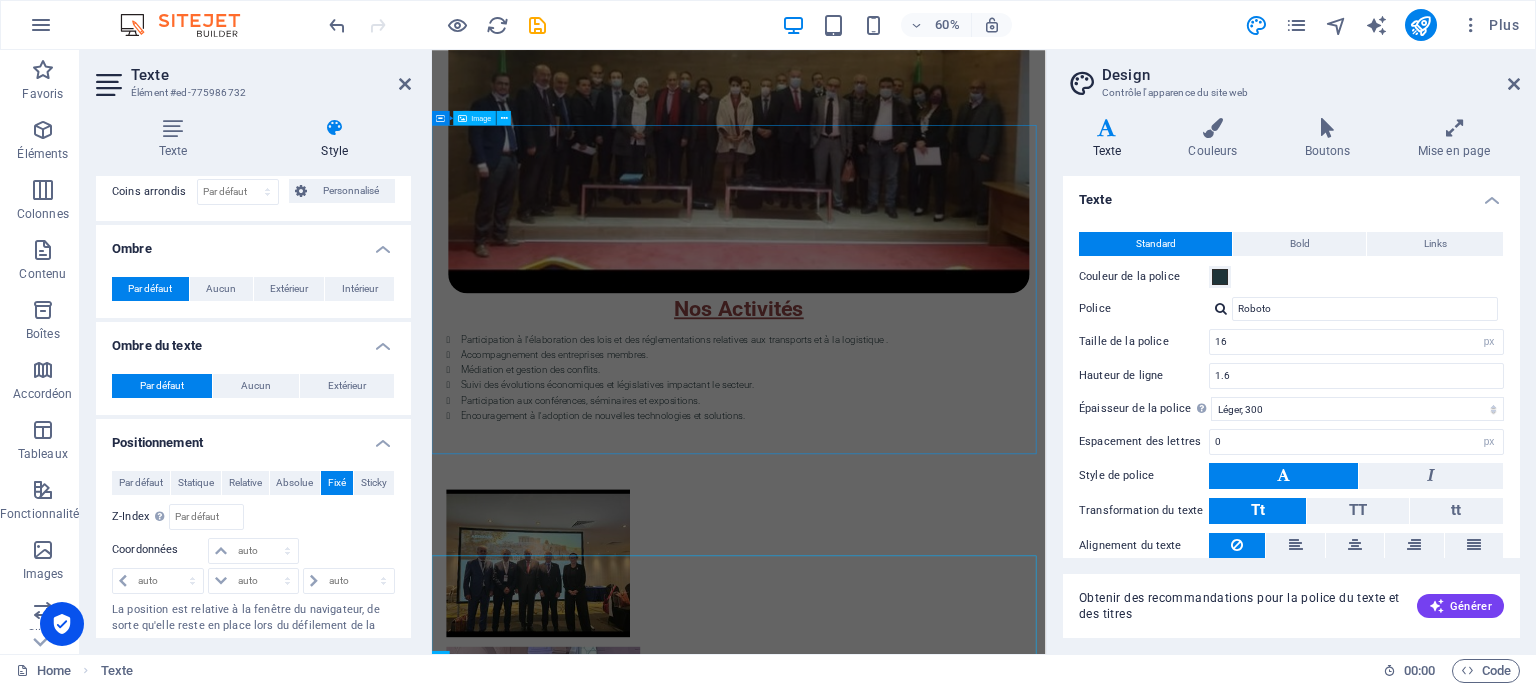 scroll, scrollTop: 1548, scrollLeft: 0, axis: vertical 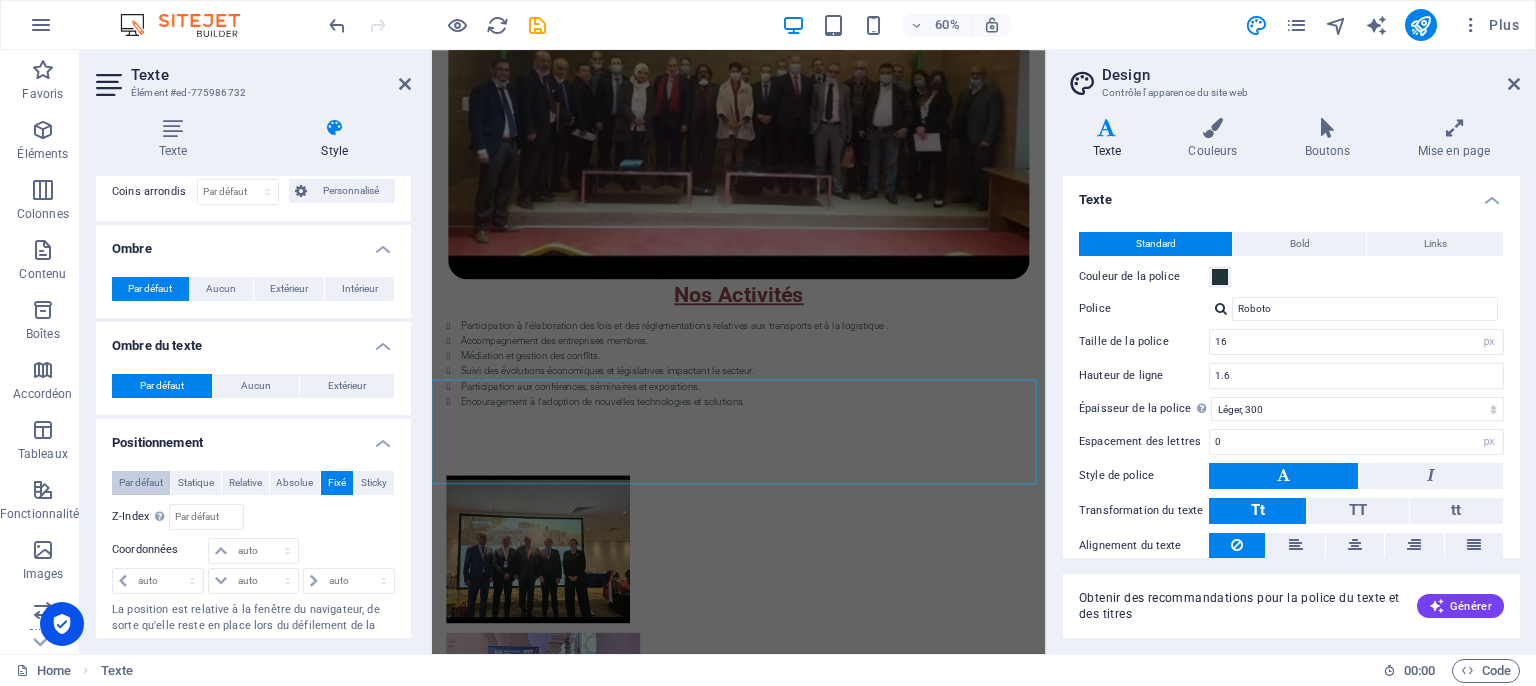 click on "Par défaut" at bounding box center [141, 483] 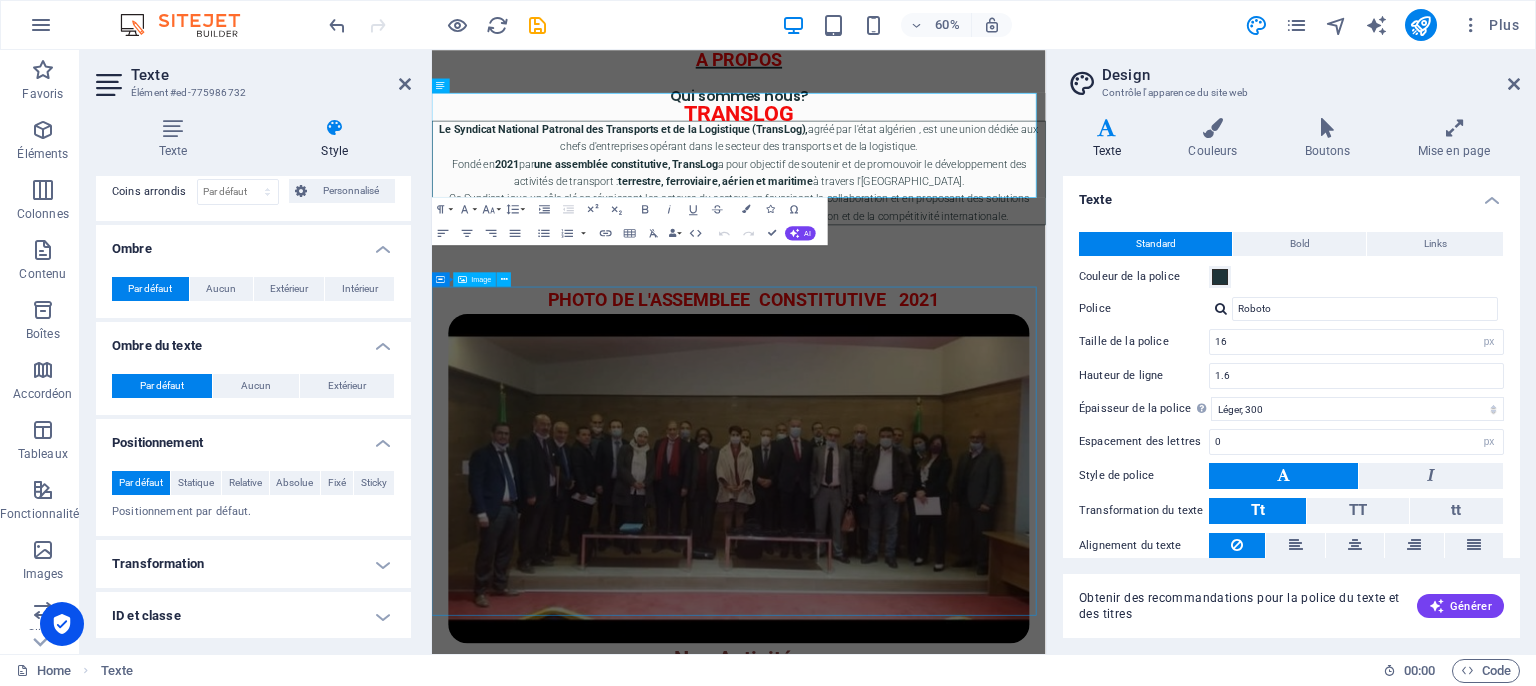 scroll, scrollTop: 1616, scrollLeft: 0, axis: vertical 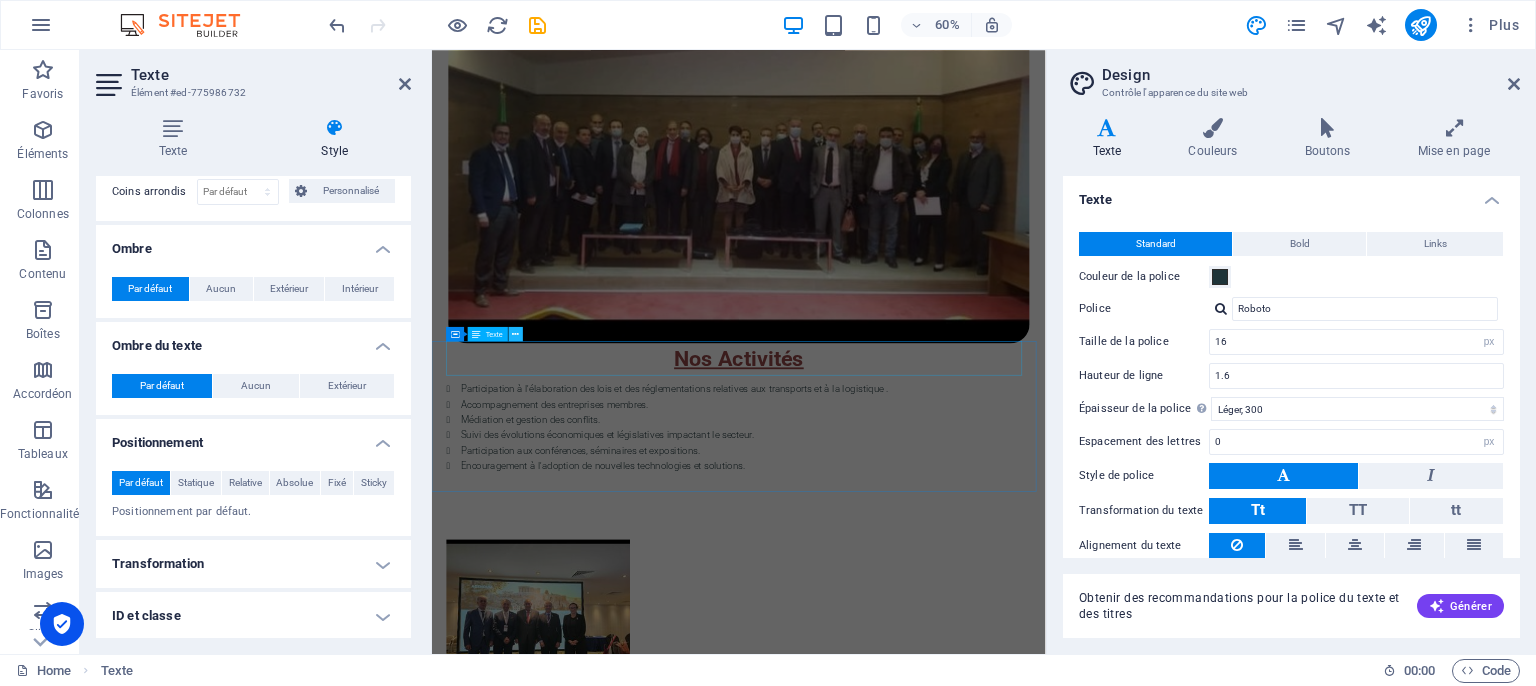 click at bounding box center [516, 333] 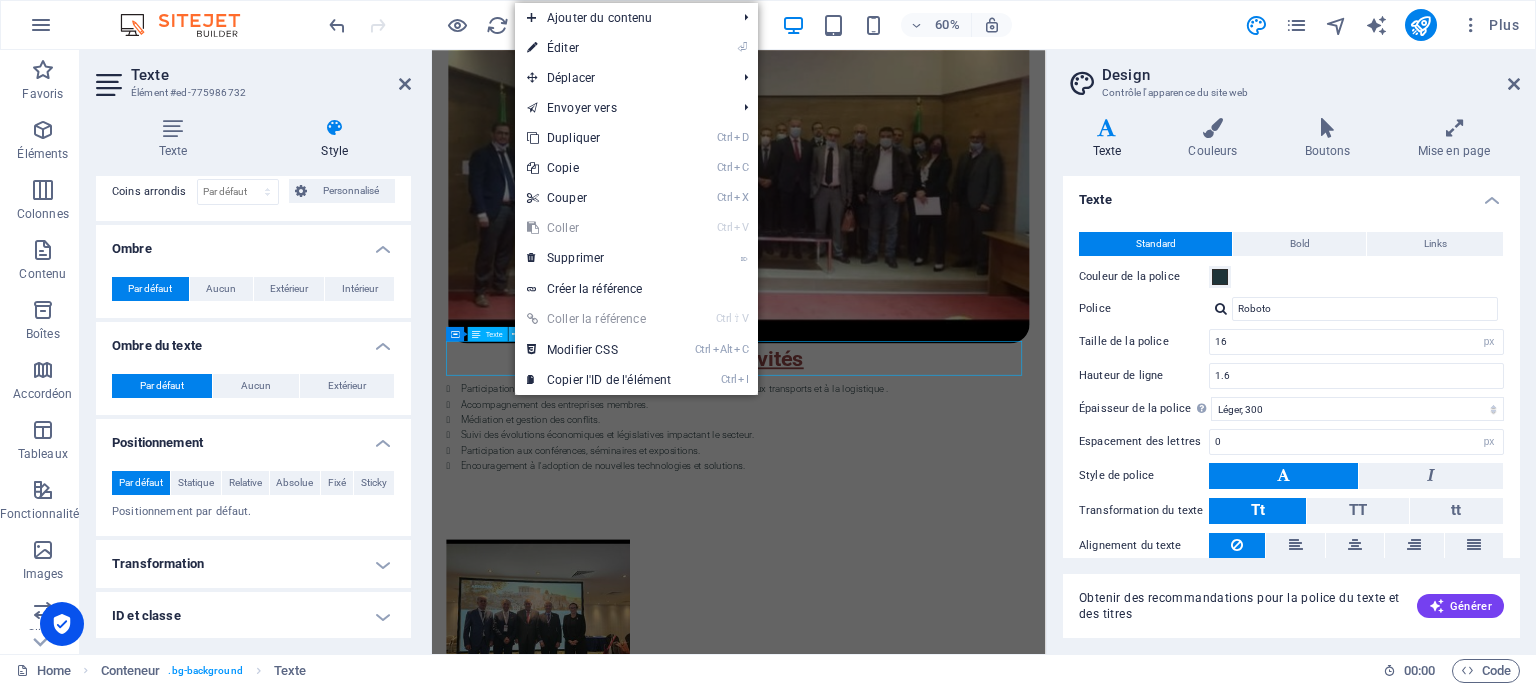 scroll, scrollTop: 1244, scrollLeft: 0, axis: vertical 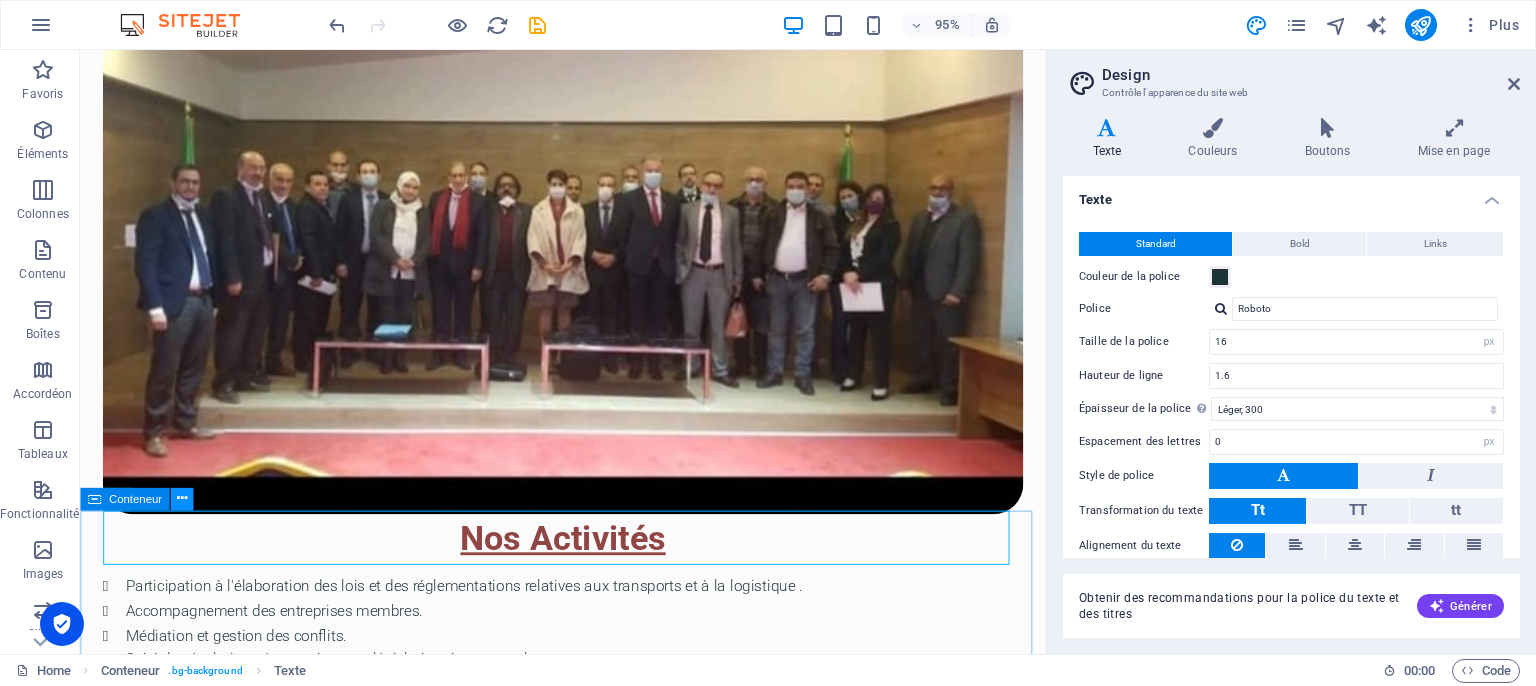 click at bounding box center [181, 499] 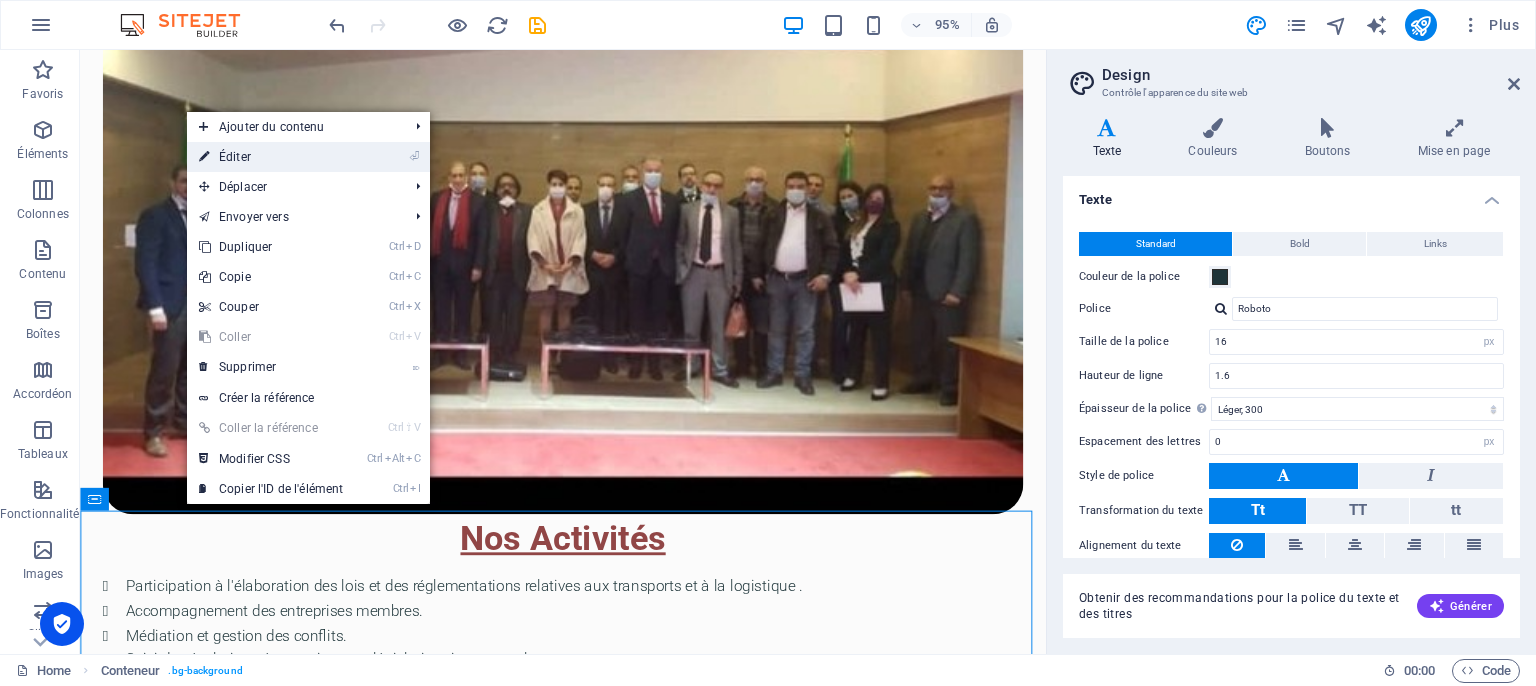 click on "⏎  Éditer" at bounding box center (271, 157) 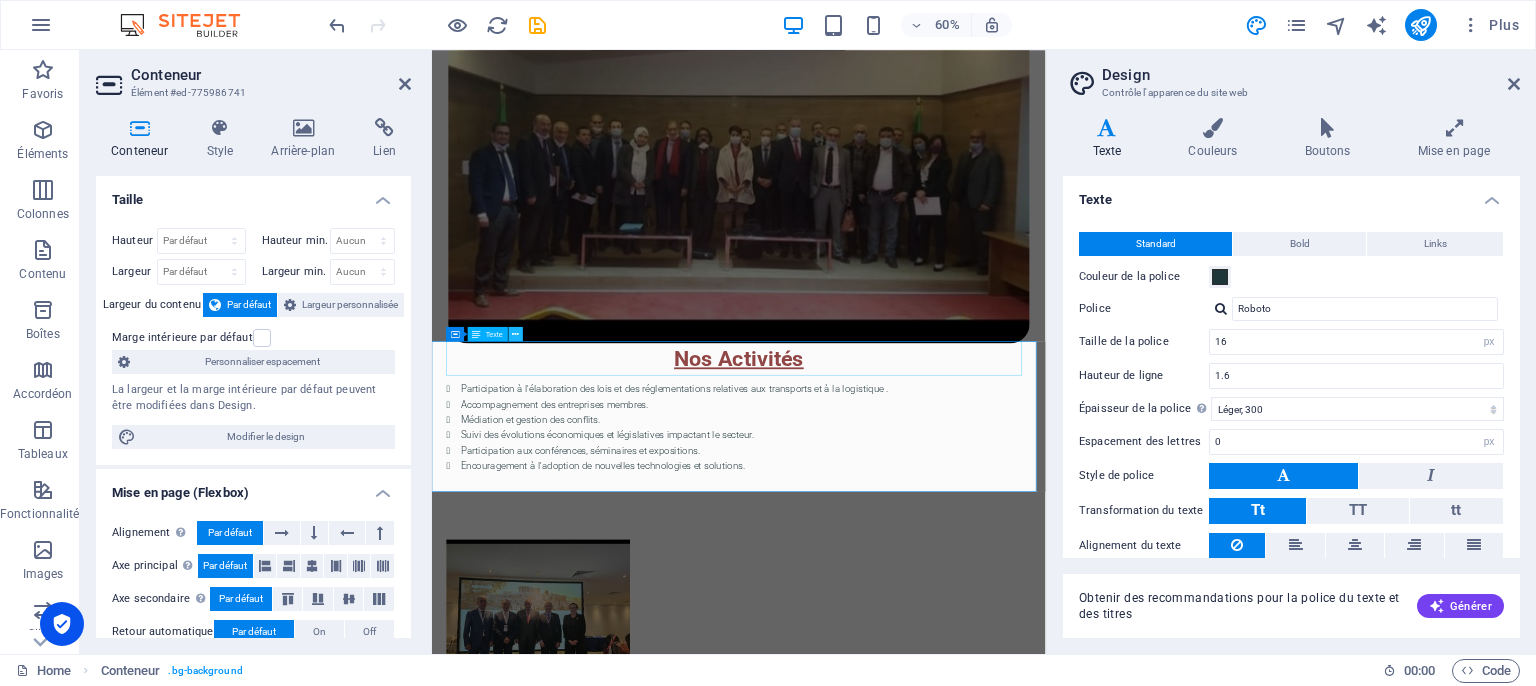 click at bounding box center [516, 333] 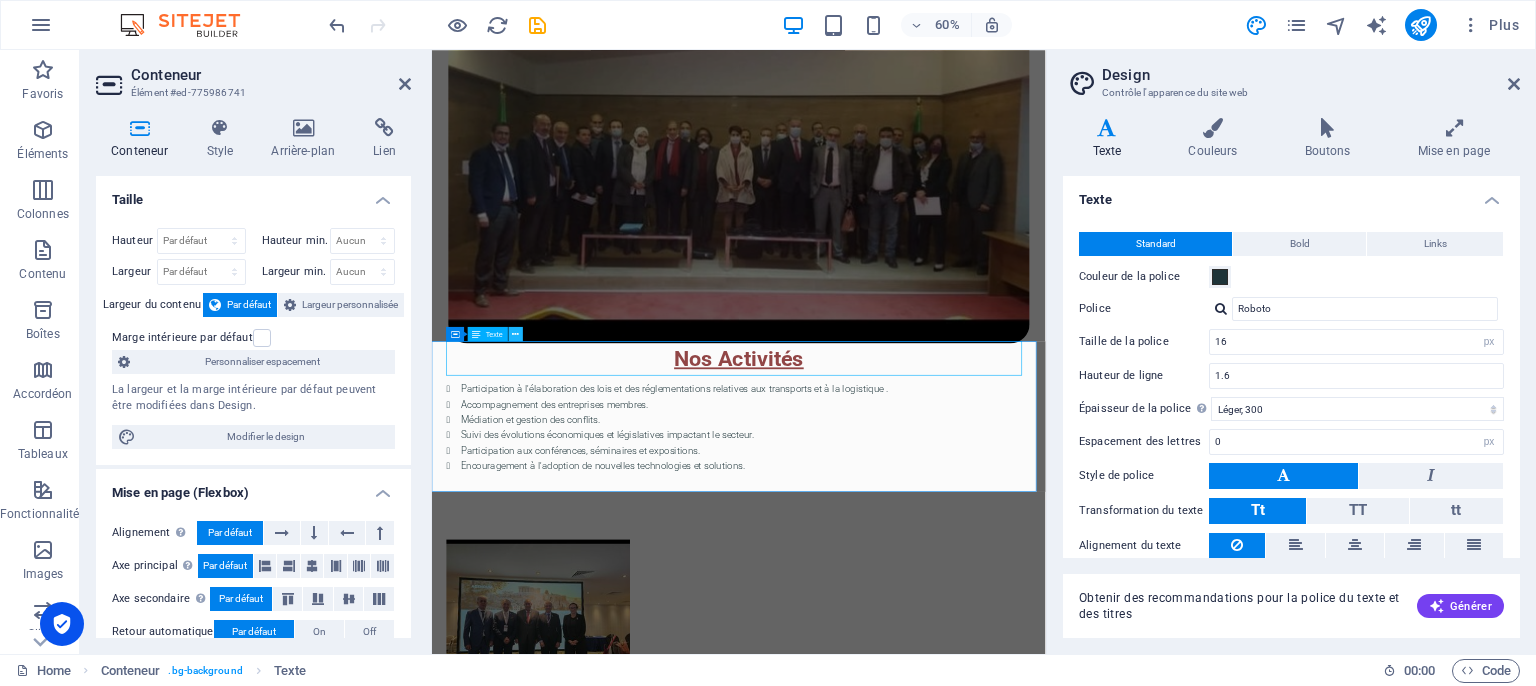 click at bounding box center (516, 334) 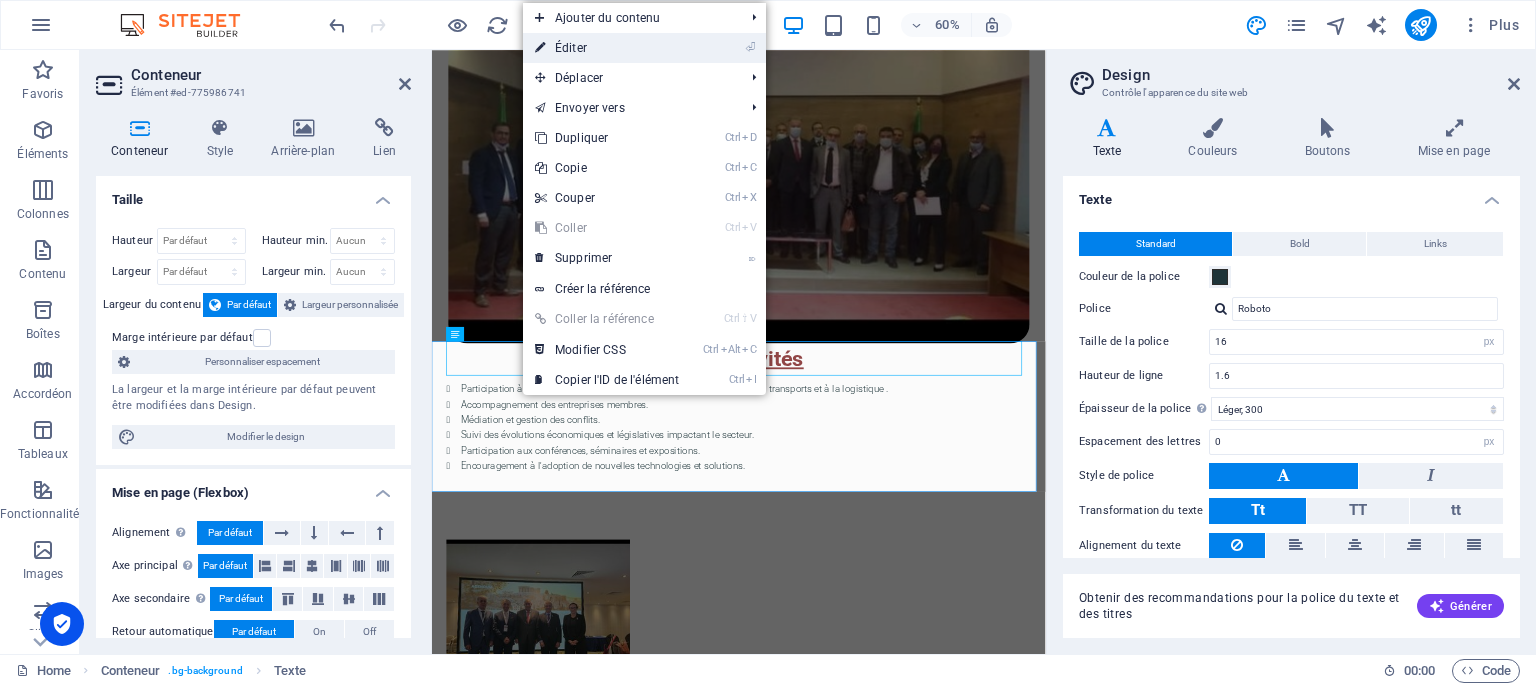 click on "⏎  Éditer" at bounding box center (607, 48) 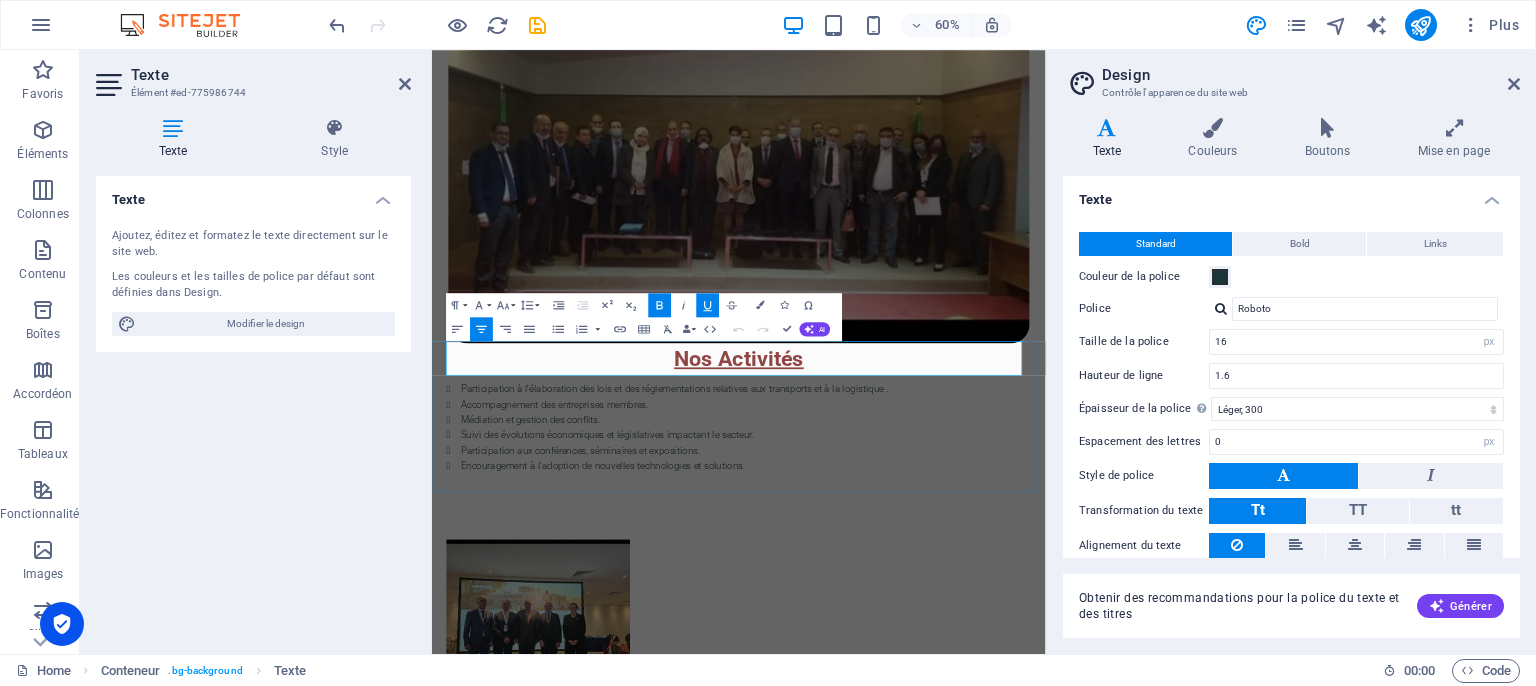 click on "Nos Activités" at bounding box center (943, 565) 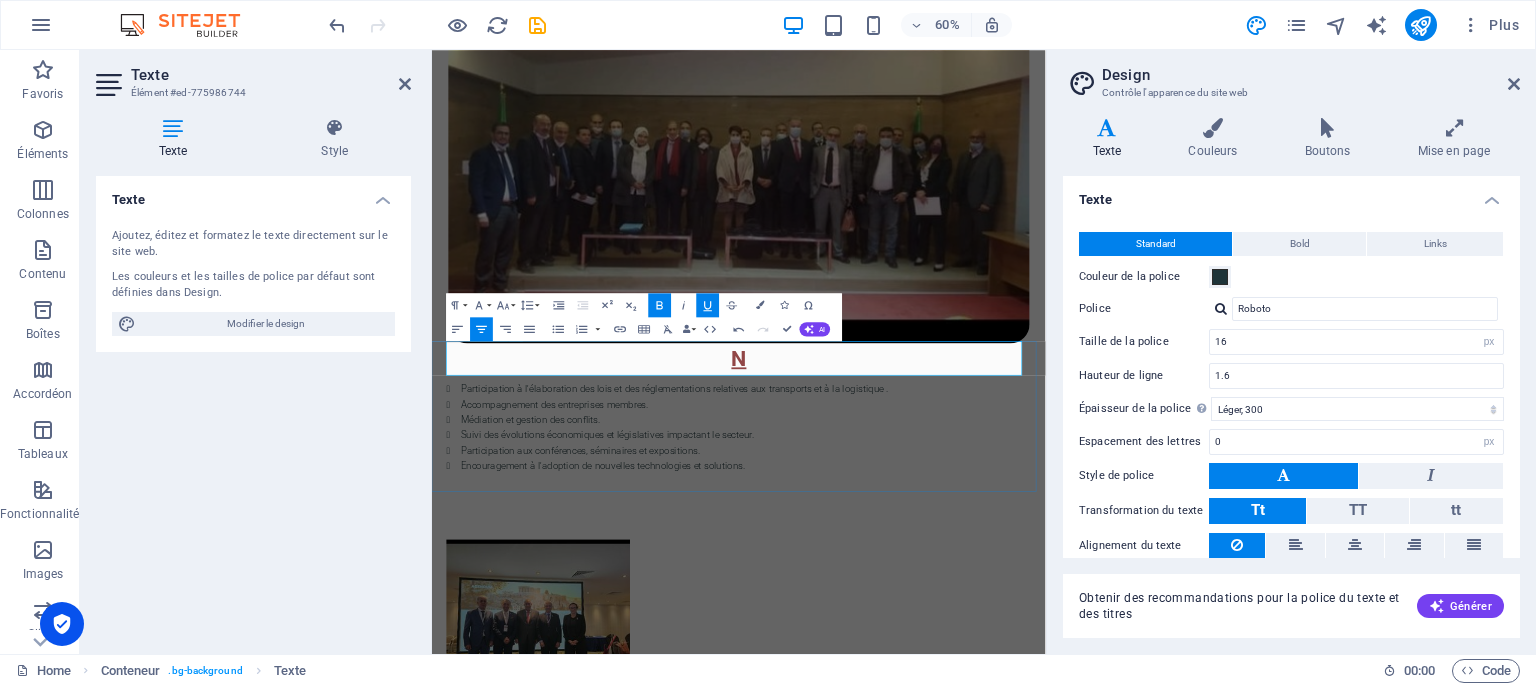 type 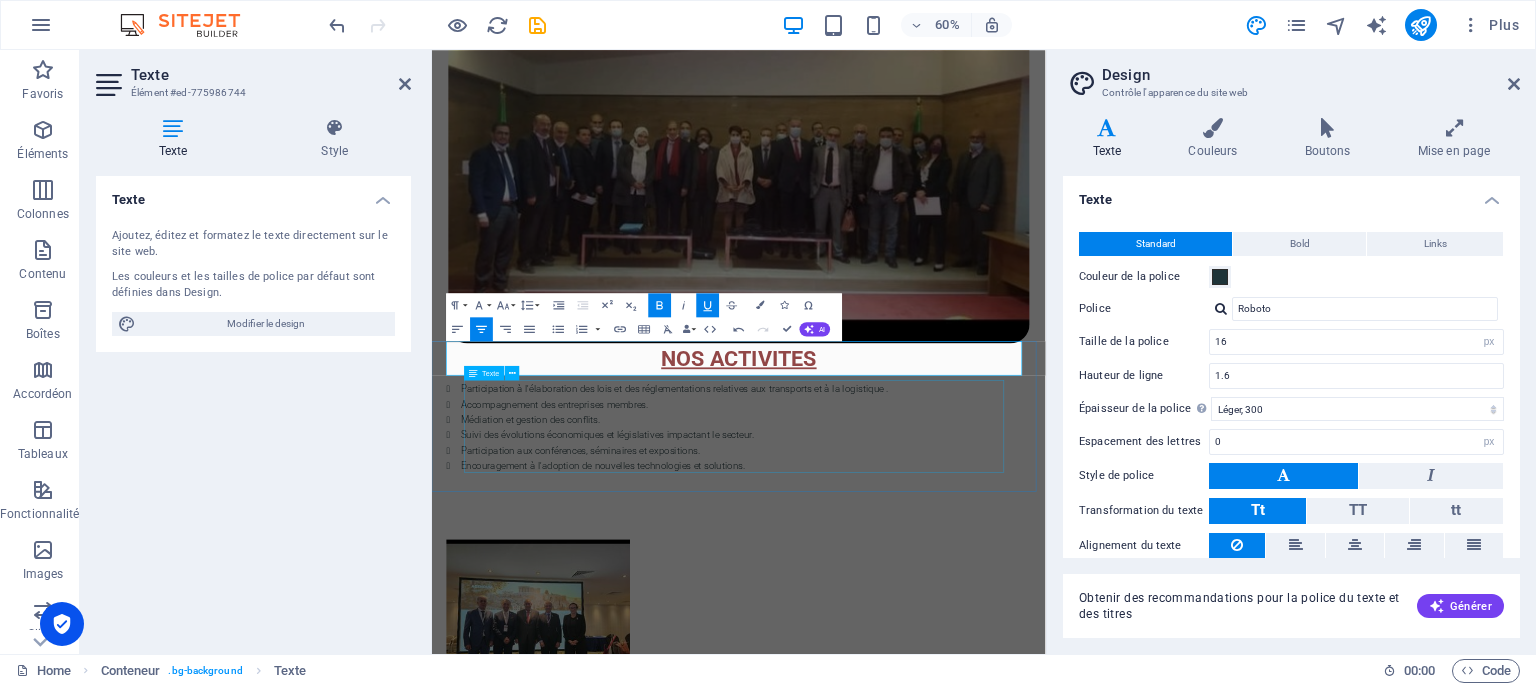 click on "Participation à l'élaboration des lois et des réglementations relatives aux transports et à la logistique . Accompagnement des entreprises membres. Médiation et gestion des conflits. Suivi des évolutions économiques et législatives impactant le secteur. Participation aux conférences, séminaires et expositions. Encouragement à l'adoption de nouvelles technologies et solutions." at bounding box center [943, 678] 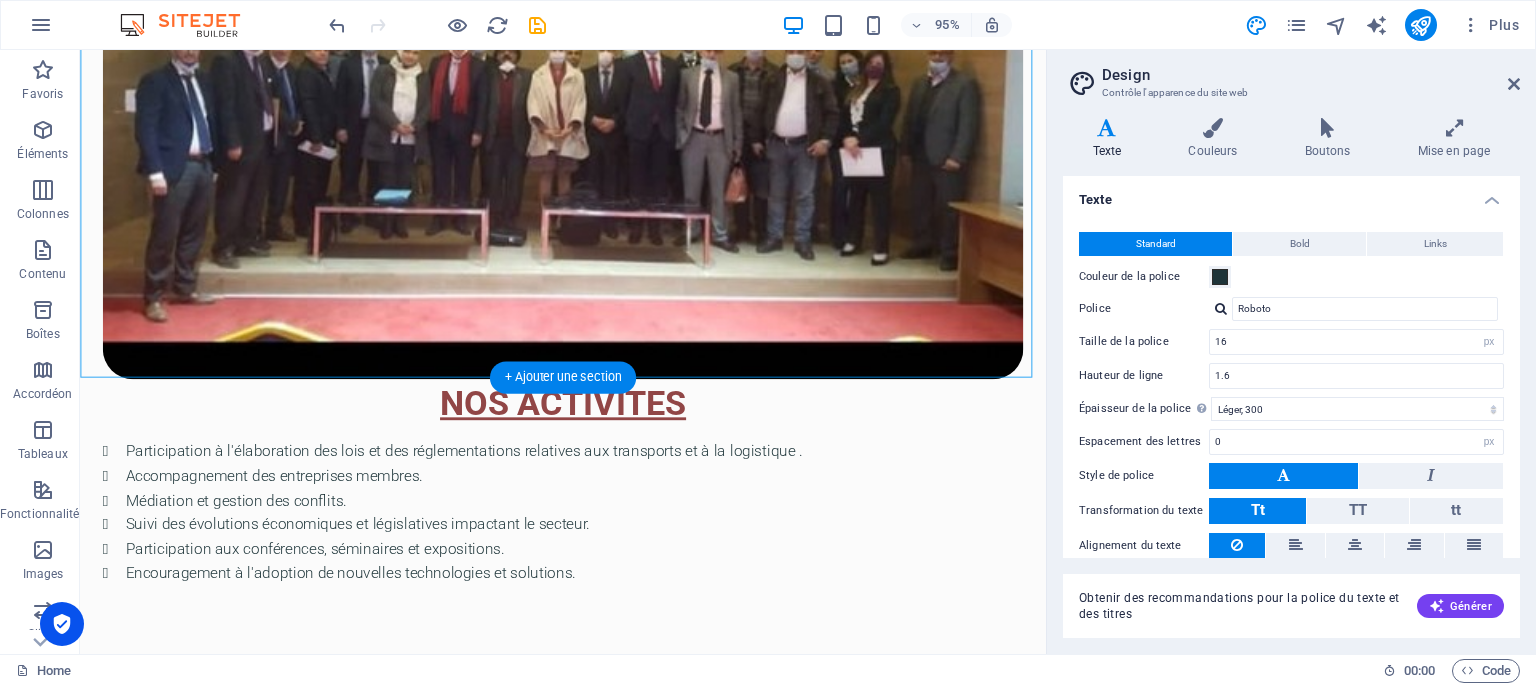 scroll, scrollTop: 1644, scrollLeft: 0, axis: vertical 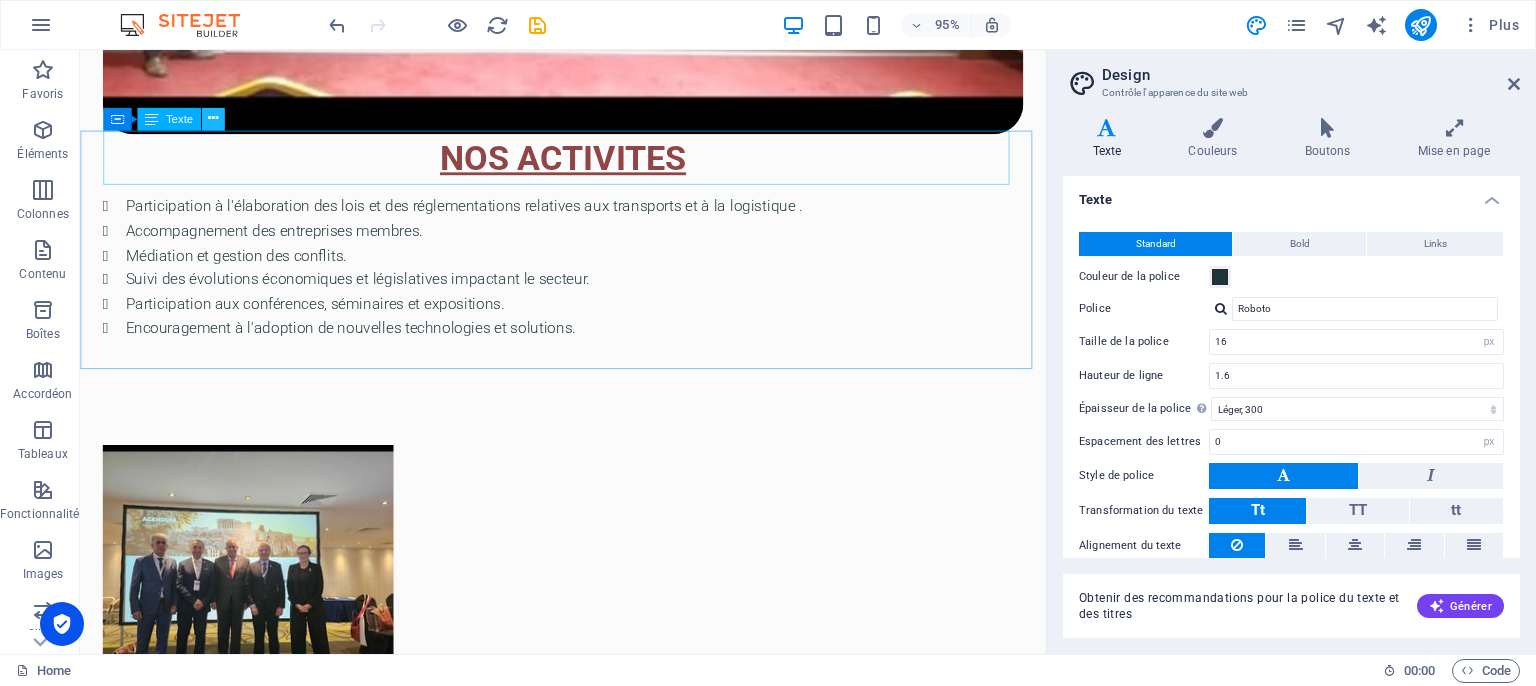 click at bounding box center (212, 119) 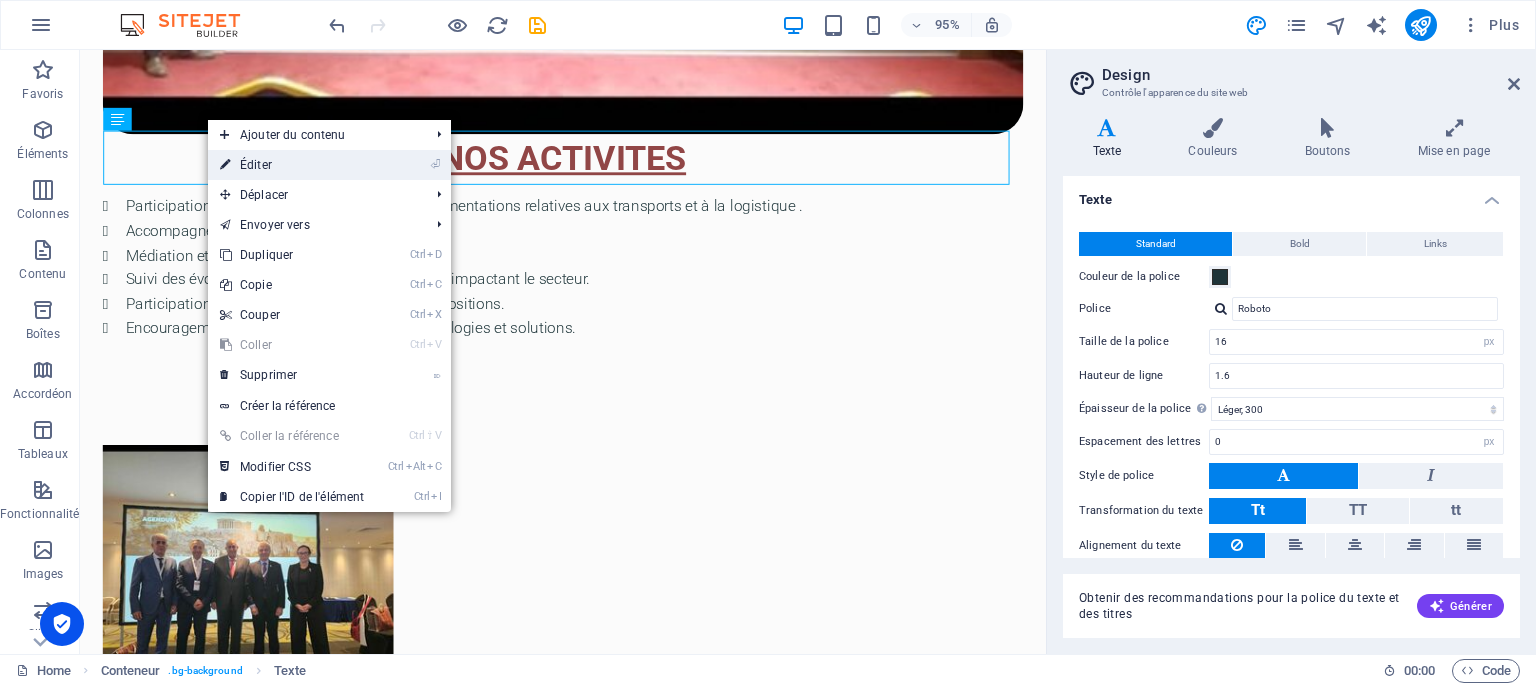 click on "⏎  Éditer" at bounding box center (292, 165) 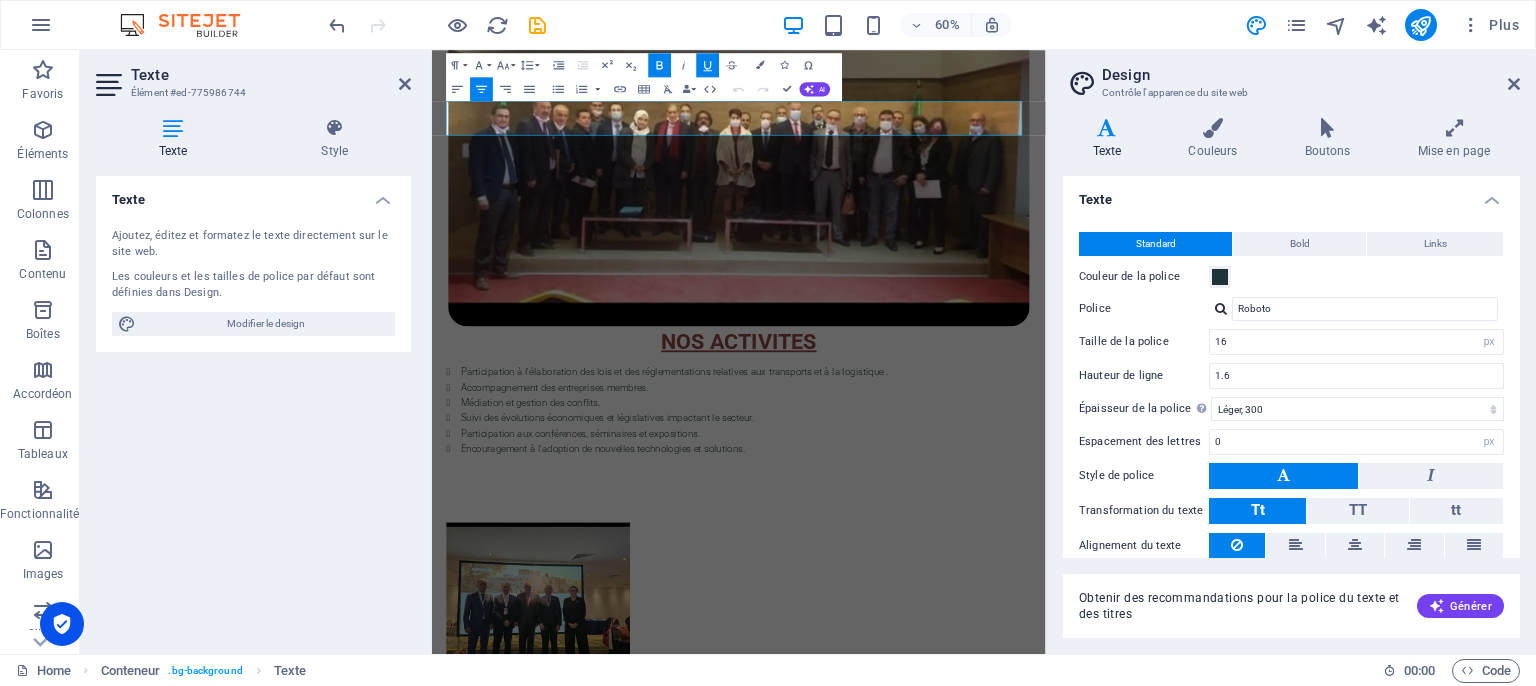 scroll, scrollTop: 2016, scrollLeft: 0, axis: vertical 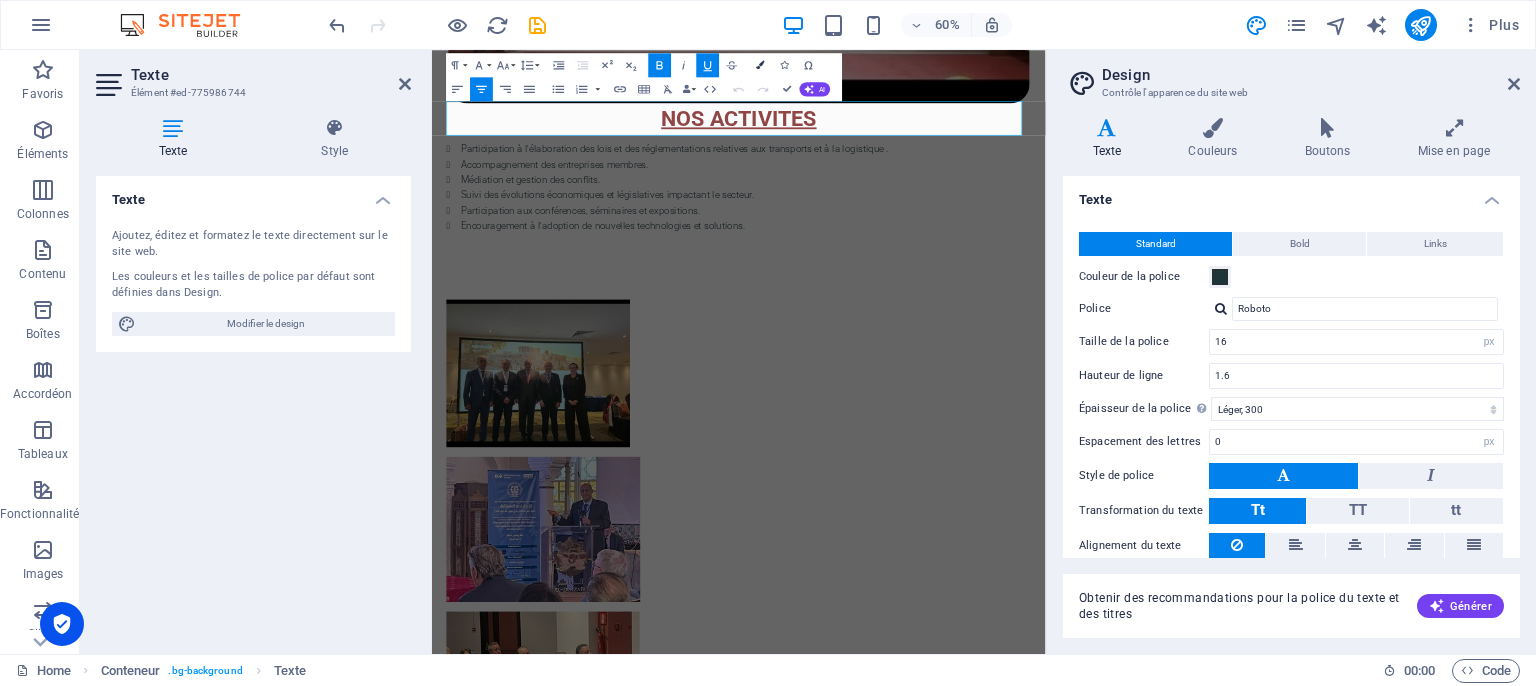 click at bounding box center [761, 65] 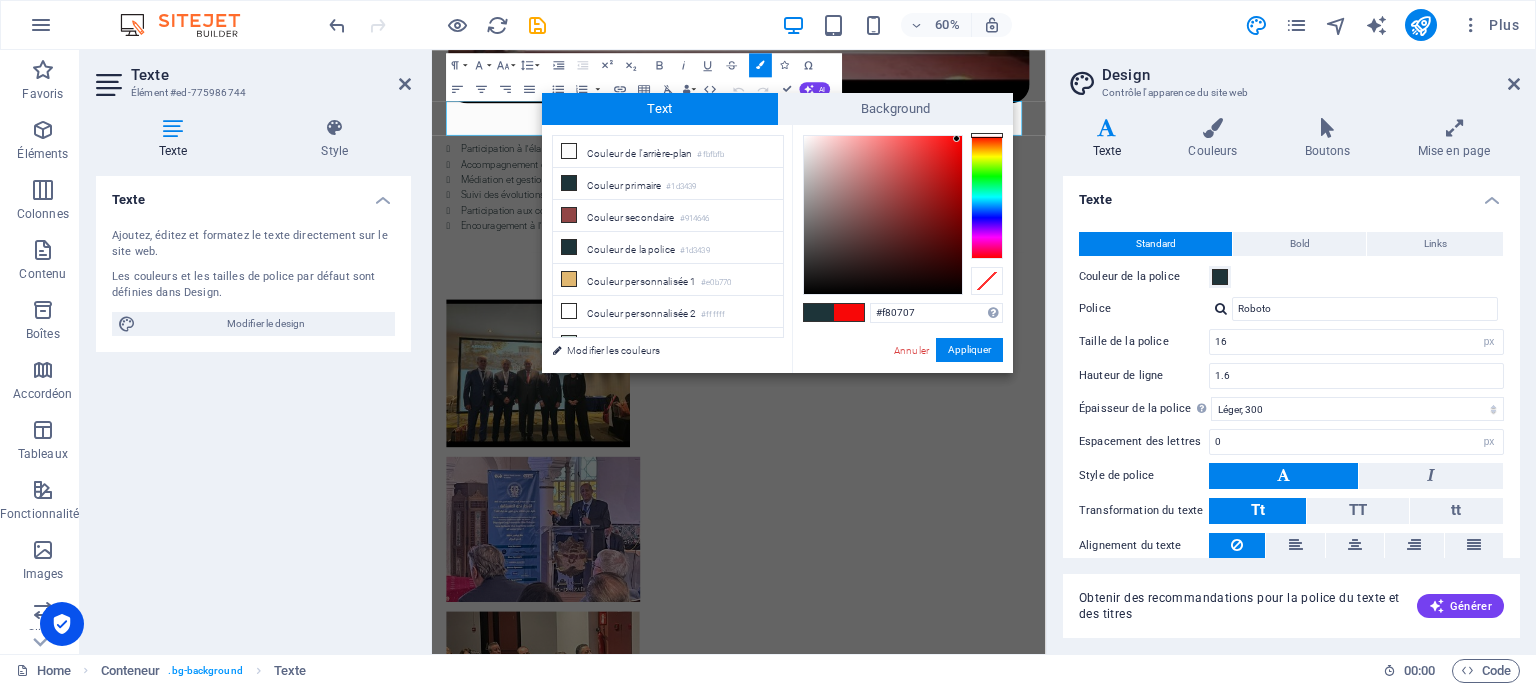 drag, startPoint x: 880, startPoint y: 200, endPoint x: 957, endPoint y: 139, distance: 98.23441 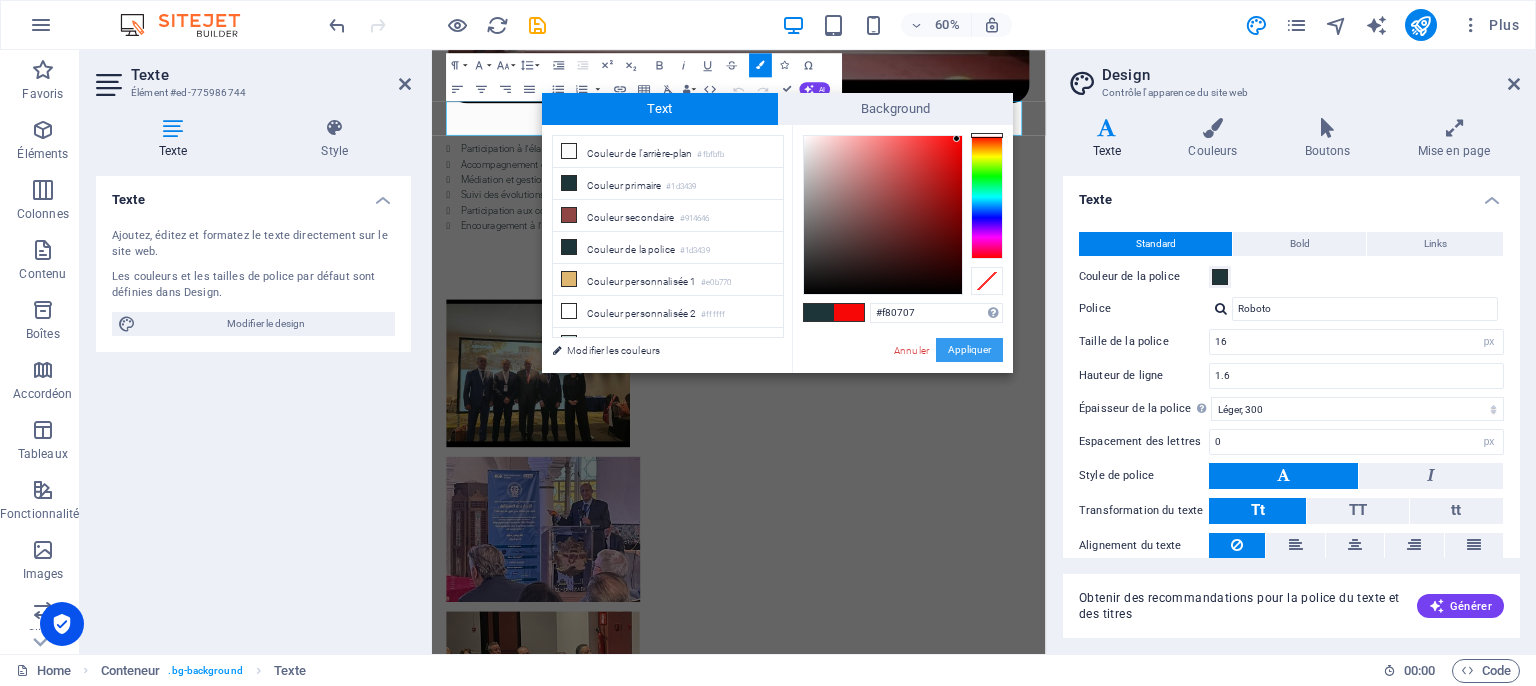 click on "Appliquer" at bounding box center [969, 350] 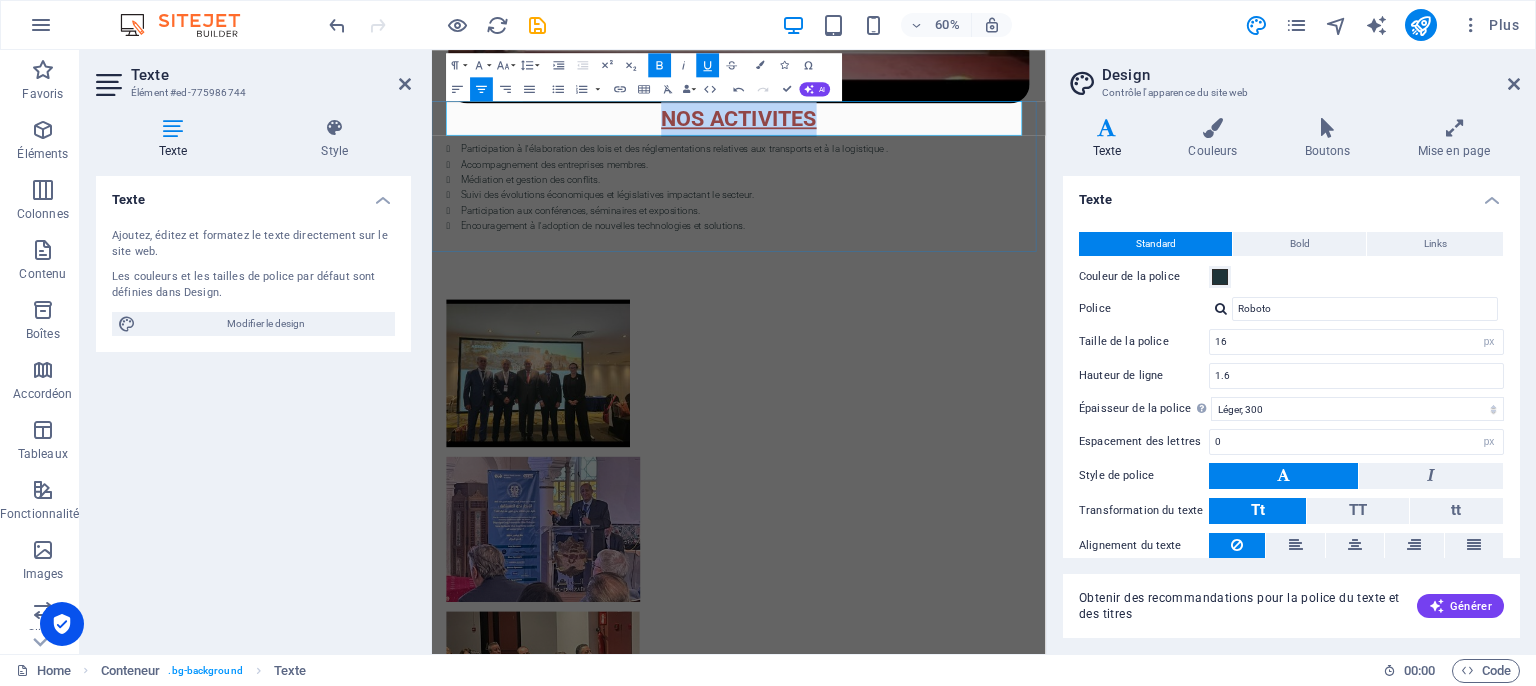 drag, startPoint x: 811, startPoint y: 164, endPoint x: 1071, endPoint y: 164, distance: 260 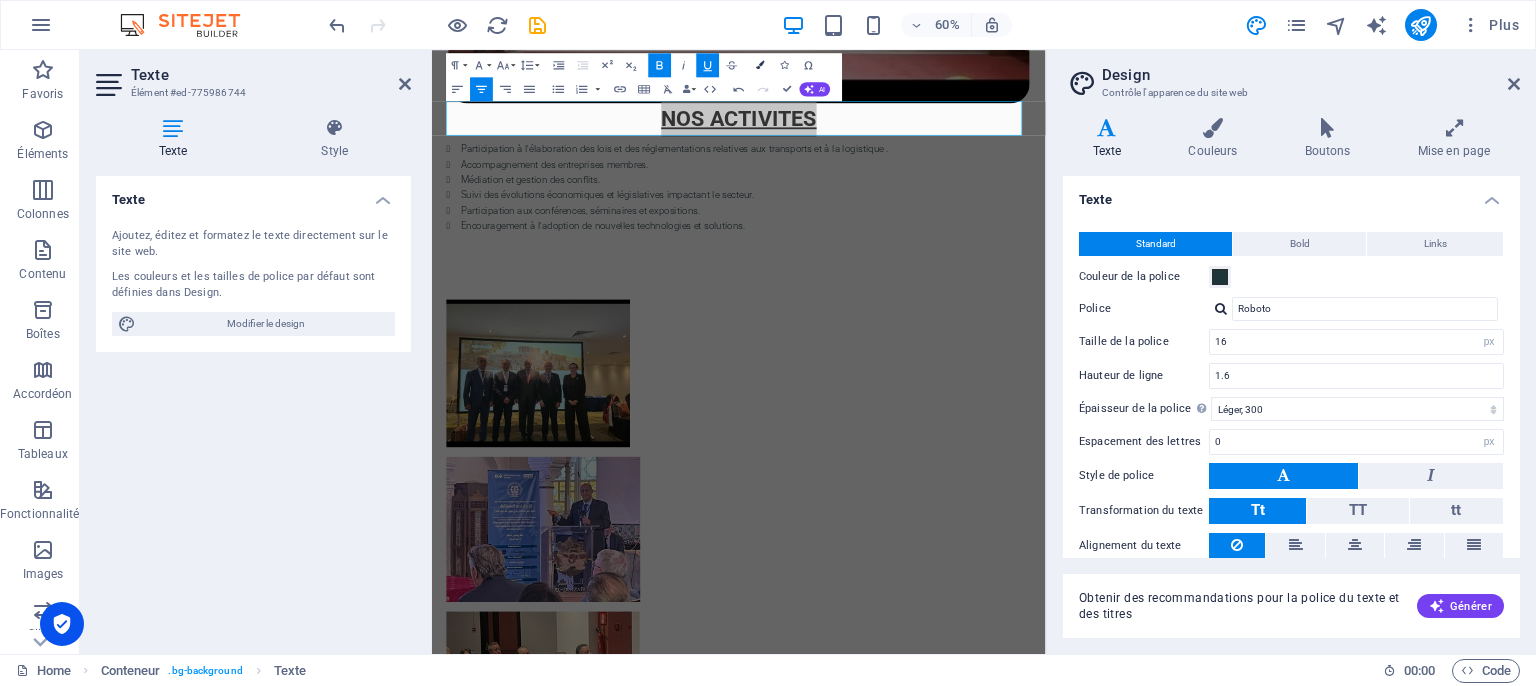 click at bounding box center [761, 65] 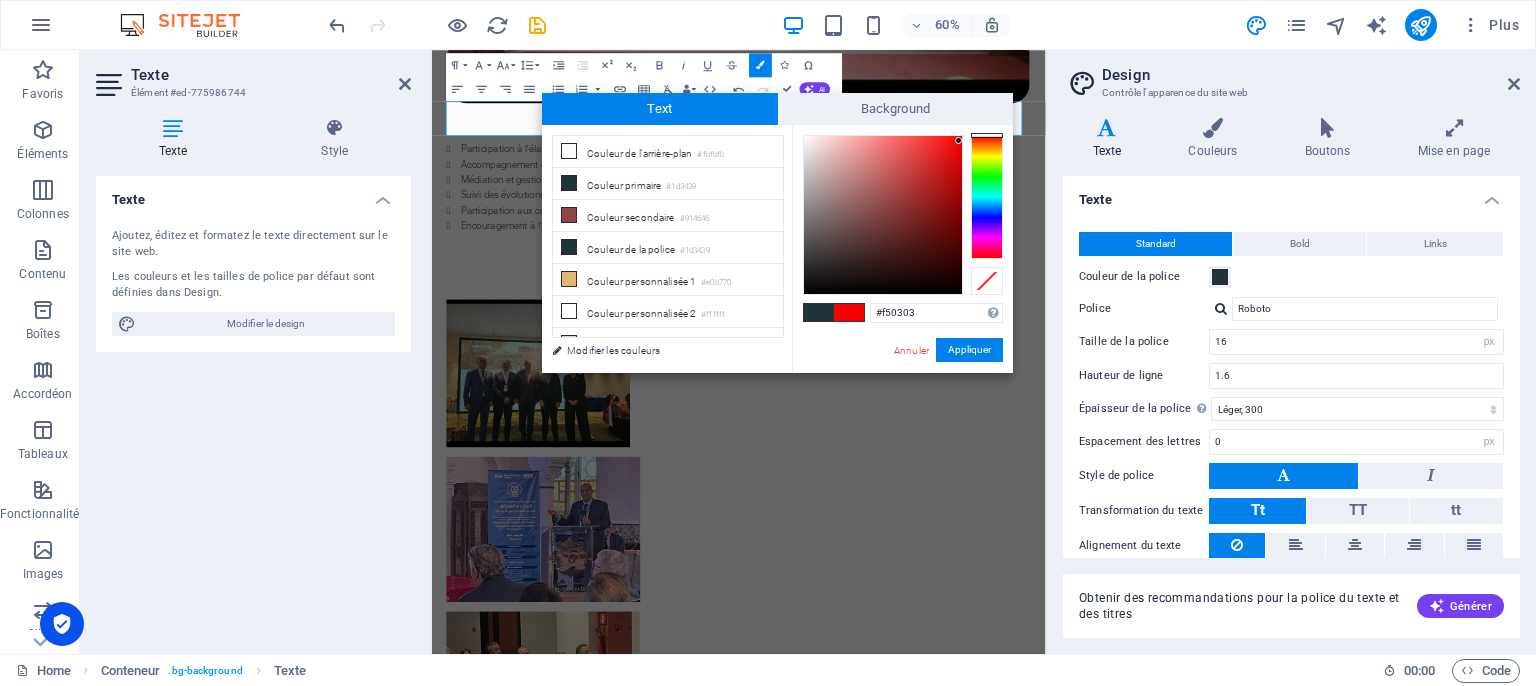 type on "#f40303" 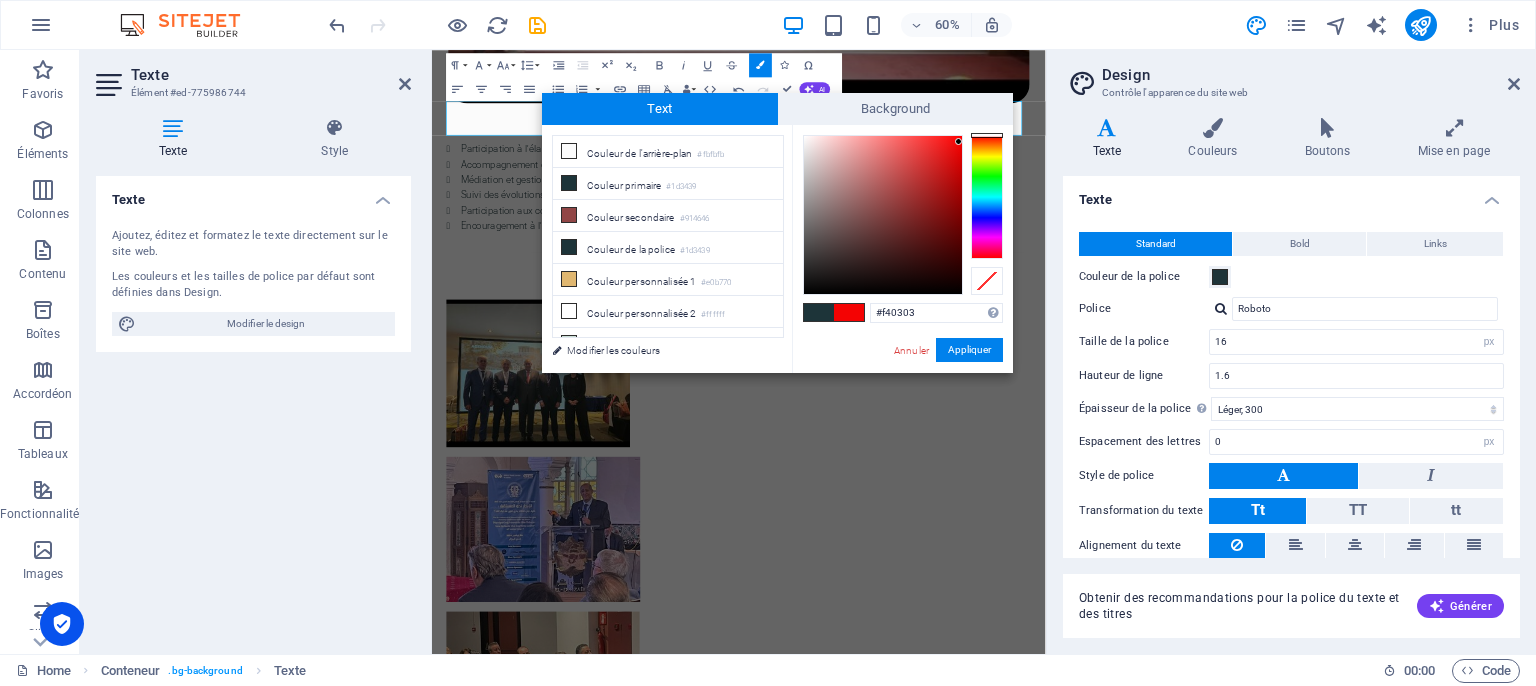 drag, startPoint x: 882, startPoint y: 200, endPoint x: 959, endPoint y: 142, distance: 96.40021 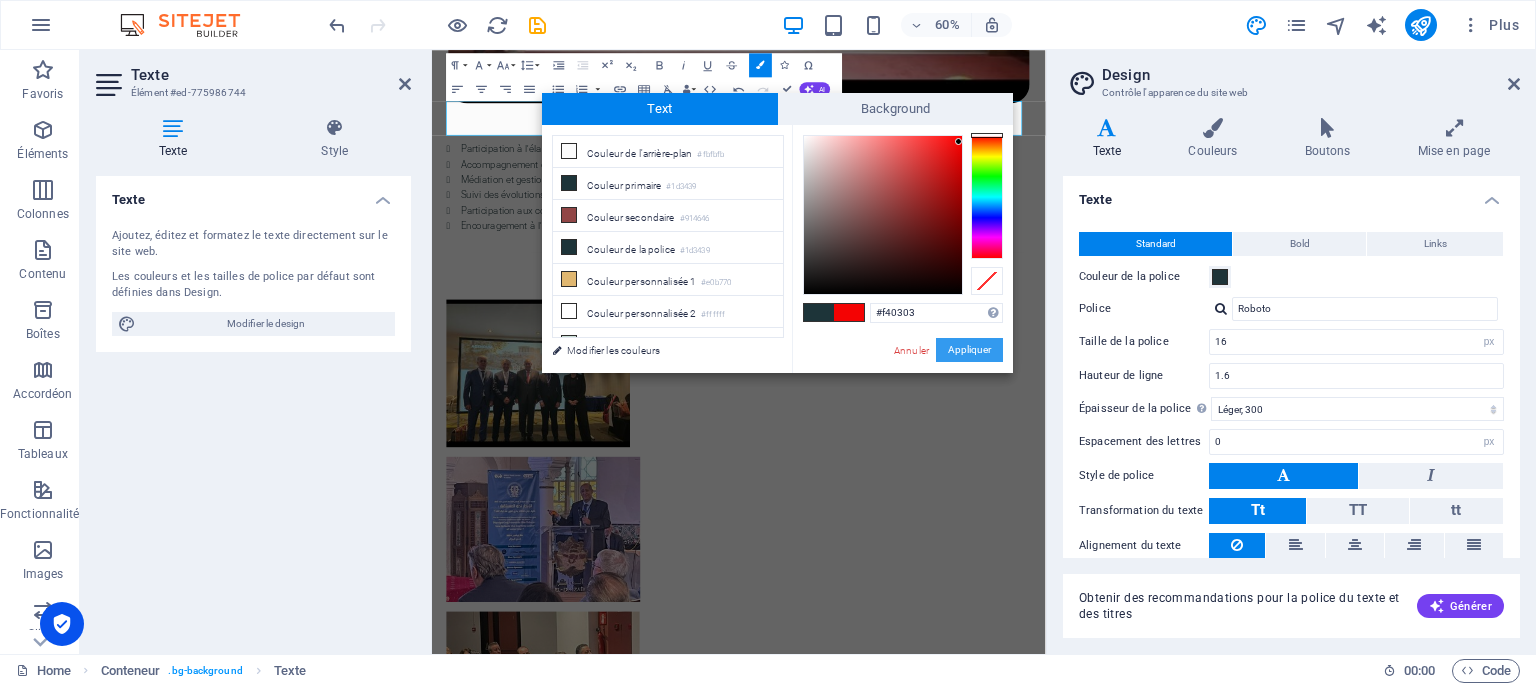 click on "Appliquer" at bounding box center [969, 350] 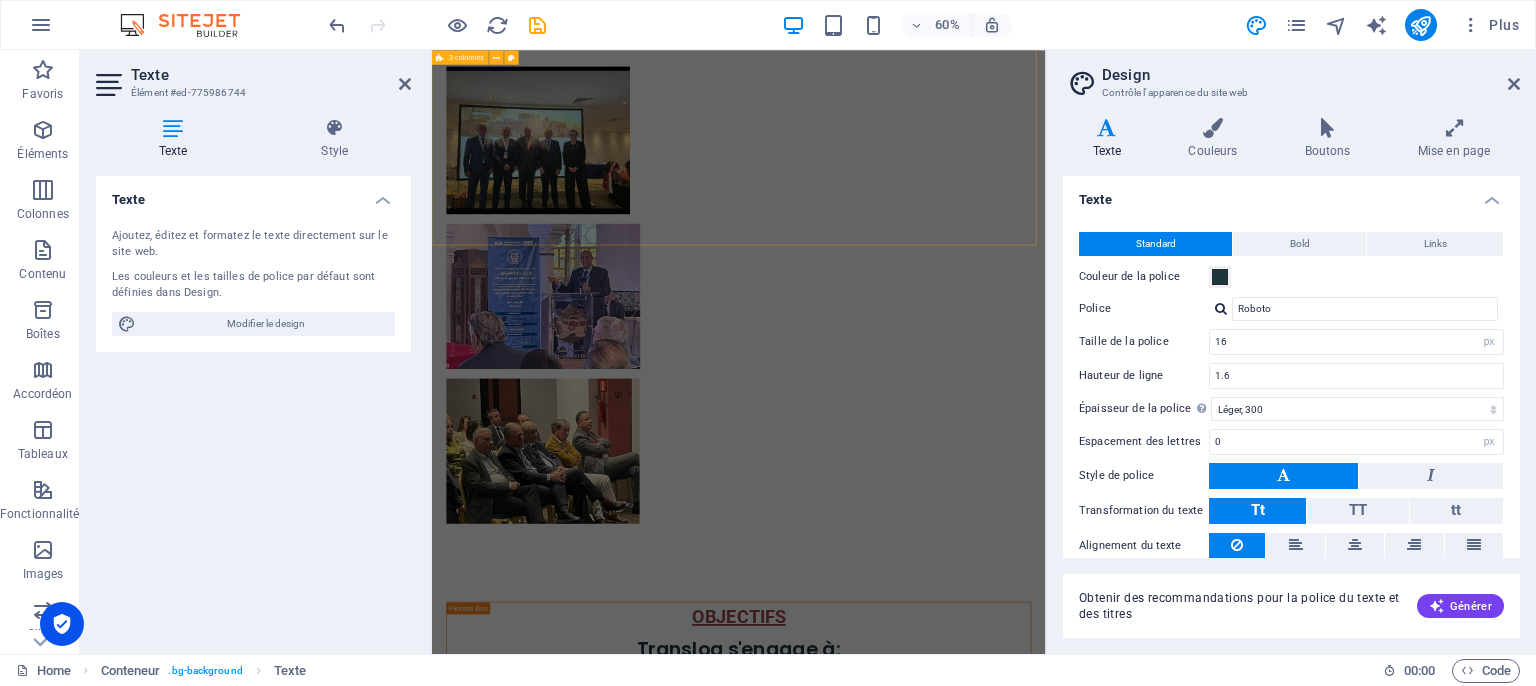 scroll, scrollTop: 2516, scrollLeft: 0, axis: vertical 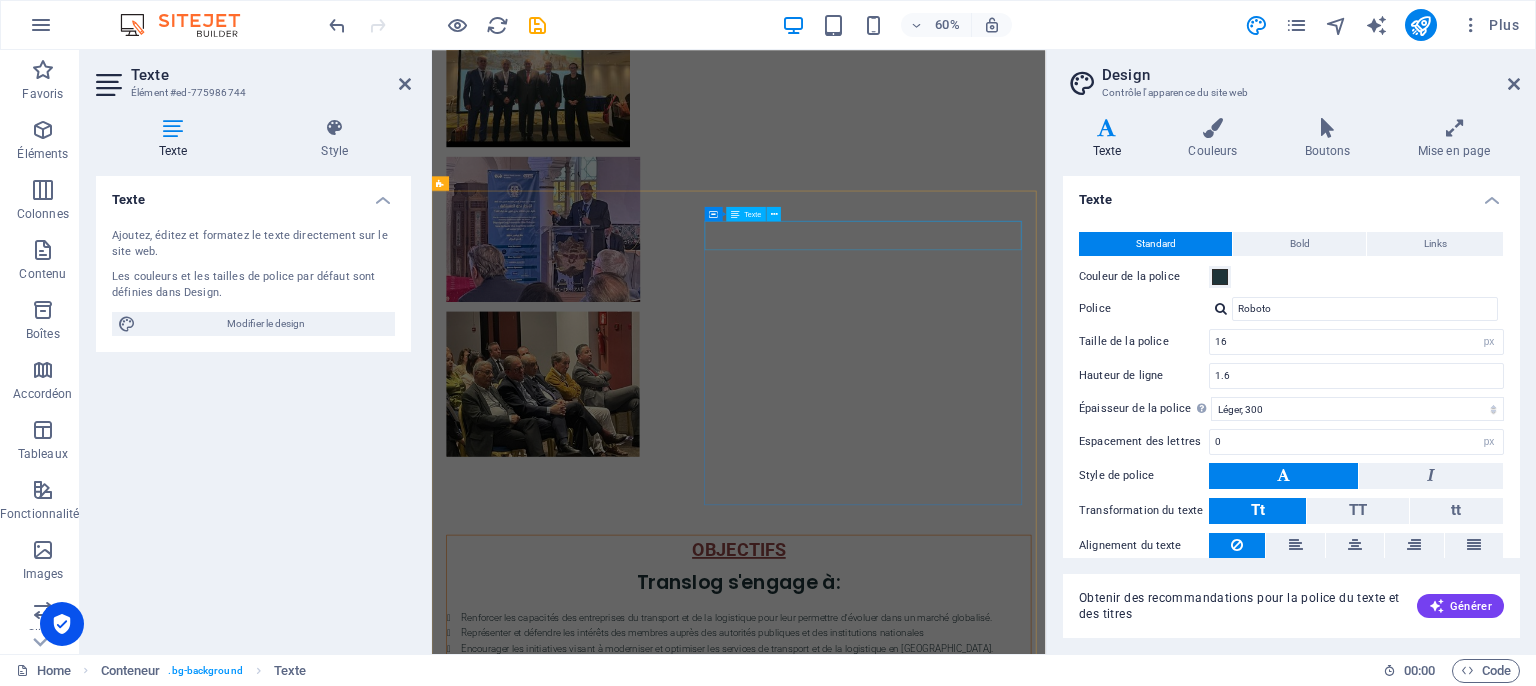 click on "OBJECTIFS" at bounding box center [943, 882] 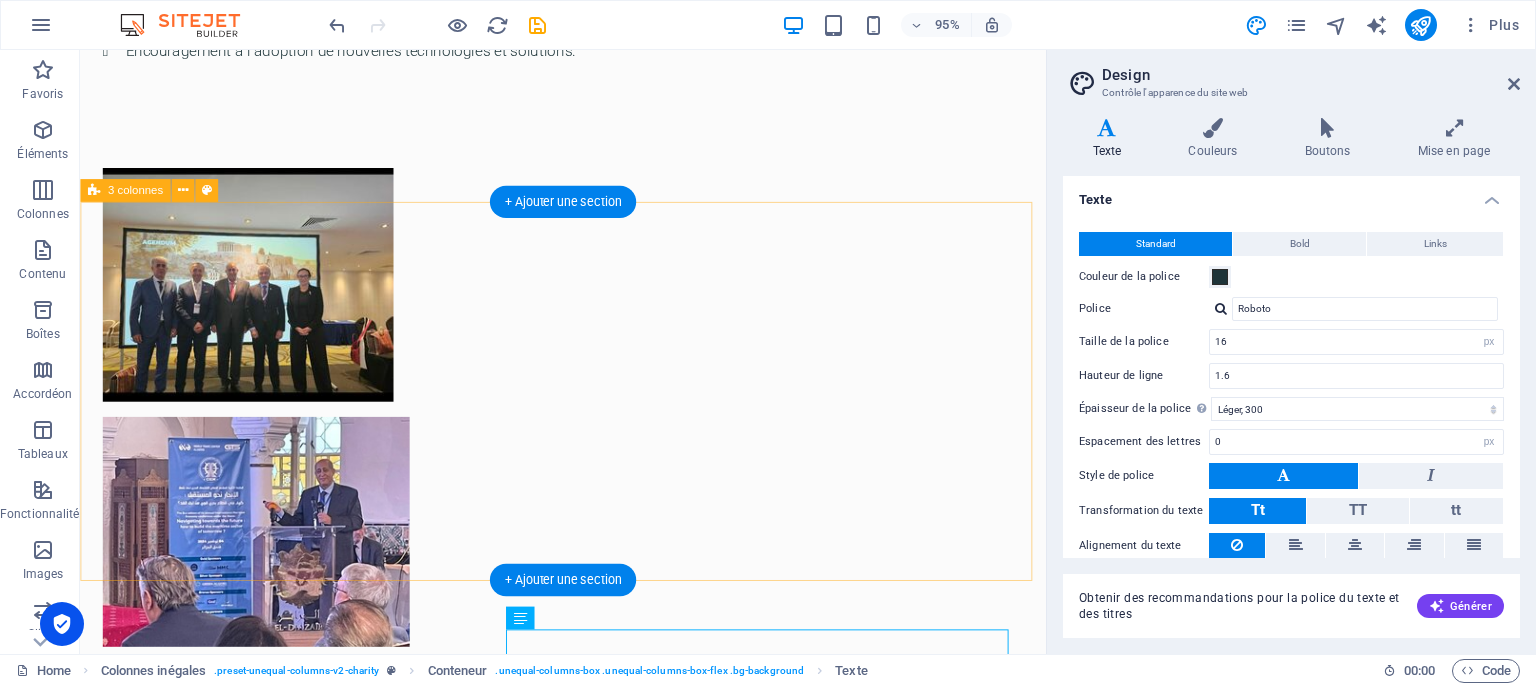 scroll, scrollTop: 2134, scrollLeft: 0, axis: vertical 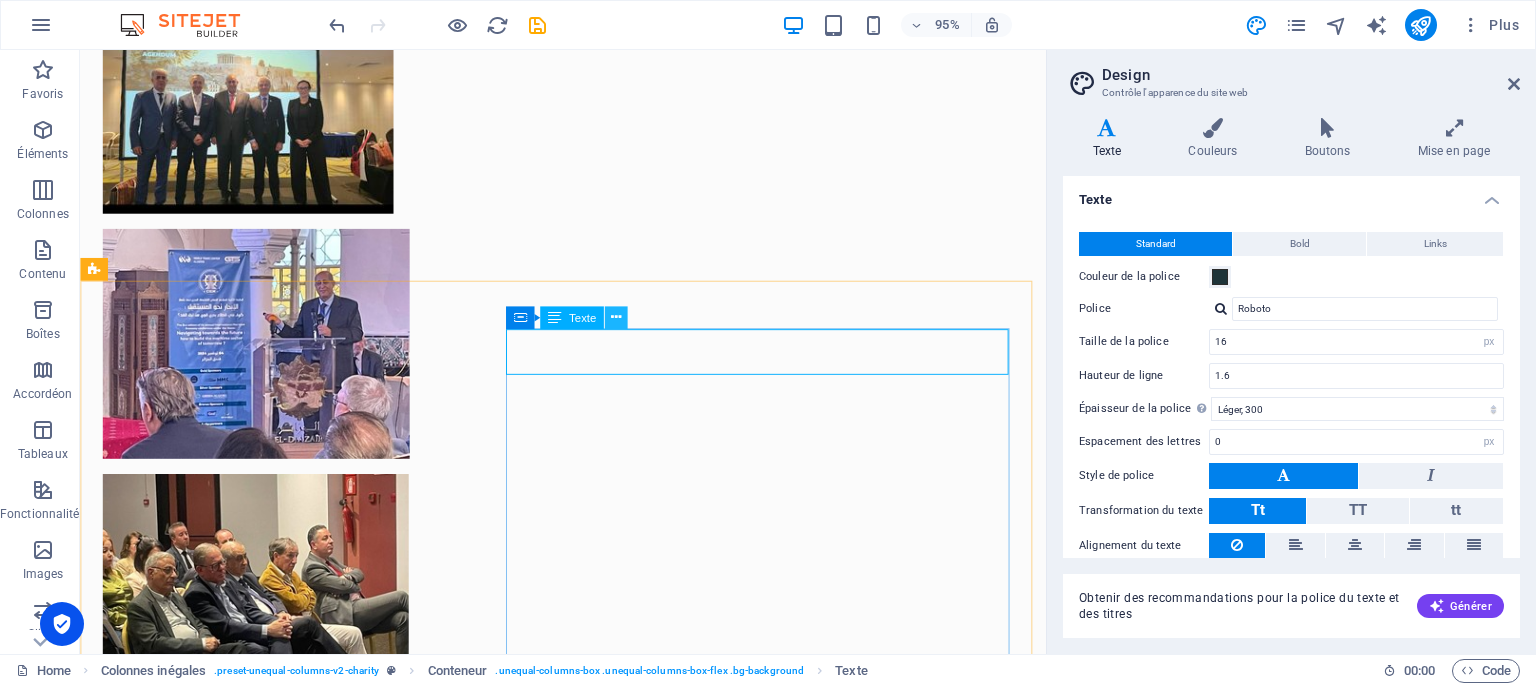 click at bounding box center (616, 318) 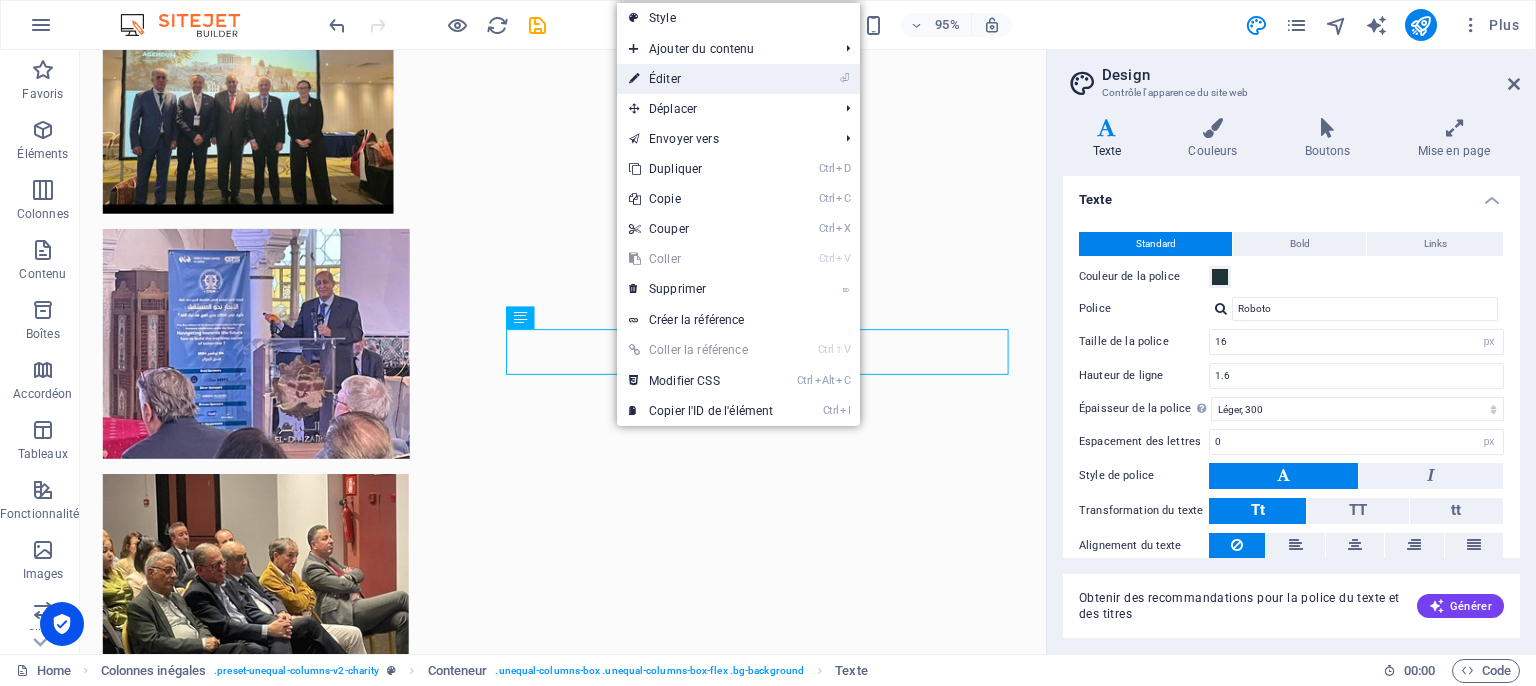 click on "⏎  Éditer" at bounding box center [701, 79] 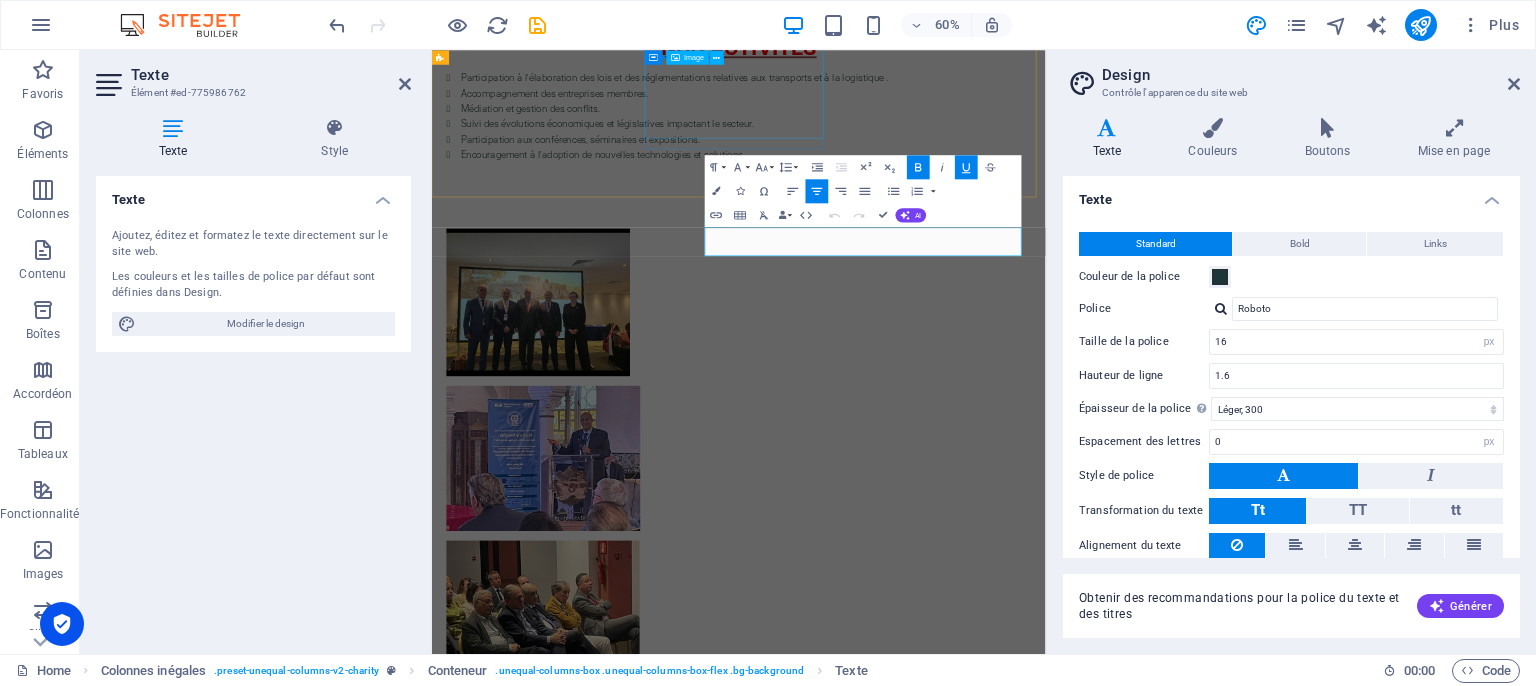 scroll, scrollTop: 2505, scrollLeft: 0, axis: vertical 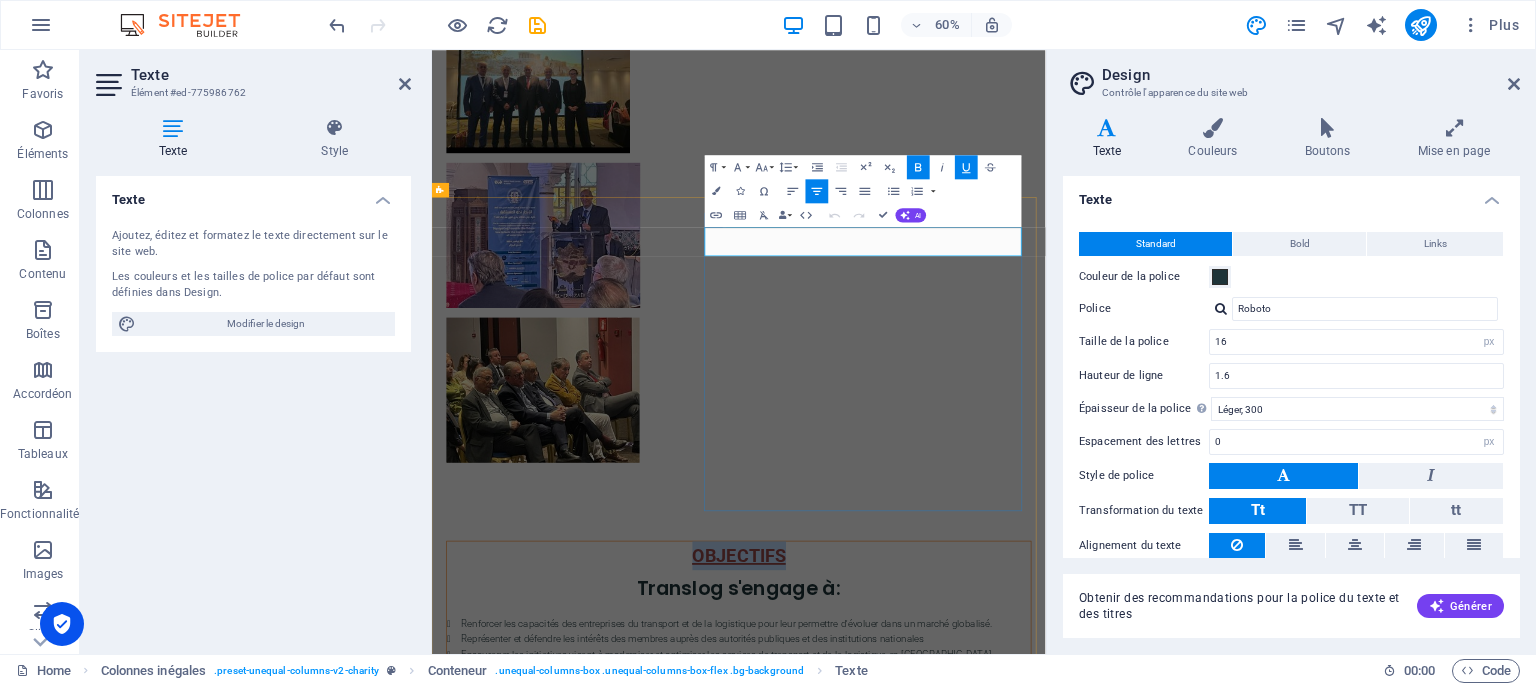 drag, startPoint x: 1081, startPoint y: 363, endPoint x: 1234, endPoint y: 368, distance: 153.08168 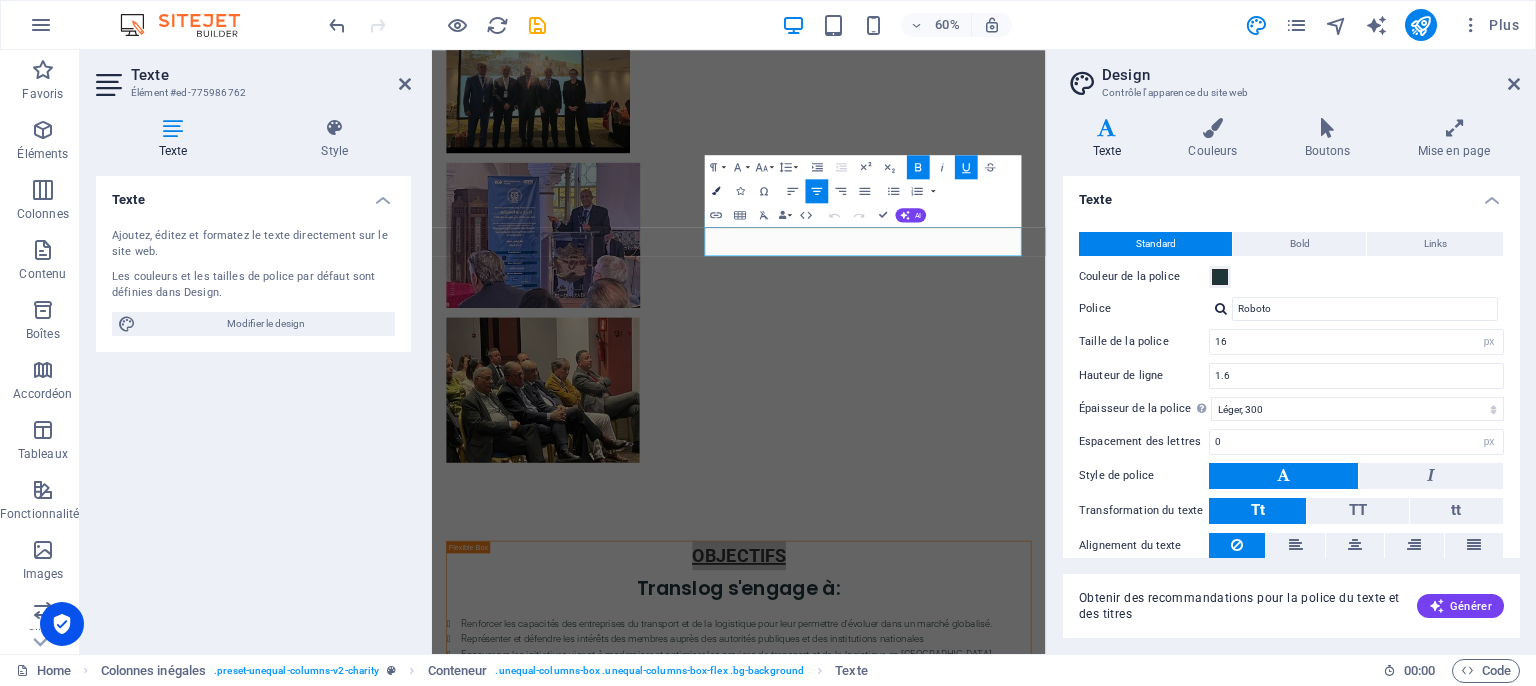click at bounding box center [716, 191] 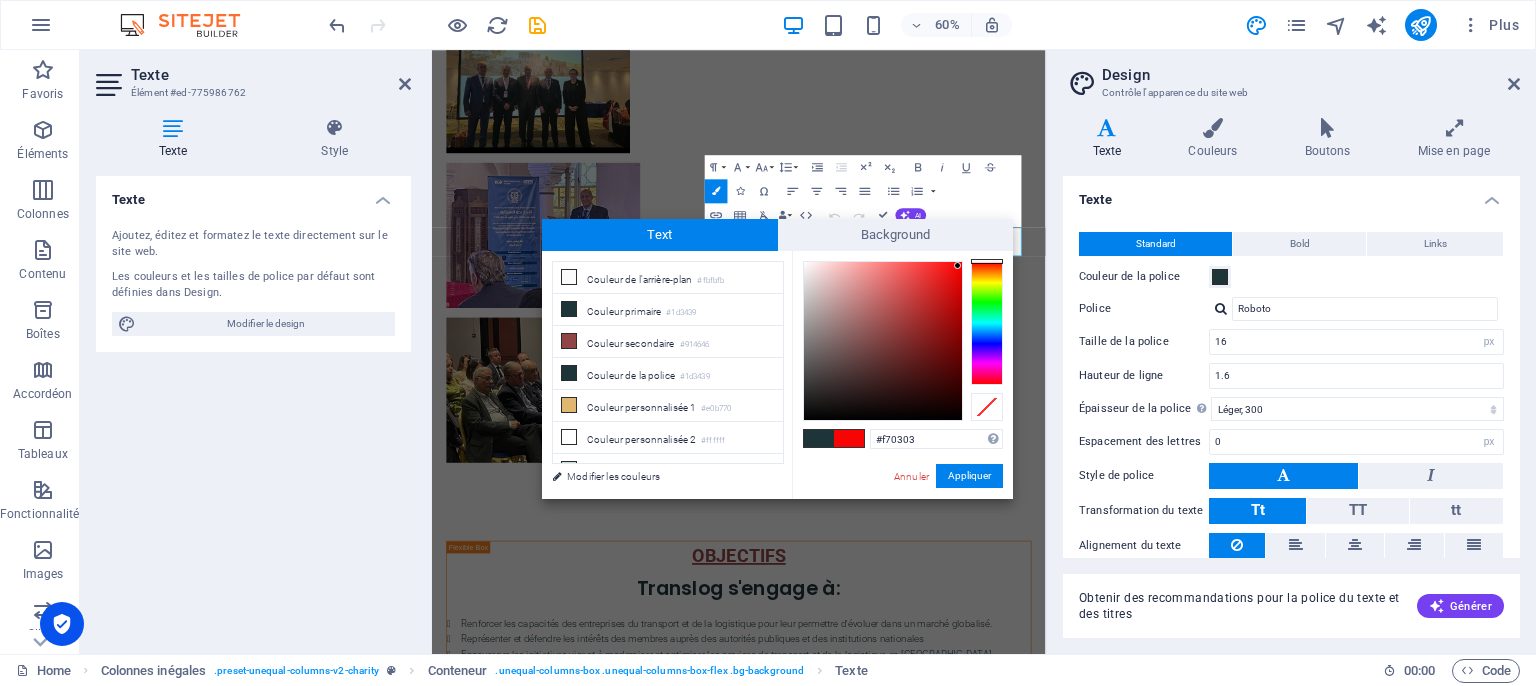 type on "#f70202" 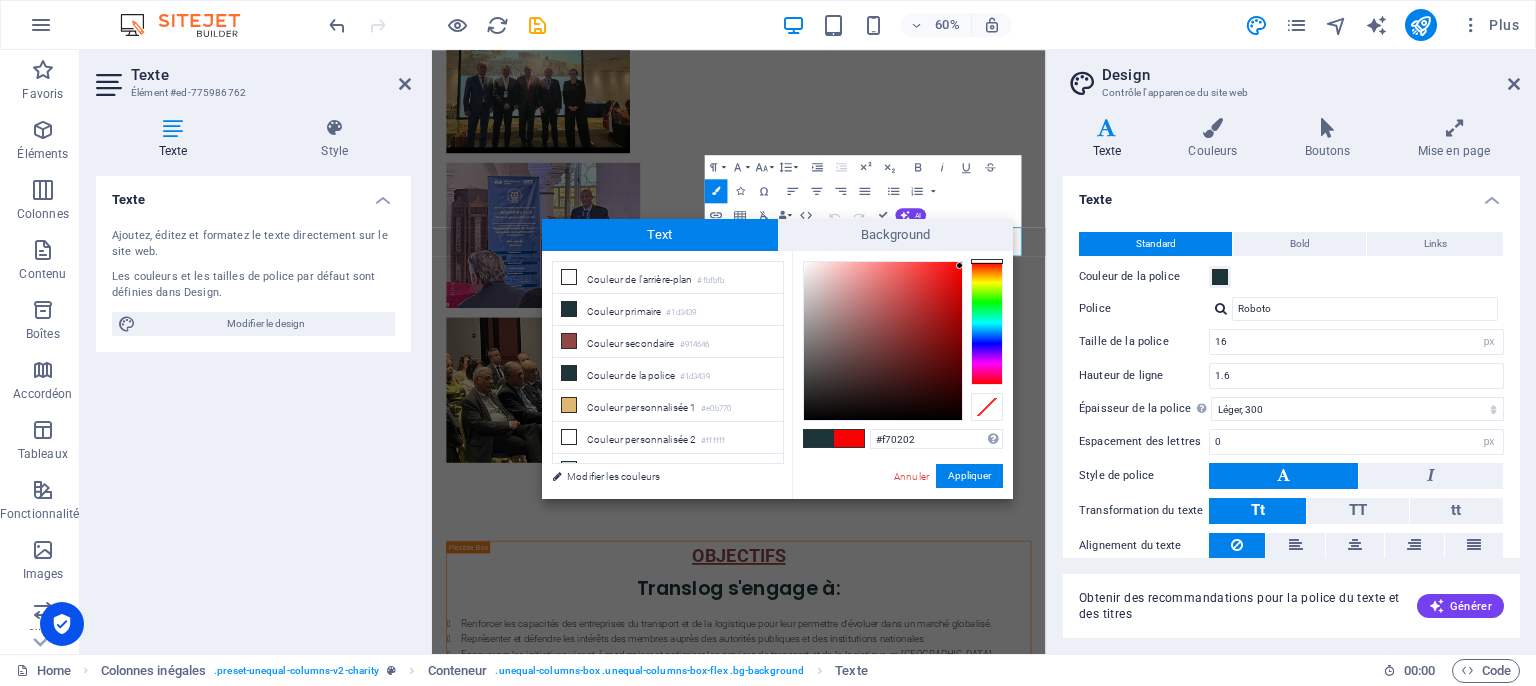 drag, startPoint x: 882, startPoint y: 326, endPoint x: 960, endPoint y: 266, distance: 98.40732 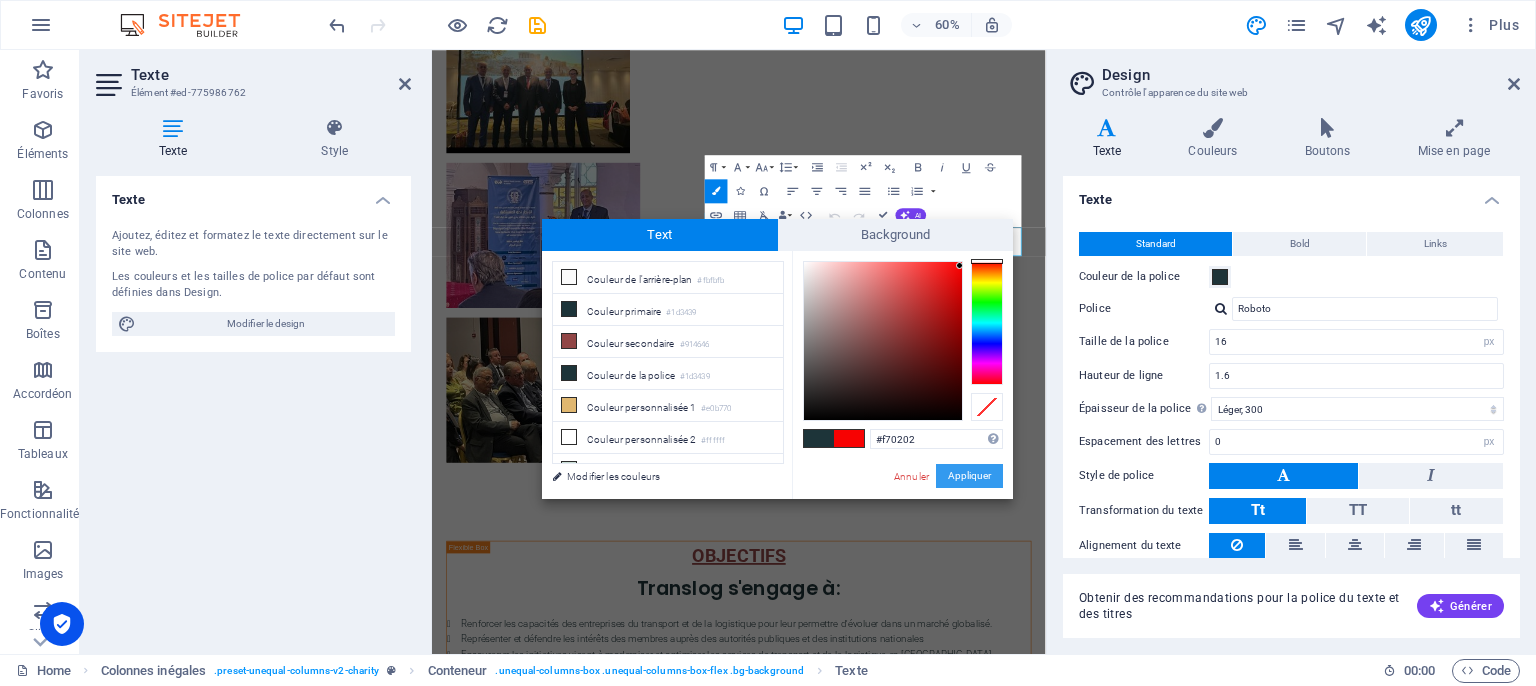 click on "Appliquer" at bounding box center (969, 476) 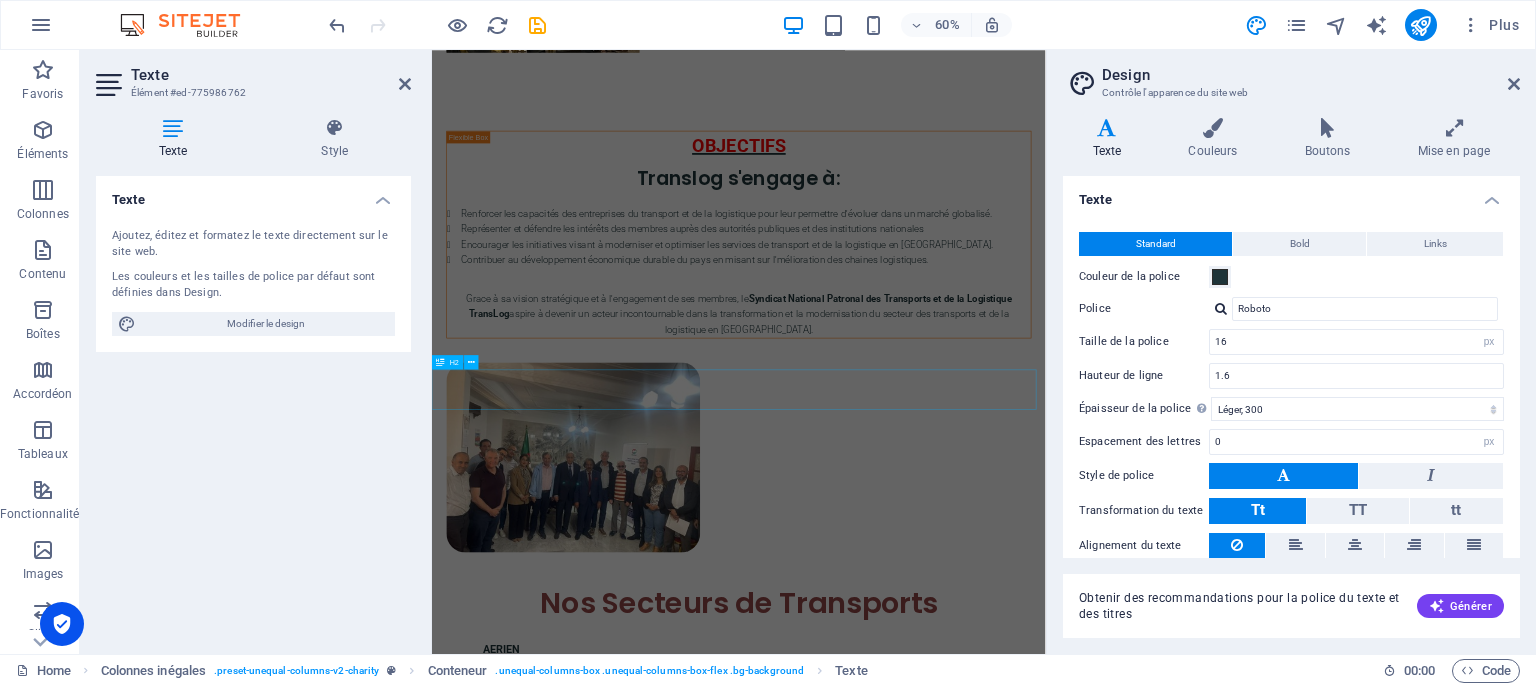 scroll, scrollTop: 3205, scrollLeft: 0, axis: vertical 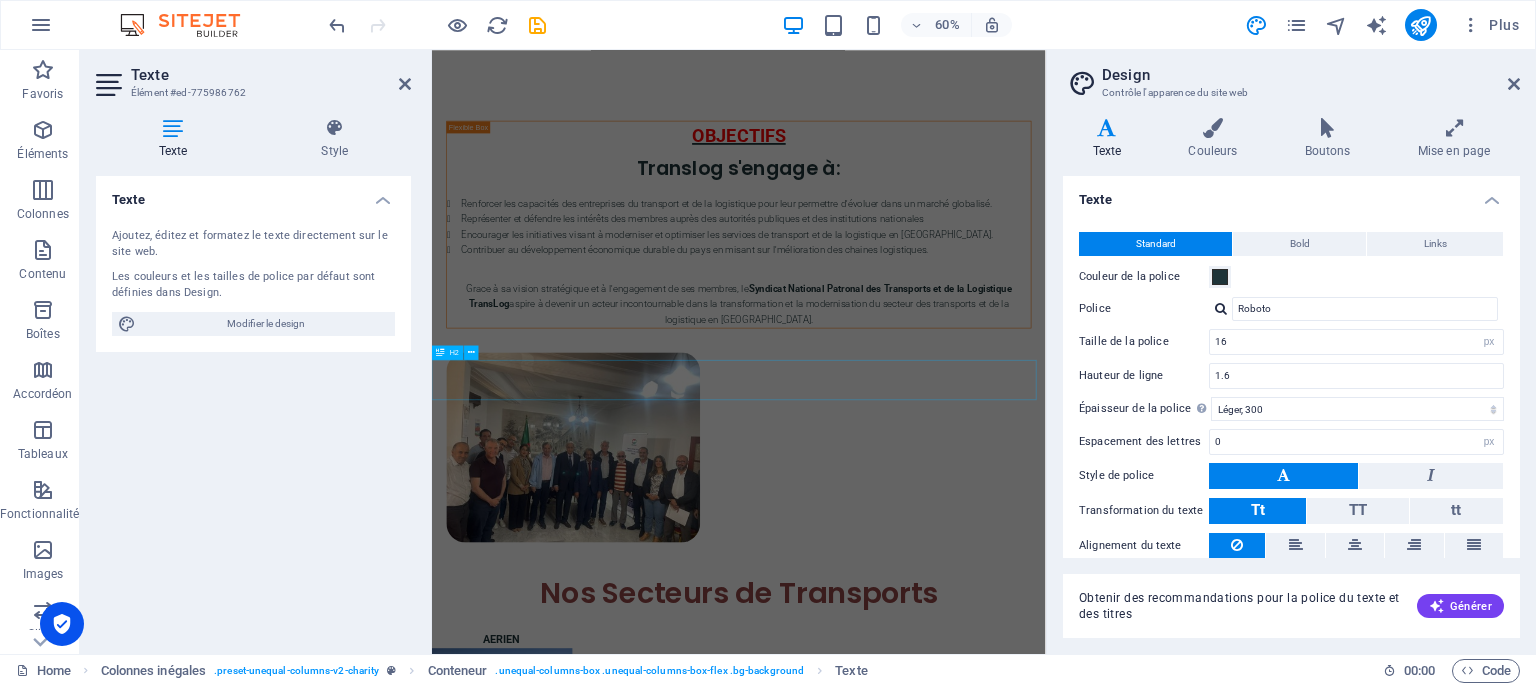 click on "Nos Secteurs de Transports" at bounding box center (943, 954) 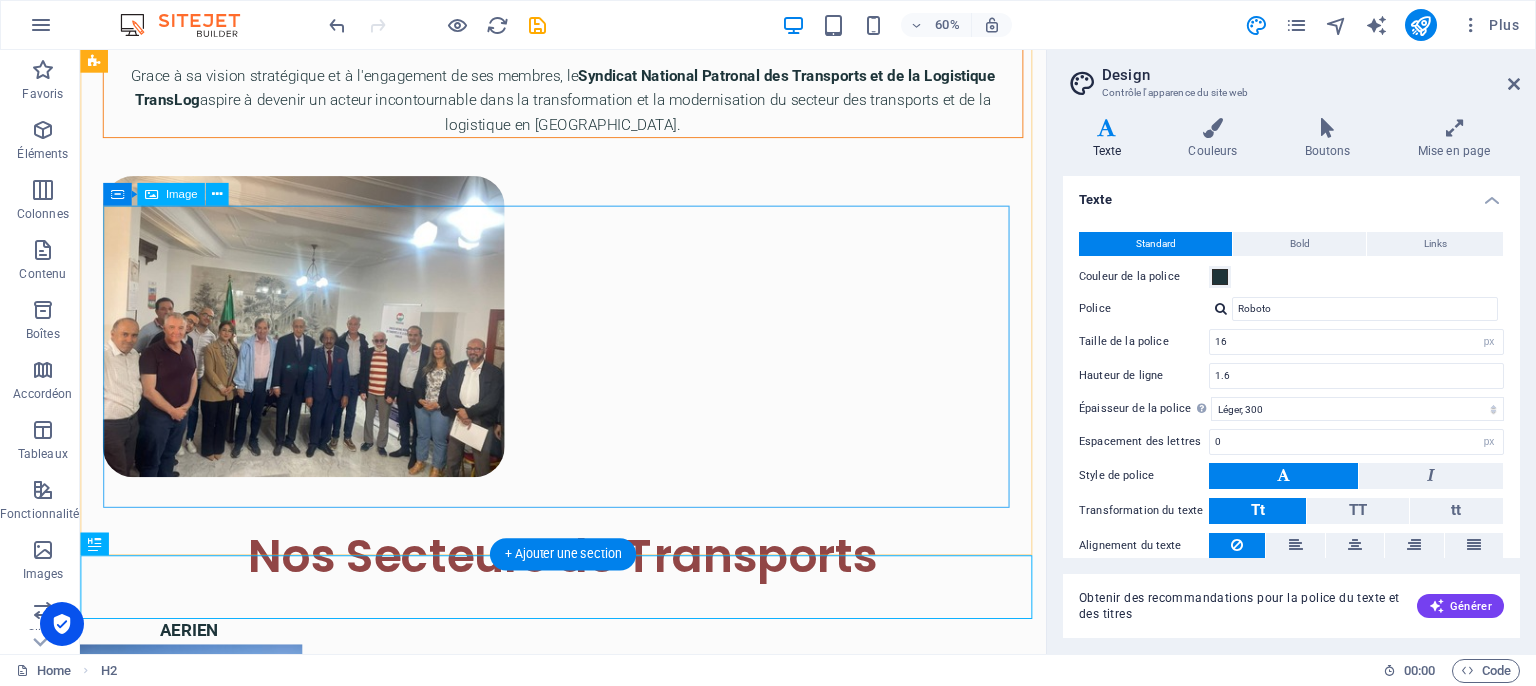 scroll, scrollTop: 3064, scrollLeft: 0, axis: vertical 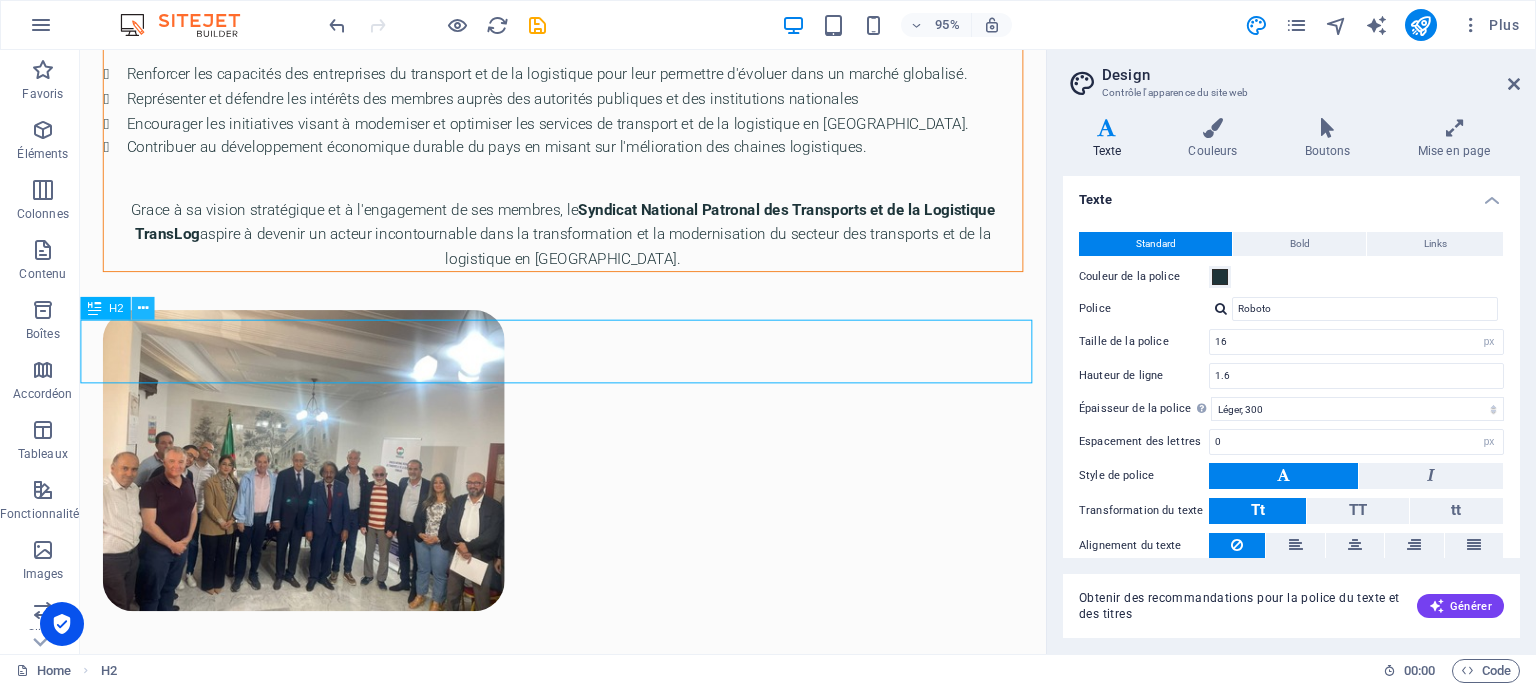 click at bounding box center [143, 309] 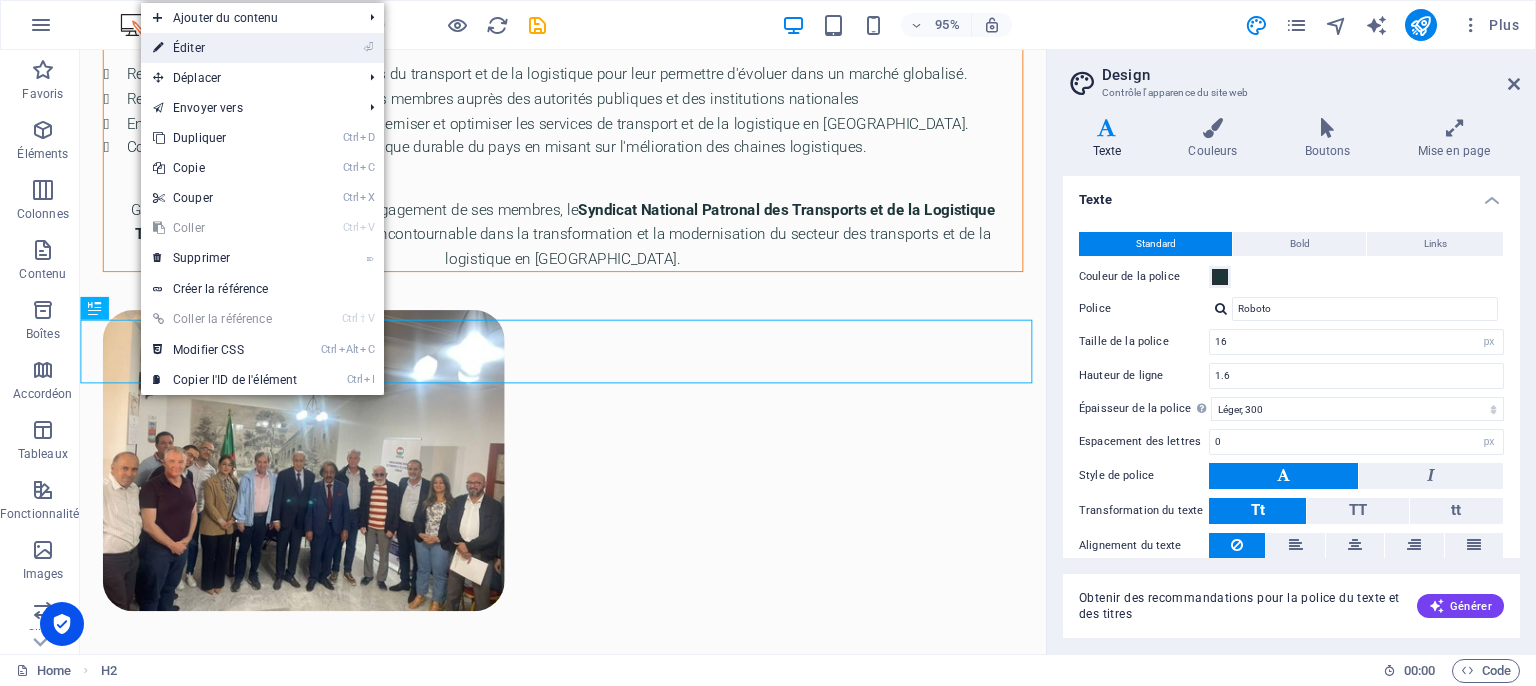 click on "⏎  Éditer" at bounding box center (225, 48) 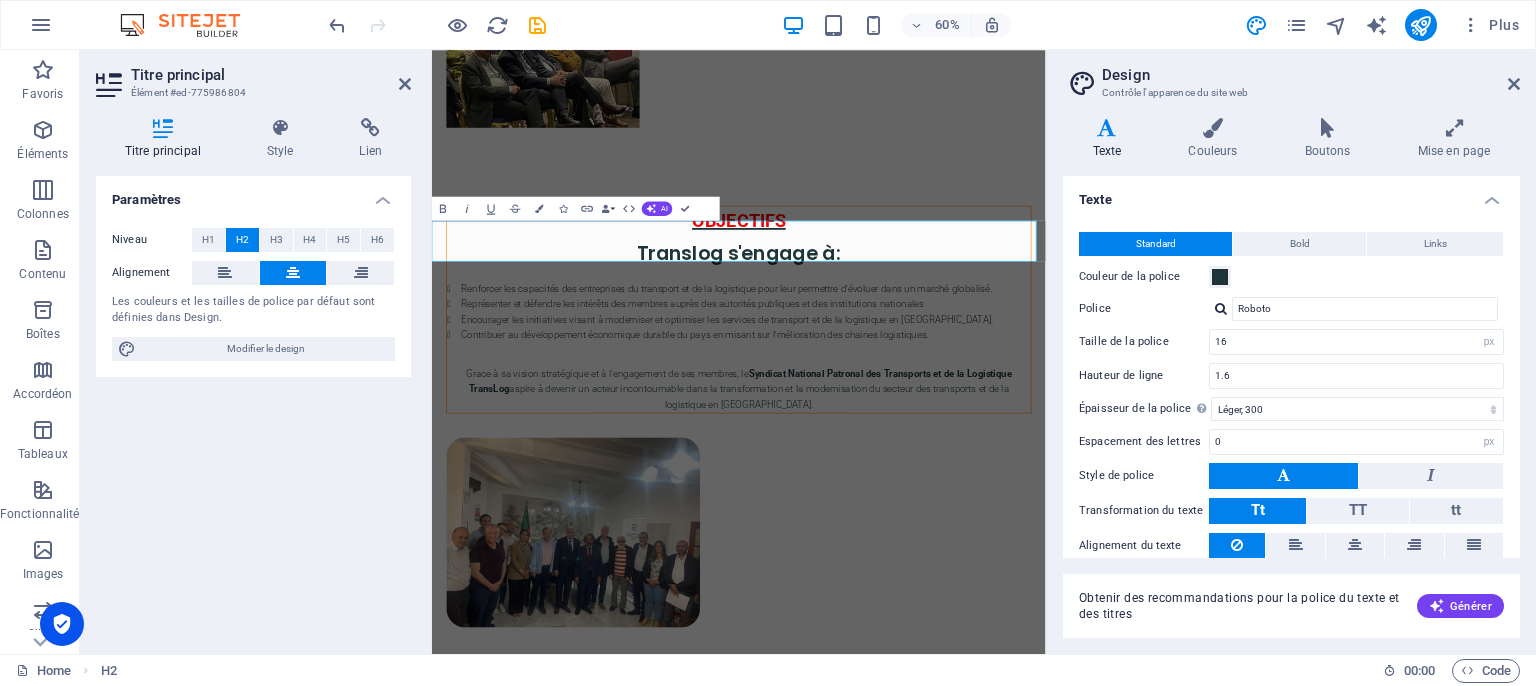scroll, scrollTop: 3436, scrollLeft: 0, axis: vertical 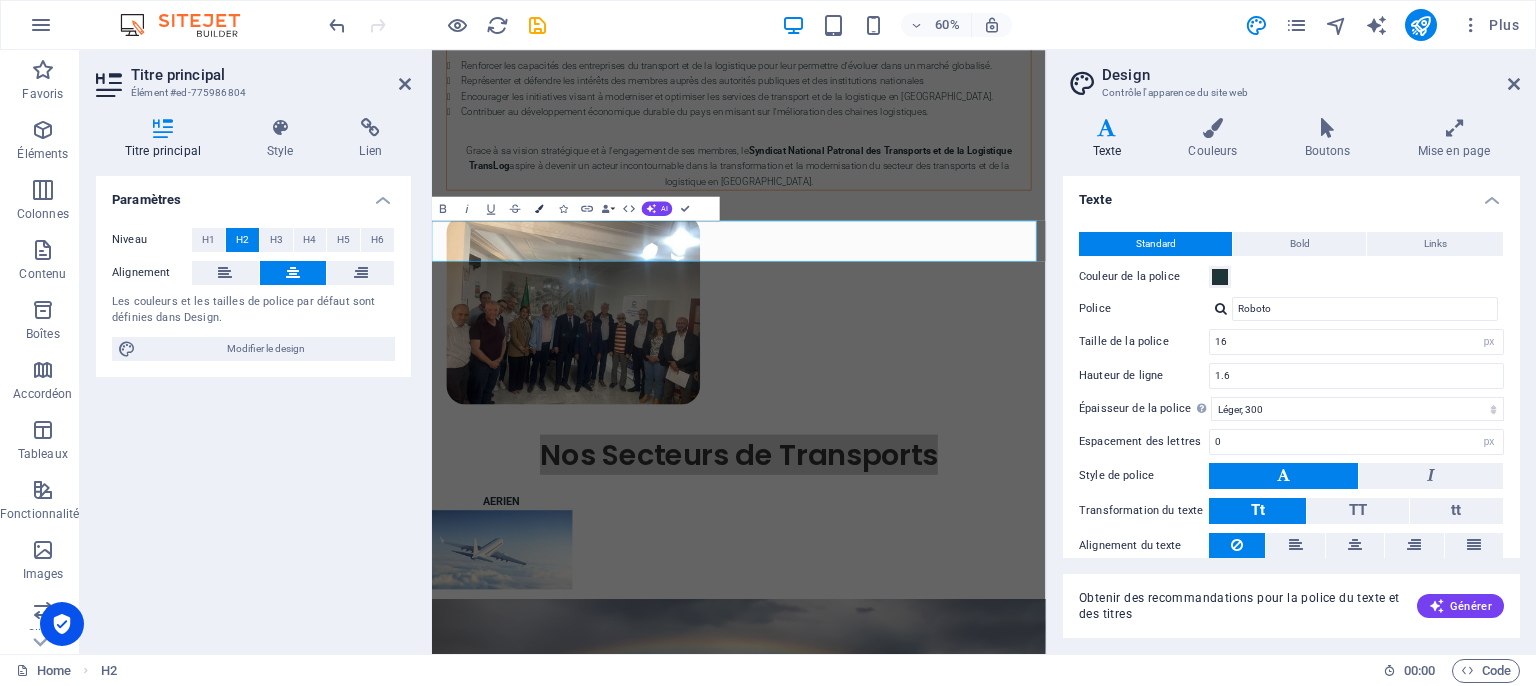 click at bounding box center (539, 208) 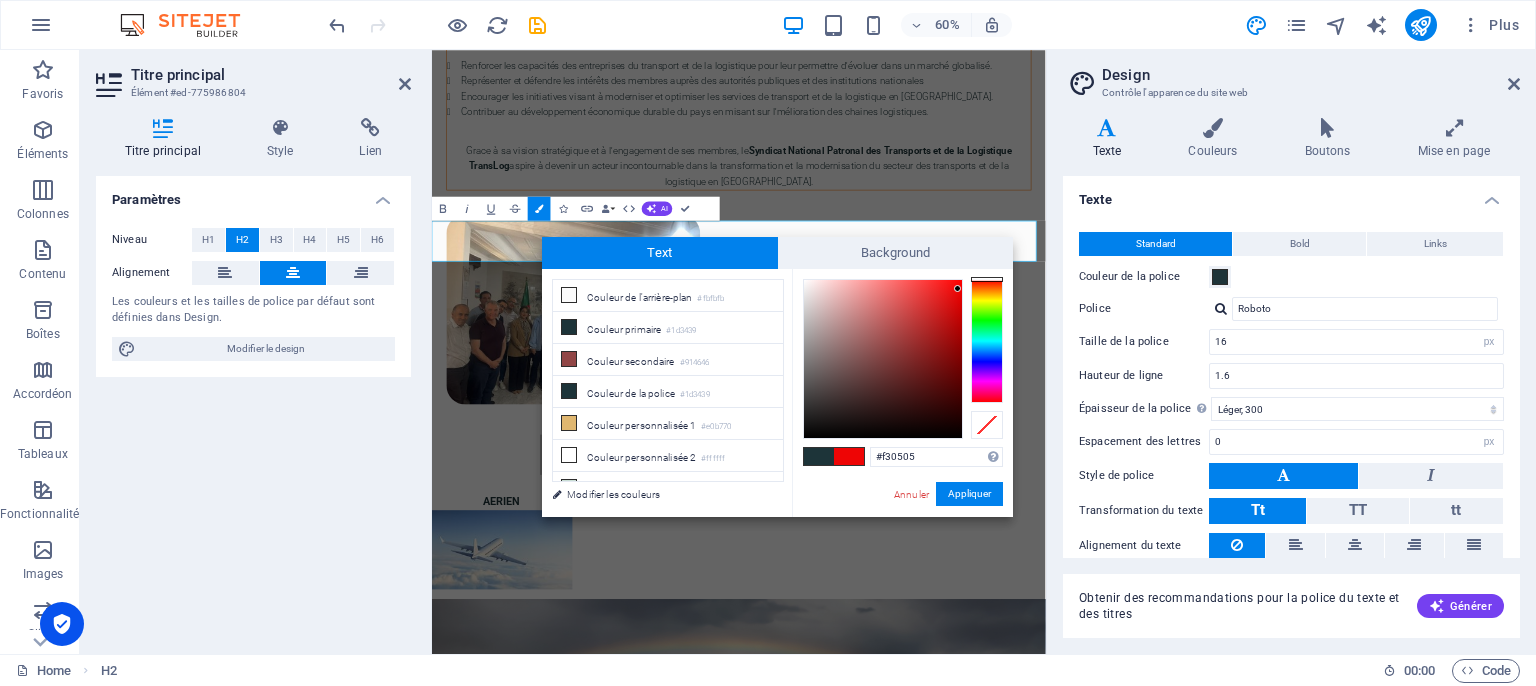 type on "#f50505" 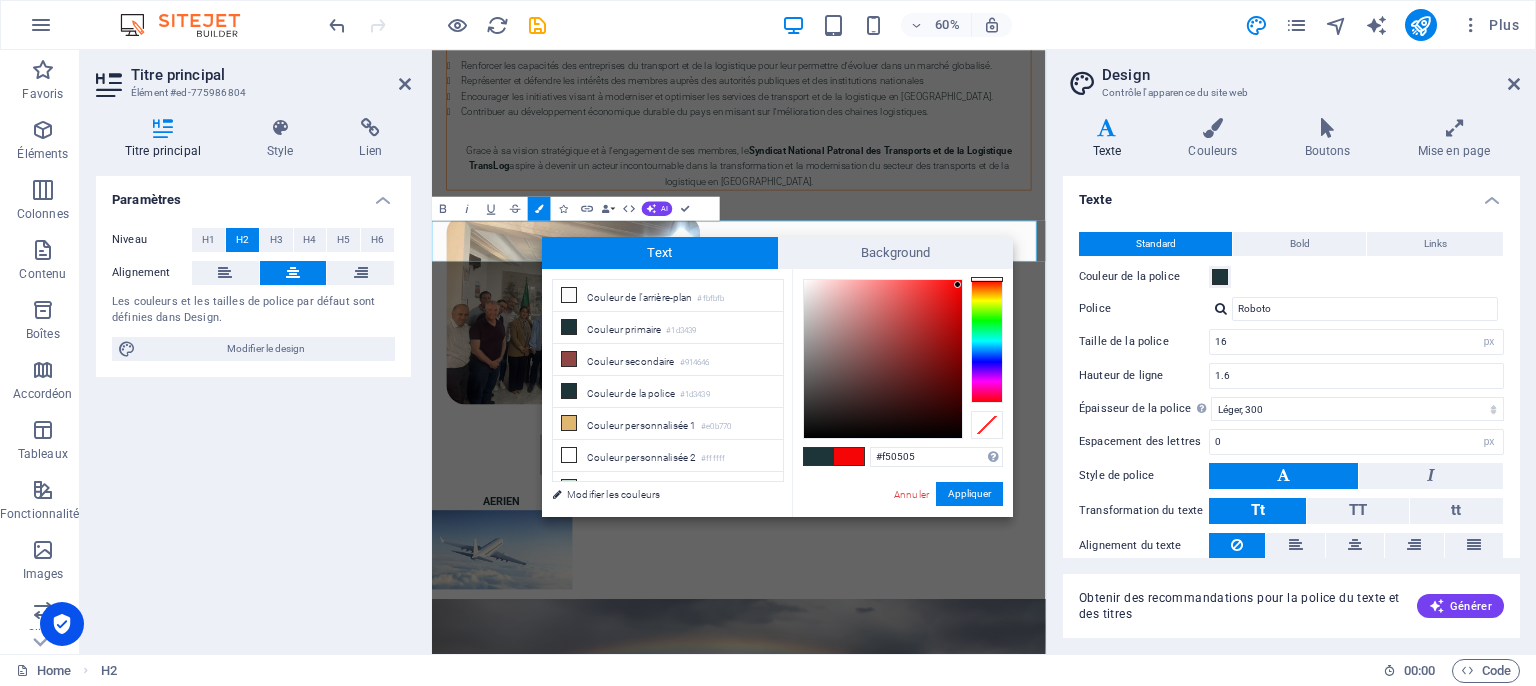 drag, startPoint x: 884, startPoint y: 342, endPoint x: 958, endPoint y: 285, distance: 93.40771 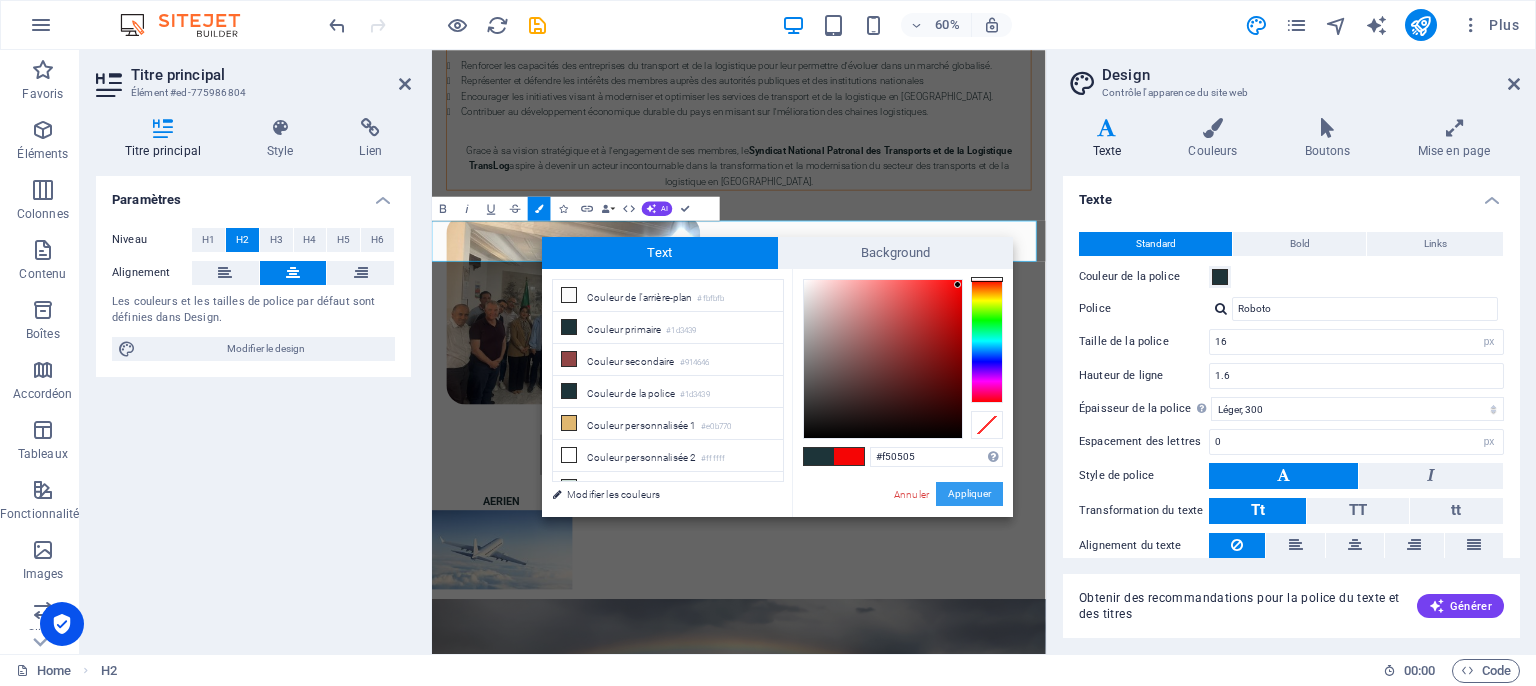 click on "Appliquer" at bounding box center (969, 494) 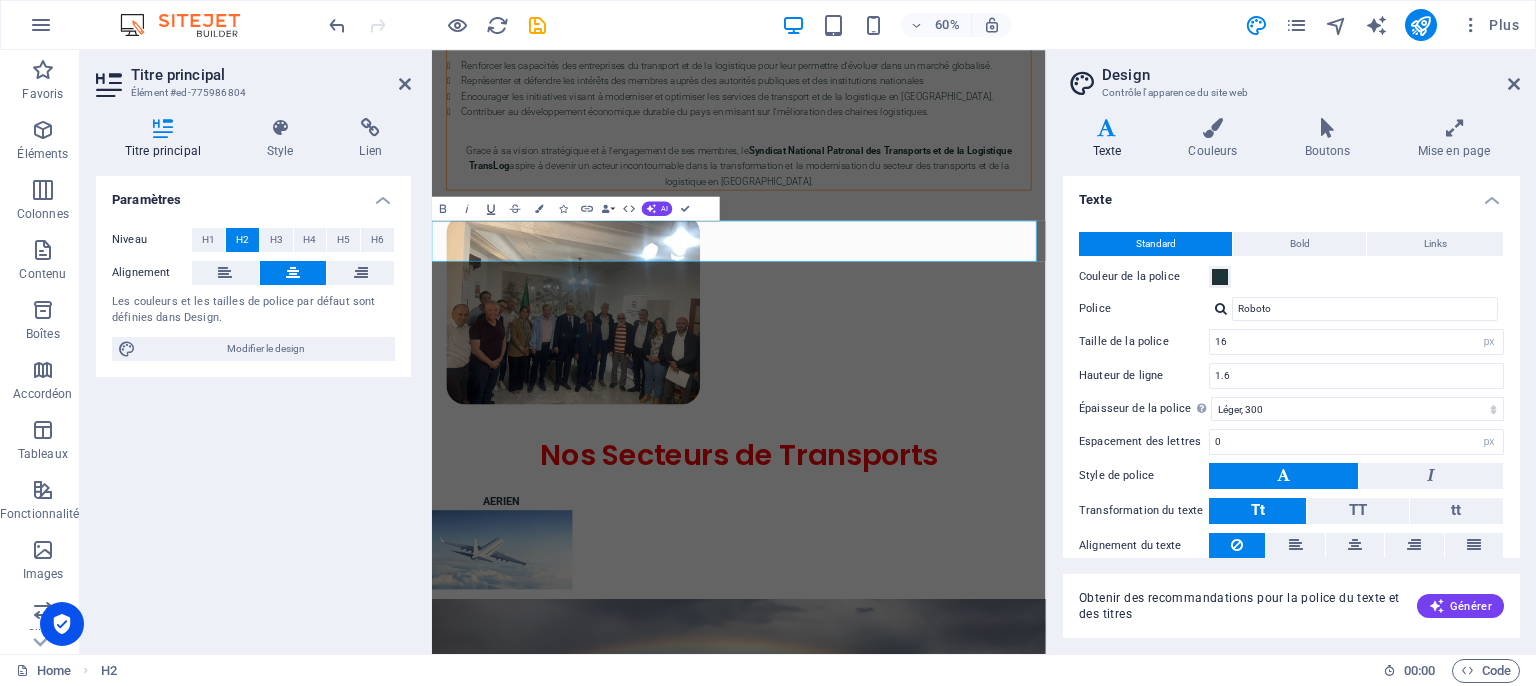 click 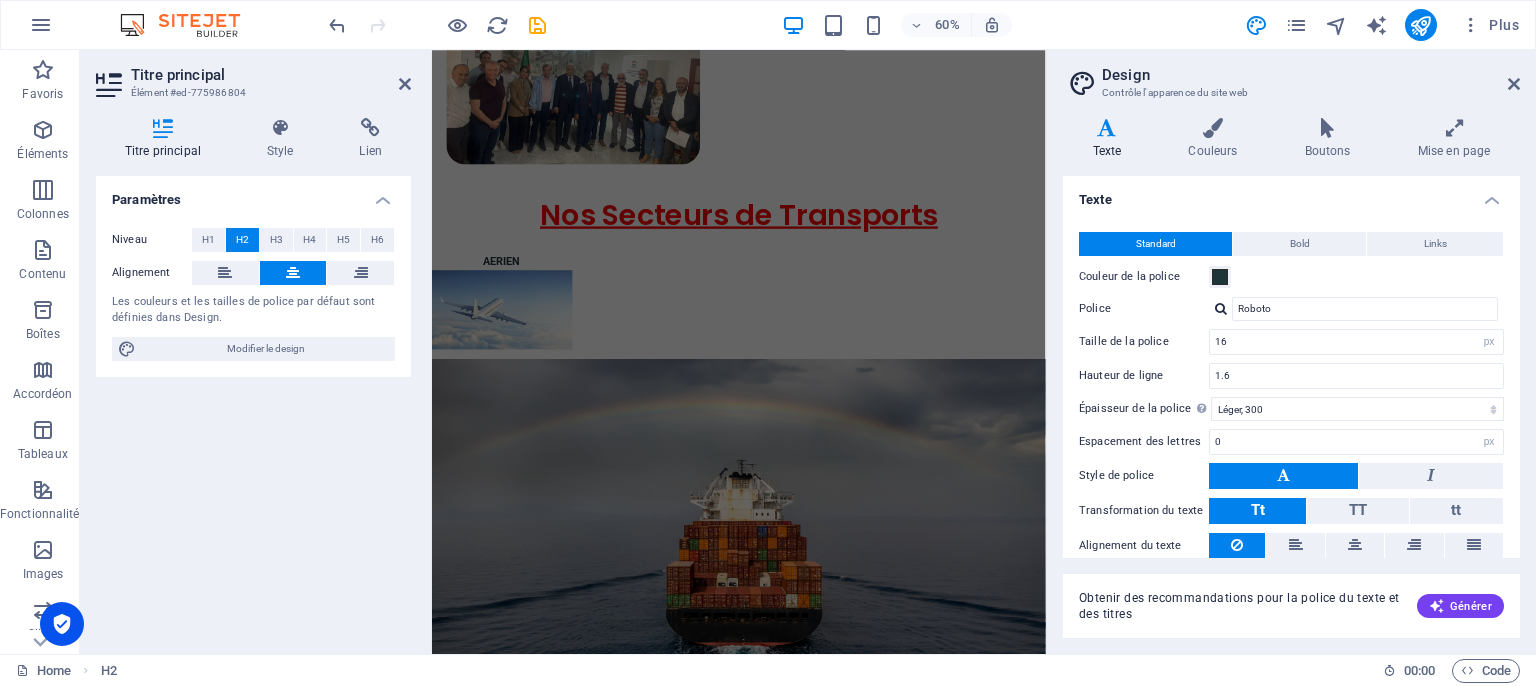 scroll, scrollTop: 4122, scrollLeft: 0, axis: vertical 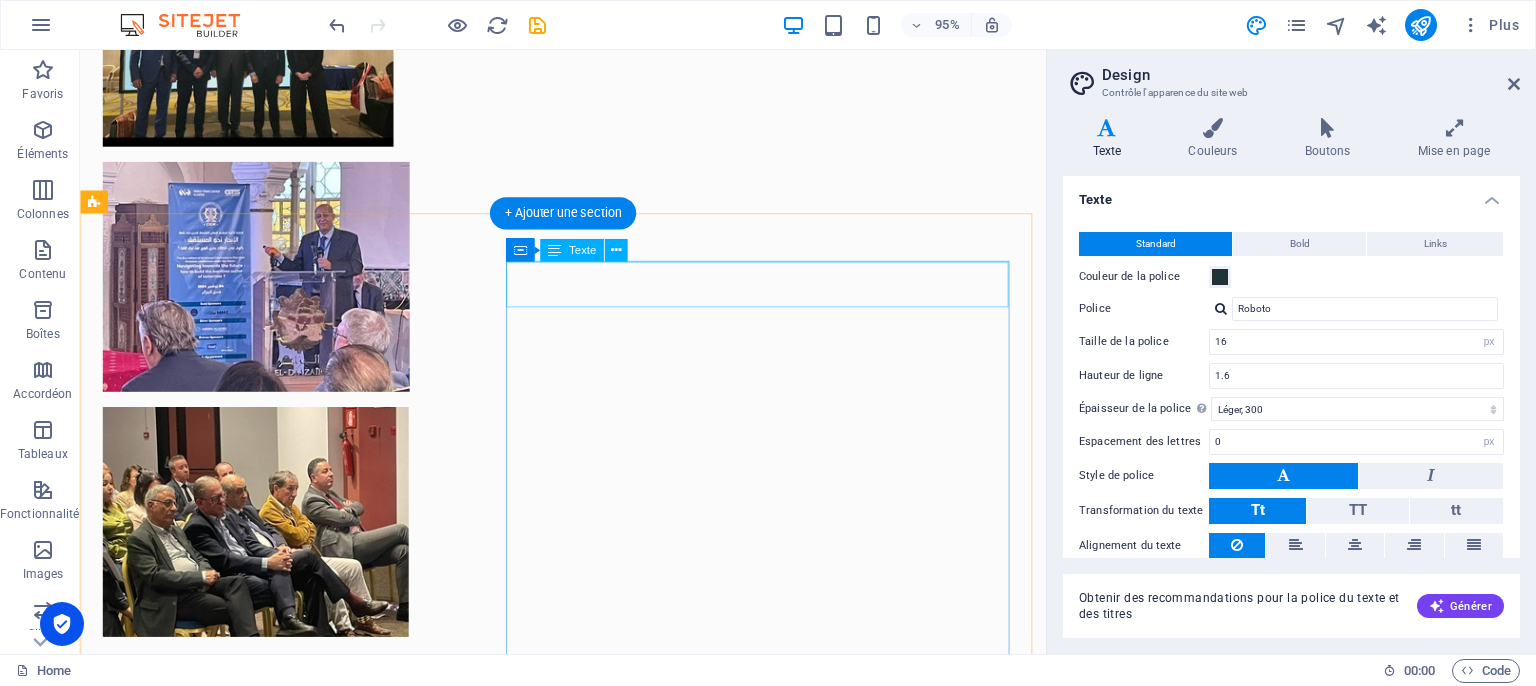 click on "OBJECTIFS" at bounding box center (588, 823) 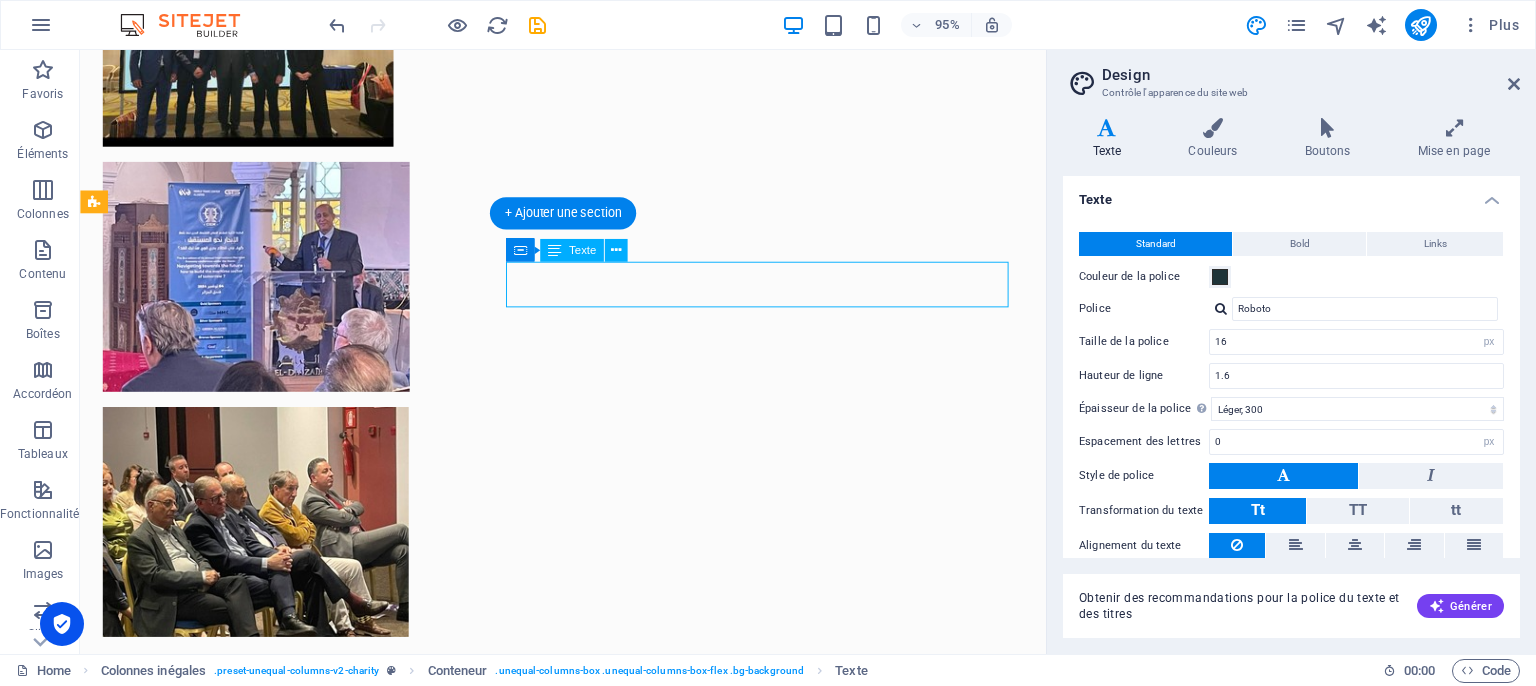 click on "OBJECTIFS" at bounding box center [588, 823] 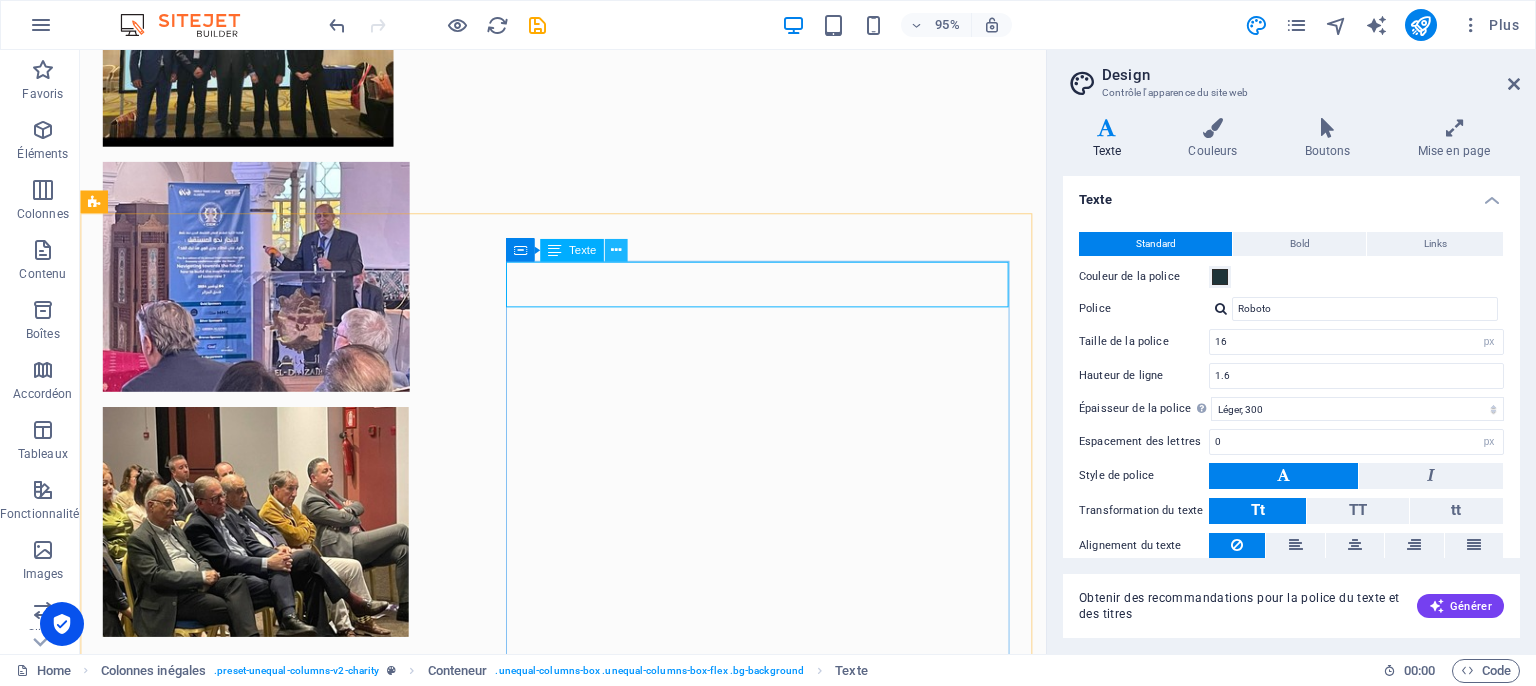 click at bounding box center (616, 251) 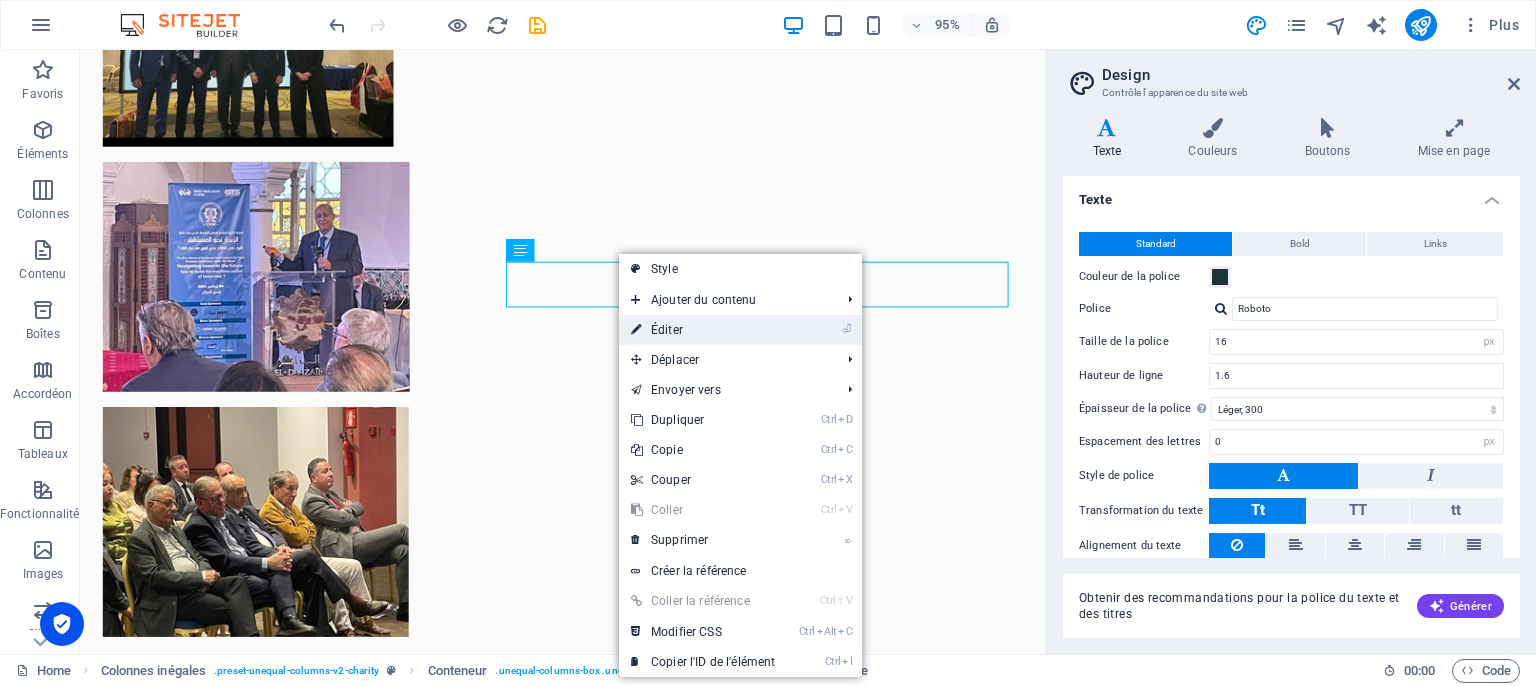 click on "⏎  Éditer" at bounding box center (703, 330) 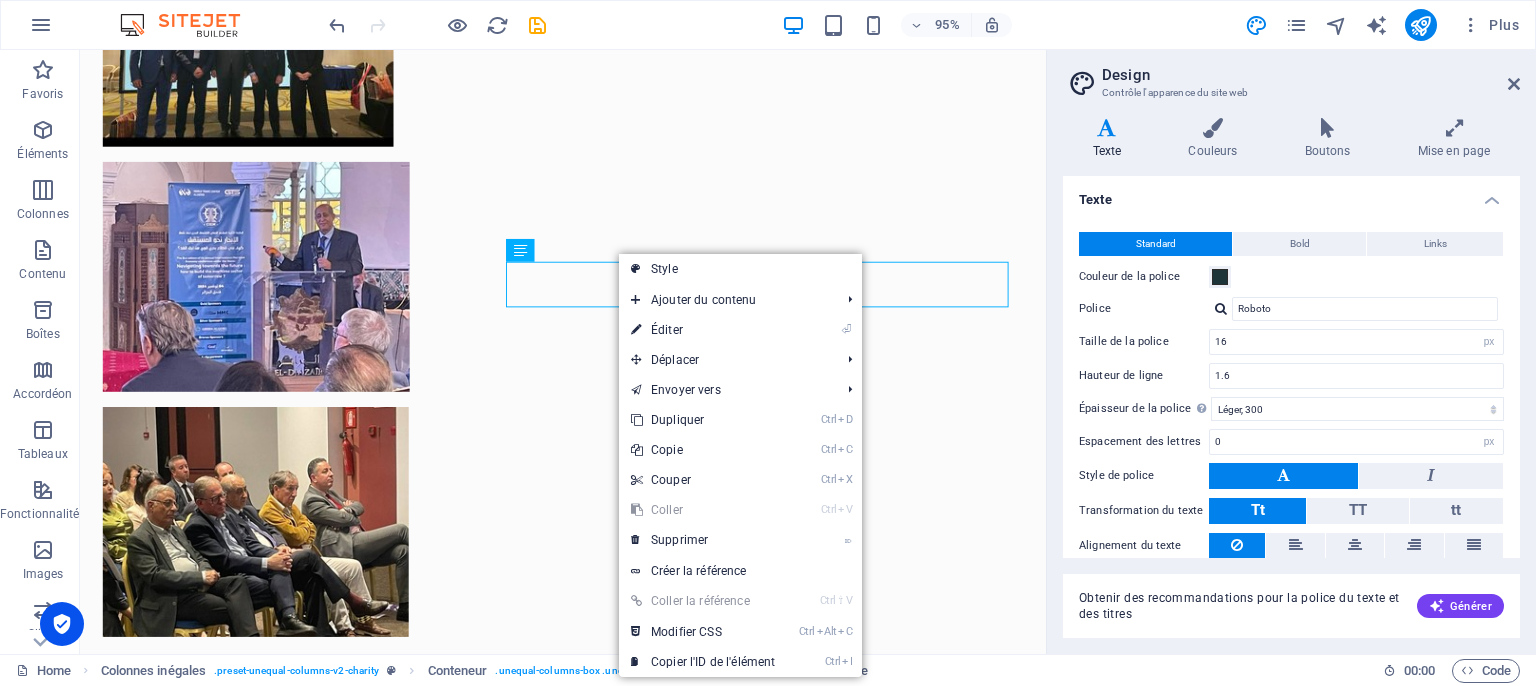 scroll, scrollTop: 2576, scrollLeft: 0, axis: vertical 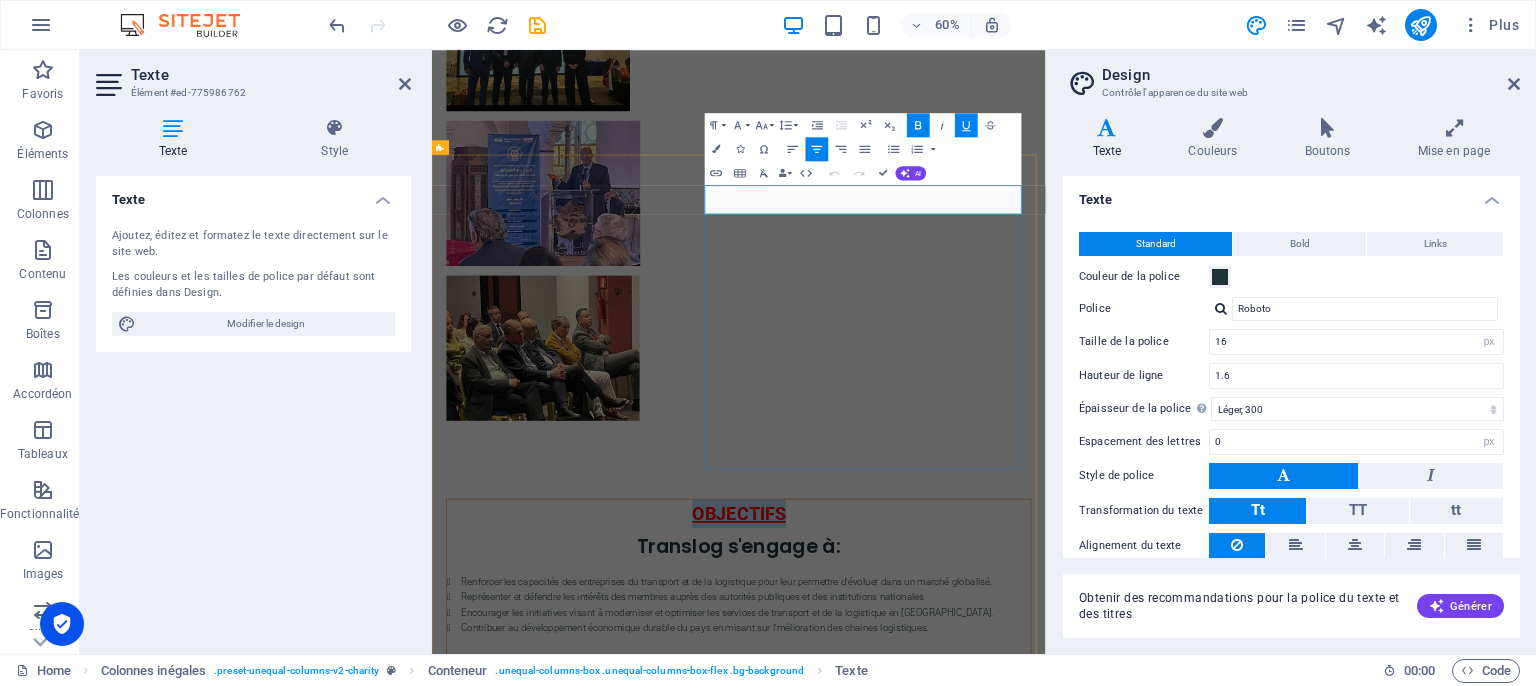 drag, startPoint x: 1074, startPoint y: 300, endPoint x: 1233, endPoint y: 297, distance: 159.0283 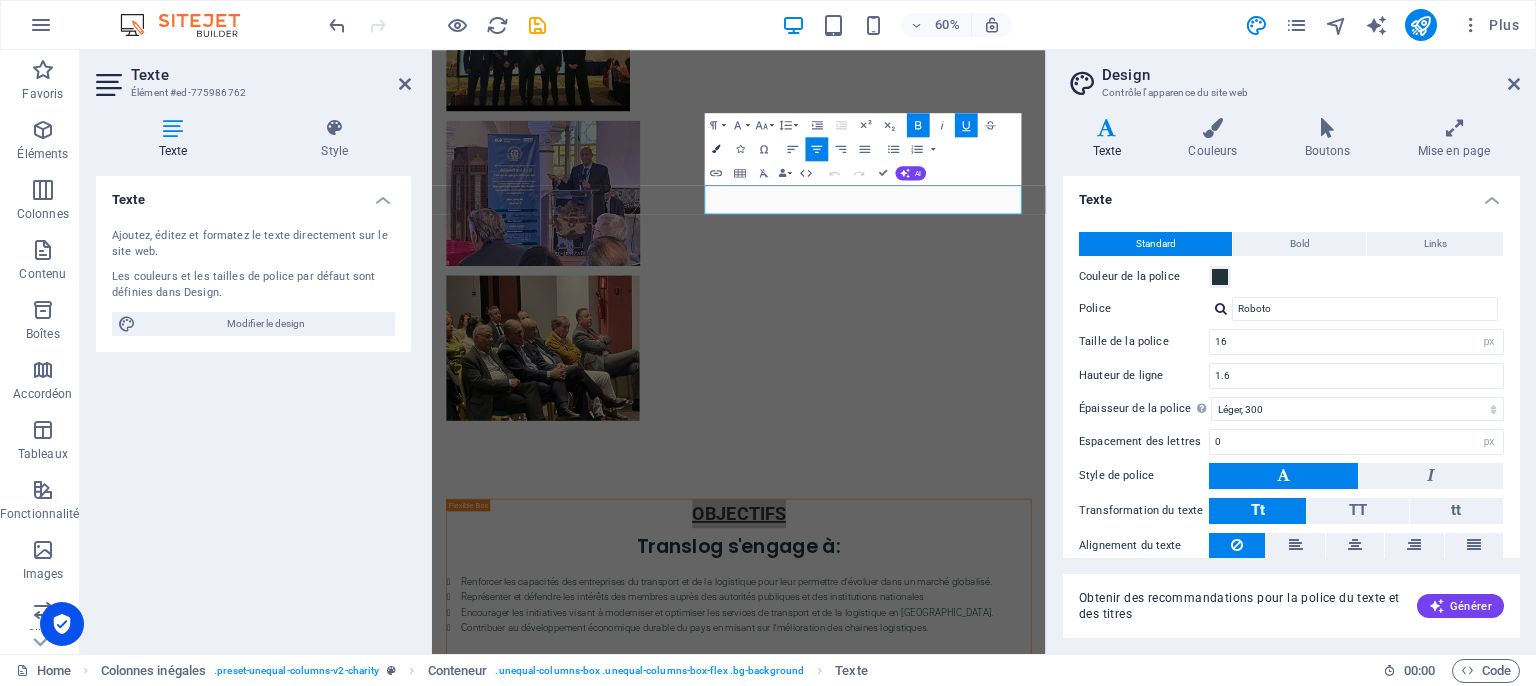click at bounding box center [716, 149] 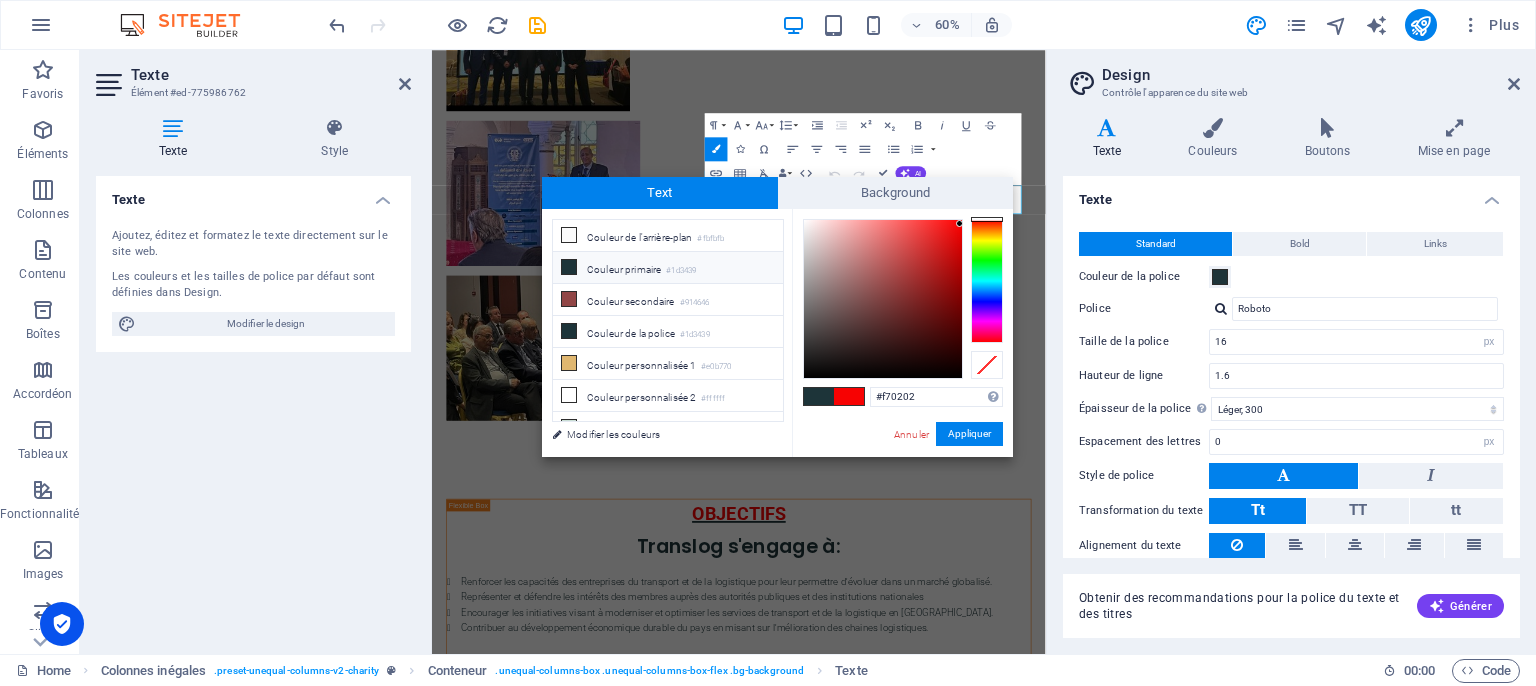 type on "#f50505" 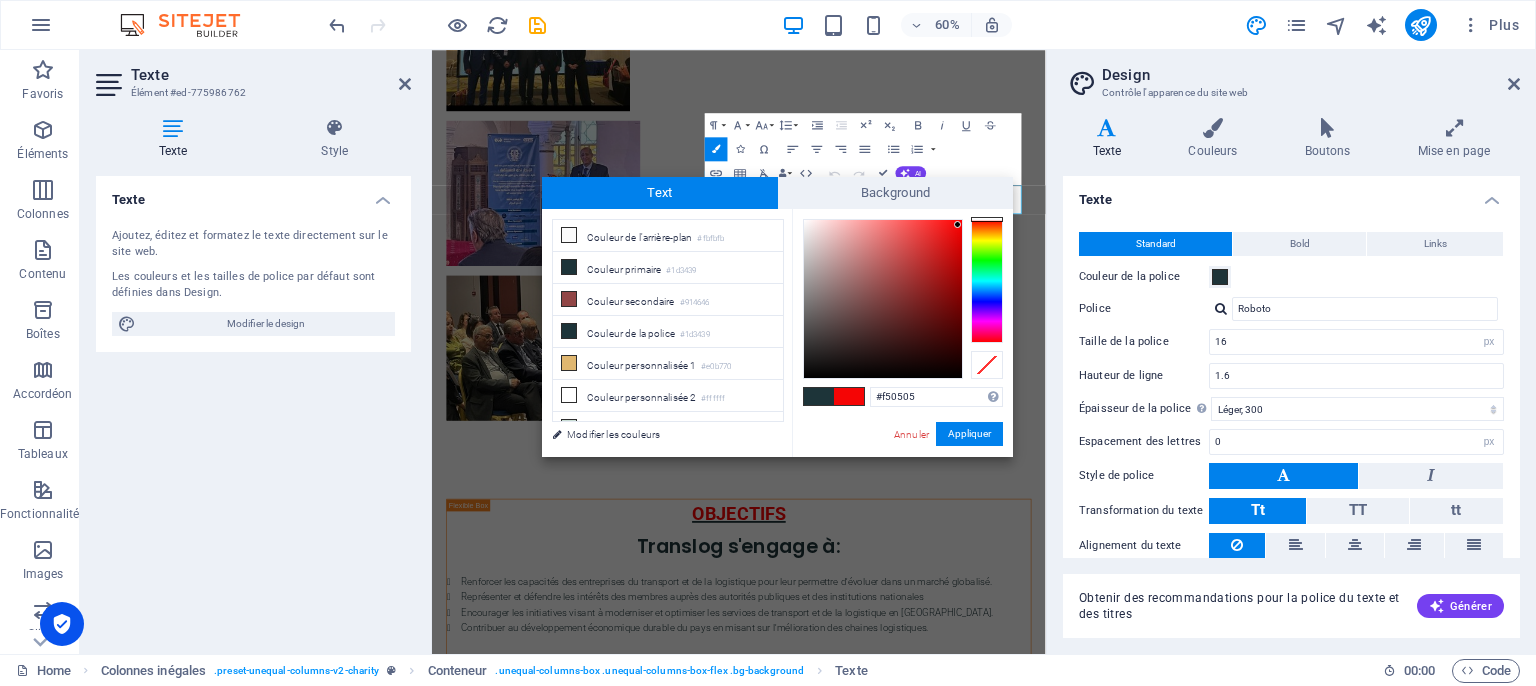 click at bounding box center (957, 224) 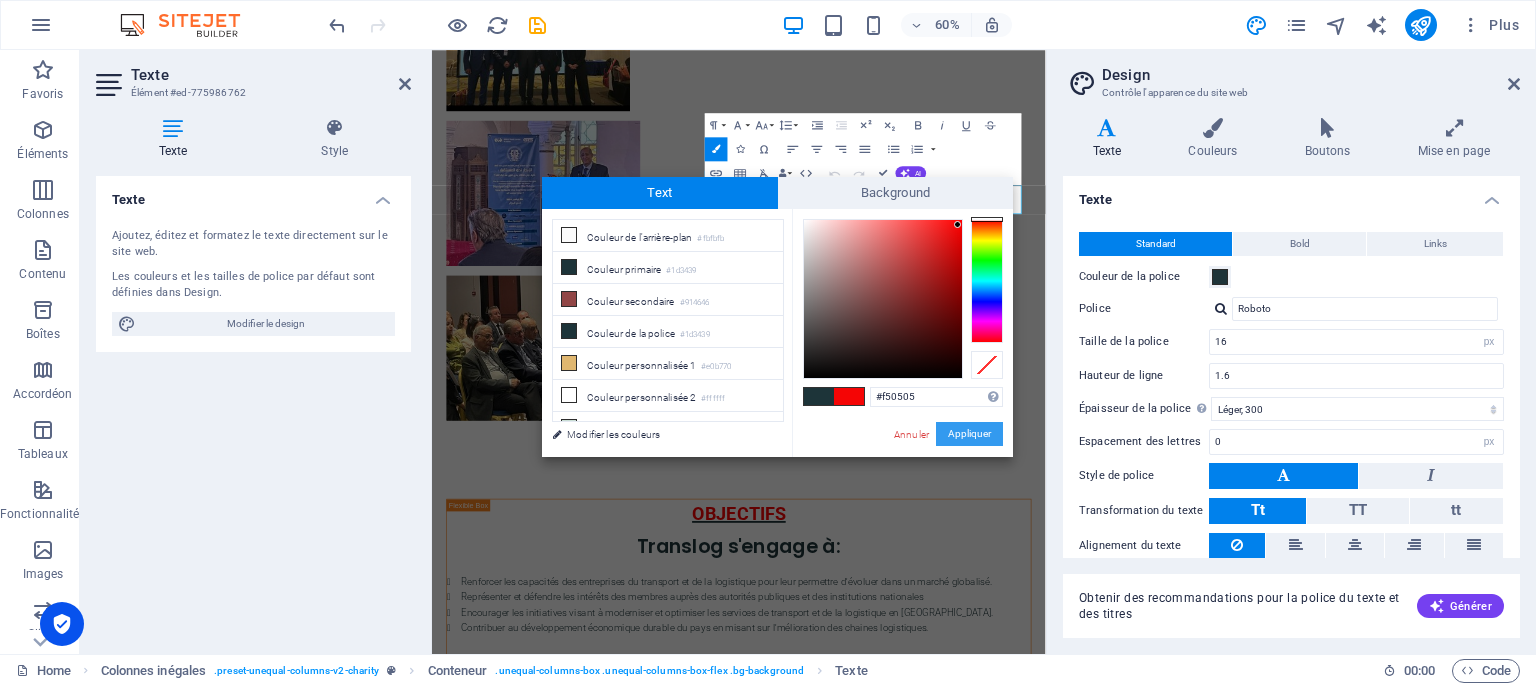 click on "Appliquer" at bounding box center (969, 434) 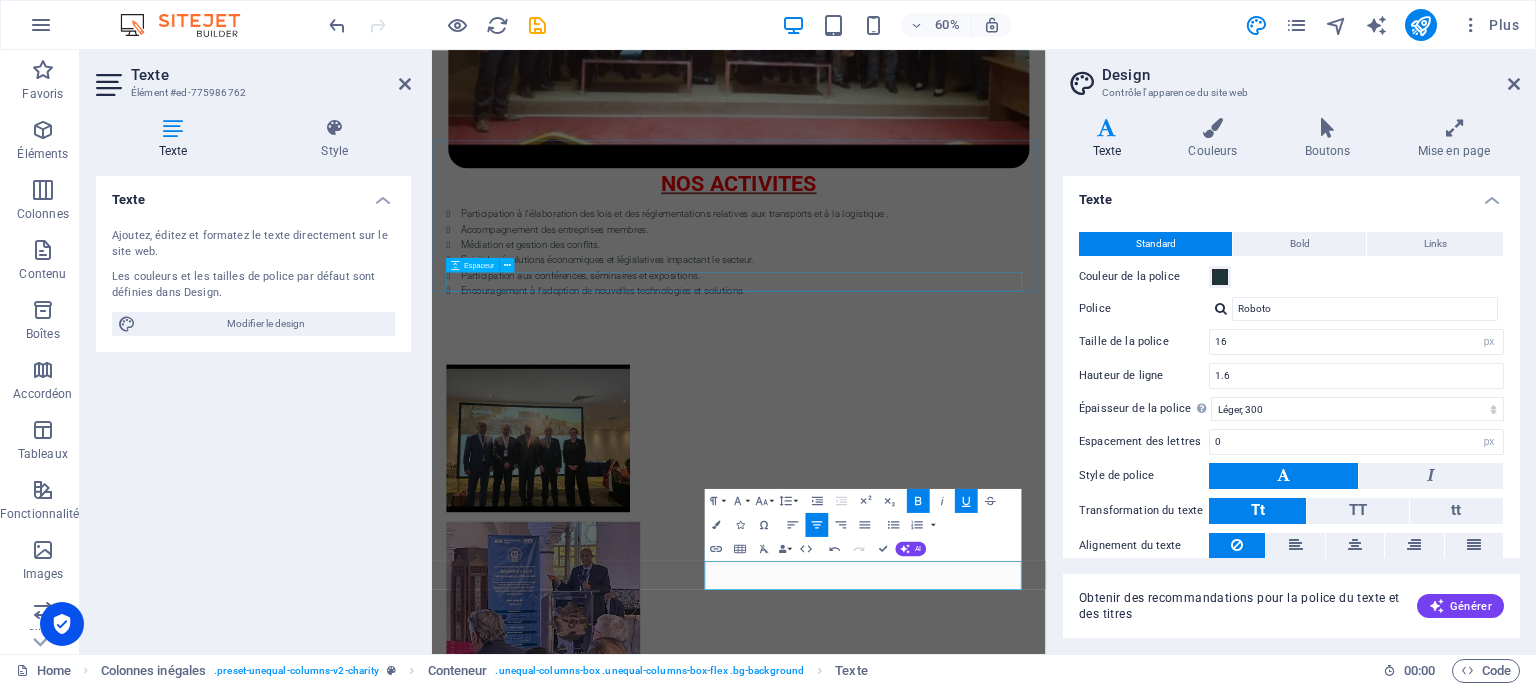 scroll, scrollTop: 1776, scrollLeft: 0, axis: vertical 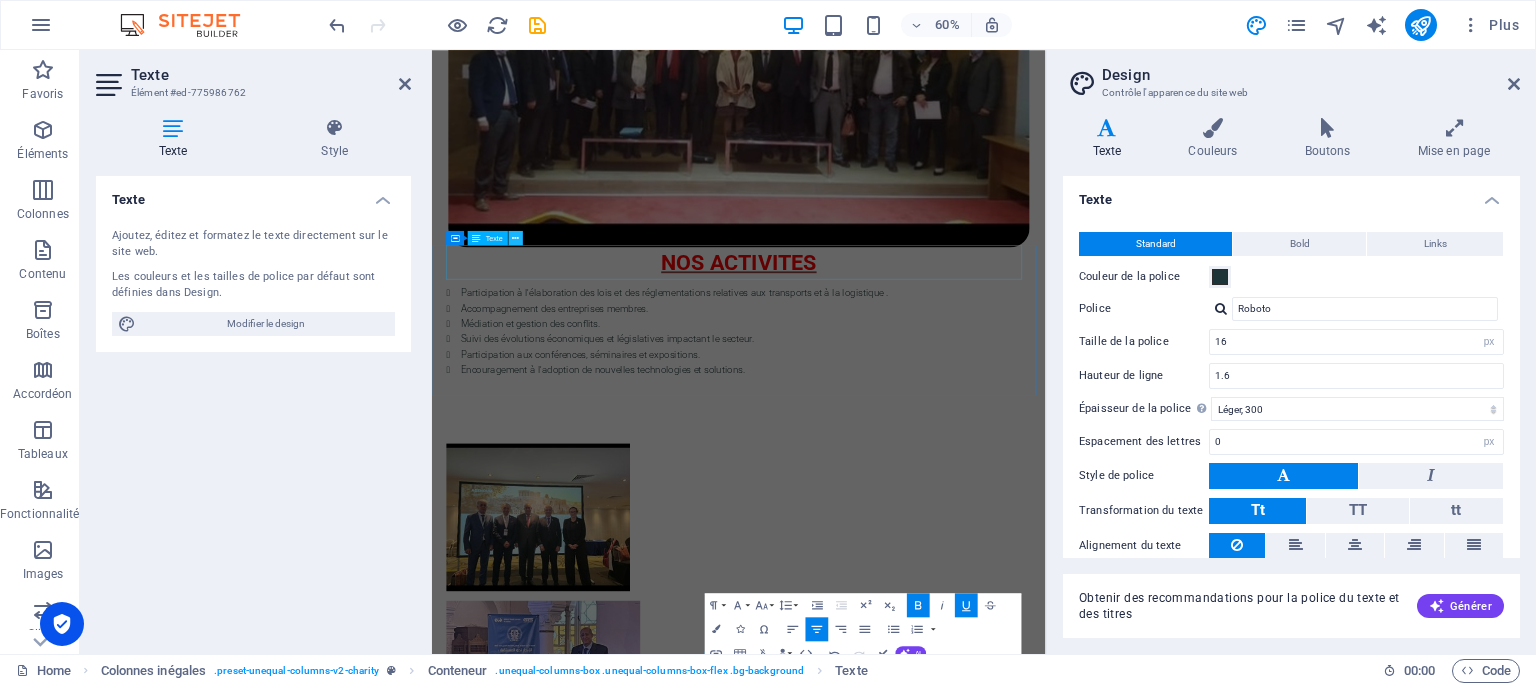 click at bounding box center [516, 237] 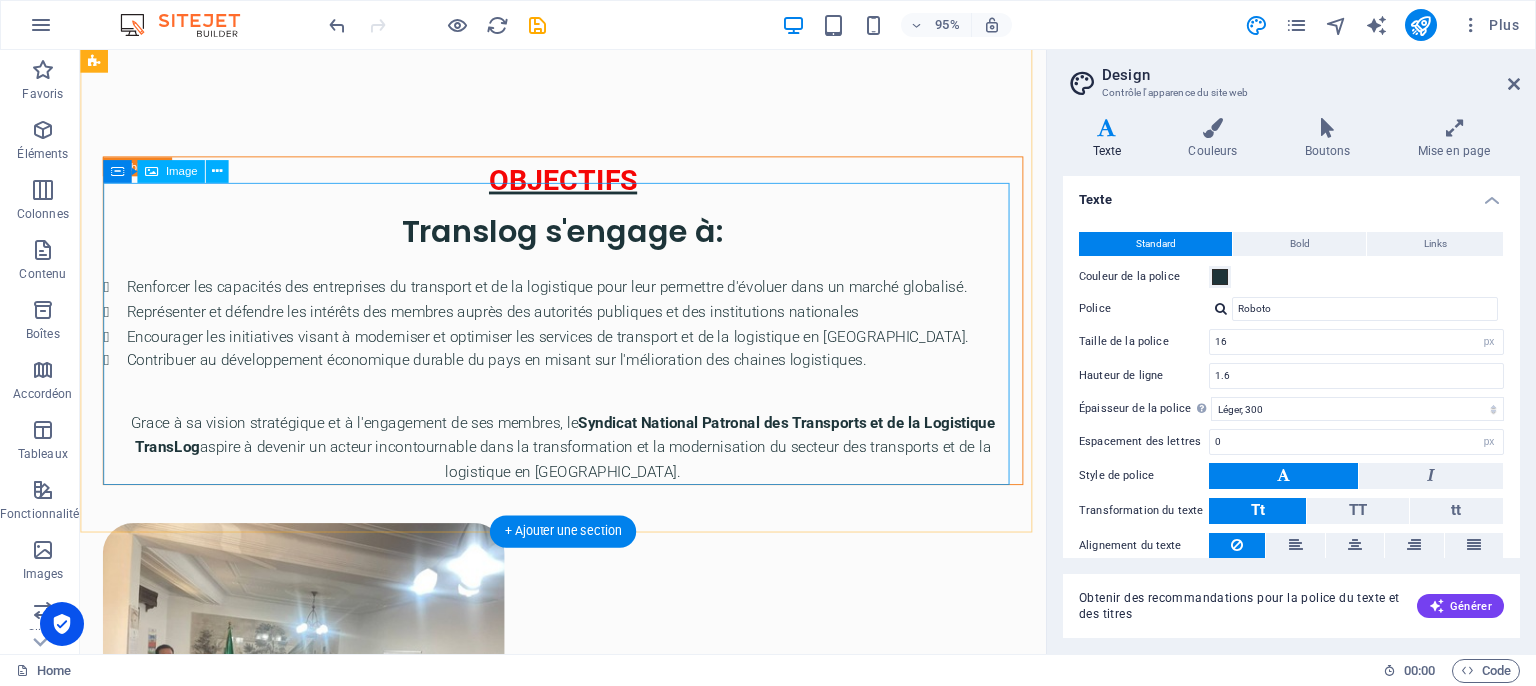 scroll, scrollTop: 2540, scrollLeft: 0, axis: vertical 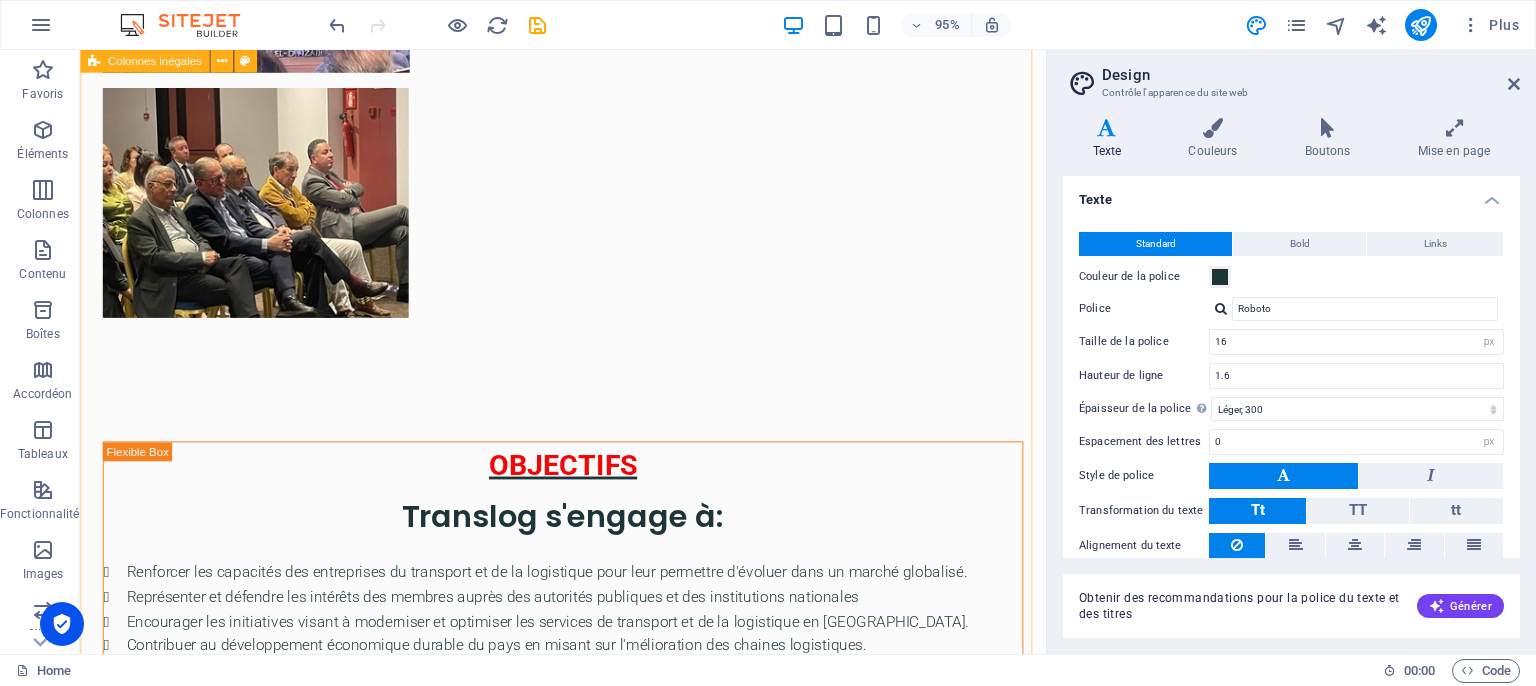 click on "OBJECTIFS Translog s'engage à: Renforcer les capacités des entreprises du transport et de la logistique pour leur permettre d'évoluer dans un marché globalisé. Représenter et défendre les intérêts des membres auprès des autorités publiques et des institutions nationales Encourager les initiatives visant à moderniser et optimiser les services de transport et de la logistique en [GEOGRAPHIC_DATA]. Contribuer au développement économique durable du pays en misant sur l'mélioration des chaines logistiques. [PERSON_NAME] à sa vision stratégique et à l'engagement de ses membres, le  Syndicat National Patronal des Transports et de la Logistique TransLog  aspire à devenir un acteur incontournable dans la transformation et la modernisation du secteur des transports et de la logistique en [GEOGRAPHIC_DATA]." at bounding box center [588, 813] 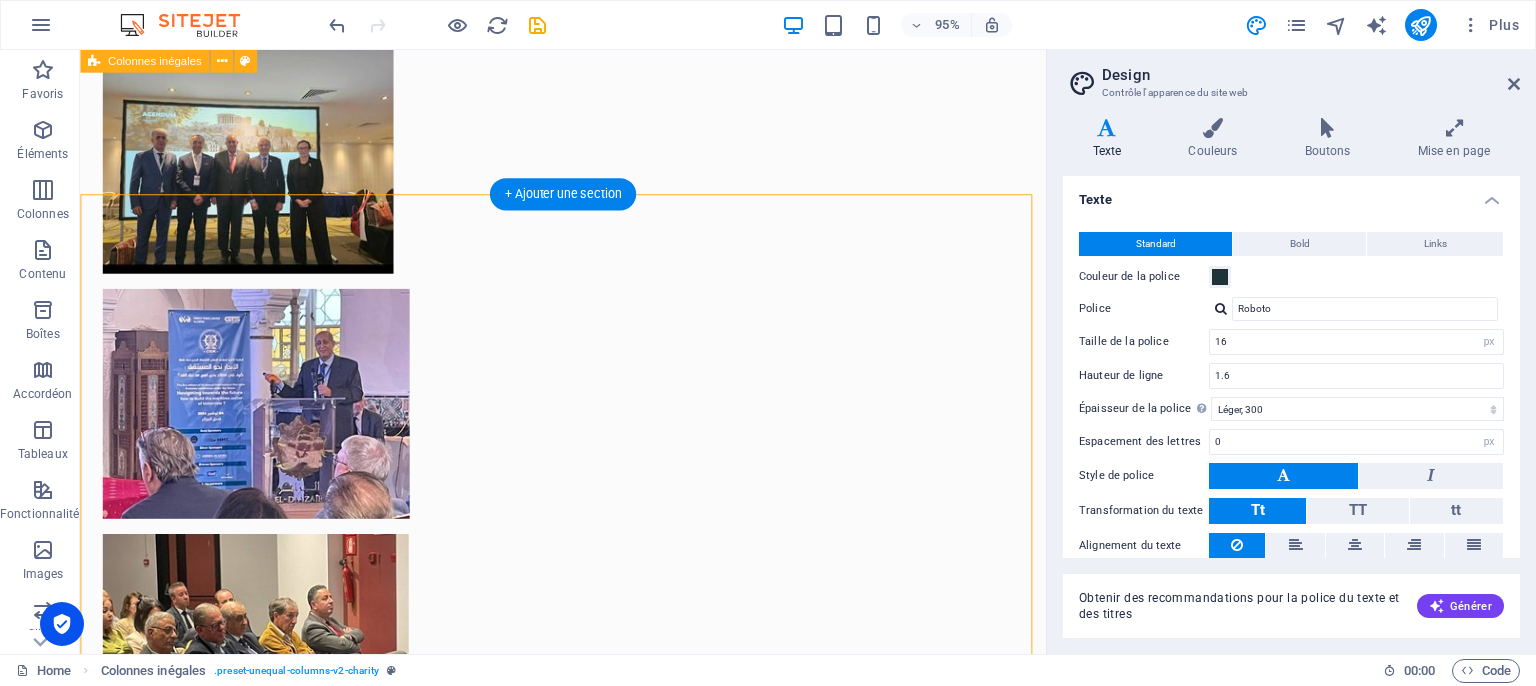 scroll, scrollTop: 2040, scrollLeft: 0, axis: vertical 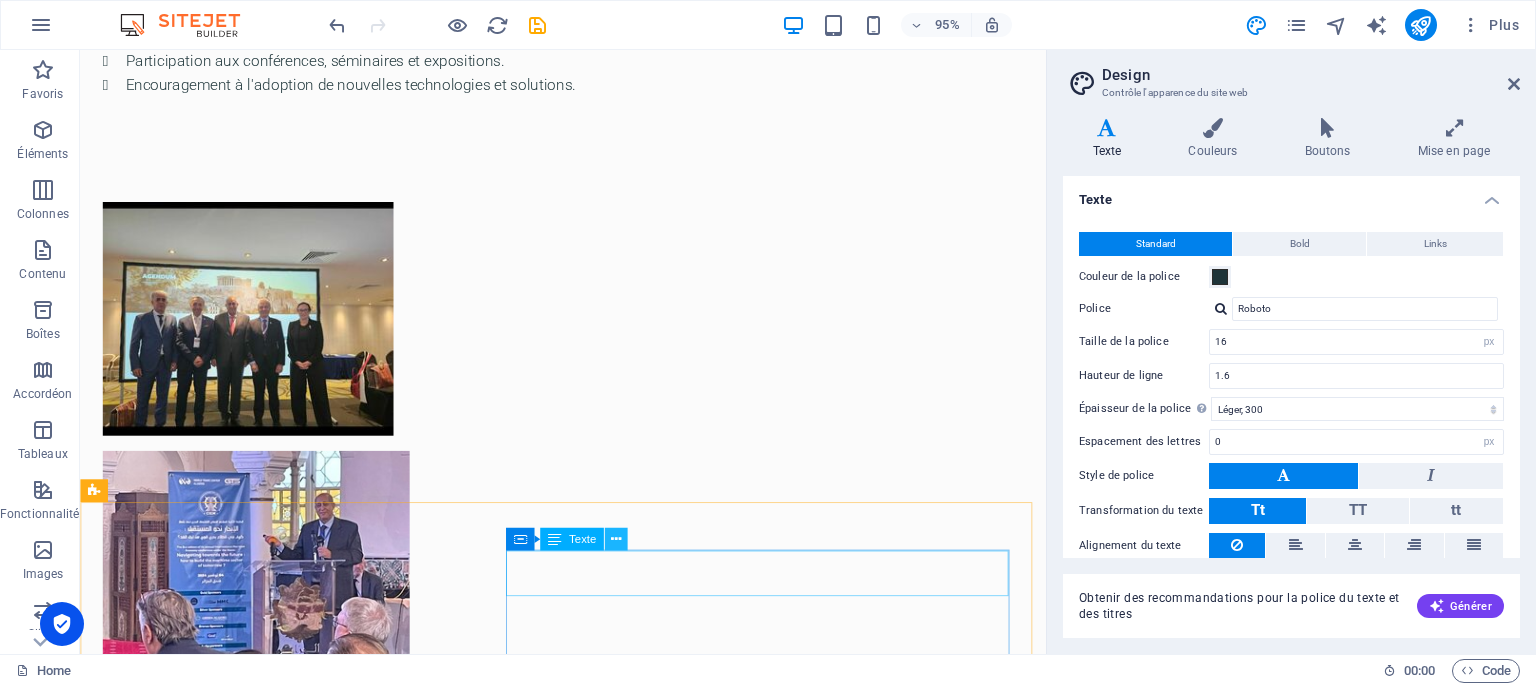click at bounding box center (616, 539) 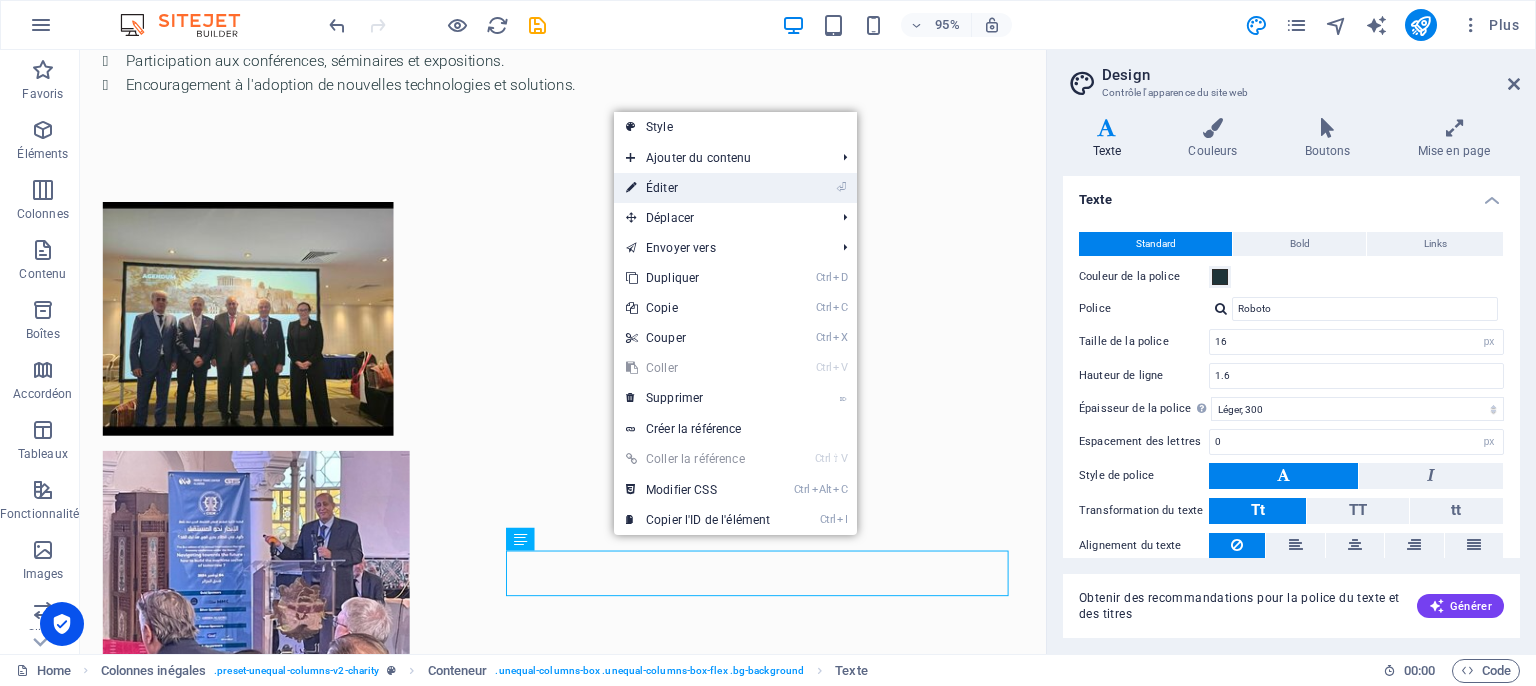 click on "⏎  Éditer" at bounding box center [698, 188] 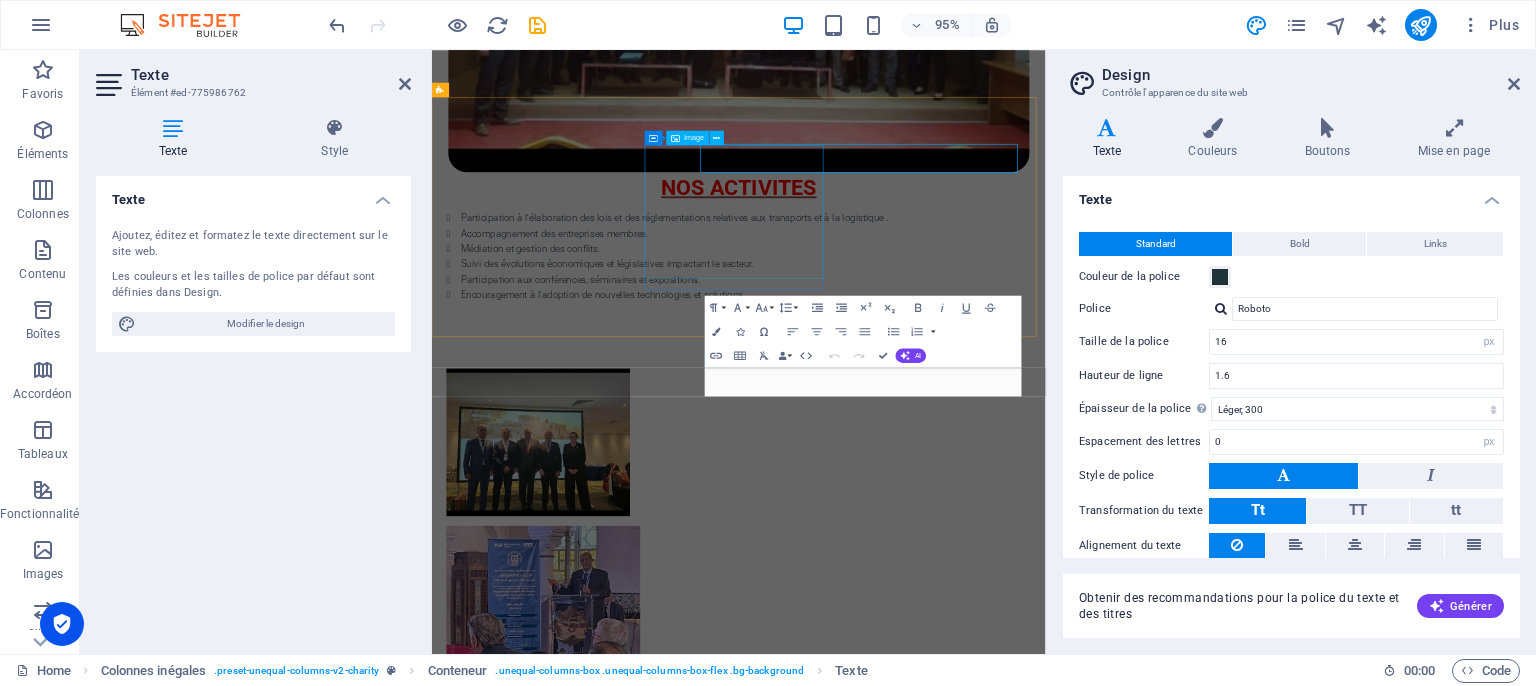 scroll, scrollTop: 2272, scrollLeft: 0, axis: vertical 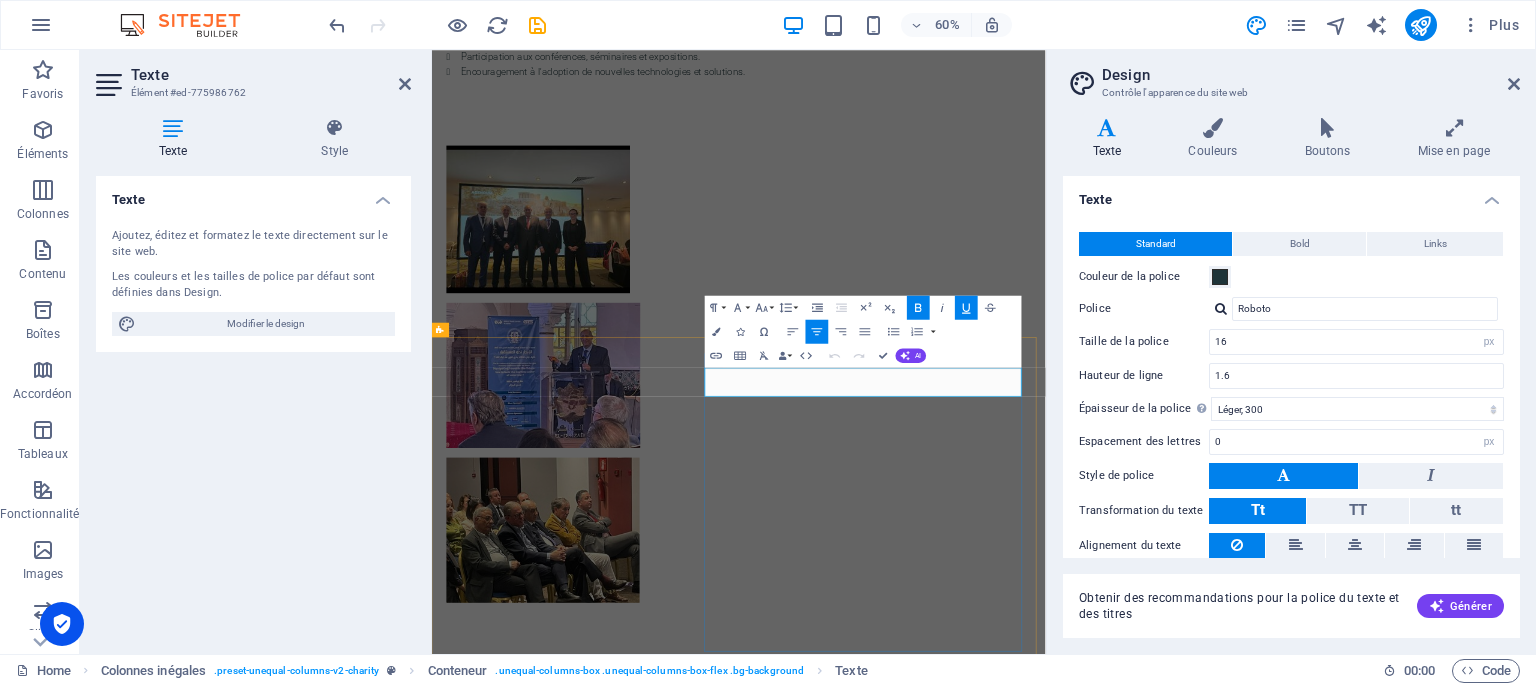 drag, startPoint x: 1069, startPoint y: 608, endPoint x: 1263, endPoint y: 613, distance: 194.06442 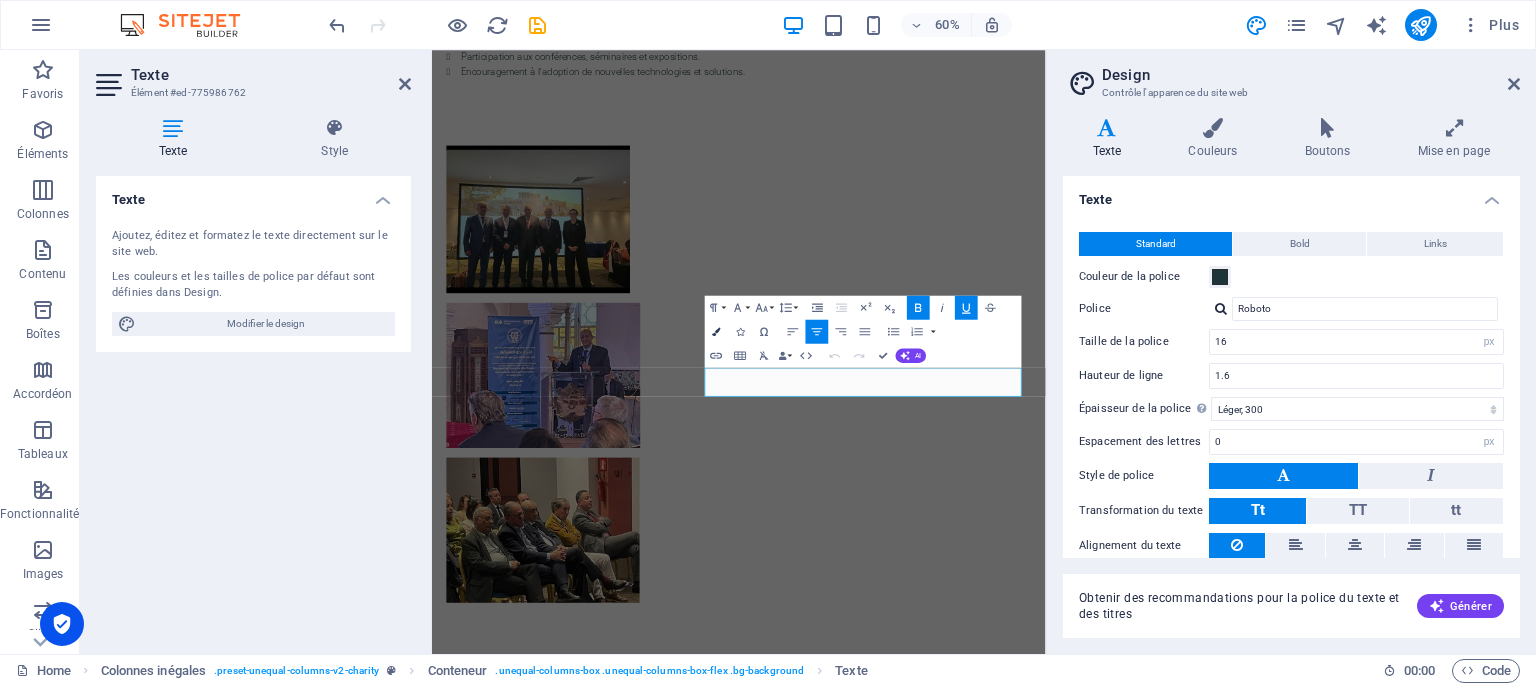 click on "Colors" at bounding box center [716, 331] 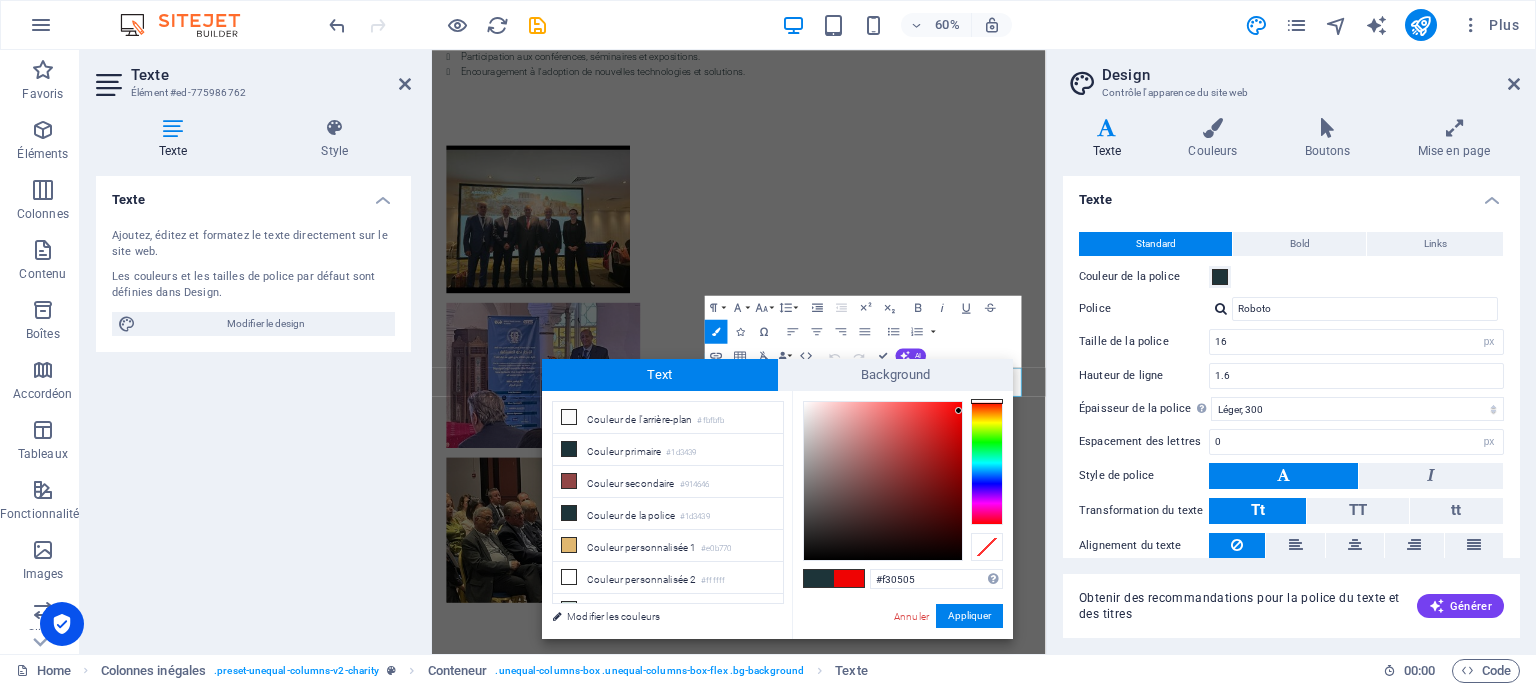 type on "#f30606" 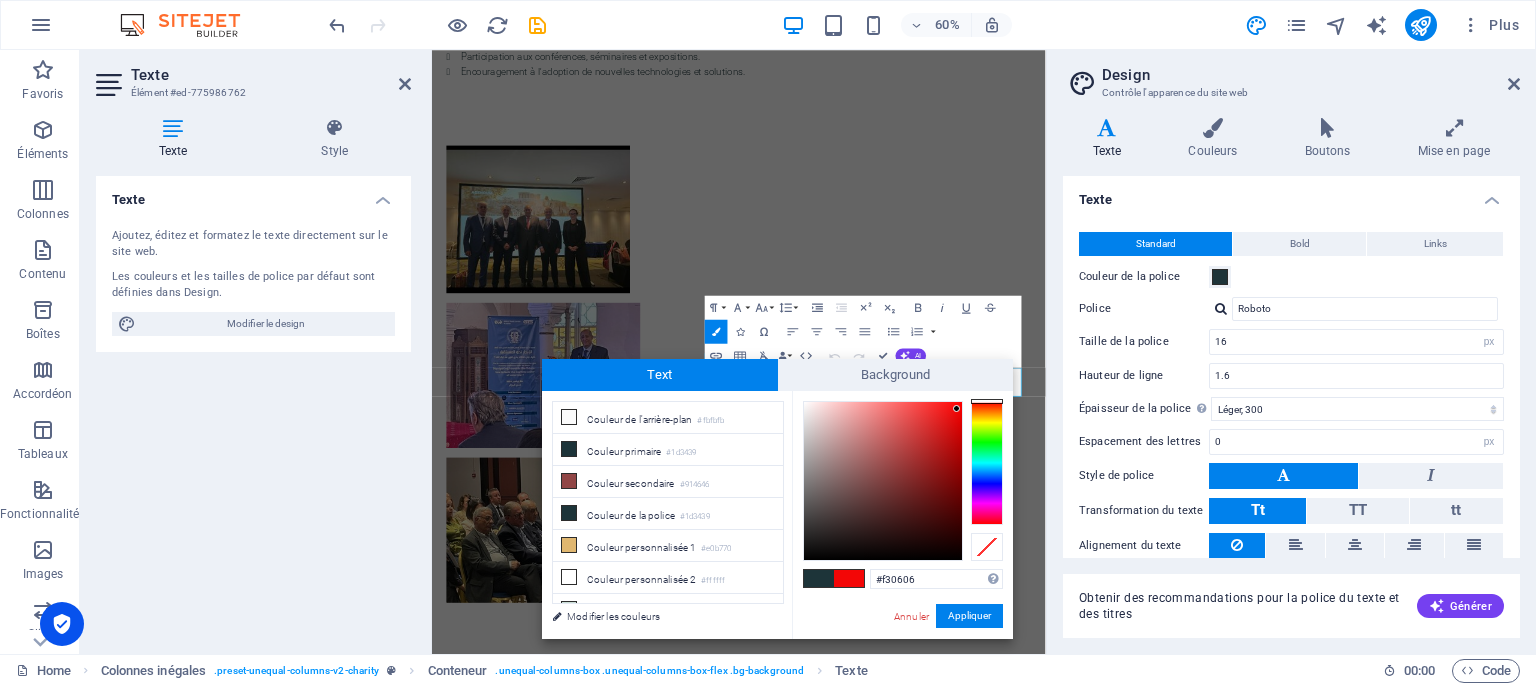 click at bounding box center [883, 481] 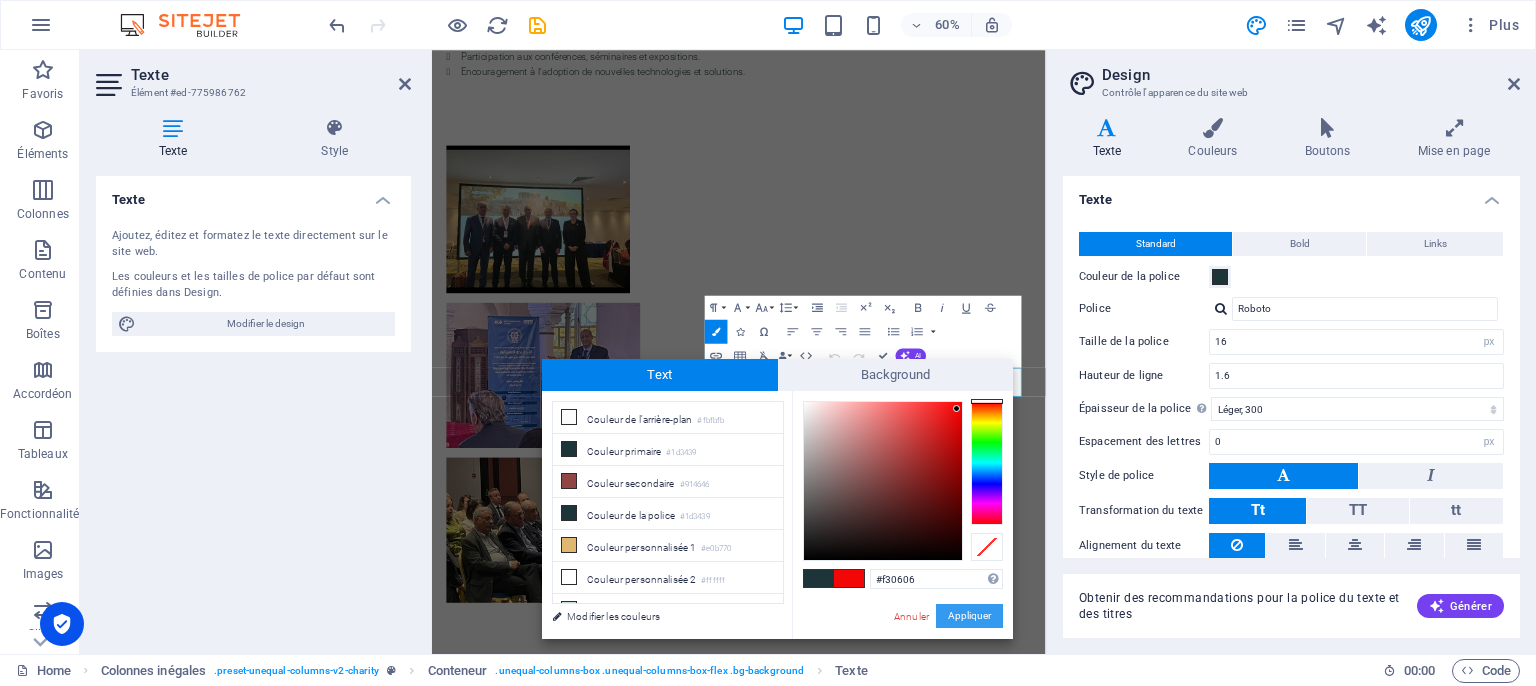 click on "Appliquer" at bounding box center [969, 616] 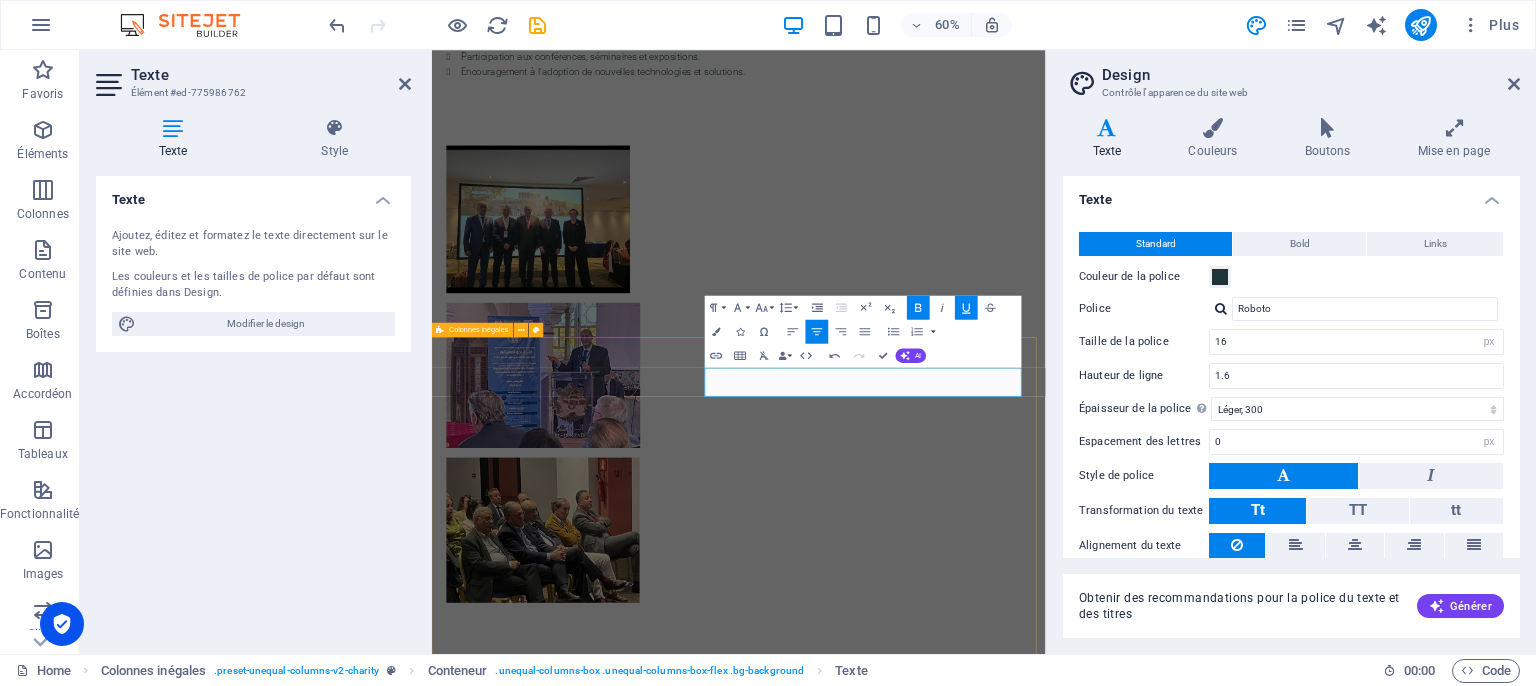 click on "OBJECTIFS Translog s'engage à: Renforcer les capacités des entreprises du transport et de la logistique pour leur permettre d'évoluer dans un marché globalisé. Représenter et défendre les intérêts des membres auprès des autorités publiques et des institutions nationales Encourager les initiatives visant à moderniser et optimiser les services de transport et de la logistique en [GEOGRAPHIC_DATA]. Contribuer au développement économique durable du pays en misant sur l'mélioration des chaines logistiques. [PERSON_NAME] à sa vision stratégique et à l'engagement de ses membres, le  Syndicat National Patronal des Transports et de la Logistique TransLog  aspire à devenir un acteur incontournable dans la transformation et la modernisation du secteur des transports et de la logistique en [GEOGRAPHIC_DATA]." at bounding box center (943, 1452) 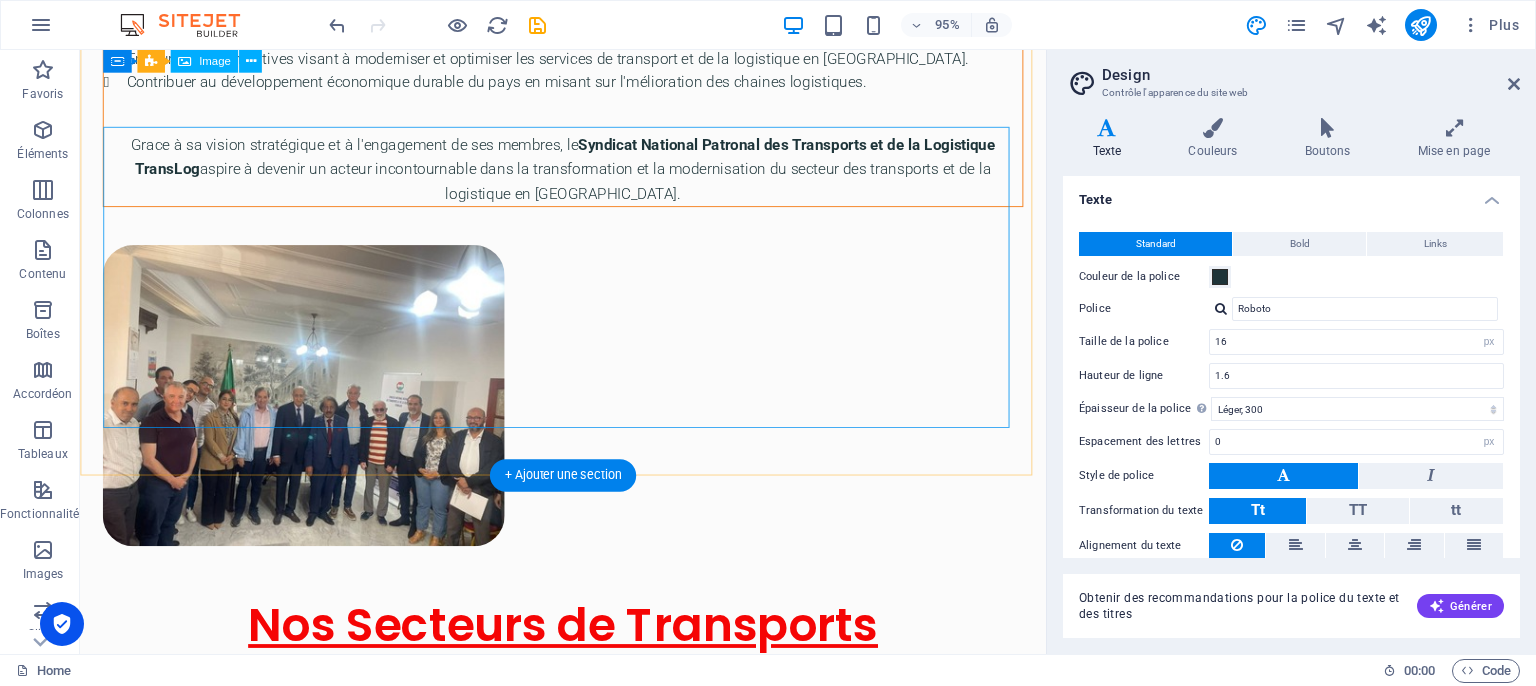scroll, scrollTop: 2900, scrollLeft: 0, axis: vertical 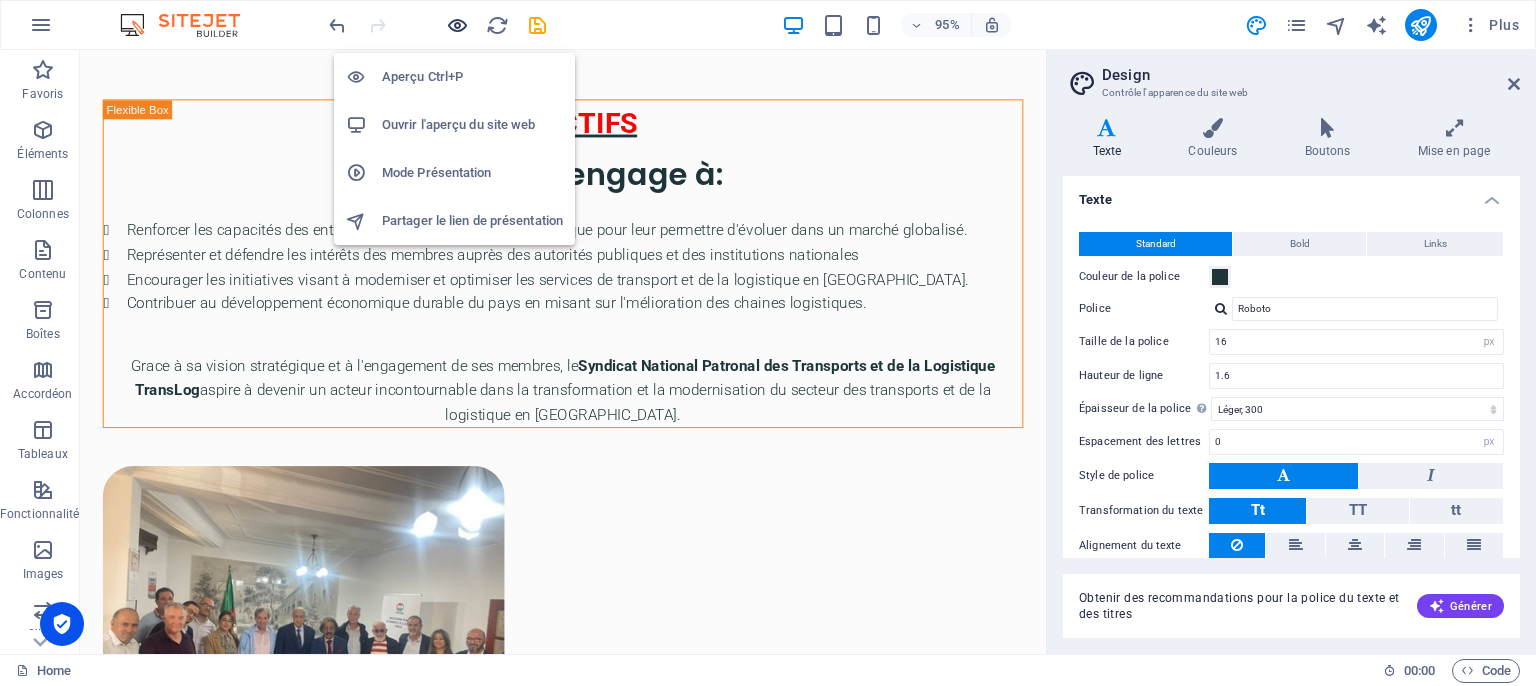 click at bounding box center (457, 25) 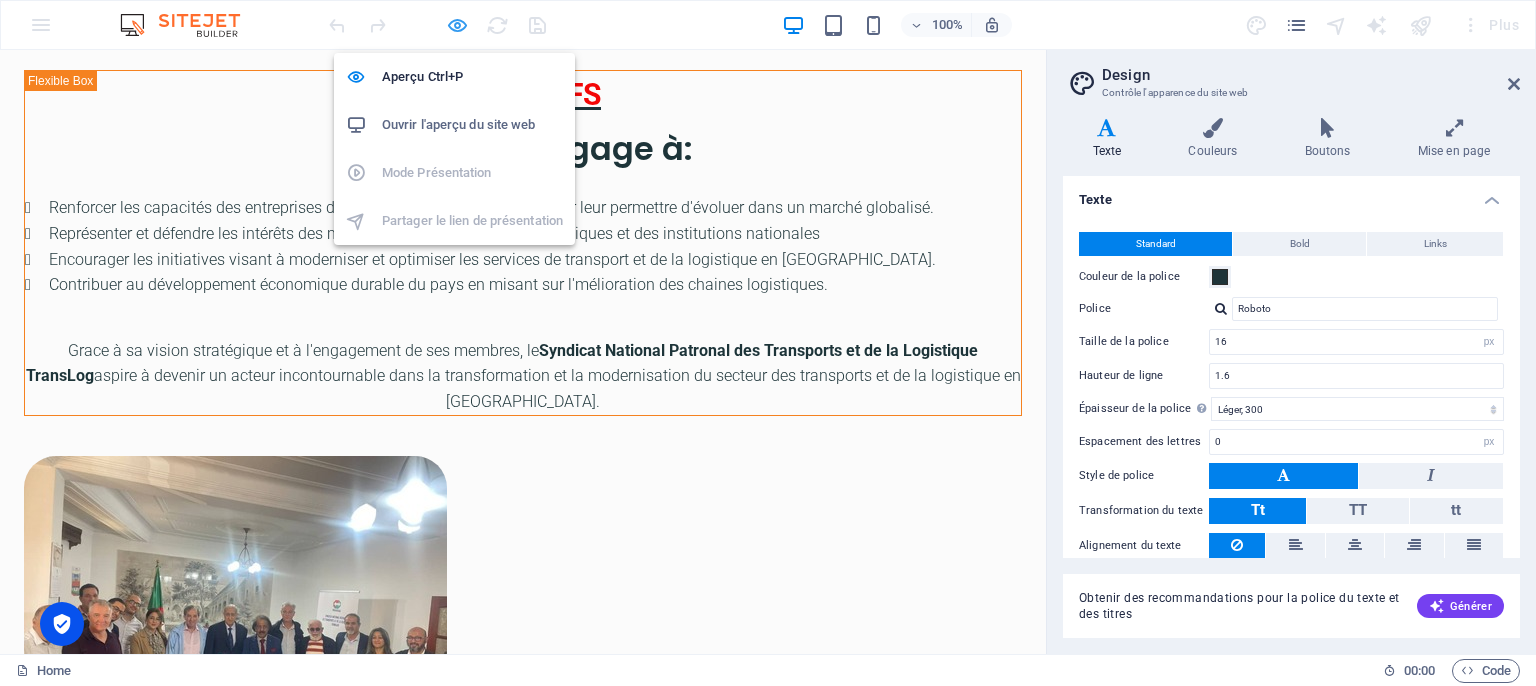 scroll, scrollTop: 2876, scrollLeft: 0, axis: vertical 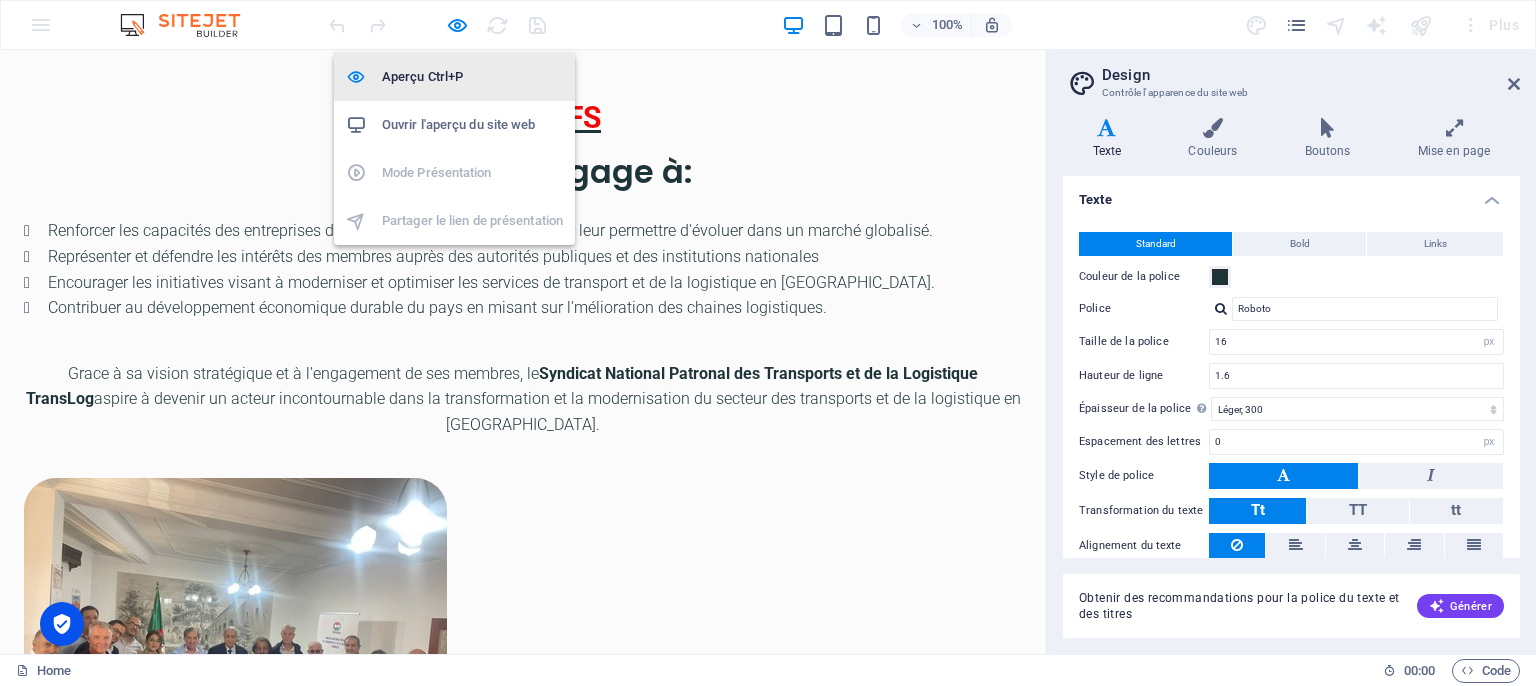 click on "Aperçu Ctrl+P" at bounding box center (472, 77) 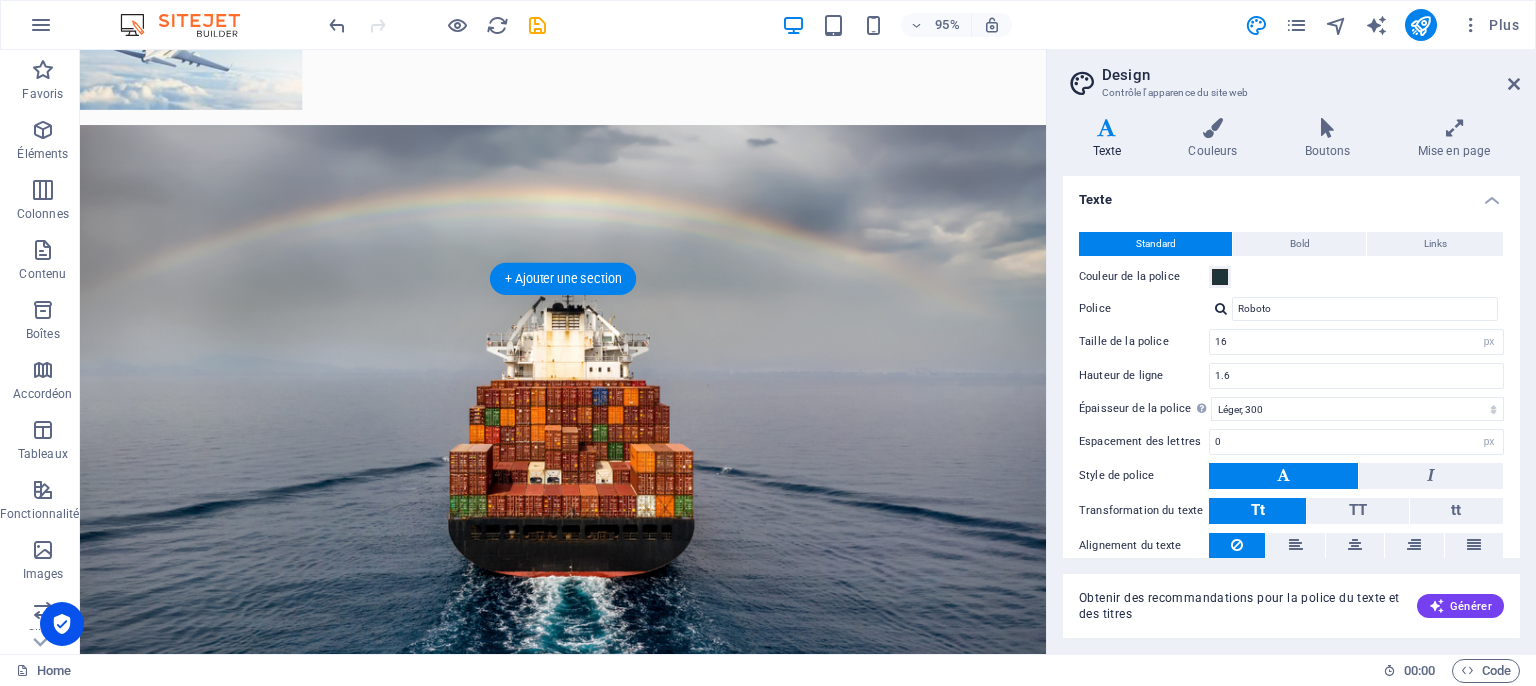 scroll, scrollTop: 4119, scrollLeft: 0, axis: vertical 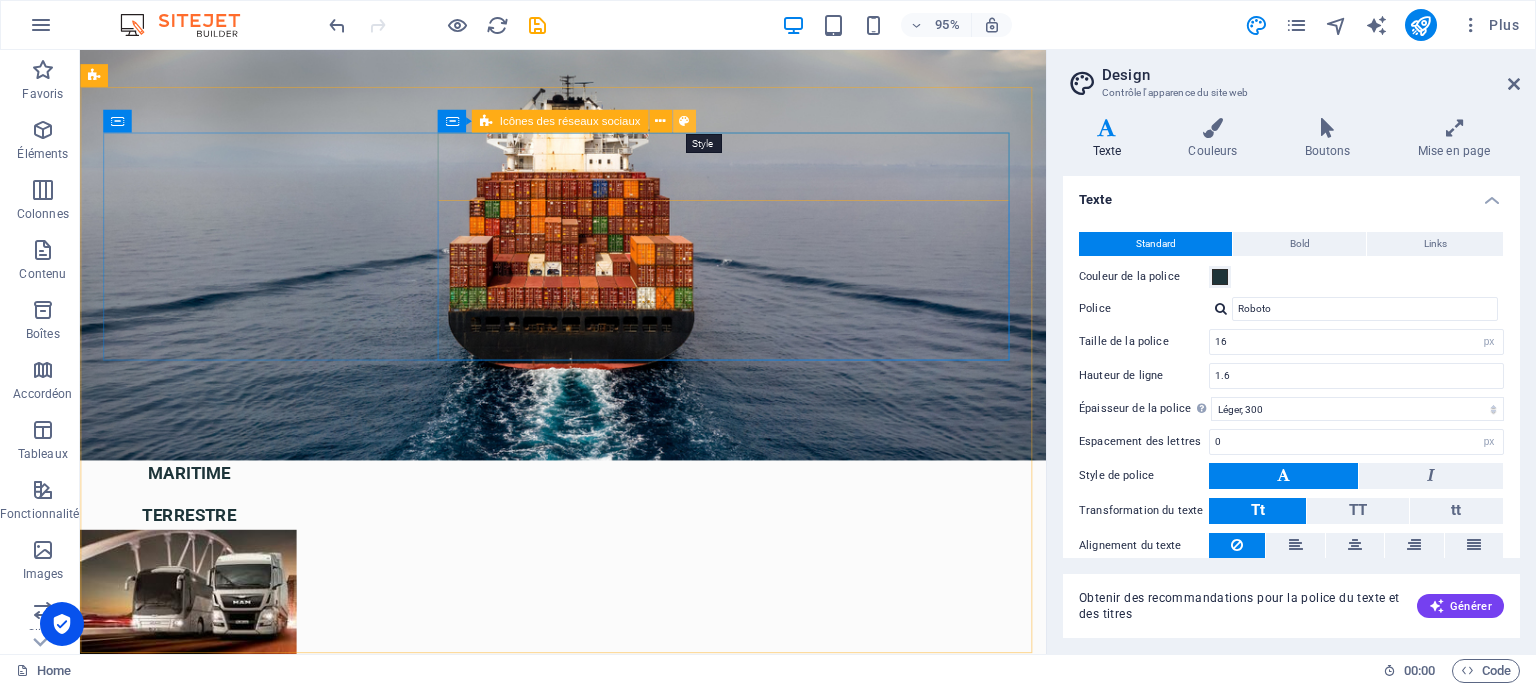 click at bounding box center (684, 121) 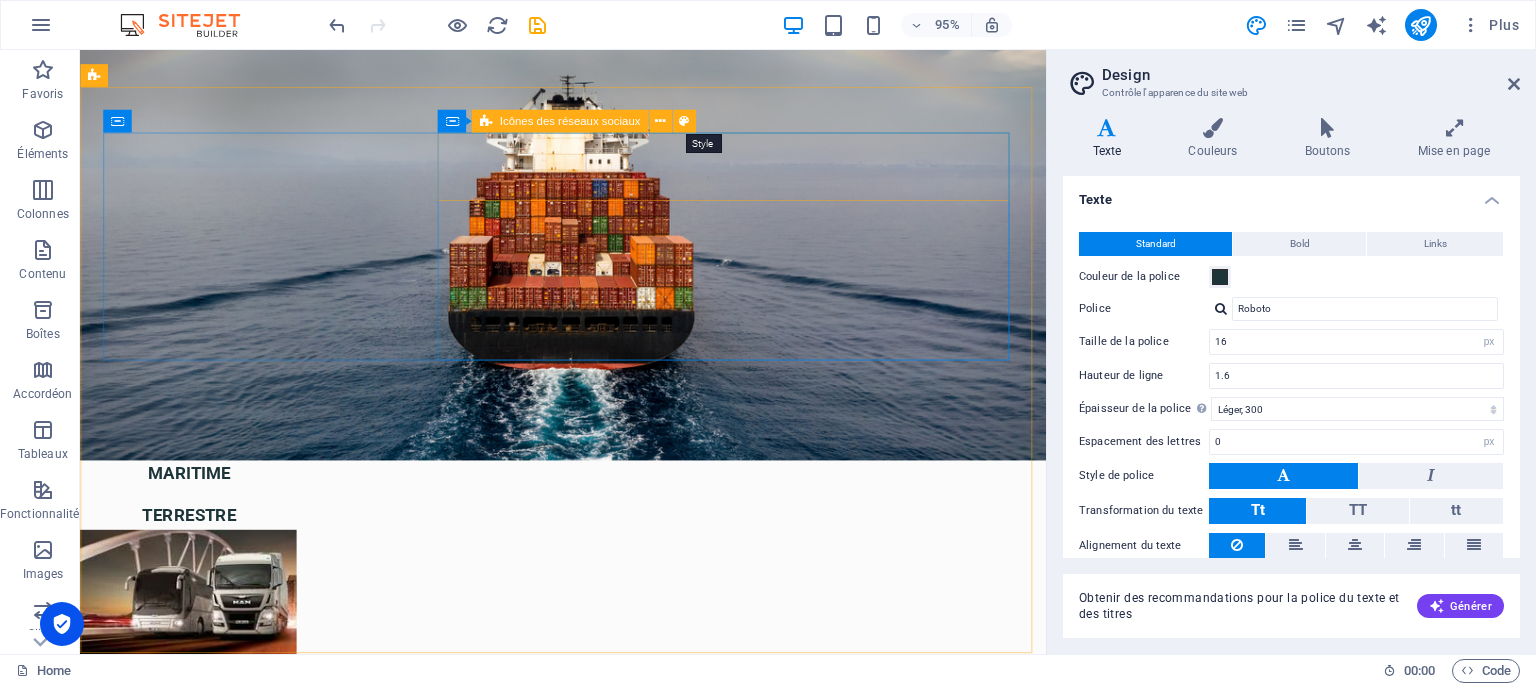 select on "rem" 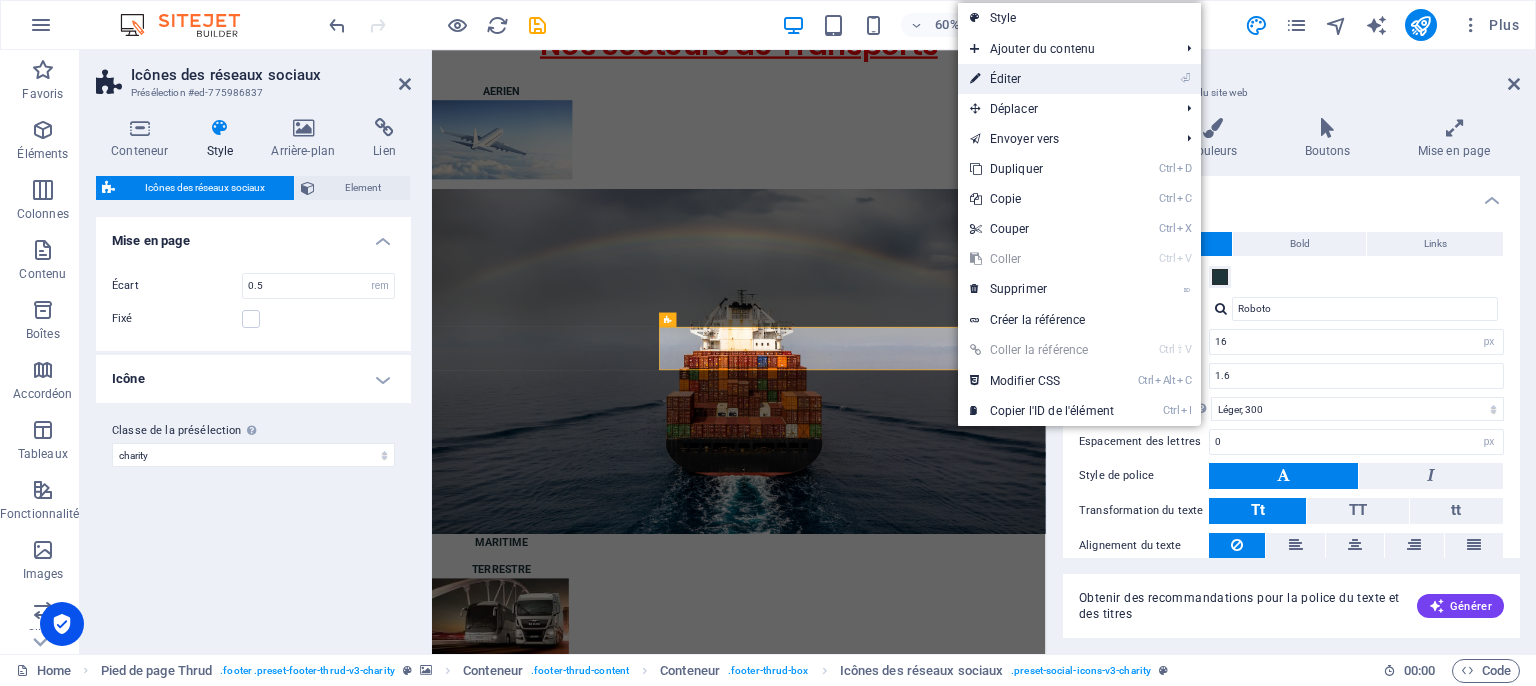 click on "⏎  Éditer" at bounding box center (1042, 79) 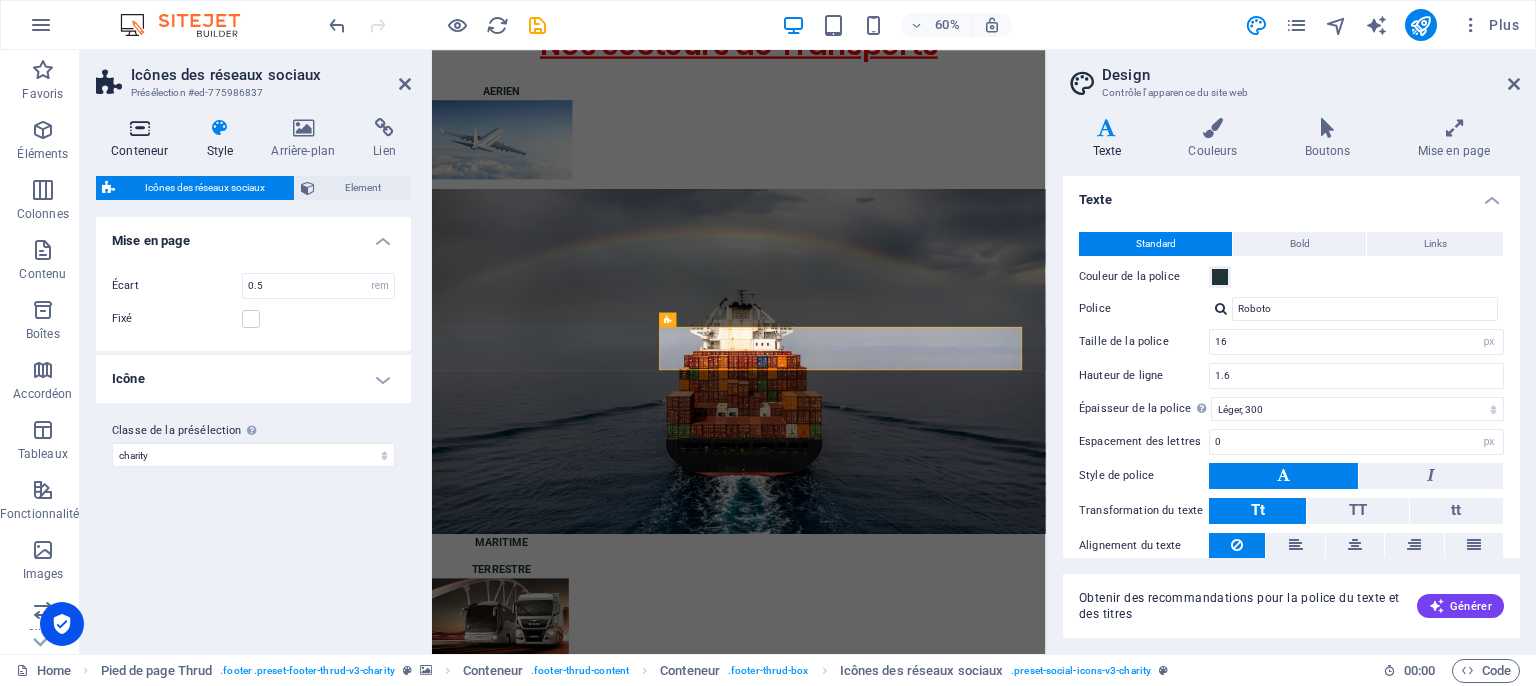 click on "Conteneur" at bounding box center [143, 139] 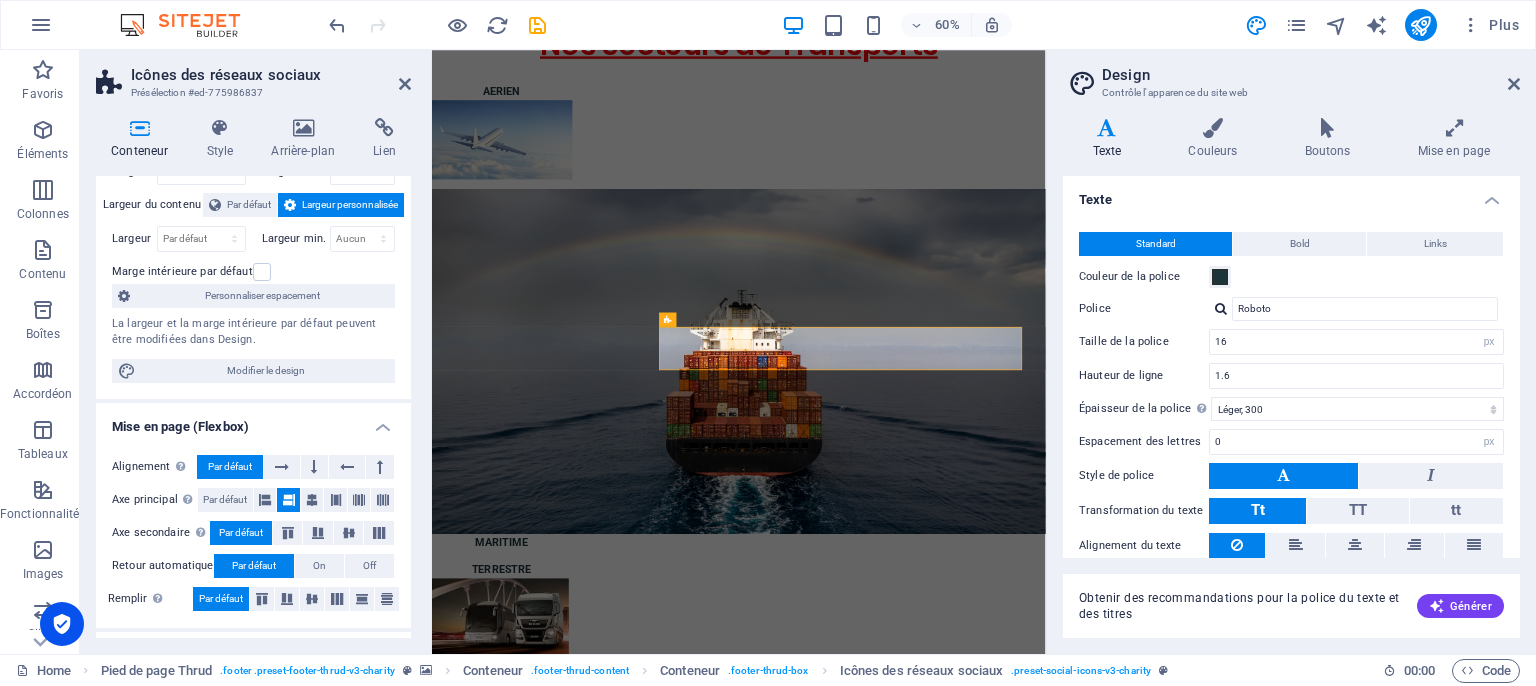 scroll, scrollTop: 0, scrollLeft: 0, axis: both 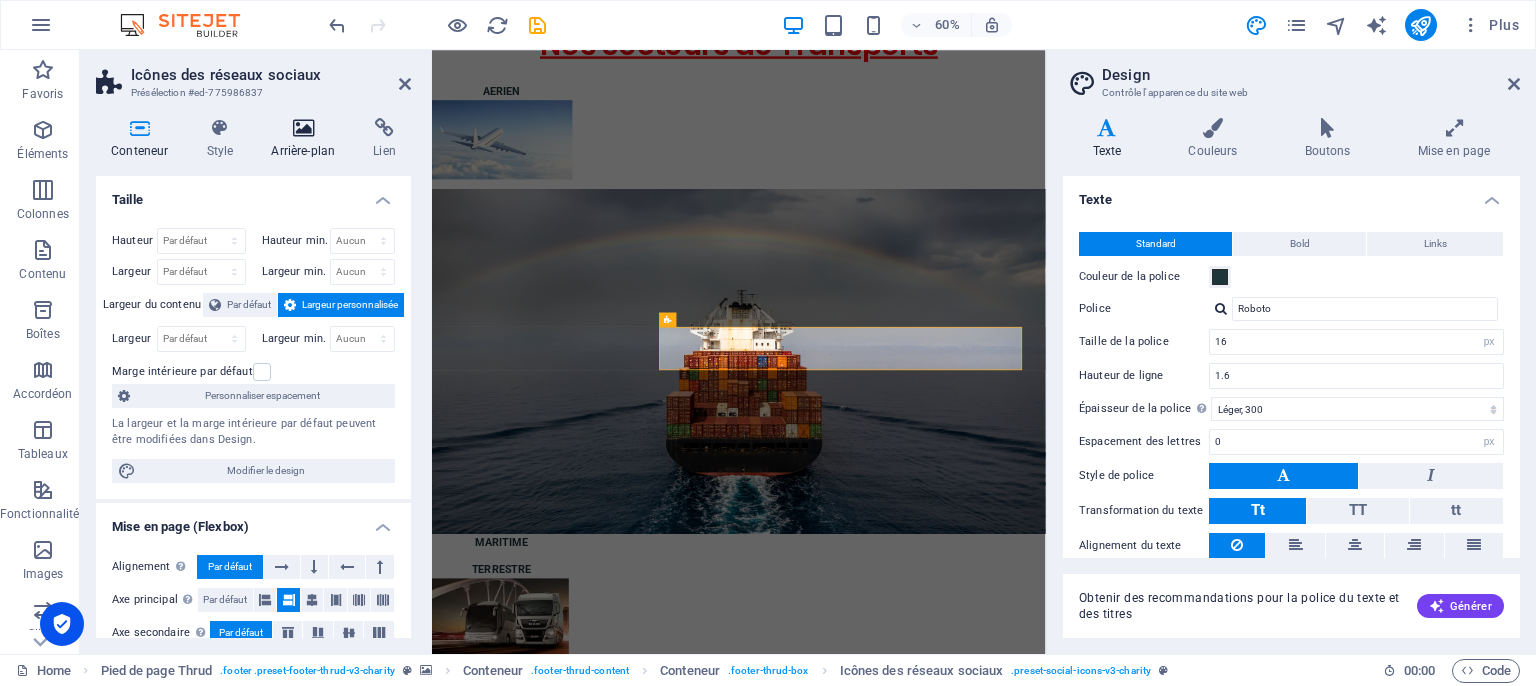 click at bounding box center (303, 128) 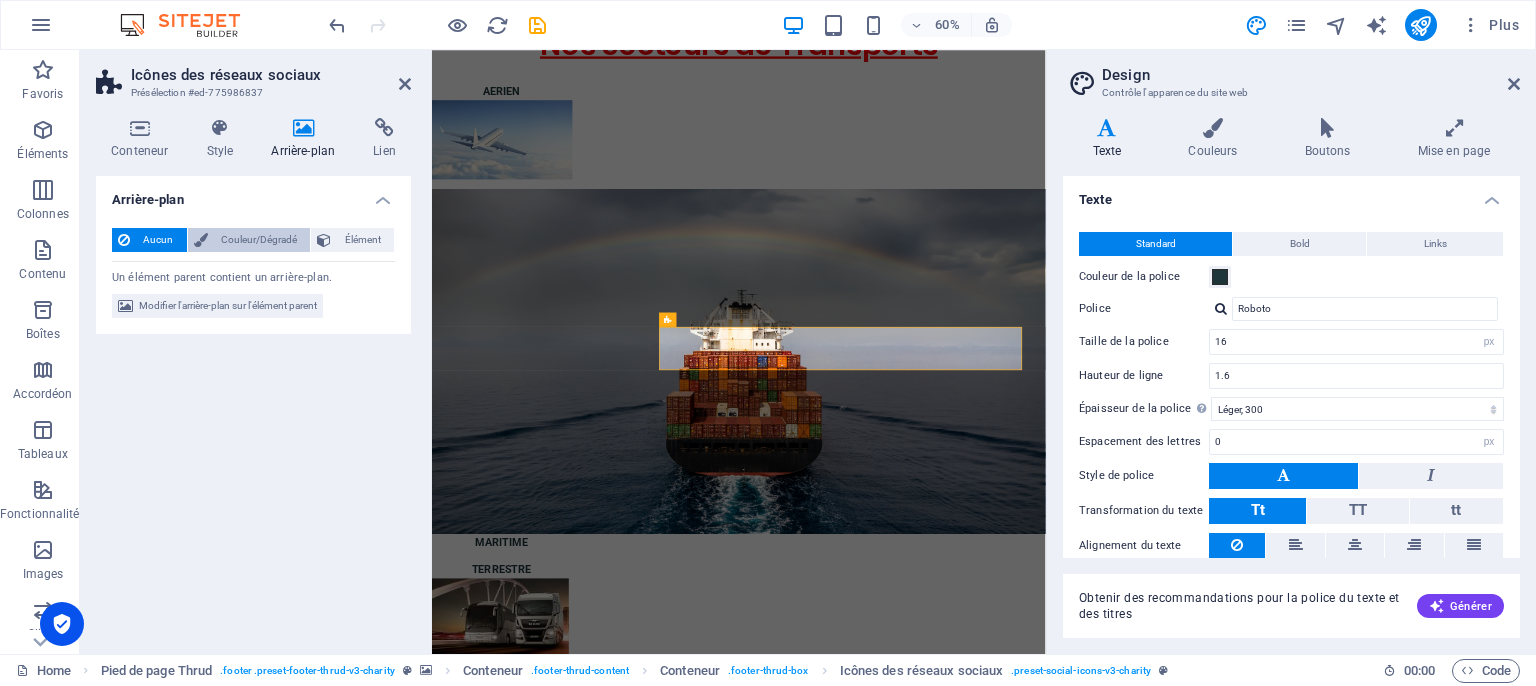 click on "Couleur/Dégradé" at bounding box center [259, 240] 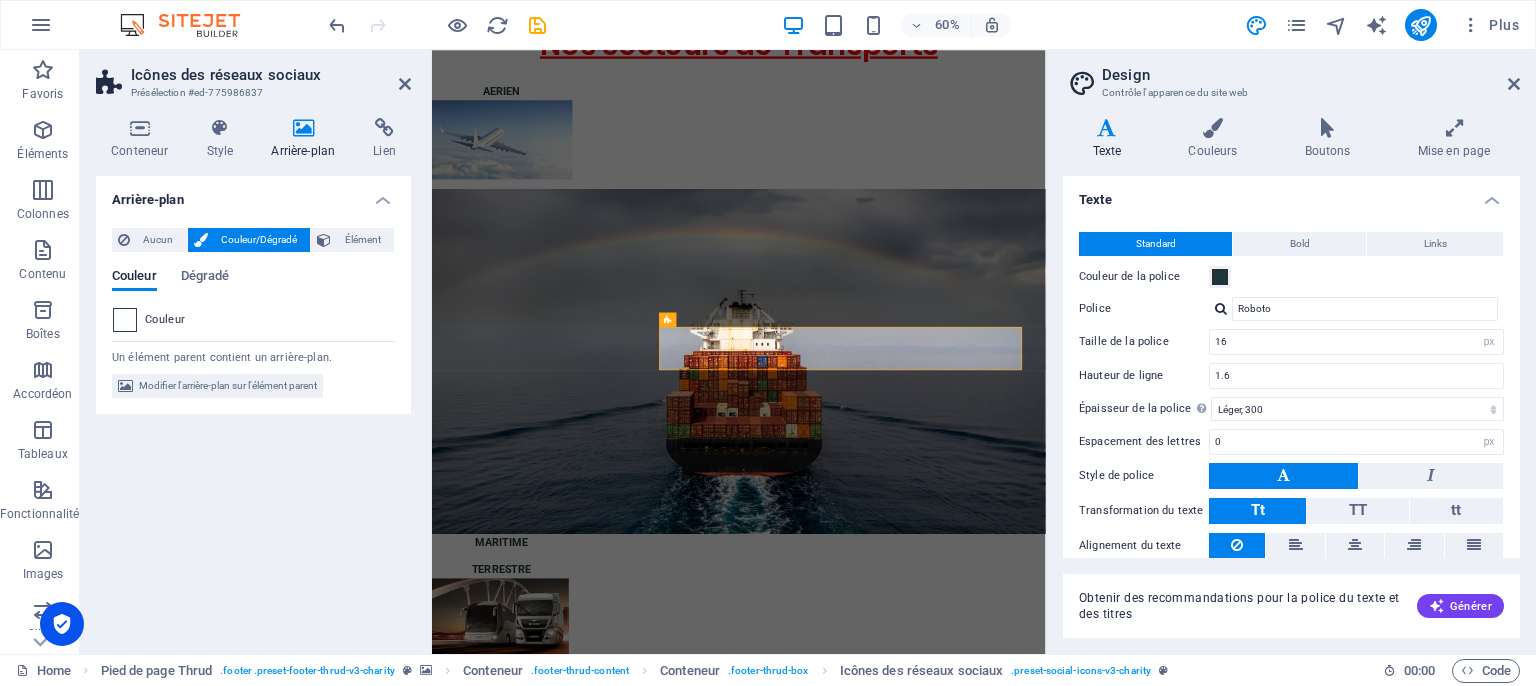 click at bounding box center [125, 320] 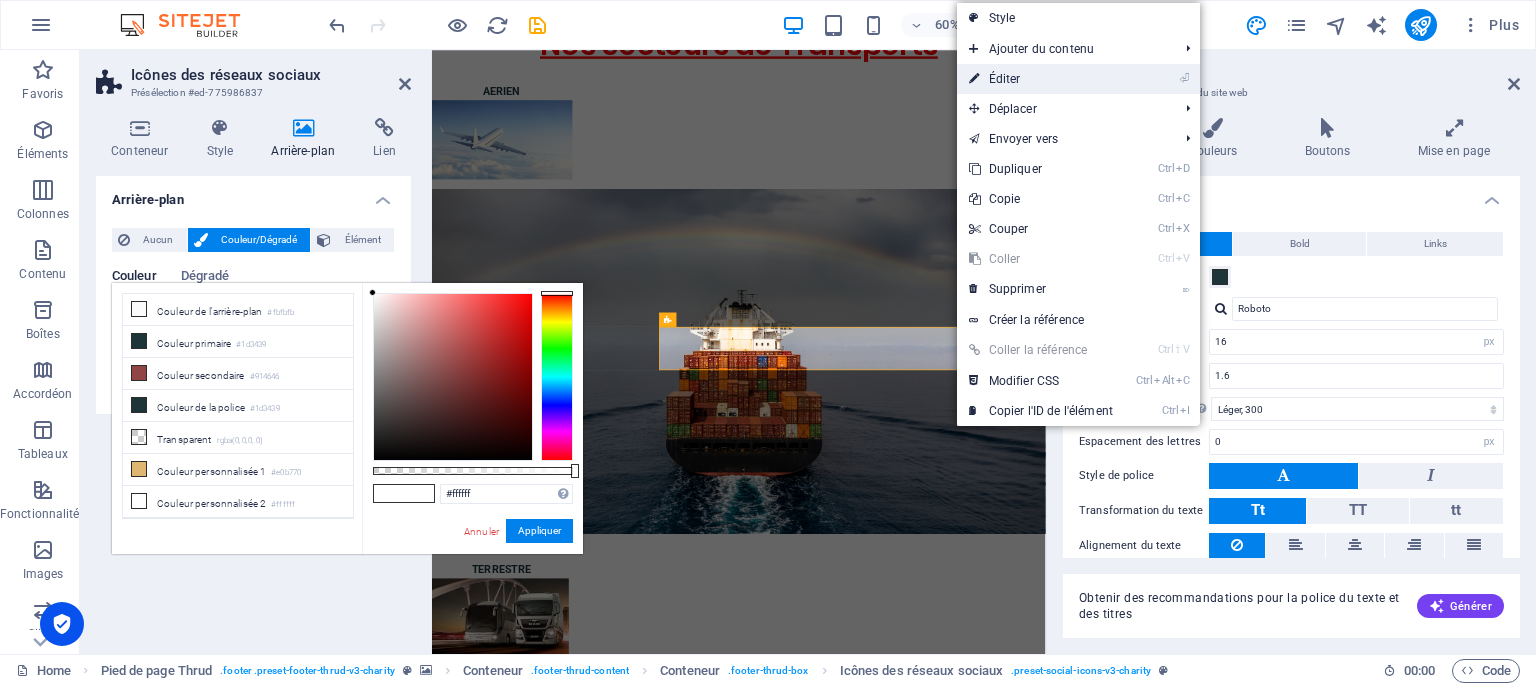 click on "⏎  Éditer" at bounding box center [1041, 79] 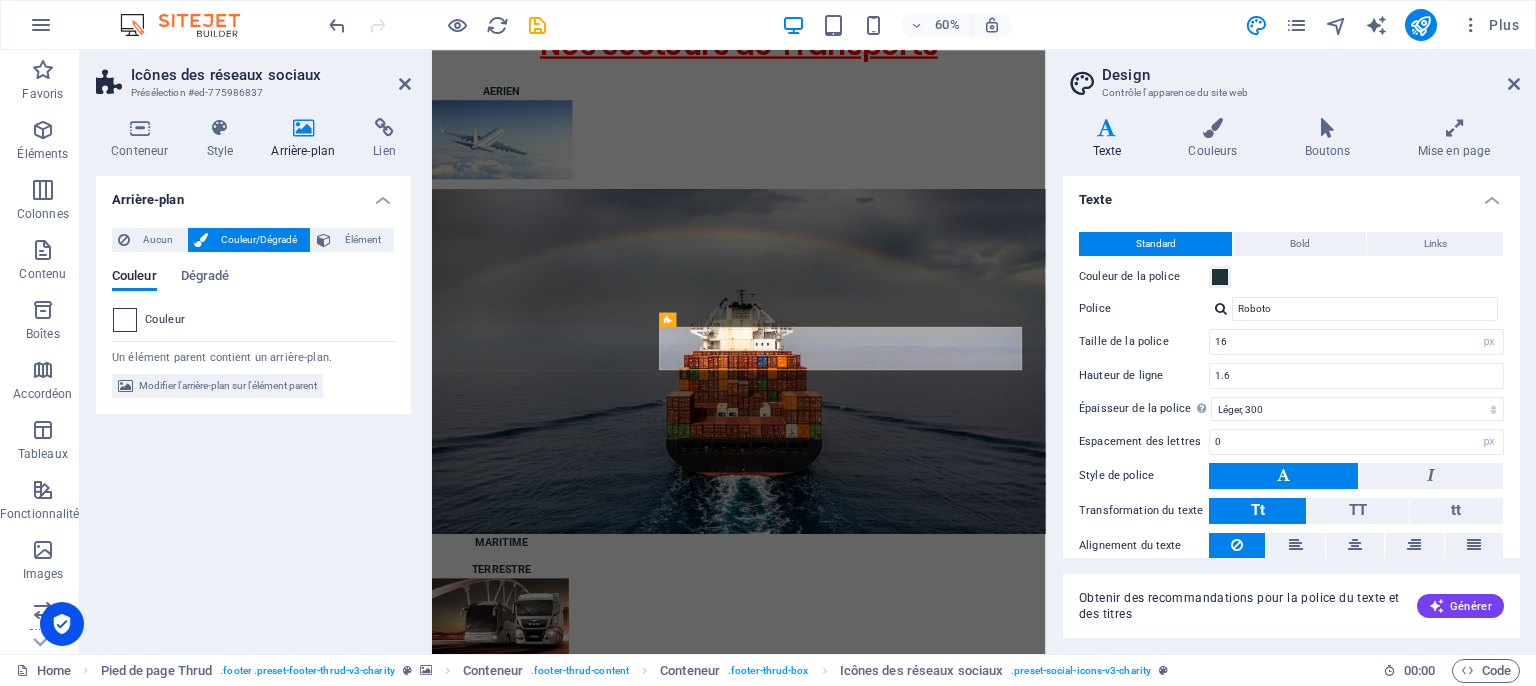 click at bounding box center [125, 320] 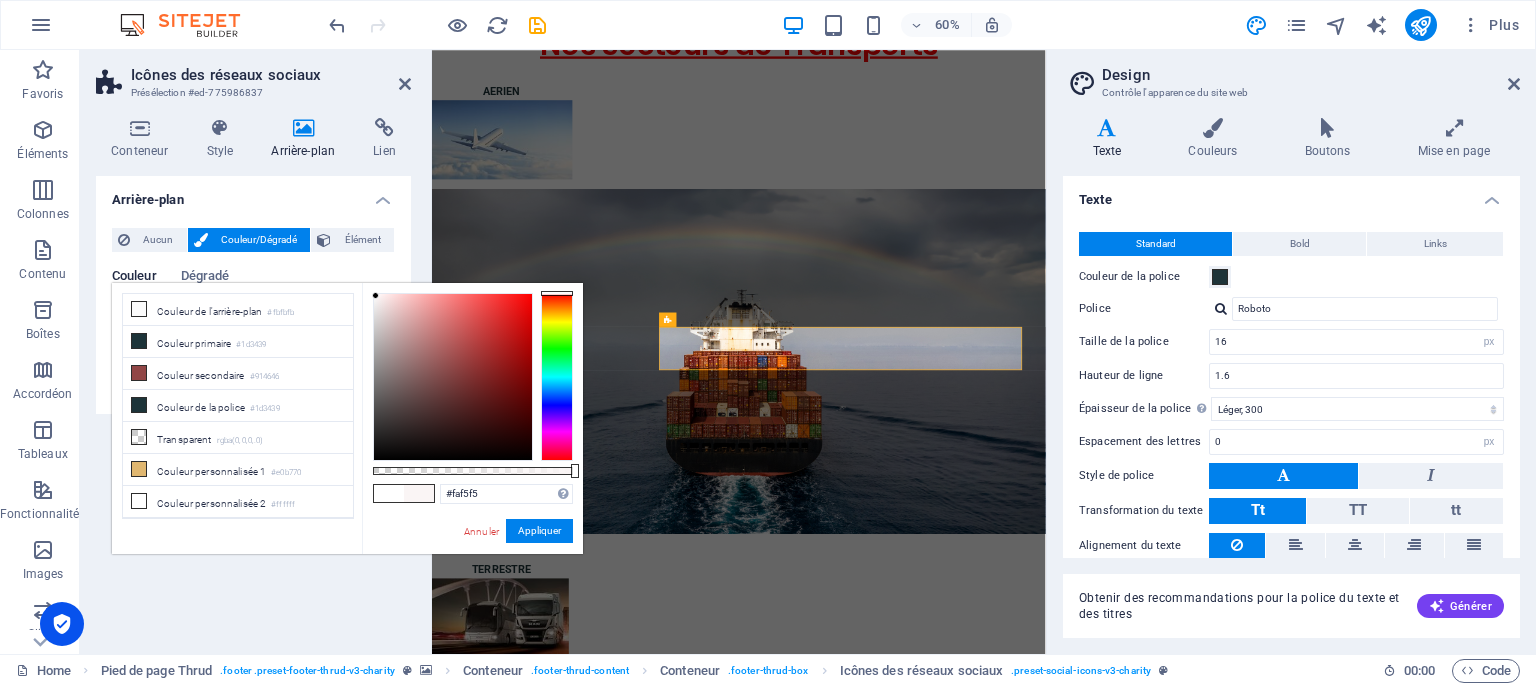click at bounding box center [375, 295] 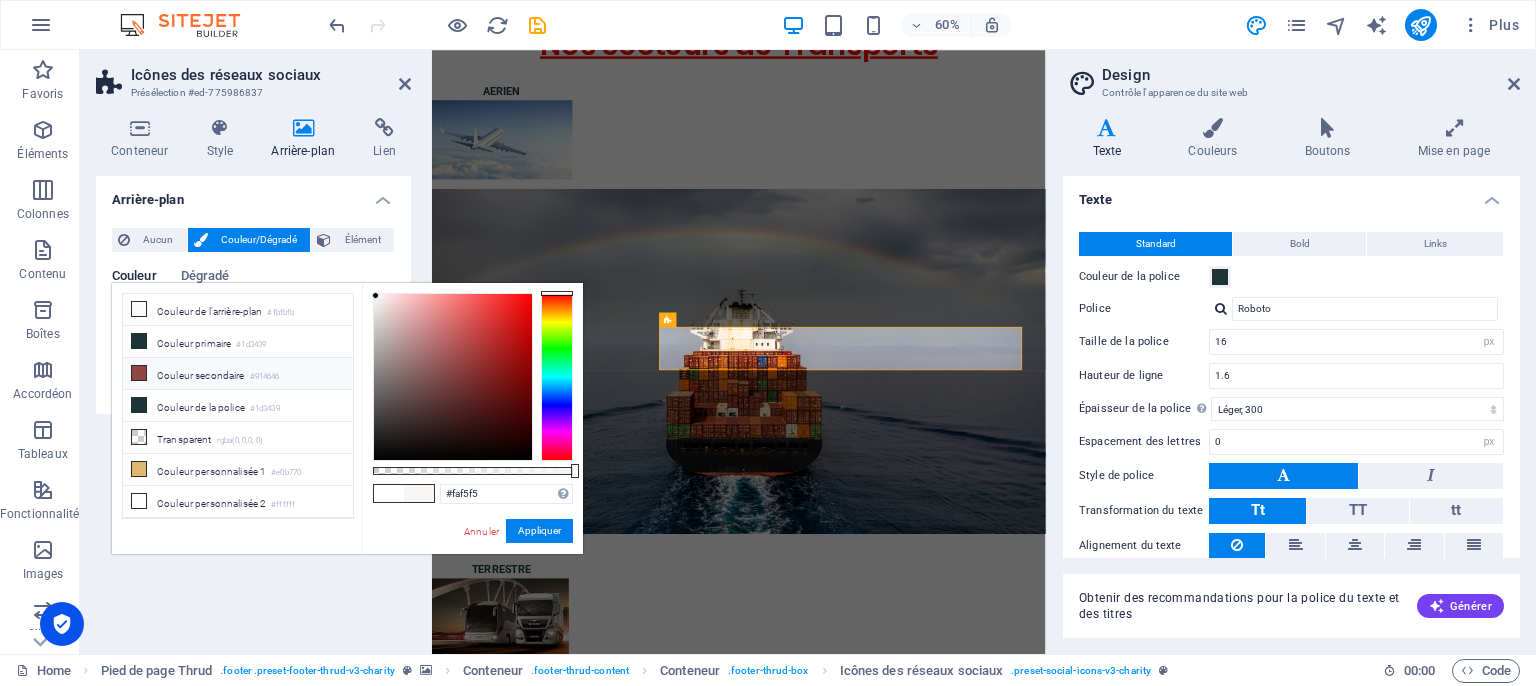 click on "Couleur secondaire
#914646" at bounding box center [238, 374] 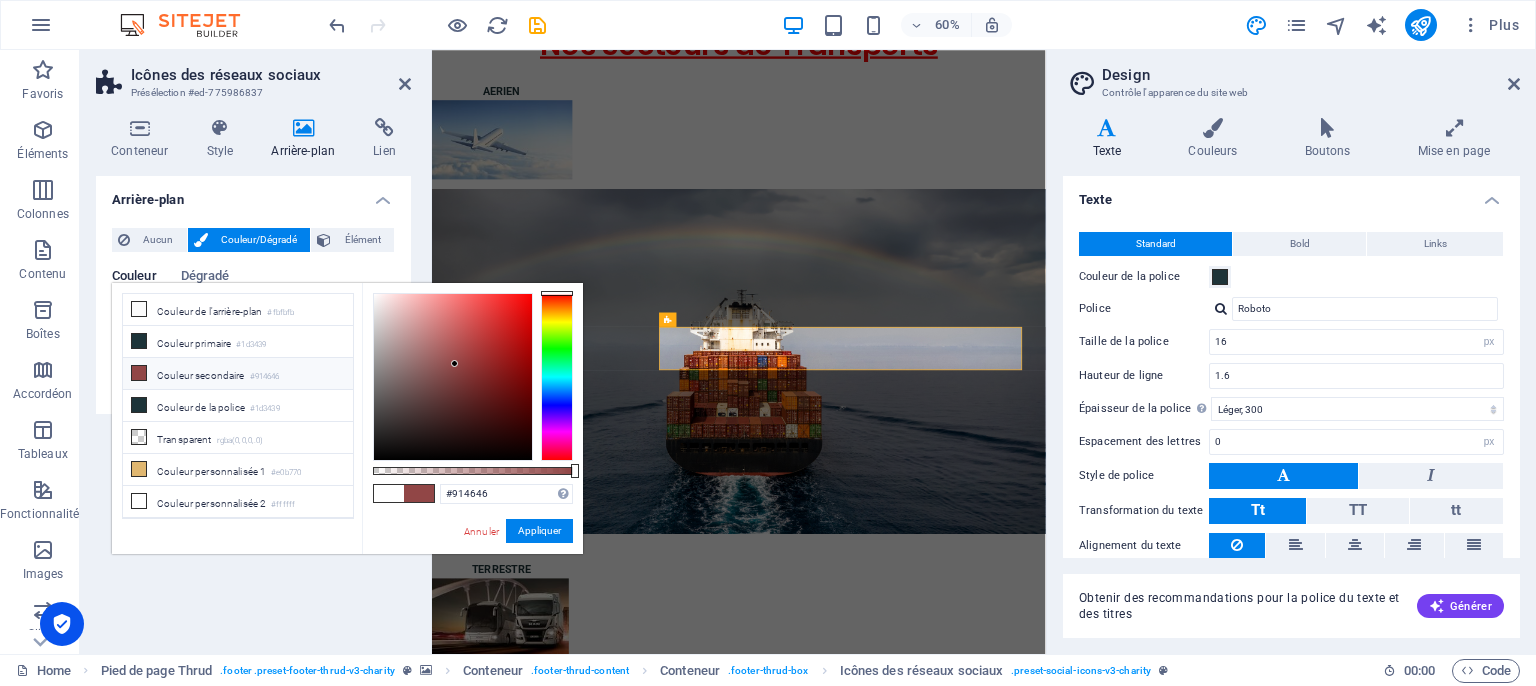 click on "Couleur secondaire
#914646" at bounding box center (238, 374) 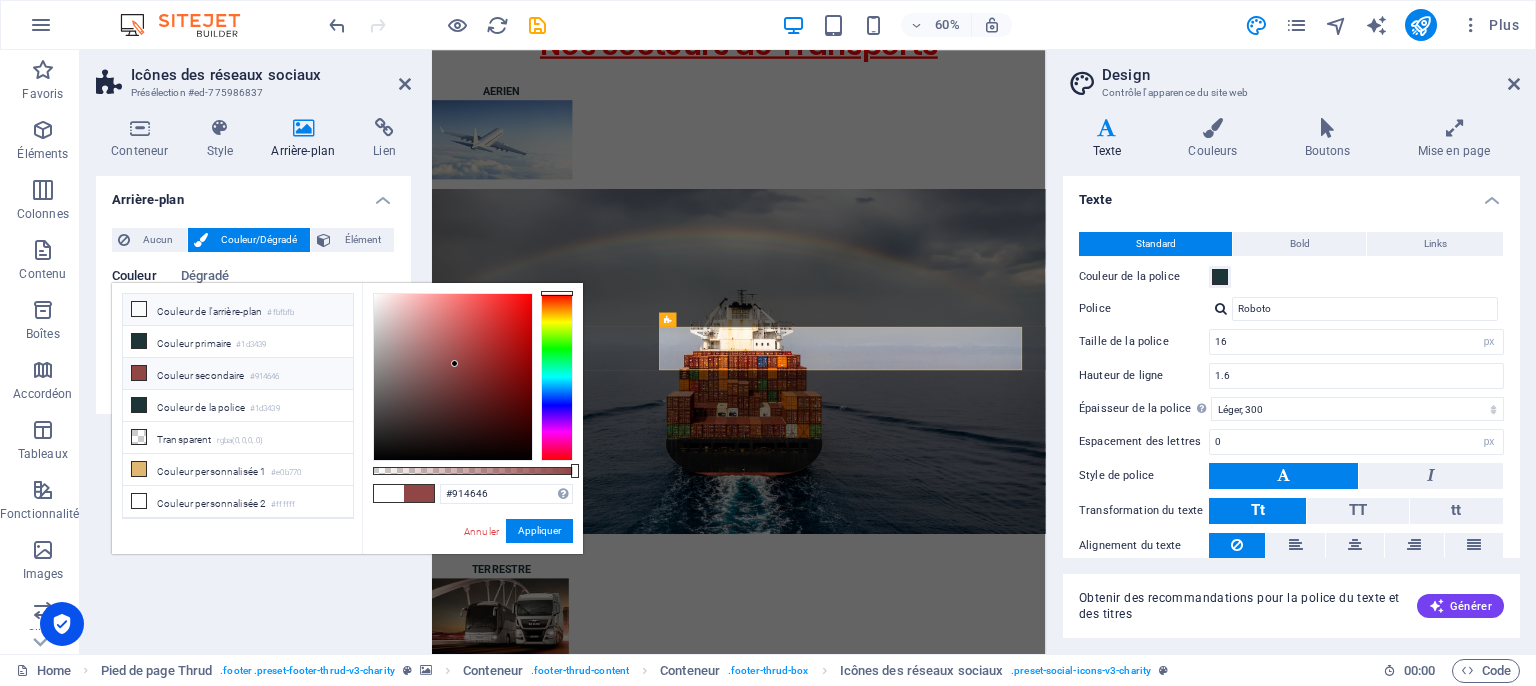 click on "Couleur de l'arrière-plan
#fbfbfb" at bounding box center (238, 310) 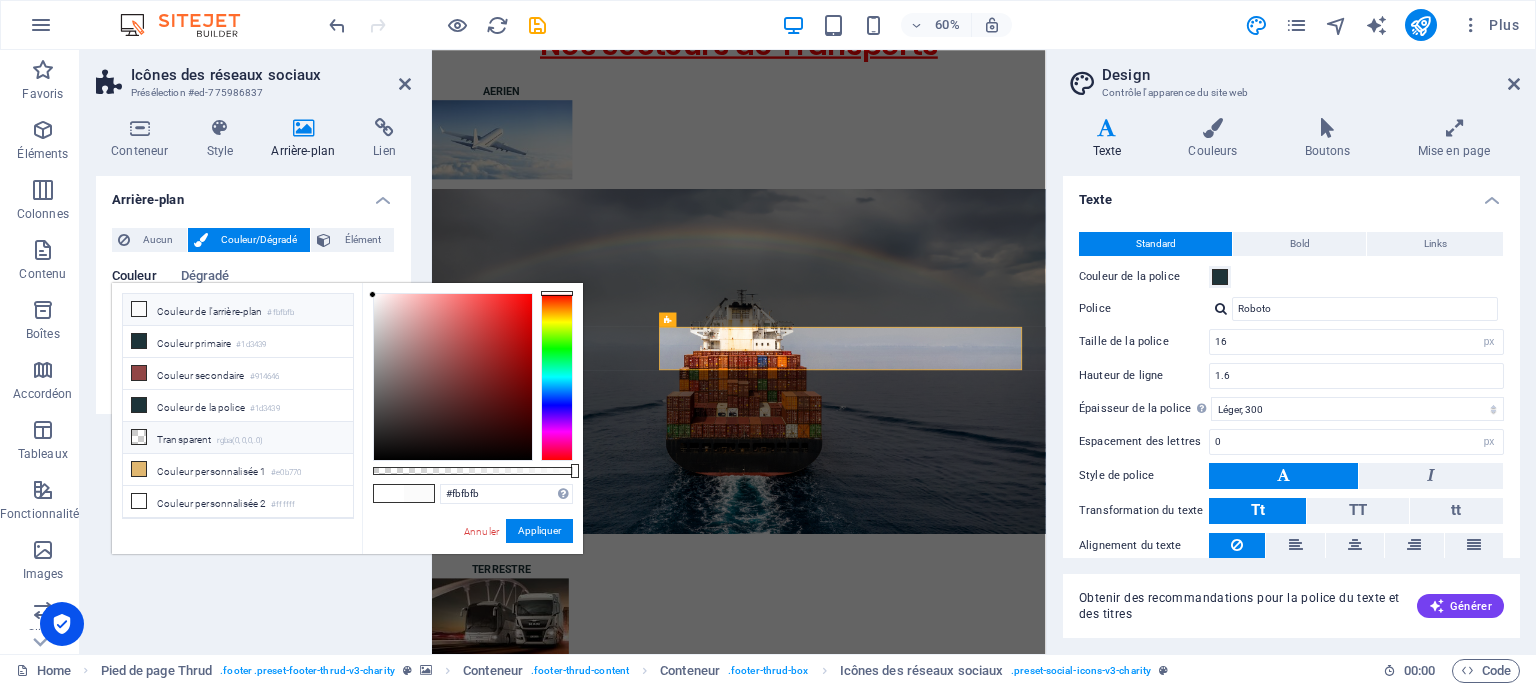 click on "Transparent
rgba(0,0,0,.0)" at bounding box center [238, 438] 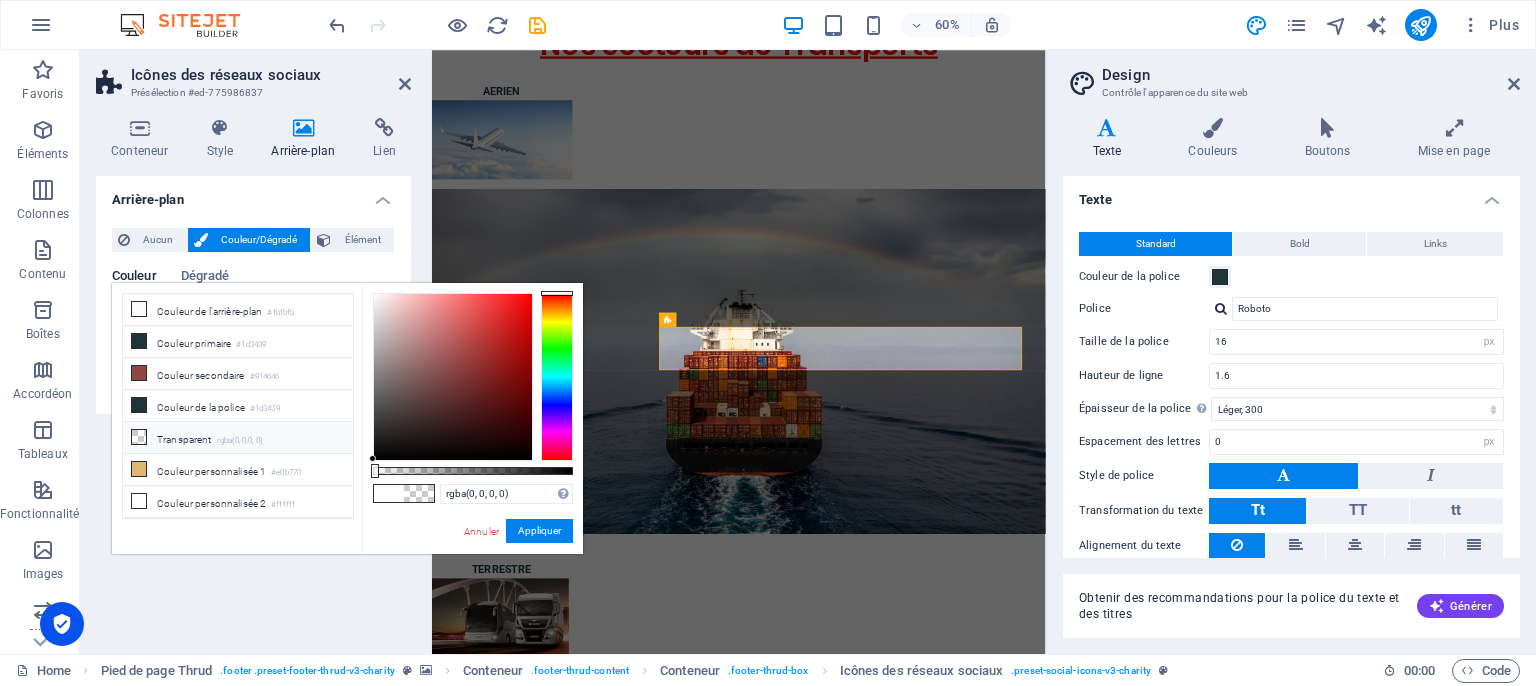 click on "Conteneur Style Arrière-plan Lien Taille Hauteur Par défaut px rem % vh vw Hauteur min. Aucun px rem % vh vw Largeur Par défaut px rem % em vh vw Largeur min. Aucun px rem % vh vw Largeur du contenu Par défaut Largeur personnalisée Largeur Par défaut px rem % em vh vw Largeur min. Aucun px rem % vh vw Marge intérieure par défaut Personnaliser espacement La largeur et la marge intérieure par défaut peuvent être modifiées dans Design. Modifier le design Mise en page (Flexbox) Alignement Détermine la direction de l'axe (flex). Par défaut Axe principal Détermine comment les éléments doivent se comporter le long de l'axe principal de ce conteneur (justify content) Par défaut Axe secondaire Contrôle la direction verticale de l'élément à l'intérieur du conteneur (align-items). Par défaut Retour automatique Par défaut On Off Remplir Contrôle les distances et la direction des éléments sur l'axe Y sur plusieurs lignes (align-content). Par défaut Accessibility Role Aucun 100" at bounding box center [253, 378] 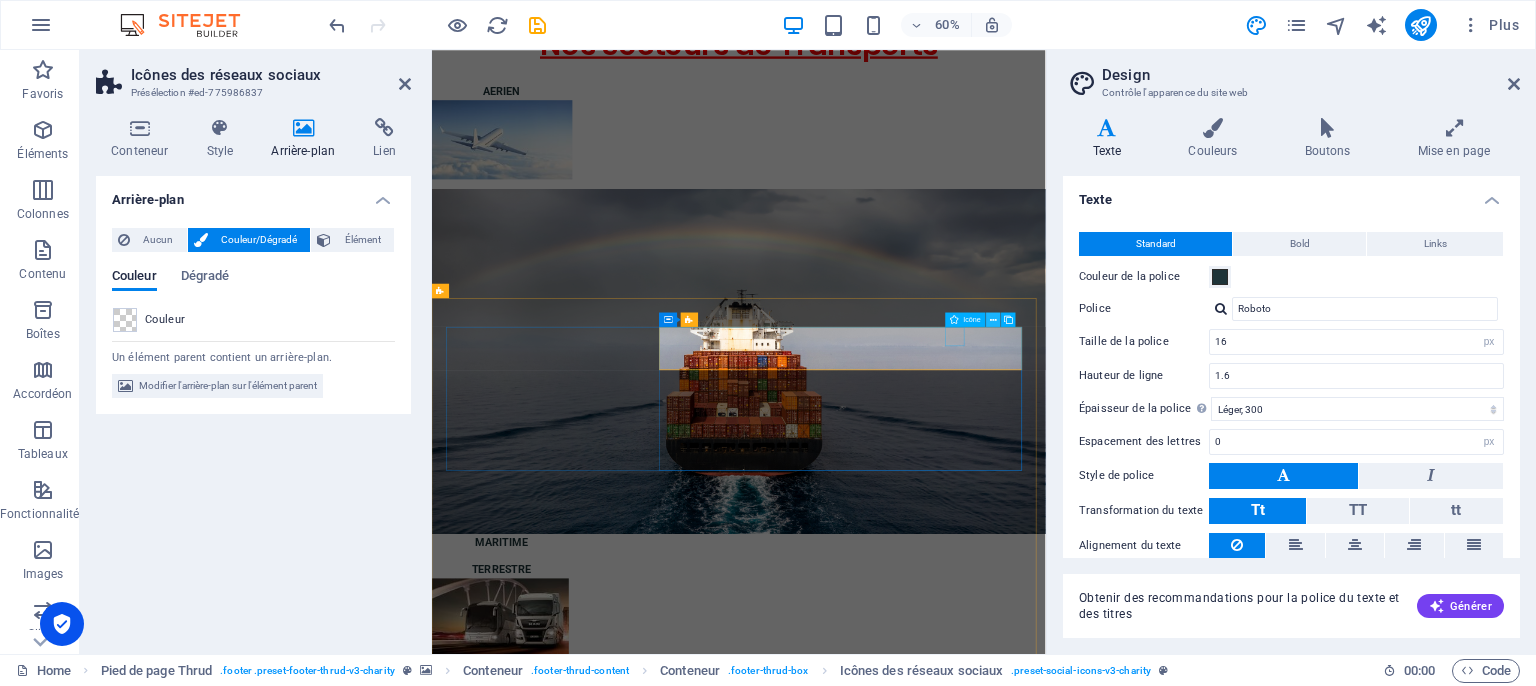 click at bounding box center (994, 319) 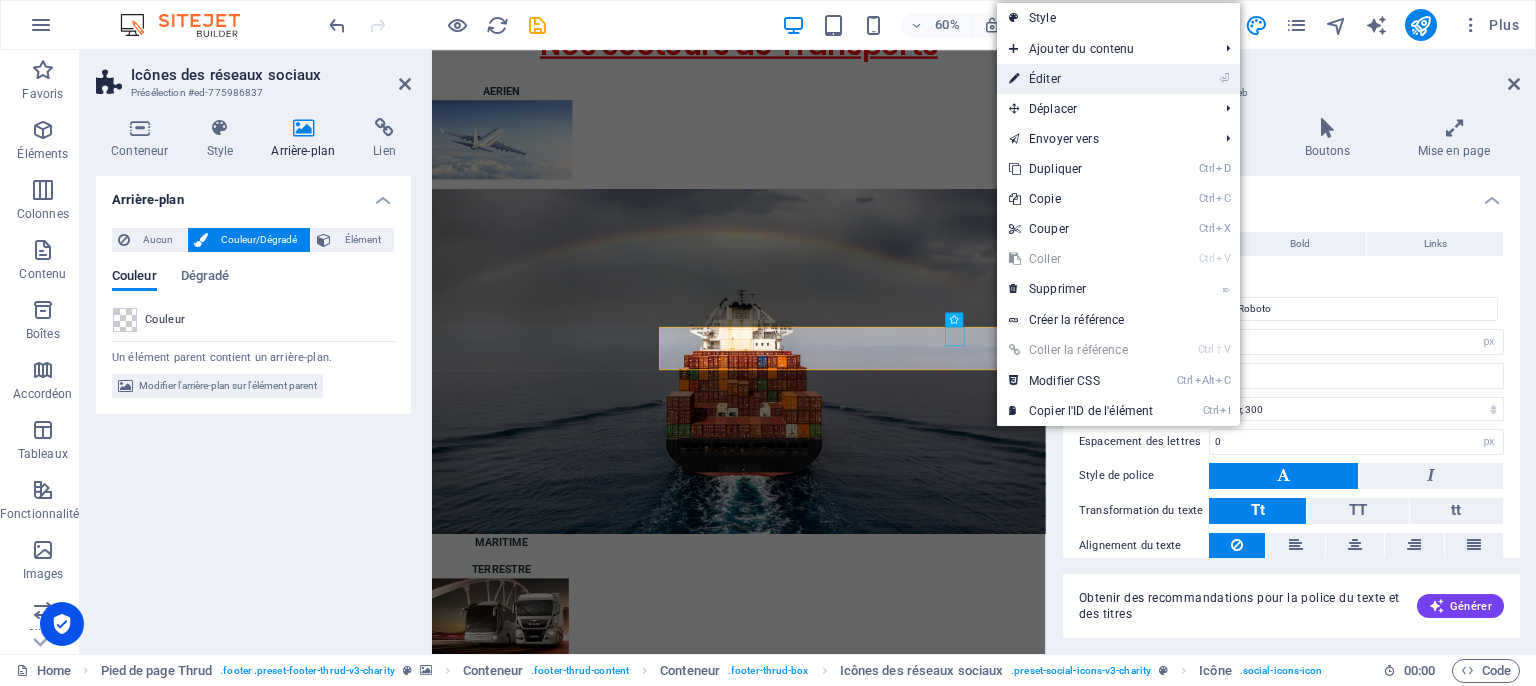 click on "⏎  Éditer" at bounding box center [1081, 79] 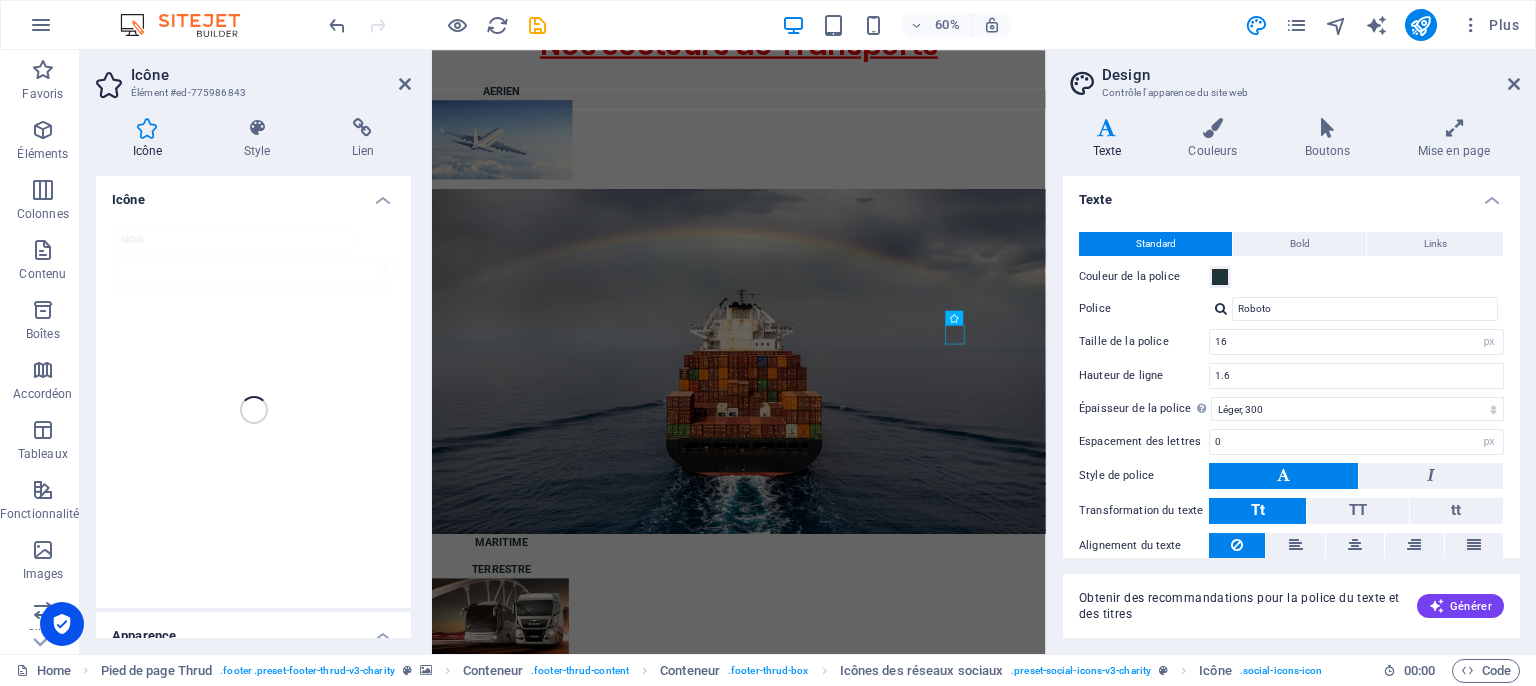 scroll, scrollTop: 4122, scrollLeft: 0, axis: vertical 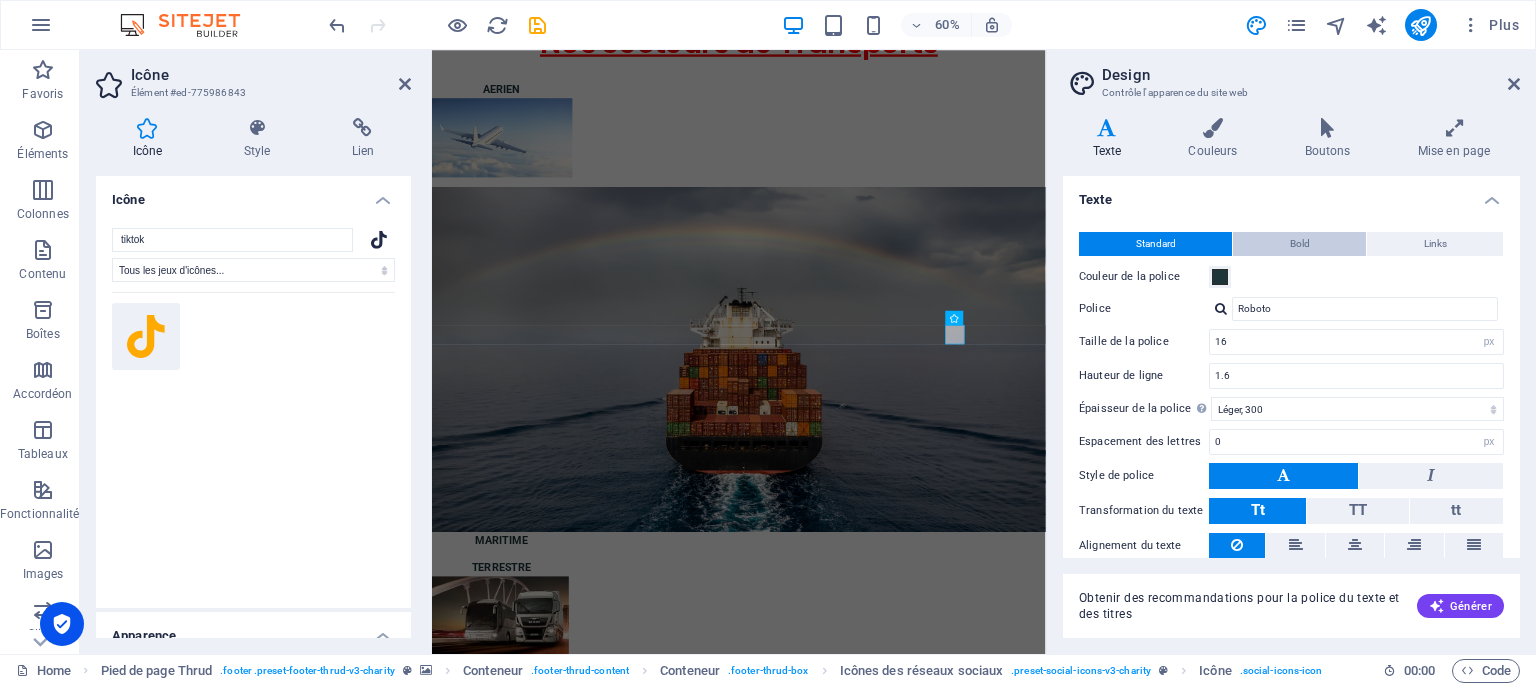 click on "Bold" at bounding box center (1300, 244) 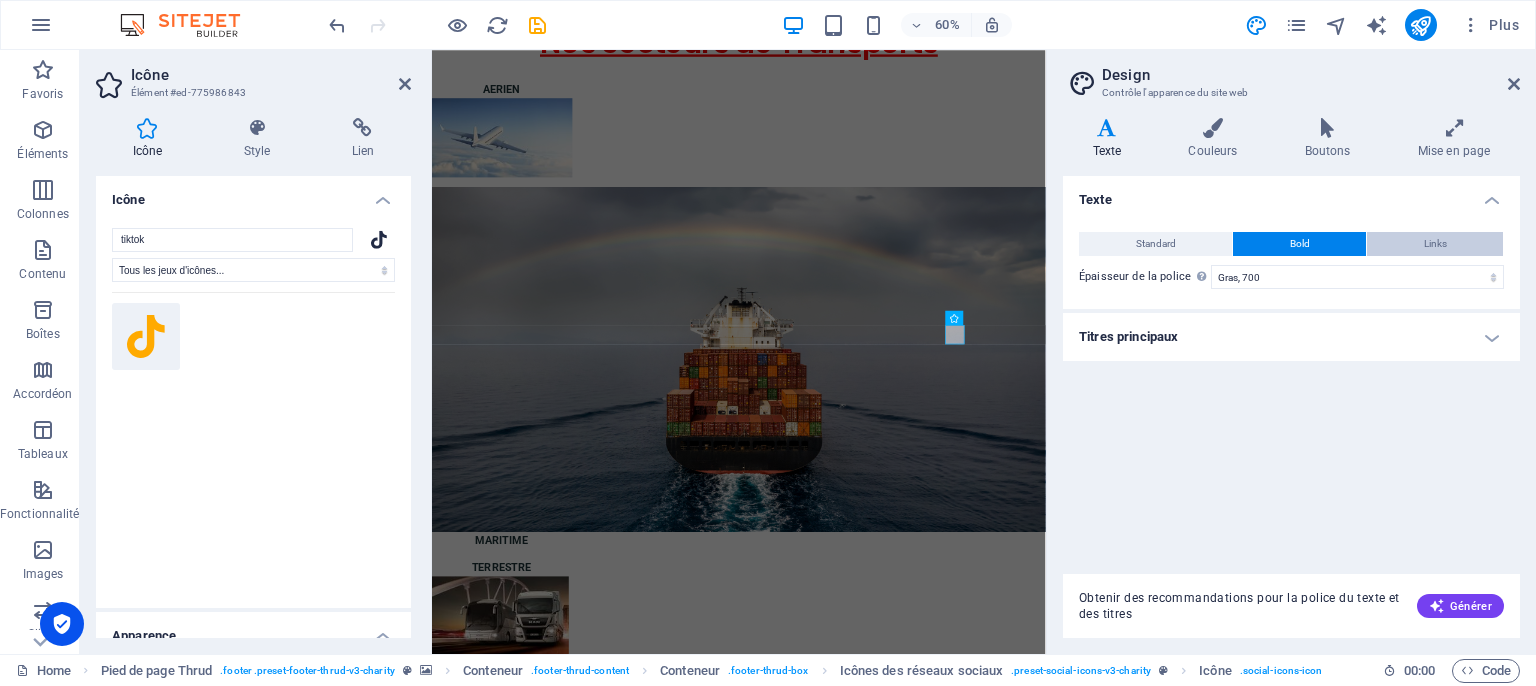 click on "Links" at bounding box center (1435, 244) 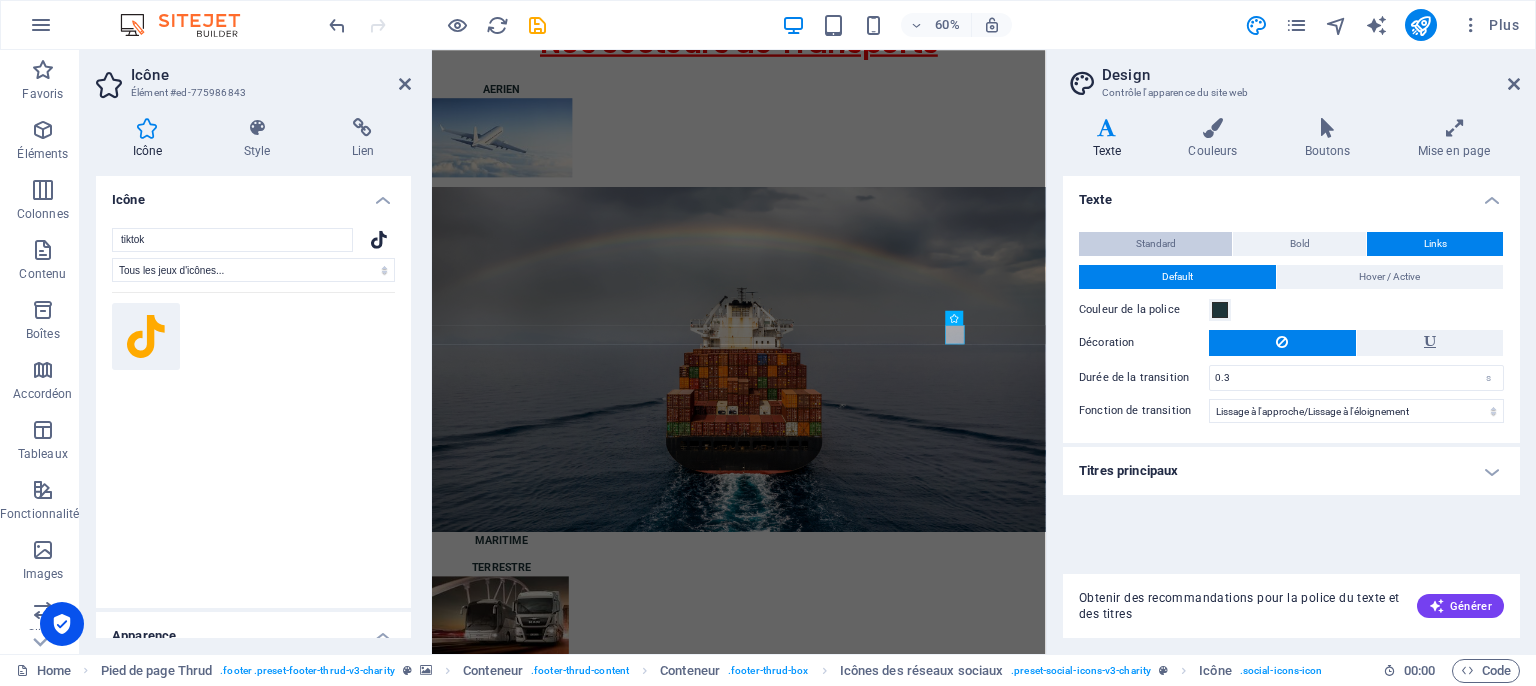 click on "Standard" at bounding box center (1156, 244) 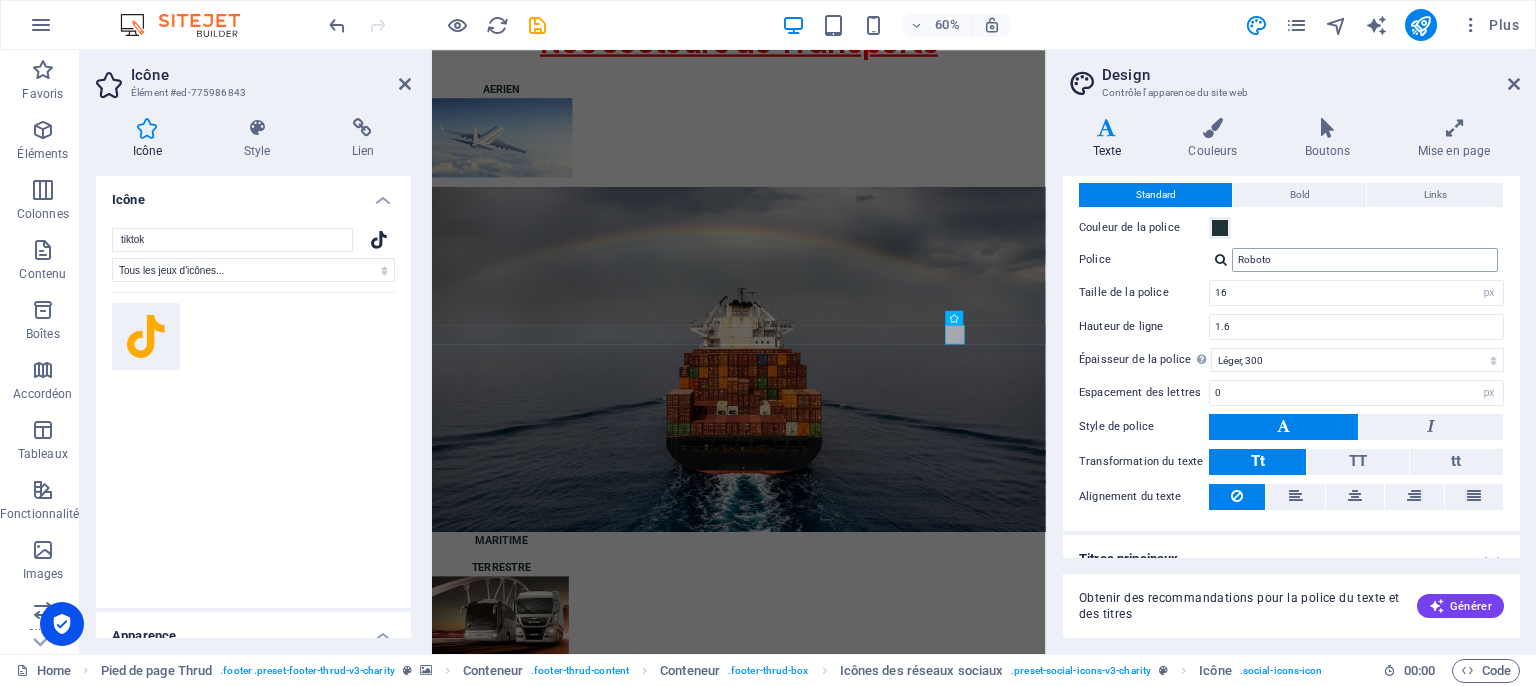 scroll, scrollTop: 71, scrollLeft: 0, axis: vertical 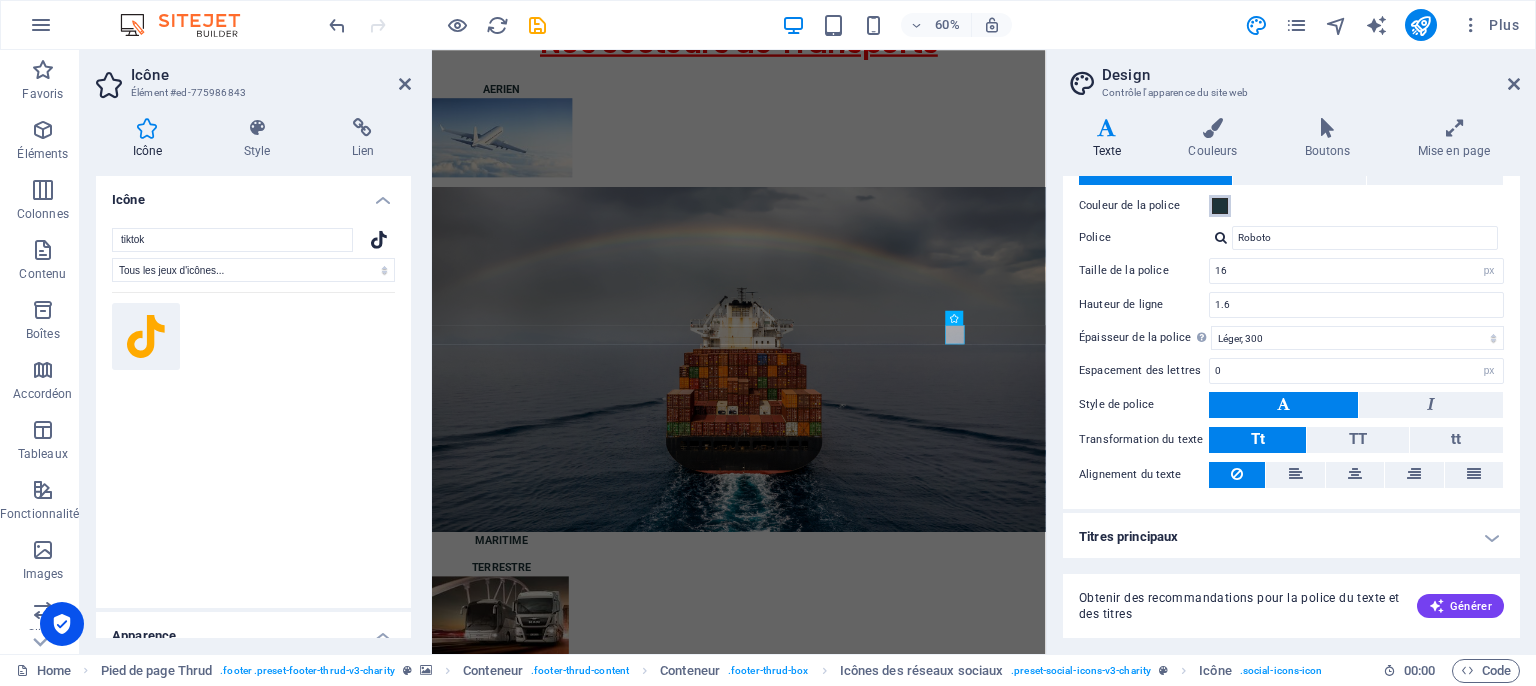 click at bounding box center [1220, 206] 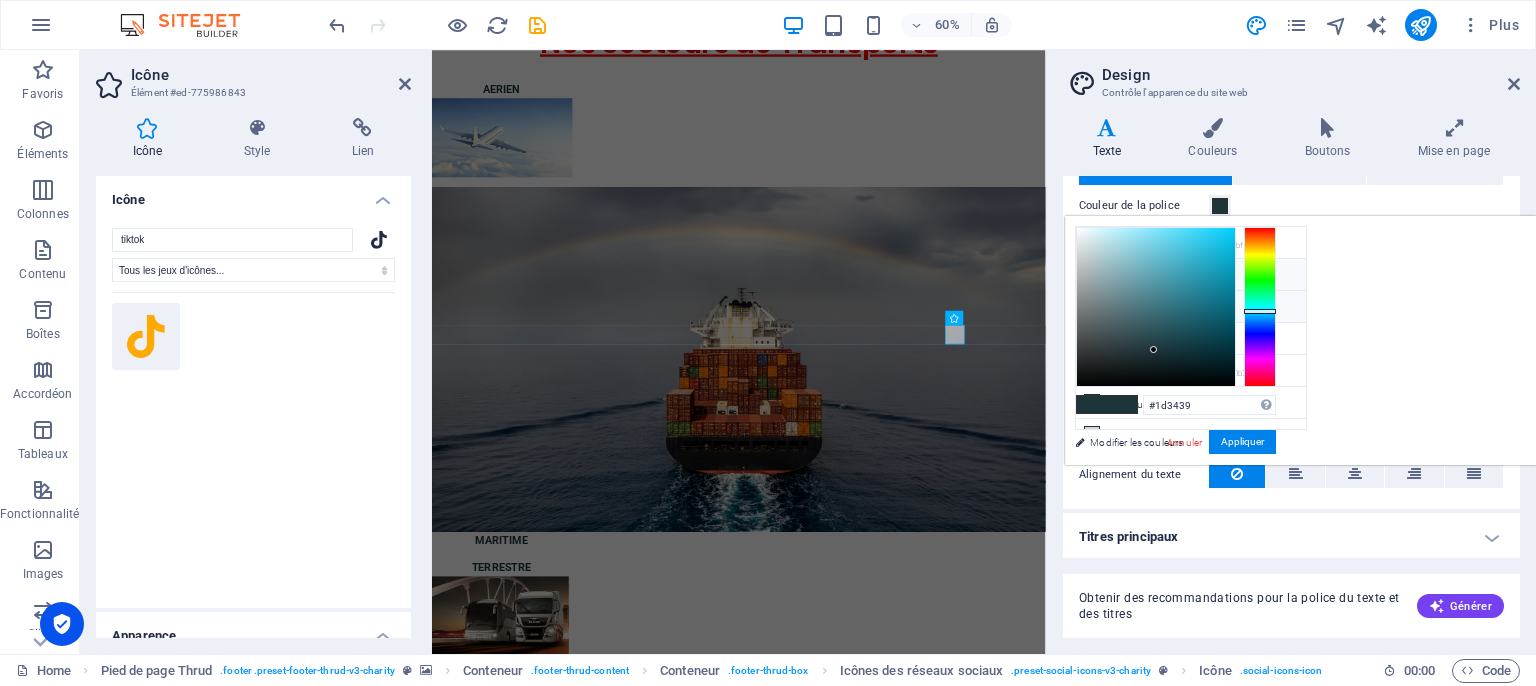 click on "Couleur secondaire
#914646" at bounding box center [1191, 307] 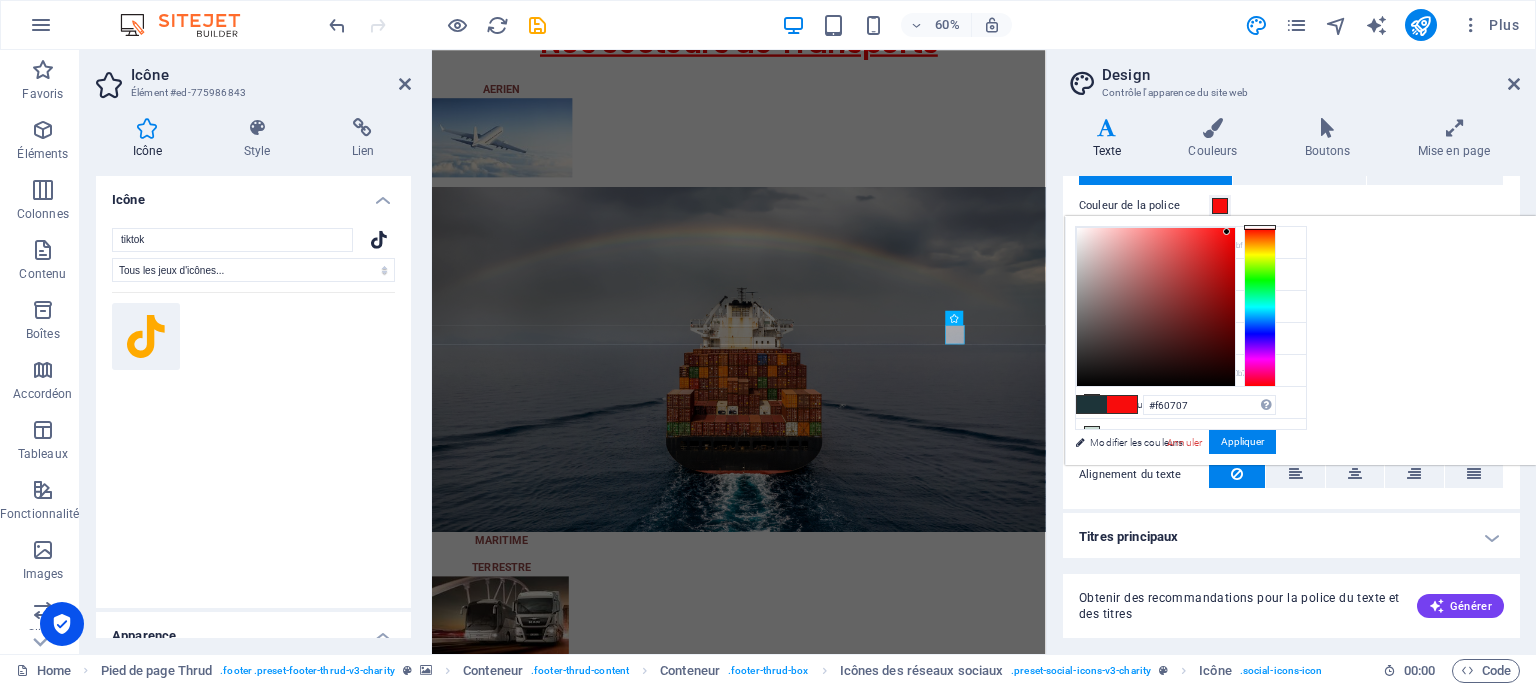 type on "#f40707" 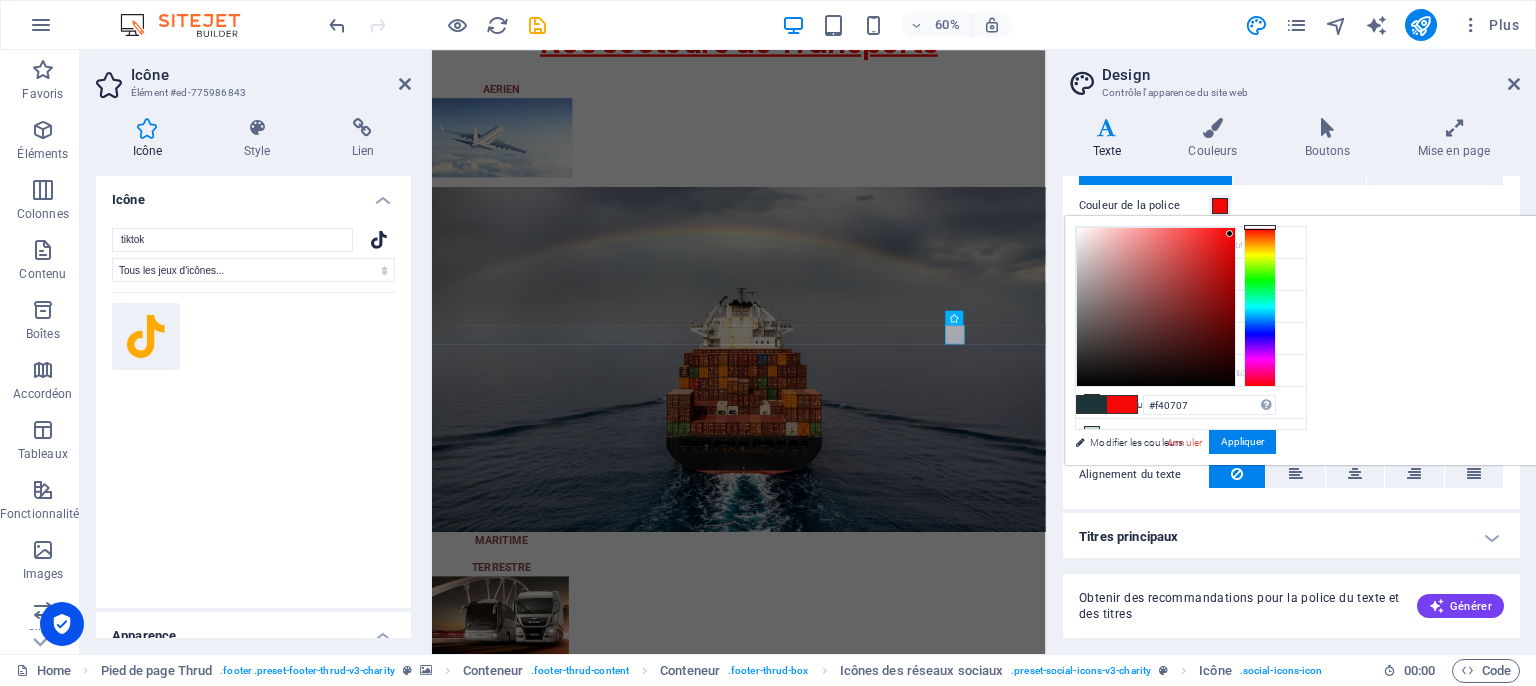 drag, startPoint x: 1404, startPoint y: 292, endPoint x: 1480, endPoint y: 233, distance: 96.2133 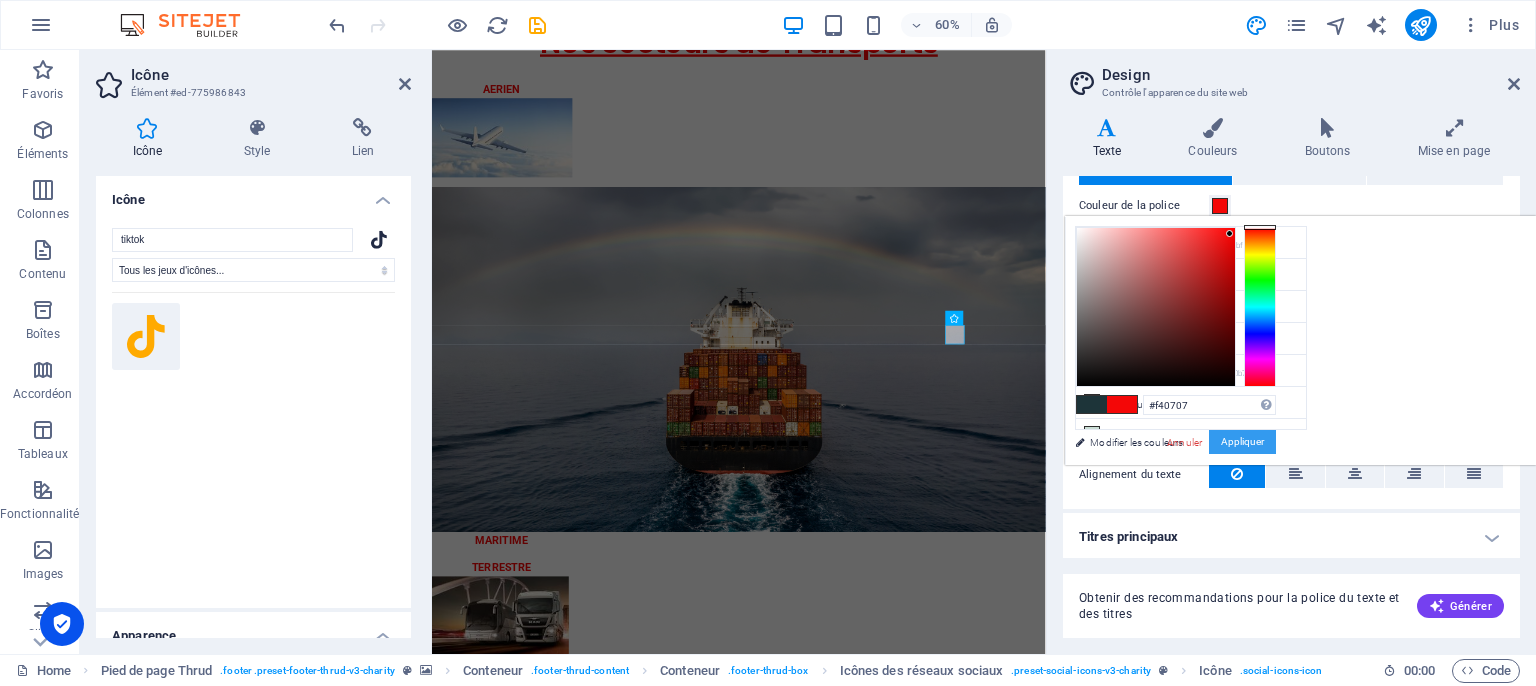click on "Appliquer" at bounding box center (1242, 442) 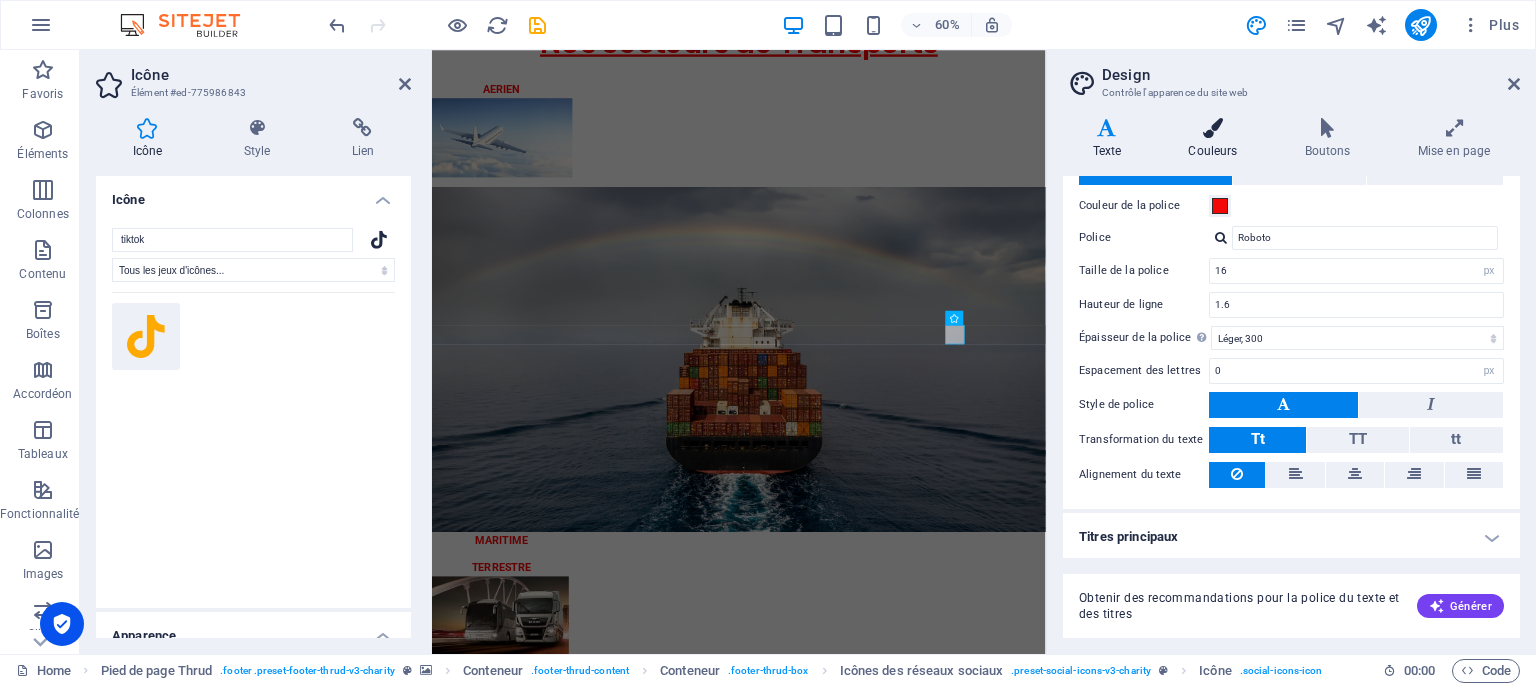click at bounding box center (1213, 128) 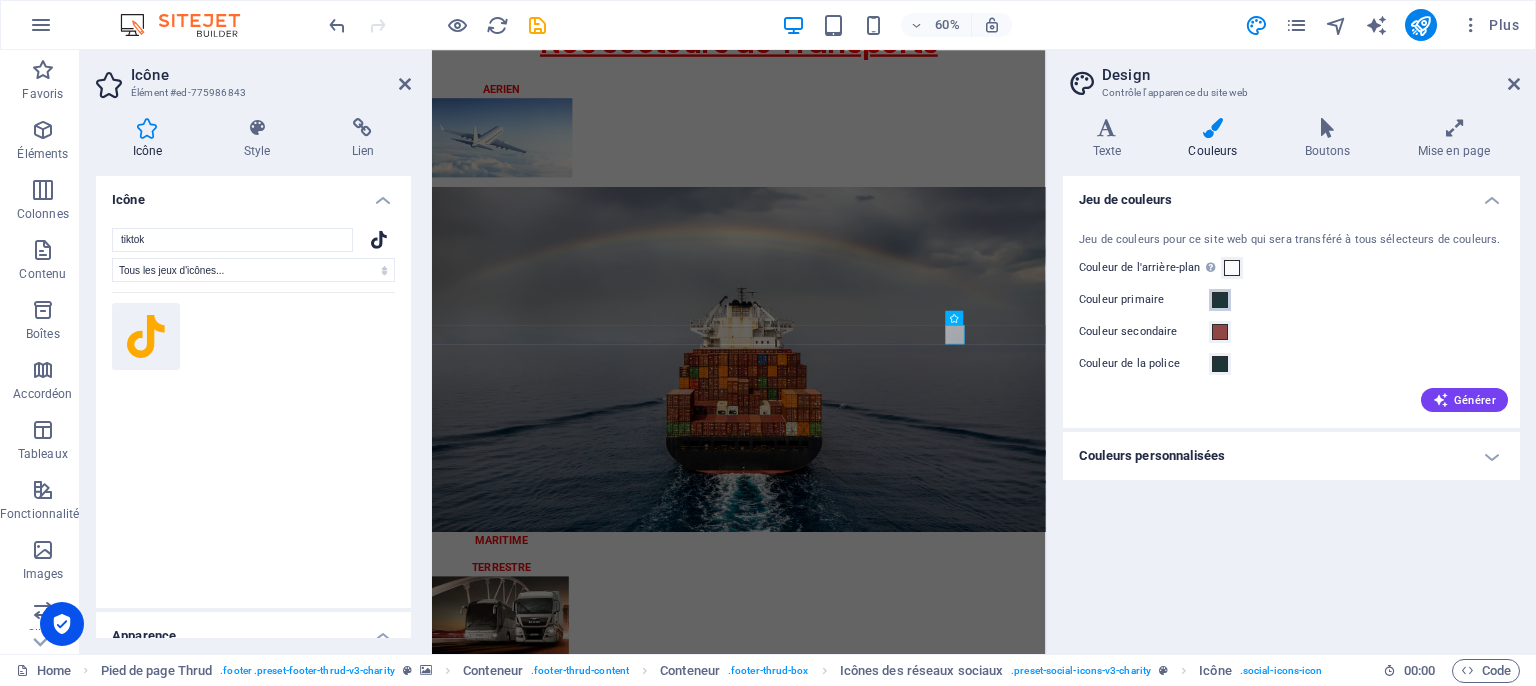 click at bounding box center [1220, 300] 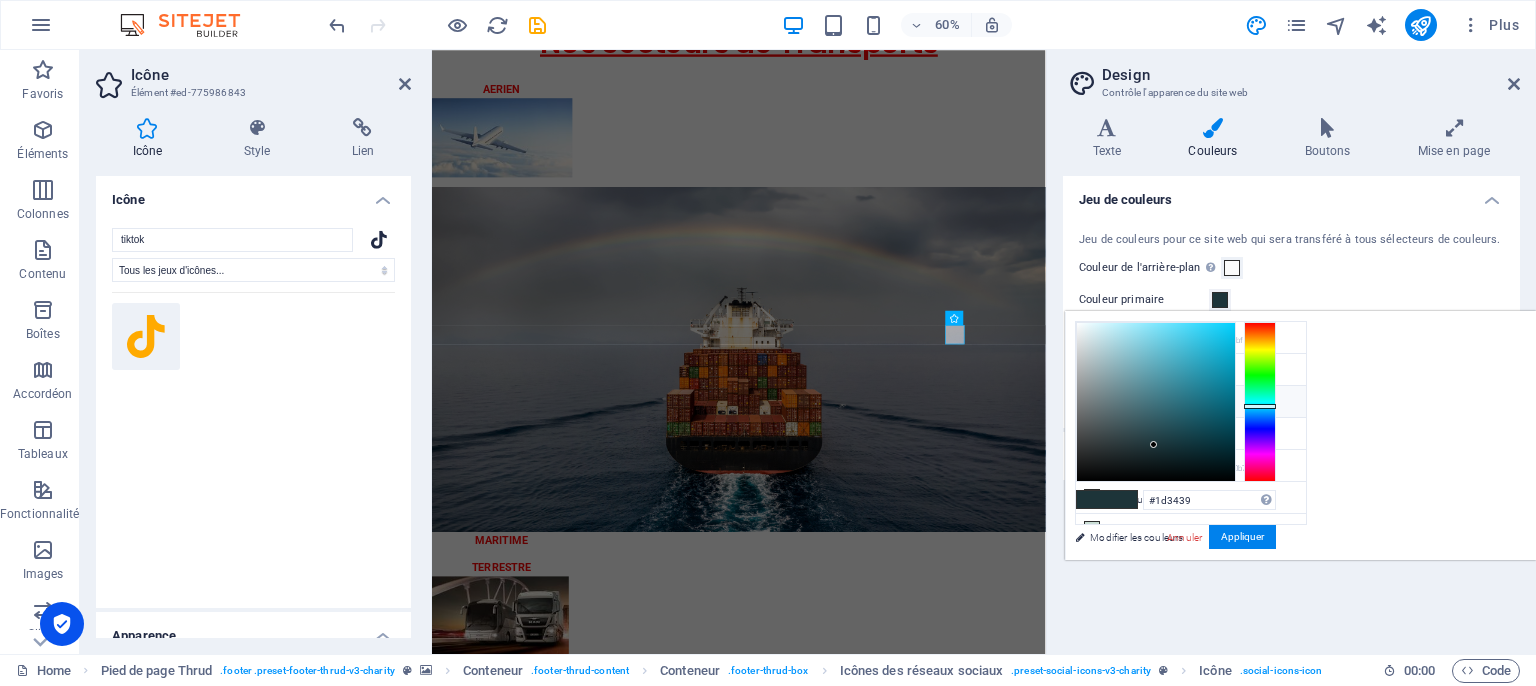 click at bounding box center [1092, 401] 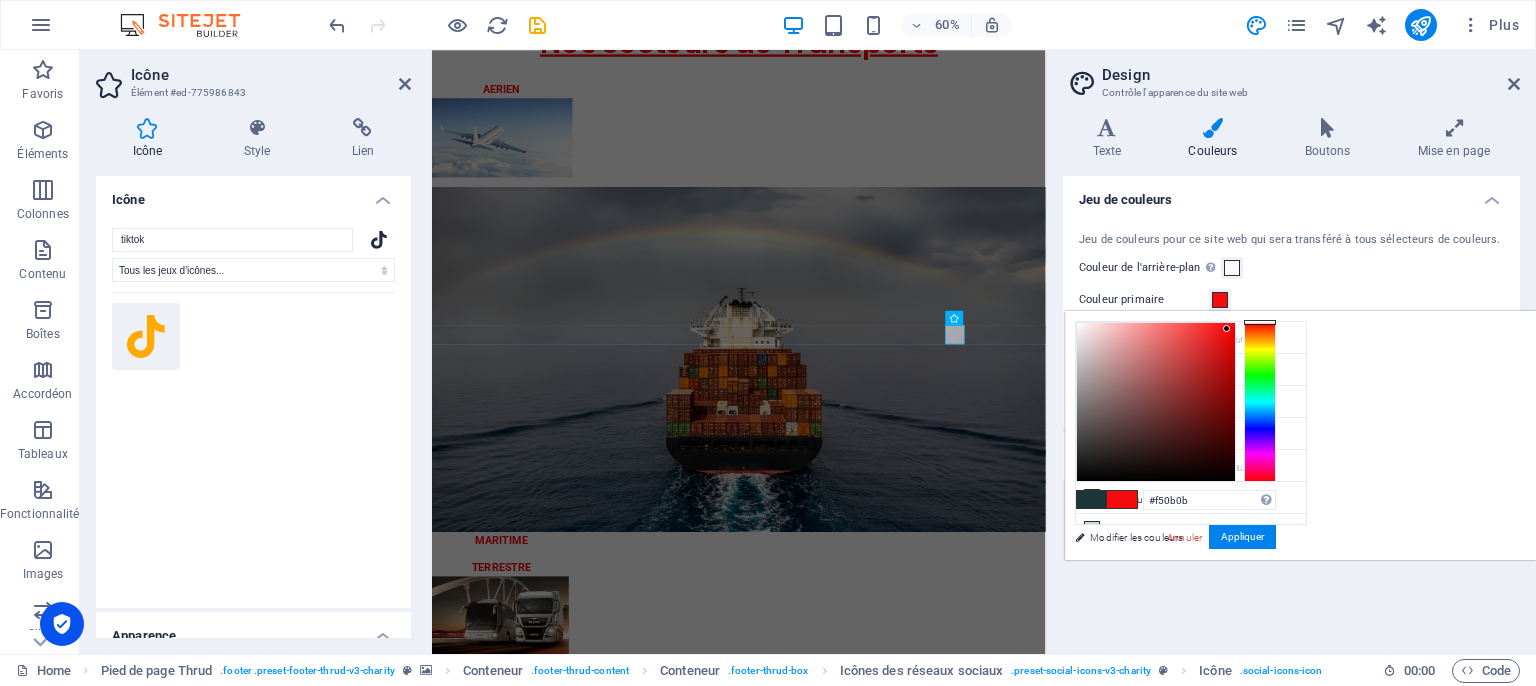 type on "#f50a0a" 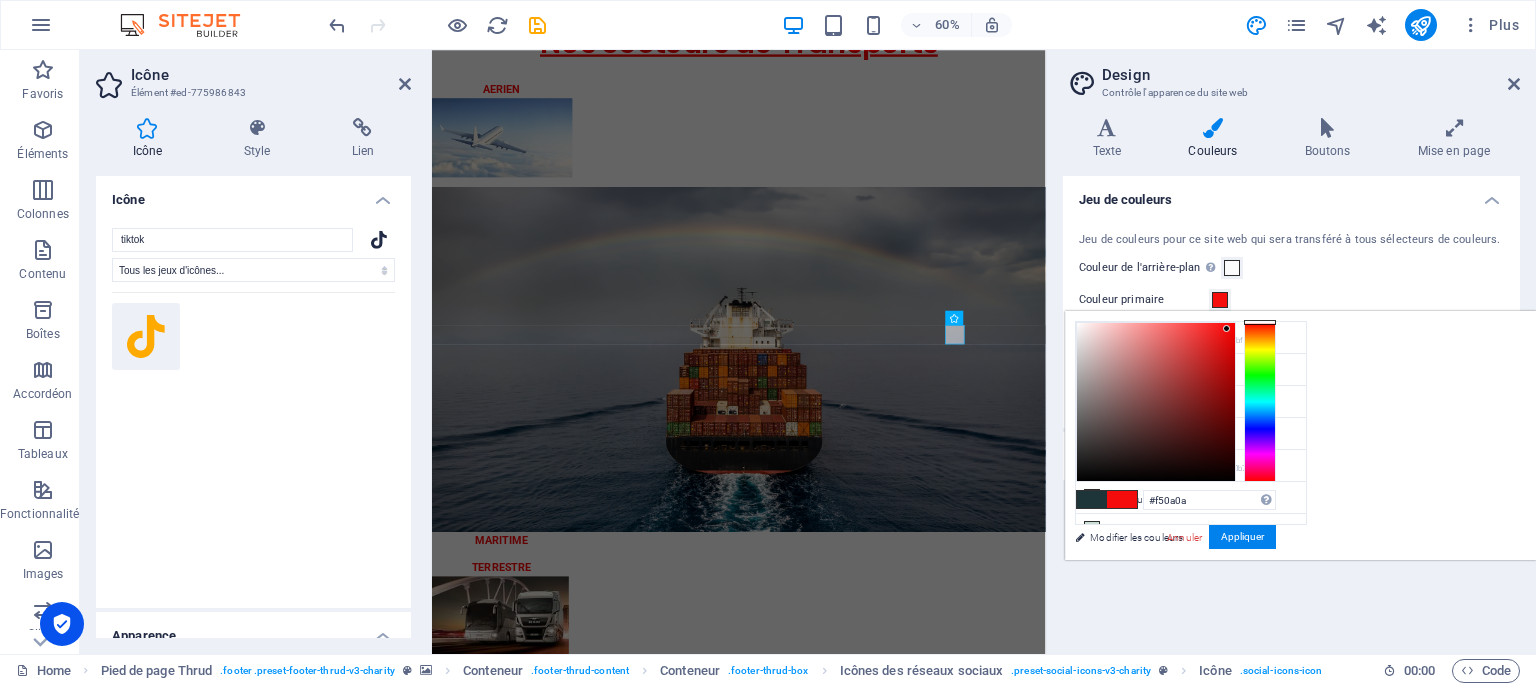 drag, startPoint x: 1405, startPoint y: 386, endPoint x: 1478, endPoint y: 327, distance: 93.8616 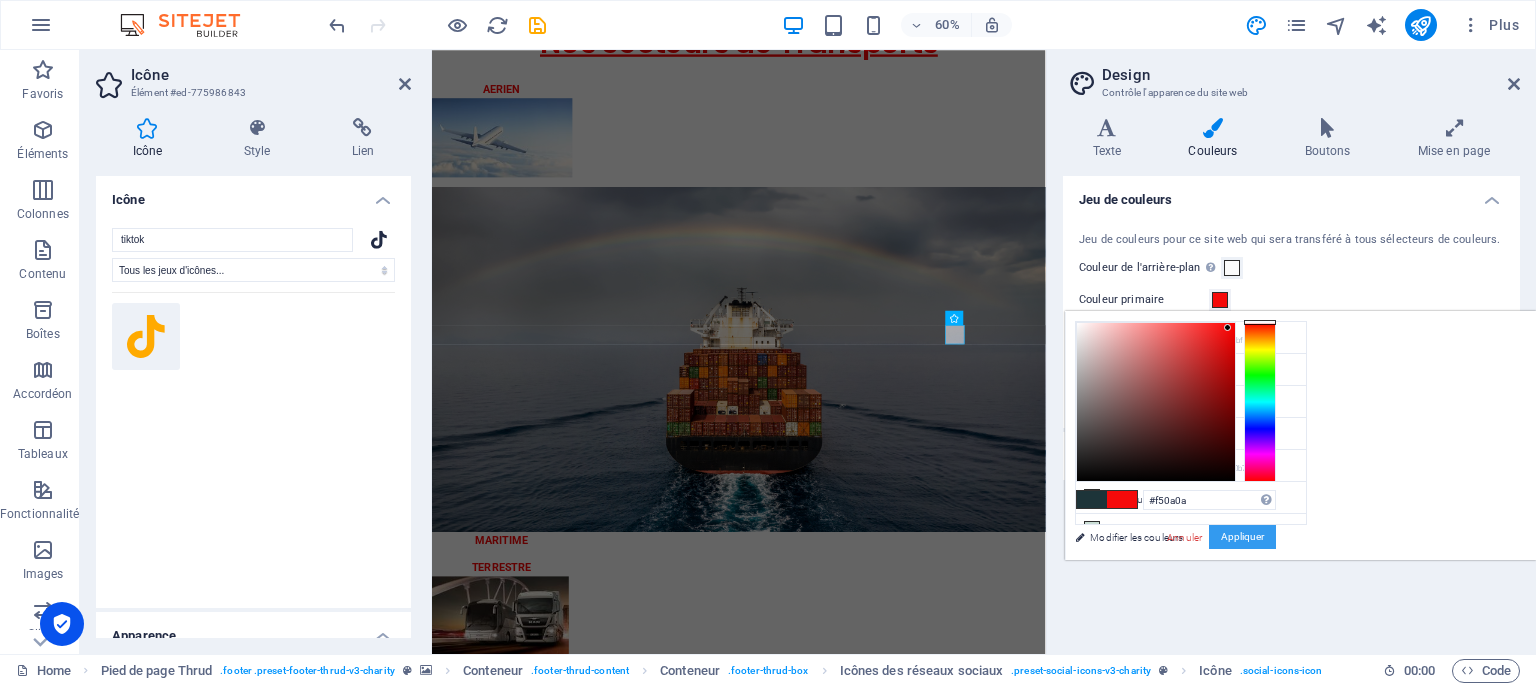 click on "Appliquer" at bounding box center (1242, 537) 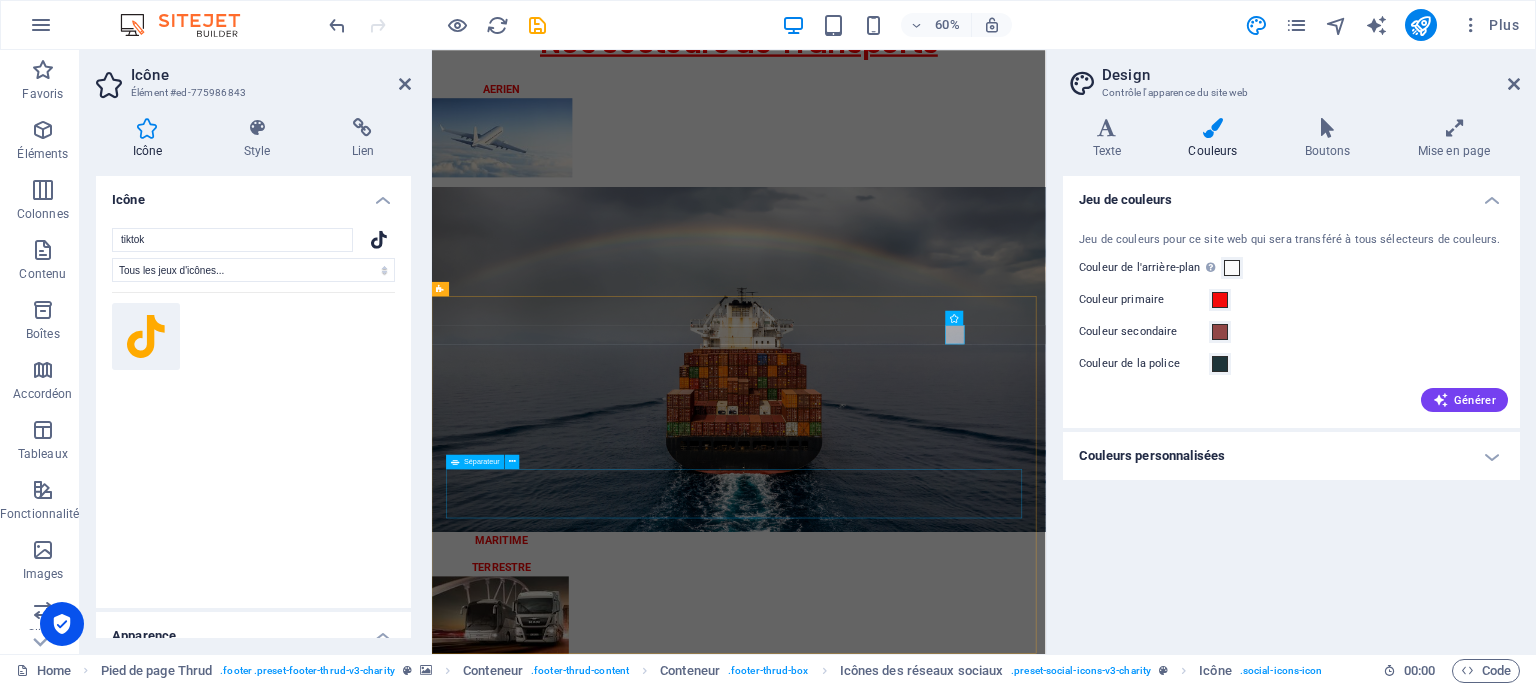 click at bounding box center [943, 4102] 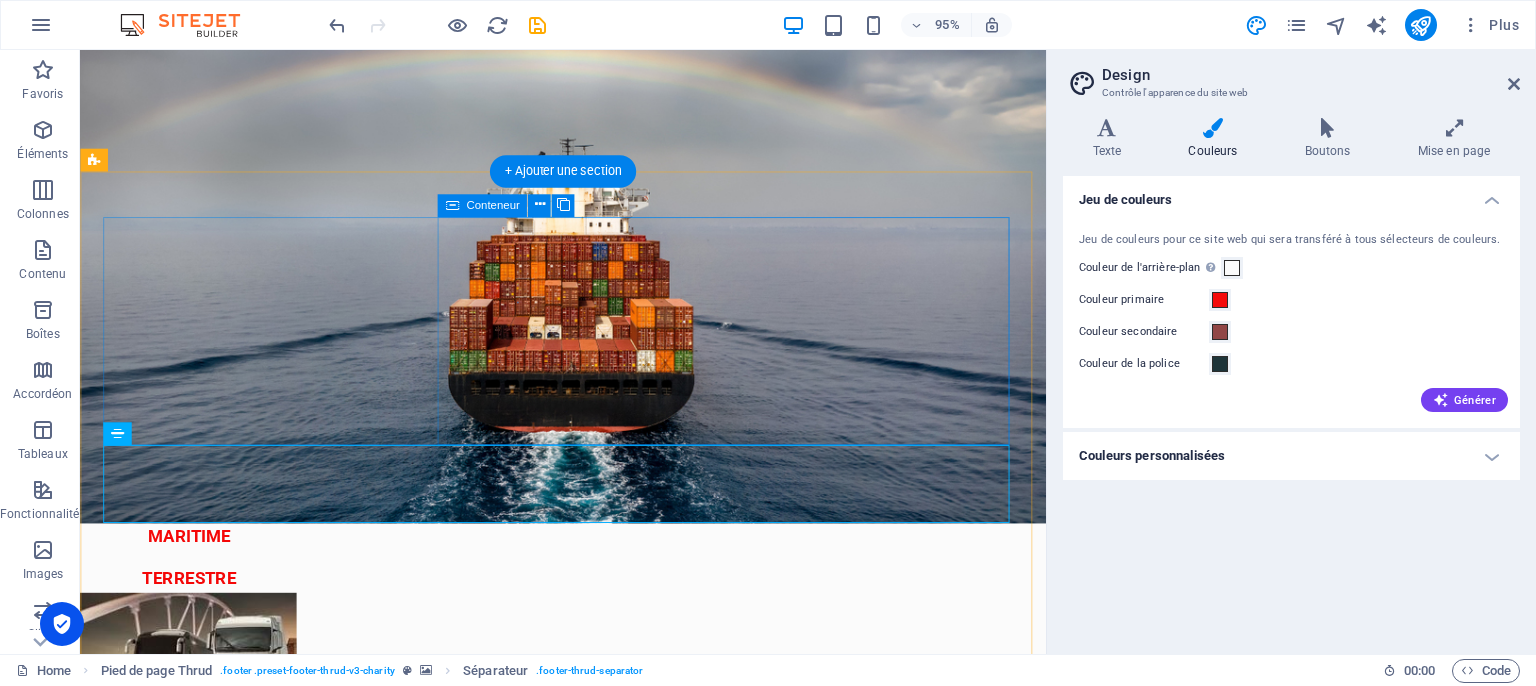 scroll, scrollTop: 4019, scrollLeft: 0, axis: vertical 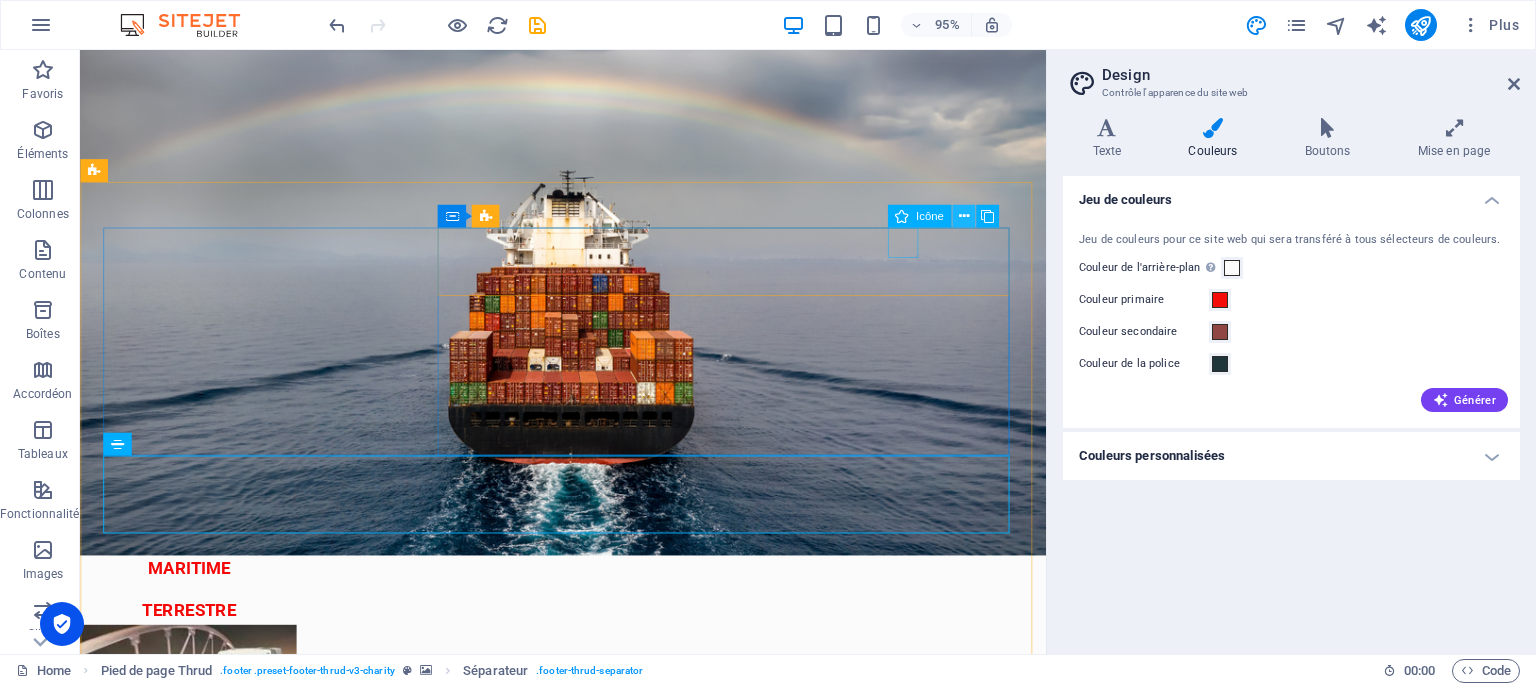 click at bounding box center [963, 216] 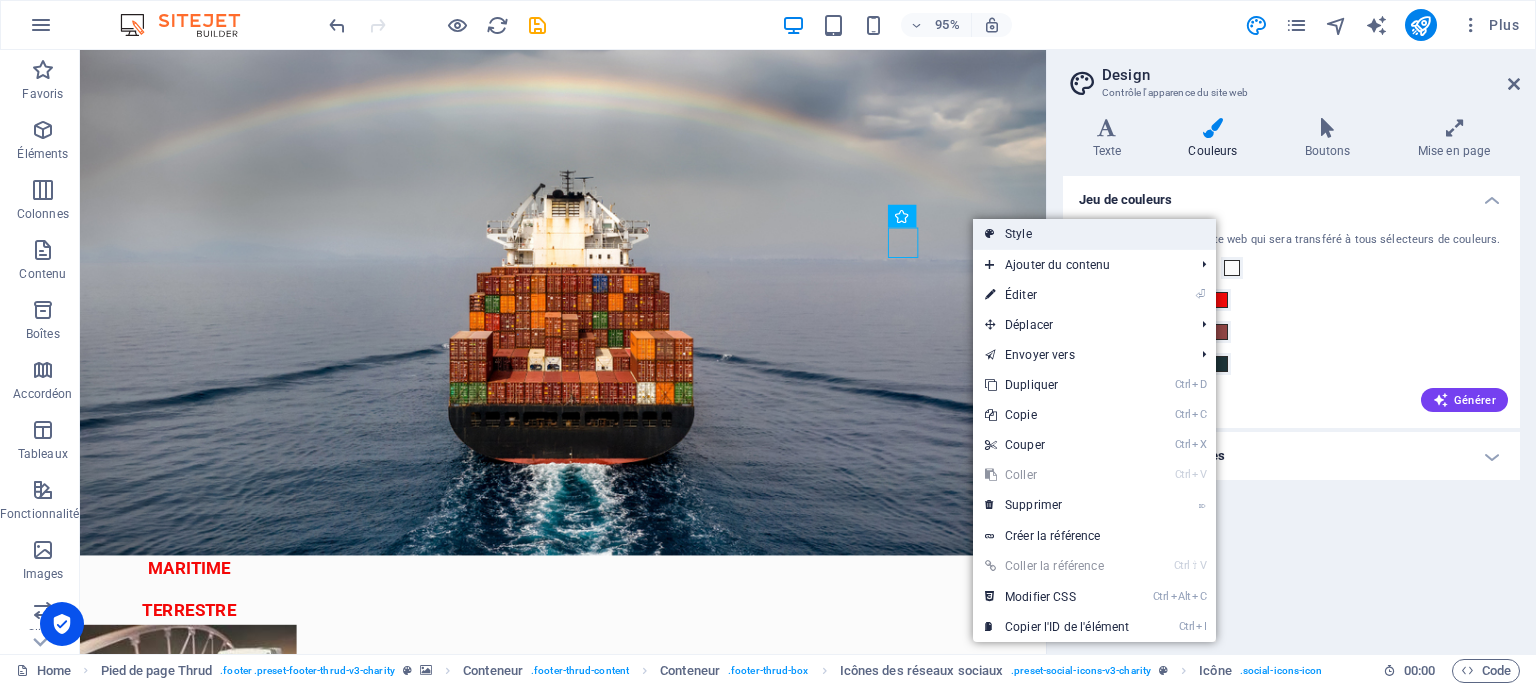 click on "Style" at bounding box center [1094, 234] 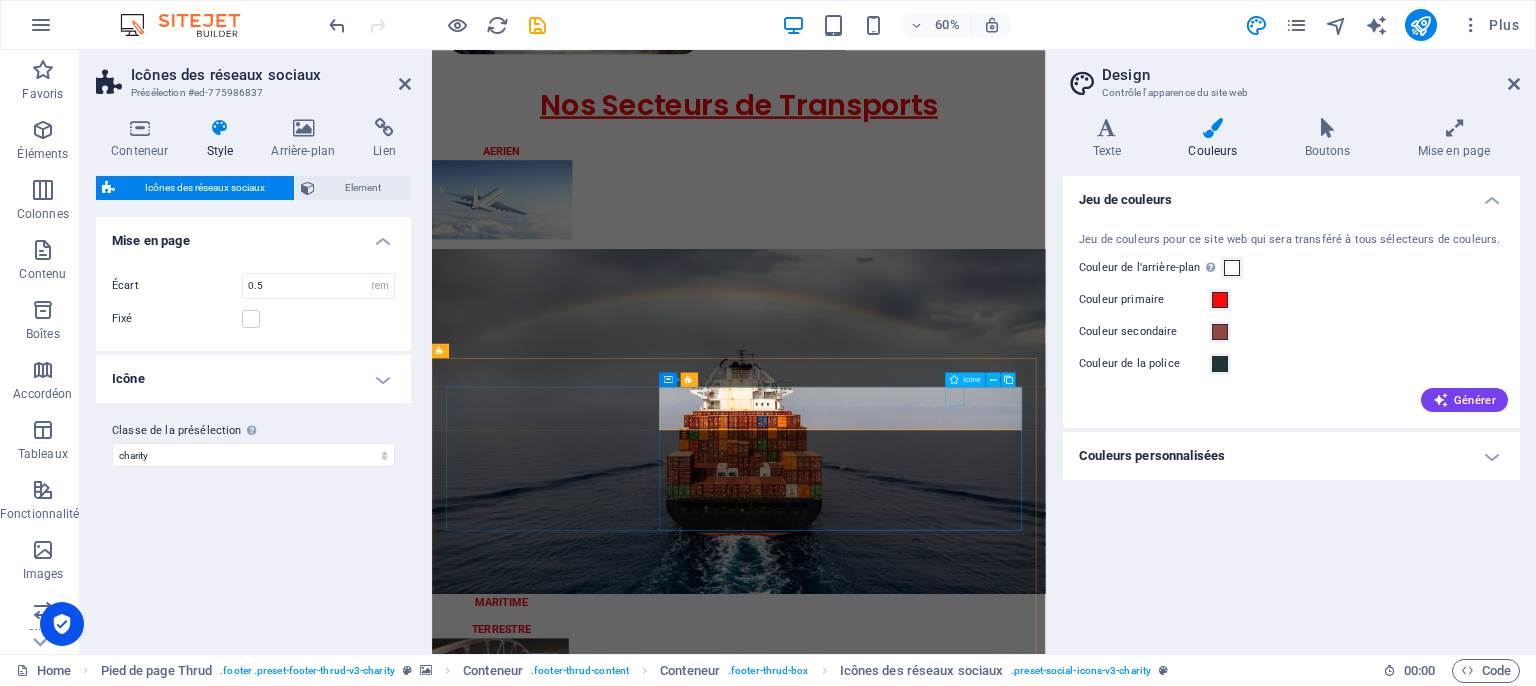 click at bounding box center (763, 3843) 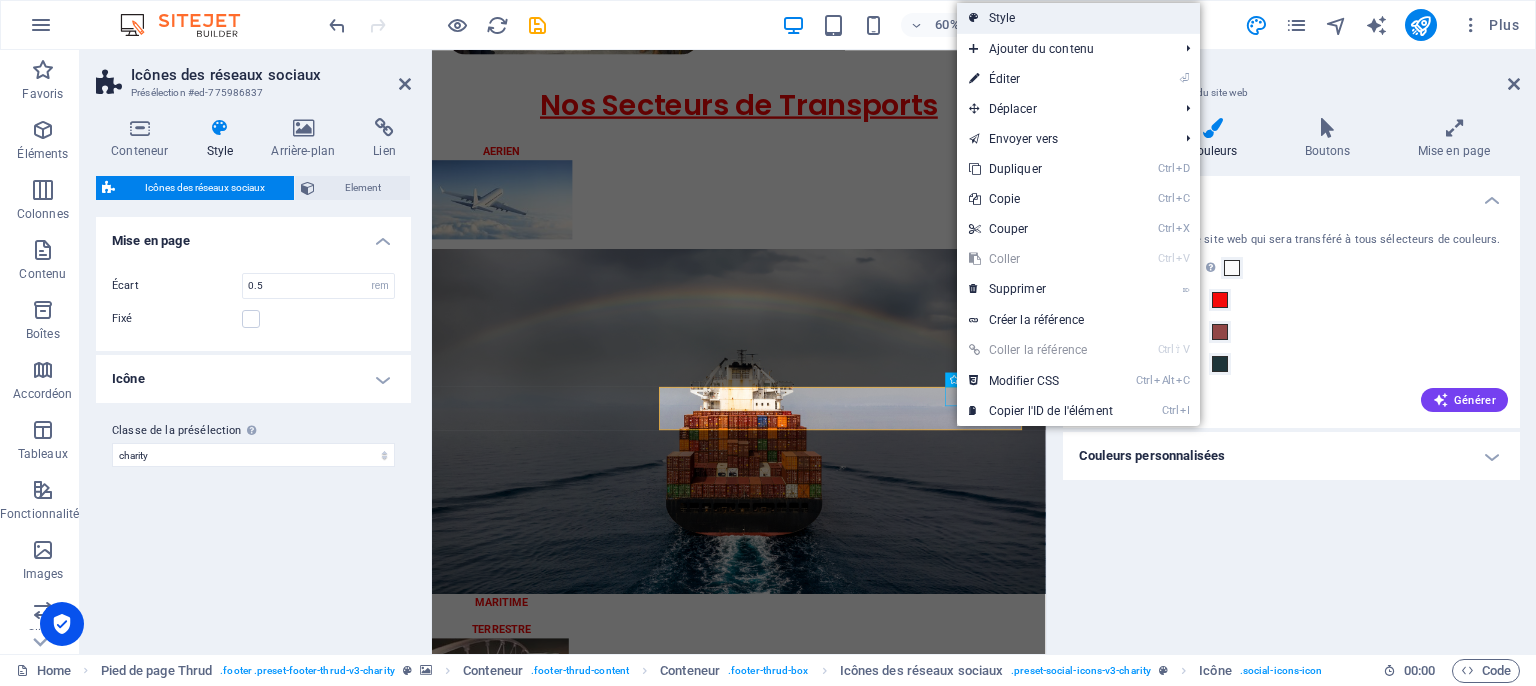 click on "Style" at bounding box center (1078, 18) 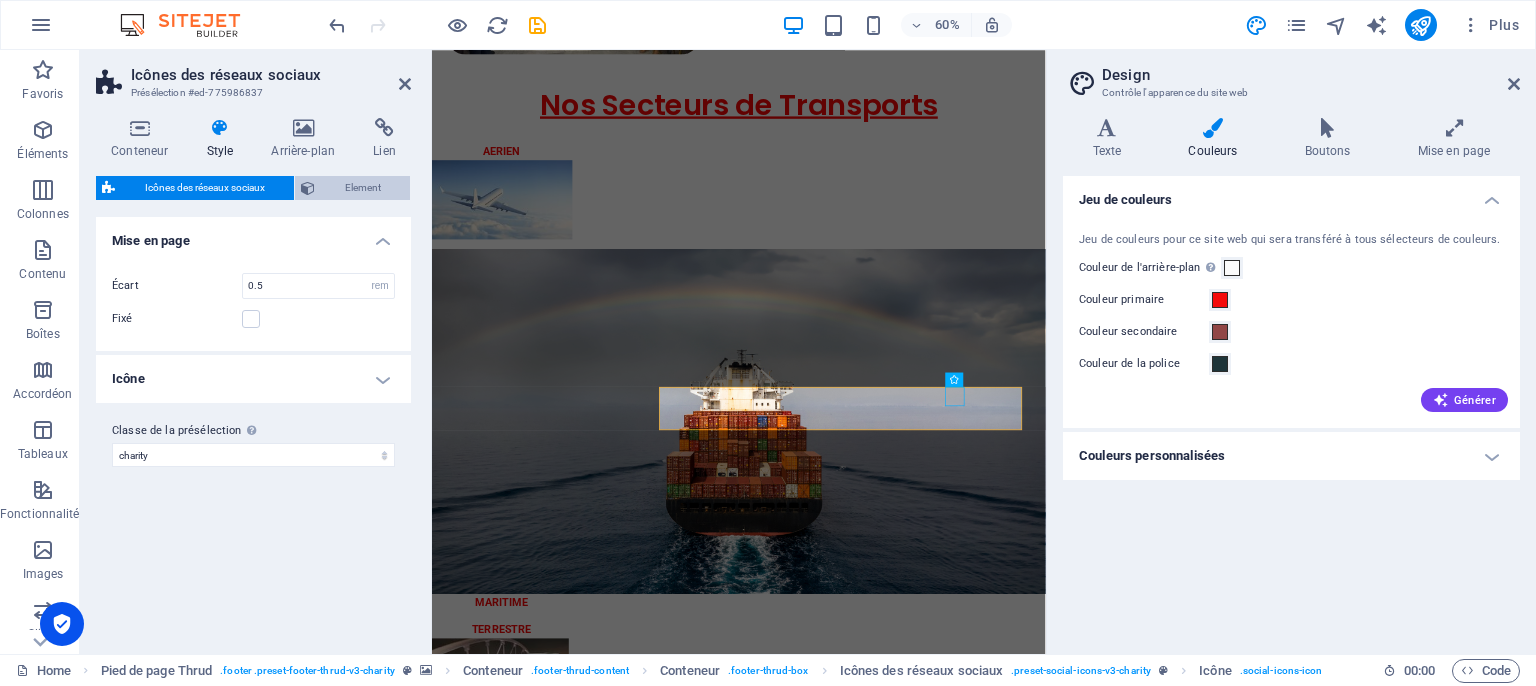 click on "Element" at bounding box center [362, 188] 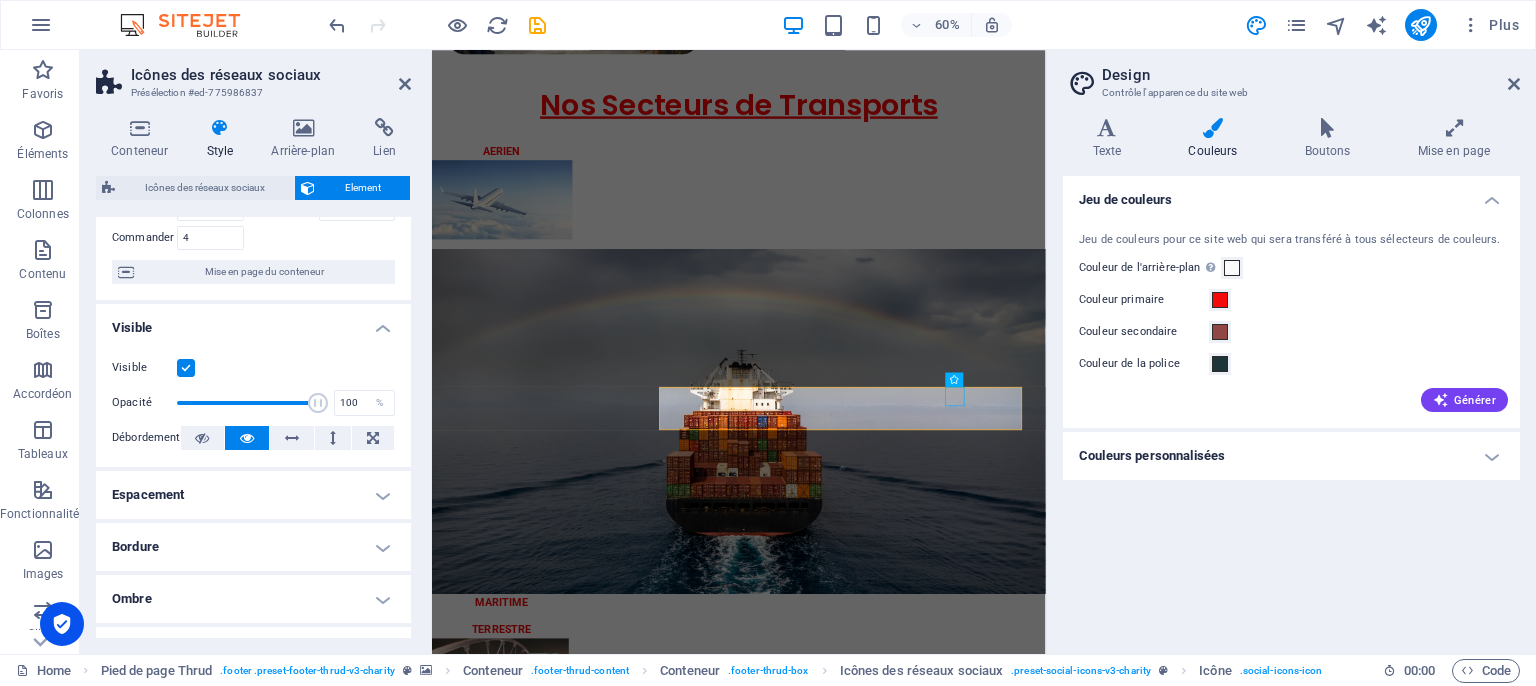 scroll, scrollTop: 140, scrollLeft: 0, axis: vertical 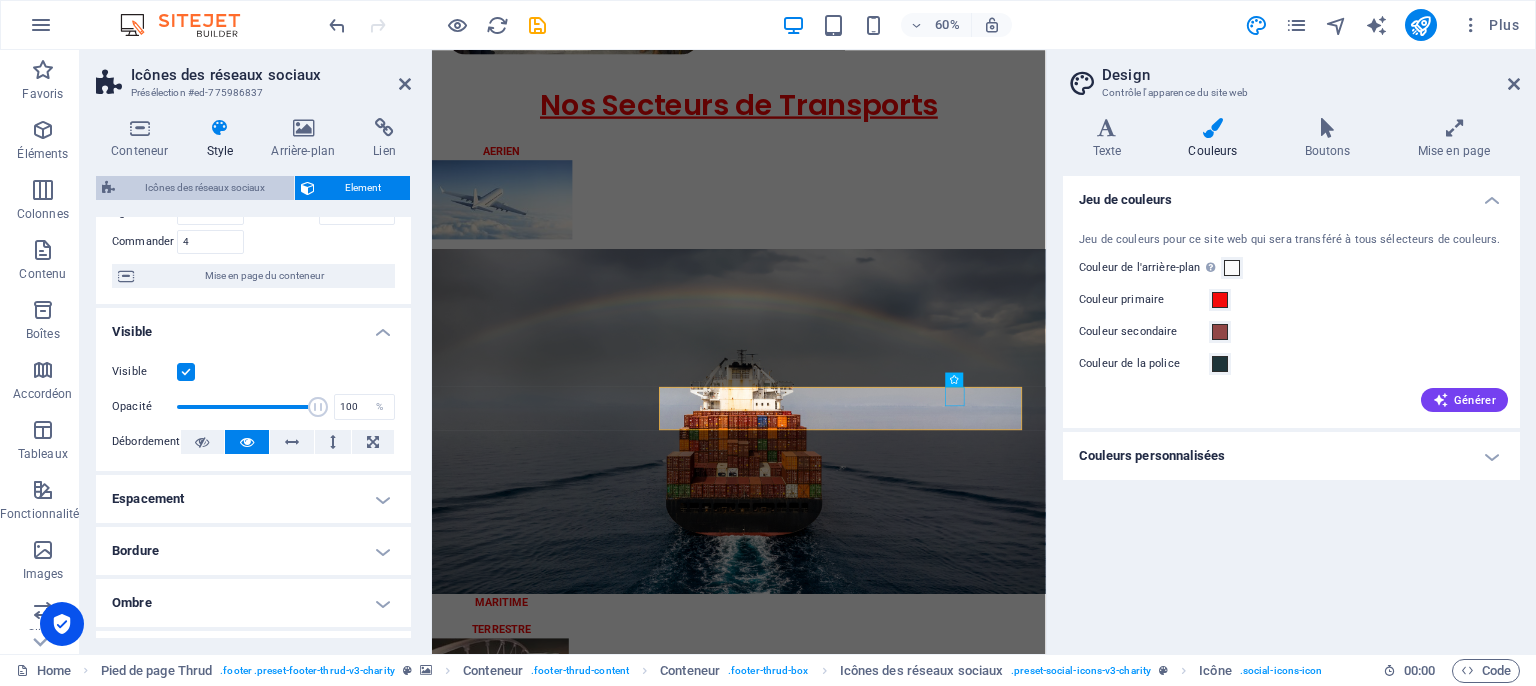click on "Icônes des réseaux sociaux" at bounding box center [204, 188] 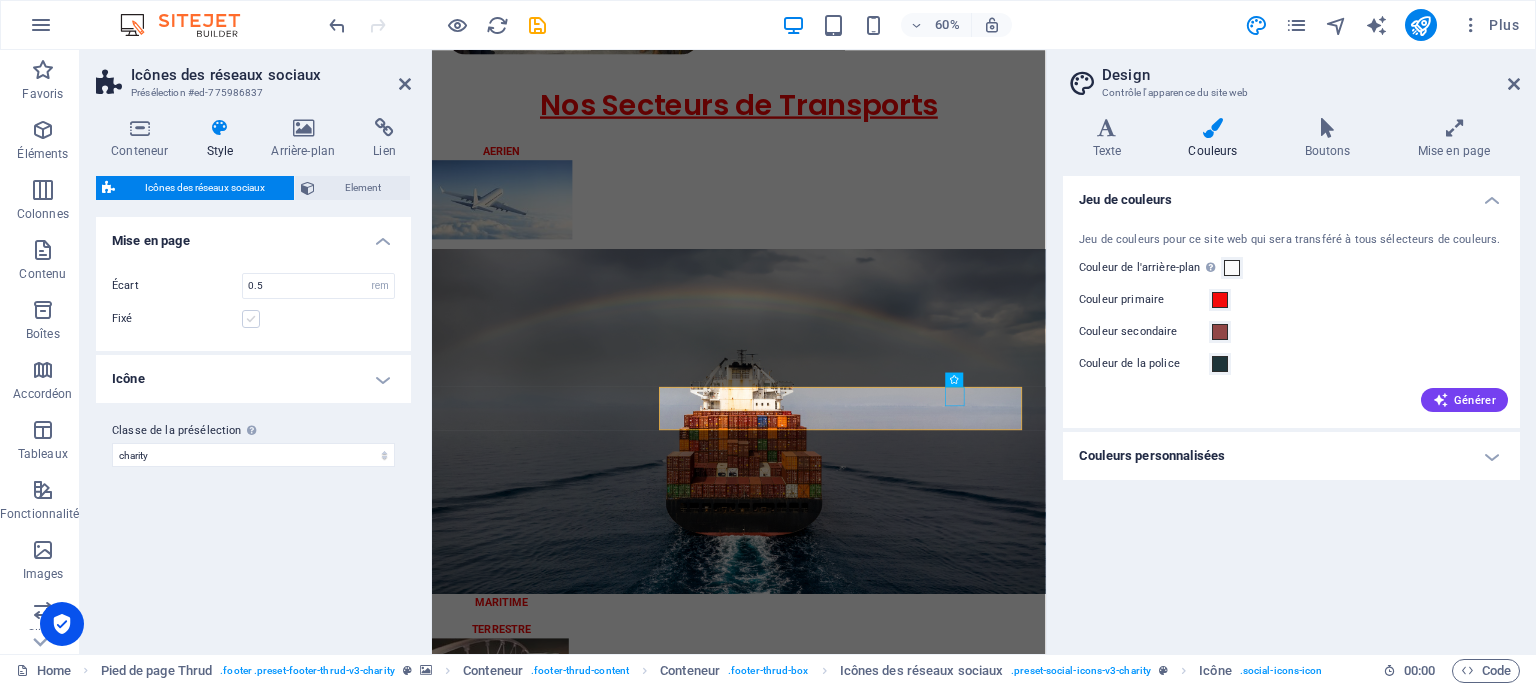 click at bounding box center [251, 319] 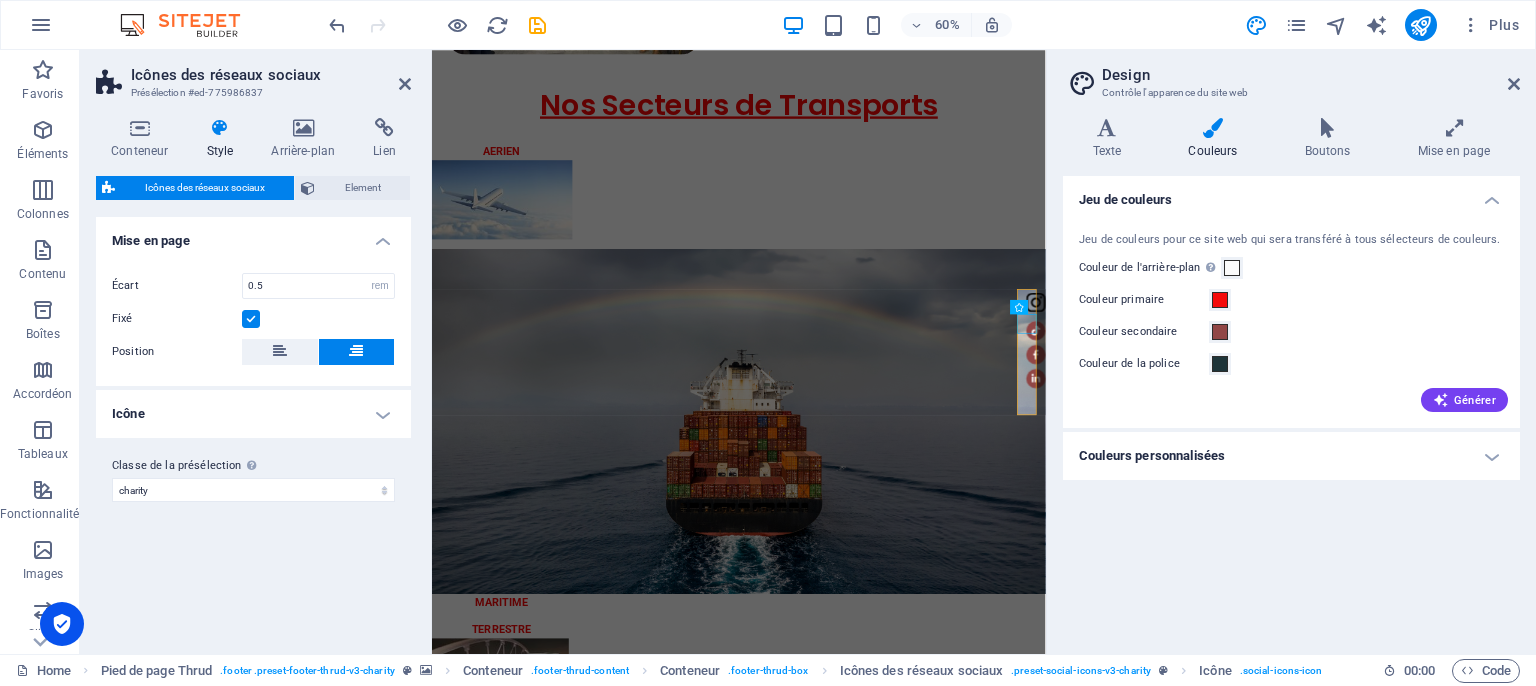 click at bounding box center (251, 319) 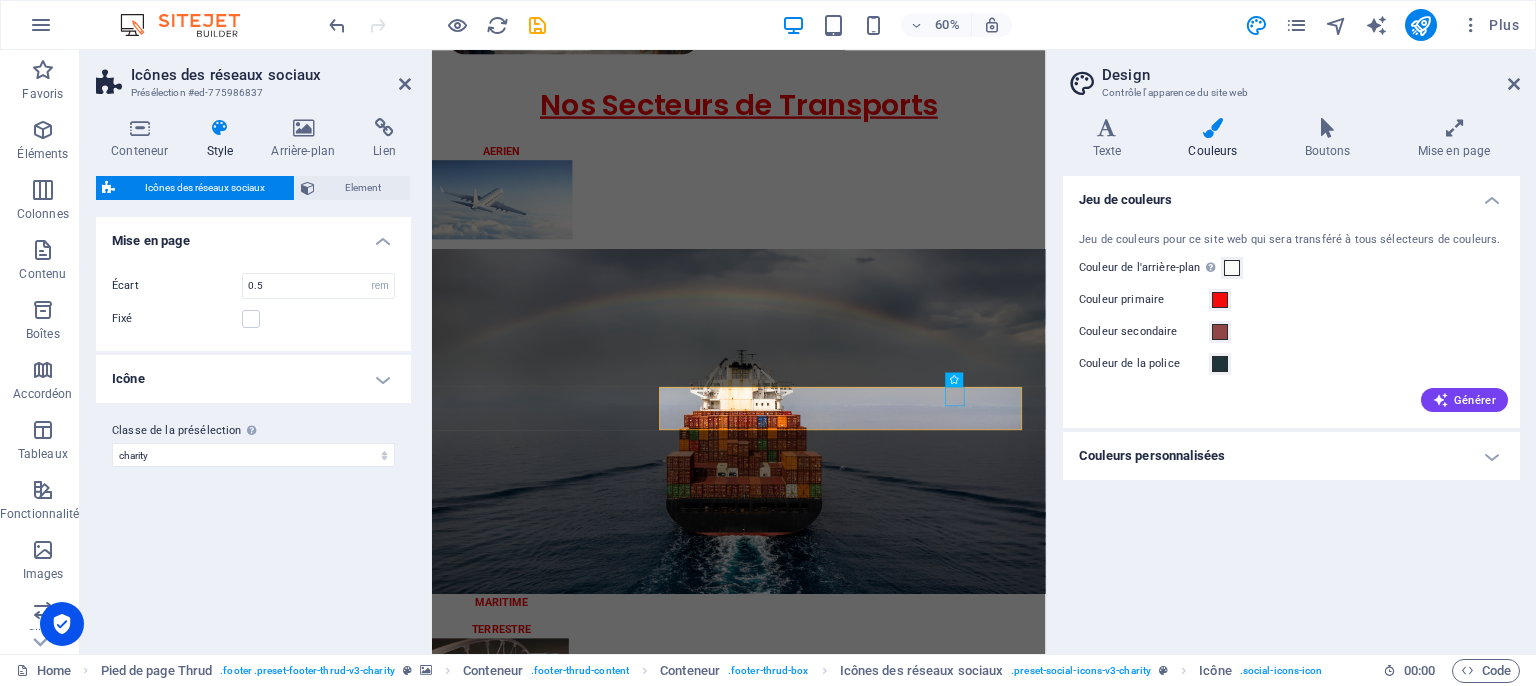 click on "Icône" at bounding box center [253, 379] 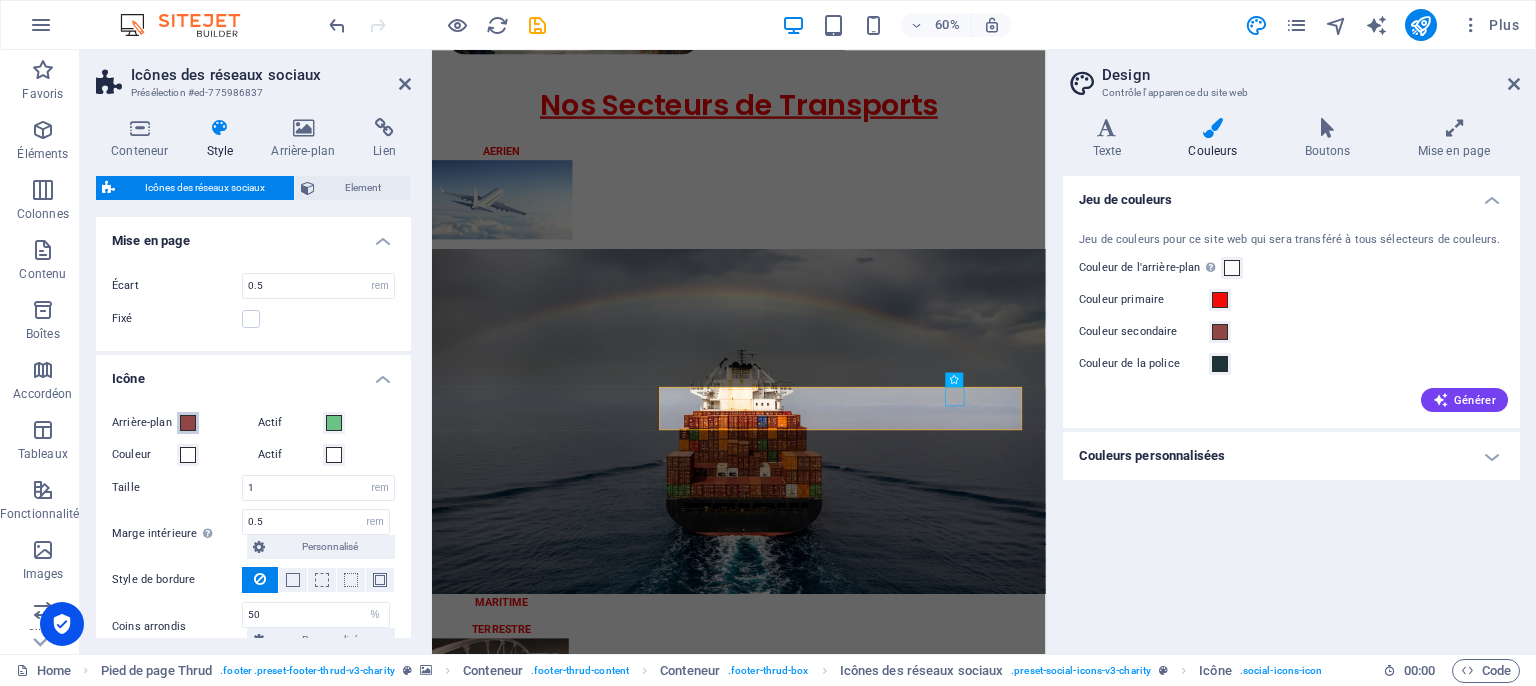 click at bounding box center [188, 423] 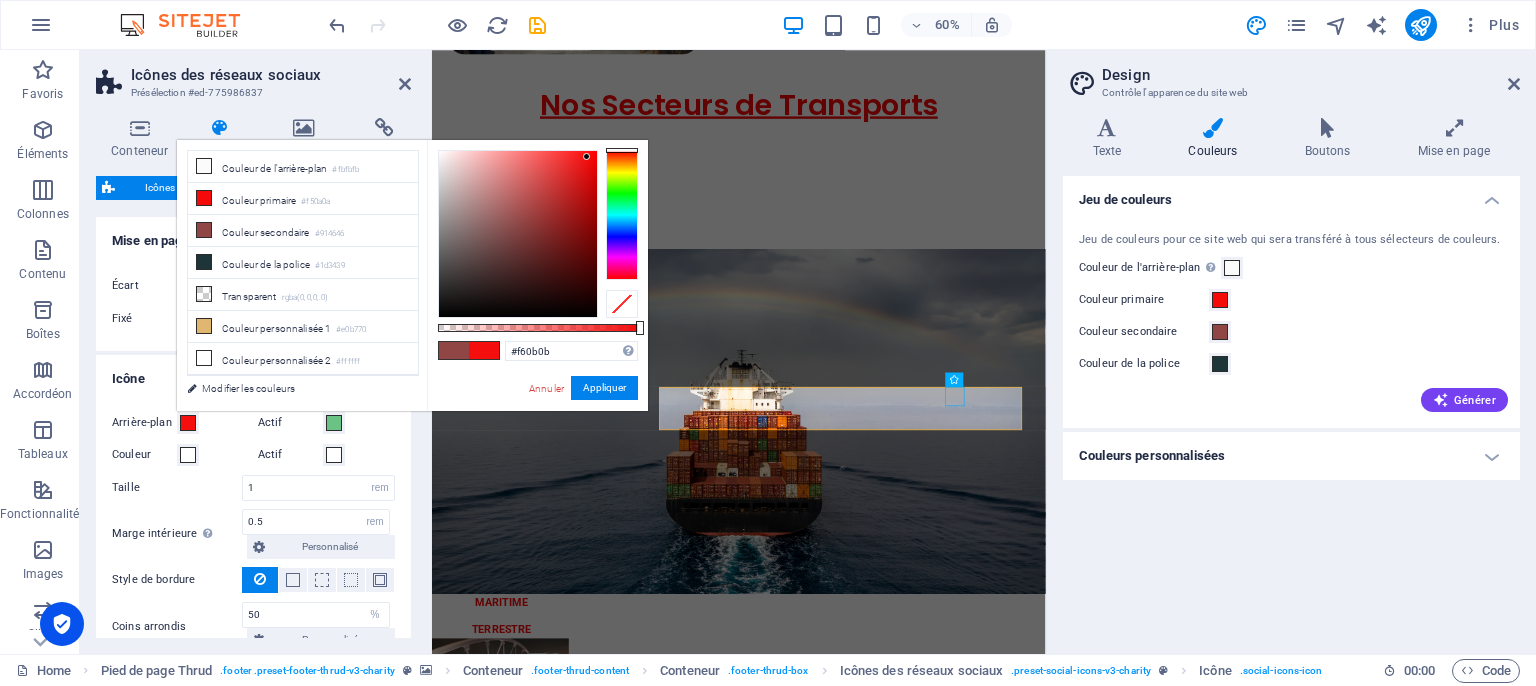 type on "#f70a0a" 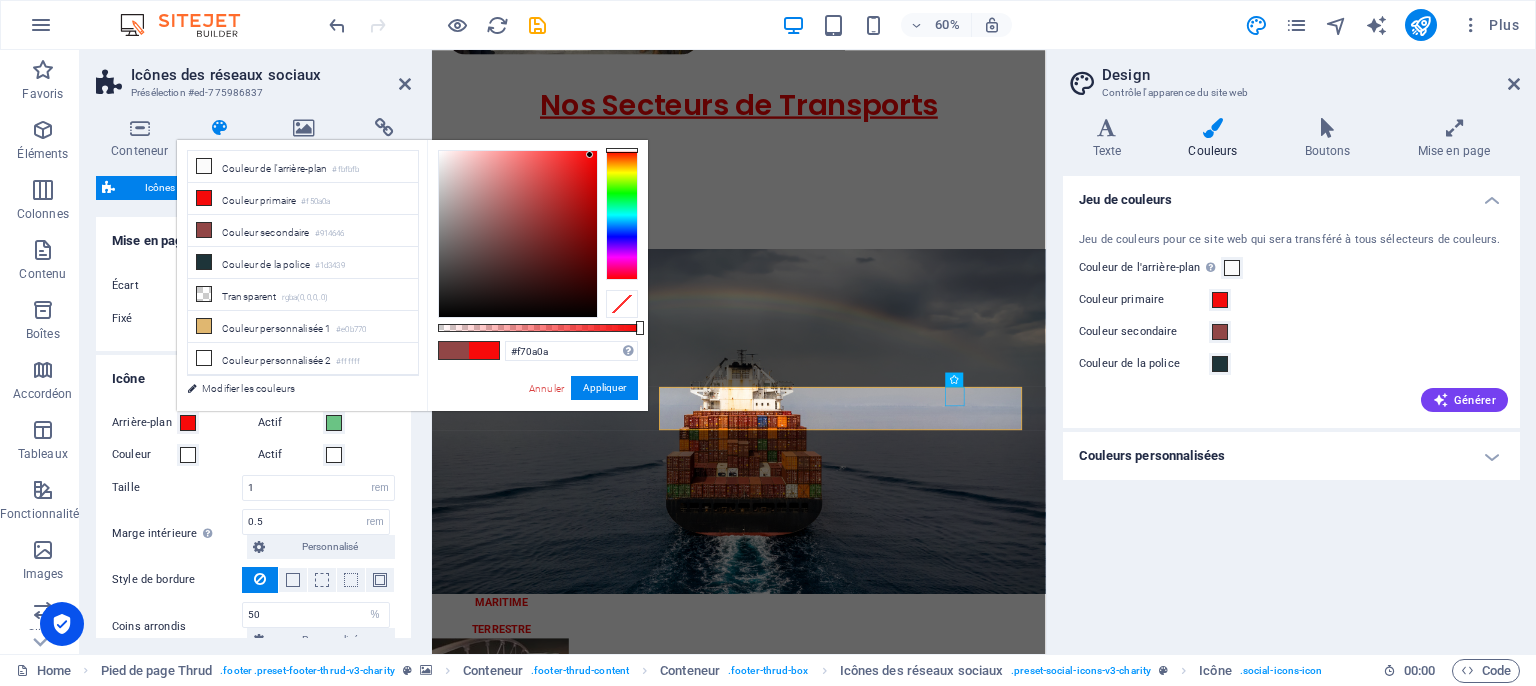 drag, startPoint x: 520, startPoint y: 219, endPoint x: 590, endPoint y: 155, distance: 94.847244 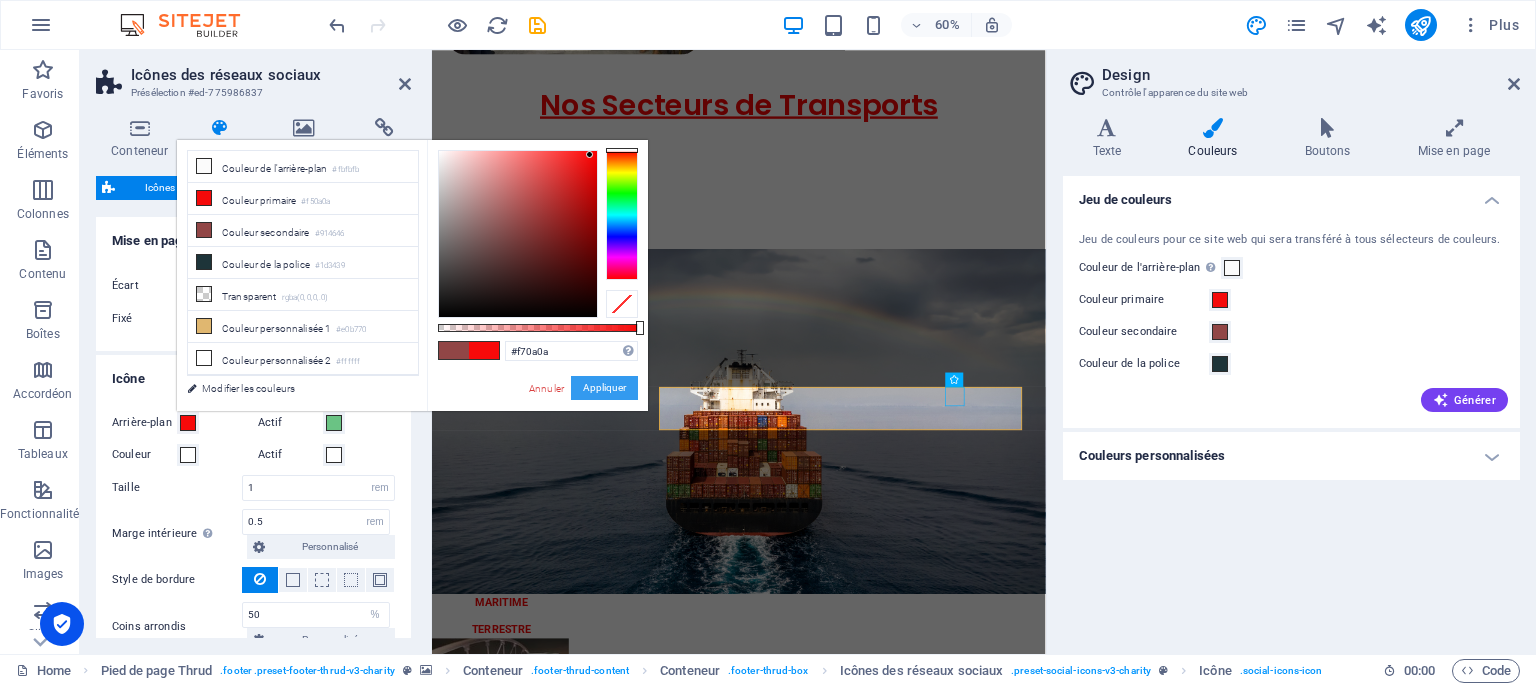 click on "Appliquer" at bounding box center (604, 388) 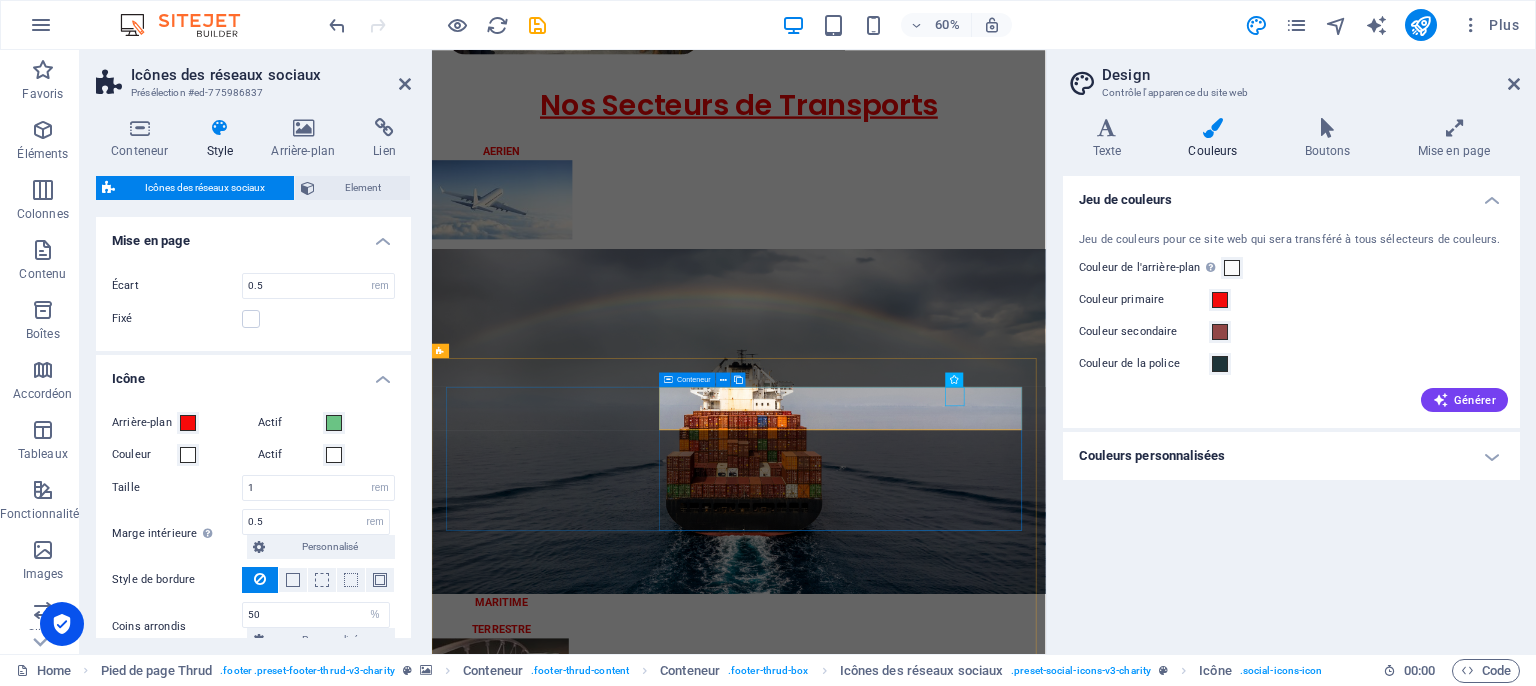 click at bounding box center [763, 3757] 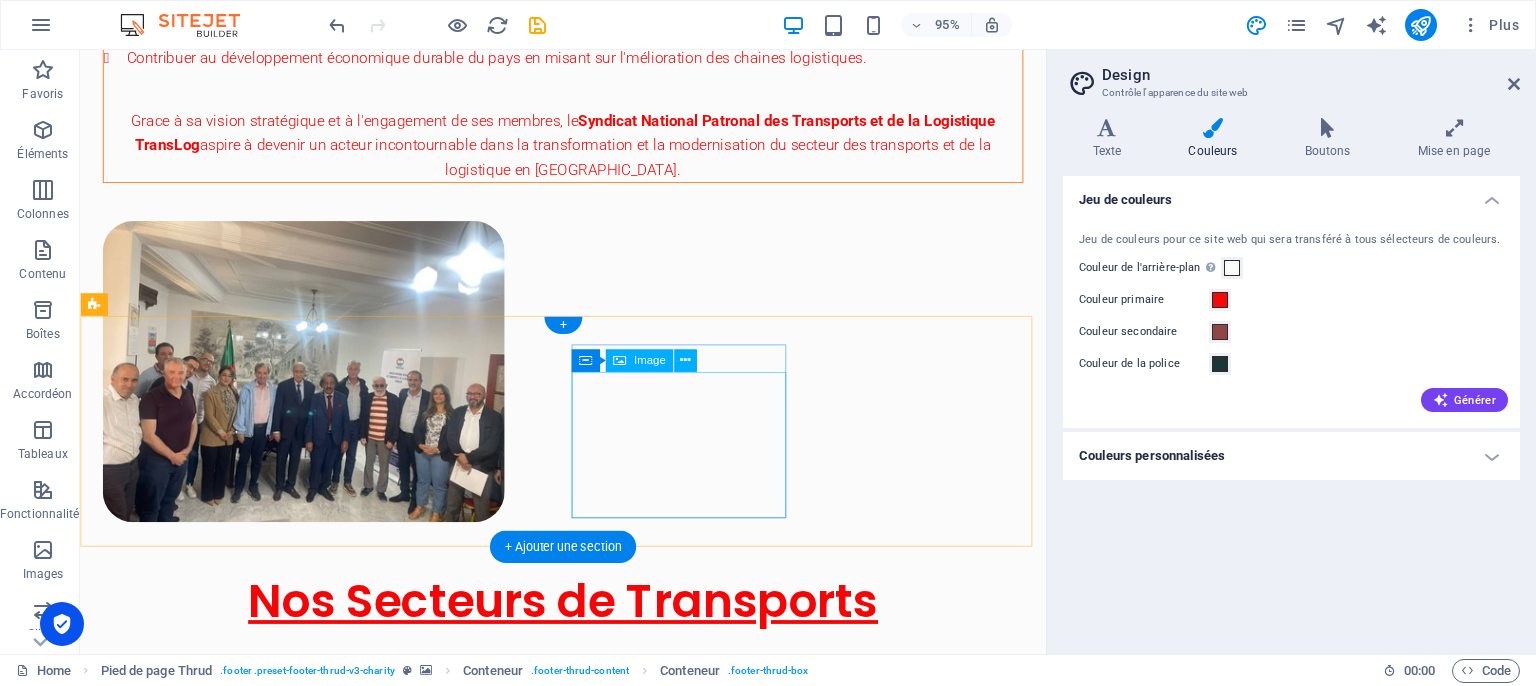 scroll, scrollTop: 3119, scrollLeft: 0, axis: vertical 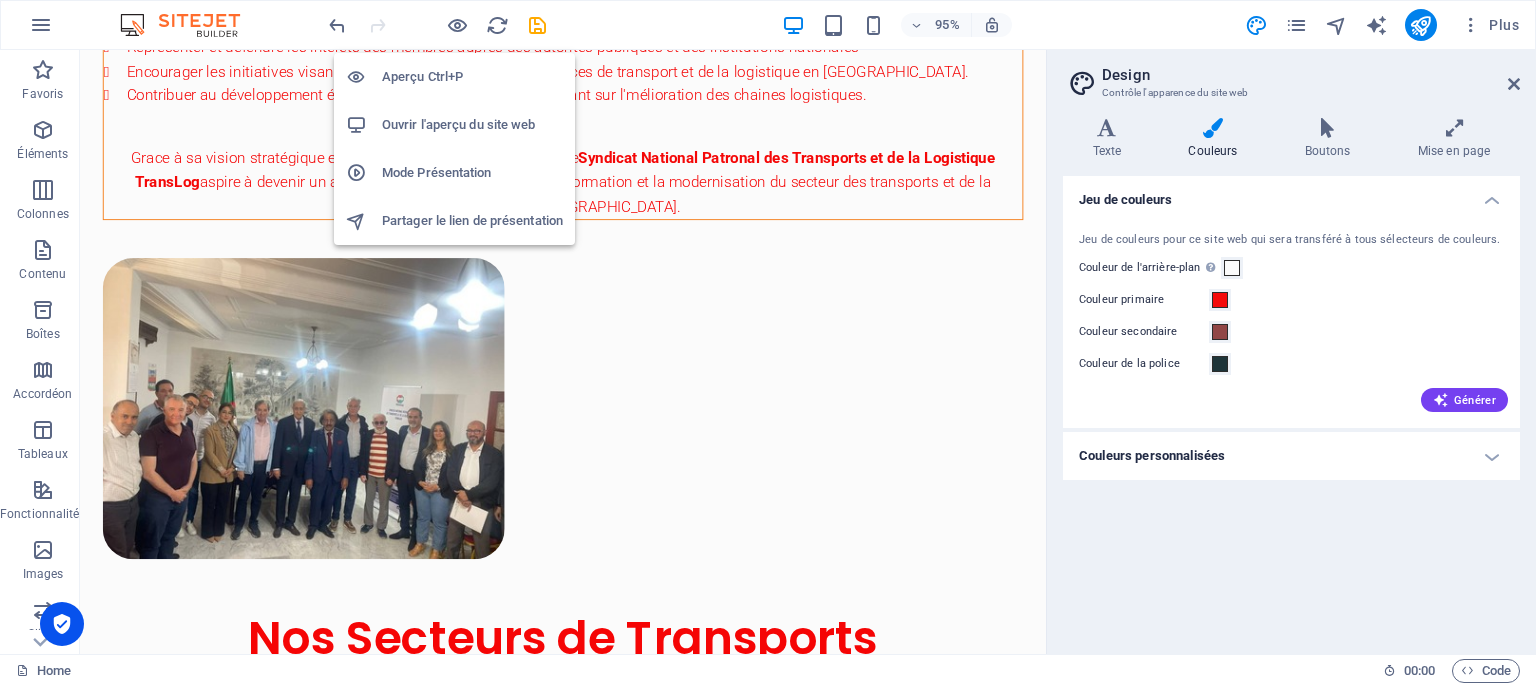 click on "Aperçu Ctrl+P" at bounding box center [472, 77] 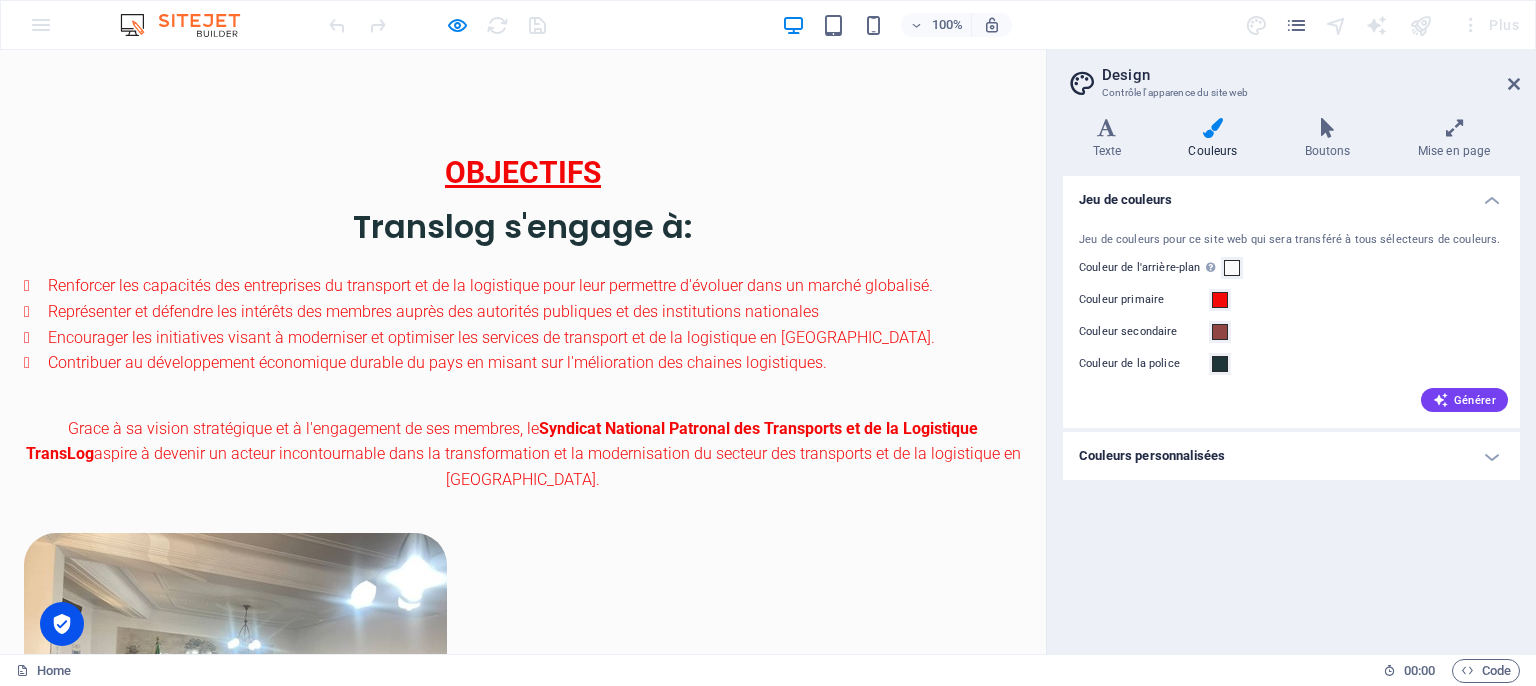 scroll, scrollTop: 2794, scrollLeft: 0, axis: vertical 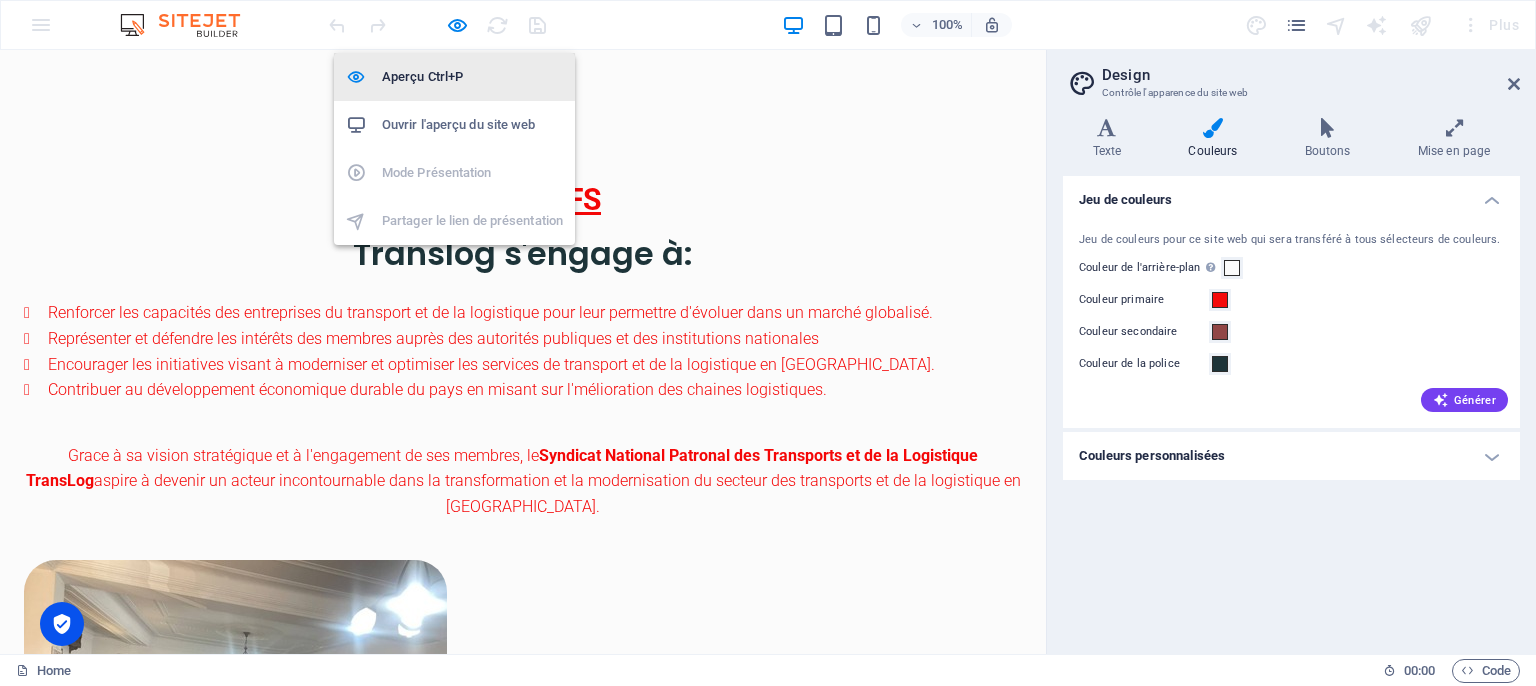click on "Aperçu Ctrl+P" at bounding box center (472, 77) 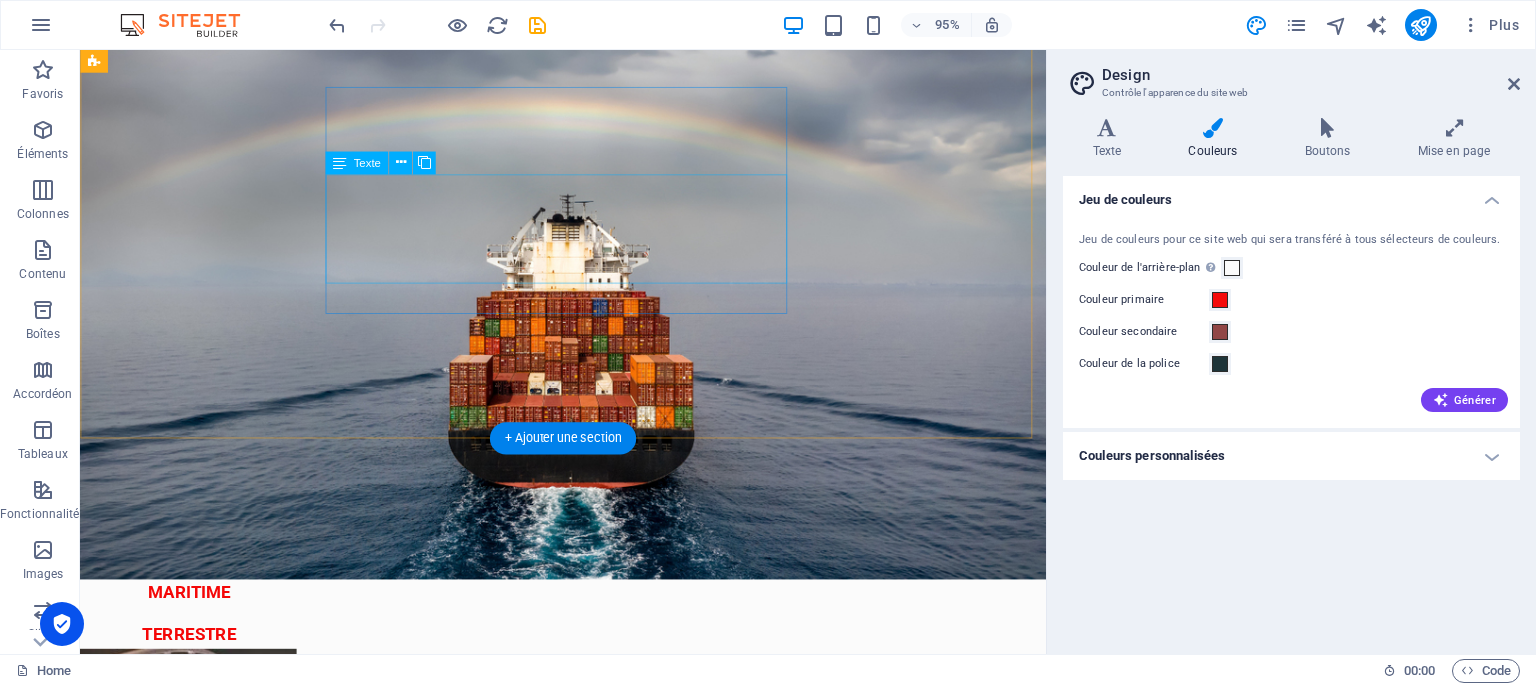scroll, scrollTop: 3995, scrollLeft: 0, axis: vertical 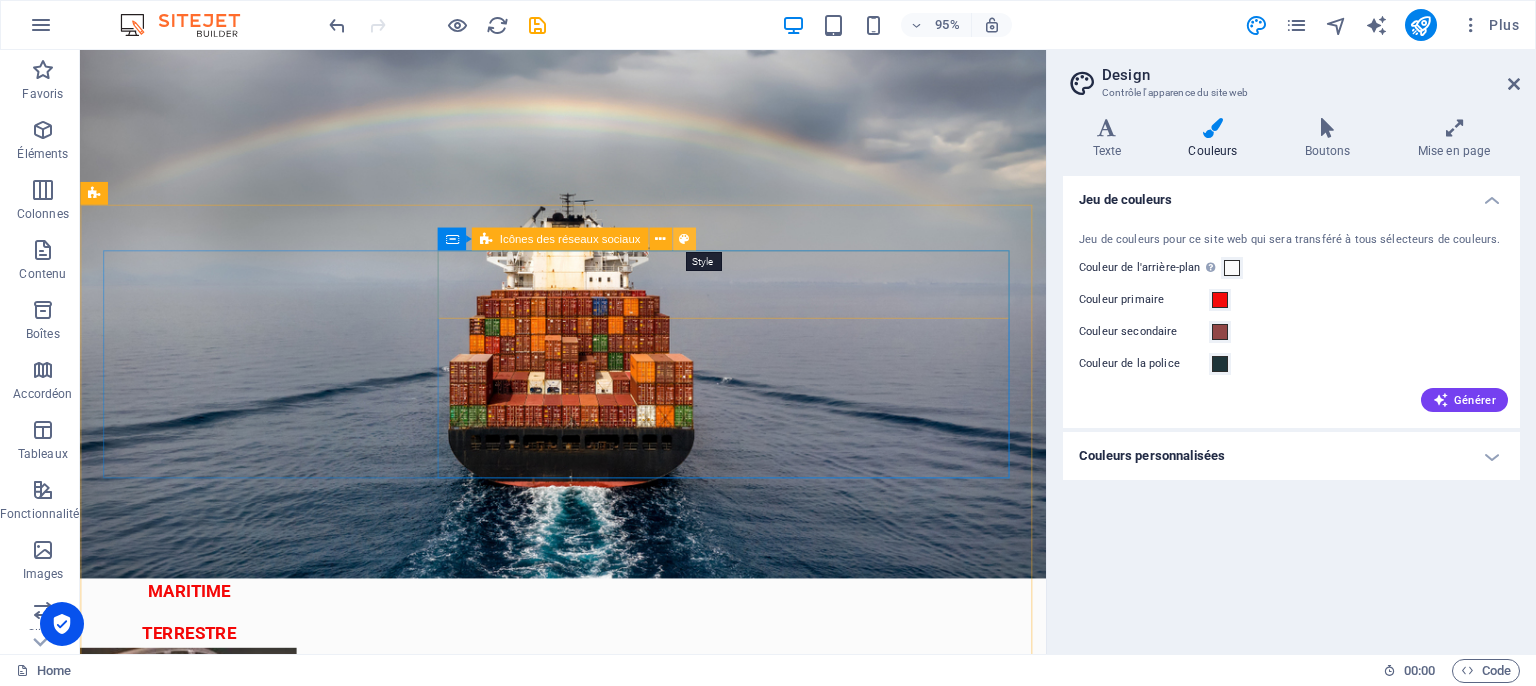 click at bounding box center [683, 239] 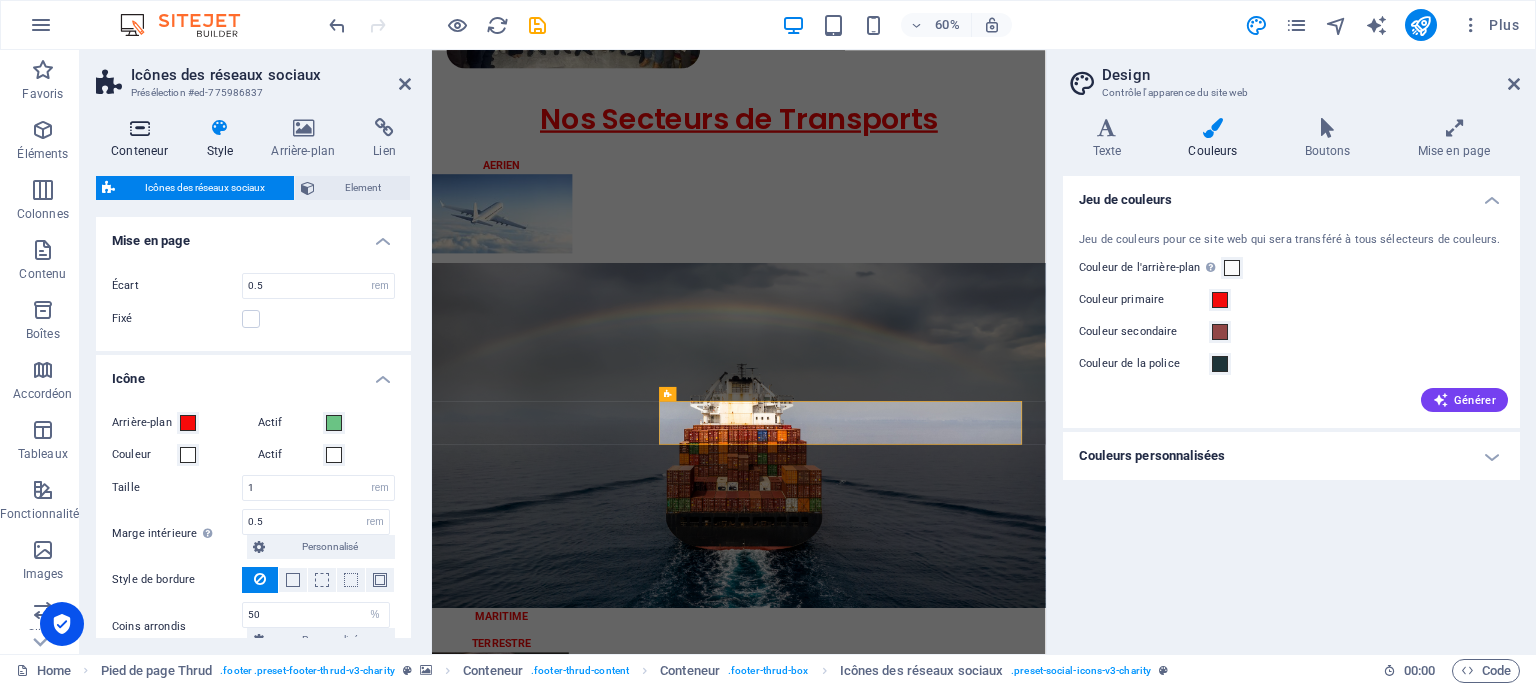 click on "Conteneur" at bounding box center (143, 139) 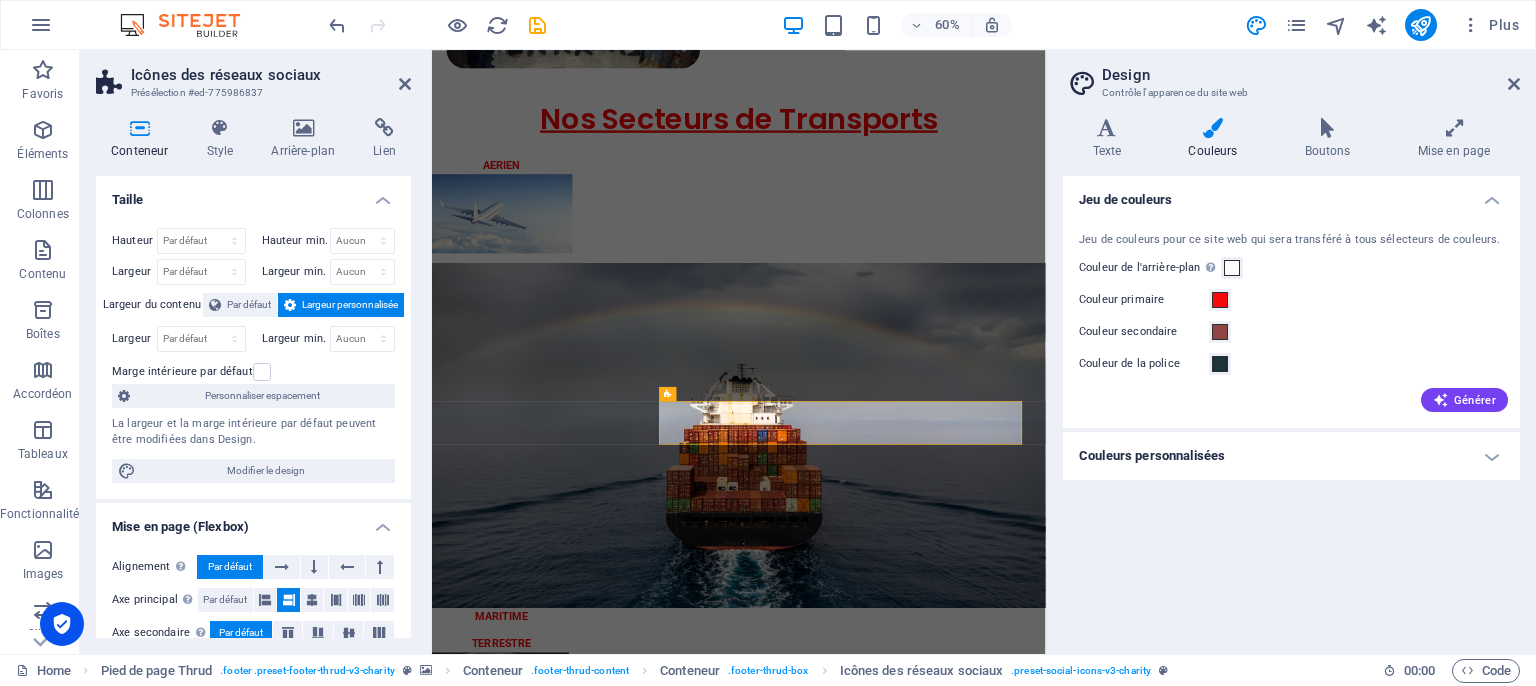 click at bounding box center (1213, 128) 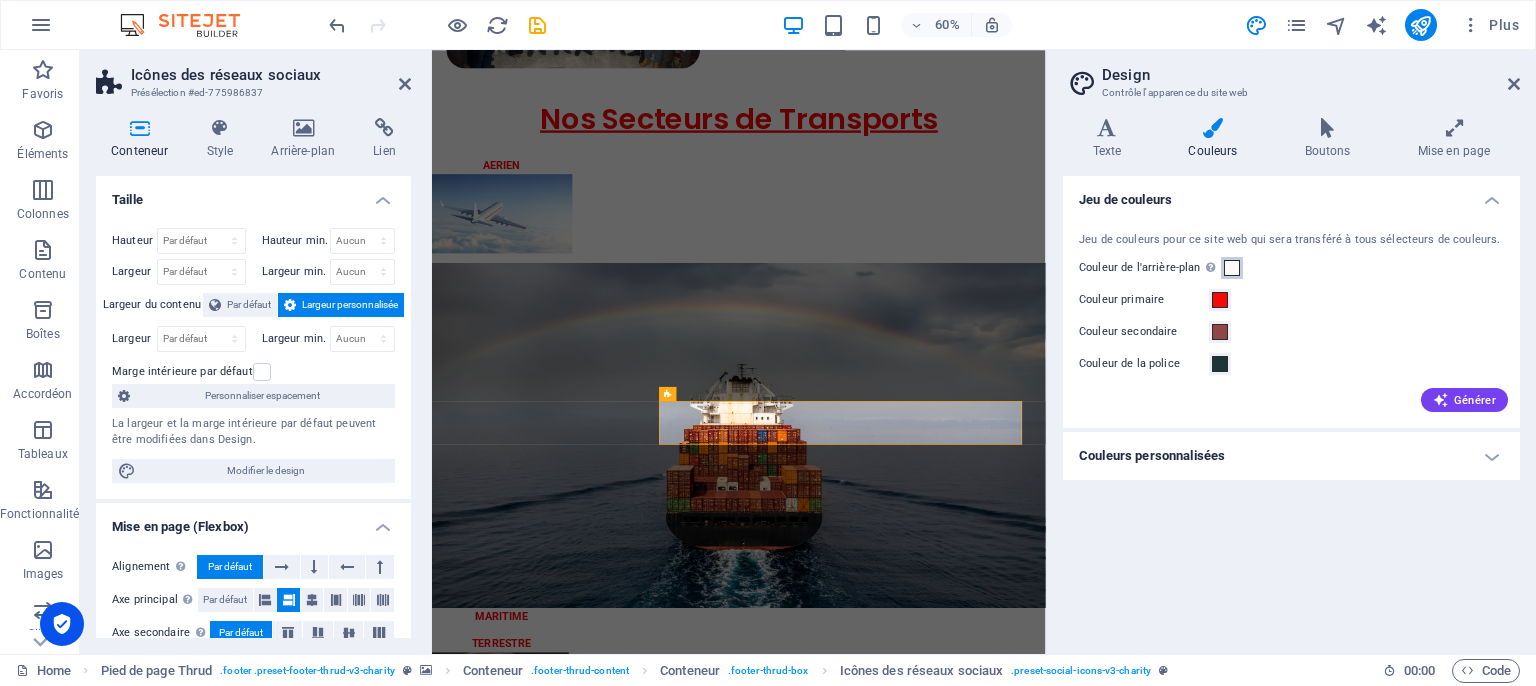 click at bounding box center (1232, 268) 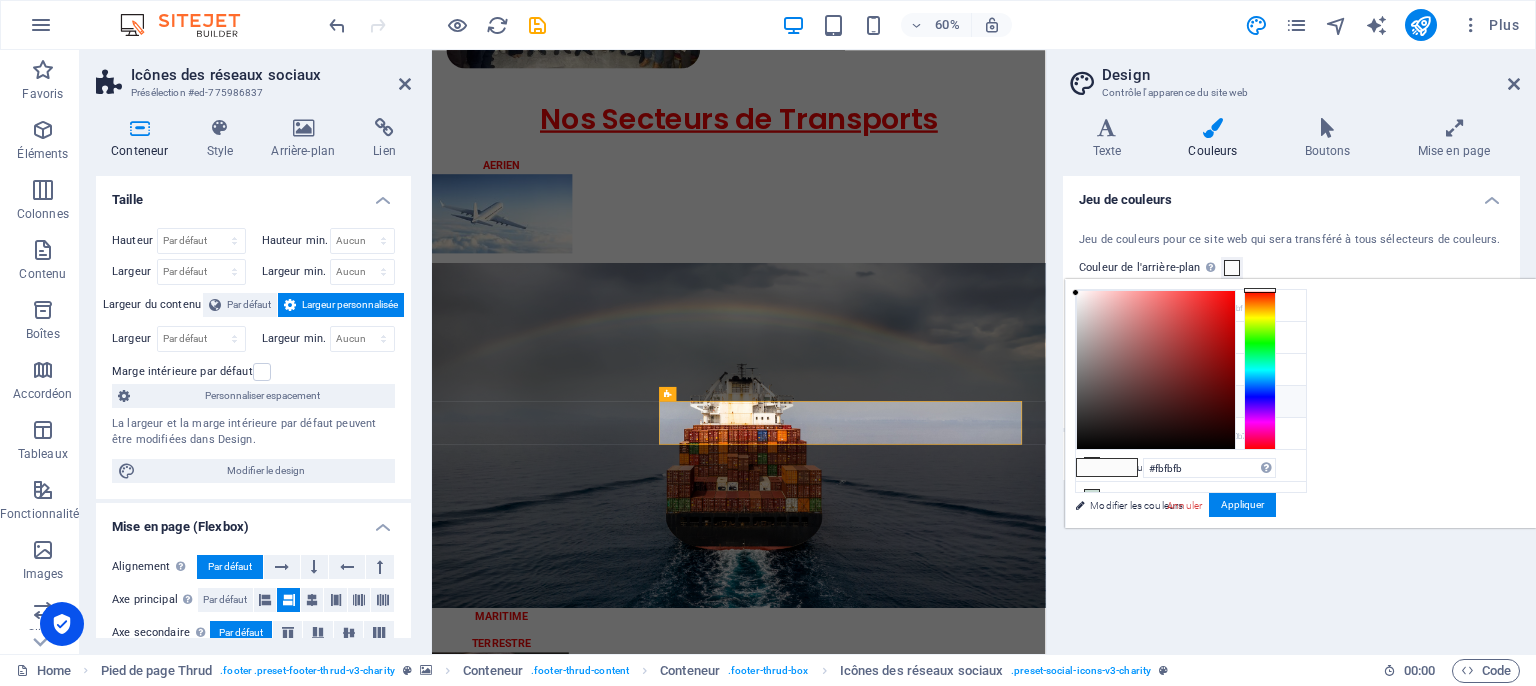 click on "Couleur de la police
#1d3439" at bounding box center [1191, 402] 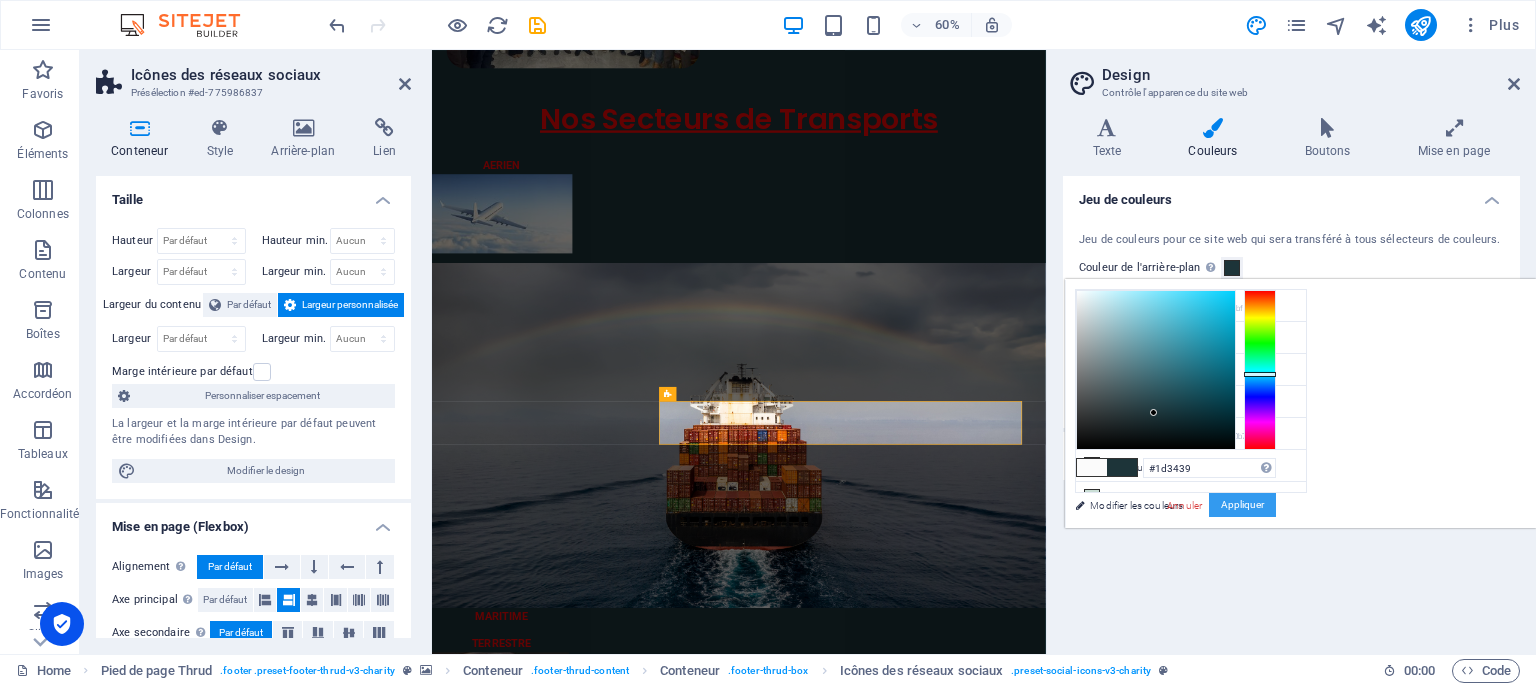 click on "Appliquer" at bounding box center [1242, 505] 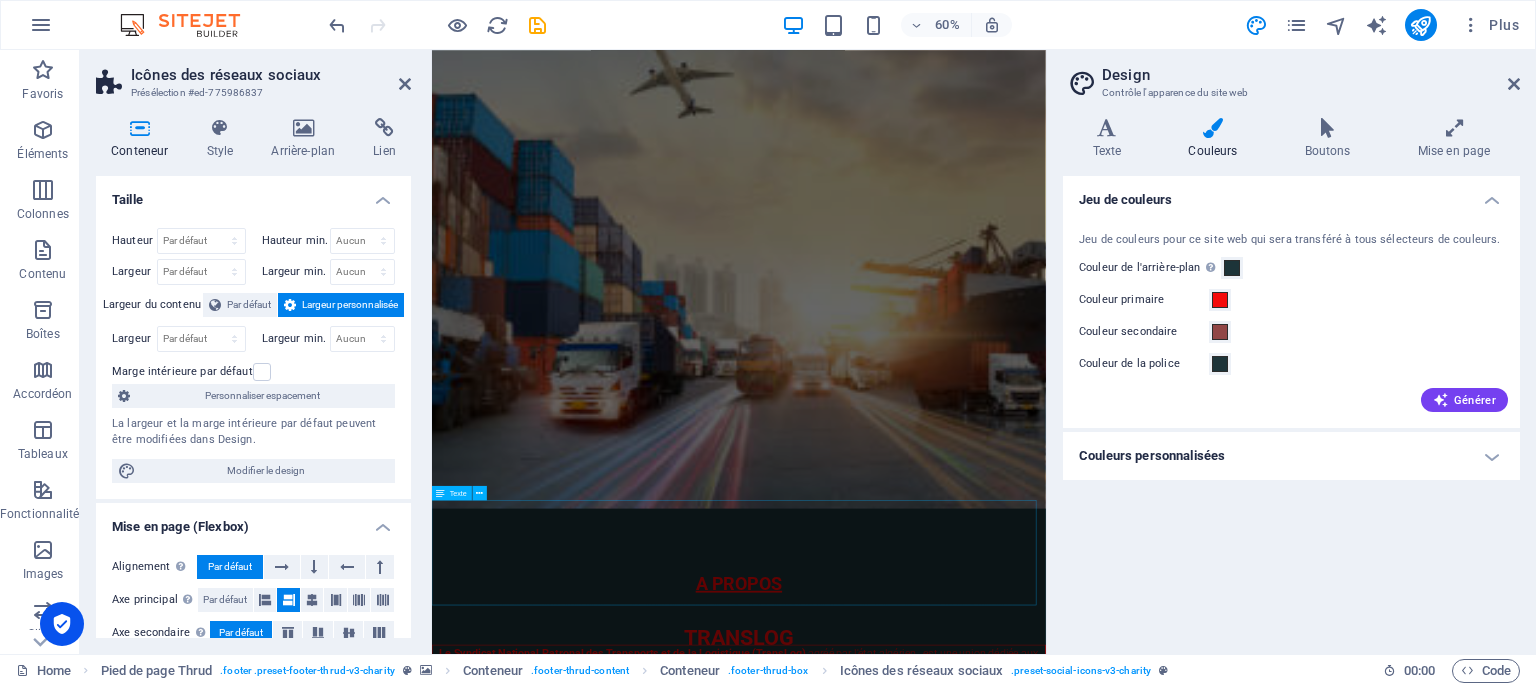 scroll, scrollTop: 195, scrollLeft: 0, axis: vertical 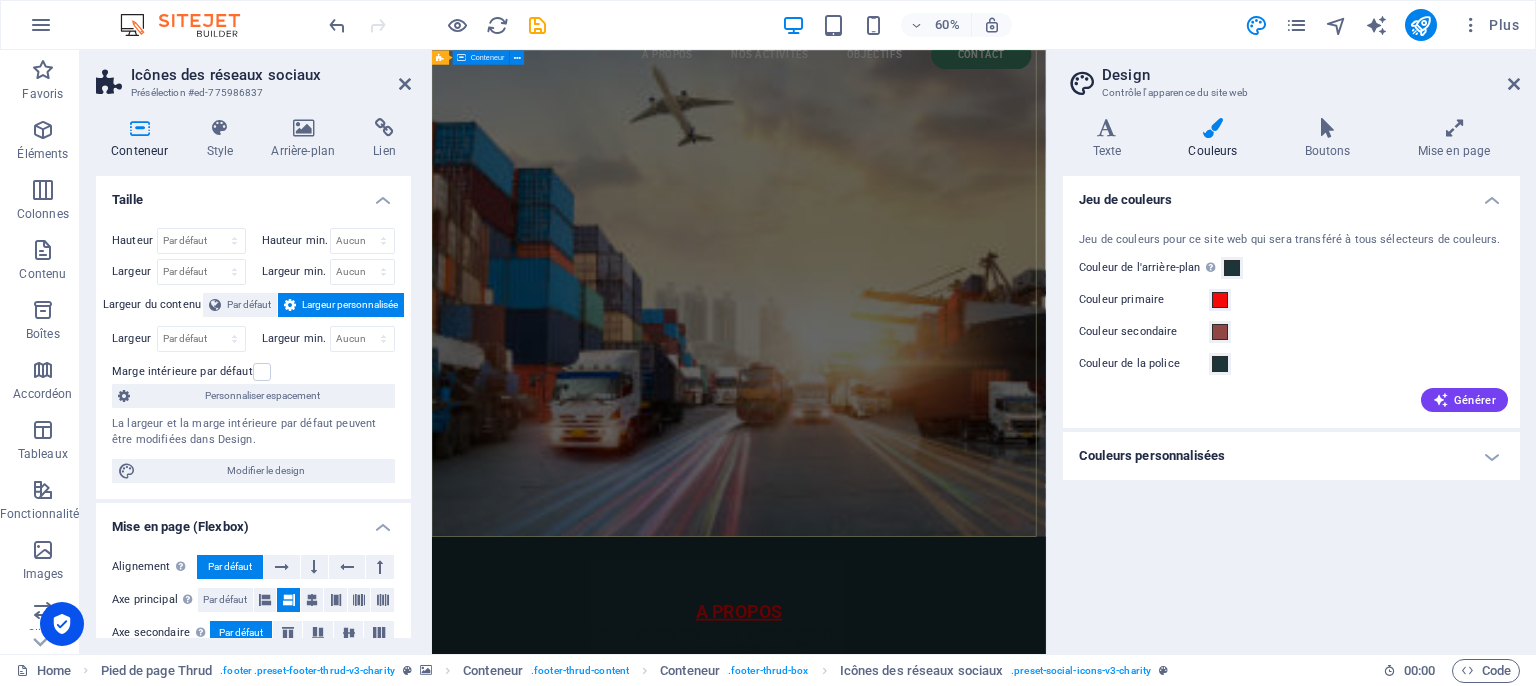 click on "Syndicat National Patronal des Transports et de la Logistique   TRANSLOG" at bounding box center (943, 1023) 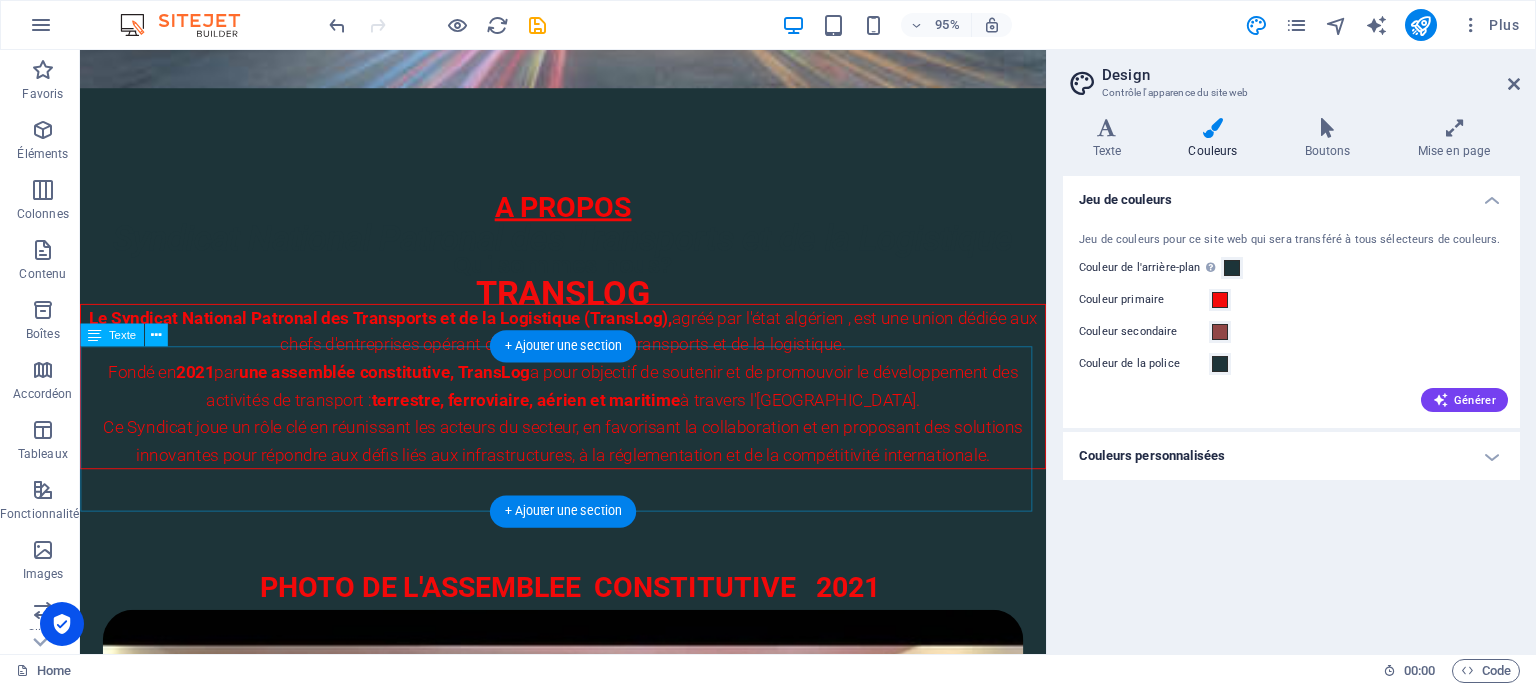 scroll, scrollTop: 295, scrollLeft: 0, axis: vertical 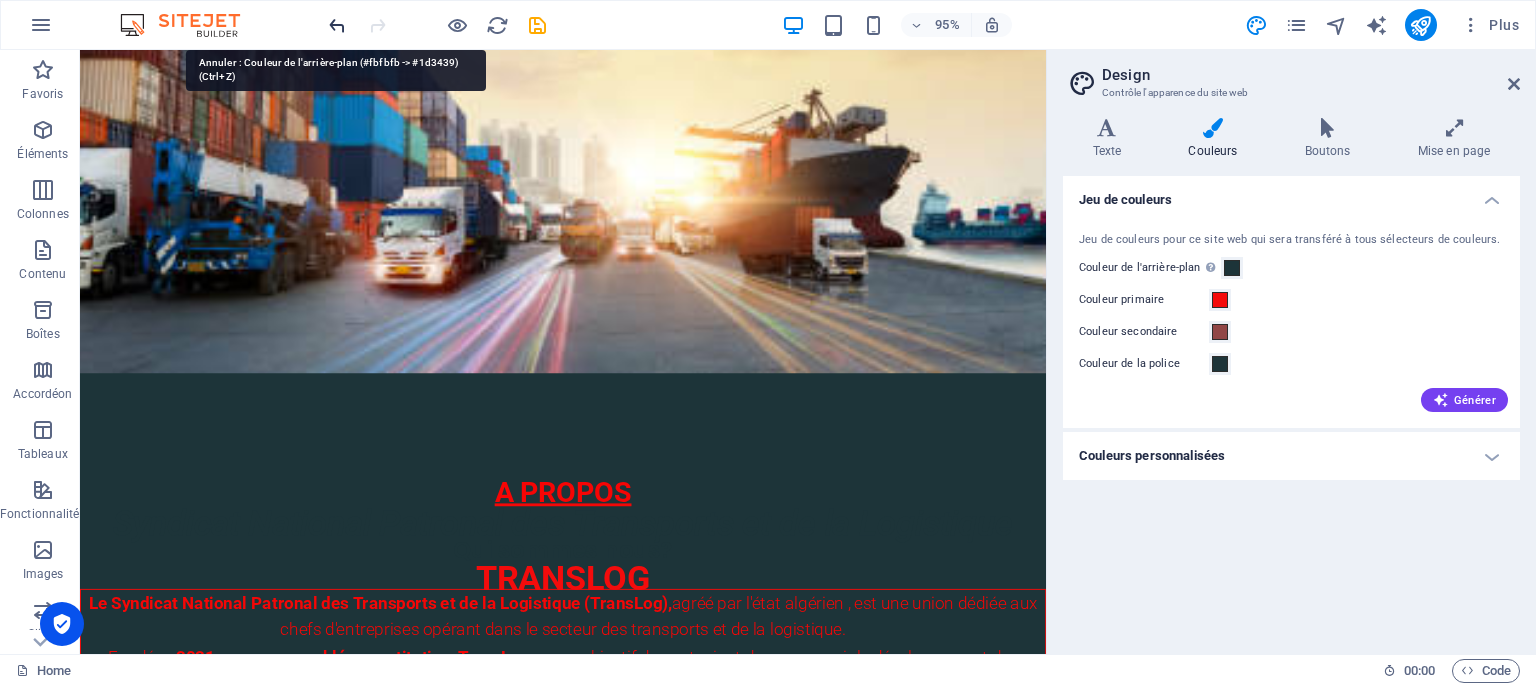 click at bounding box center (337, 25) 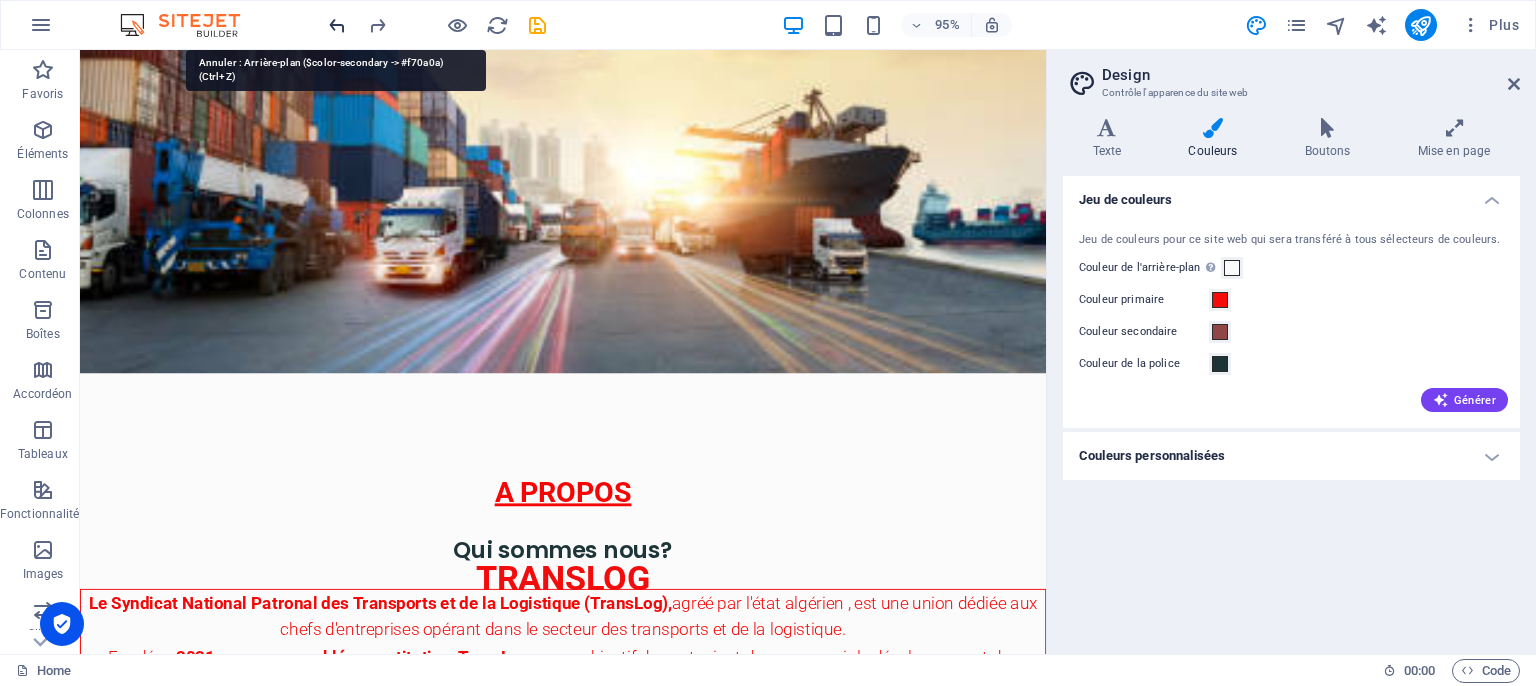 click at bounding box center (337, 25) 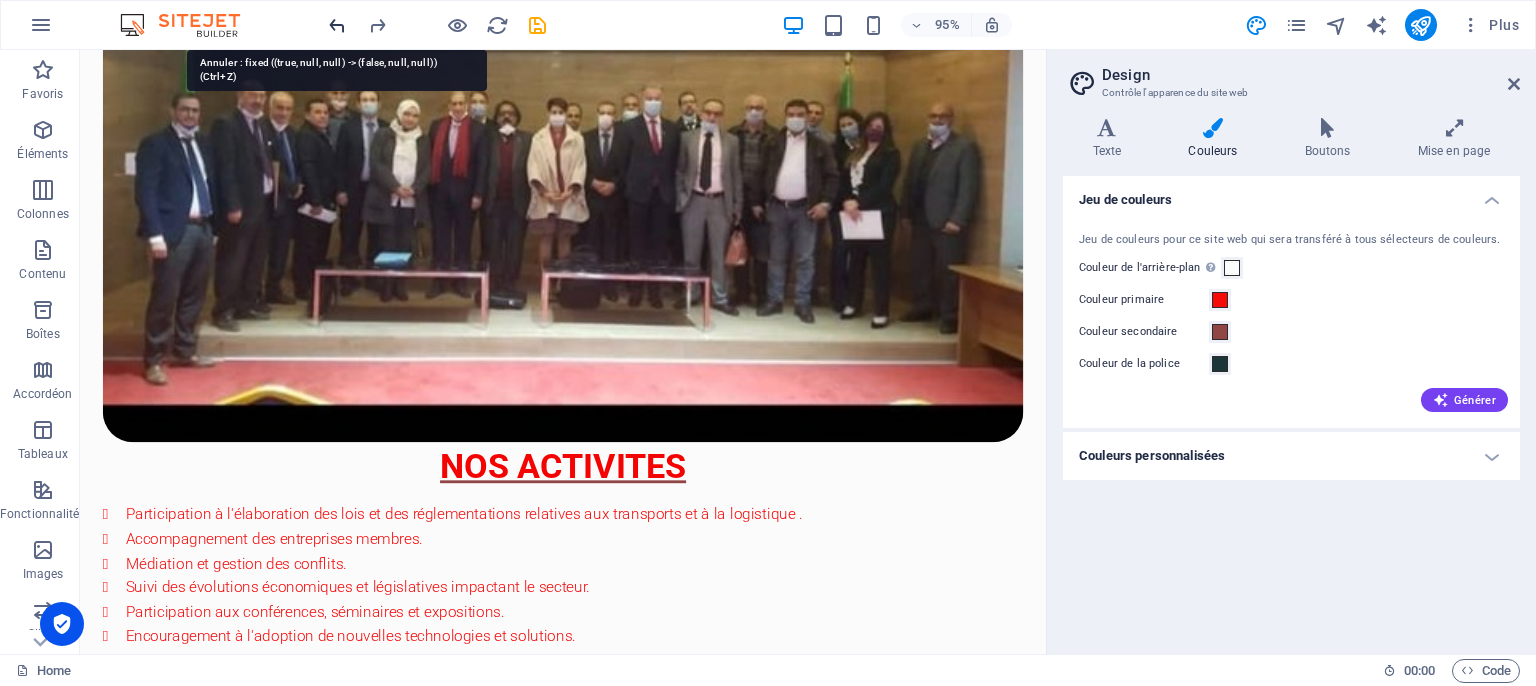 scroll, scrollTop: 3924, scrollLeft: 0, axis: vertical 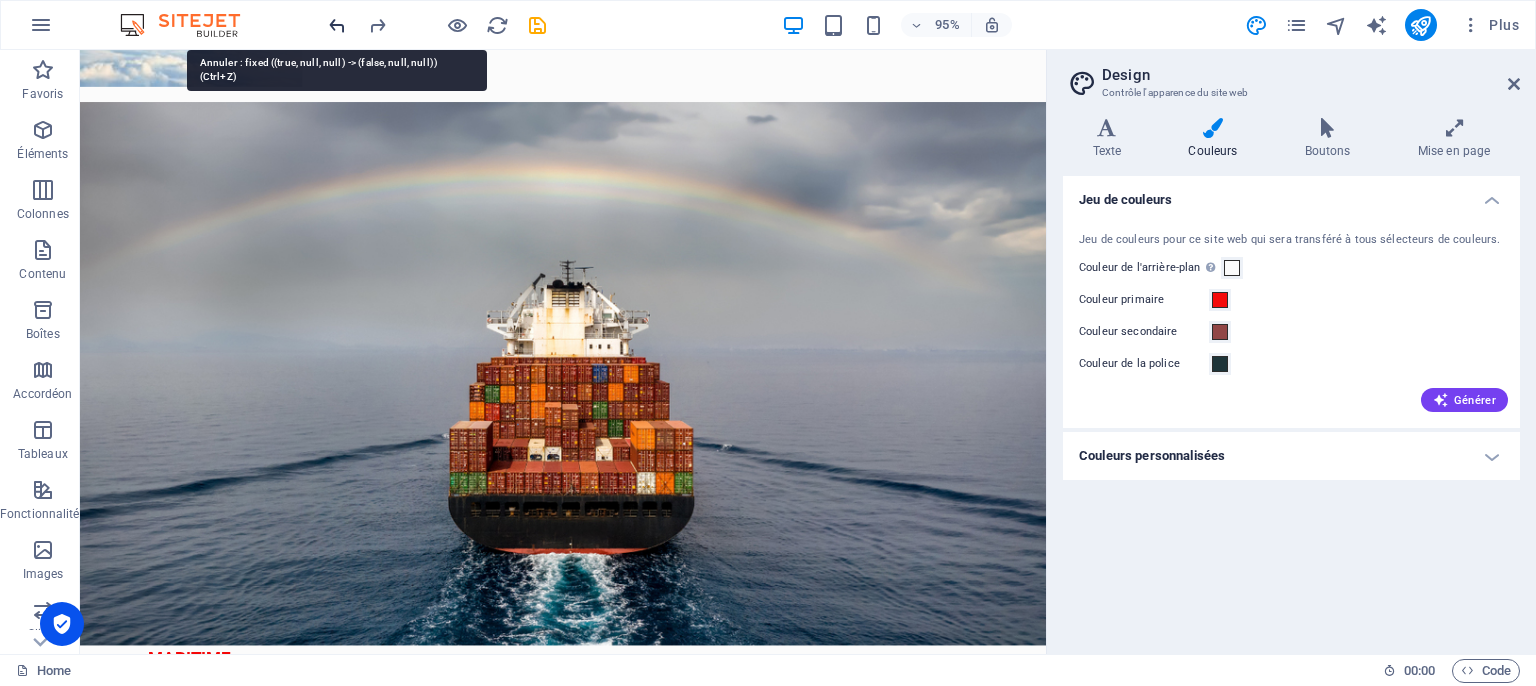 click at bounding box center (337, 25) 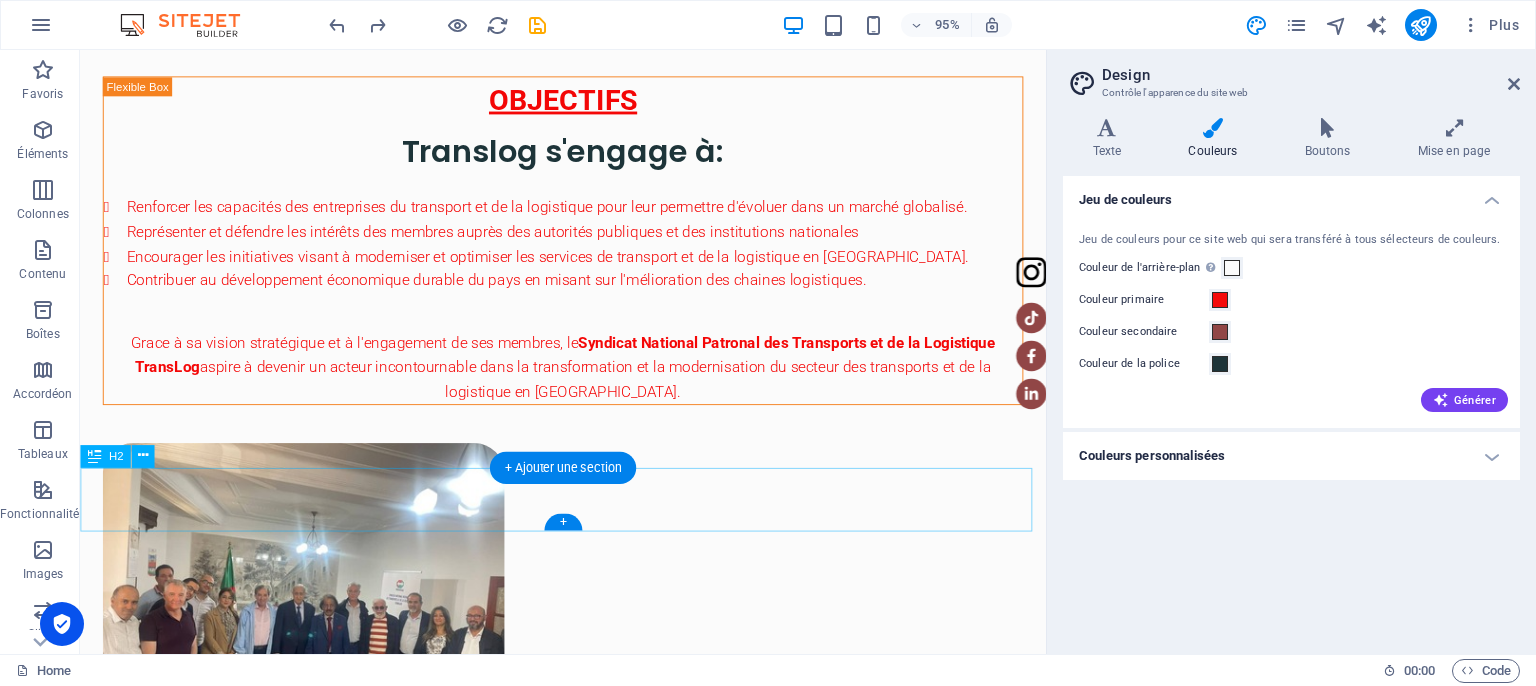 scroll, scrollTop: 2624, scrollLeft: 0, axis: vertical 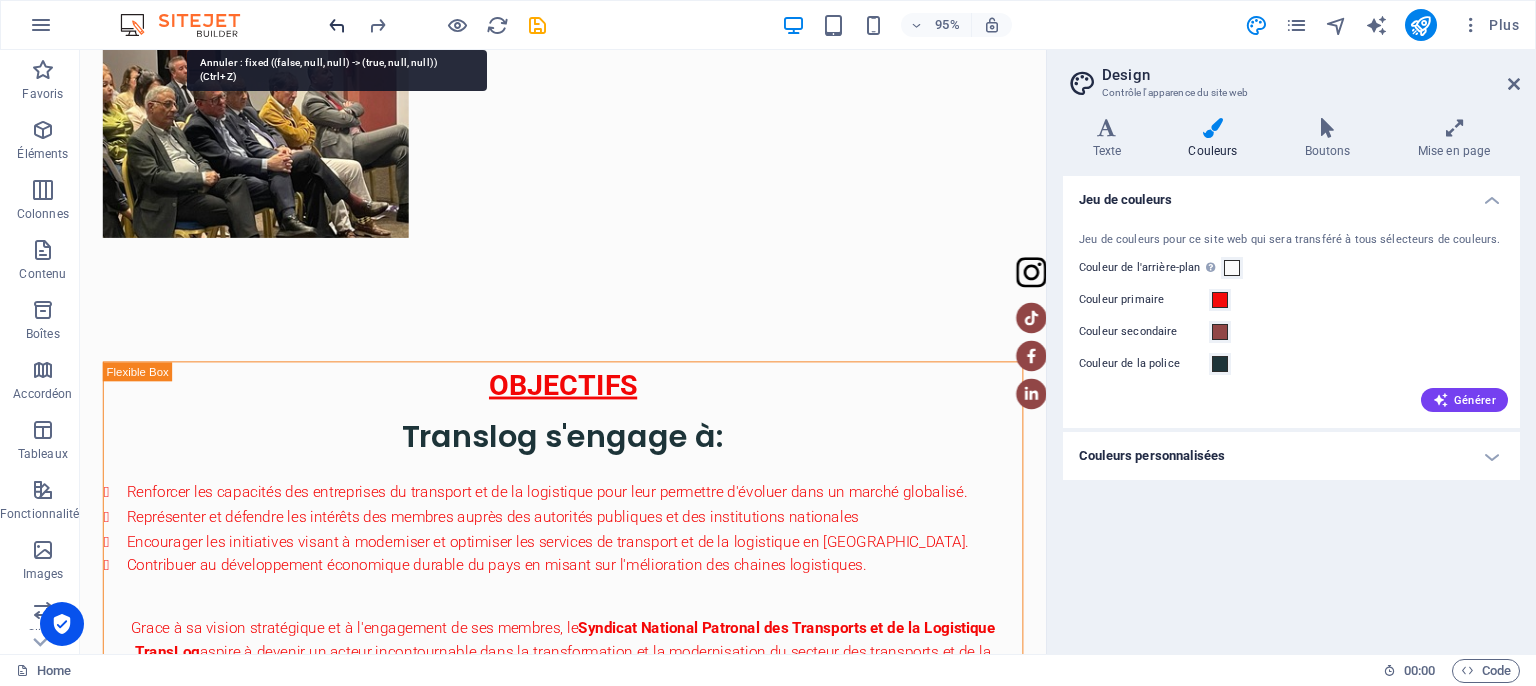 click at bounding box center [337, 25] 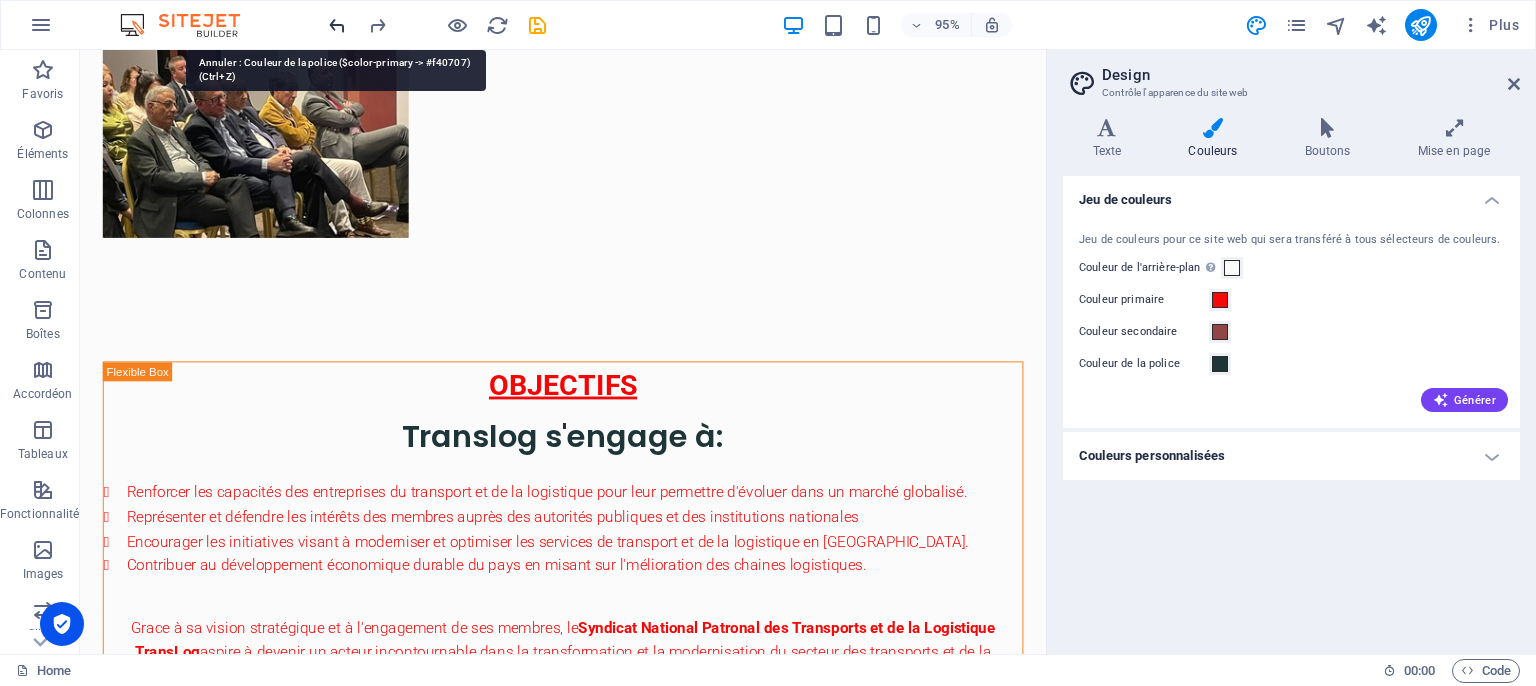 click at bounding box center (337, 25) 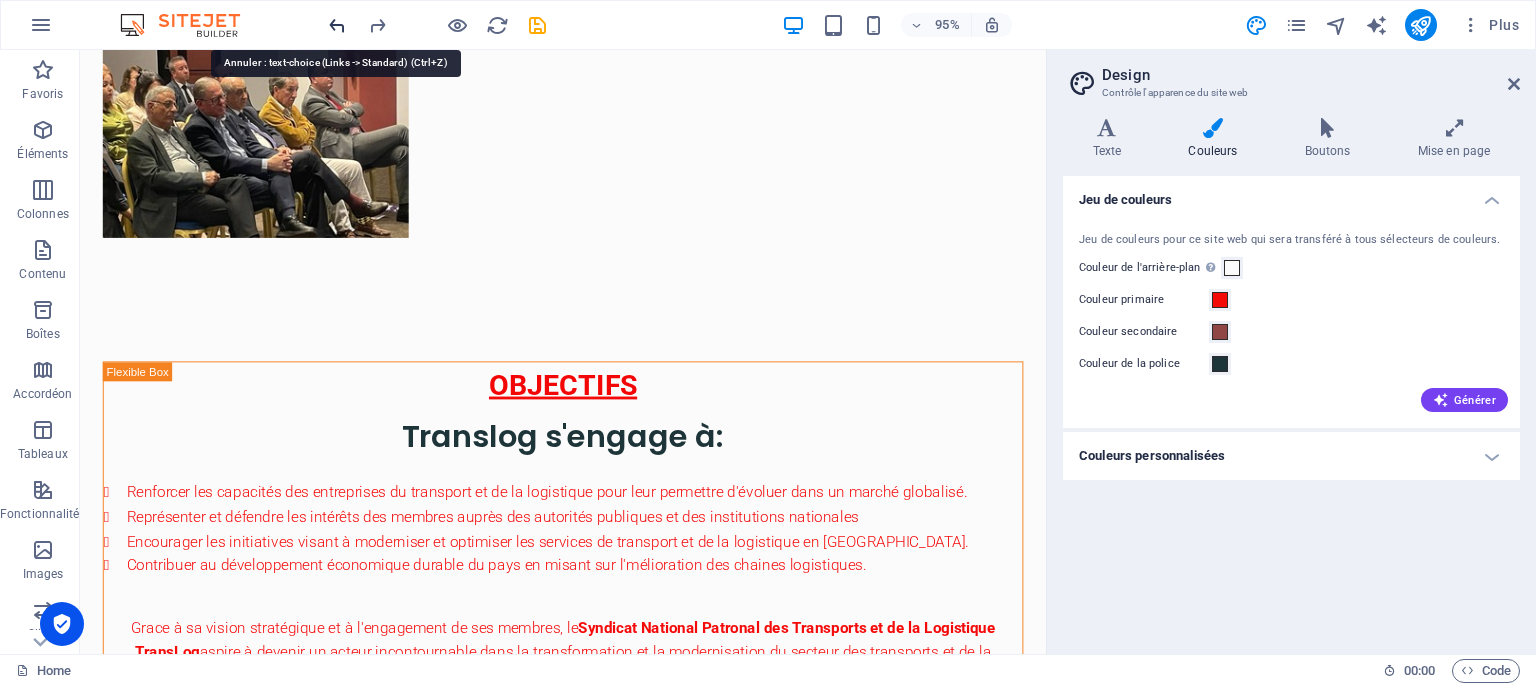 click at bounding box center [337, 25] 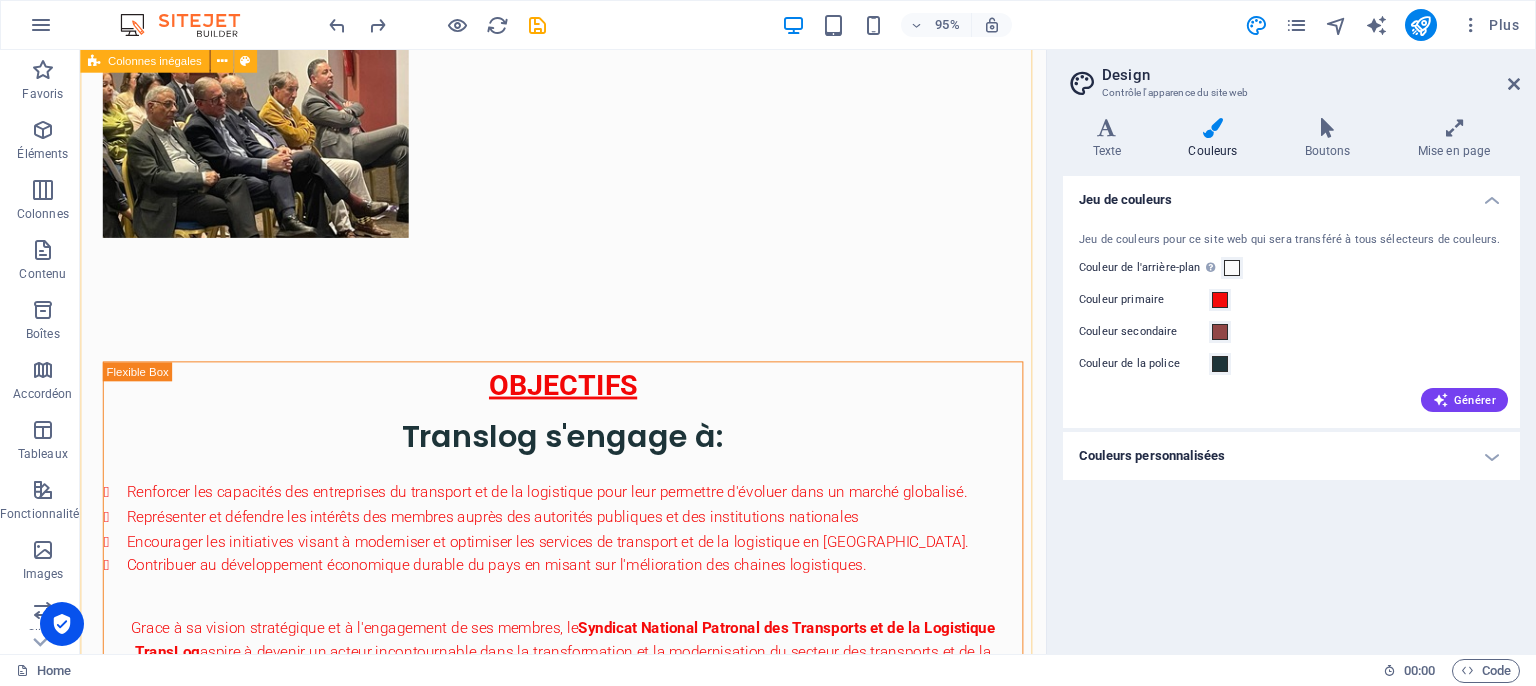 scroll, scrollTop: 2324, scrollLeft: 0, axis: vertical 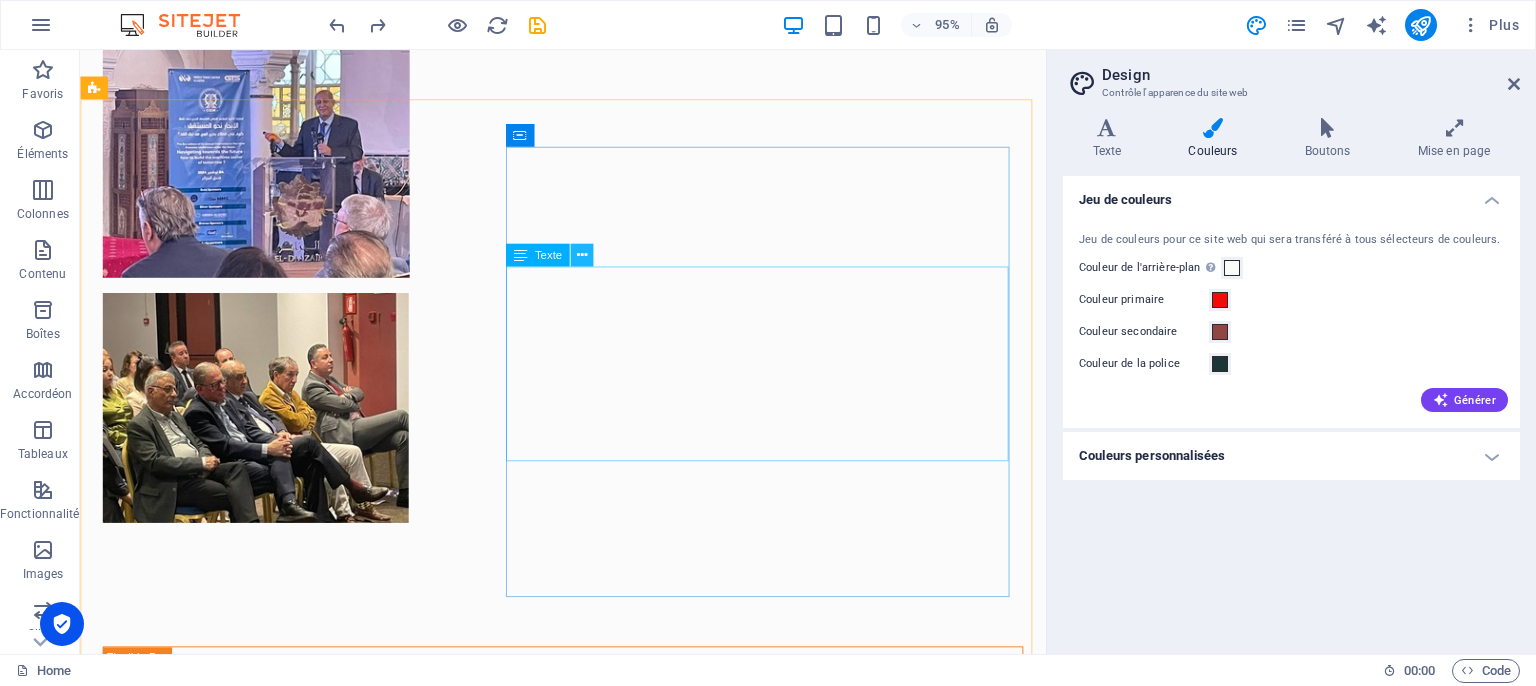 click at bounding box center [581, 255] 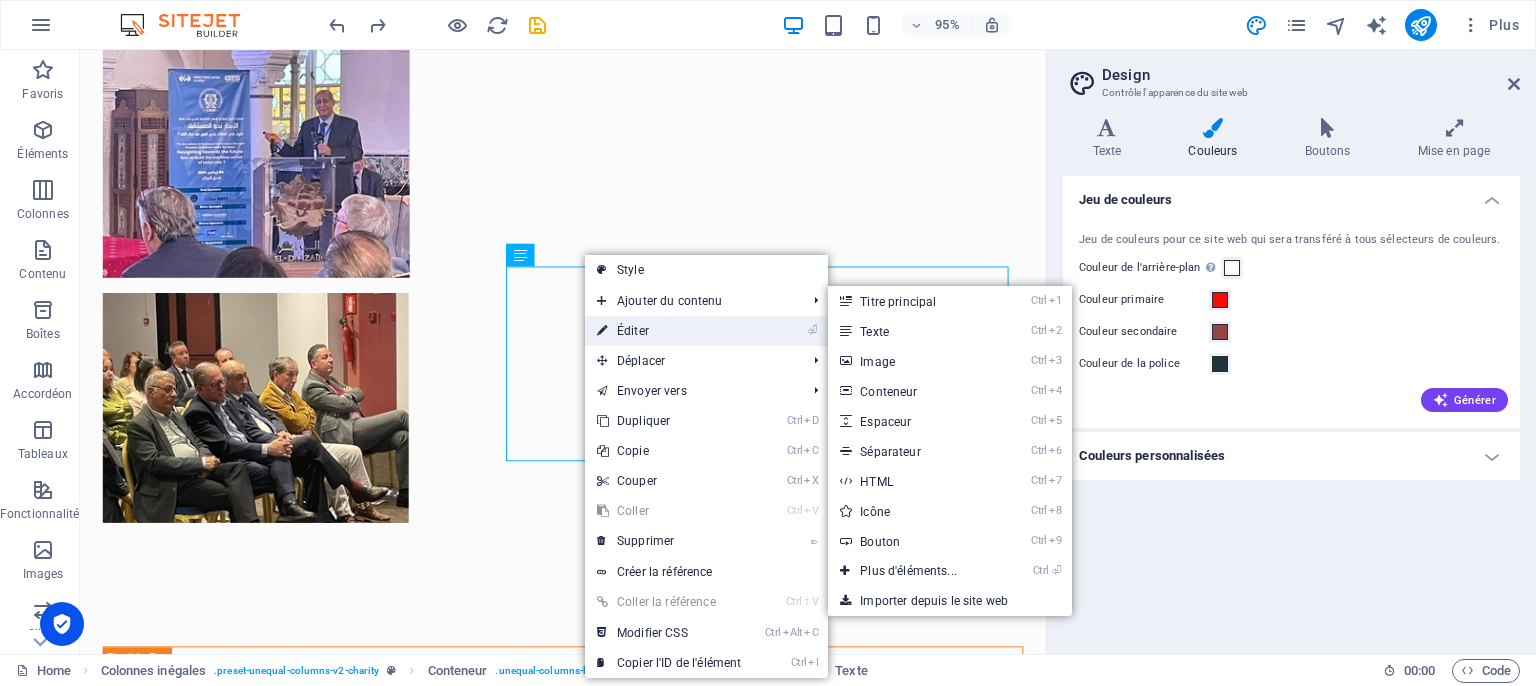 click on "⏎  Éditer" at bounding box center (669, 331) 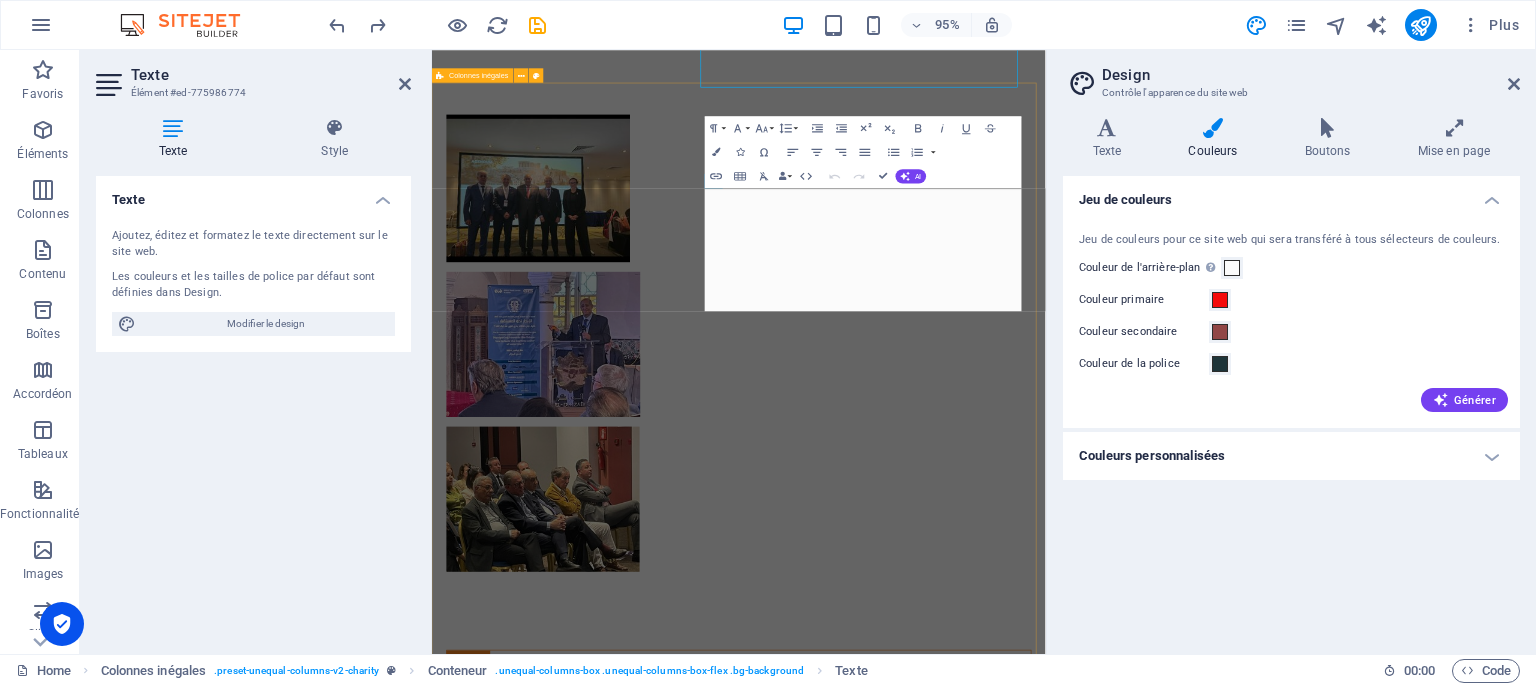 scroll, scrollTop: 2696, scrollLeft: 0, axis: vertical 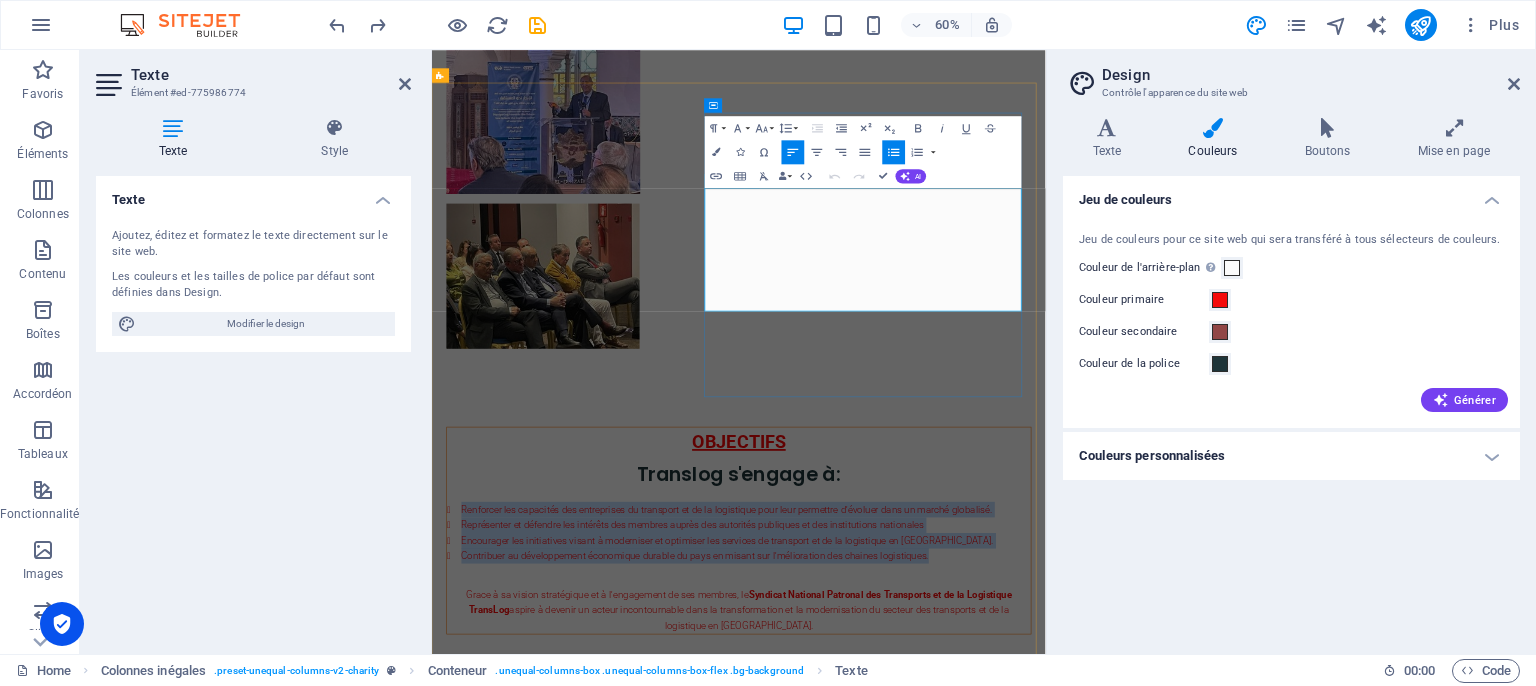 drag, startPoint x: 911, startPoint y: 287, endPoint x: 1215, endPoint y: 481, distance: 360.62723 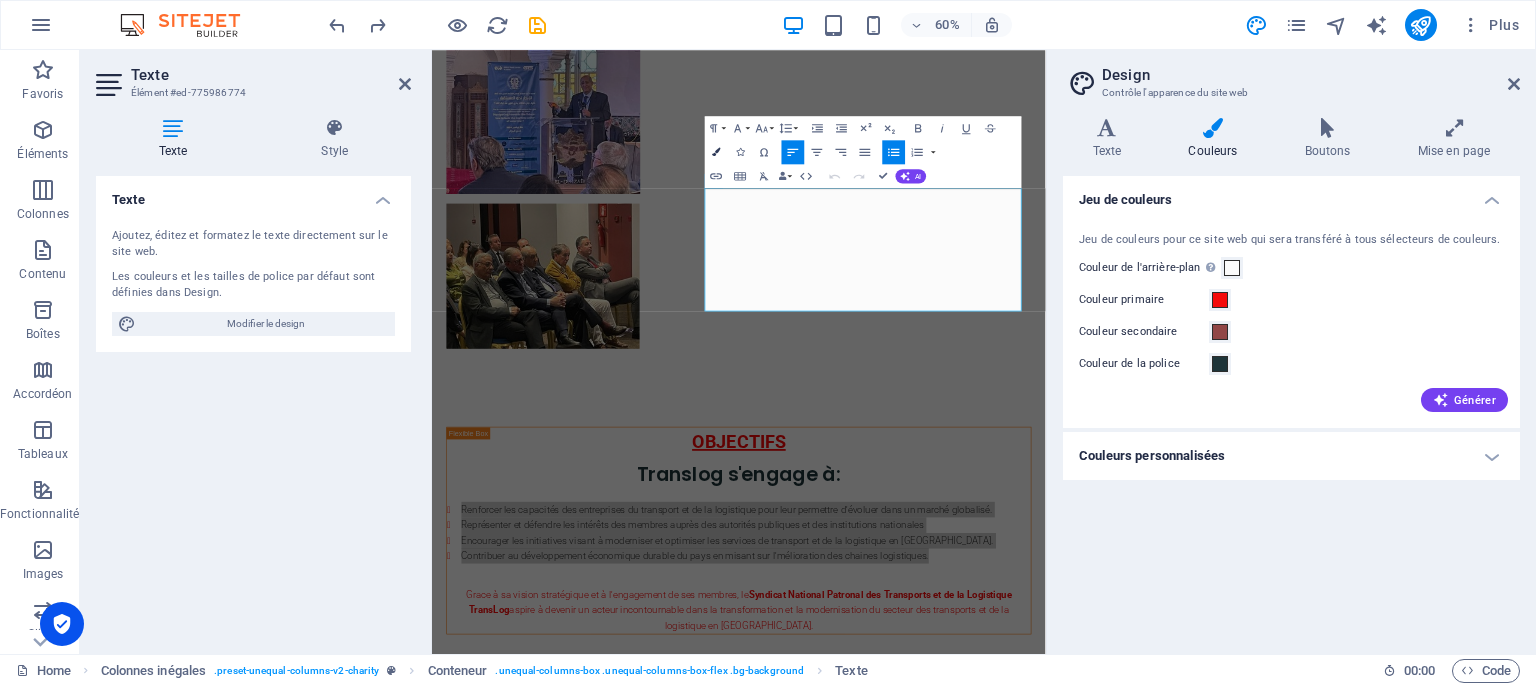 click at bounding box center (716, 152) 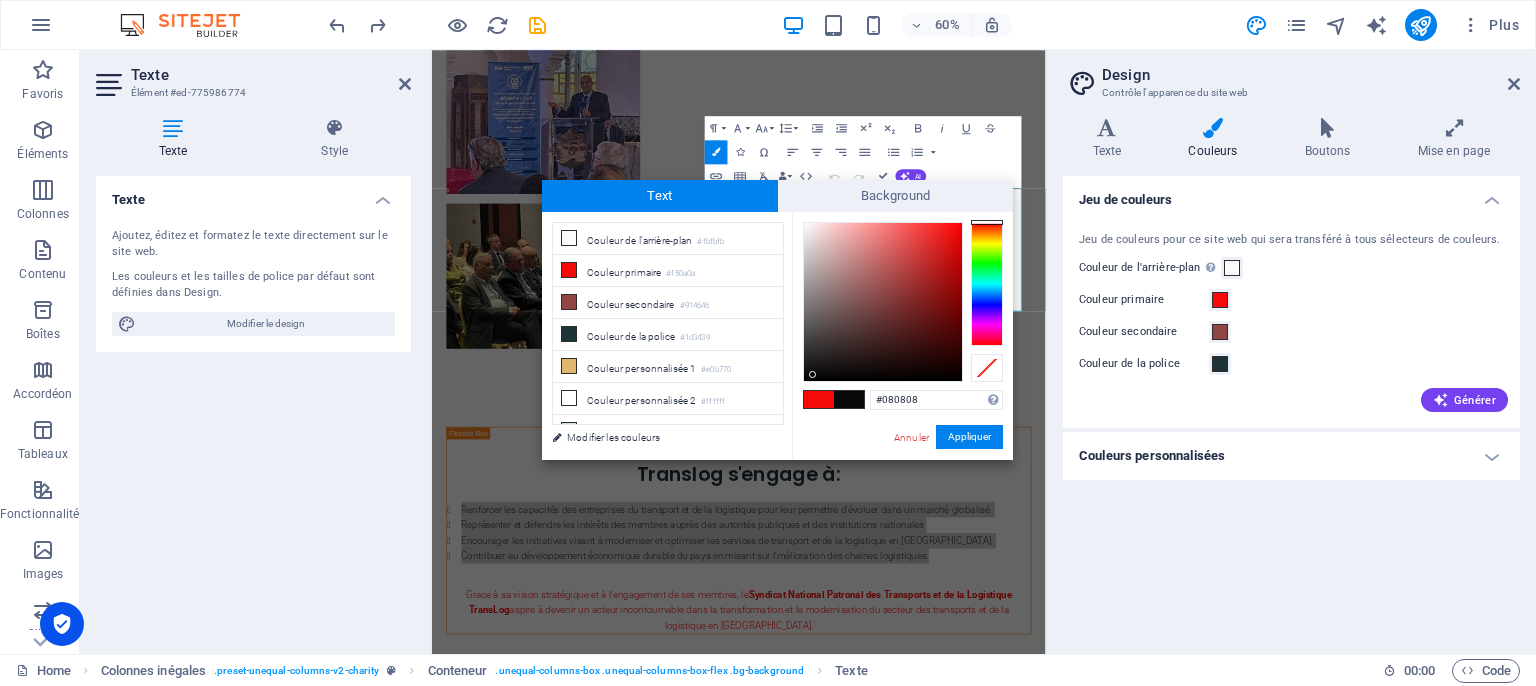 type on "#050505" 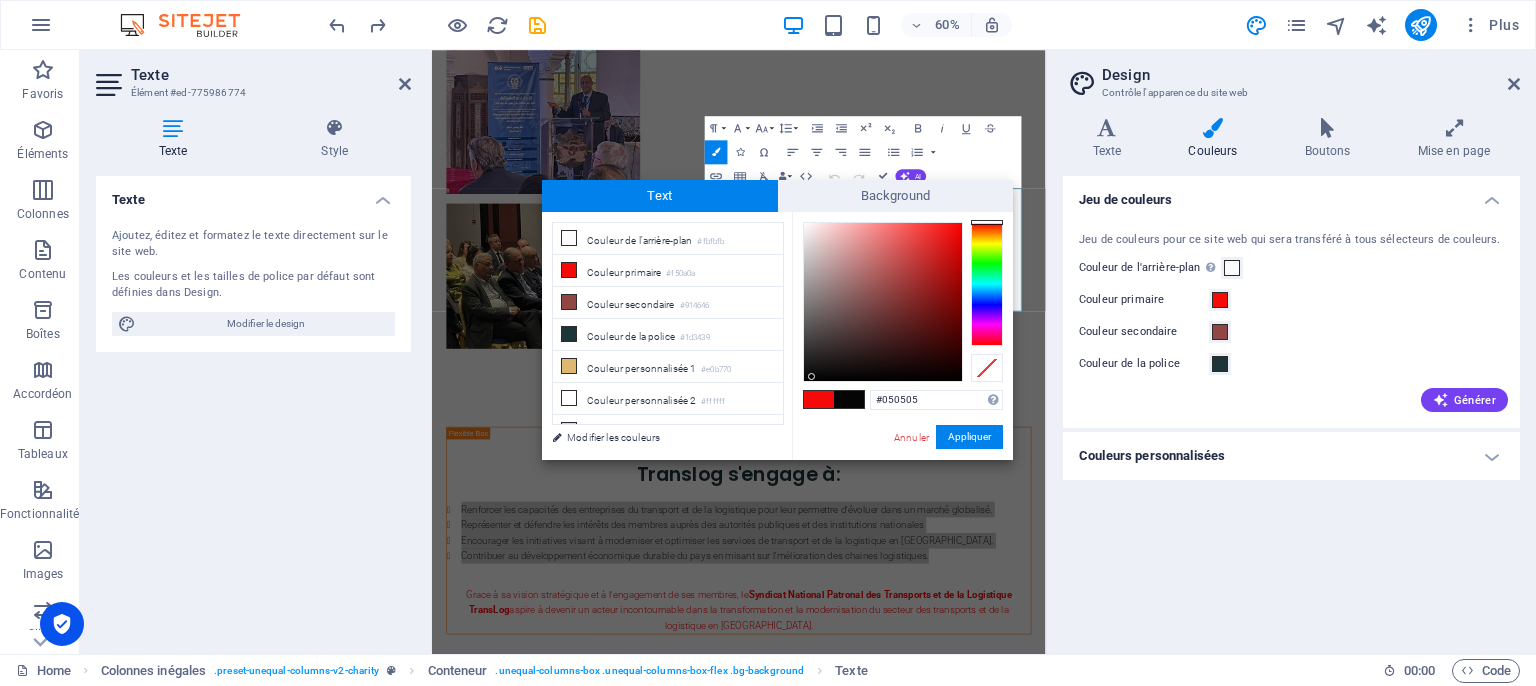 drag, startPoint x: 952, startPoint y: 229, endPoint x: 812, endPoint y: 377, distance: 203.72531 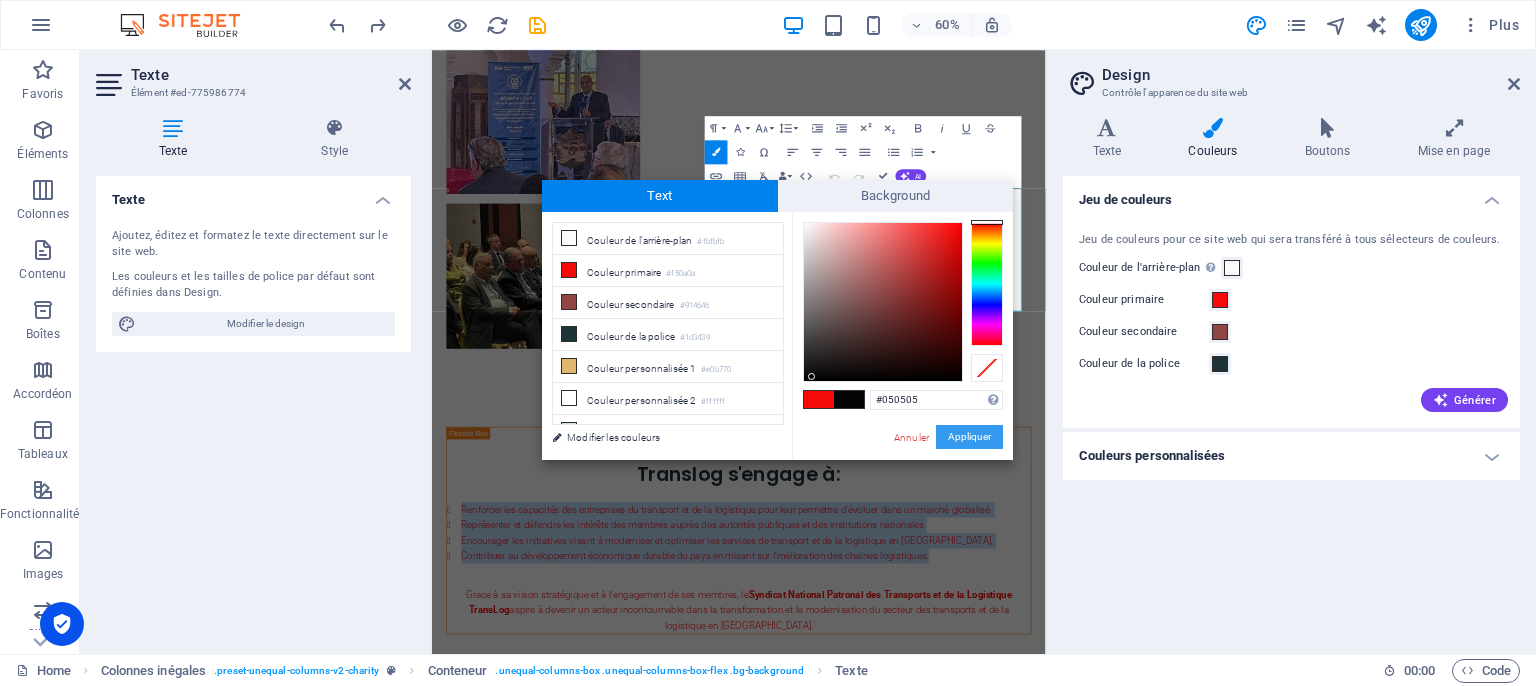click on "Appliquer" at bounding box center (969, 437) 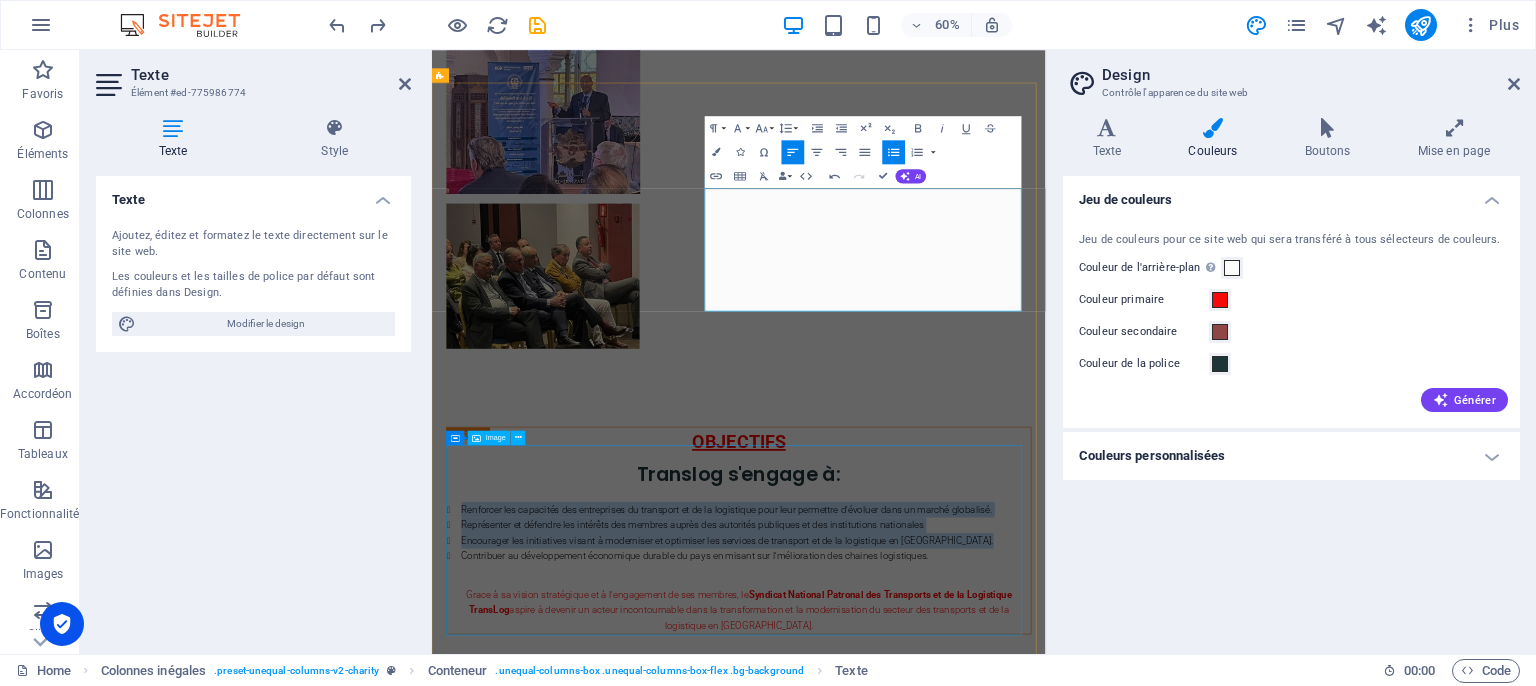 click at bounding box center (943, 1221) 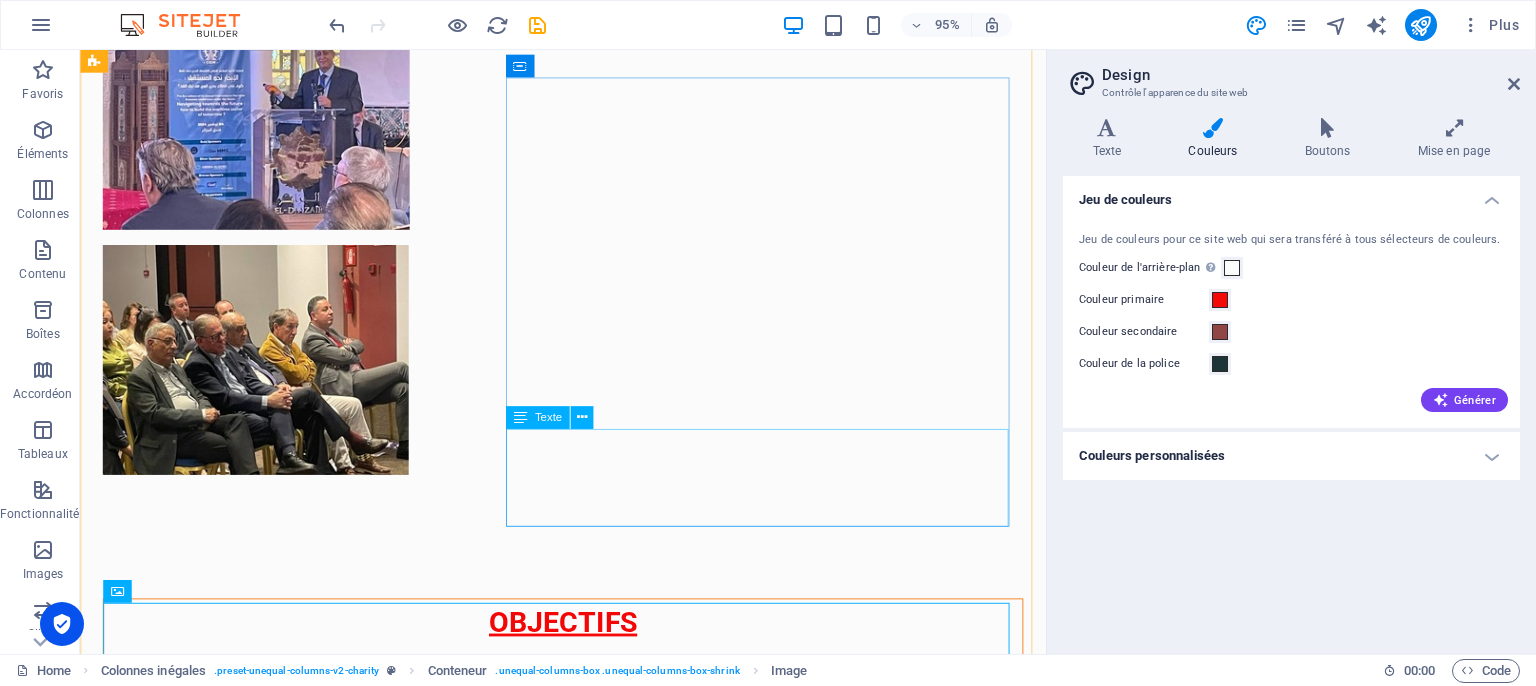 scroll, scrollTop: 2337, scrollLeft: 0, axis: vertical 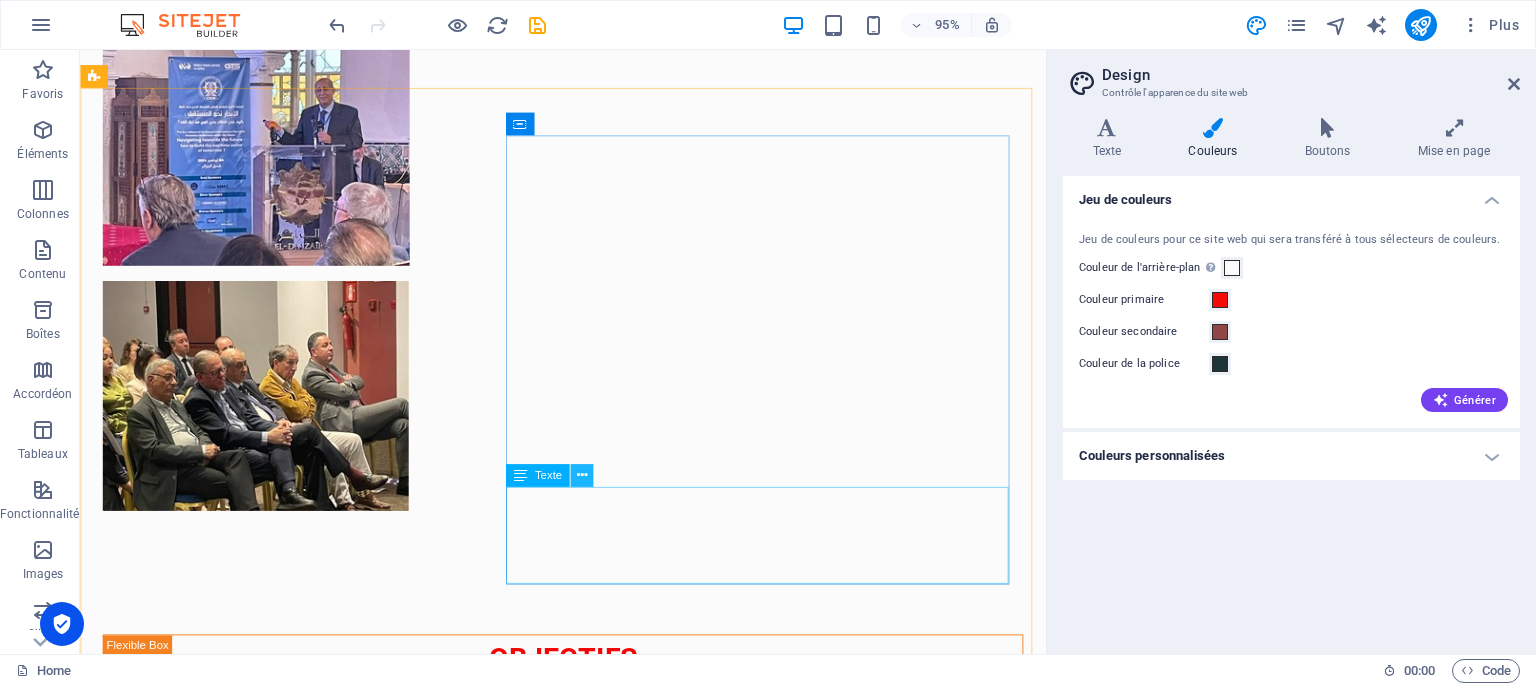 click at bounding box center (581, 476) 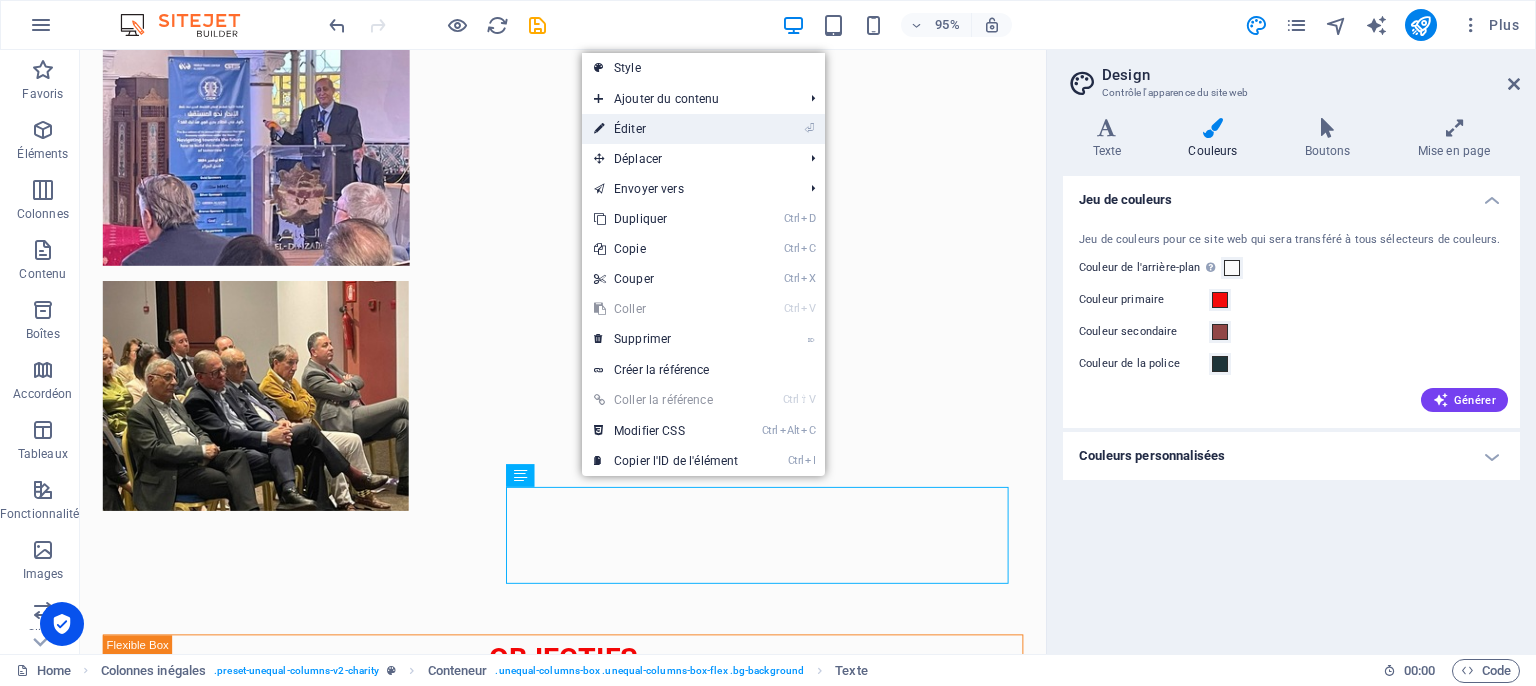 click on "⏎  Éditer" at bounding box center [666, 129] 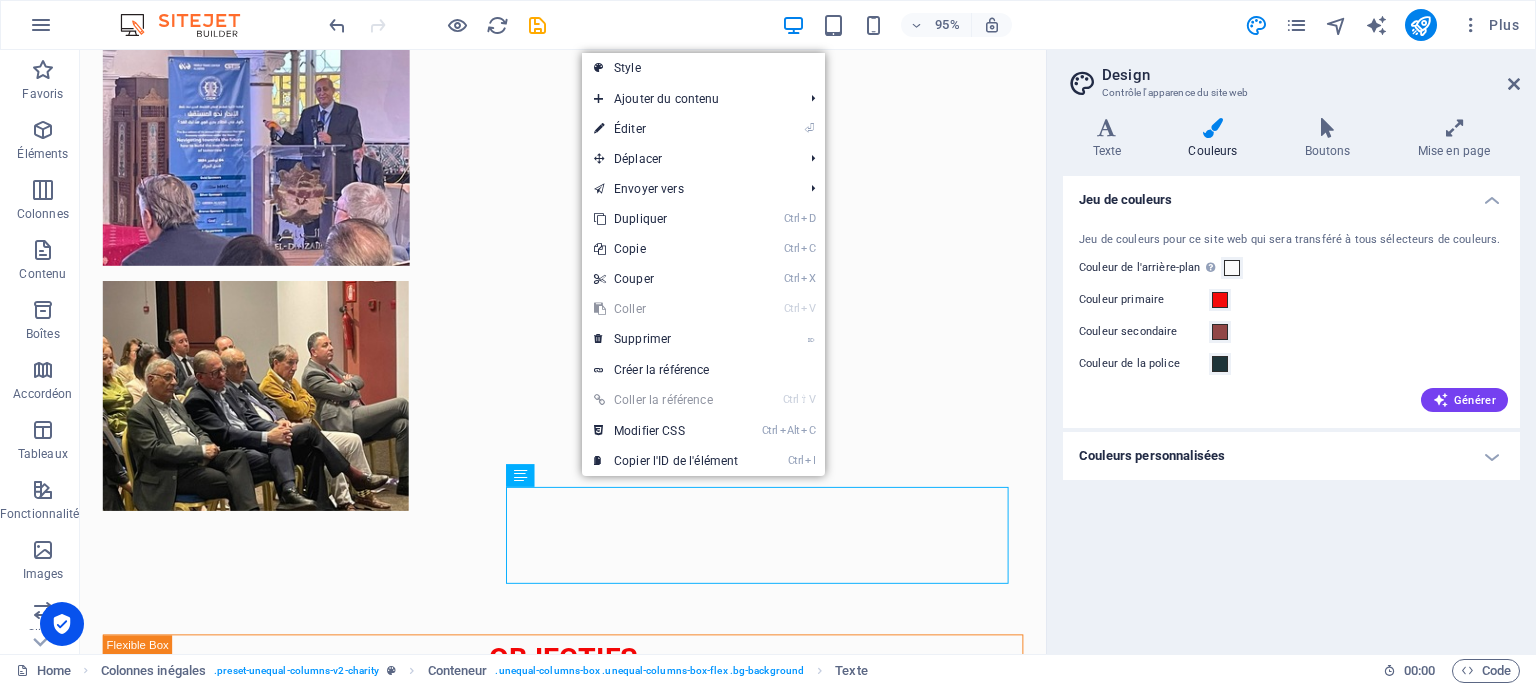 scroll, scrollTop: 2708, scrollLeft: 0, axis: vertical 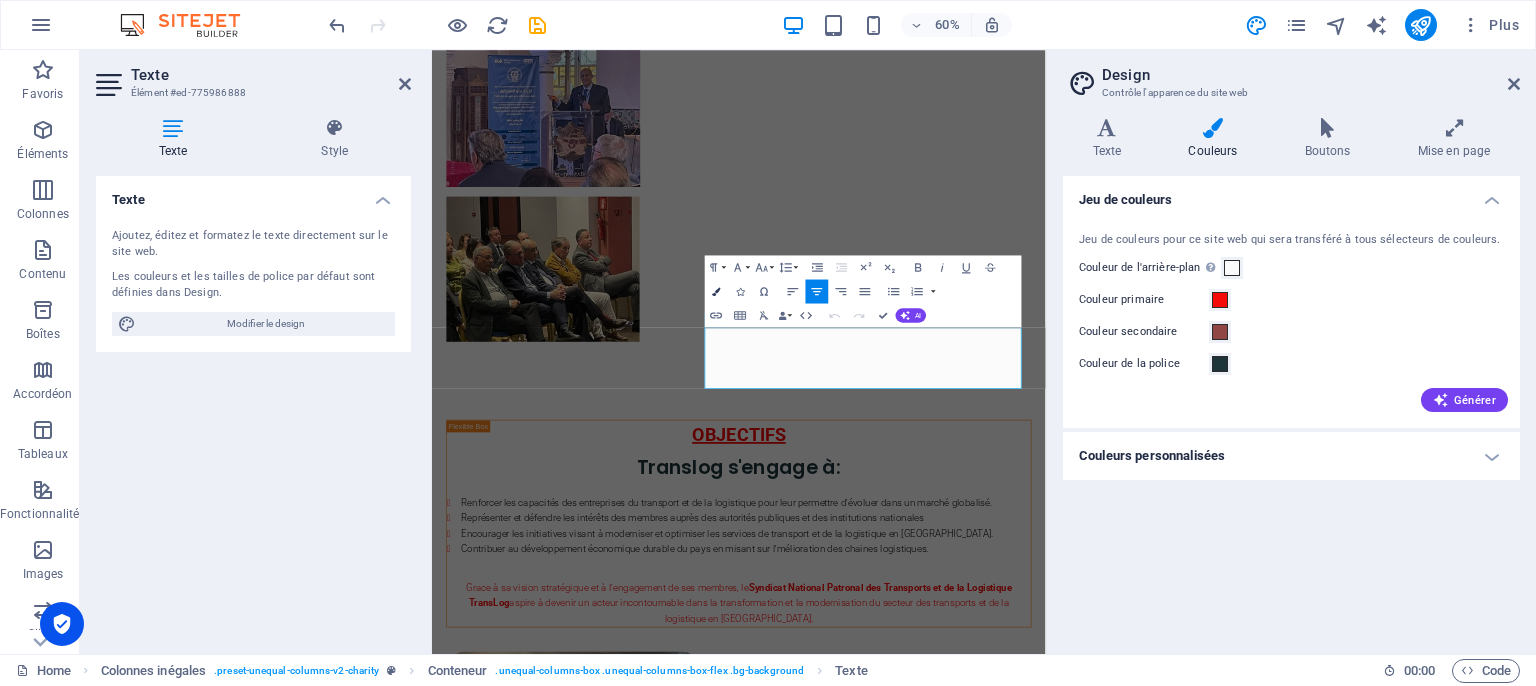 click at bounding box center (716, 291) 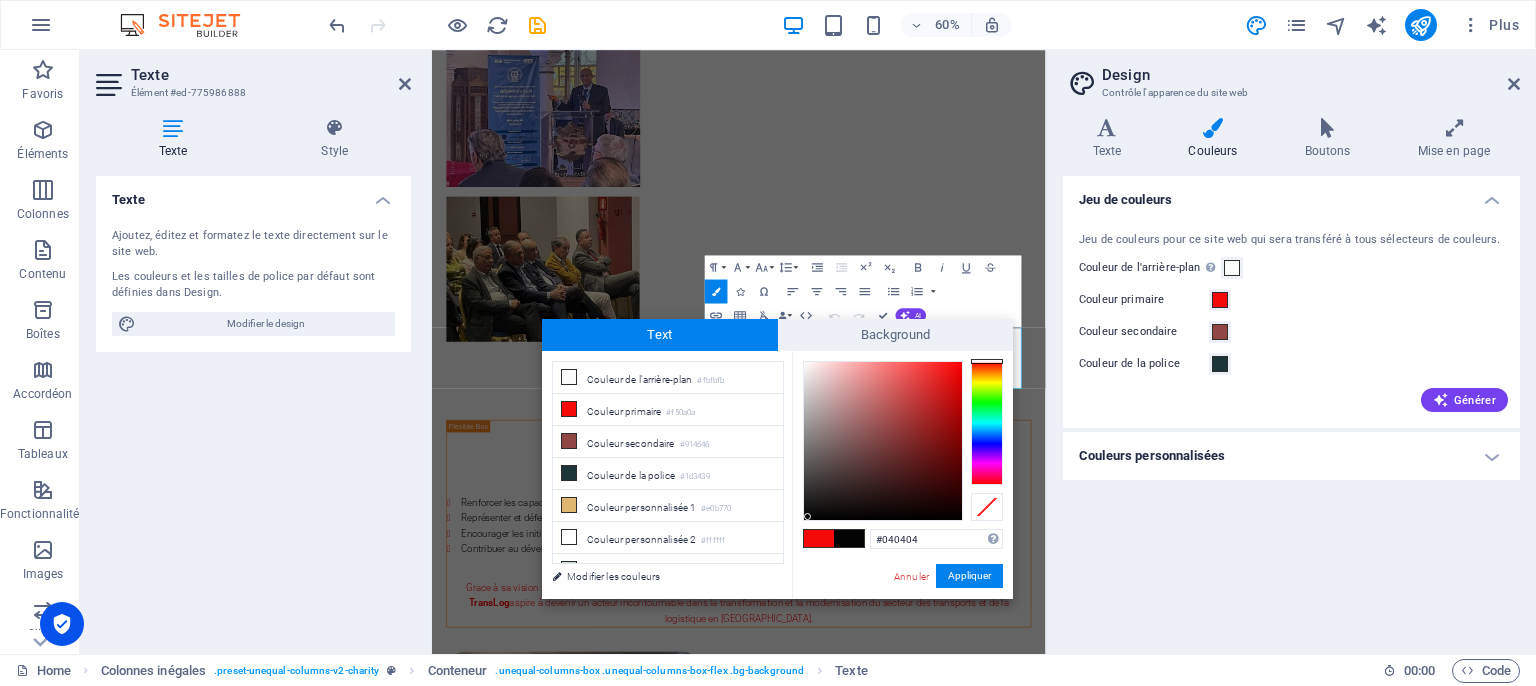drag, startPoint x: 952, startPoint y: 364, endPoint x: 808, endPoint y: 517, distance: 210.10712 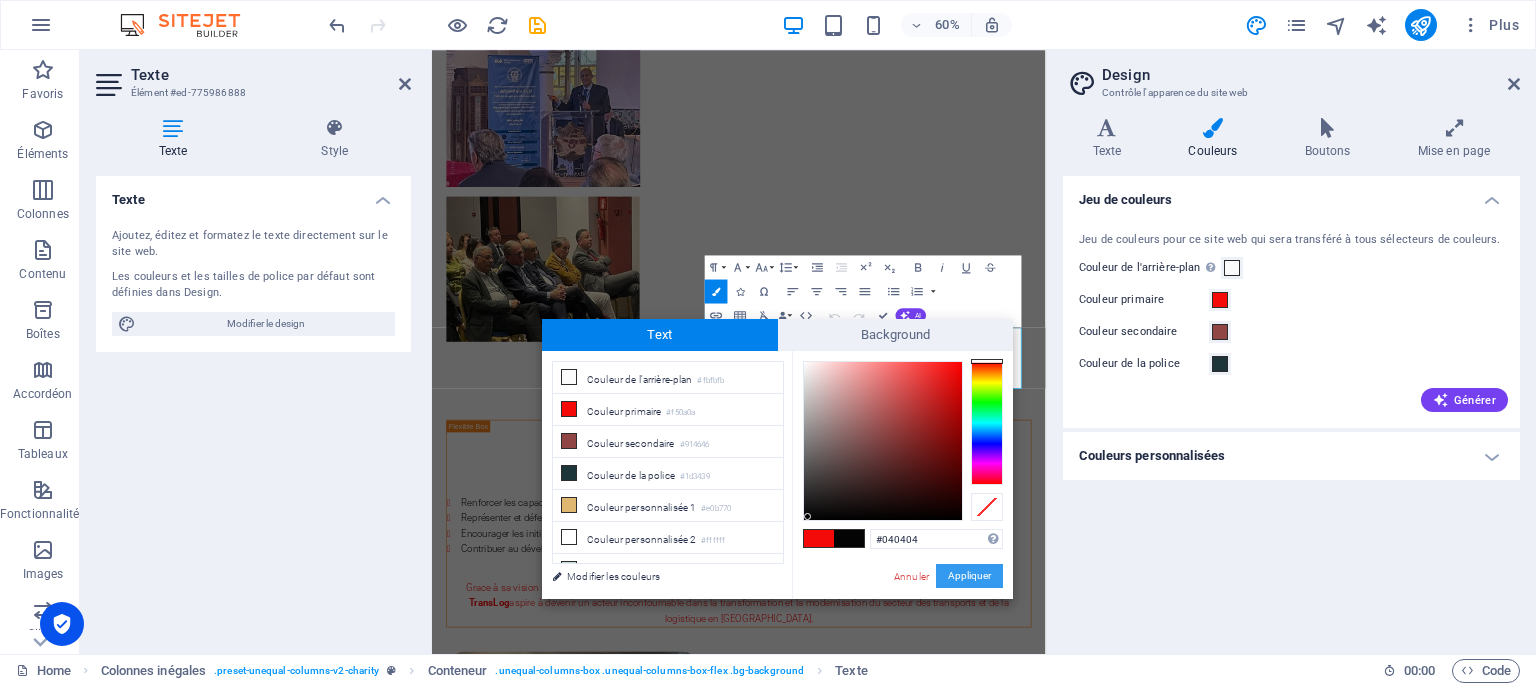 click on "Appliquer" at bounding box center [969, 576] 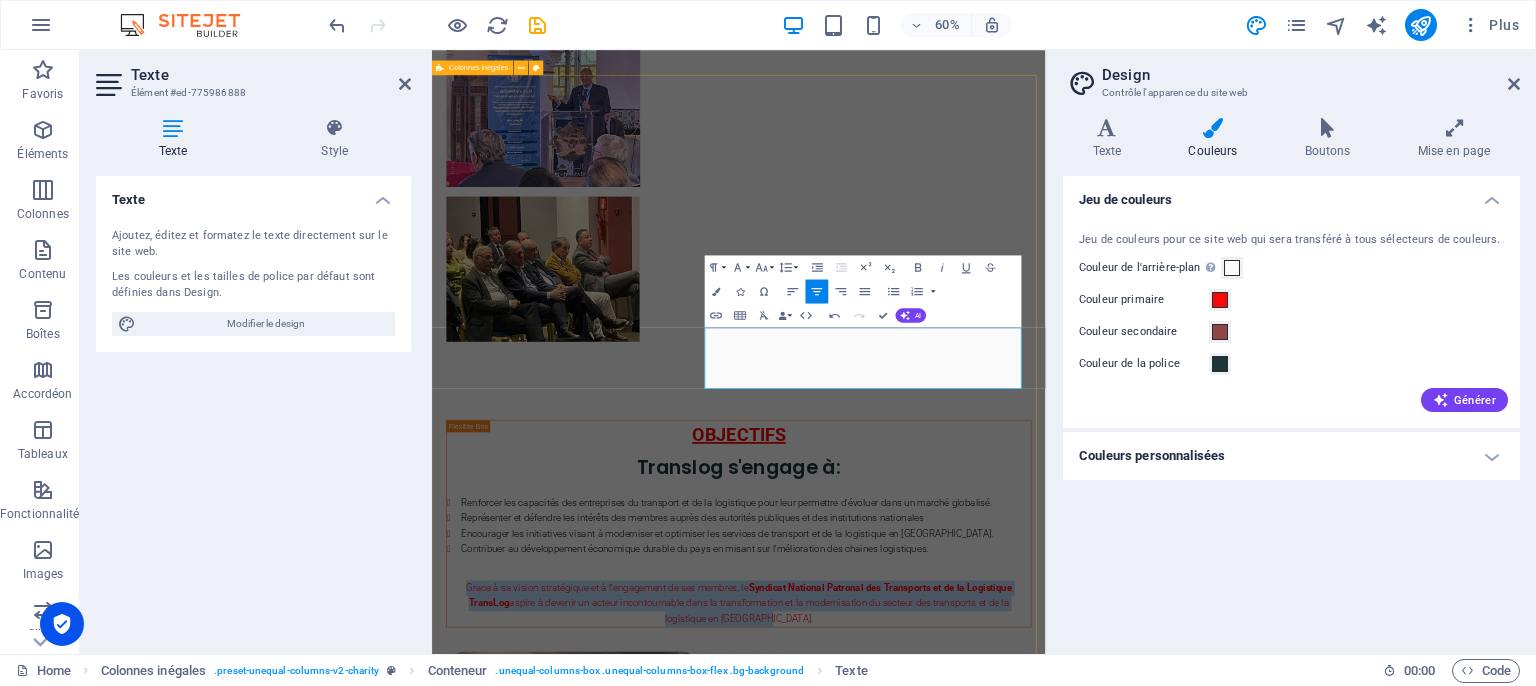 drag, startPoint x: 918, startPoint y: 532, endPoint x: 1394, endPoint y: 625, distance: 485 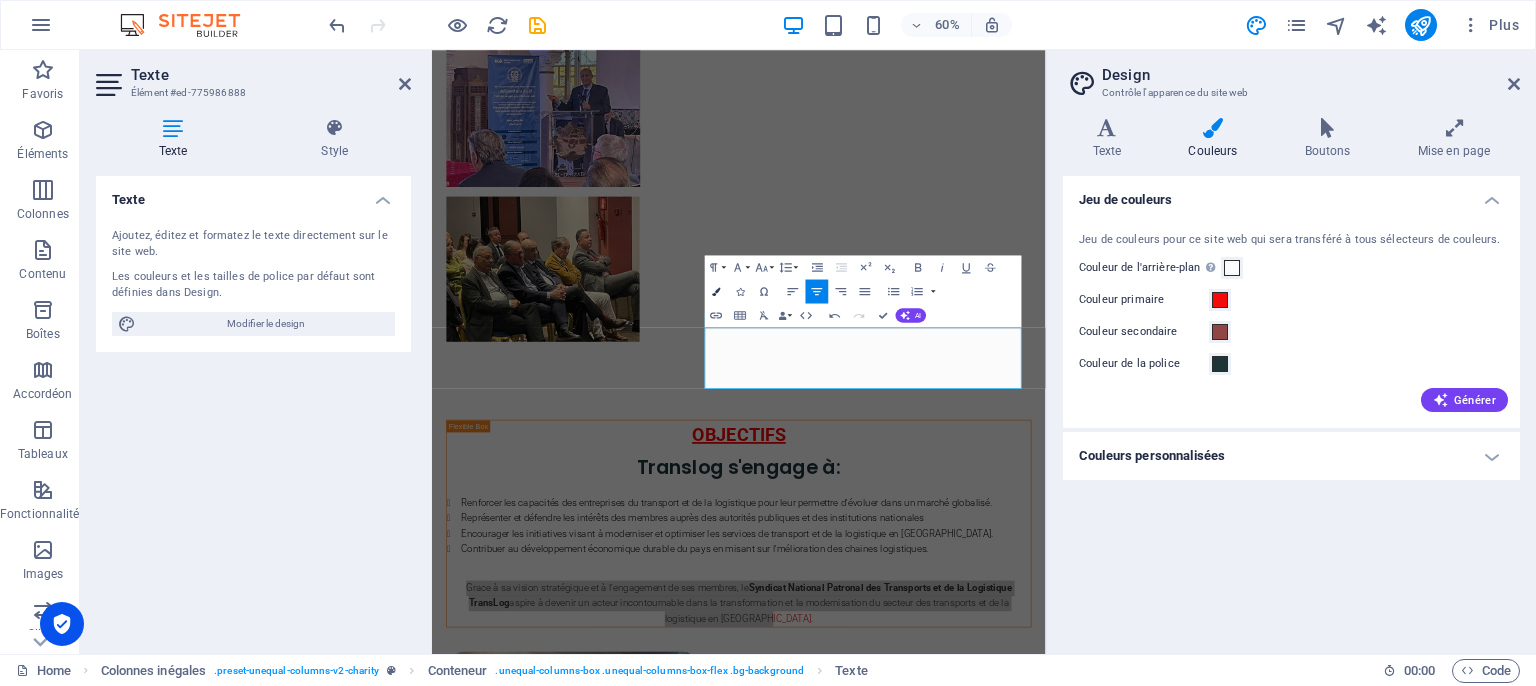 click at bounding box center (716, 291) 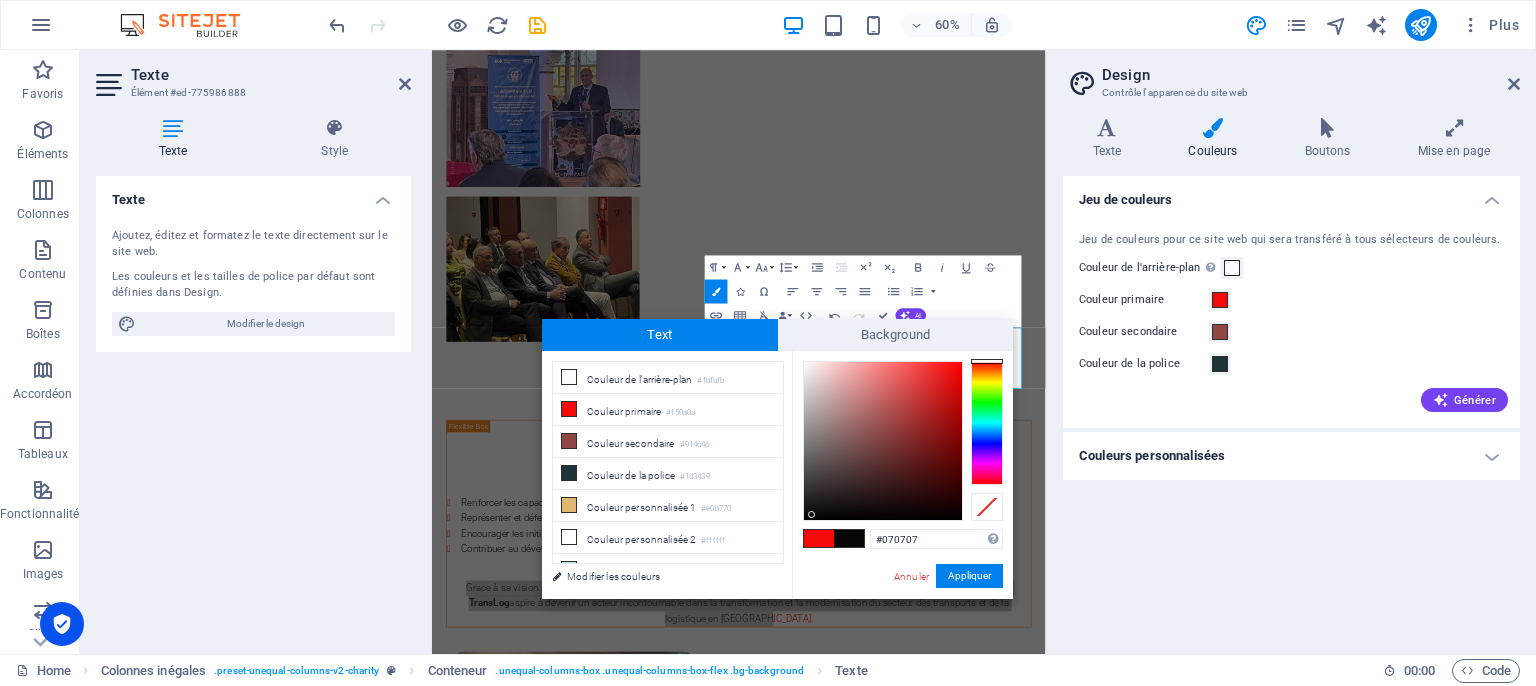 type on "#060505" 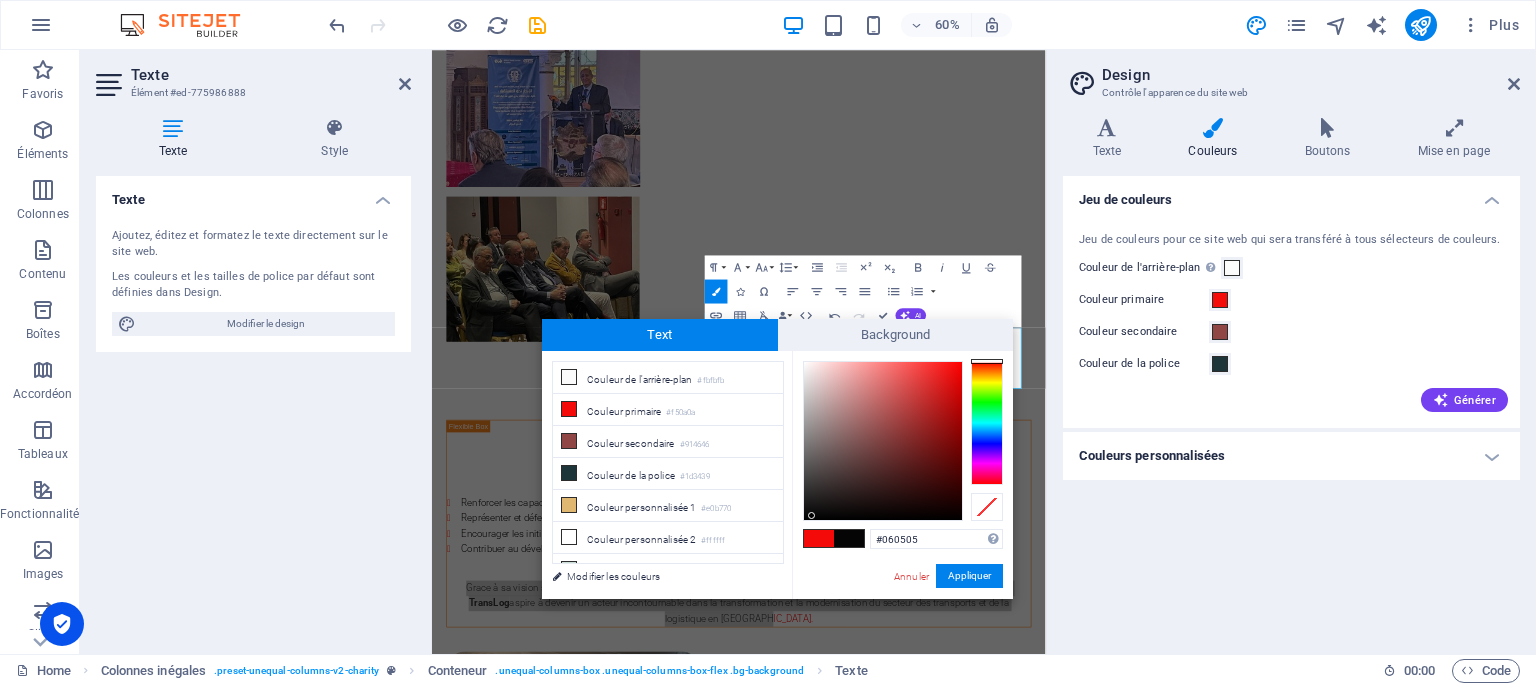 drag, startPoint x: 953, startPoint y: 362, endPoint x: 812, endPoint y: 516, distance: 208.79895 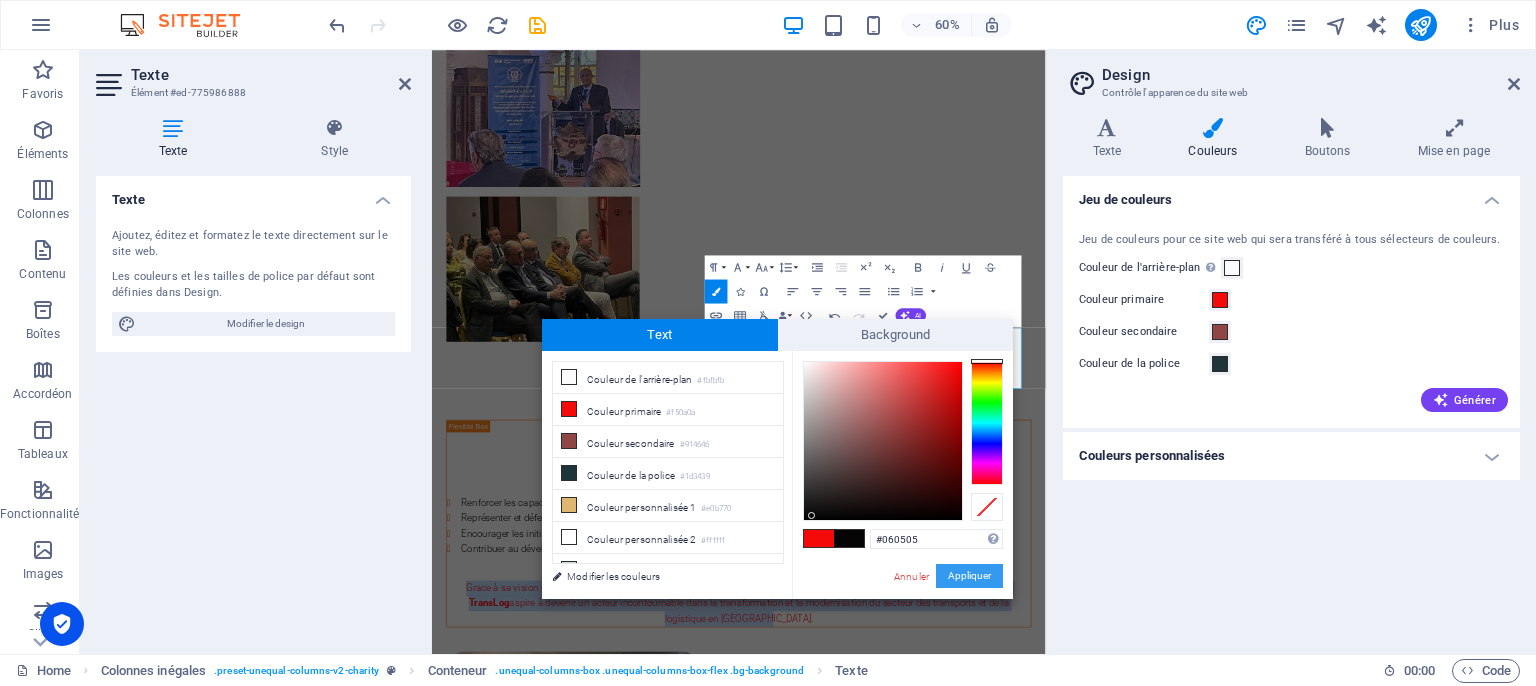 click on "Appliquer" at bounding box center (969, 576) 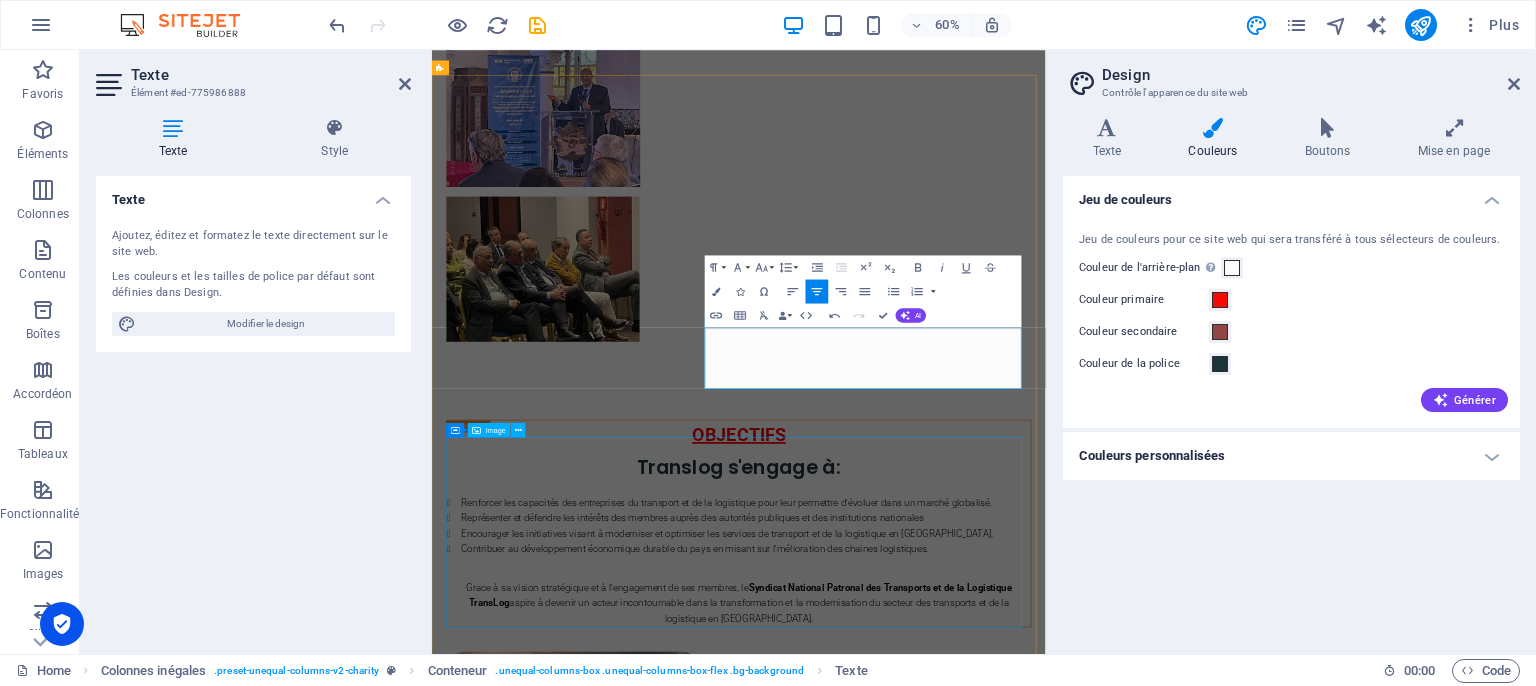 click at bounding box center [943, 1209] 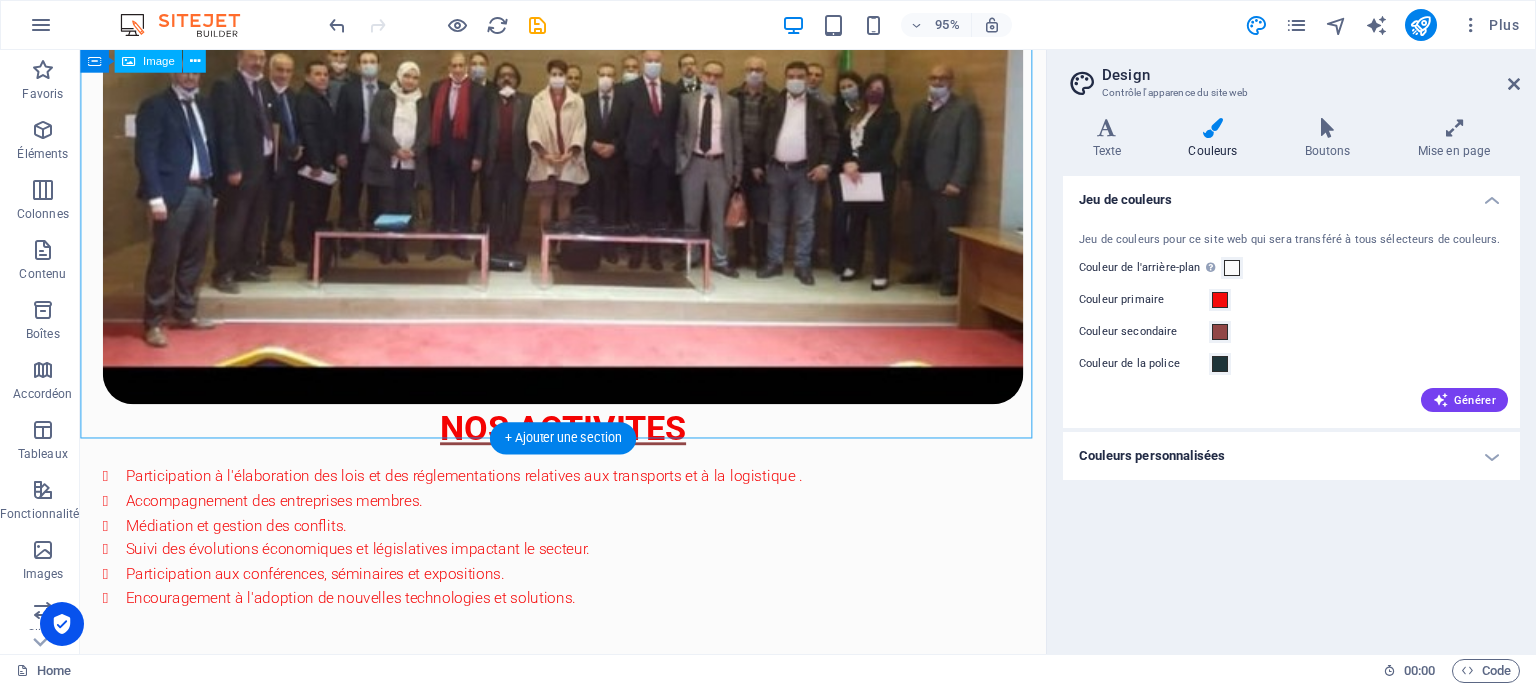 scroll, scrollTop: 1322, scrollLeft: 0, axis: vertical 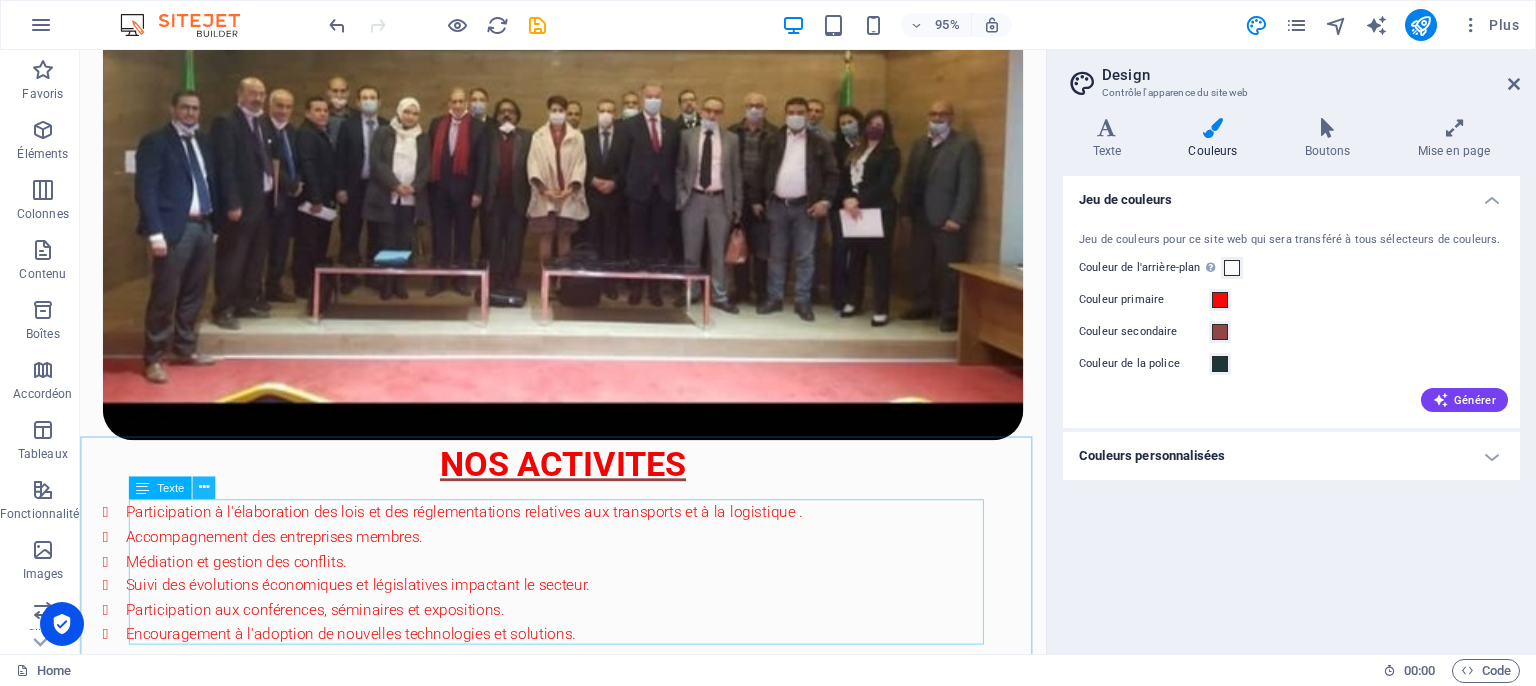 click at bounding box center [204, 488] 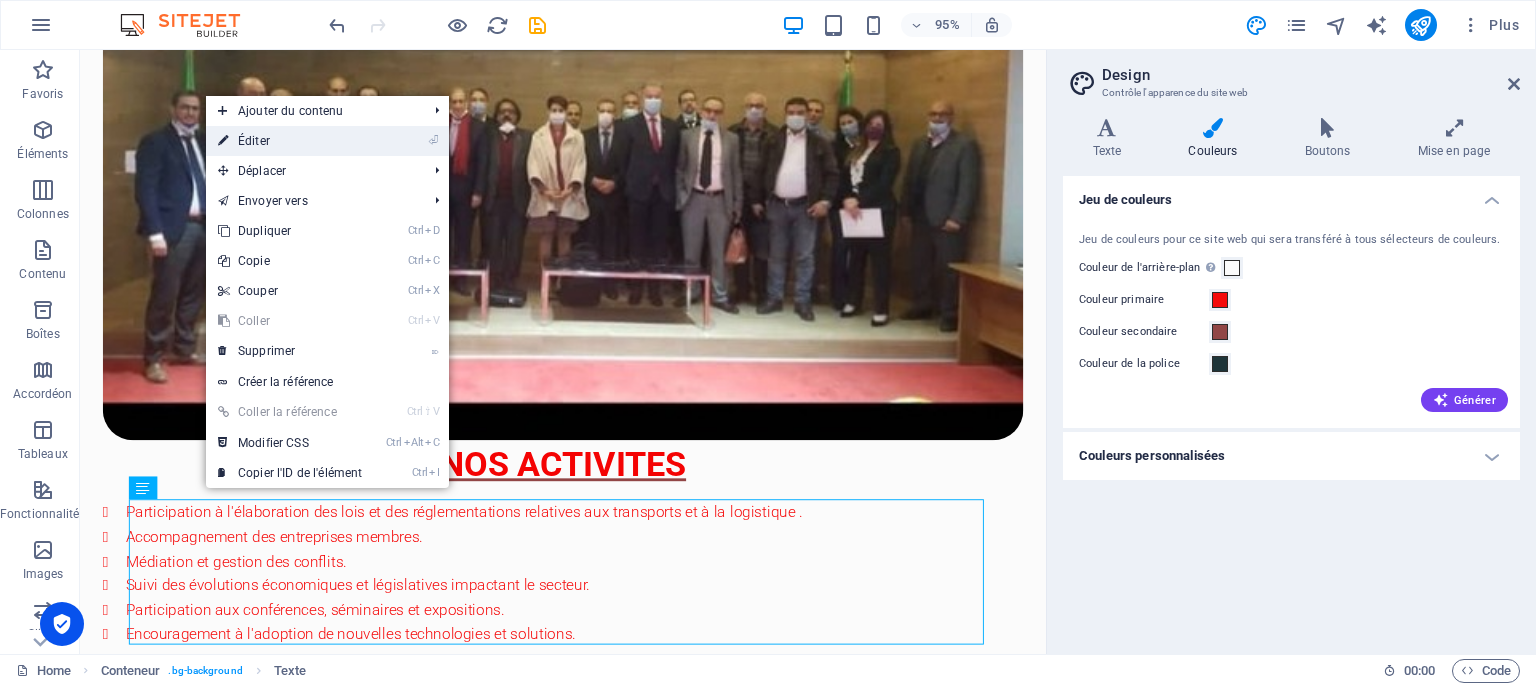 click on "⏎  Éditer" at bounding box center (290, 141) 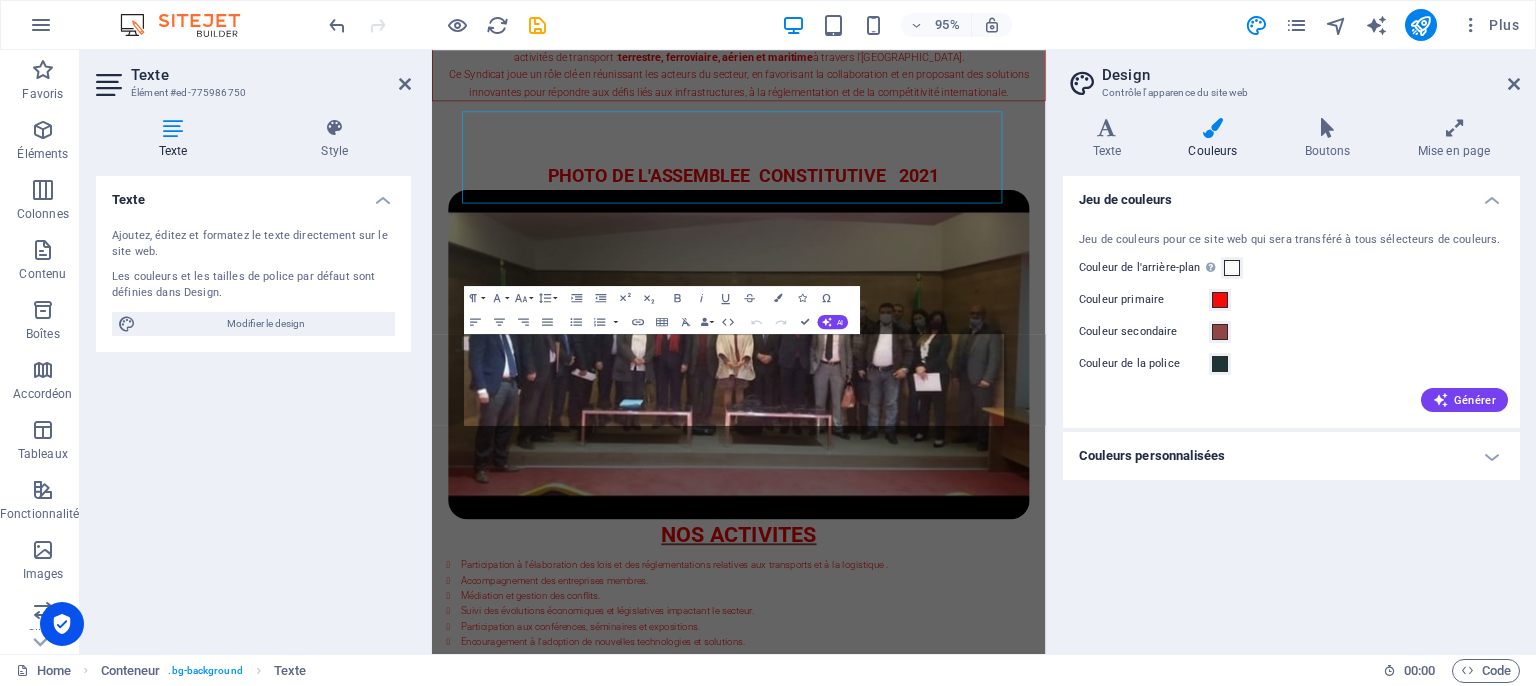 scroll, scrollTop: 1693, scrollLeft: 0, axis: vertical 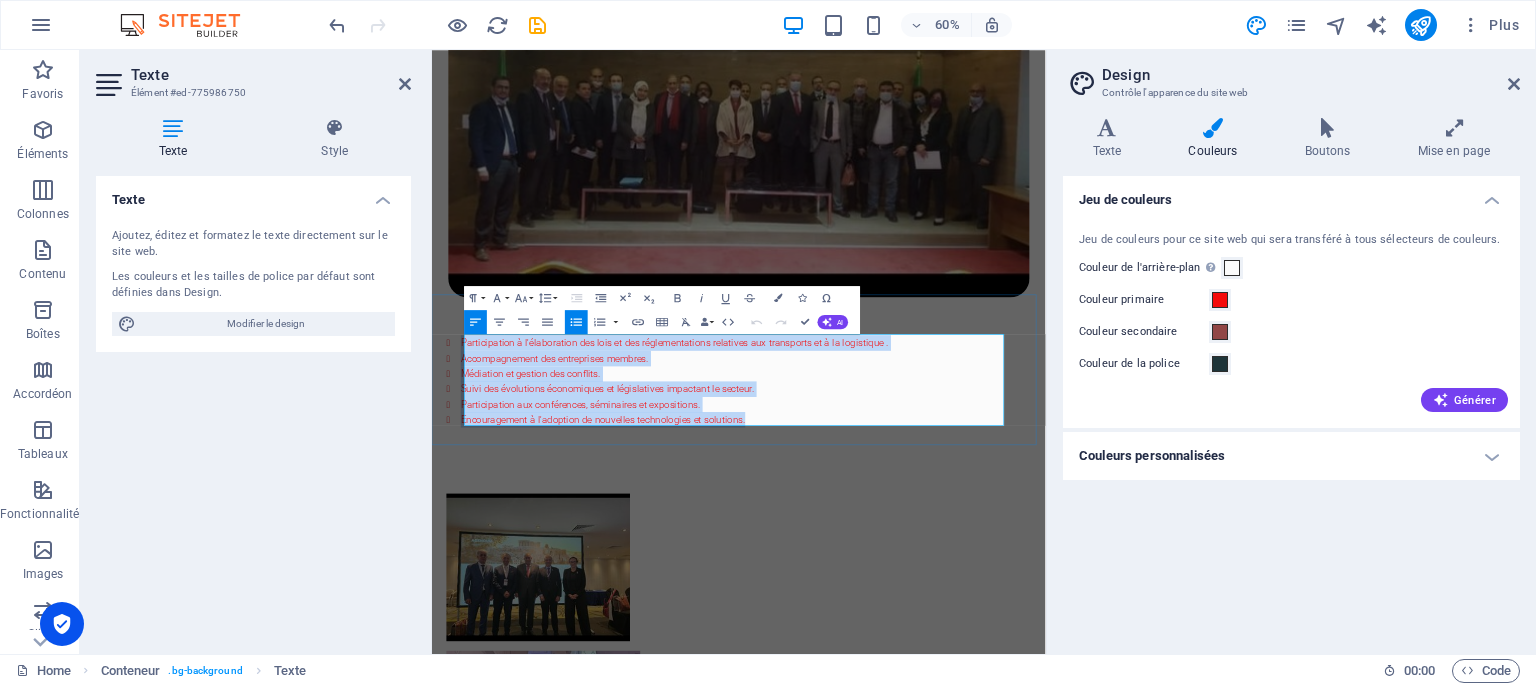 drag, startPoint x: 510, startPoint y: 531, endPoint x: 990, endPoint y: 667, distance: 498.89478 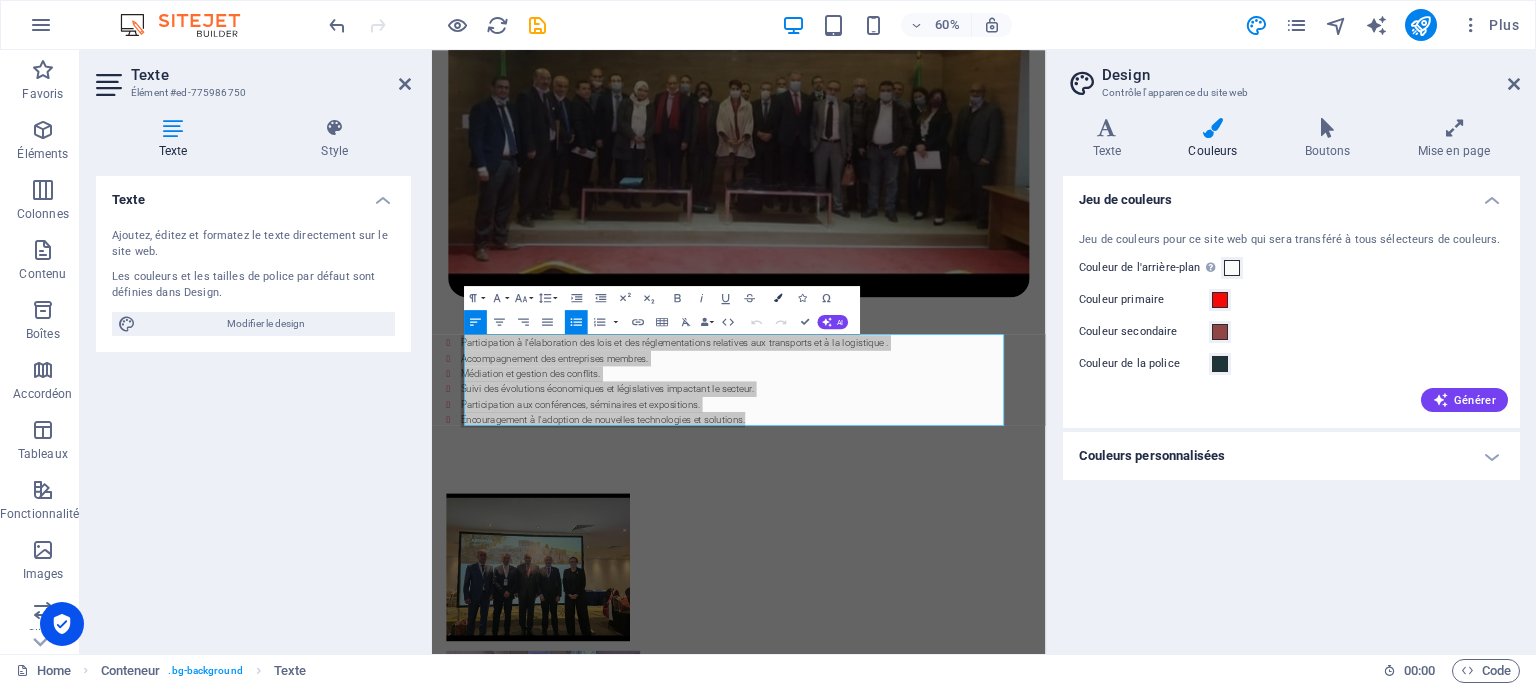 click at bounding box center (779, 297) 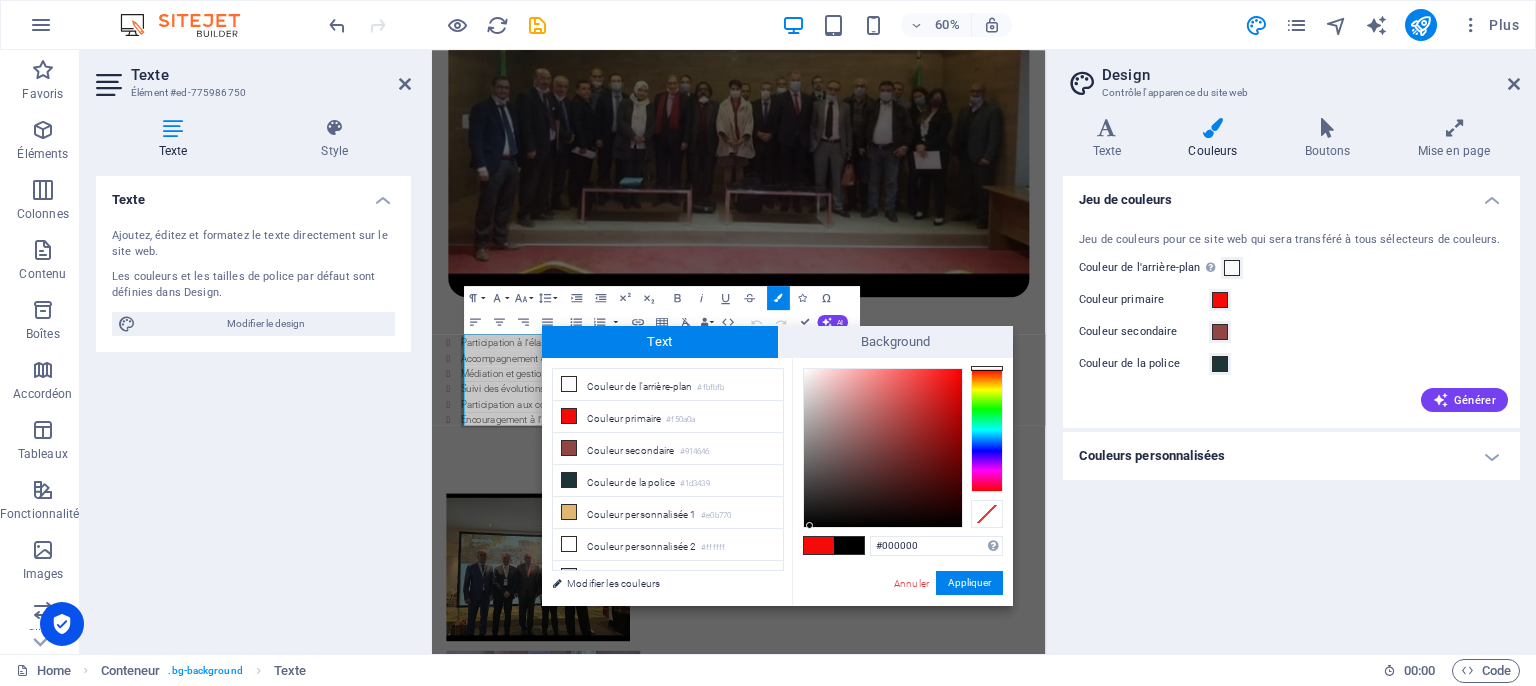 drag, startPoint x: 953, startPoint y: 370, endPoint x: 810, endPoint y: 529, distance: 213.84573 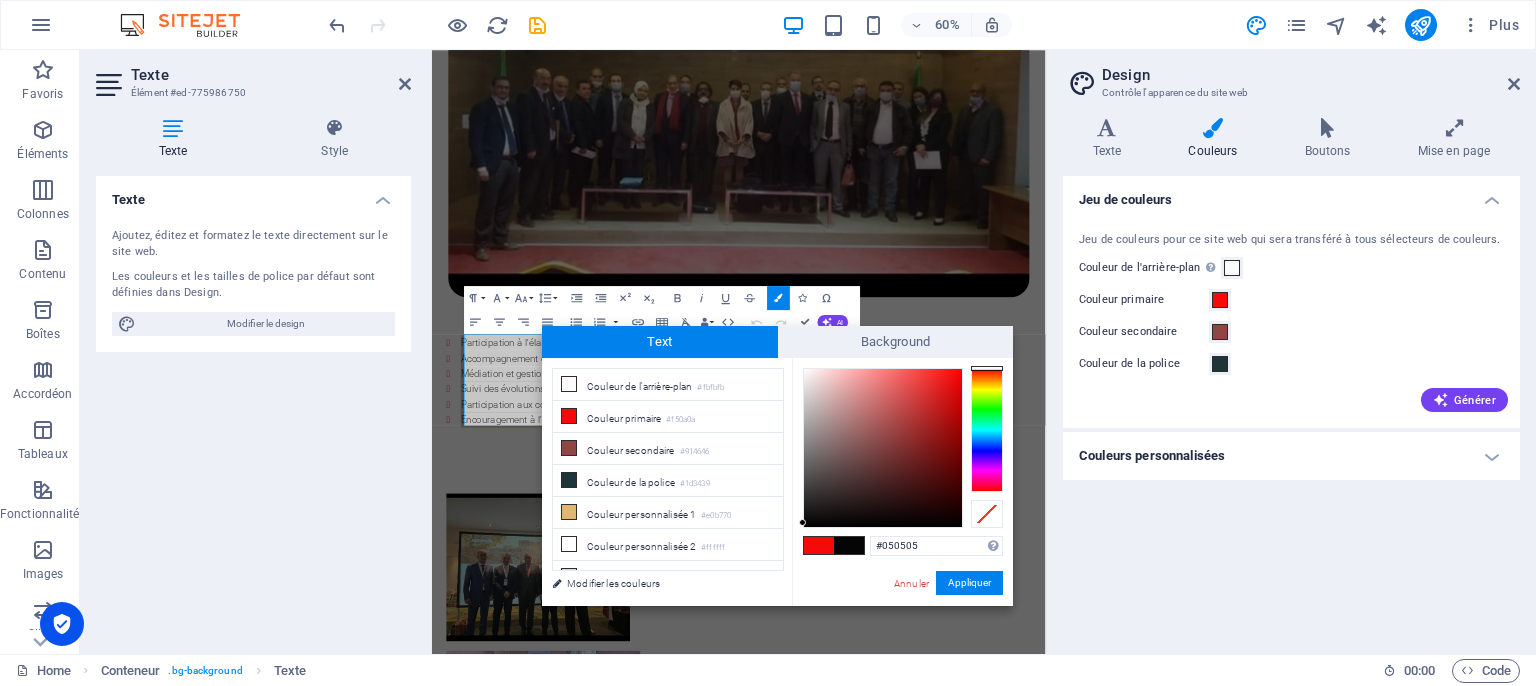 click on "#050505 Formats pris en charge #0852ed rgb(8, 82, 237) rgba(8, 82, 237, 90%) hsv(221,97,93) hsl(221, 93%, 48%) Annuler Appliquer" at bounding box center (902, 627) 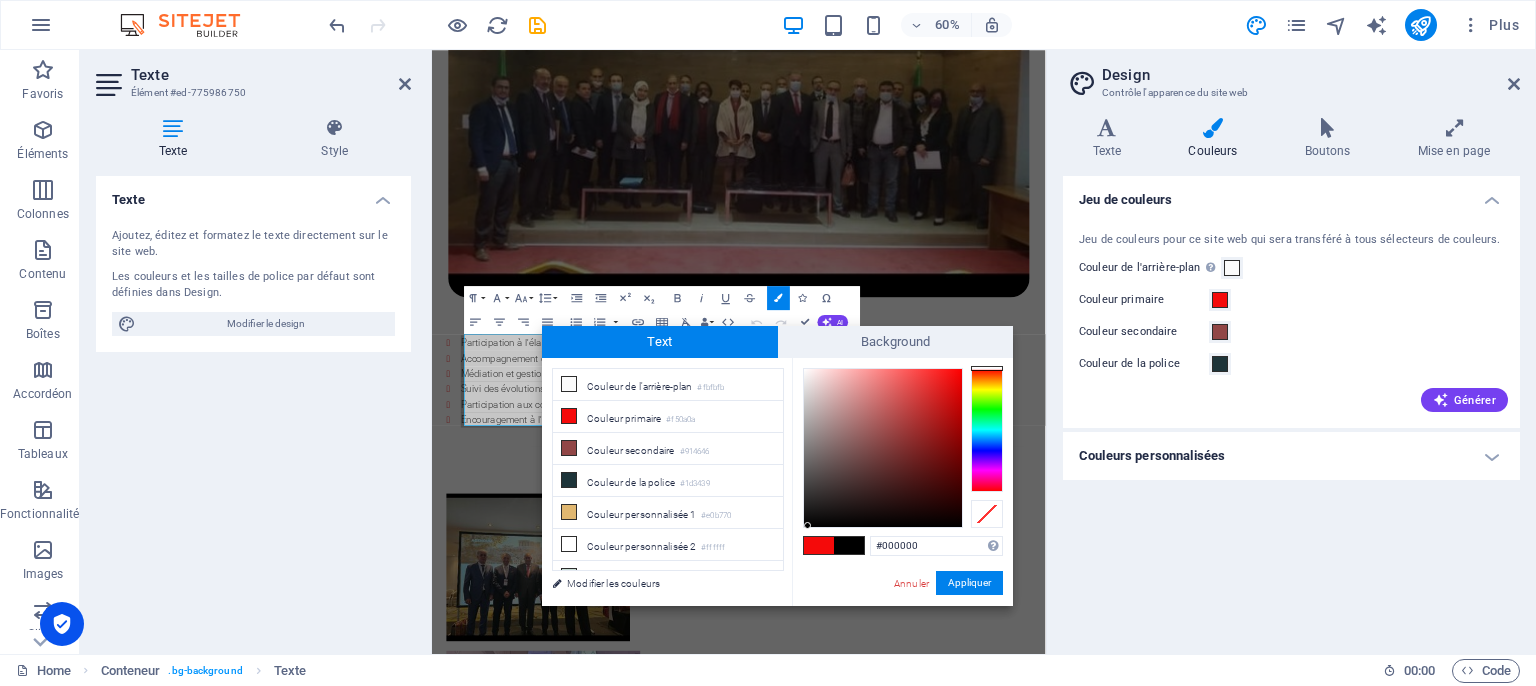 type on "#020202" 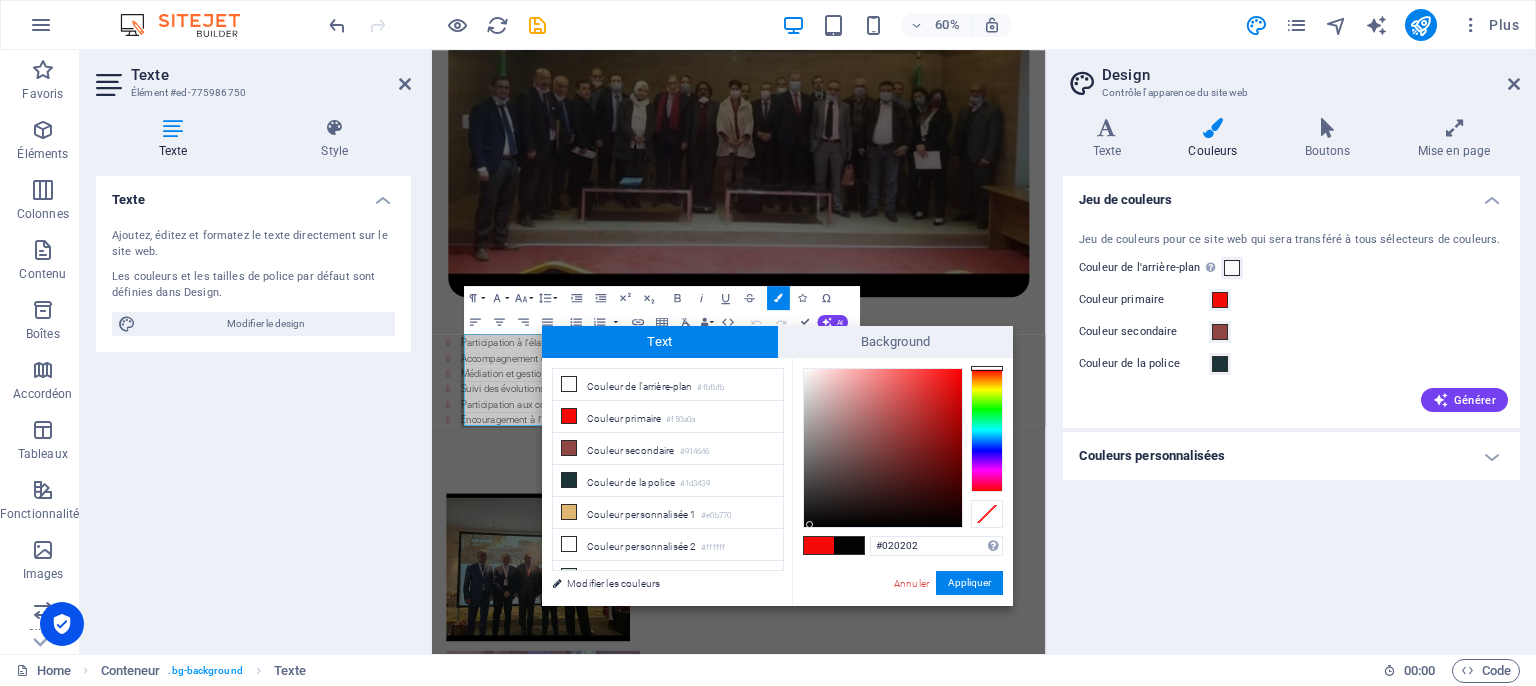 click at bounding box center [809, 524] 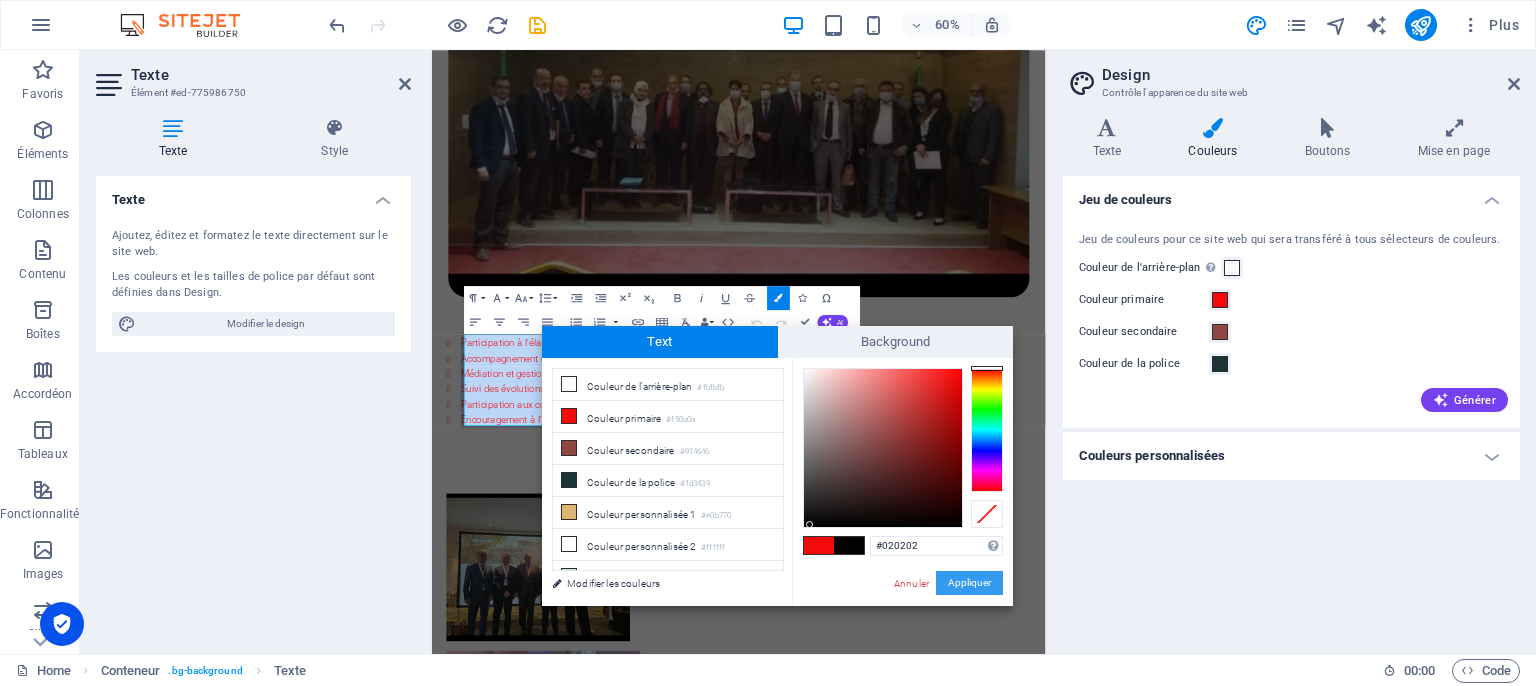 click on "Appliquer" at bounding box center [969, 583] 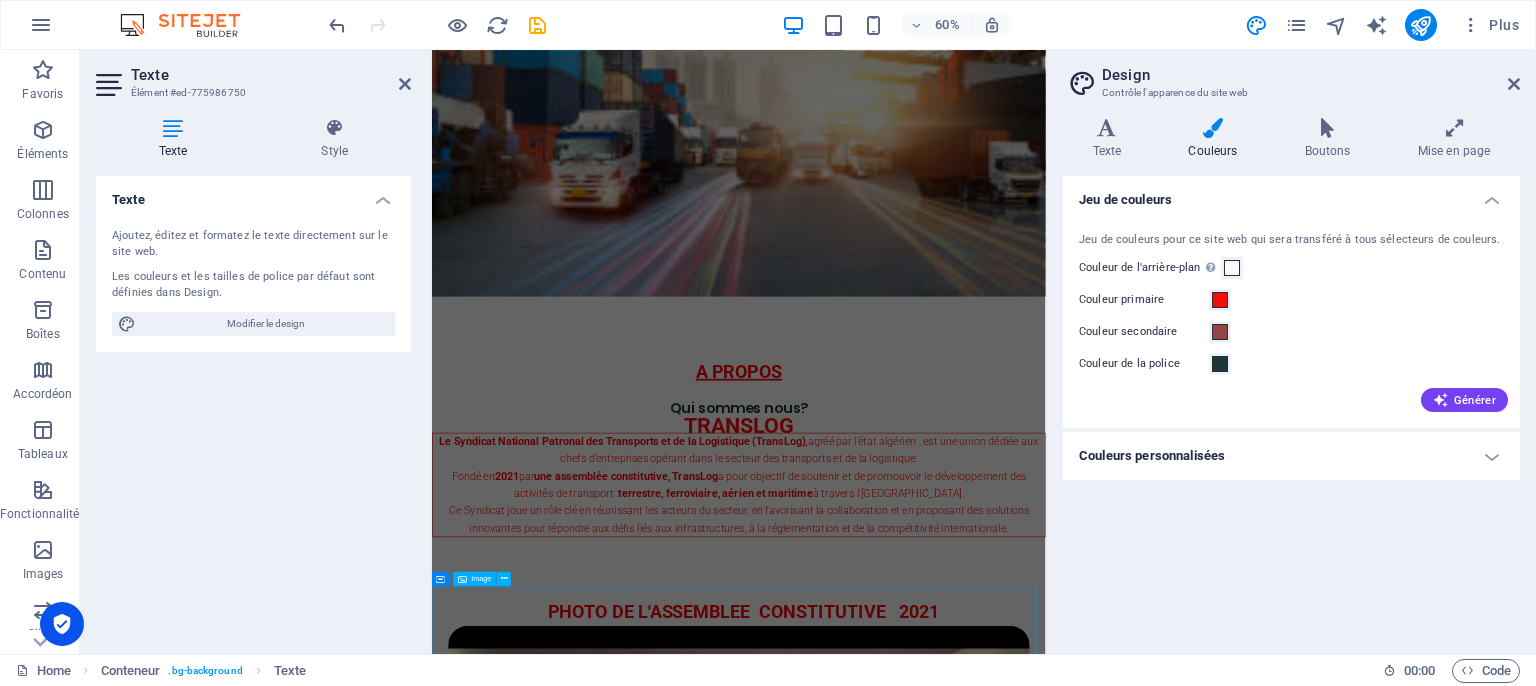 scroll, scrollTop: 593, scrollLeft: 0, axis: vertical 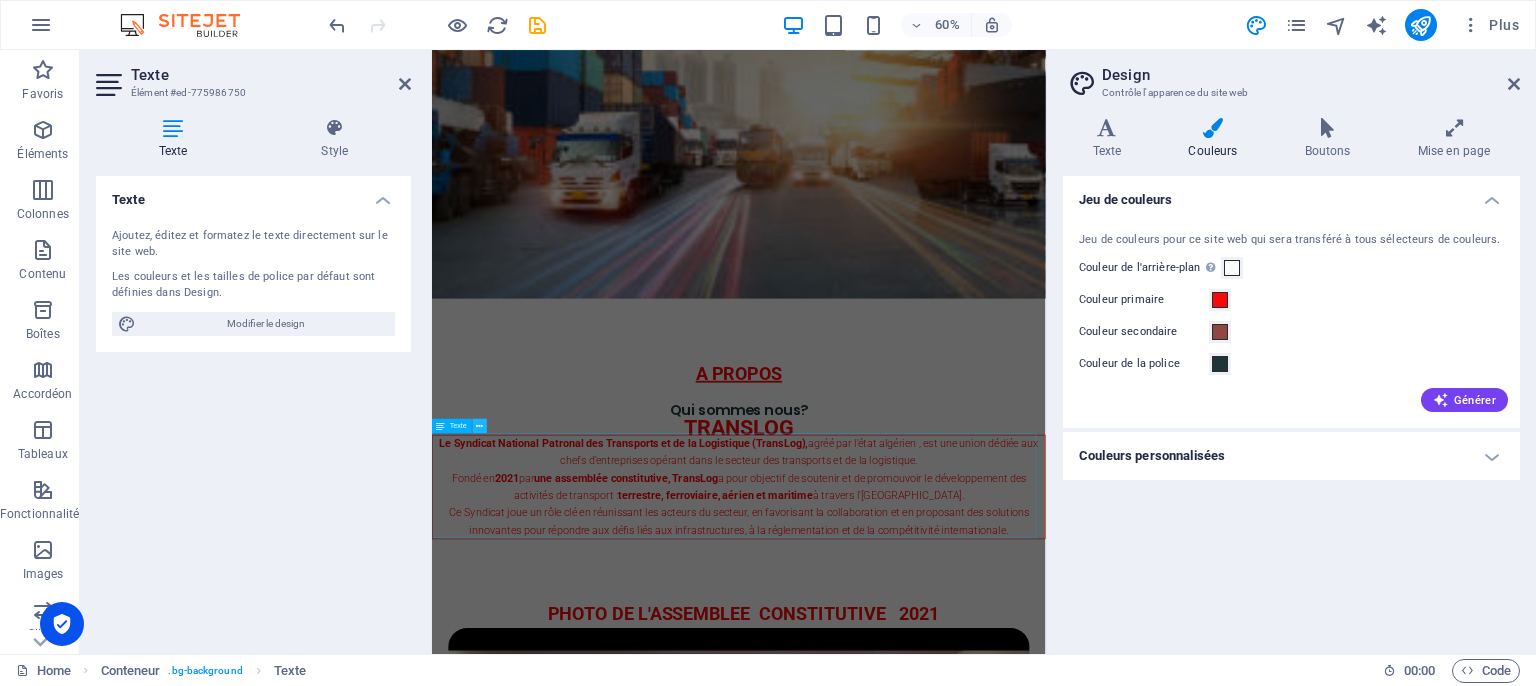 click at bounding box center (480, 426) 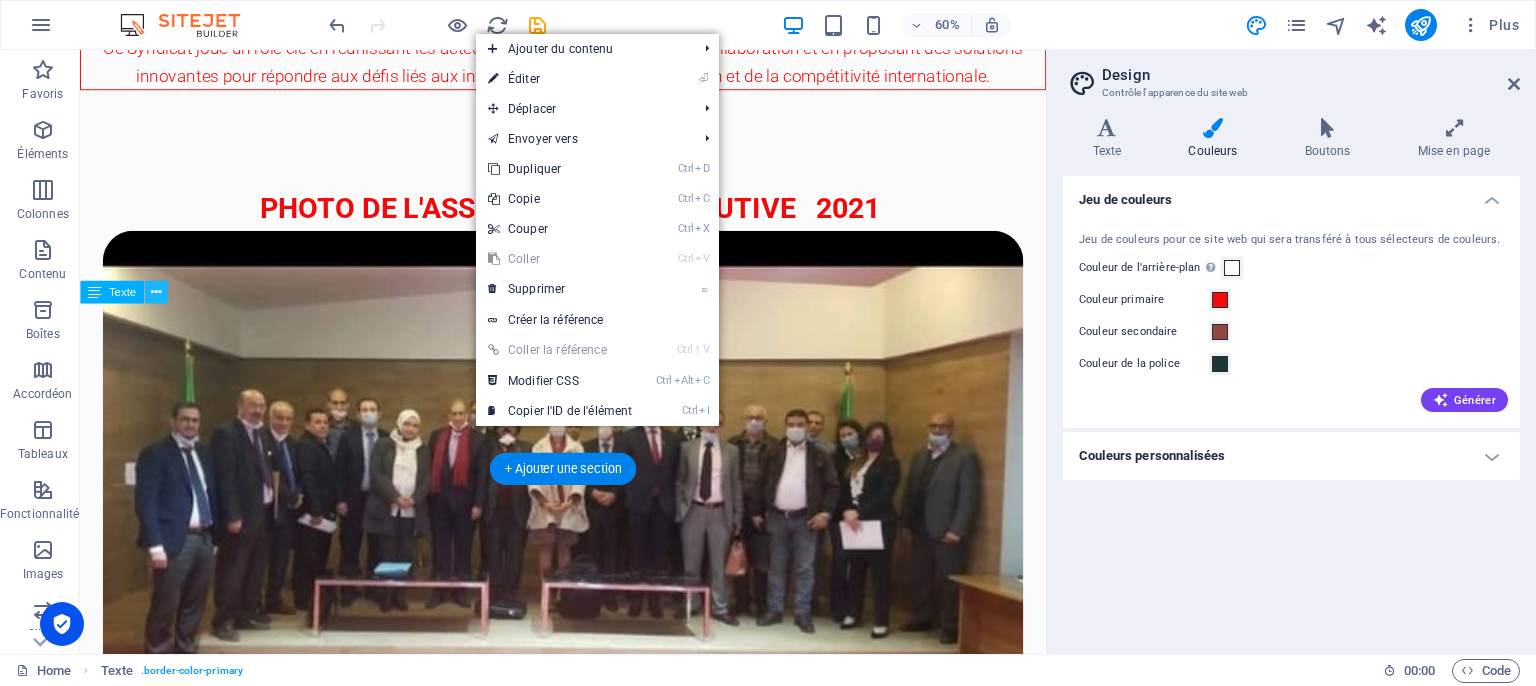 scroll, scrollTop: 630, scrollLeft: 0, axis: vertical 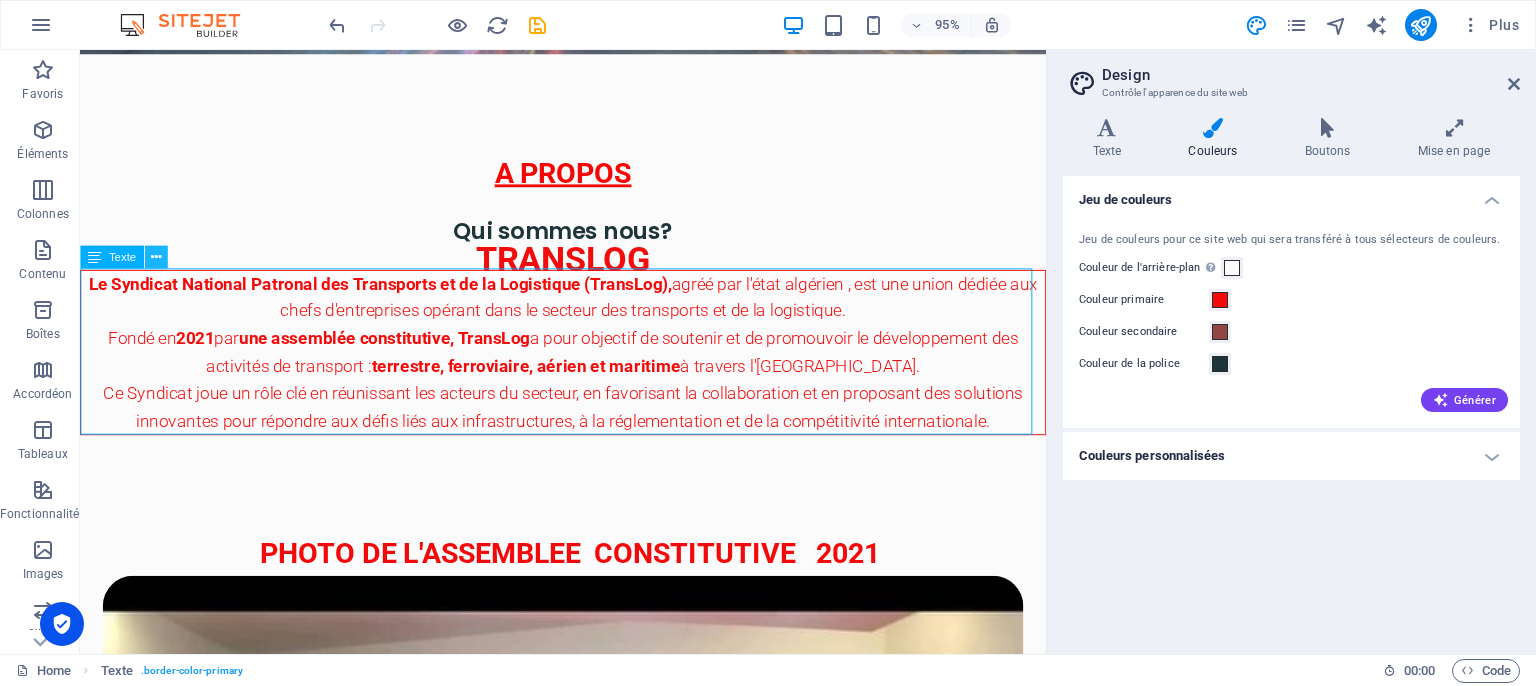 click at bounding box center (155, 258) 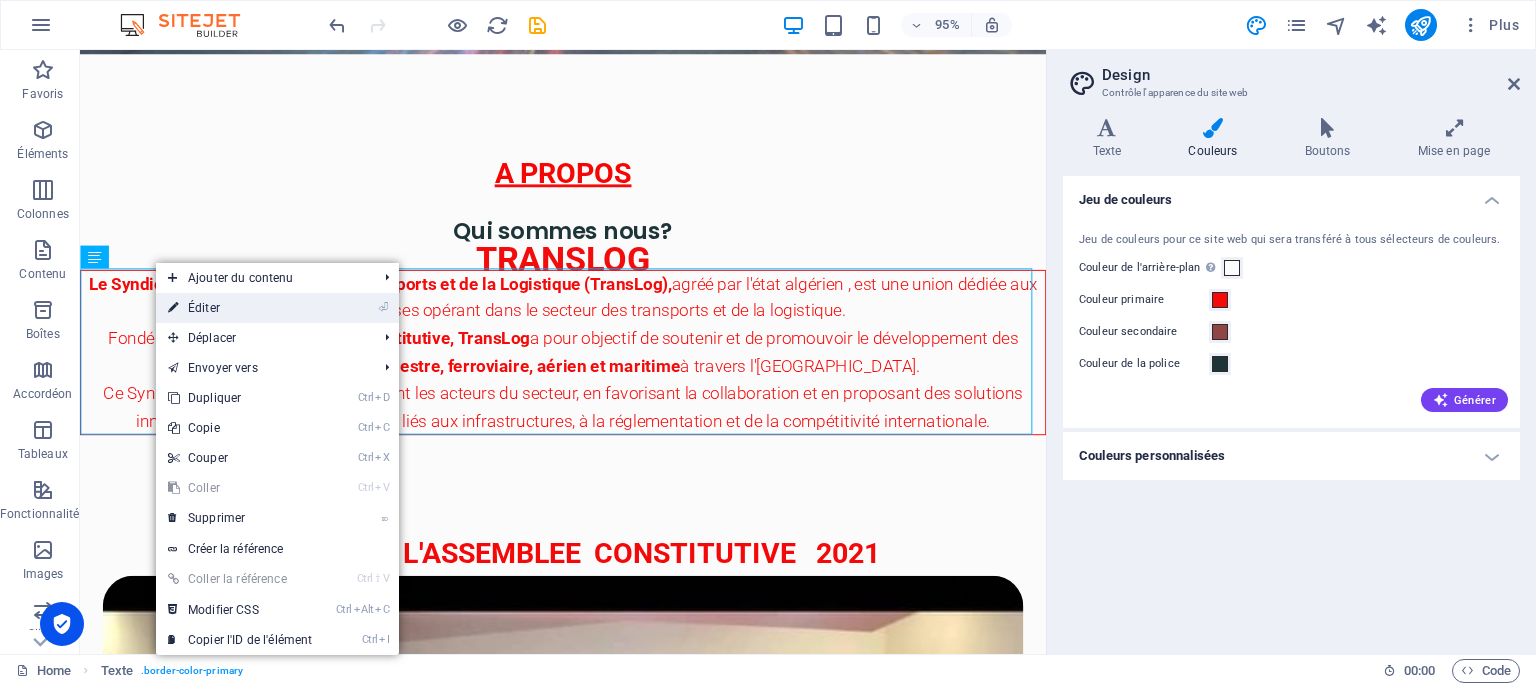 click on "⏎  Éditer" at bounding box center (240, 308) 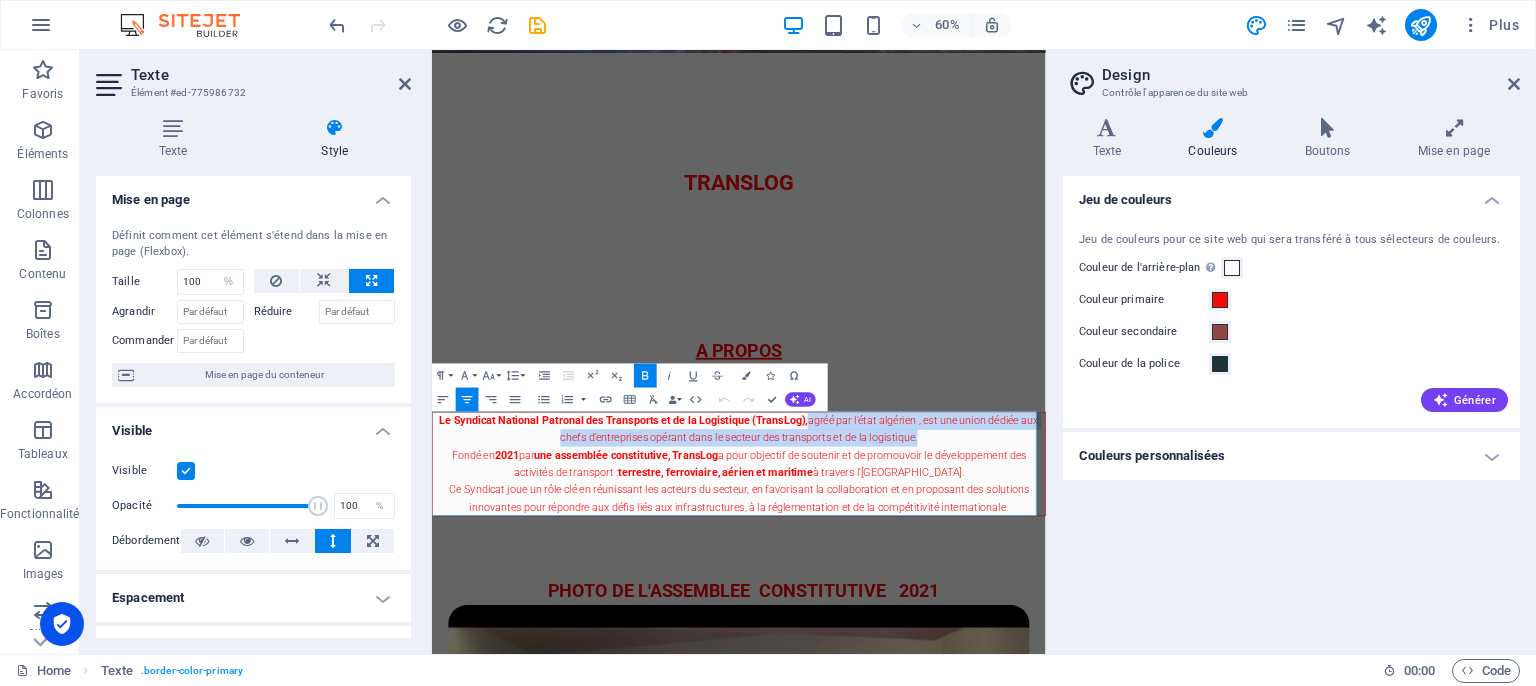 drag, startPoint x: 1069, startPoint y: 663, endPoint x: 1255, endPoint y: 696, distance: 188.90474 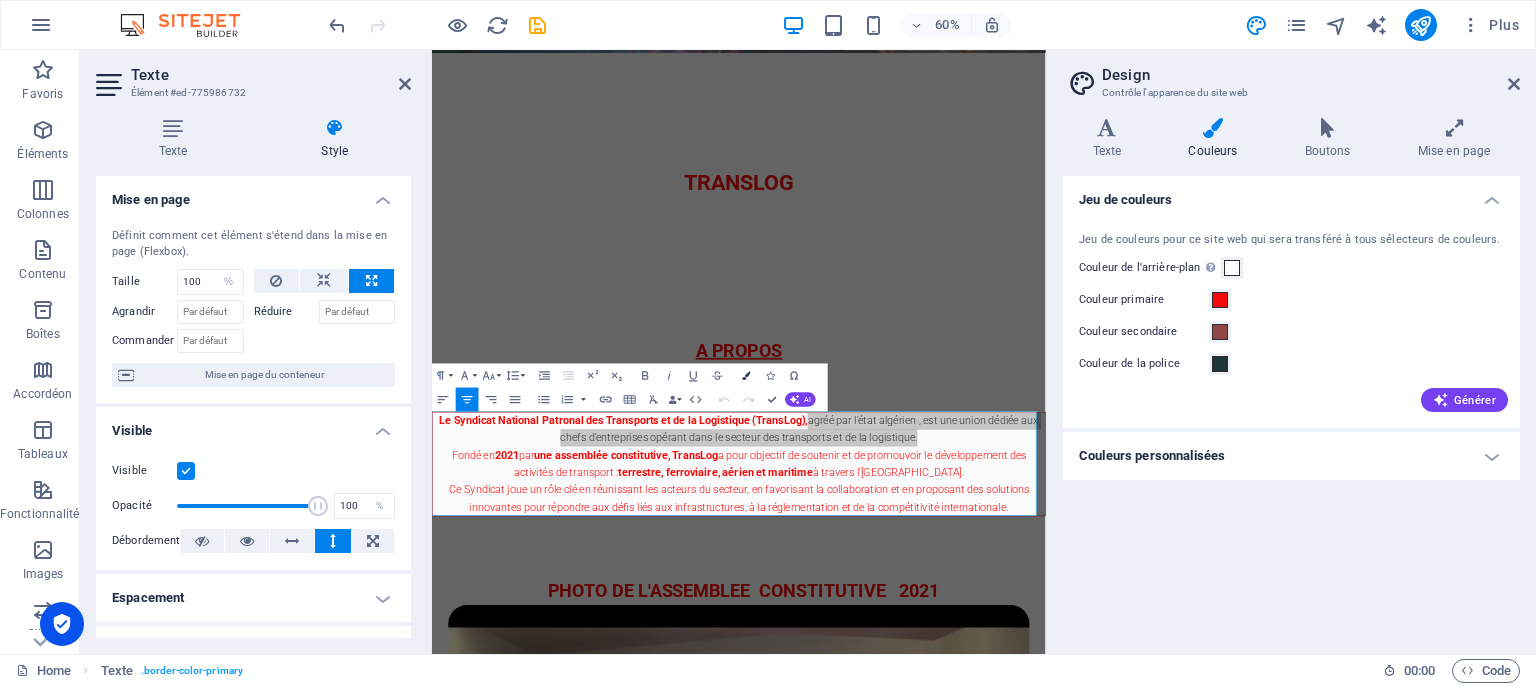 click at bounding box center (746, 375) 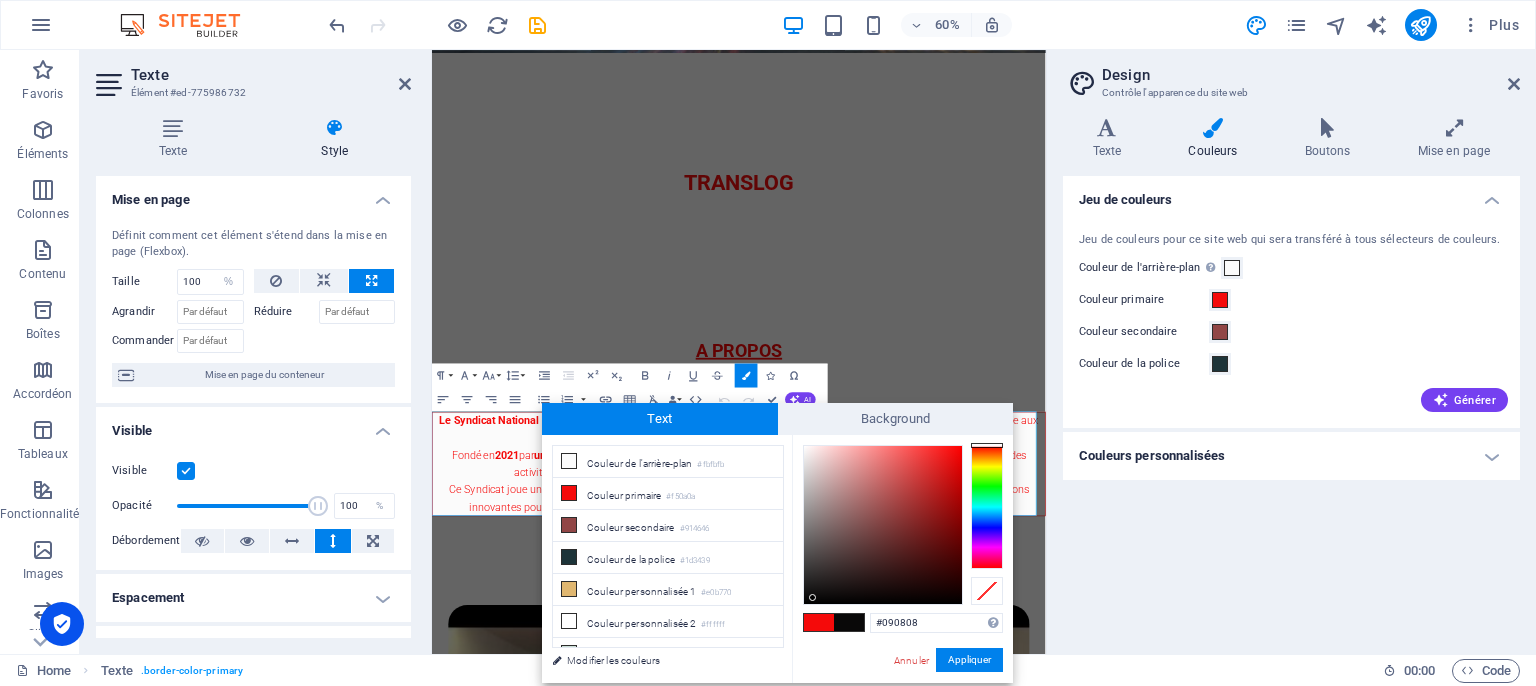 drag, startPoint x: 952, startPoint y: 447, endPoint x: 813, endPoint y: 598, distance: 205.23645 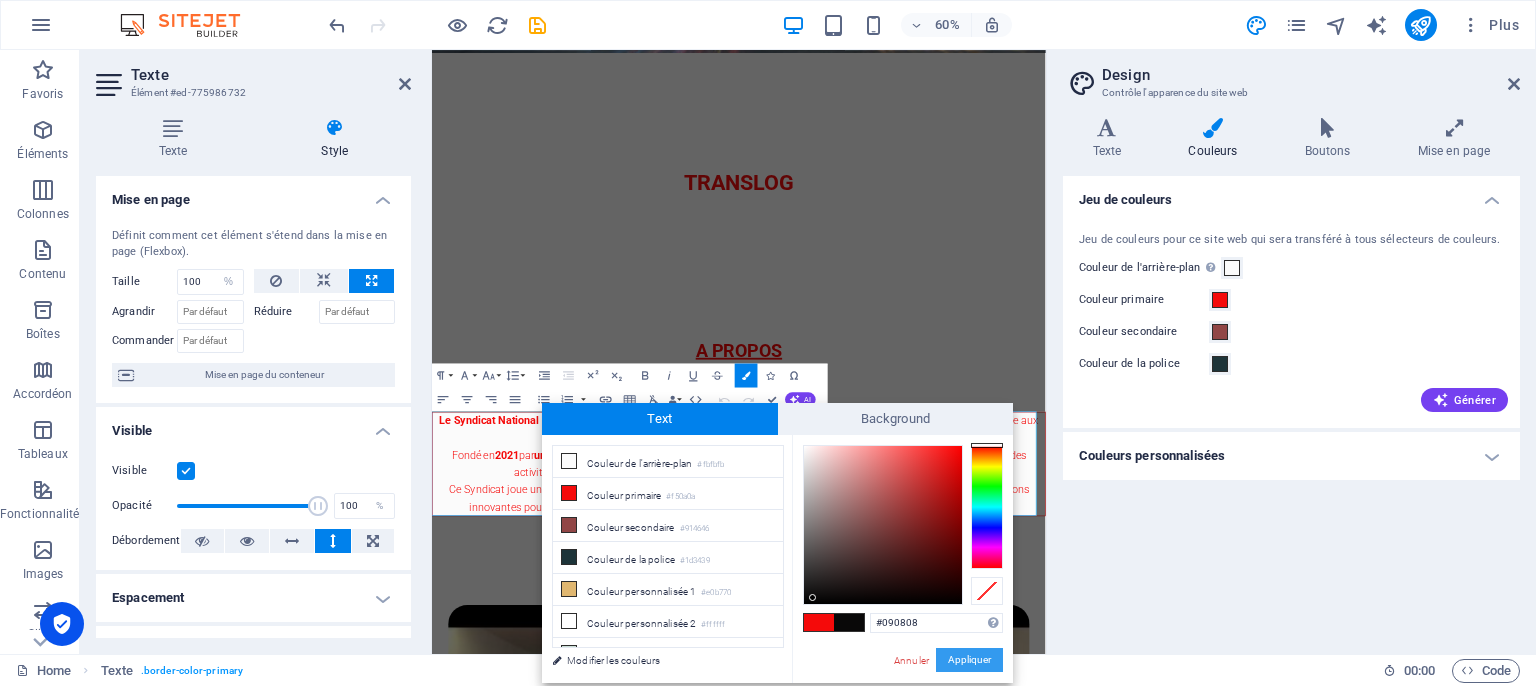 click on "Appliquer" at bounding box center (969, 660) 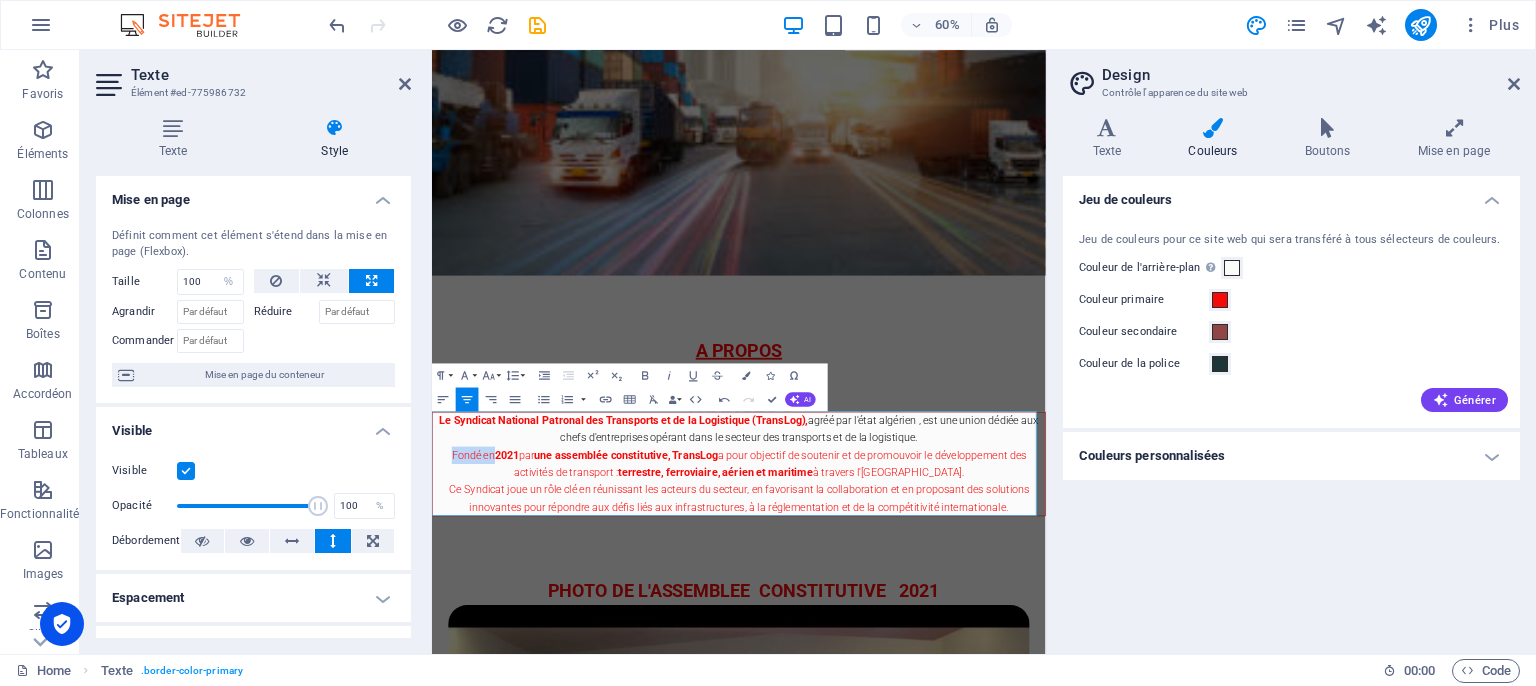 drag, startPoint x: 445, startPoint y: 725, endPoint x: 515, endPoint y: 725, distance: 70 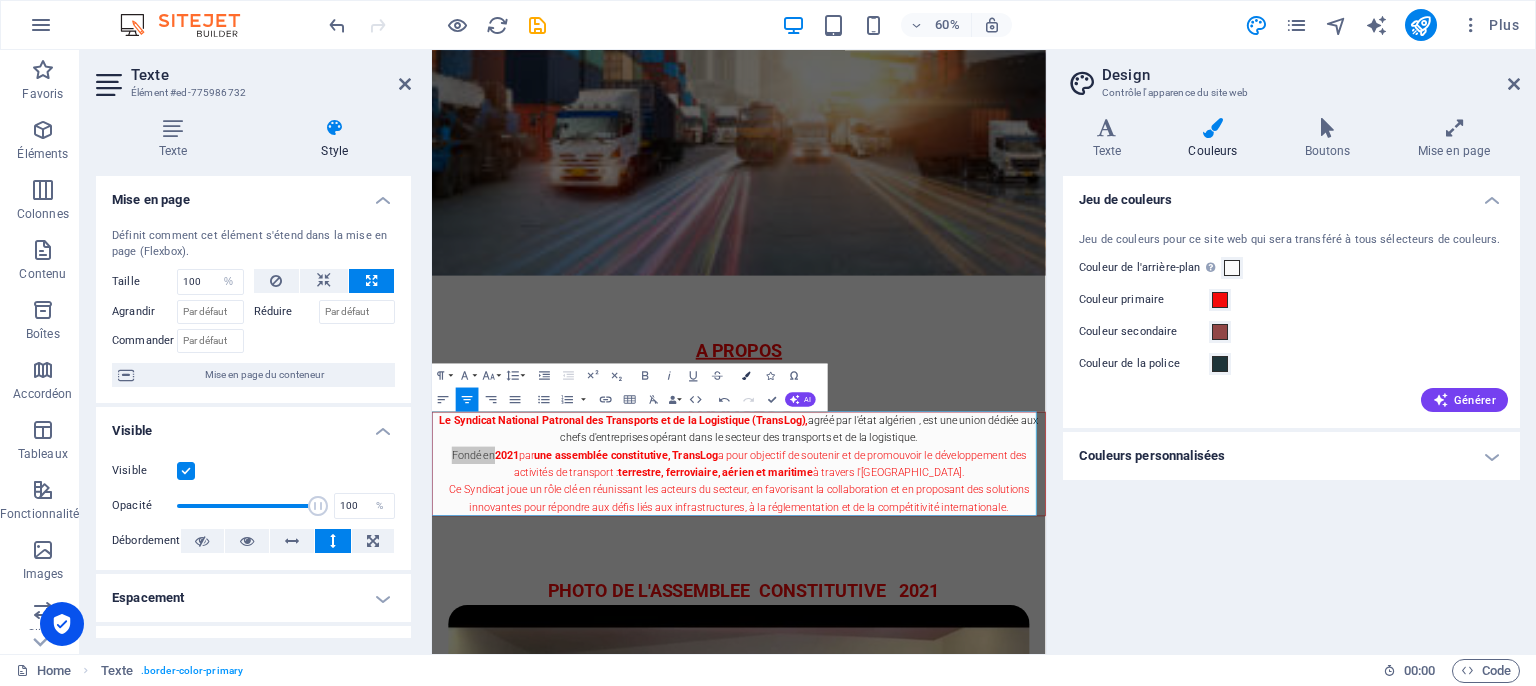 click at bounding box center (746, 375) 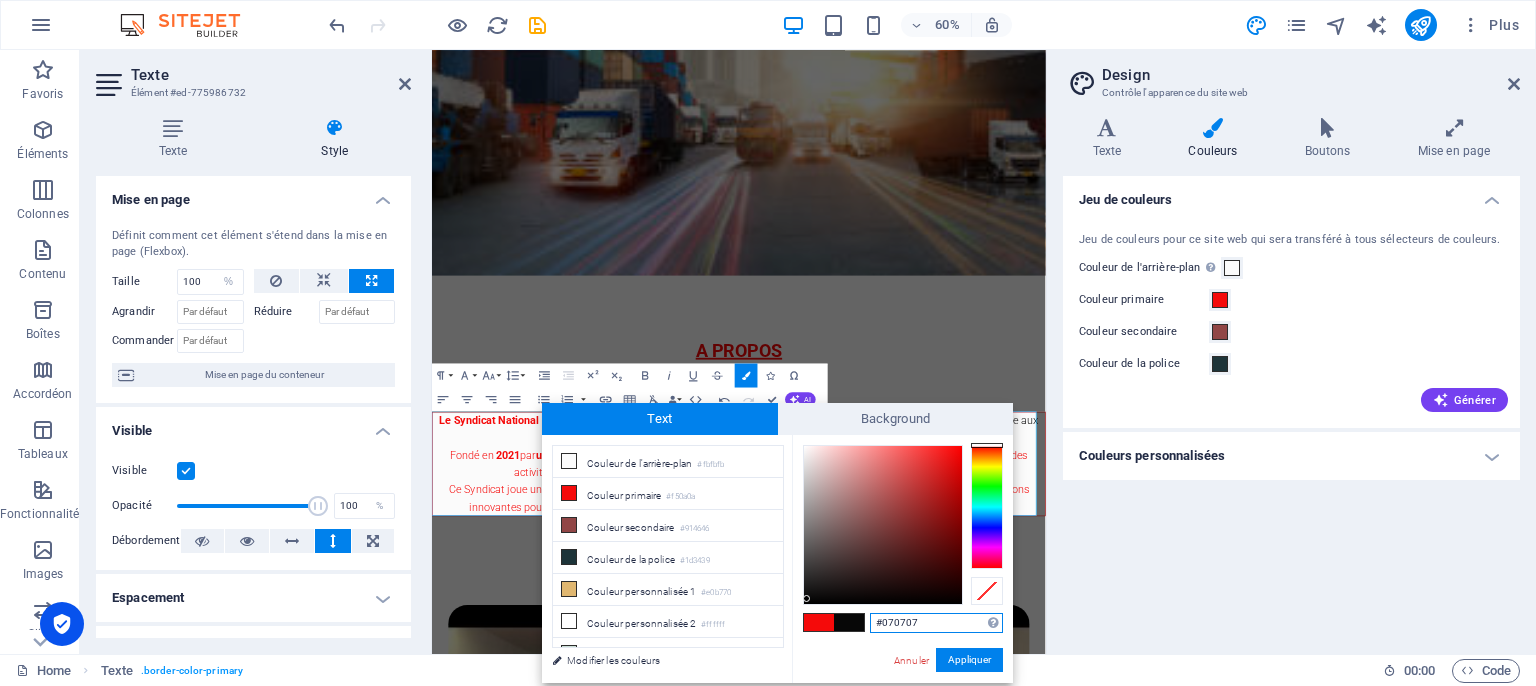 drag, startPoint x: 952, startPoint y: 445, endPoint x: 807, endPoint y: 599, distance: 211.52069 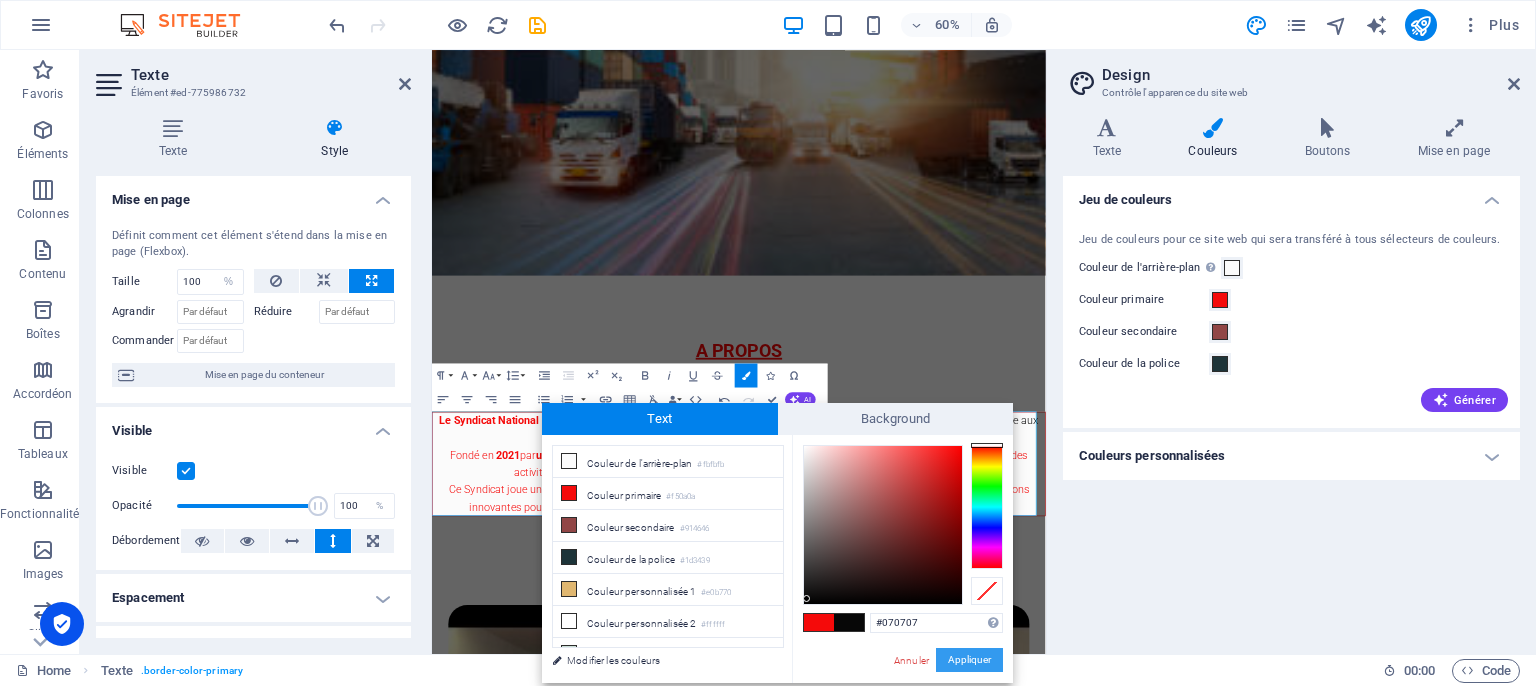 click on "Appliquer" at bounding box center [969, 660] 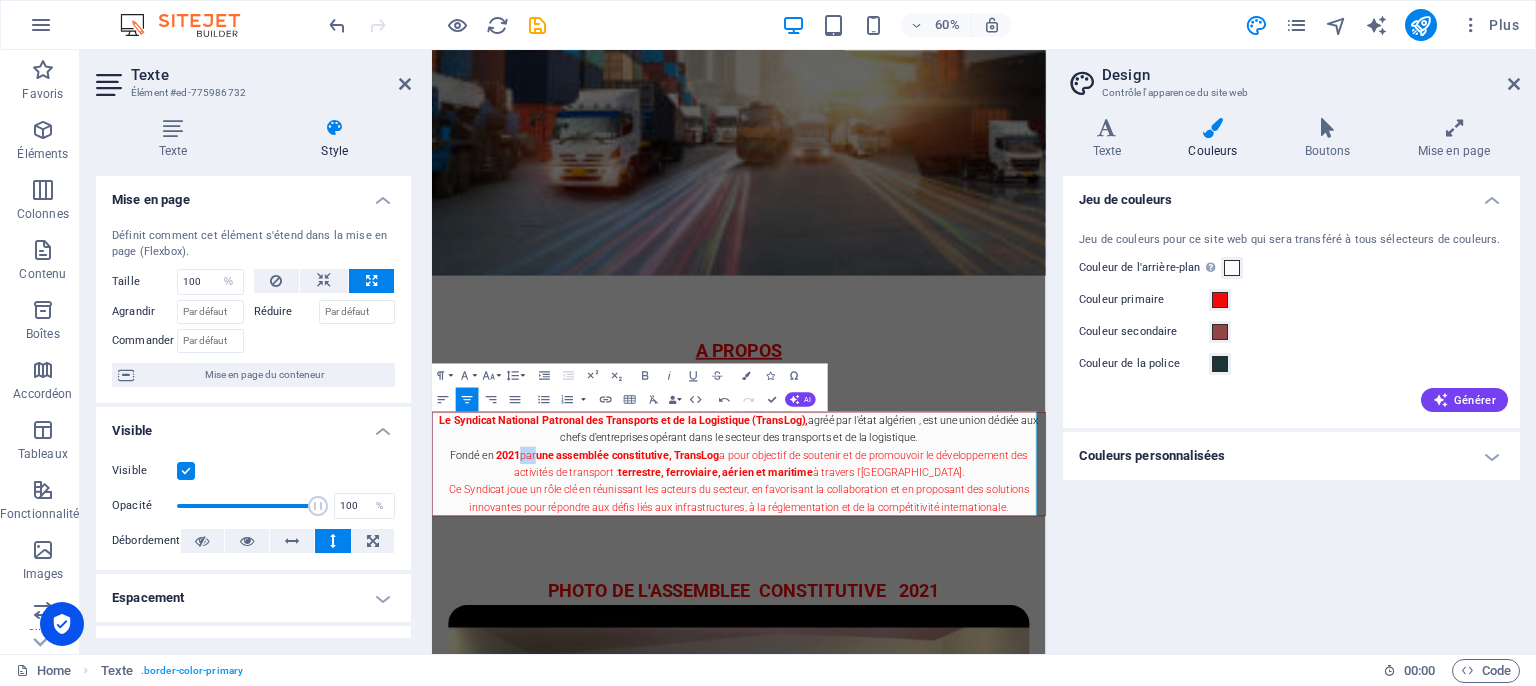 drag, startPoint x: 566, startPoint y: 717, endPoint x: 591, endPoint y: 733, distance: 29.681644 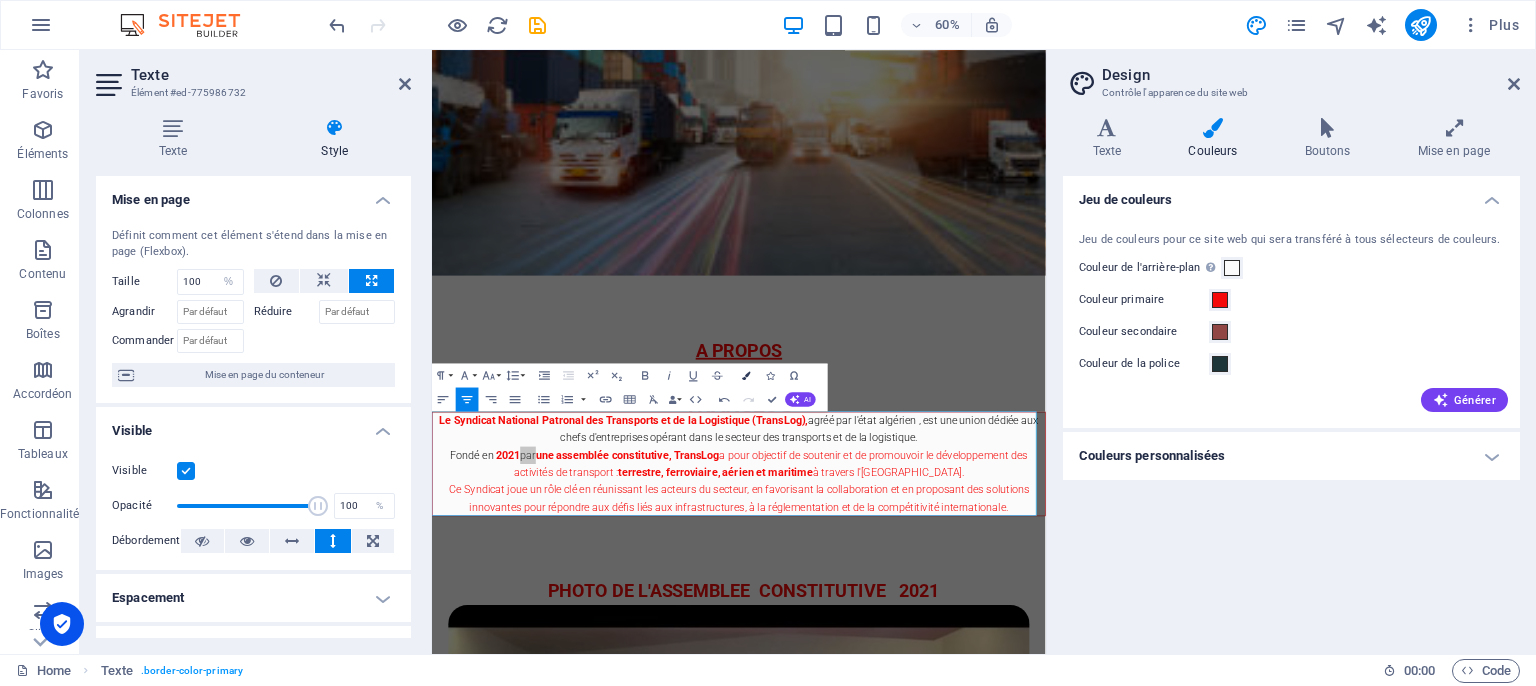 click on "Colors" at bounding box center (746, 375) 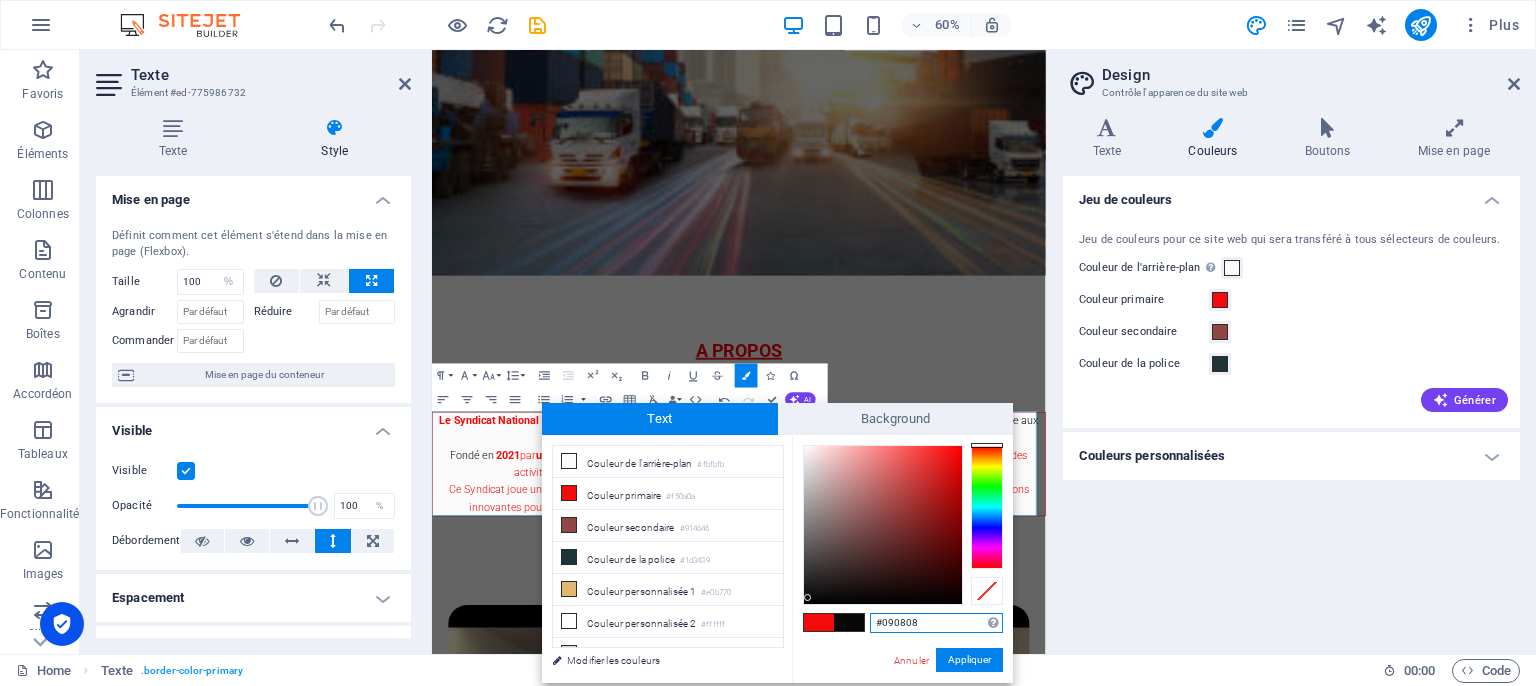 drag, startPoint x: 952, startPoint y: 448, endPoint x: 808, endPoint y: 598, distance: 207.93268 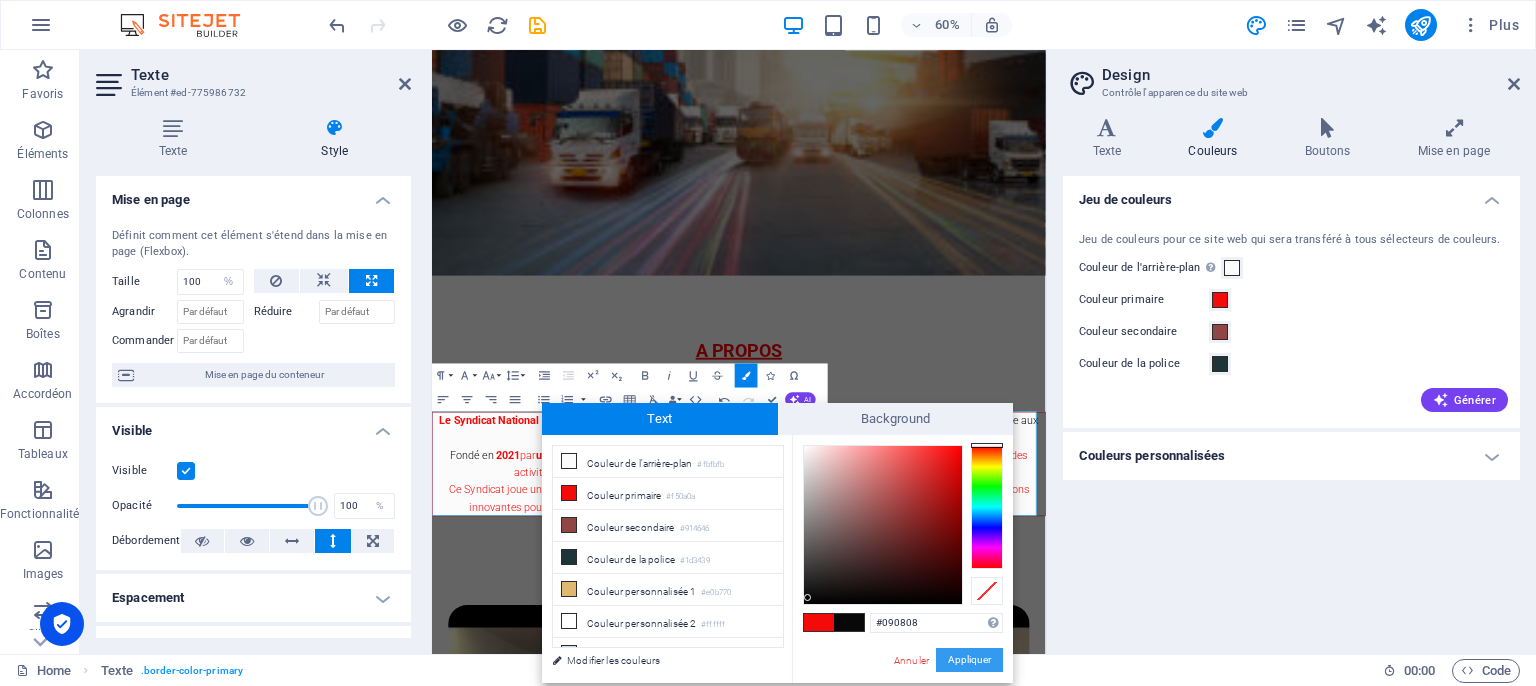 click on "Appliquer" at bounding box center [969, 660] 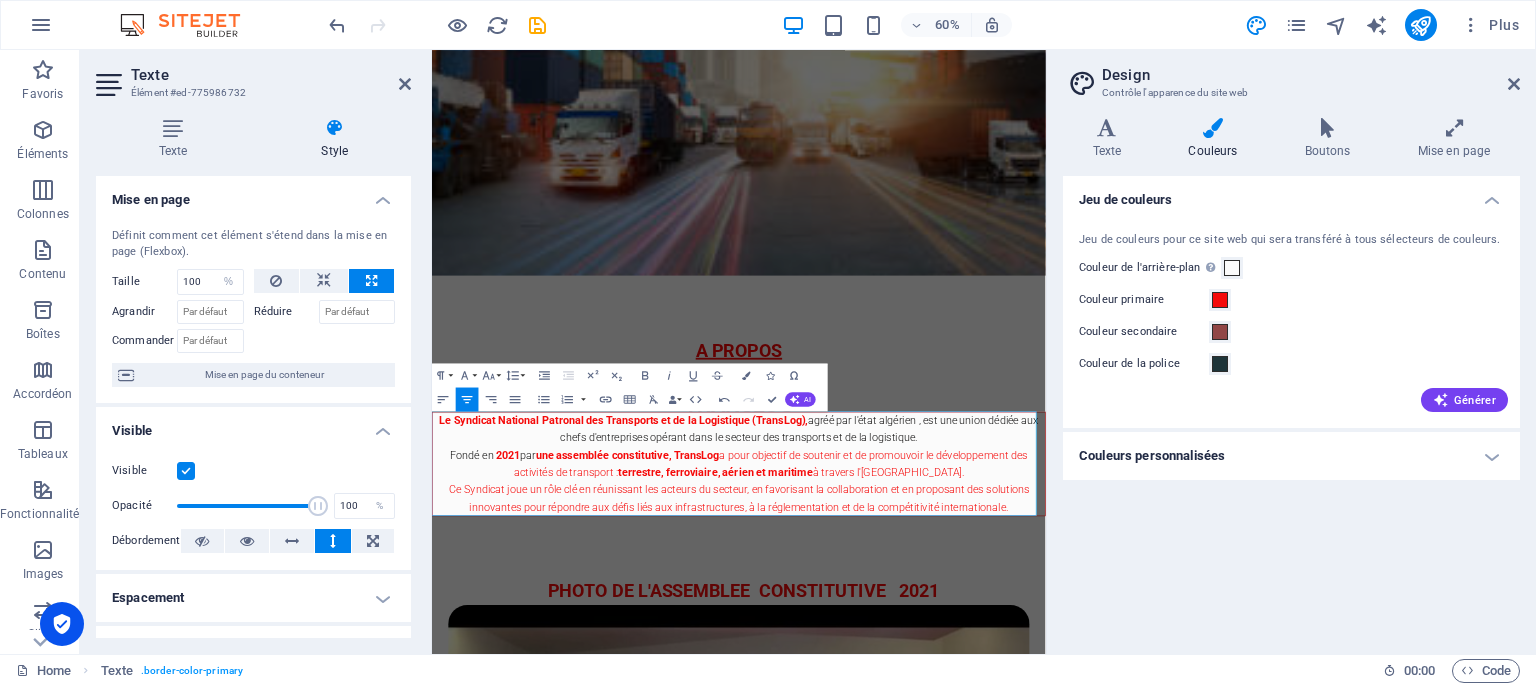 drag, startPoint x: 910, startPoint y: 725, endPoint x: 790, endPoint y: 760, distance: 125 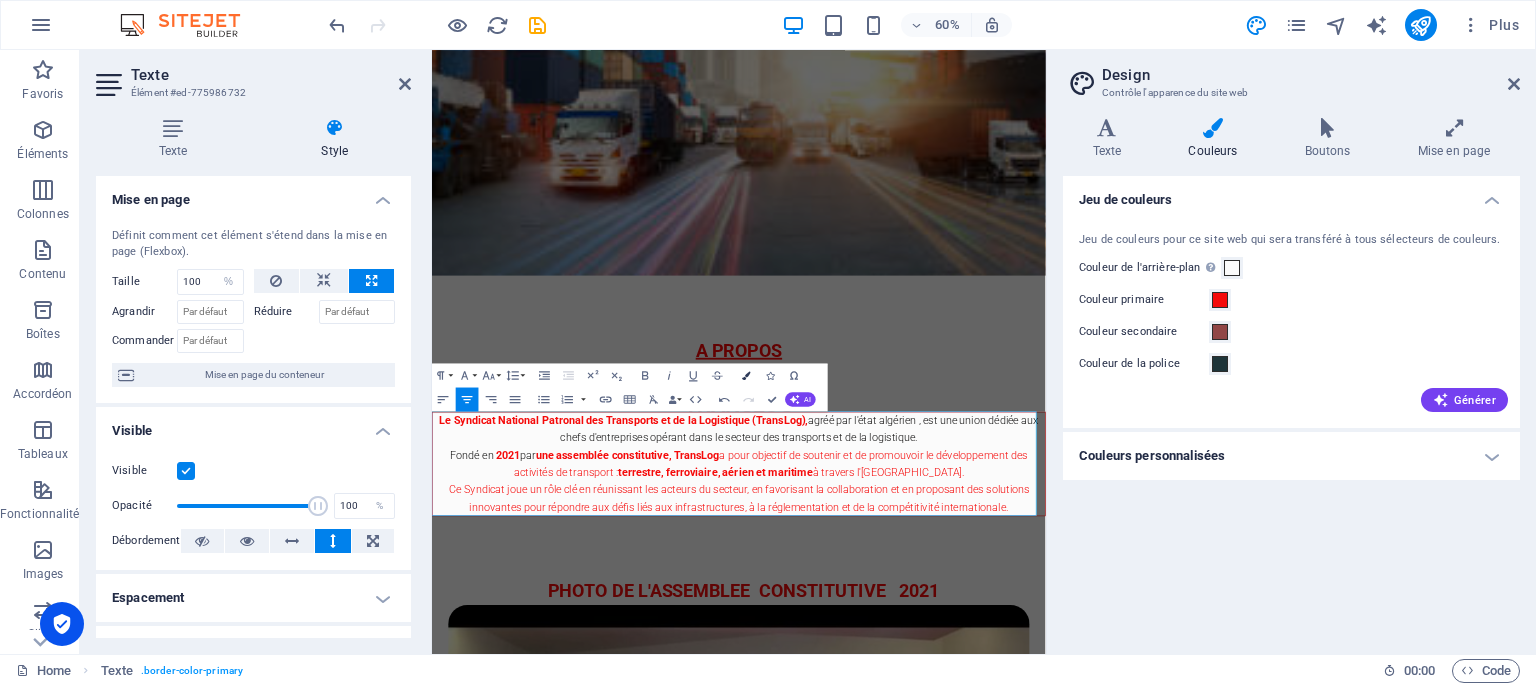click at bounding box center (746, 375) 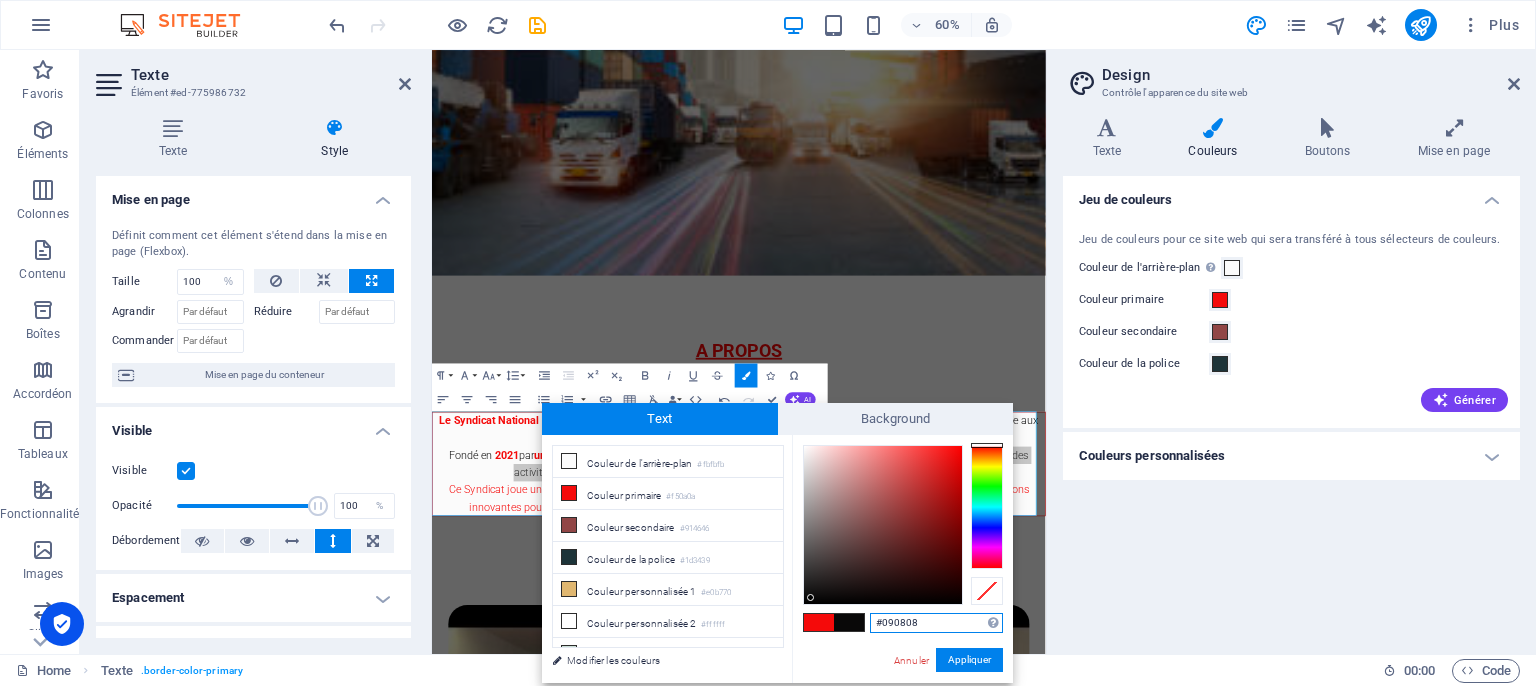 drag, startPoint x: 952, startPoint y: 447, endPoint x: 812, endPoint y: 598, distance: 205.91502 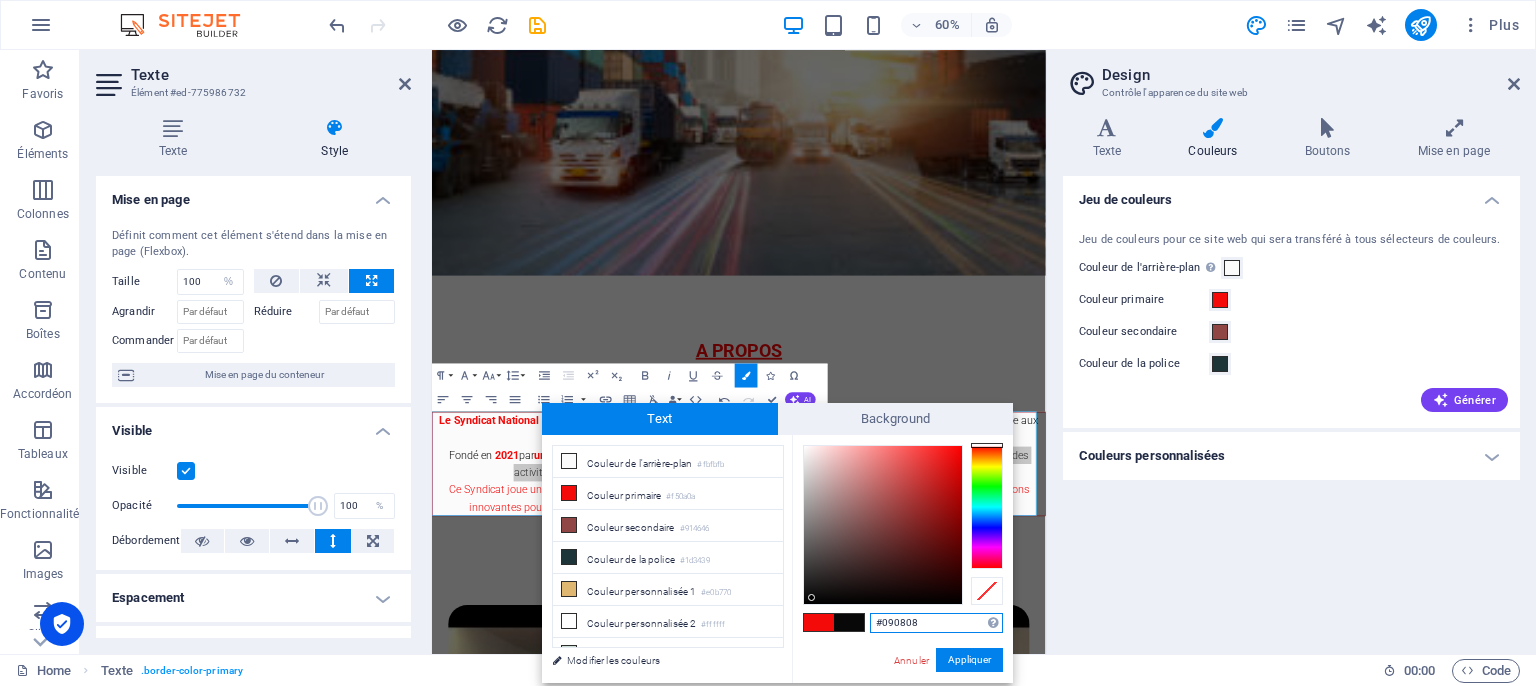 click at bounding box center (811, 597) 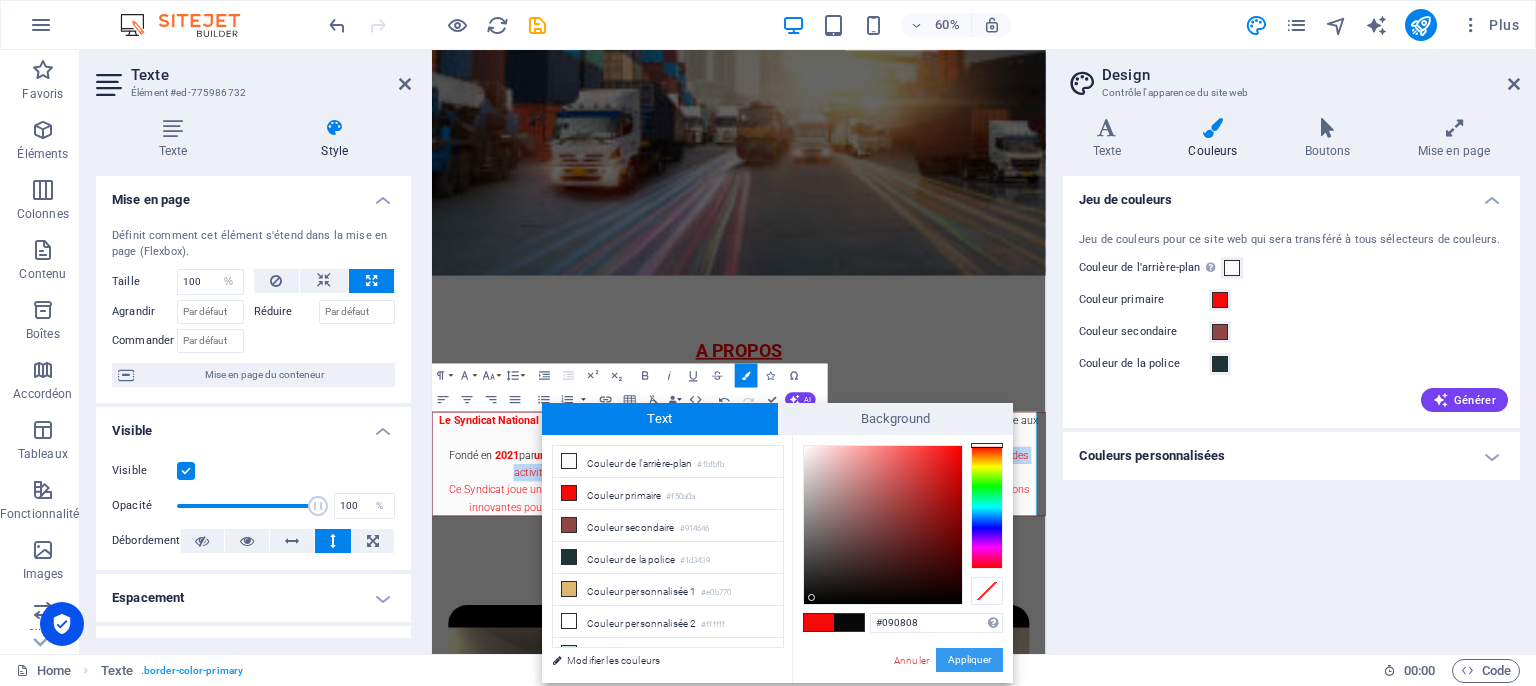 click on "Appliquer" at bounding box center [969, 660] 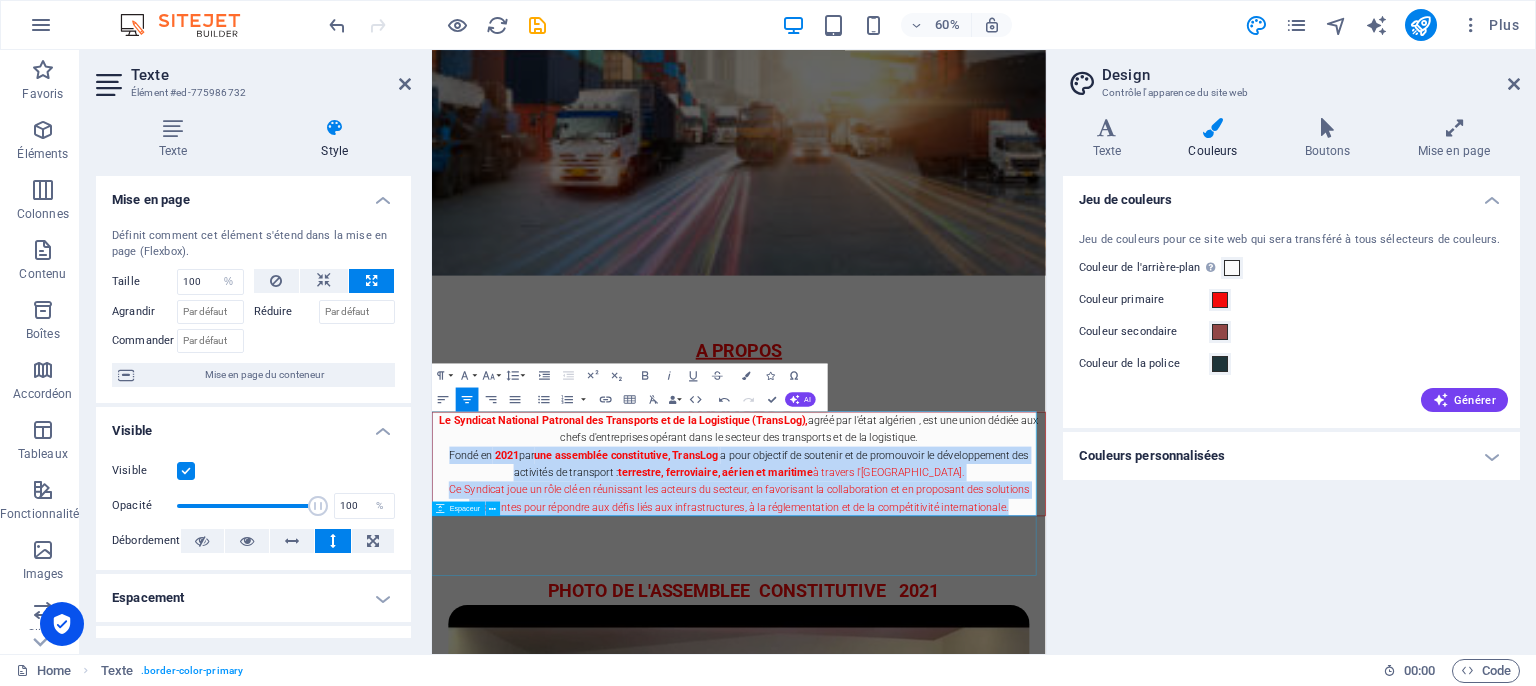 drag, startPoint x: 442, startPoint y: 721, endPoint x: 1391, endPoint y: 825, distance: 954.68164 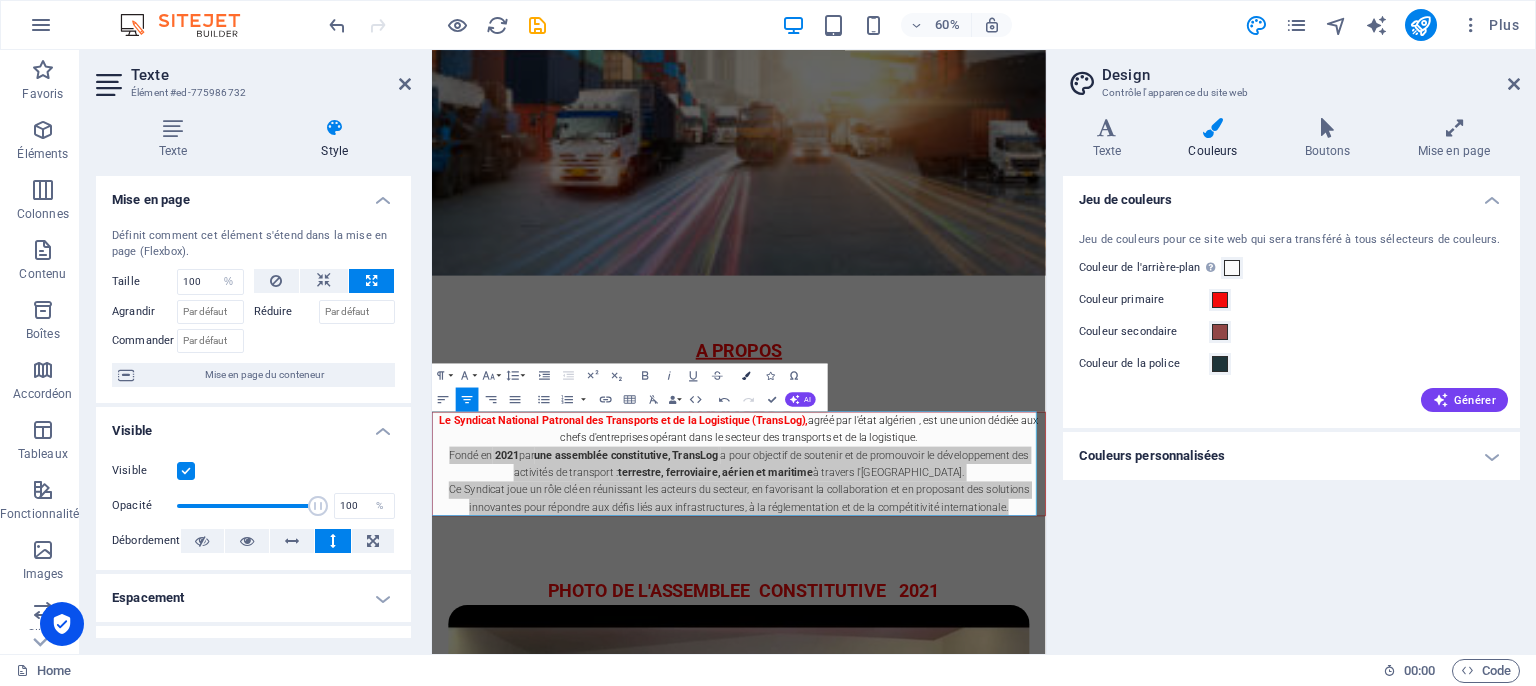 click at bounding box center (746, 375) 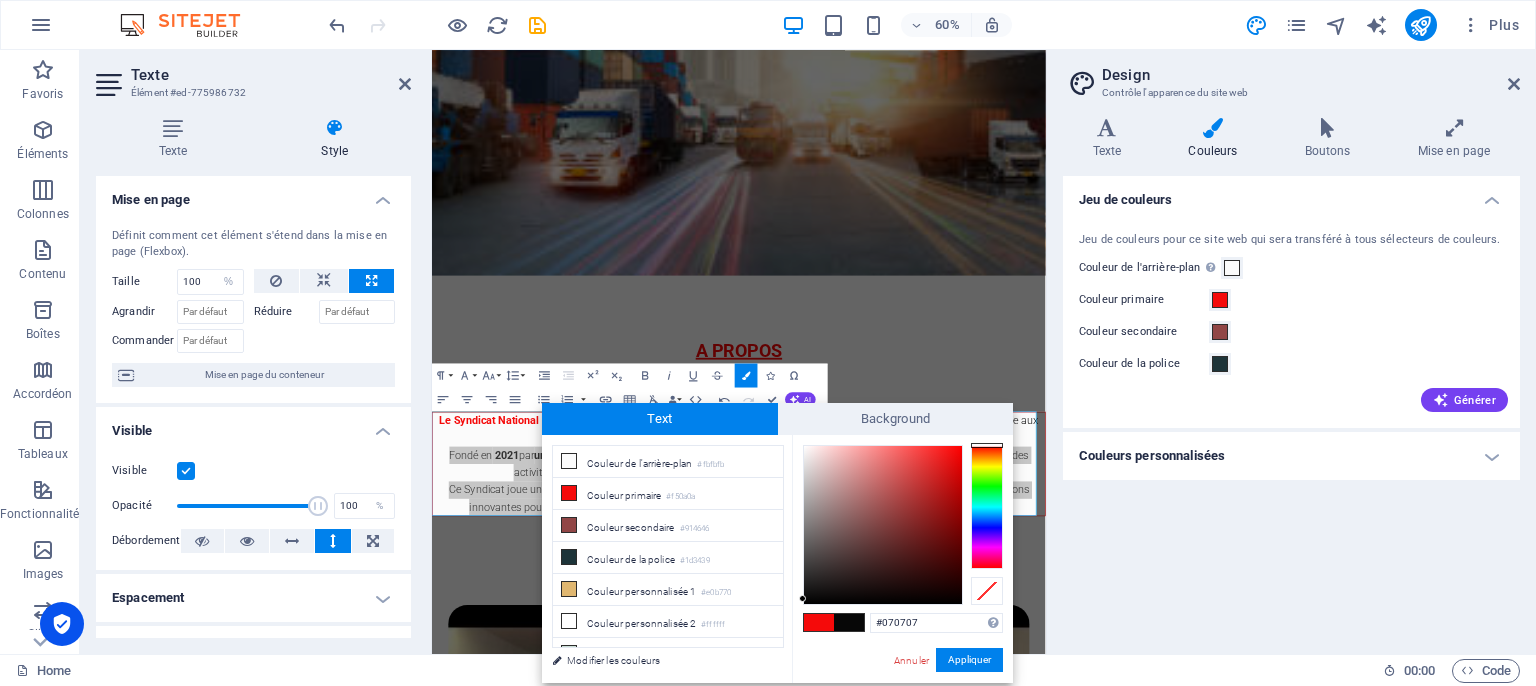 type on "#0a0a0a" 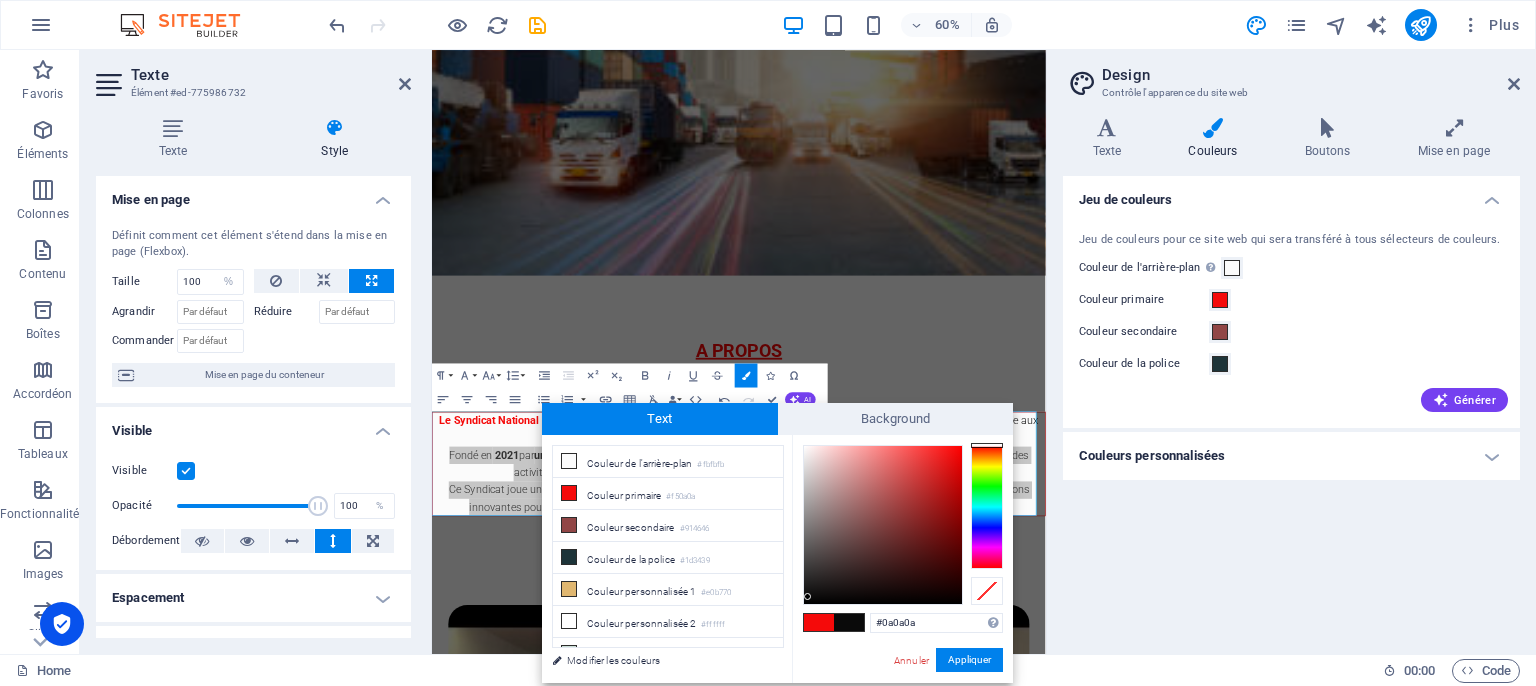 click at bounding box center (807, 596) 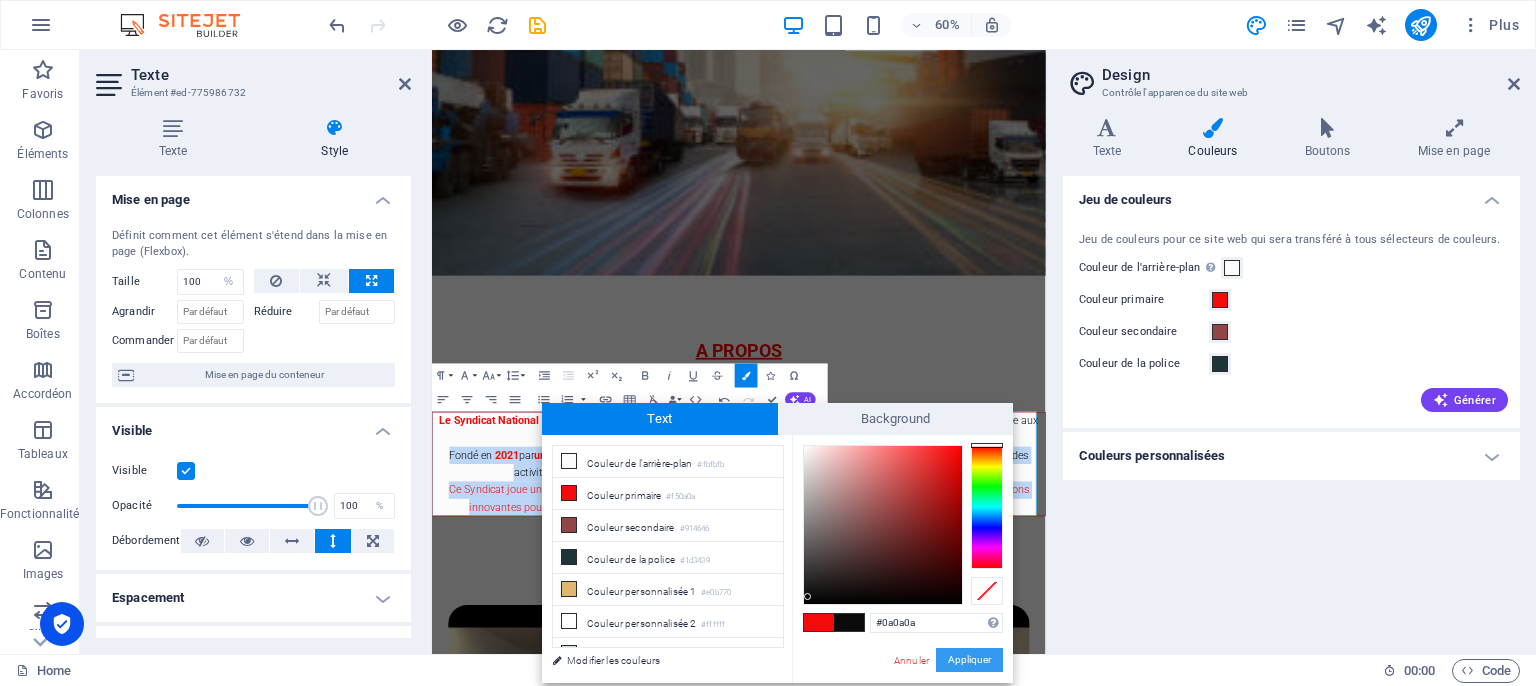 click on "Appliquer" at bounding box center (969, 660) 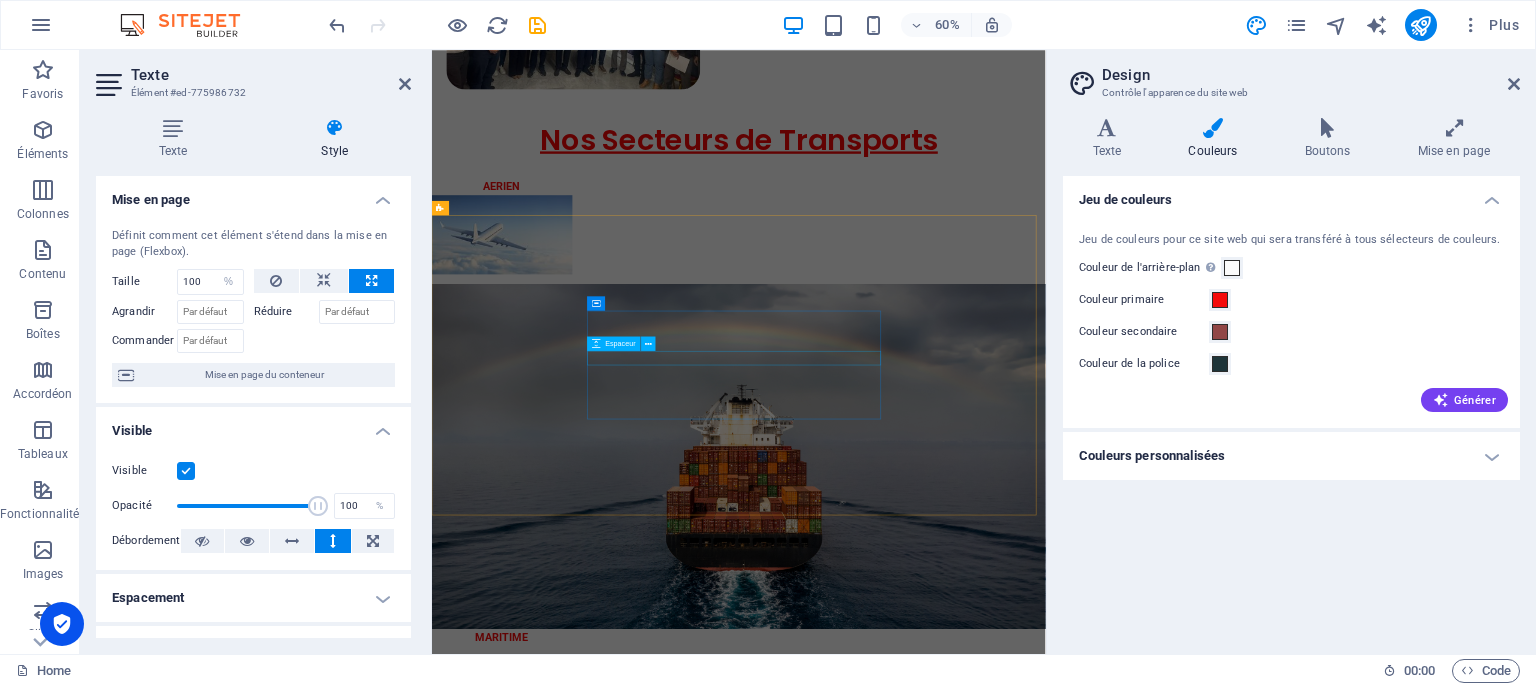 scroll, scrollTop: 4000, scrollLeft: 0, axis: vertical 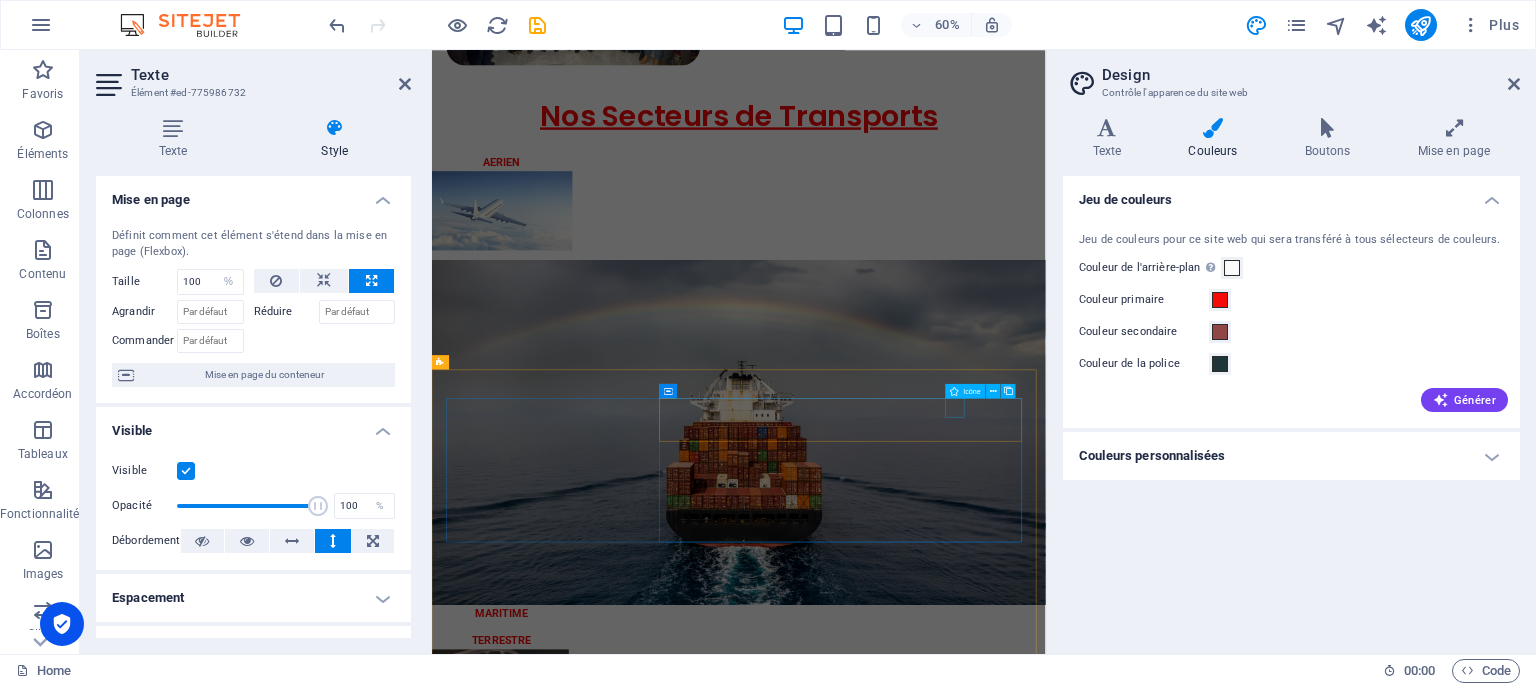 click at bounding box center [763, 4047] 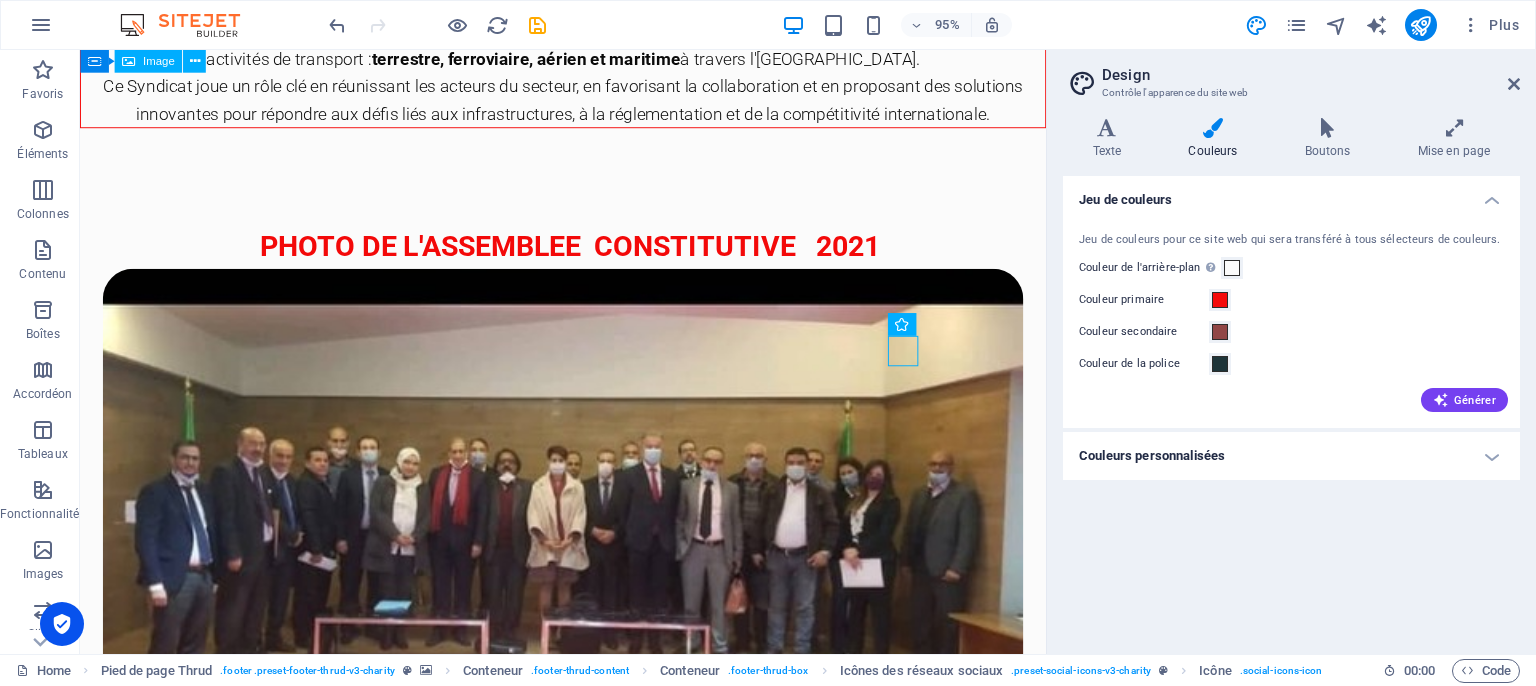 scroll, scrollTop: 3904, scrollLeft: 0, axis: vertical 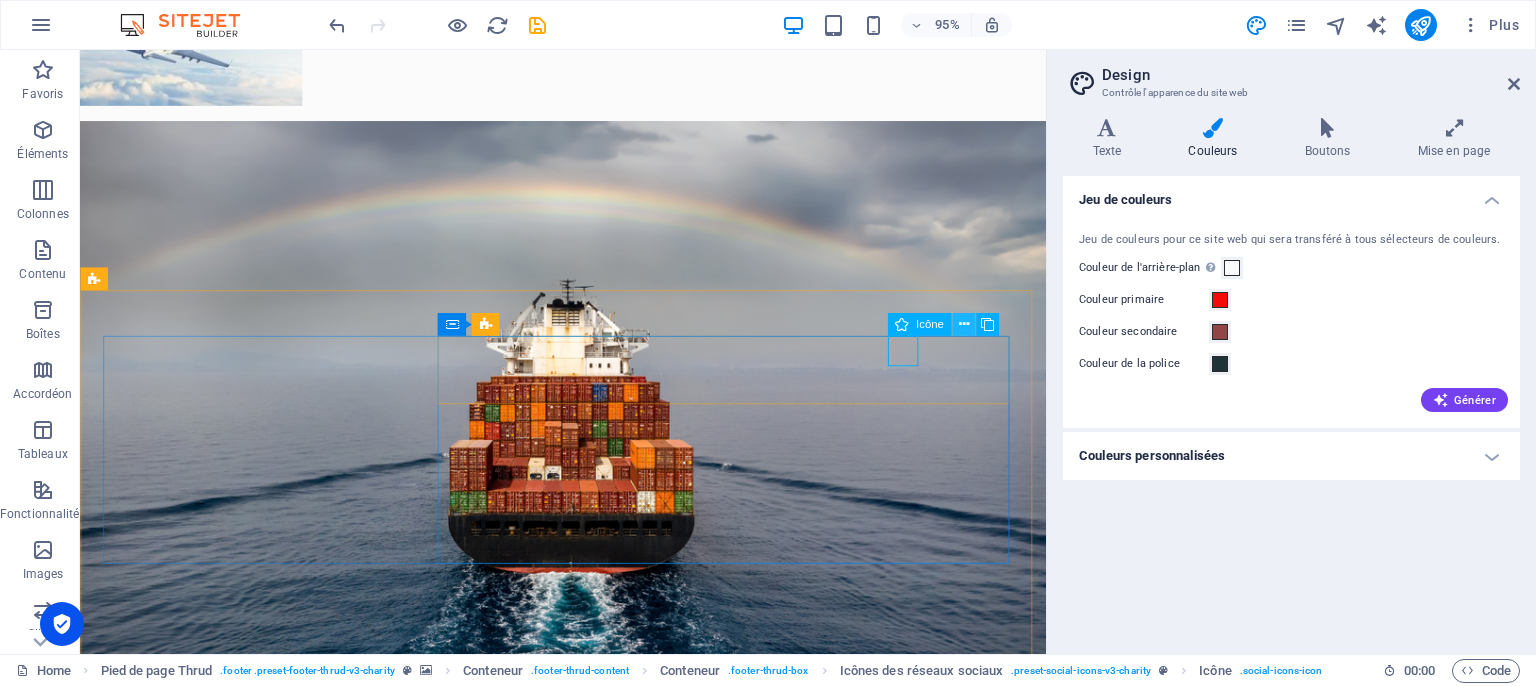 click at bounding box center [963, 325] 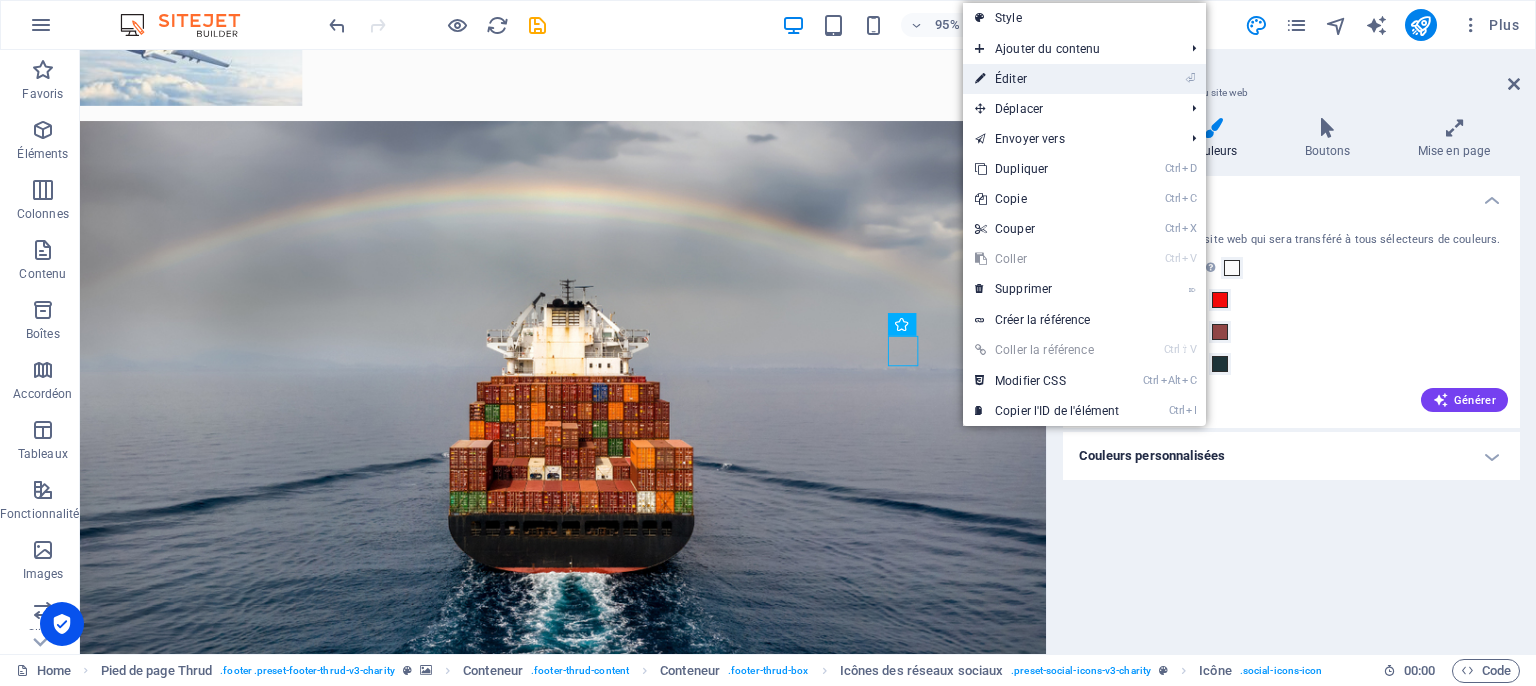 click on "⏎  Éditer" at bounding box center (1047, 79) 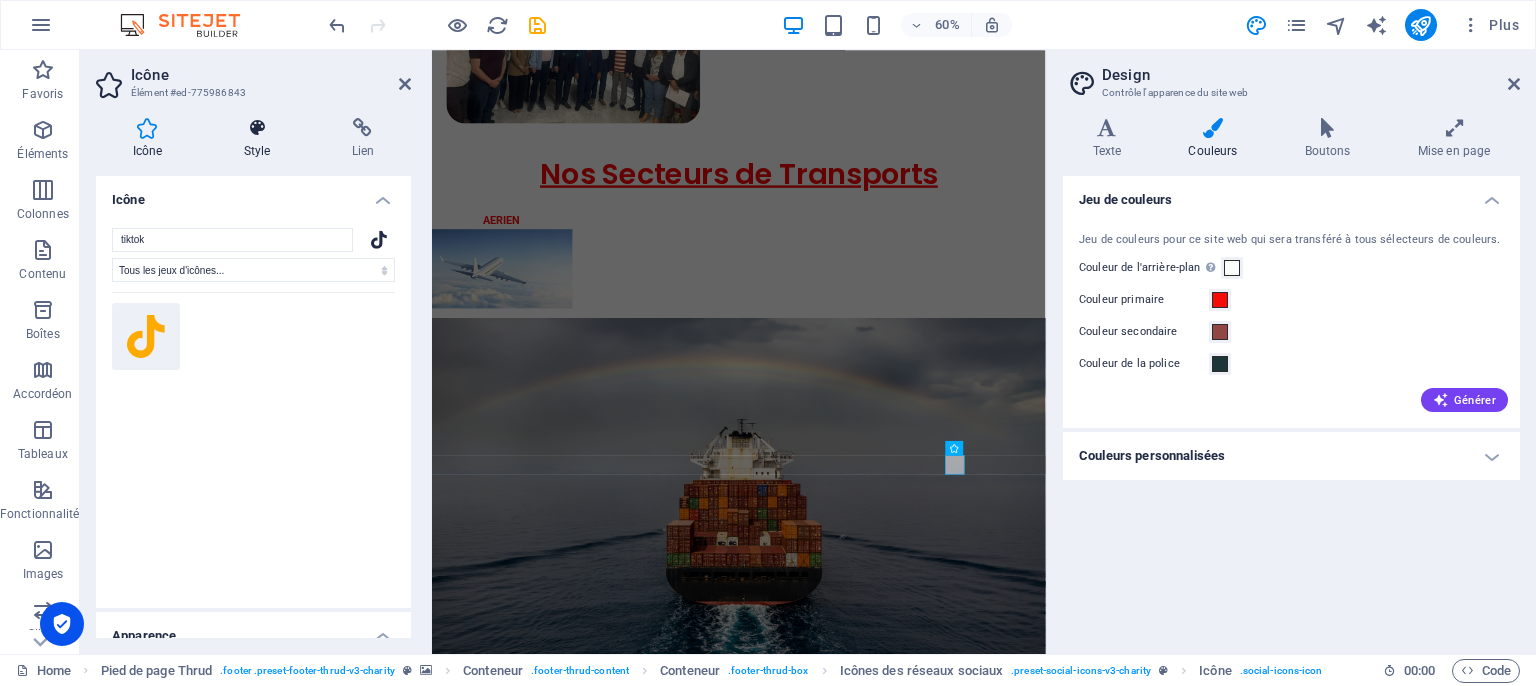 click at bounding box center [257, 128] 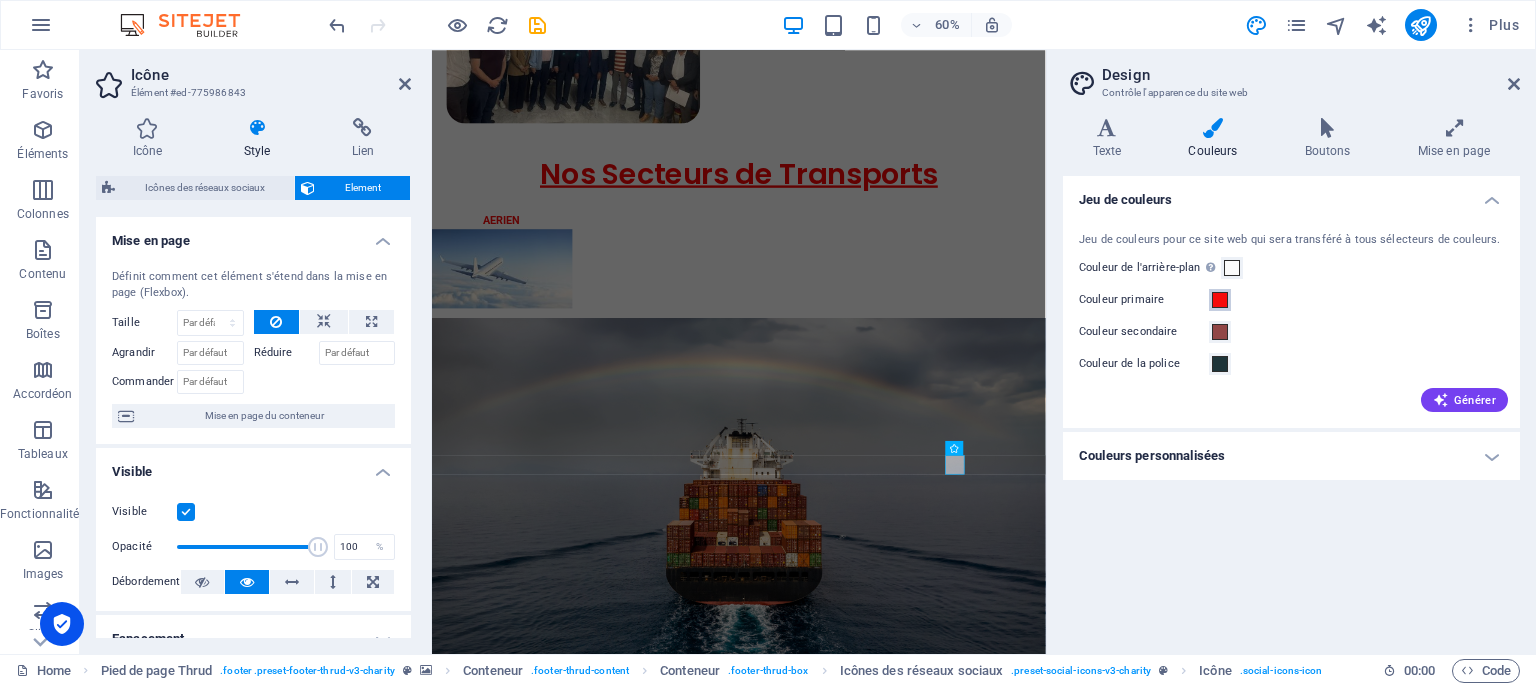 click at bounding box center (1220, 300) 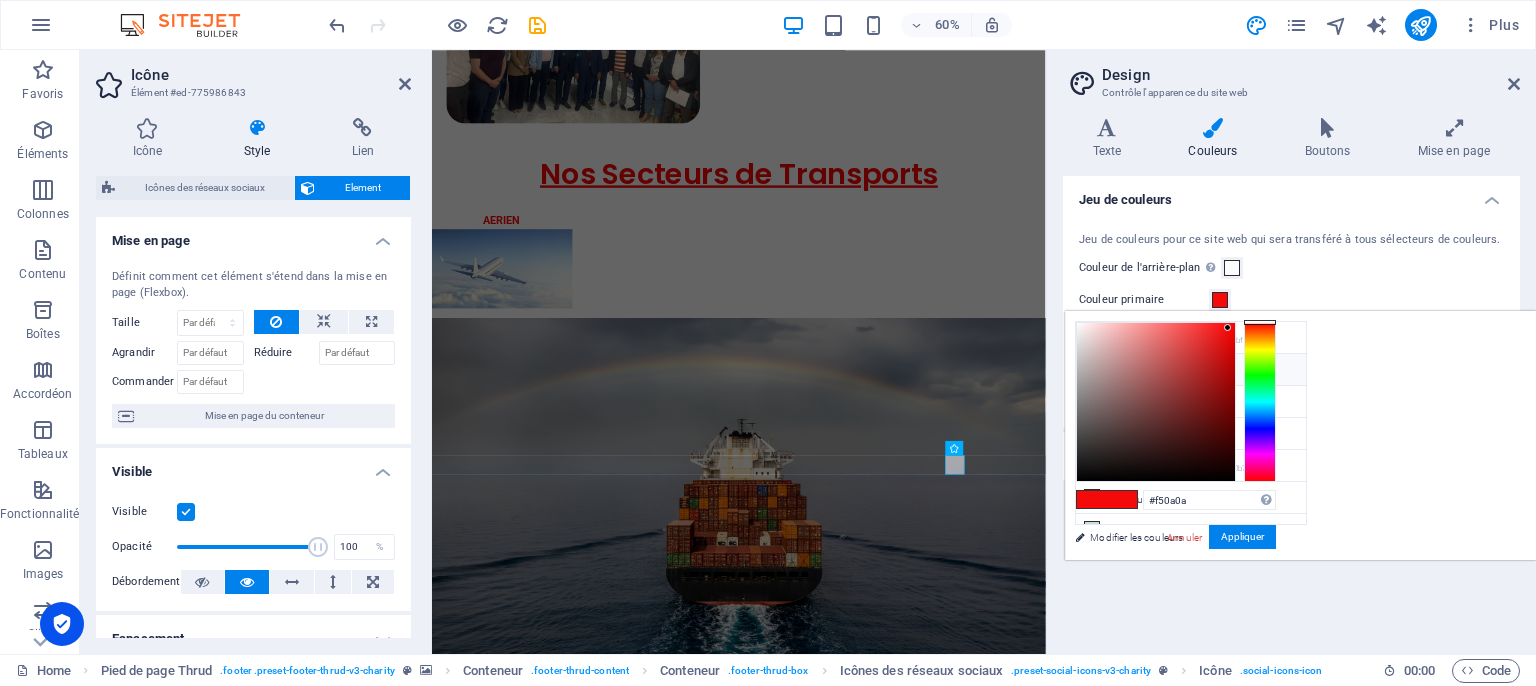 click at bounding box center [1092, 369] 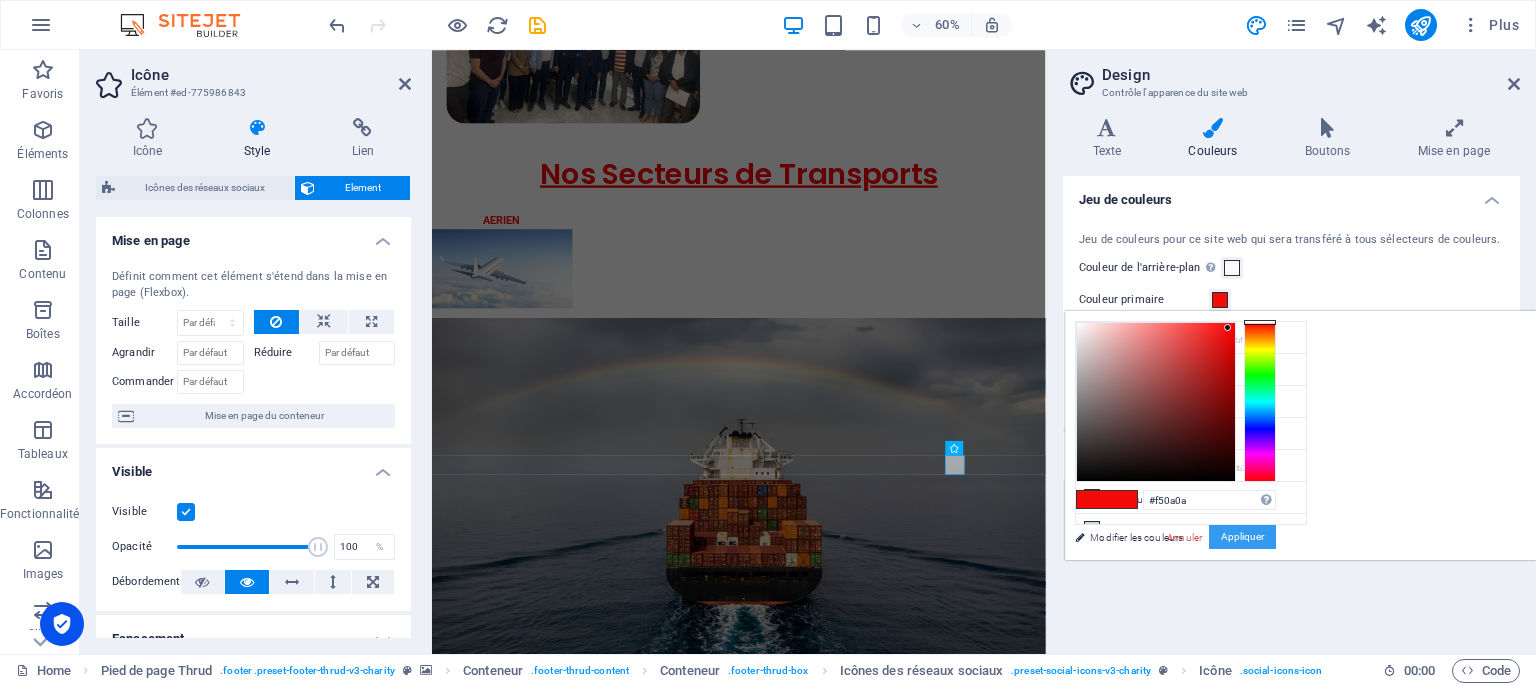 click on "Appliquer" at bounding box center [1242, 537] 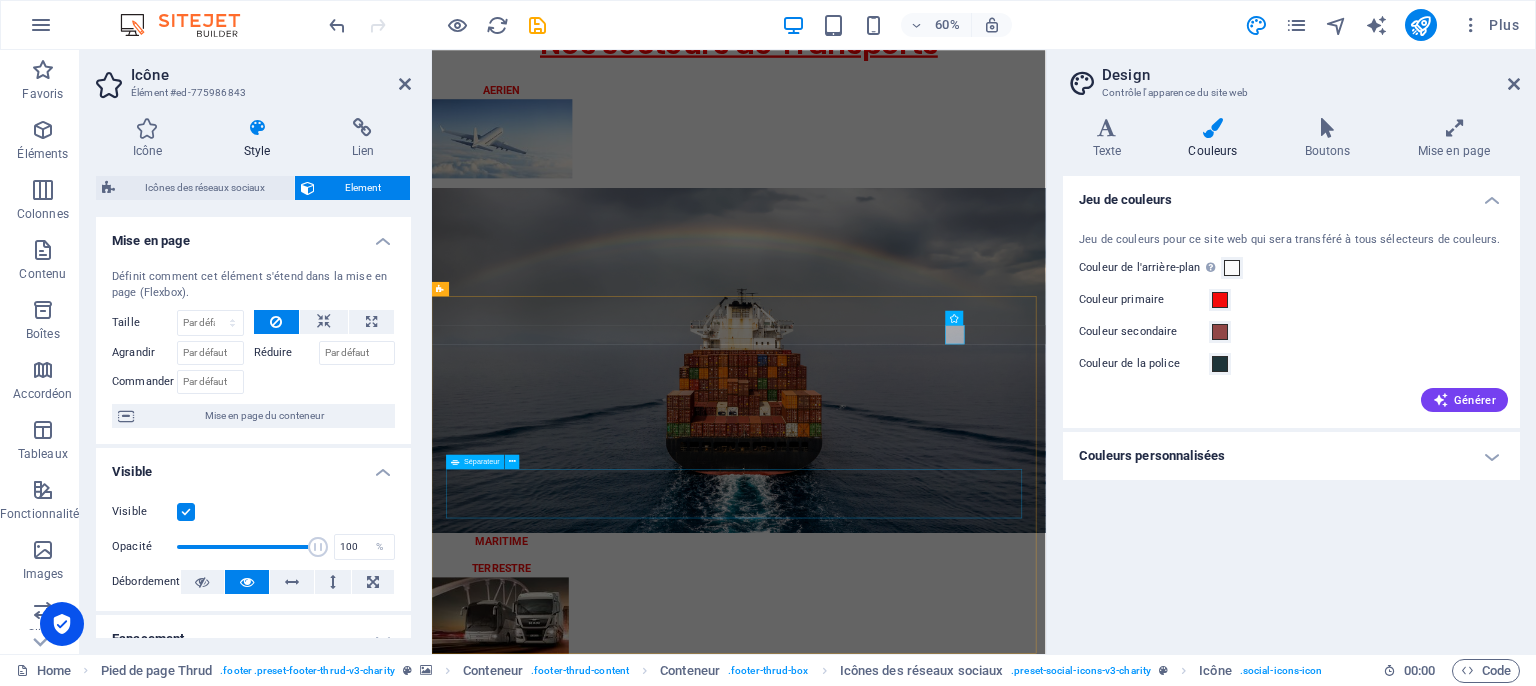 scroll, scrollTop: 4122, scrollLeft: 0, axis: vertical 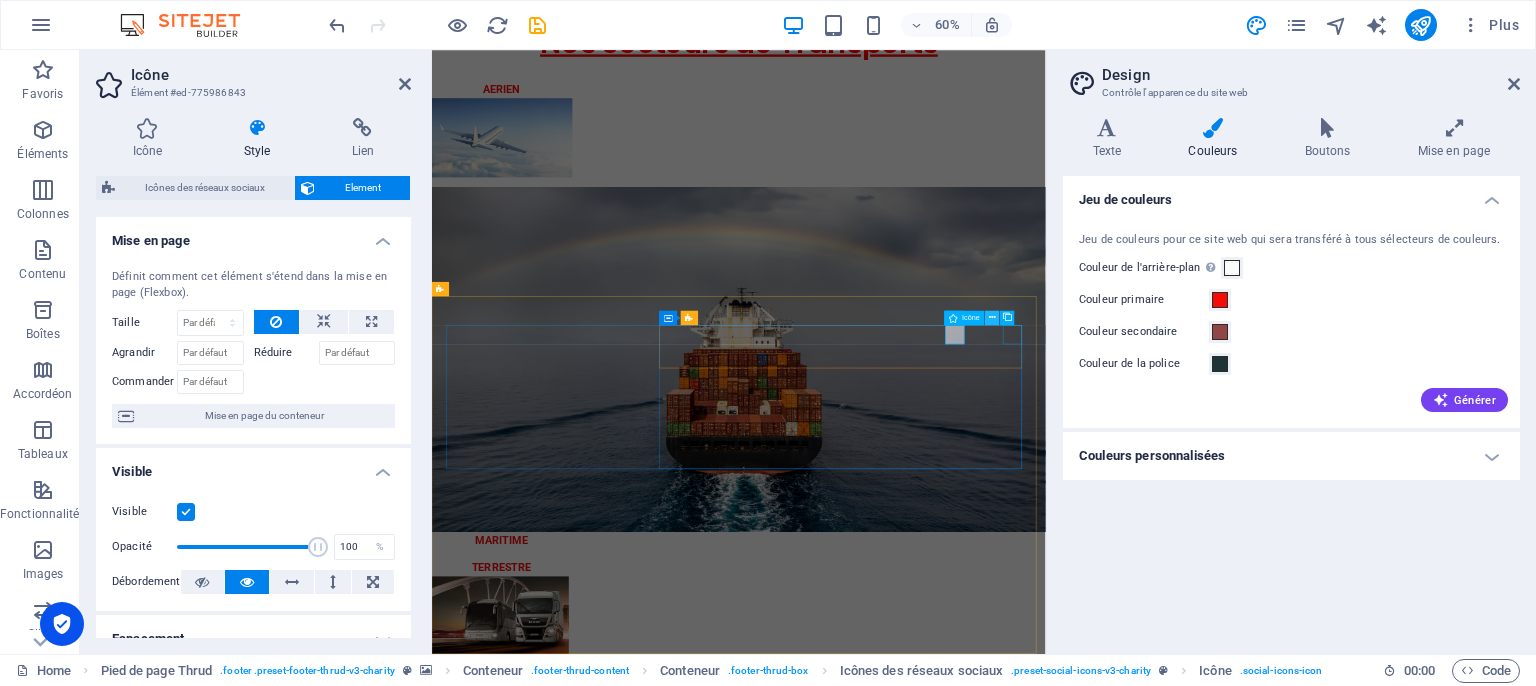 click at bounding box center [992, 317] 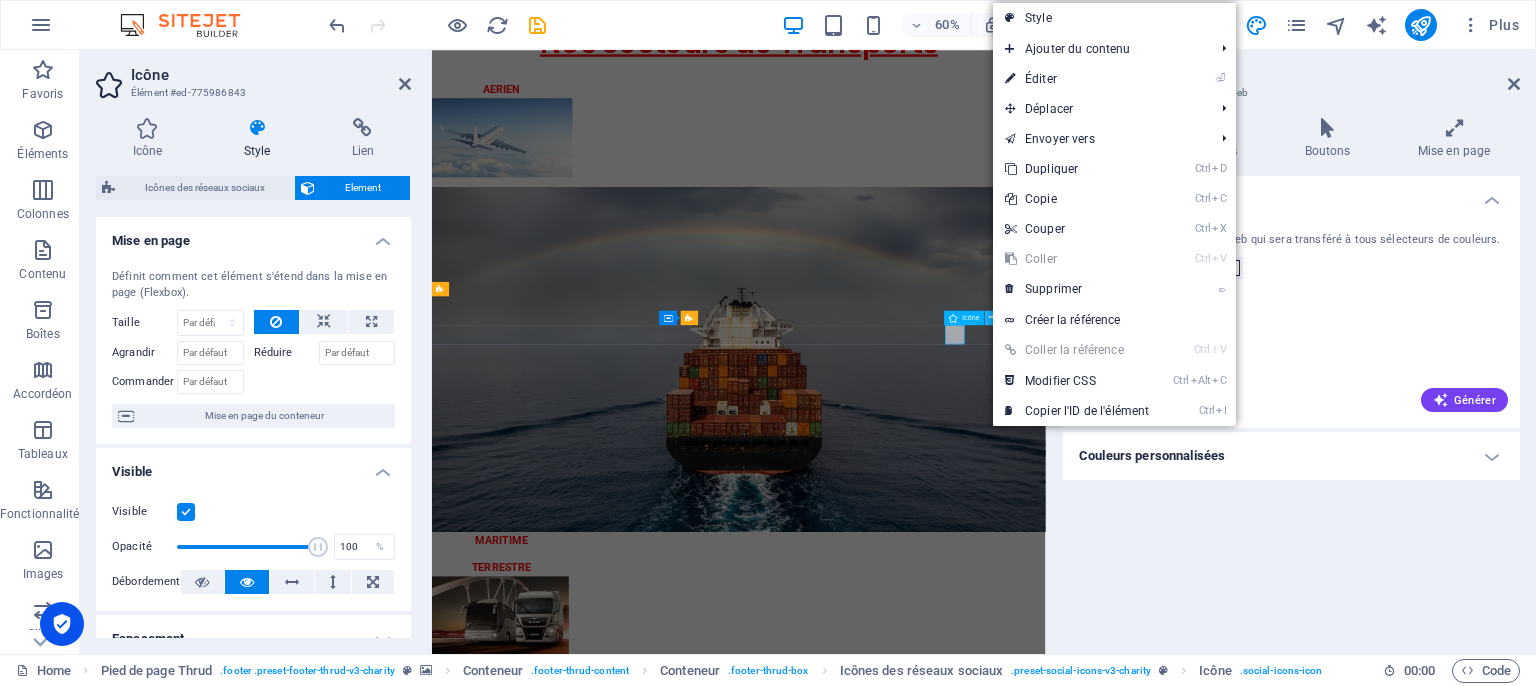 scroll, scrollTop: 4119, scrollLeft: 0, axis: vertical 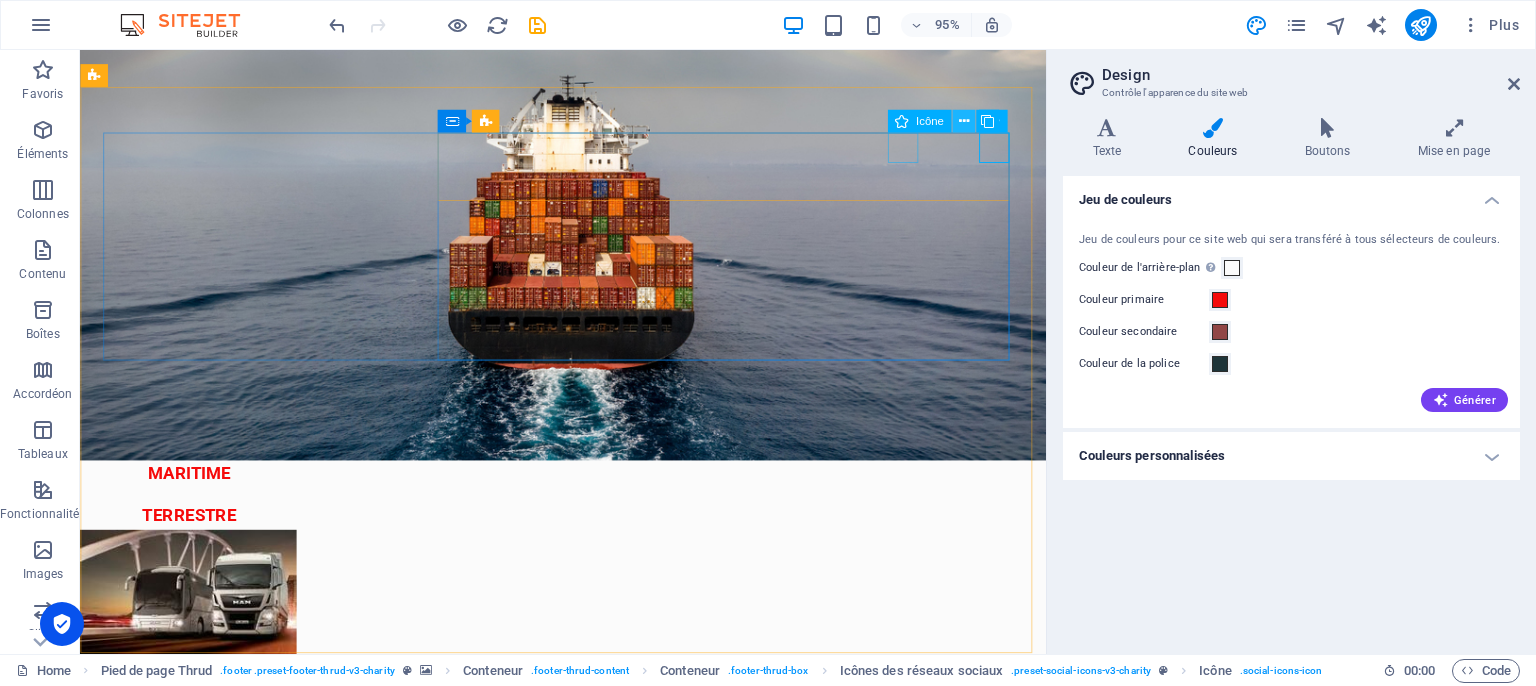 click at bounding box center [963, 121] 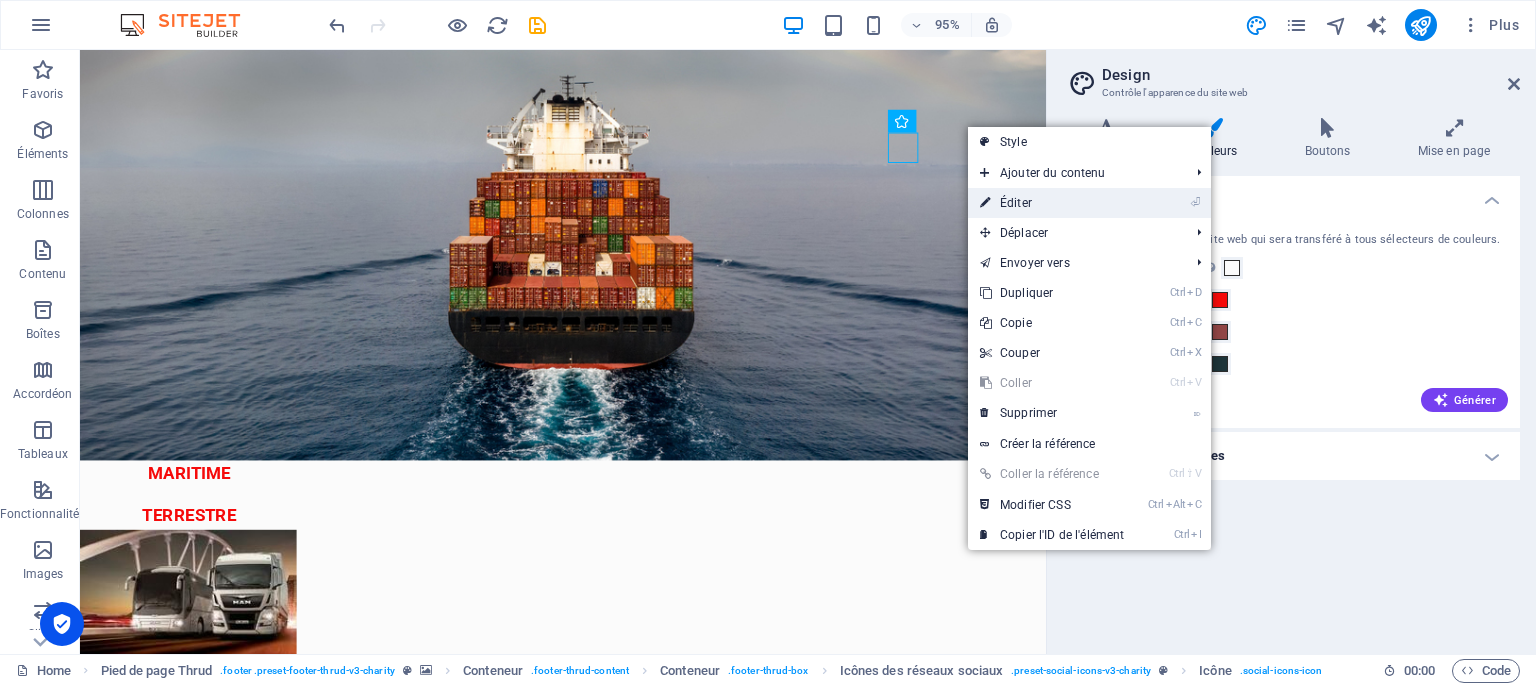 click on "⏎  Éditer" at bounding box center [1052, 203] 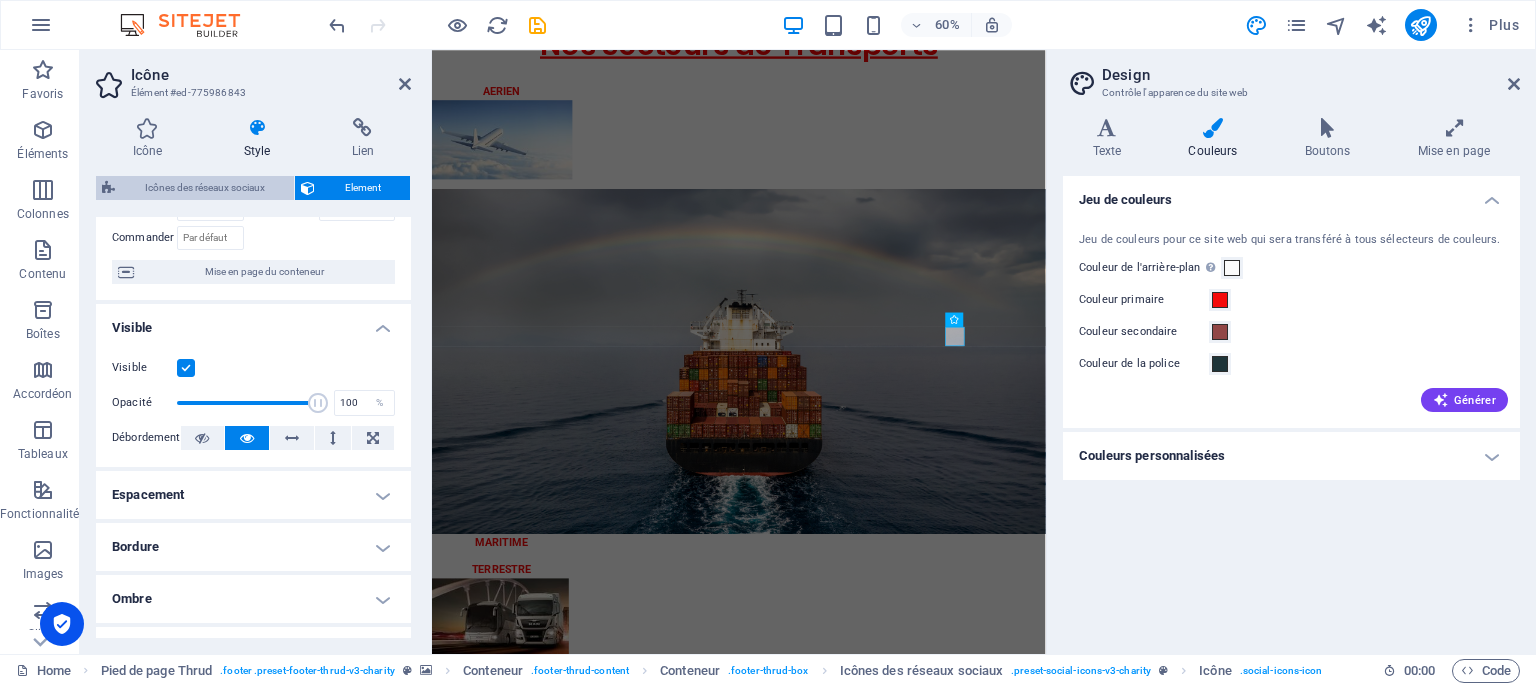 scroll, scrollTop: 140, scrollLeft: 0, axis: vertical 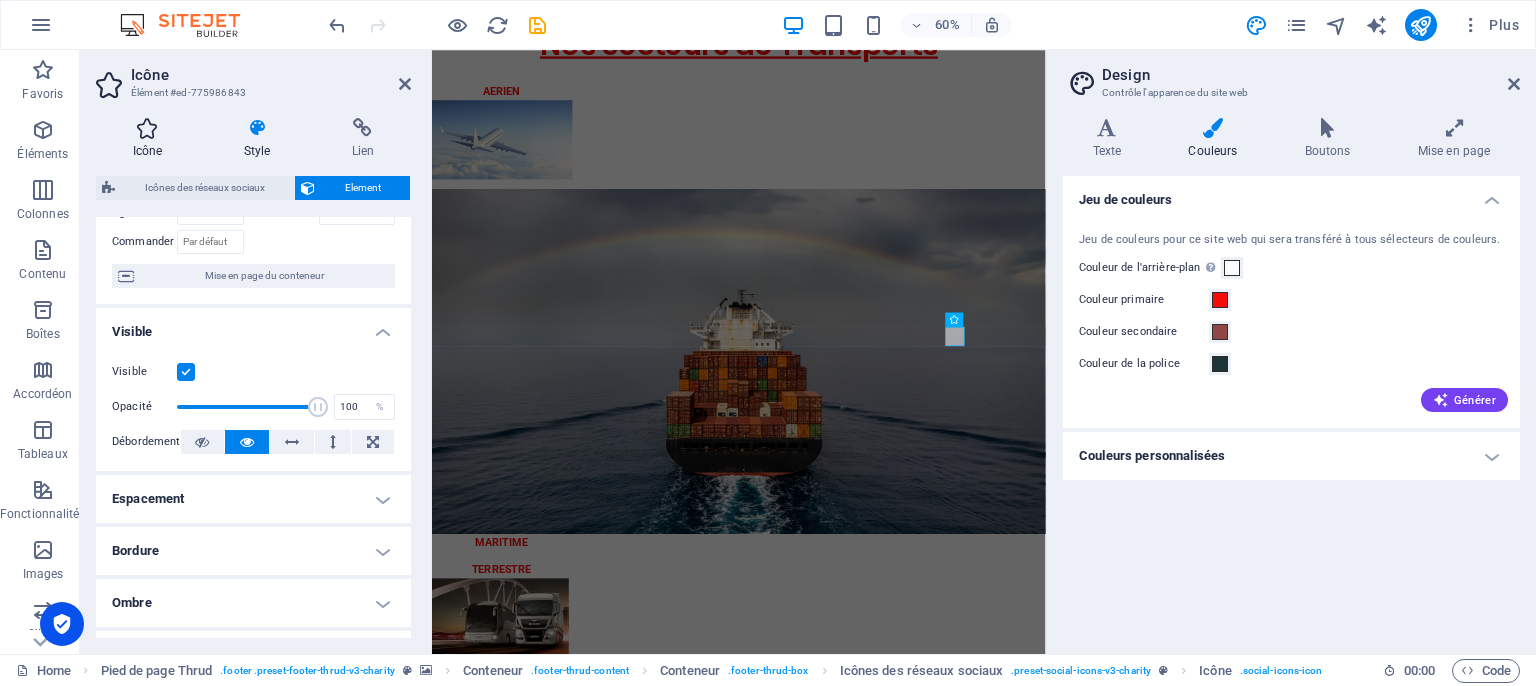 click on "Icône" at bounding box center [151, 139] 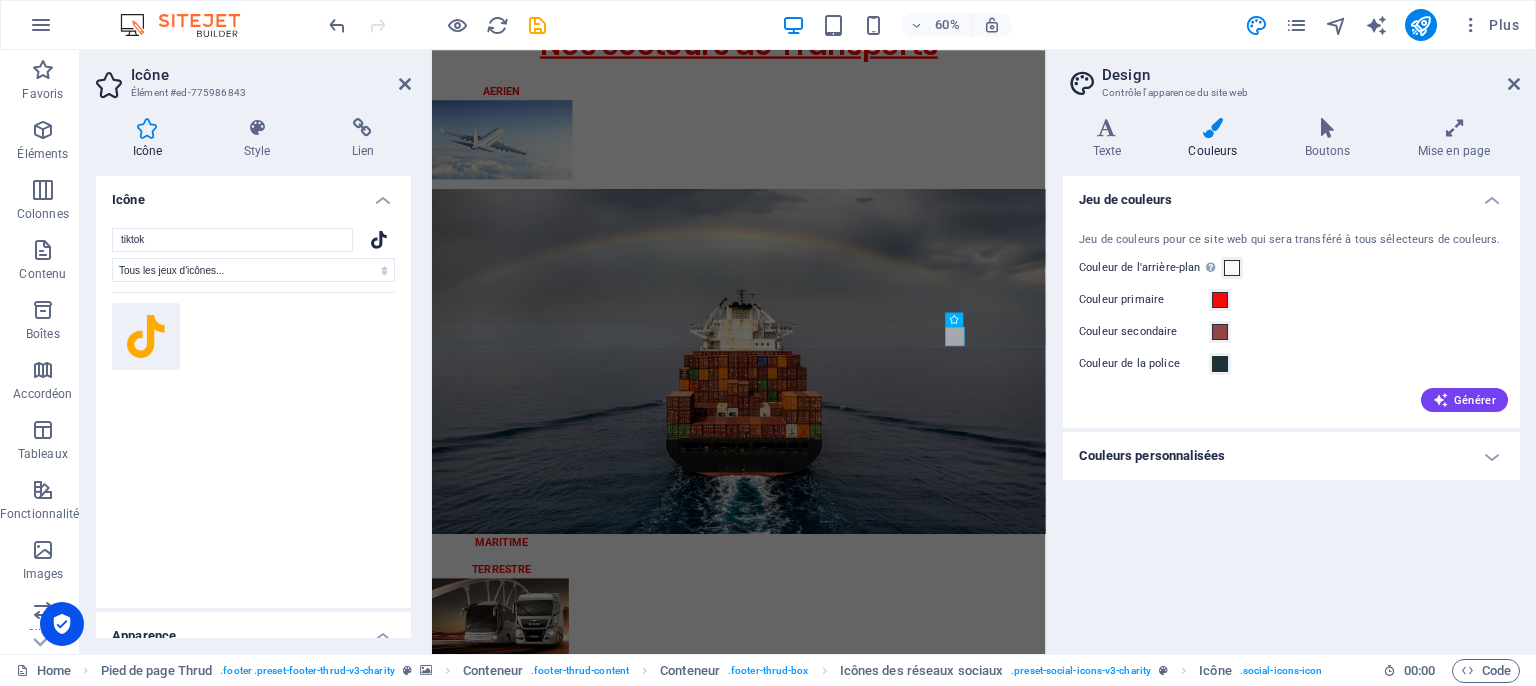 click on "Icône" at bounding box center [151, 139] 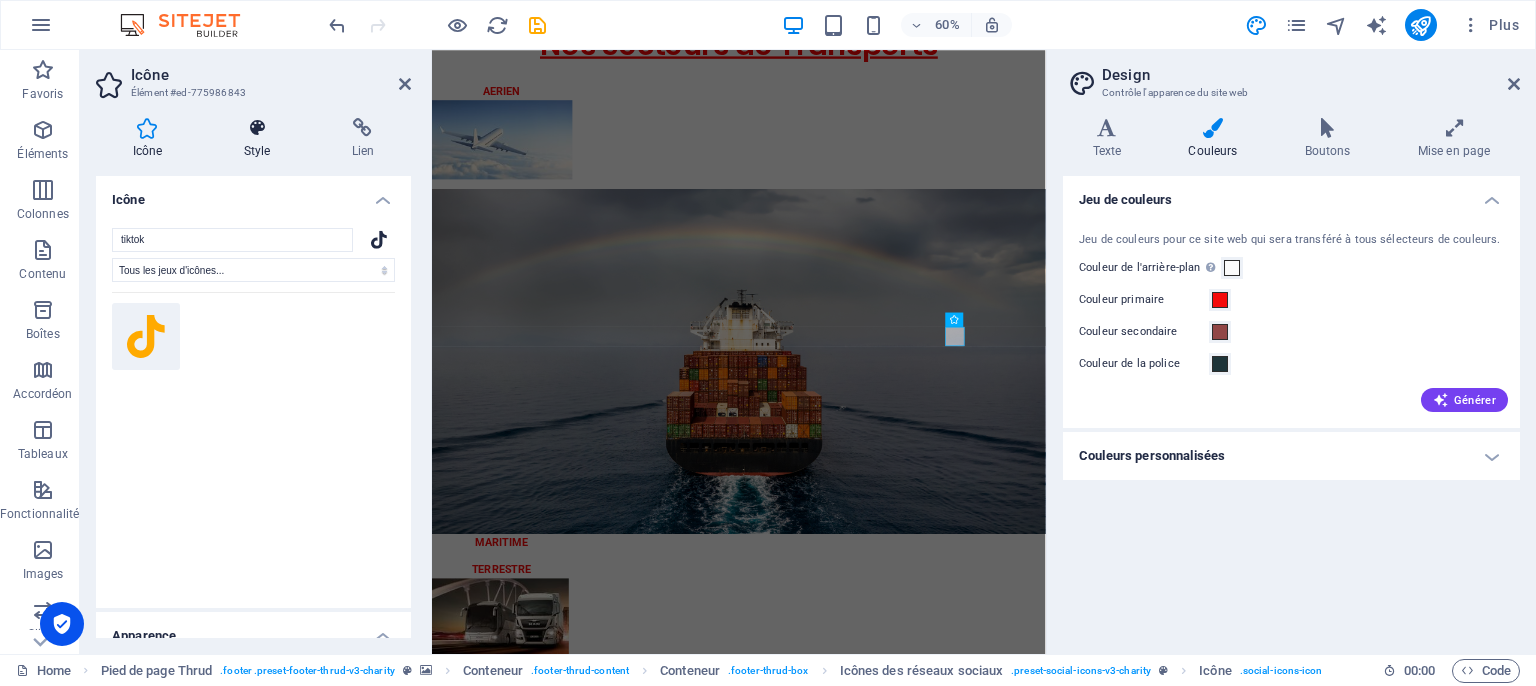 click on "Style" at bounding box center (261, 139) 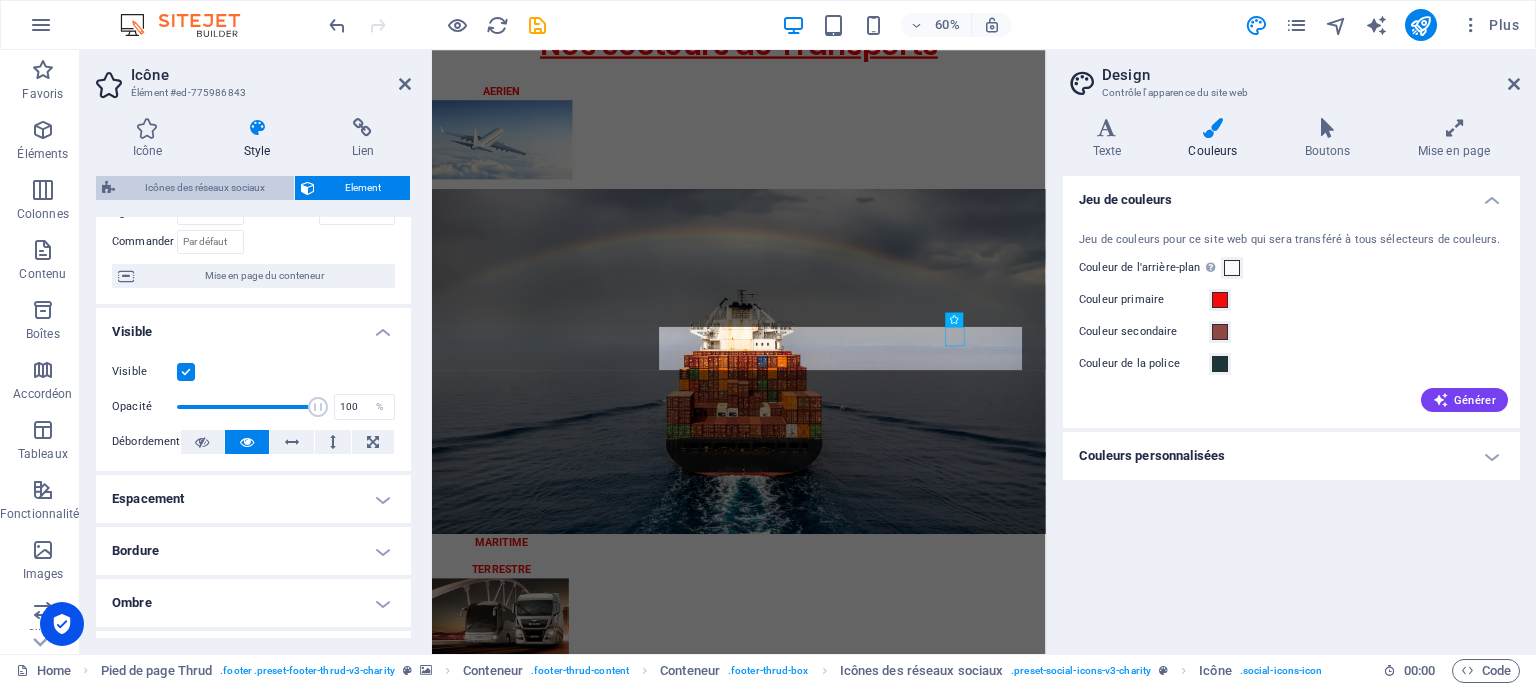 click on "Icônes des réseaux sociaux" at bounding box center (204, 188) 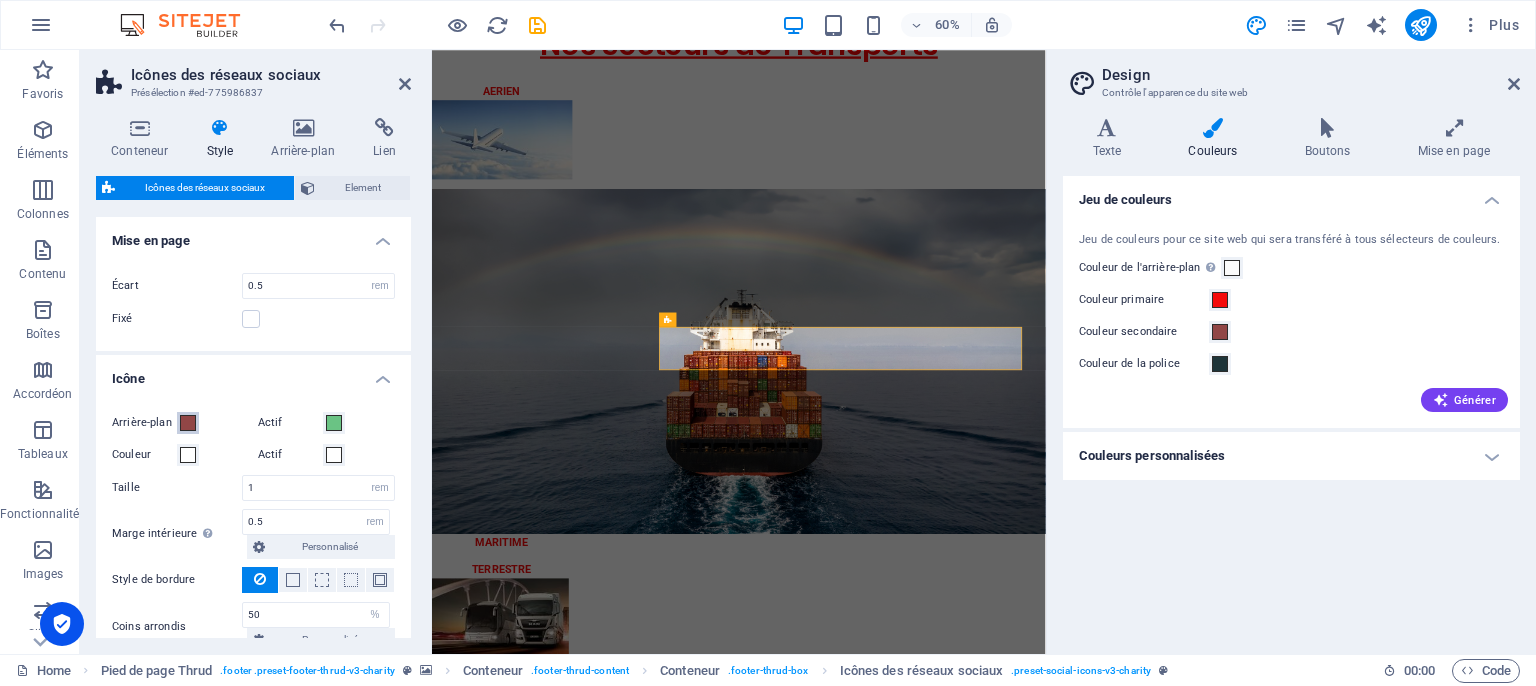 click at bounding box center [188, 423] 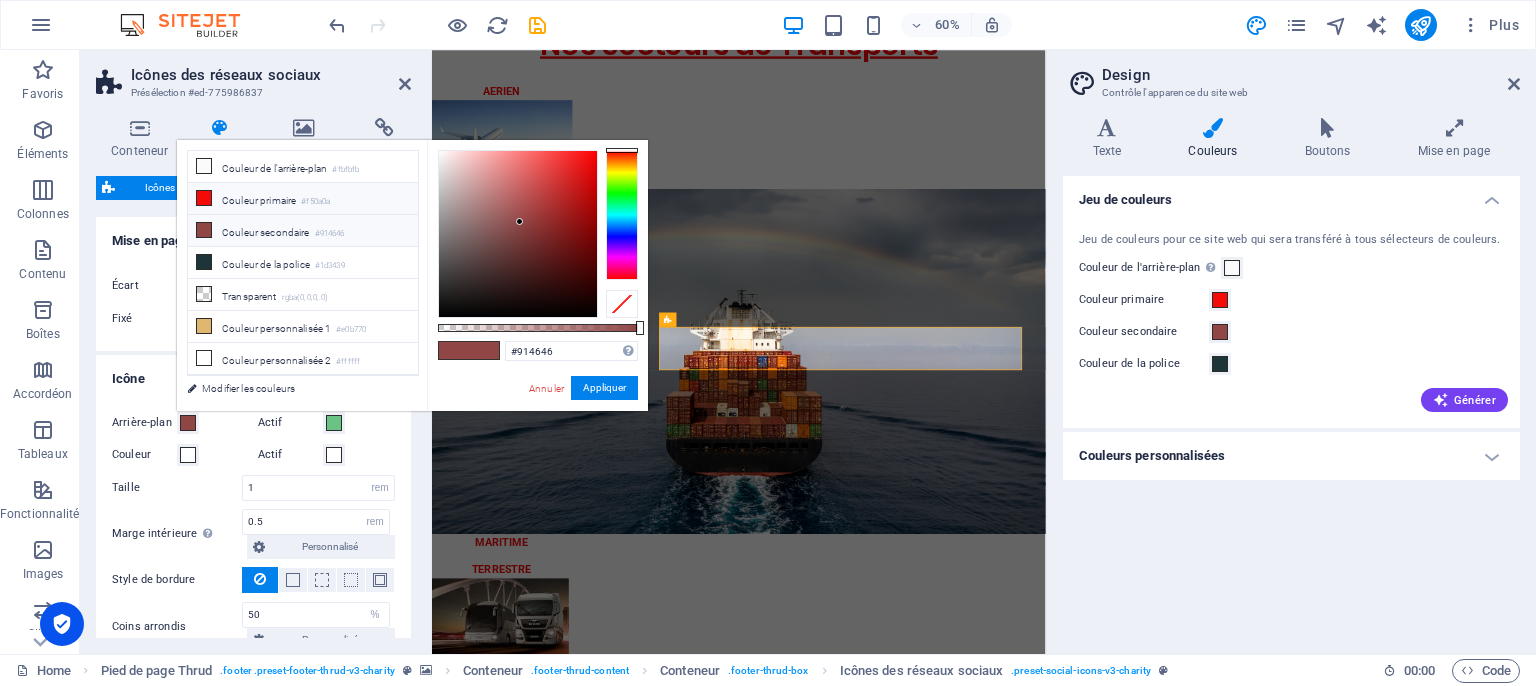 click at bounding box center [204, 198] 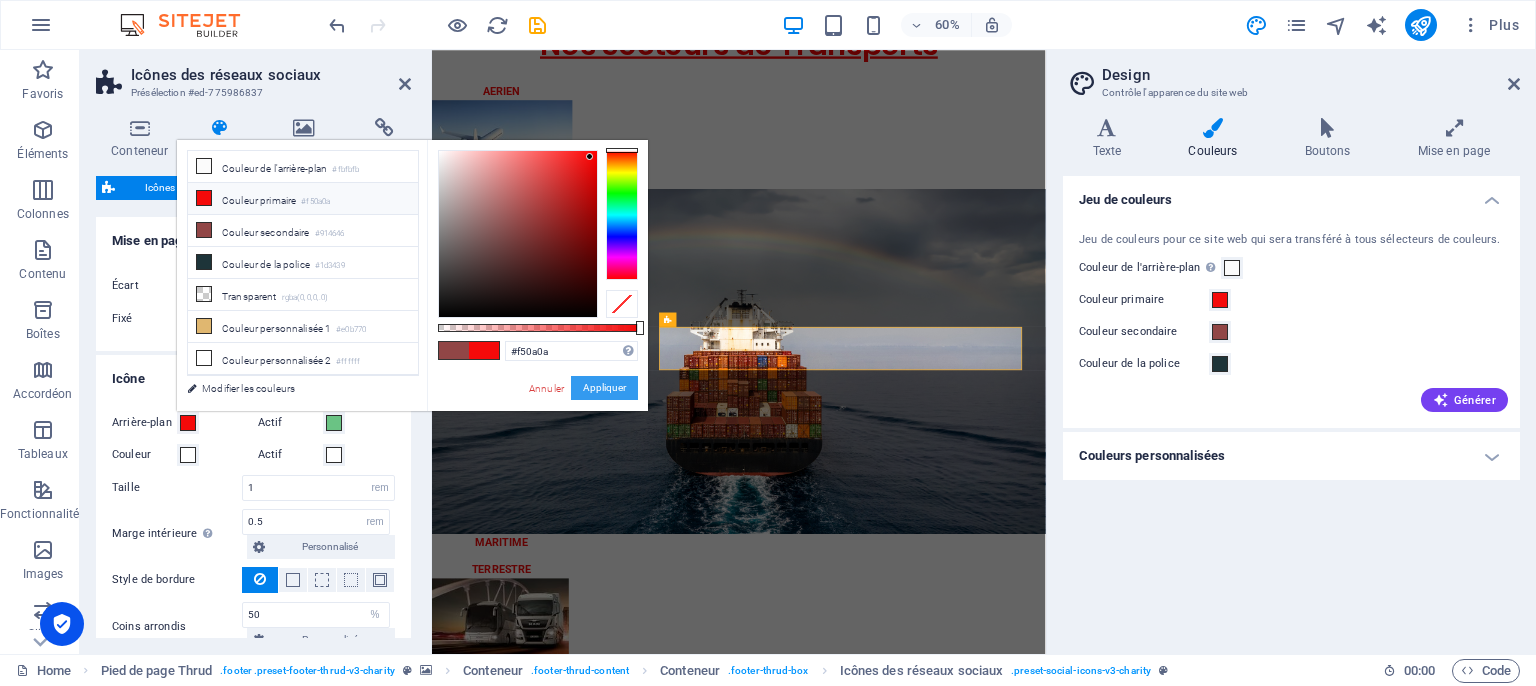click on "Appliquer" at bounding box center [604, 388] 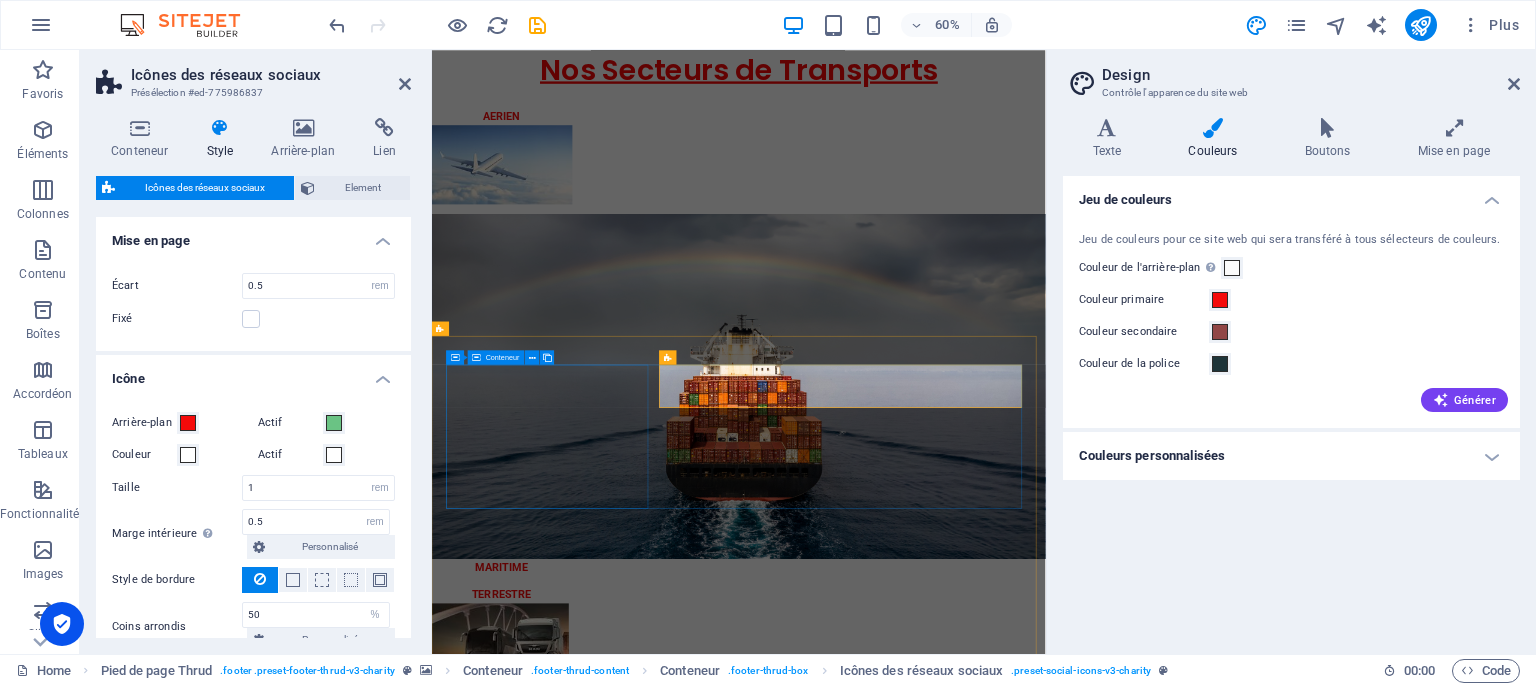 scroll, scrollTop: 4122, scrollLeft: 0, axis: vertical 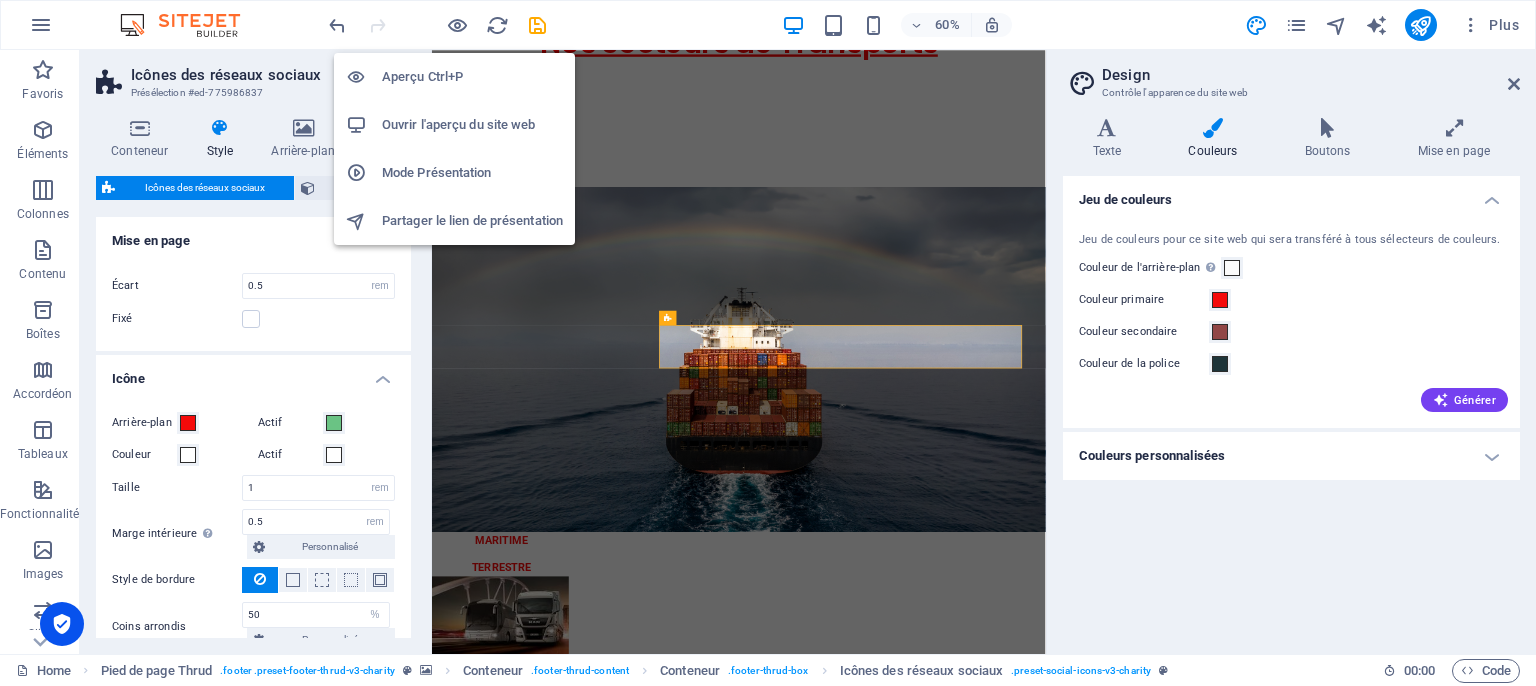 click on "Aperçu Ctrl+P" at bounding box center [472, 77] 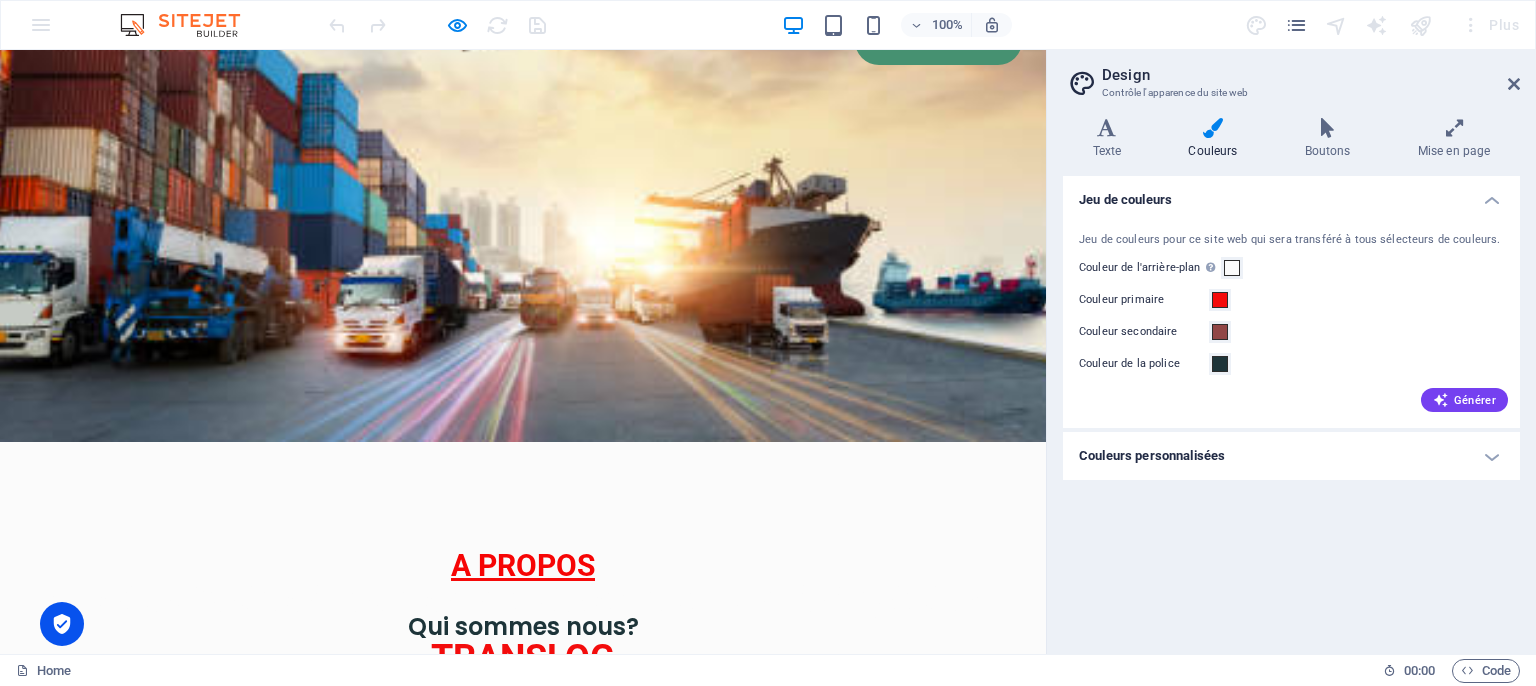 scroll, scrollTop: 328, scrollLeft: 0, axis: vertical 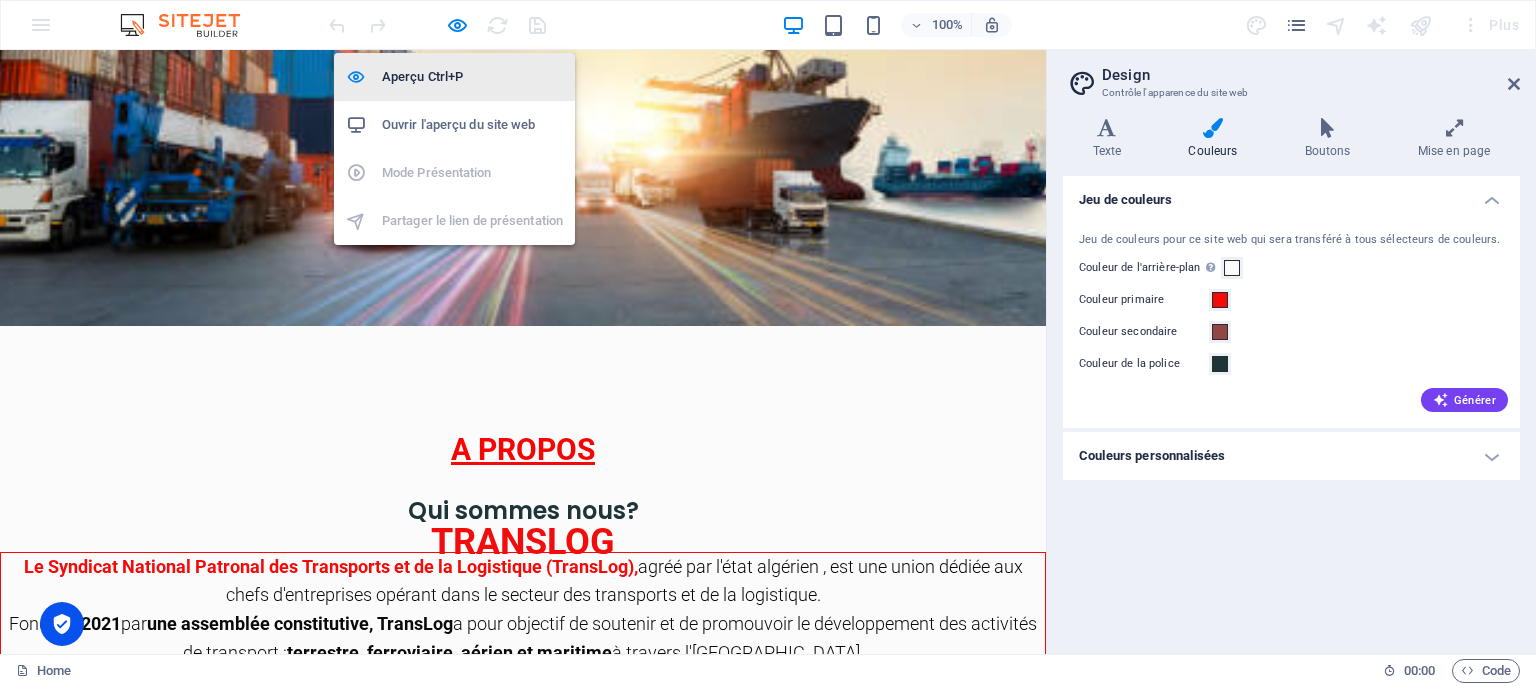 click on "Aperçu Ctrl+P" at bounding box center (472, 77) 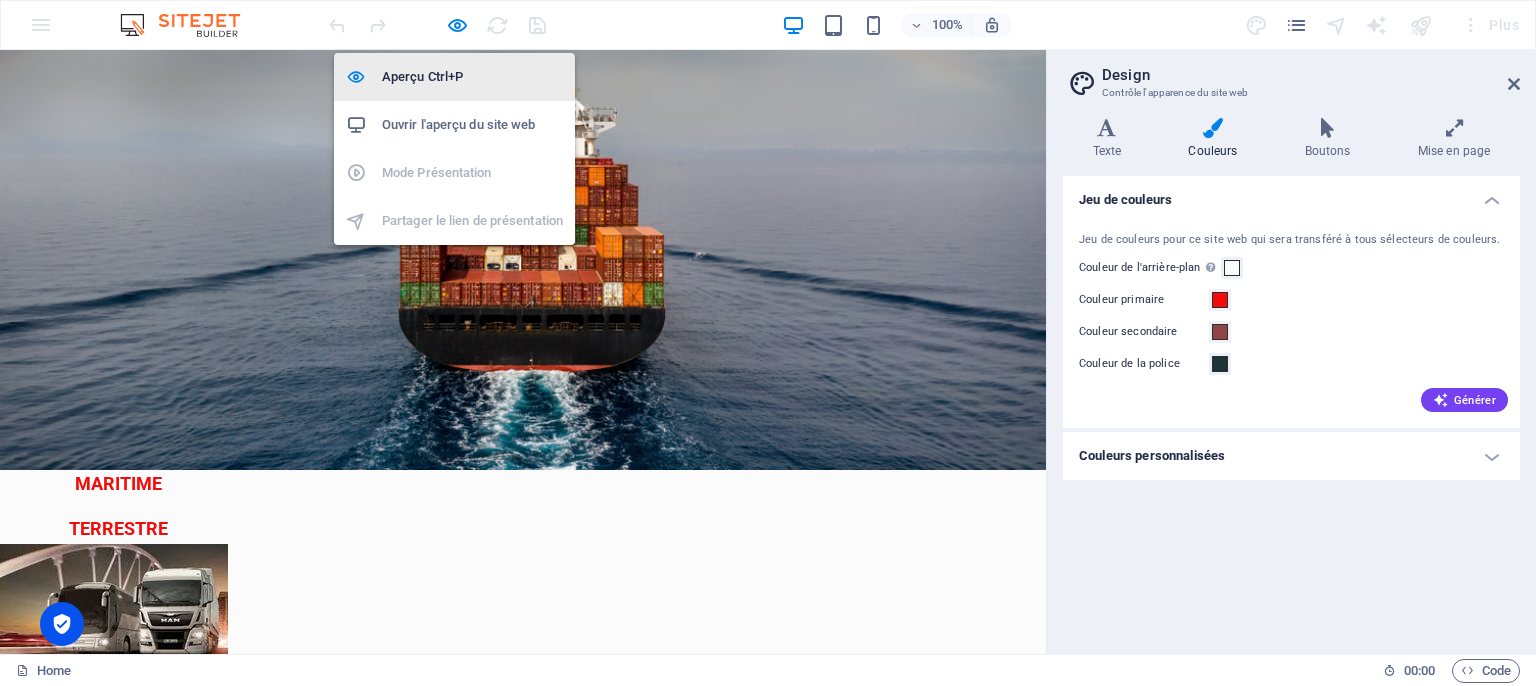 select on "rem" 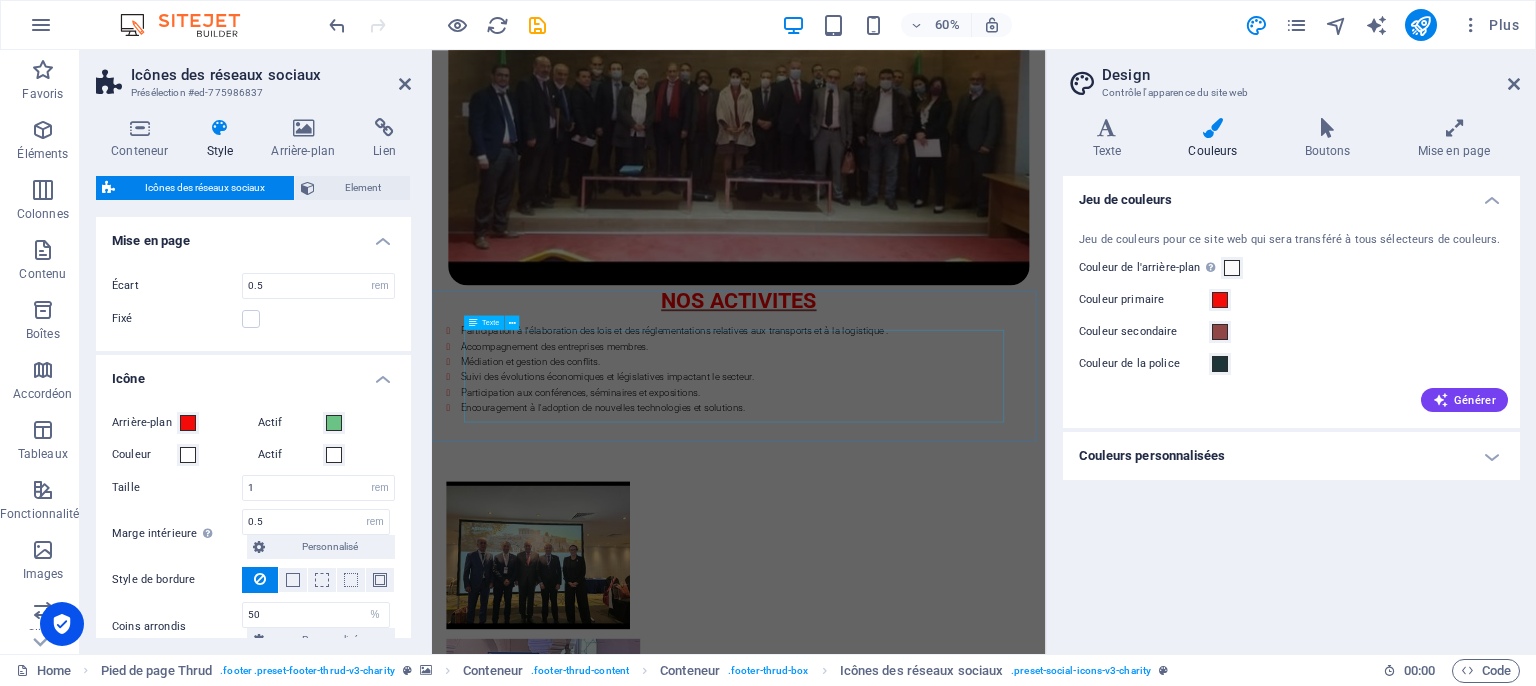 scroll, scrollTop: 1513, scrollLeft: 0, axis: vertical 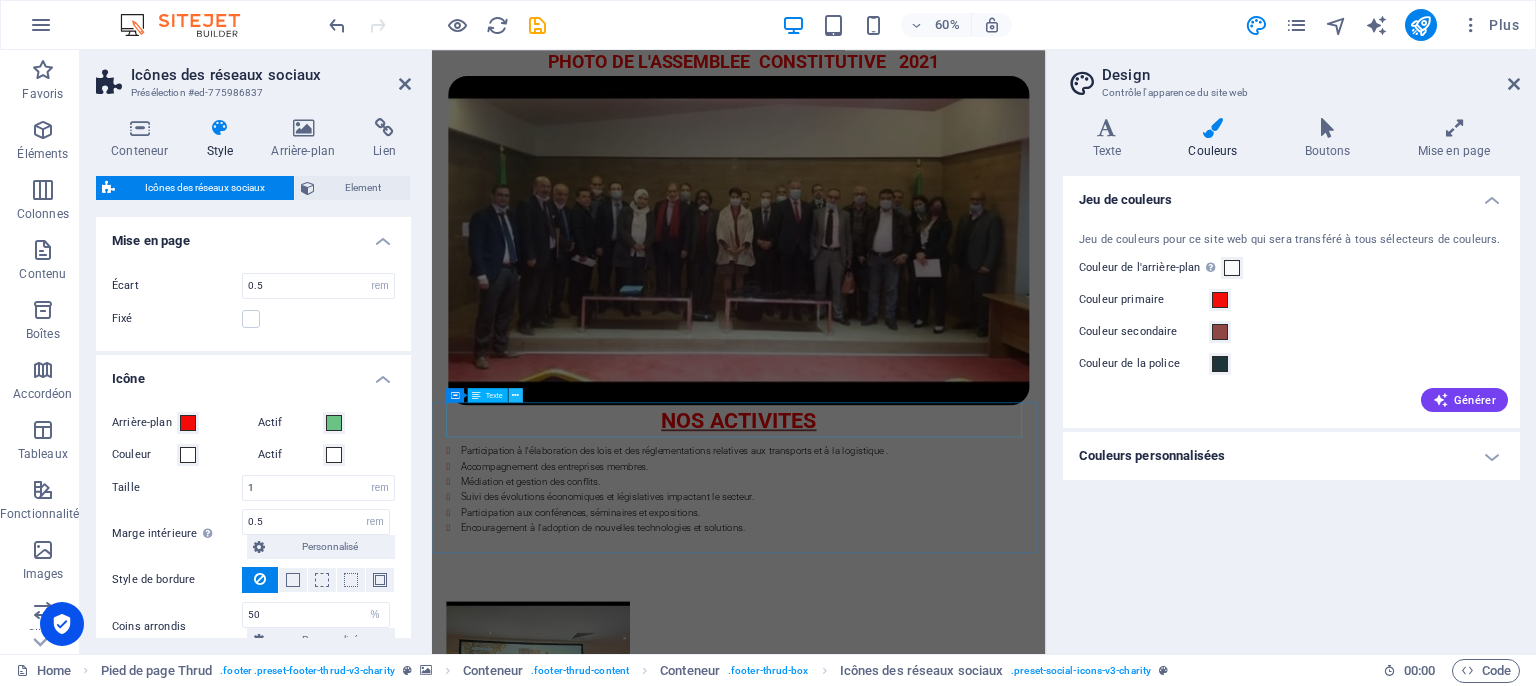 click at bounding box center [516, 395] 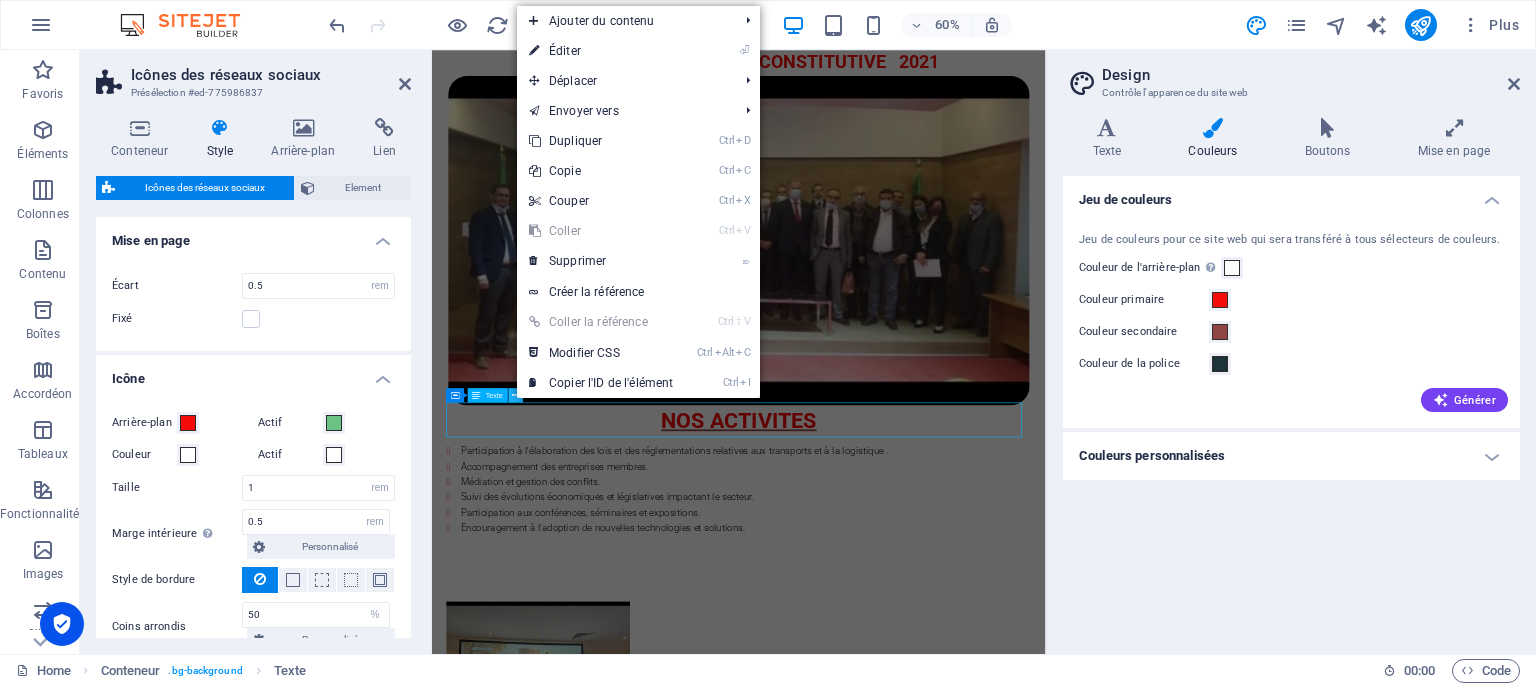 scroll, scrollTop: 1142, scrollLeft: 0, axis: vertical 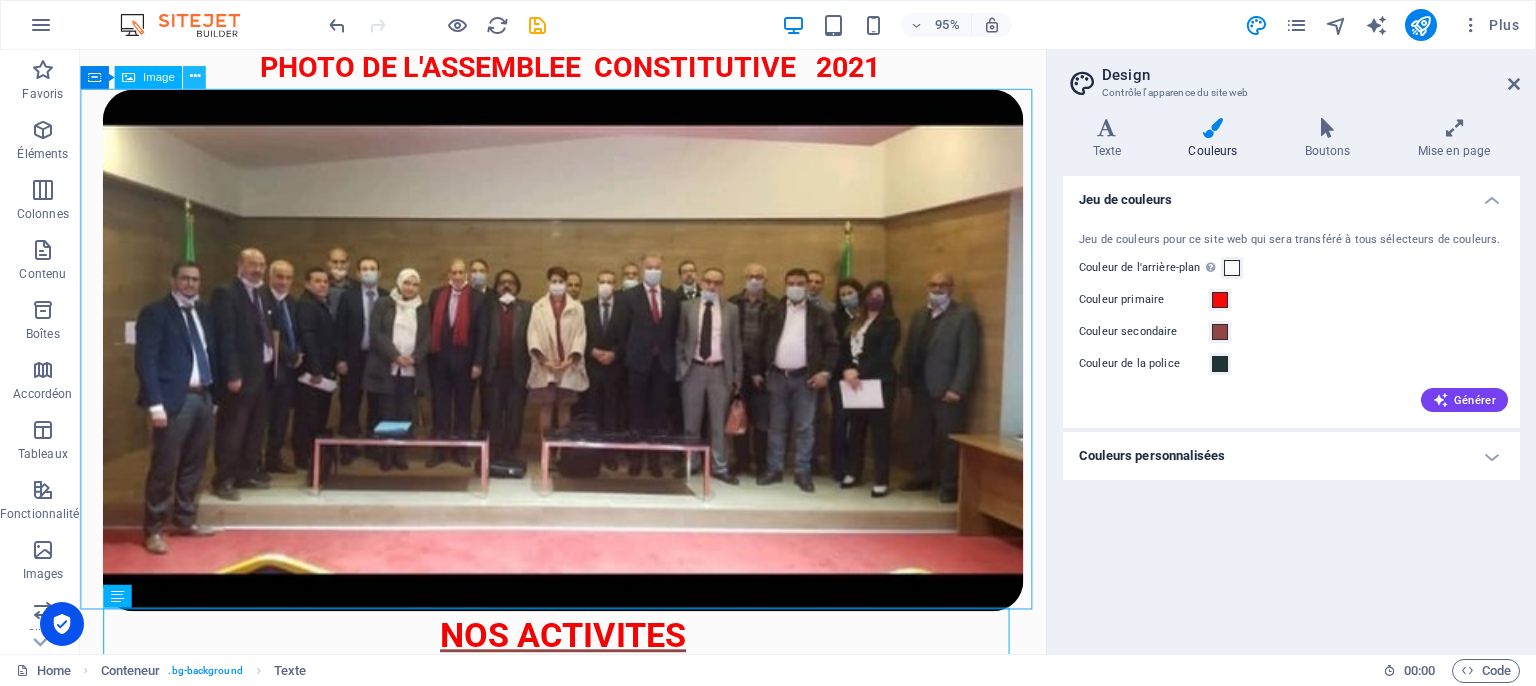 click at bounding box center (194, 77) 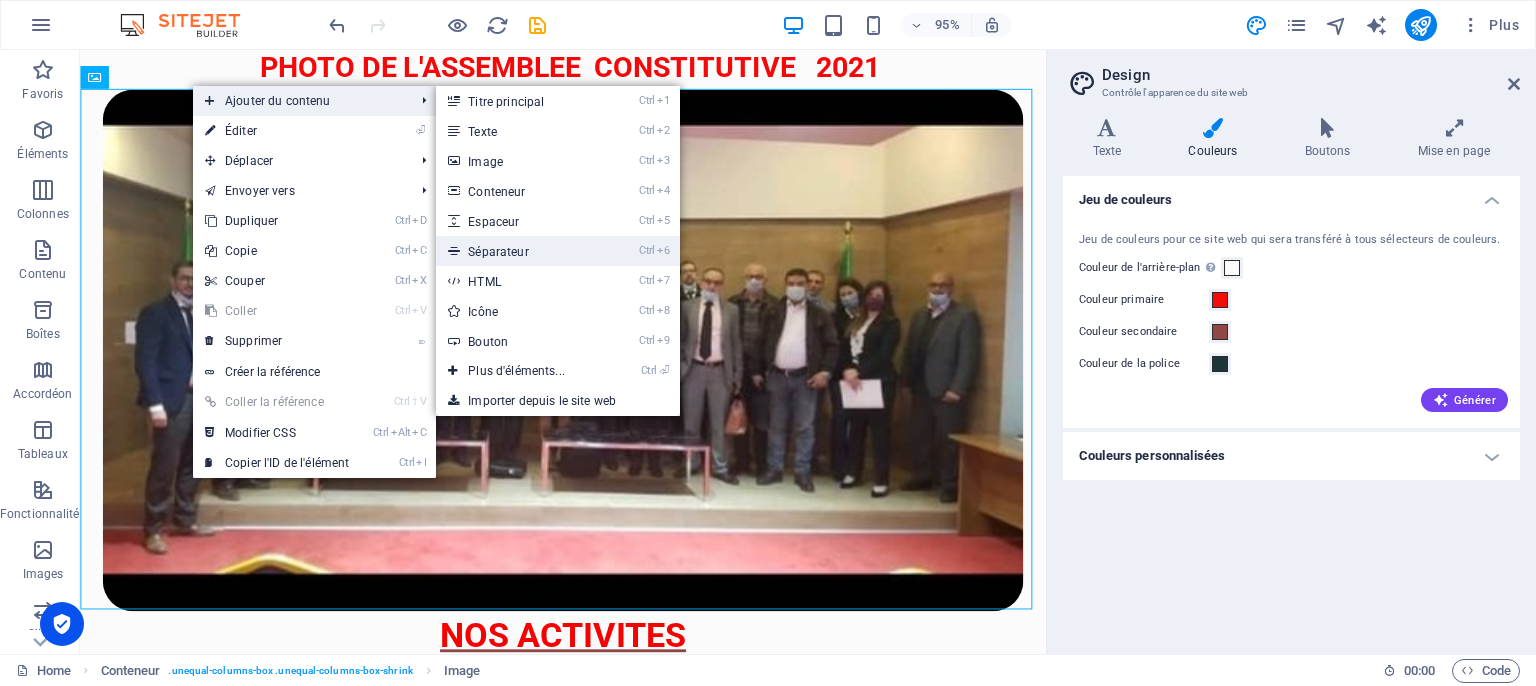 click on "Ctrl 6  Séparateur" at bounding box center (520, 251) 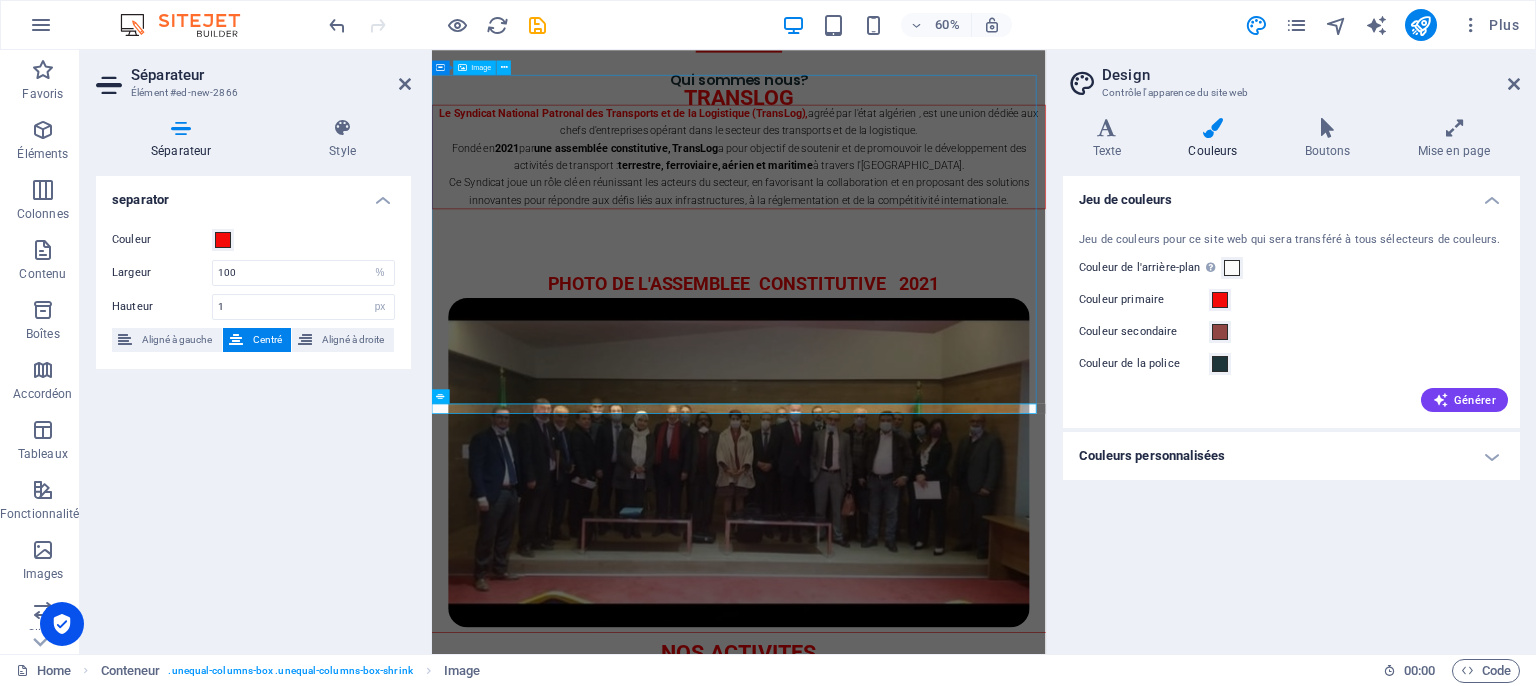 scroll, scrollTop: 1513, scrollLeft: 0, axis: vertical 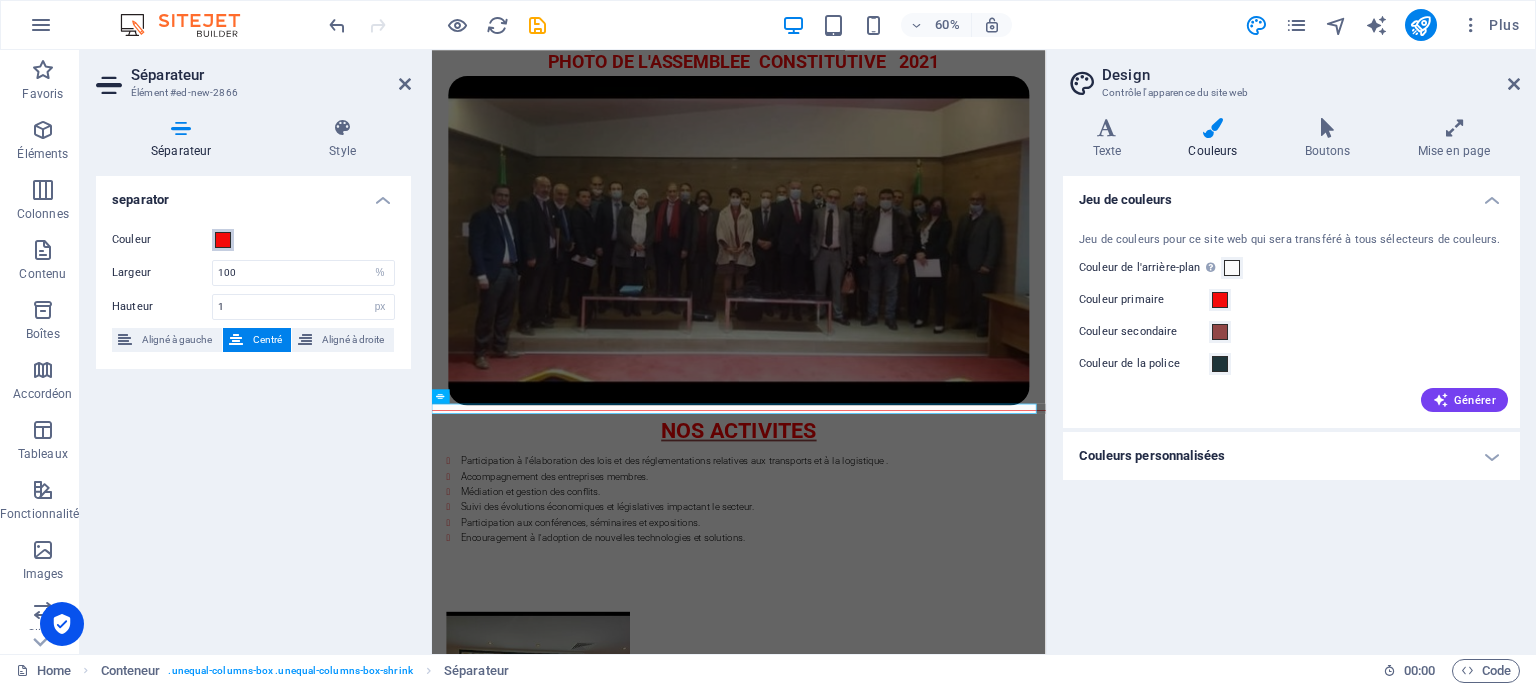 click at bounding box center (223, 240) 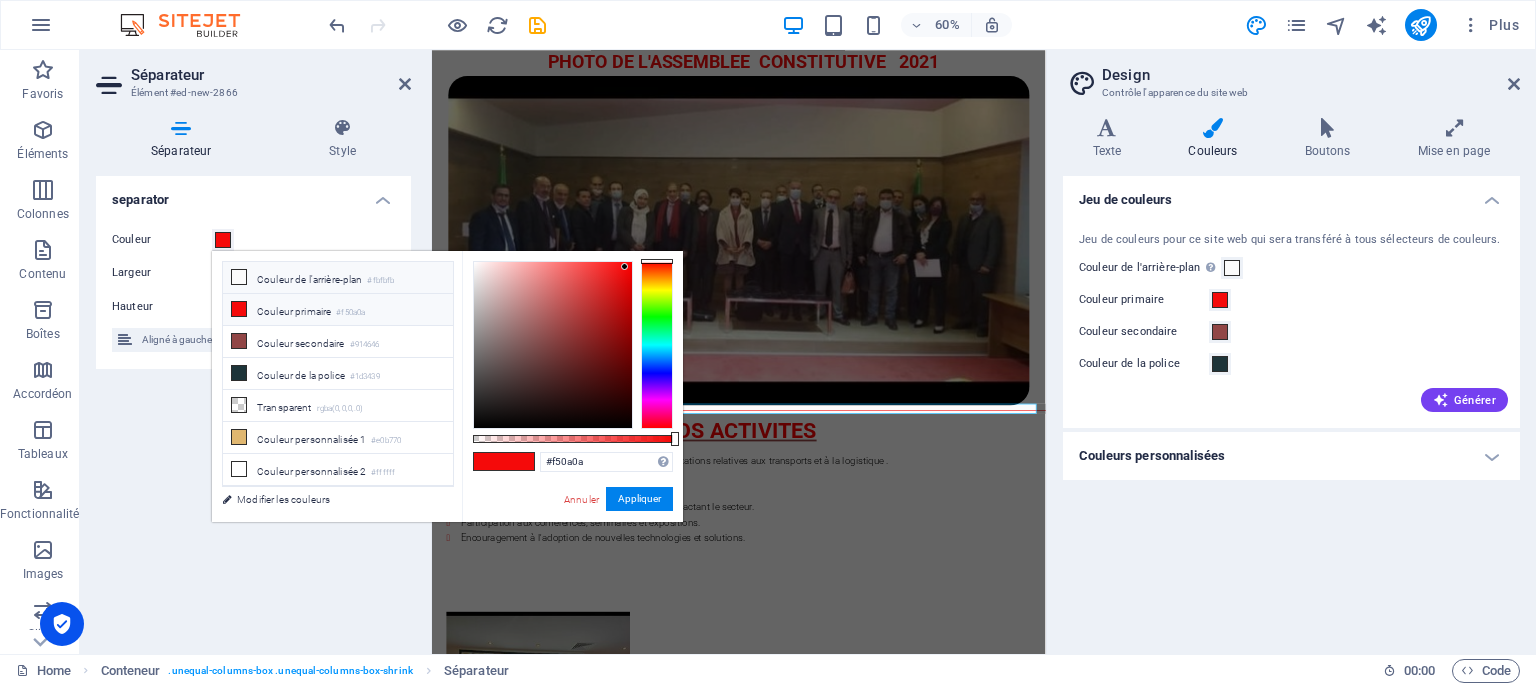 click at bounding box center (239, 277) 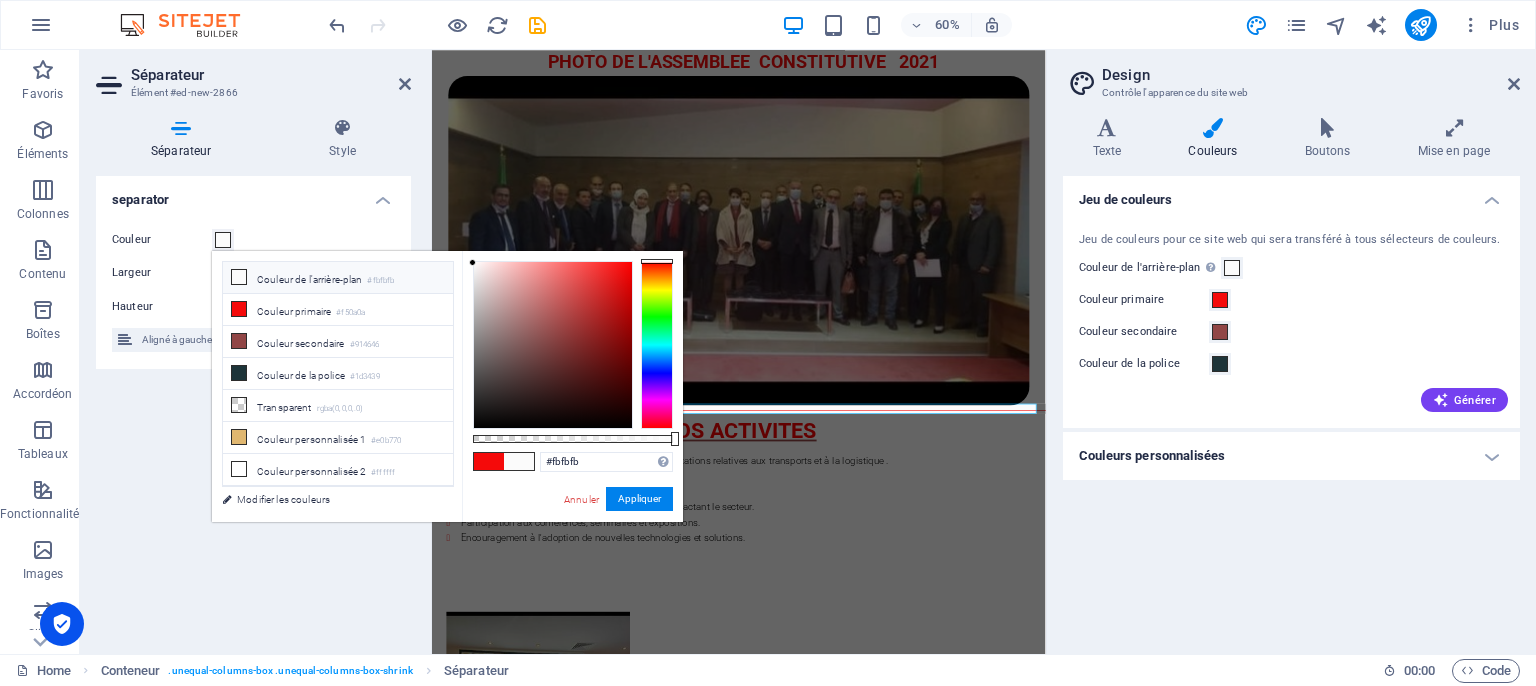 click on "Hauteur" at bounding box center [162, 306] 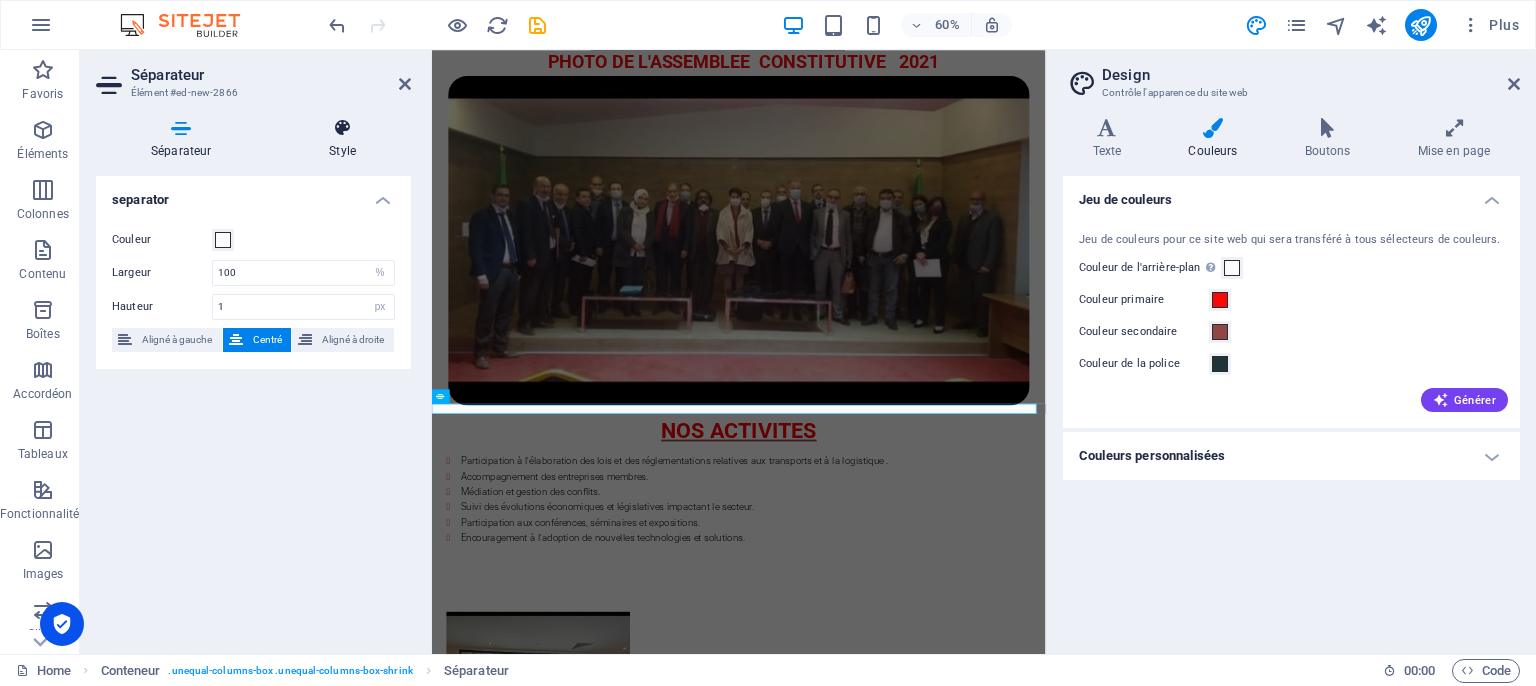 click on "Style" at bounding box center [342, 139] 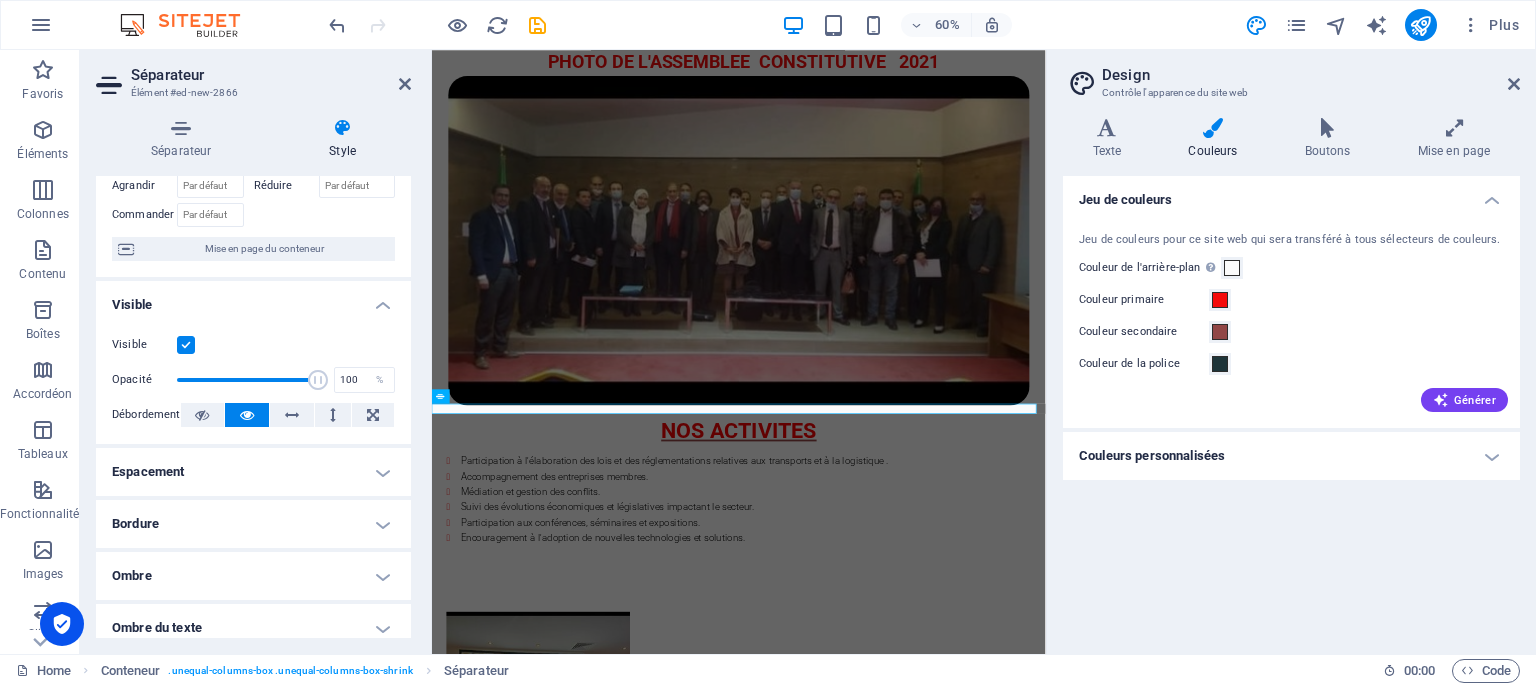 scroll, scrollTop: 100, scrollLeft: 0, axis: vertical 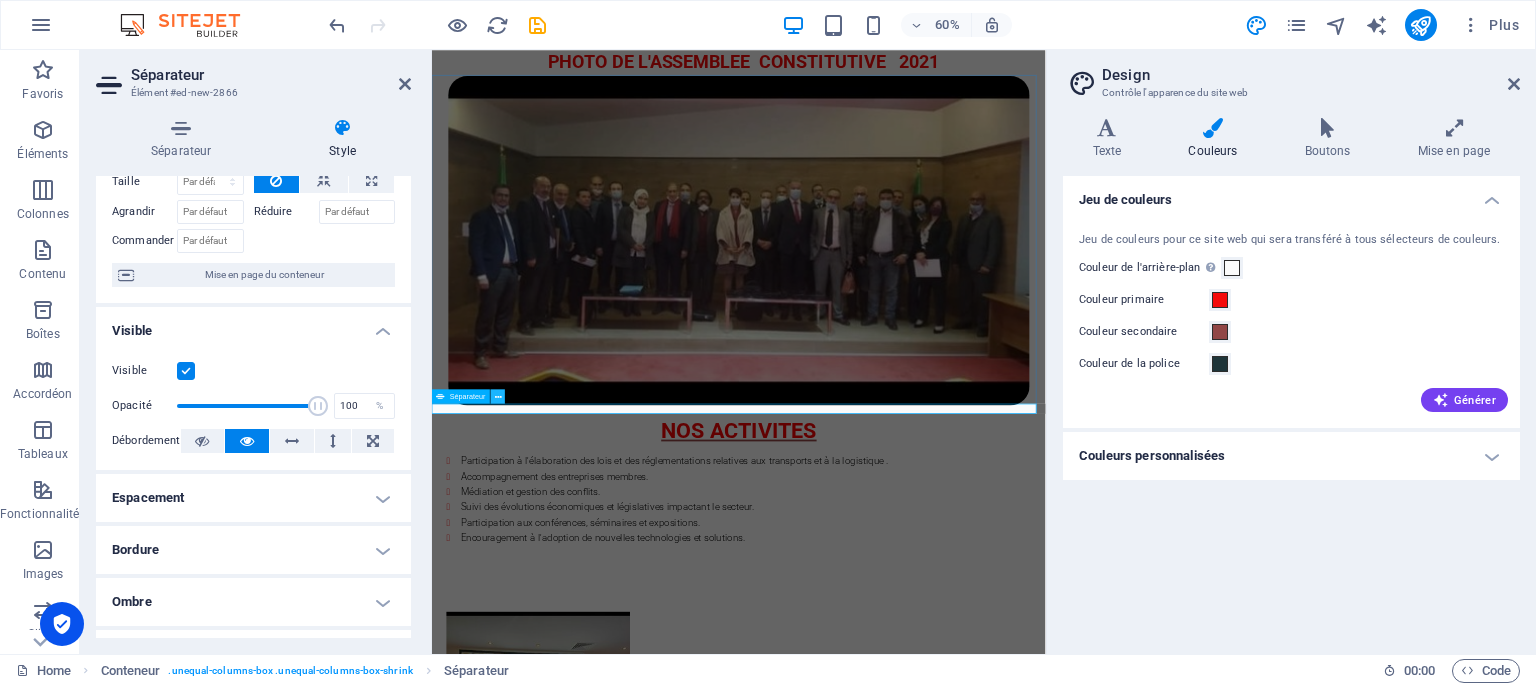click at bounding box center [498, 396] 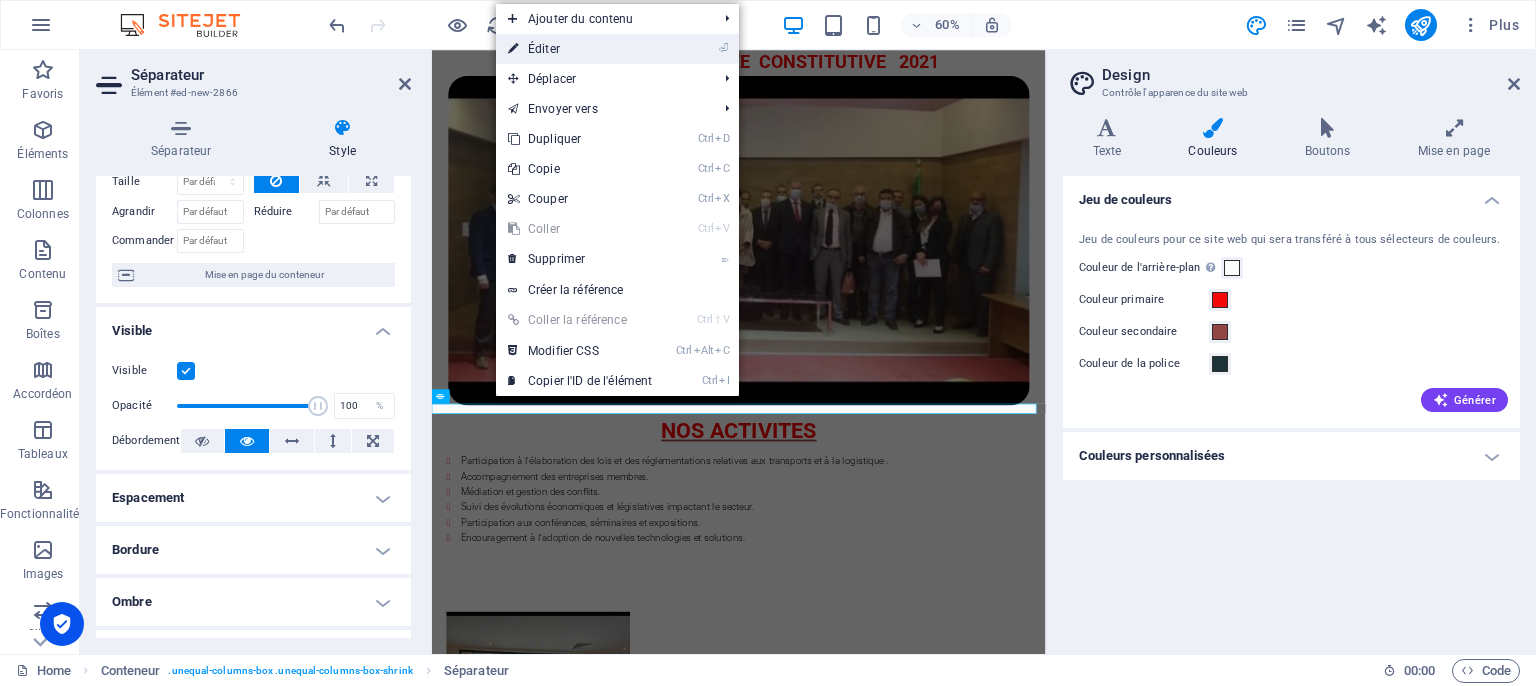 click on "⏎  Éditer" at bounding box center [580, 49] 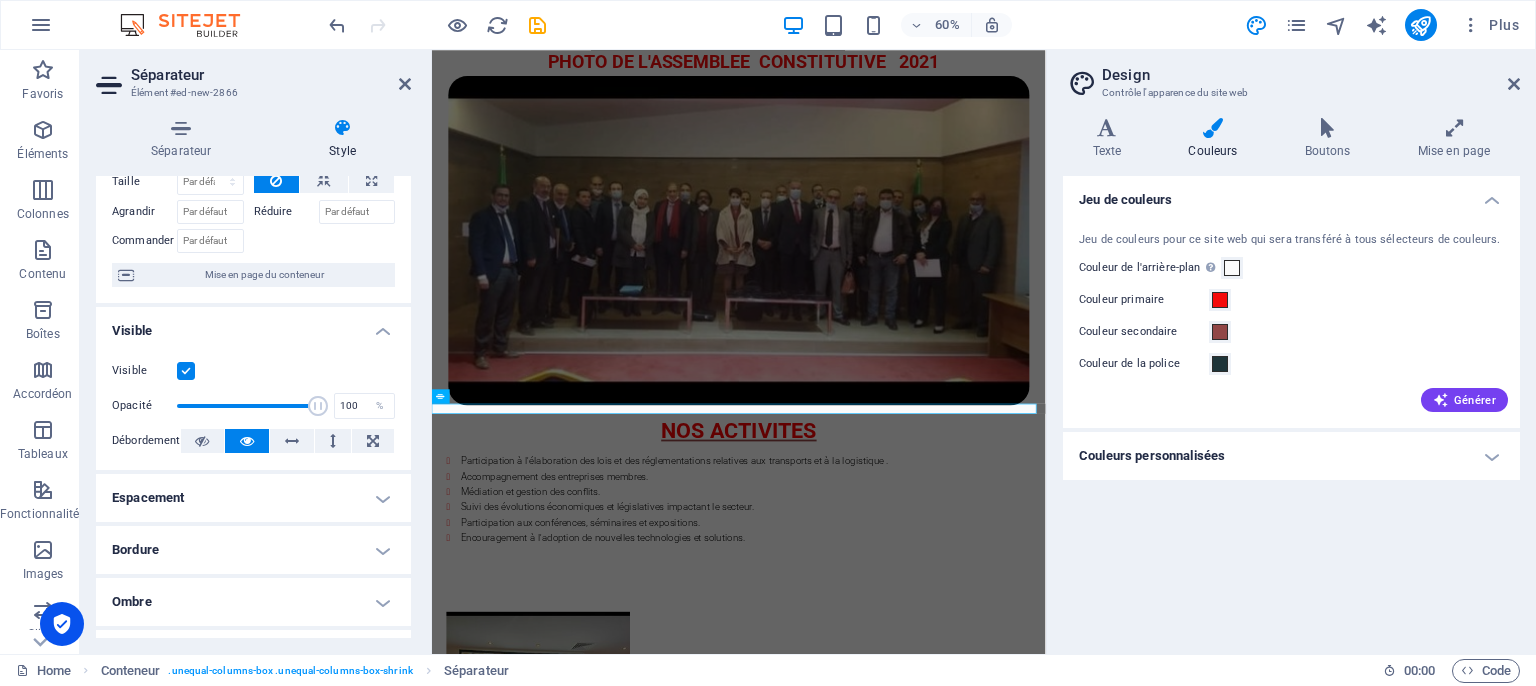 scroll, scrollTop: 0, scrollLeft: 0, axis: both 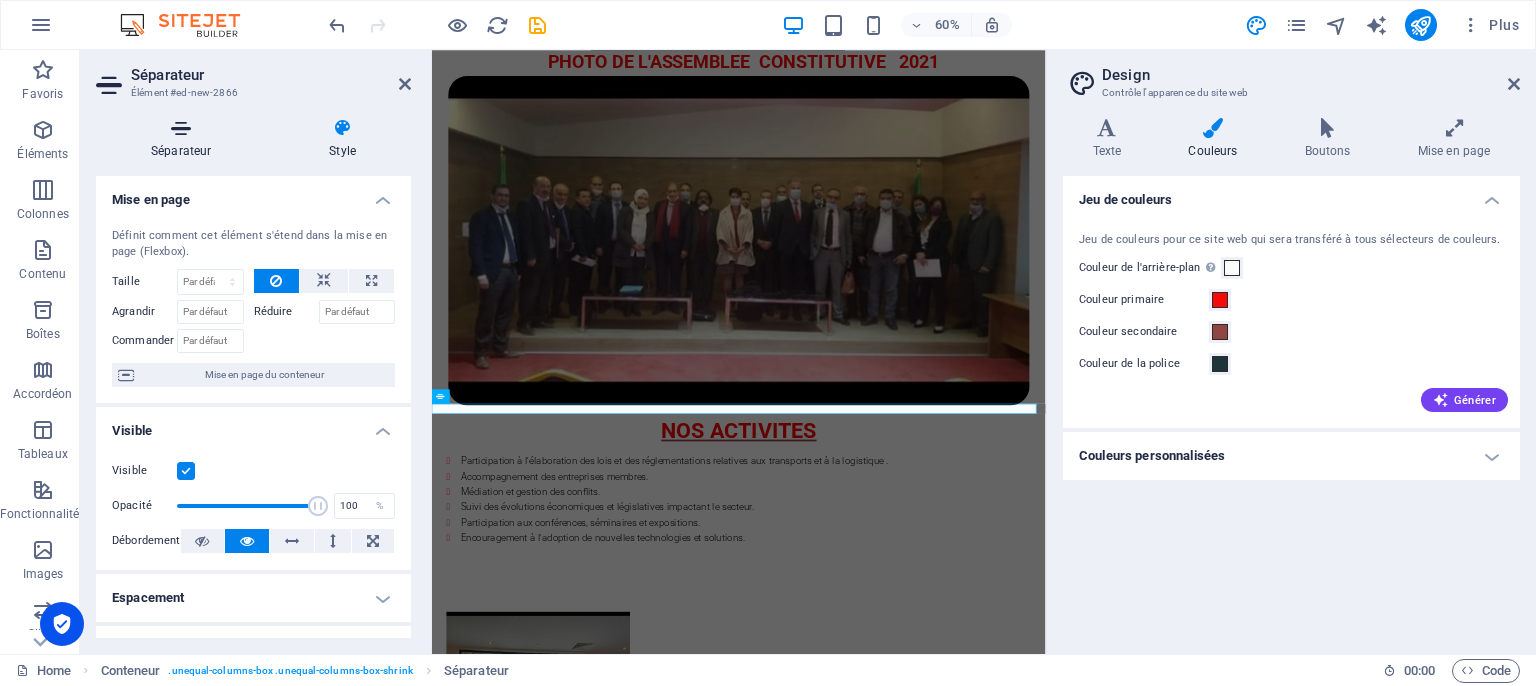 click on "Séparateur" at bounding box center [185, 139] 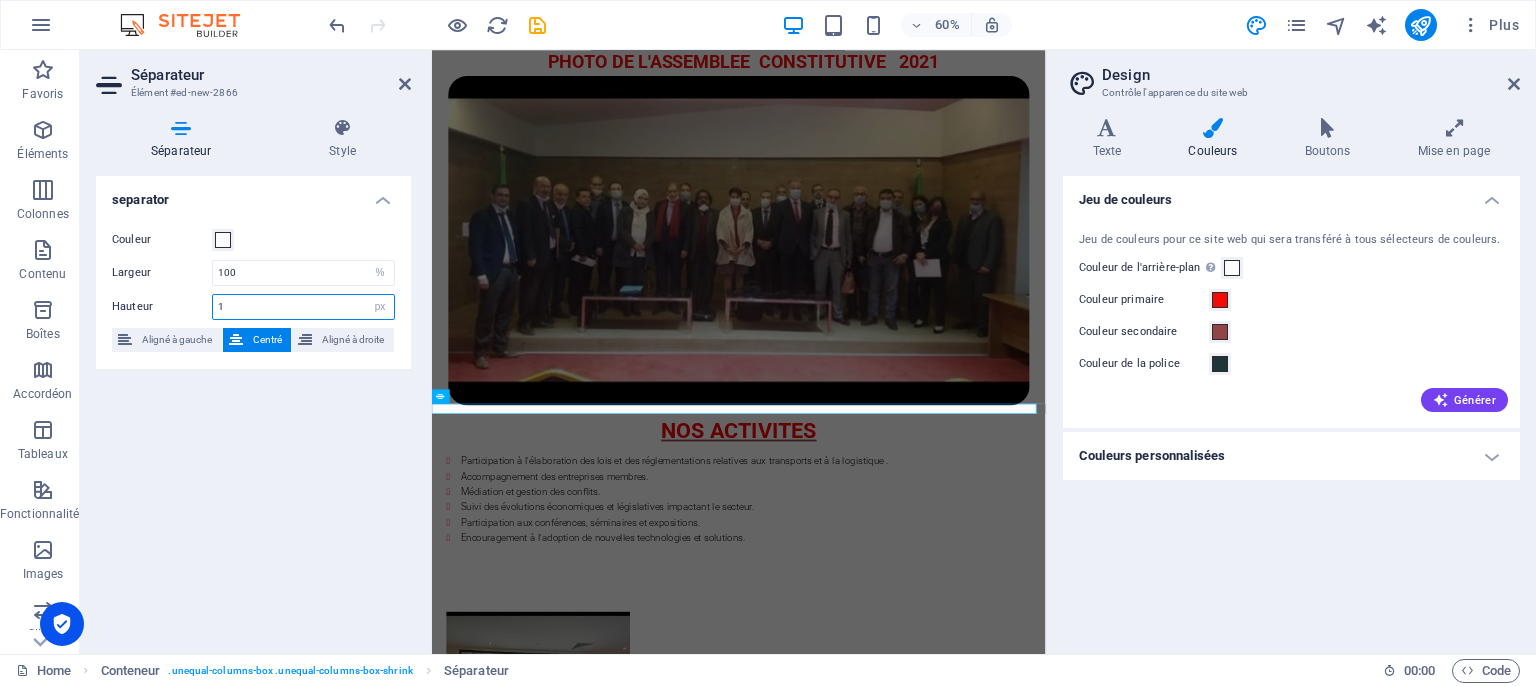 click on "1" at bounding box center [303, 307] 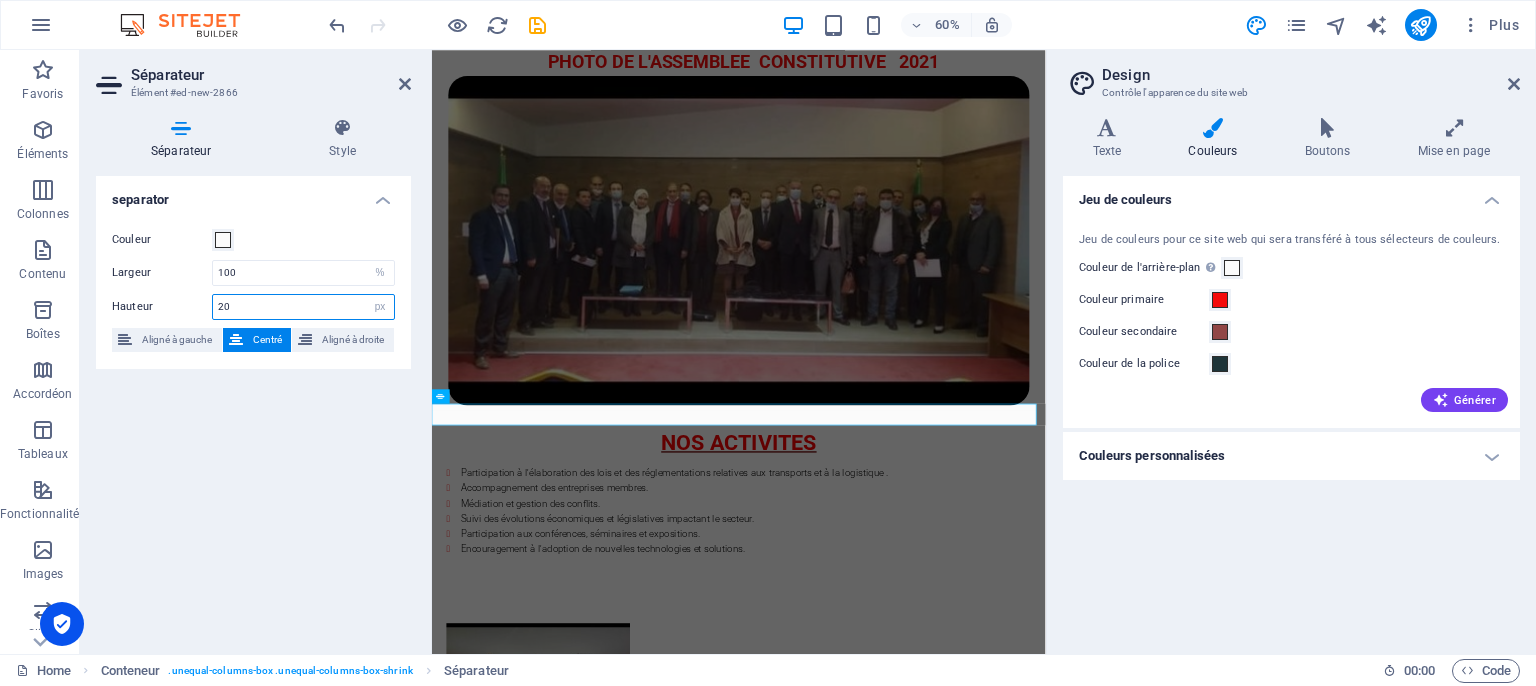 click on "20" at bounding box center (303, 307) 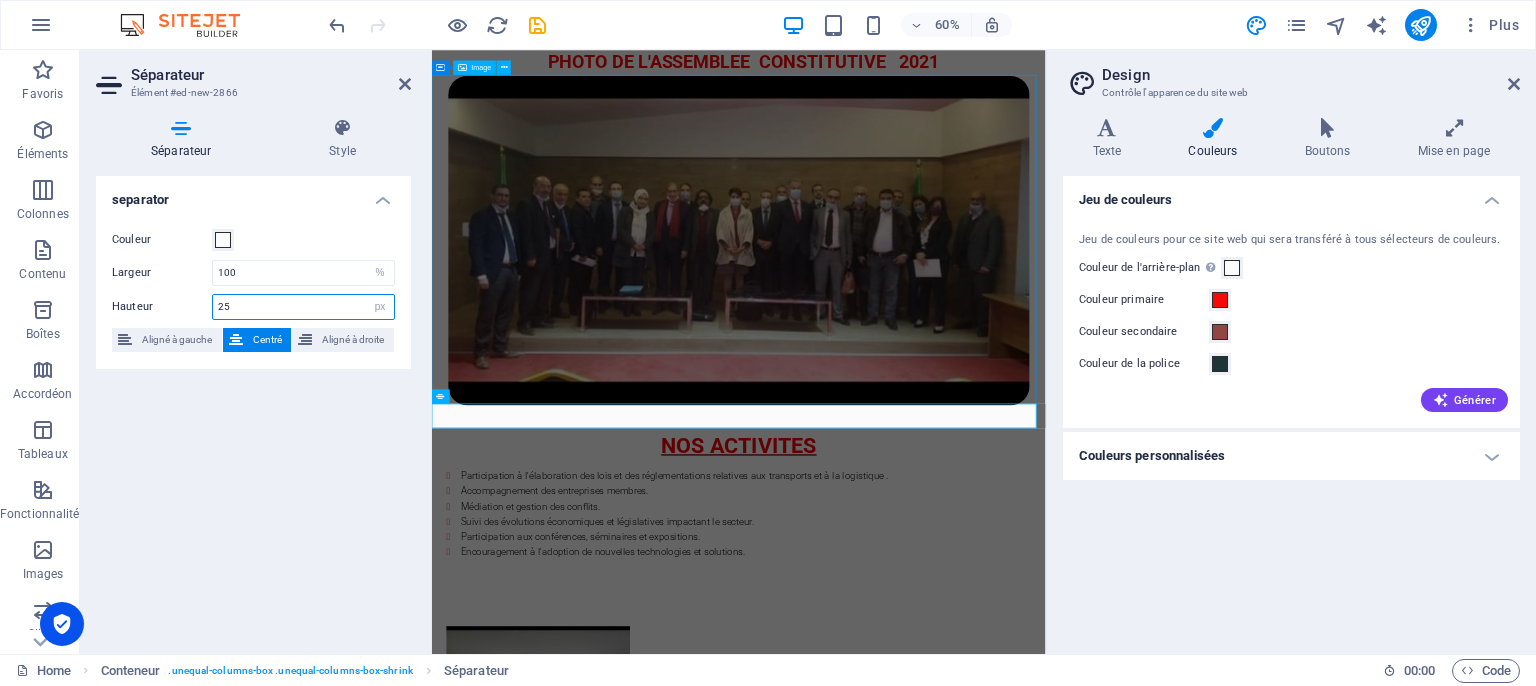 type on "25" 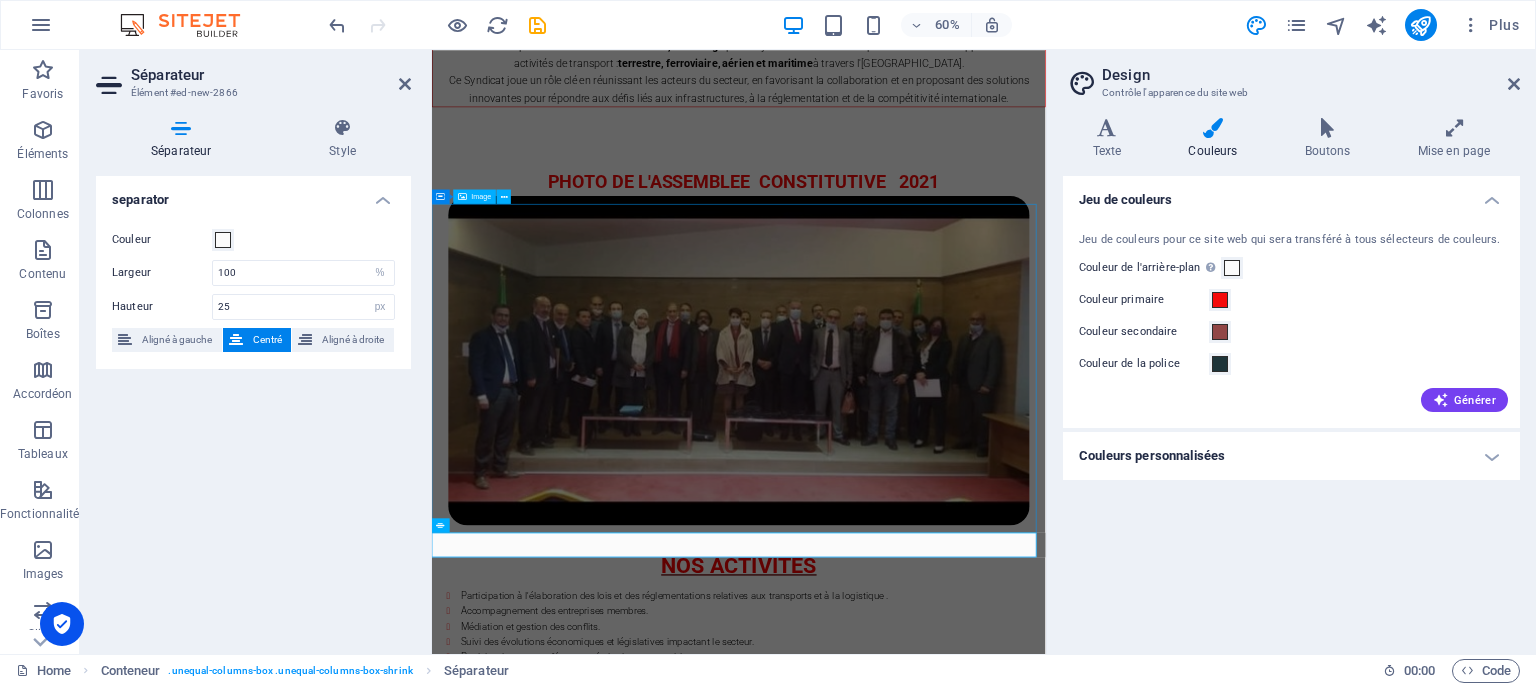 scroll, scrollTop: 1113, scrollLeft: 0, axis: vertical 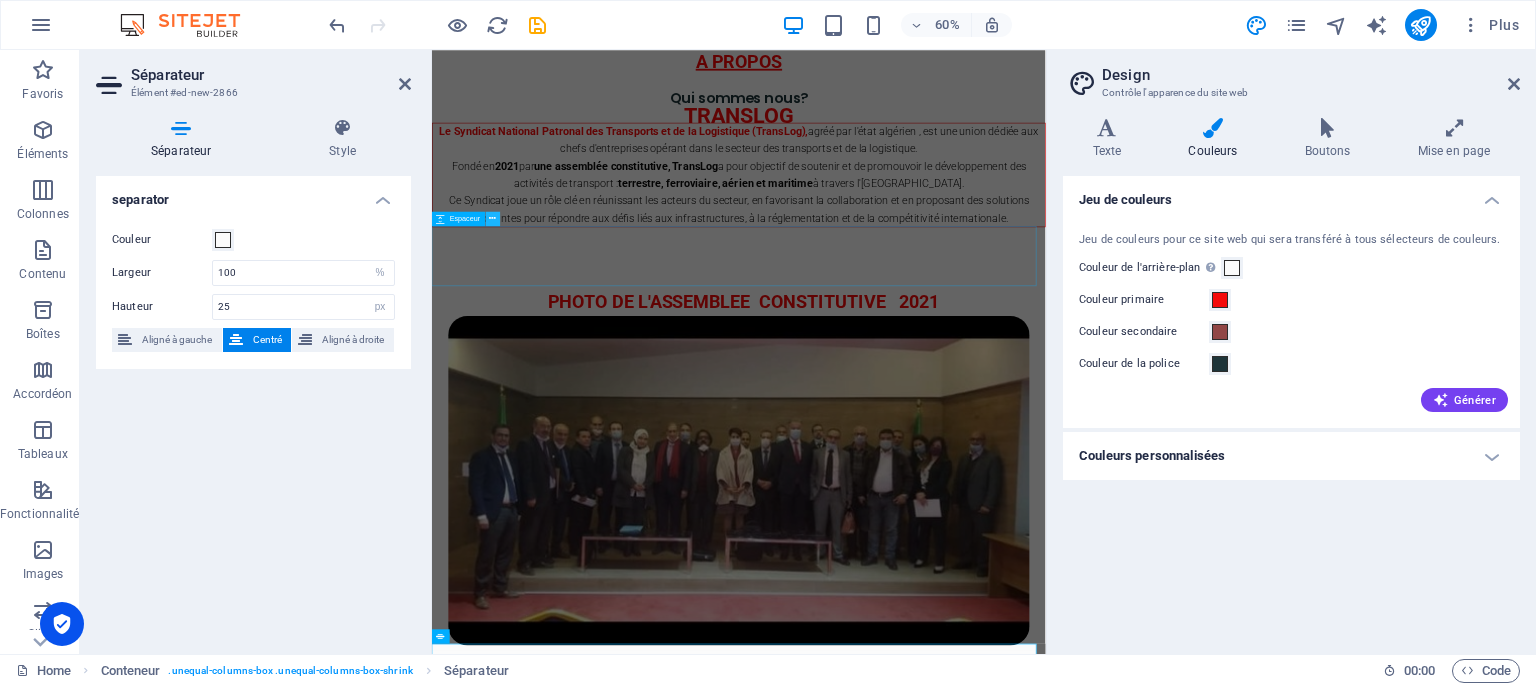click at bounding box center (493, 218) 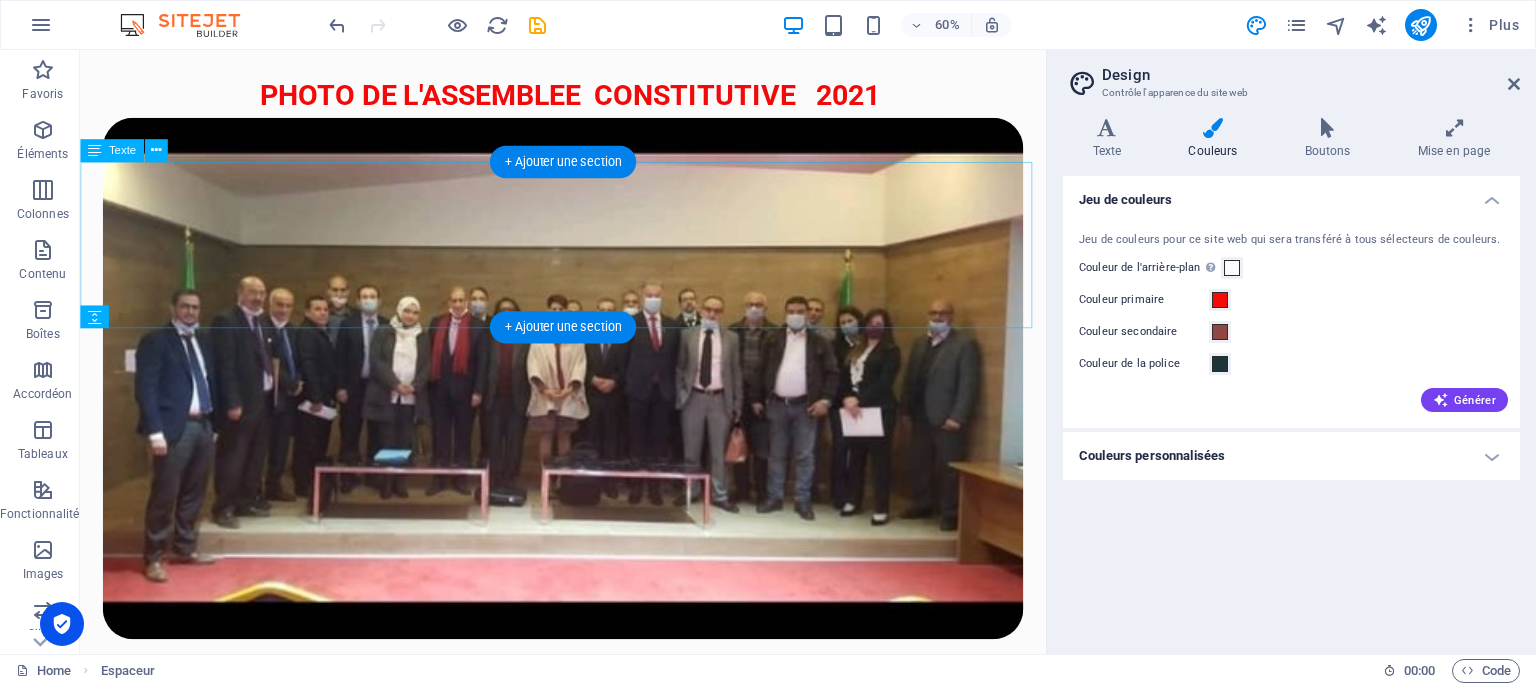 scroll, scrollTop: 742, scrollLeft: 0, axis: vertical 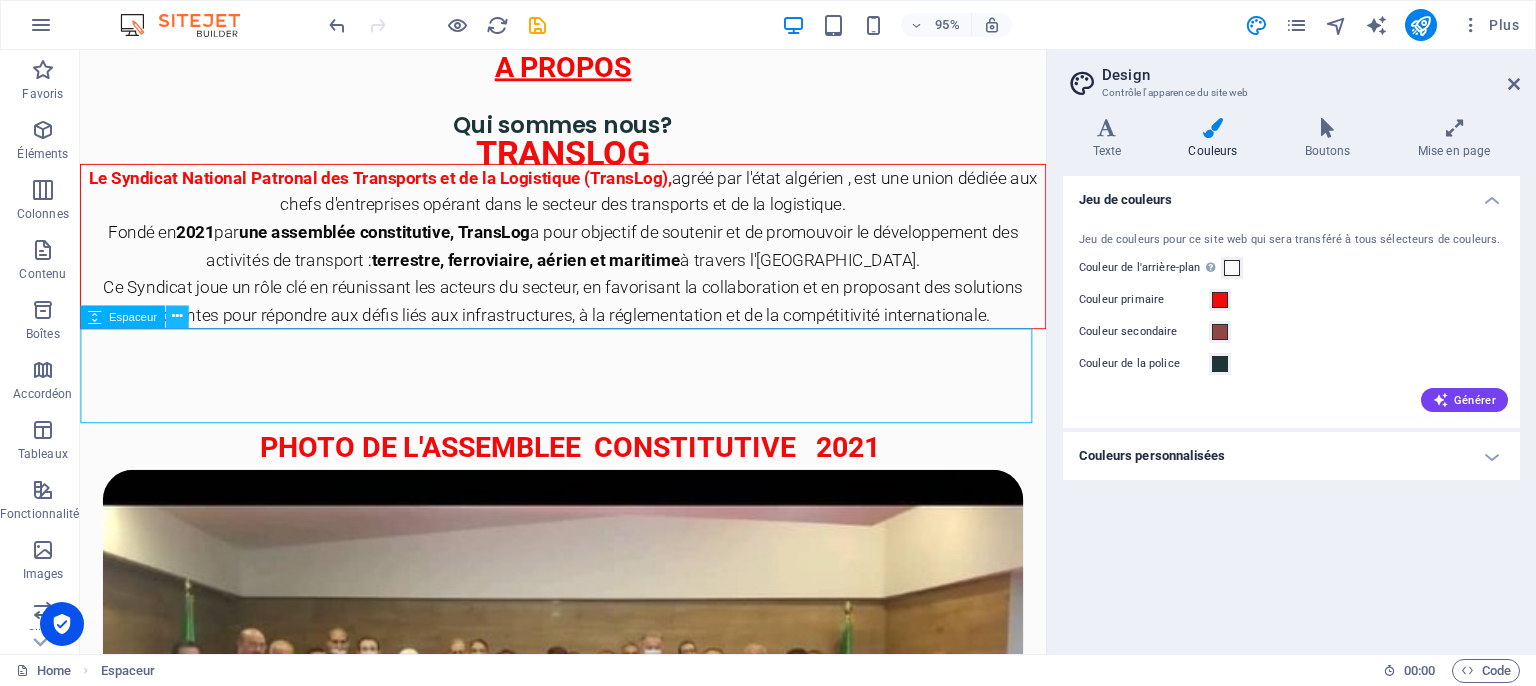 click at bounding box center (176, 317) 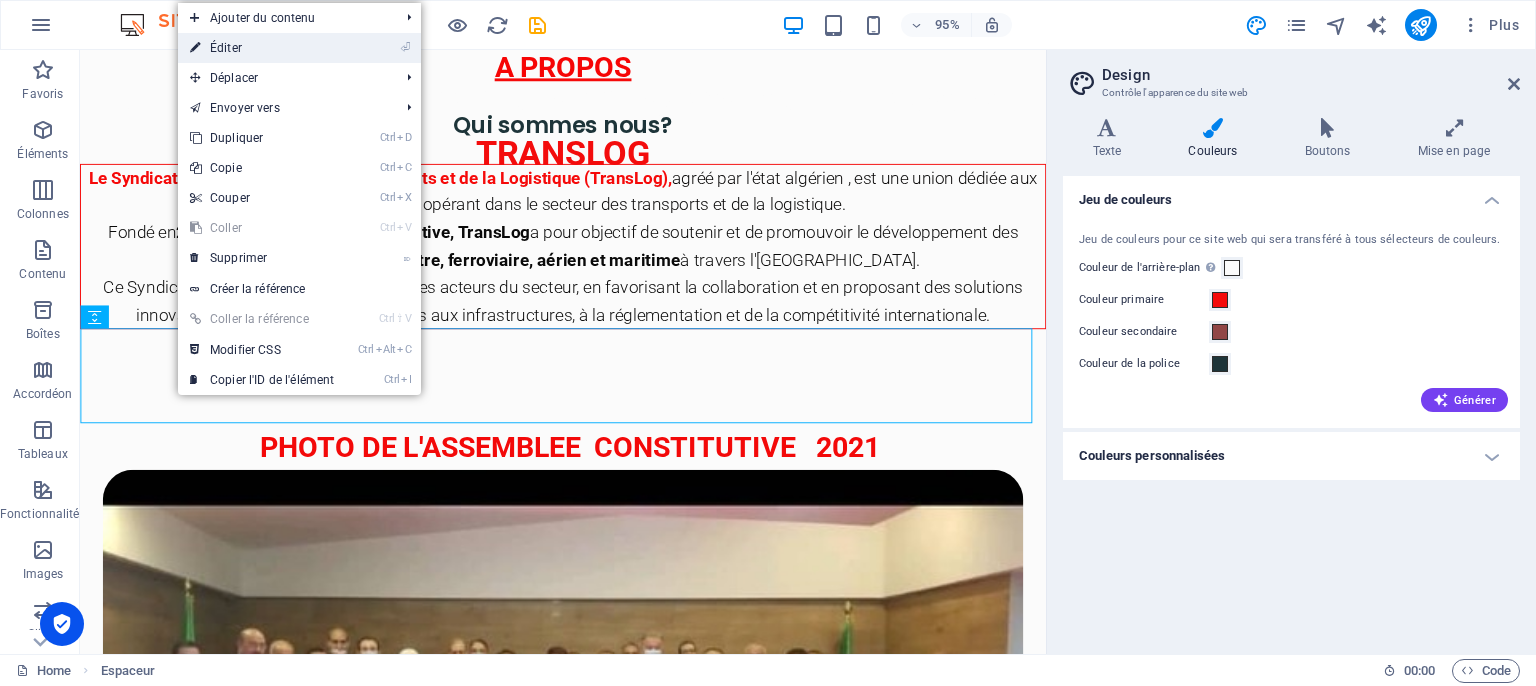click on "⏎  Éditer" at bounding box center (262, 48) 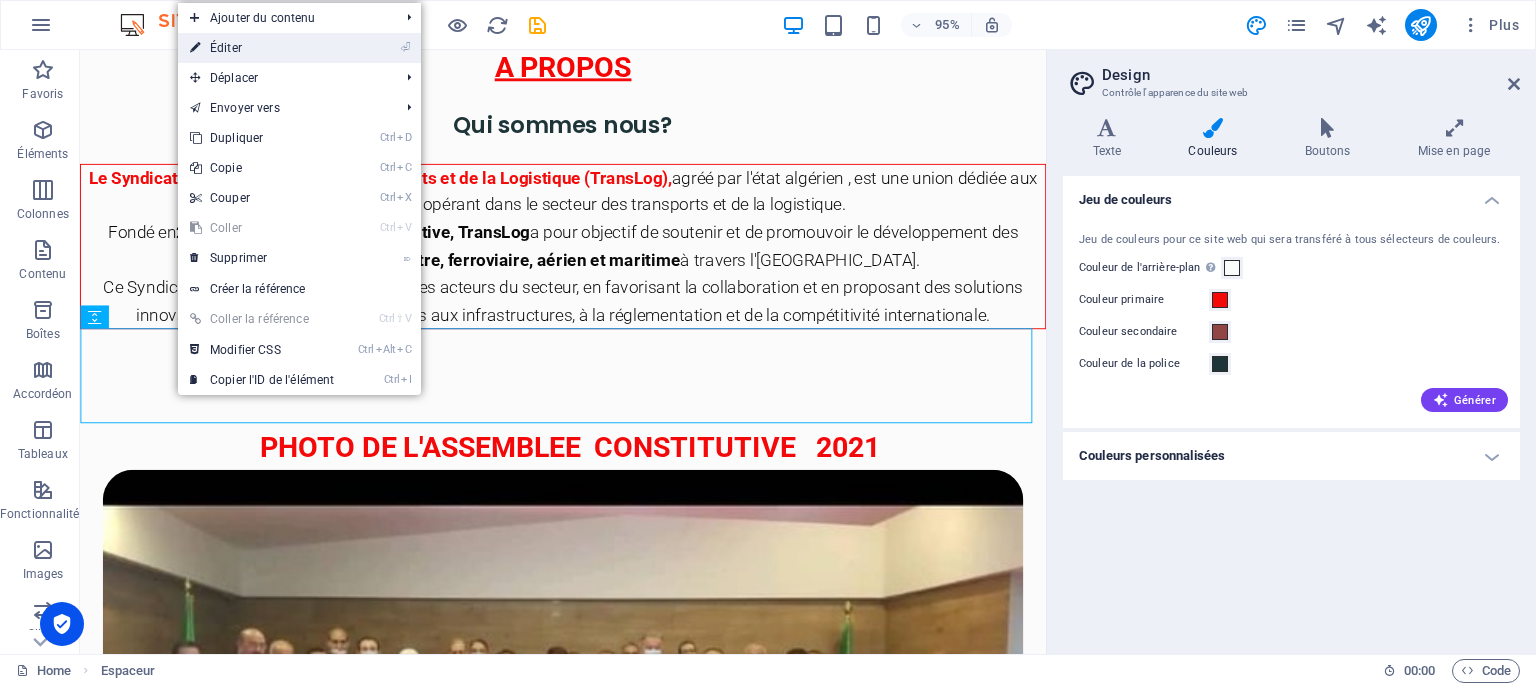 scroll, scrollTop: 1113, scrollLeft: 0, axis: vertical 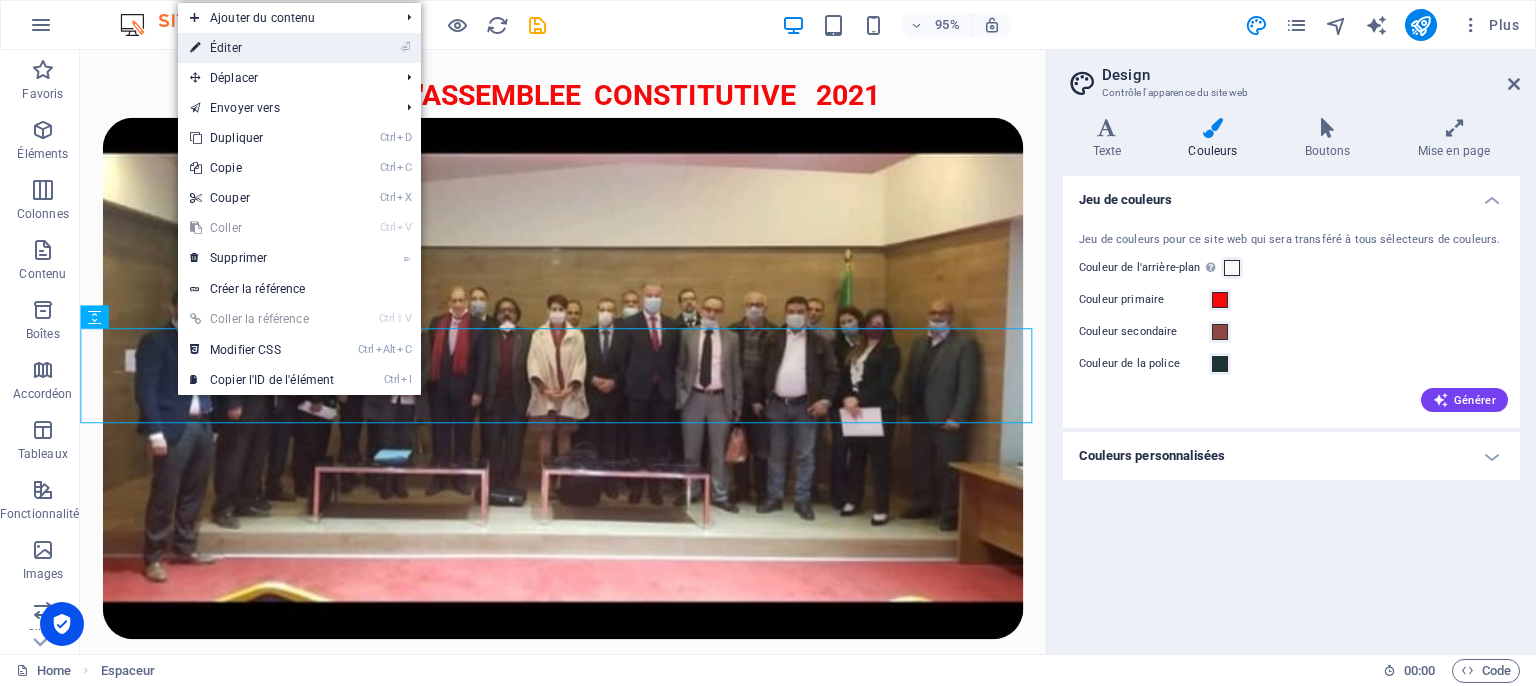select on "px" 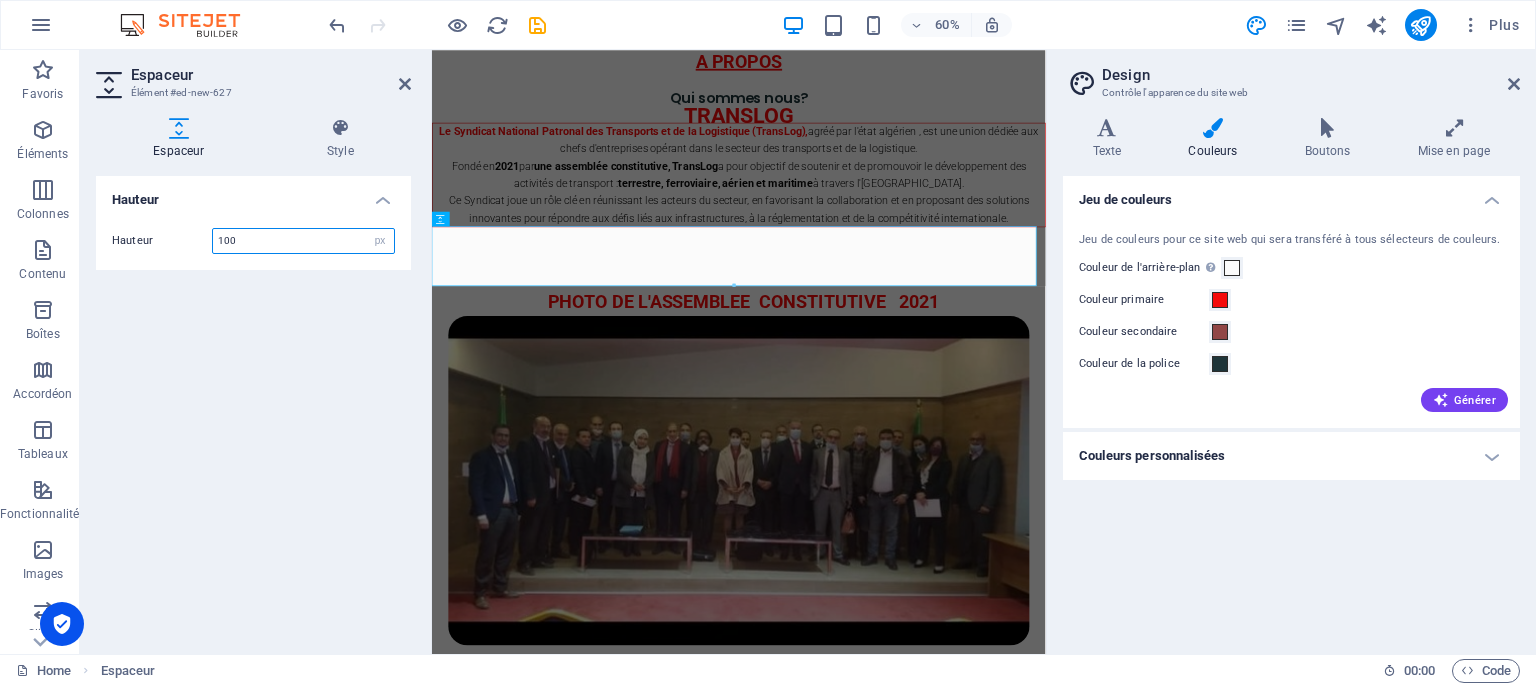 click on "100" at bounding box center [303, 241] 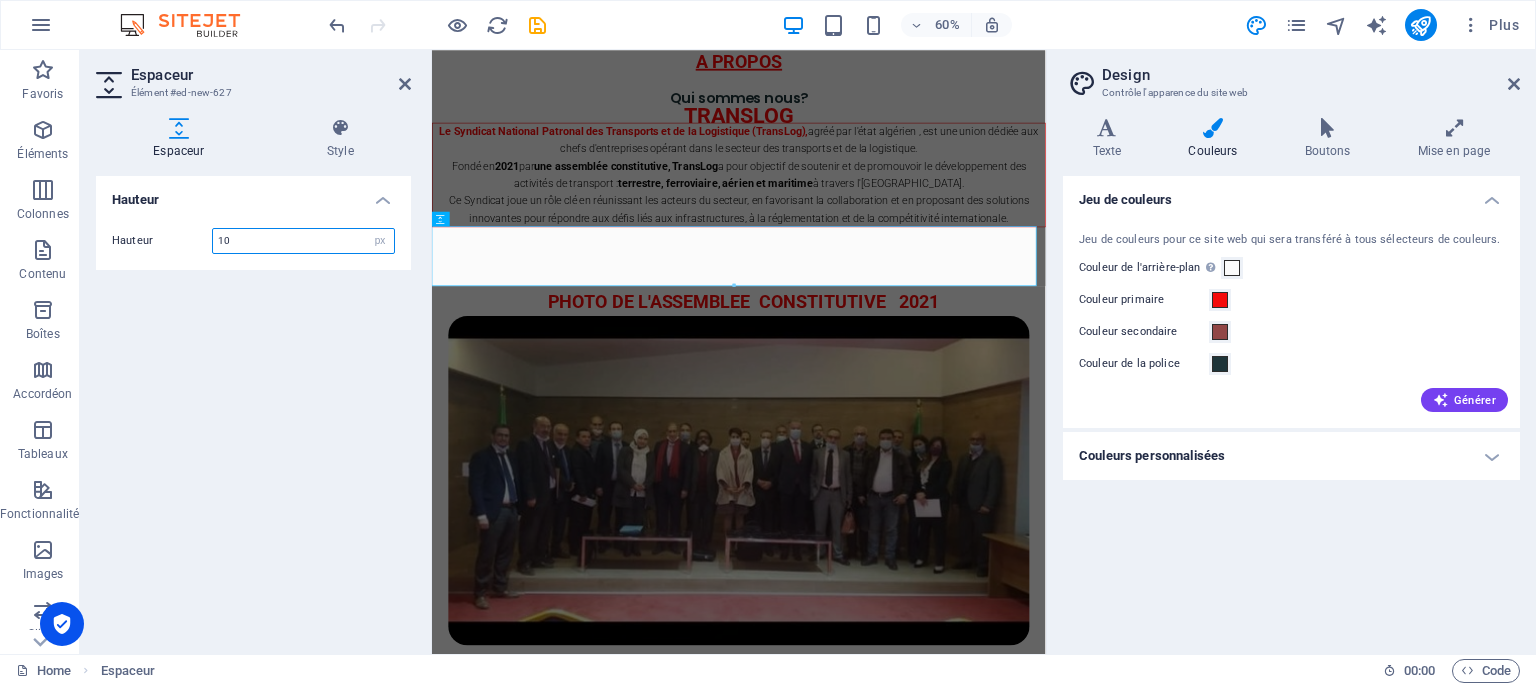 type on "1" 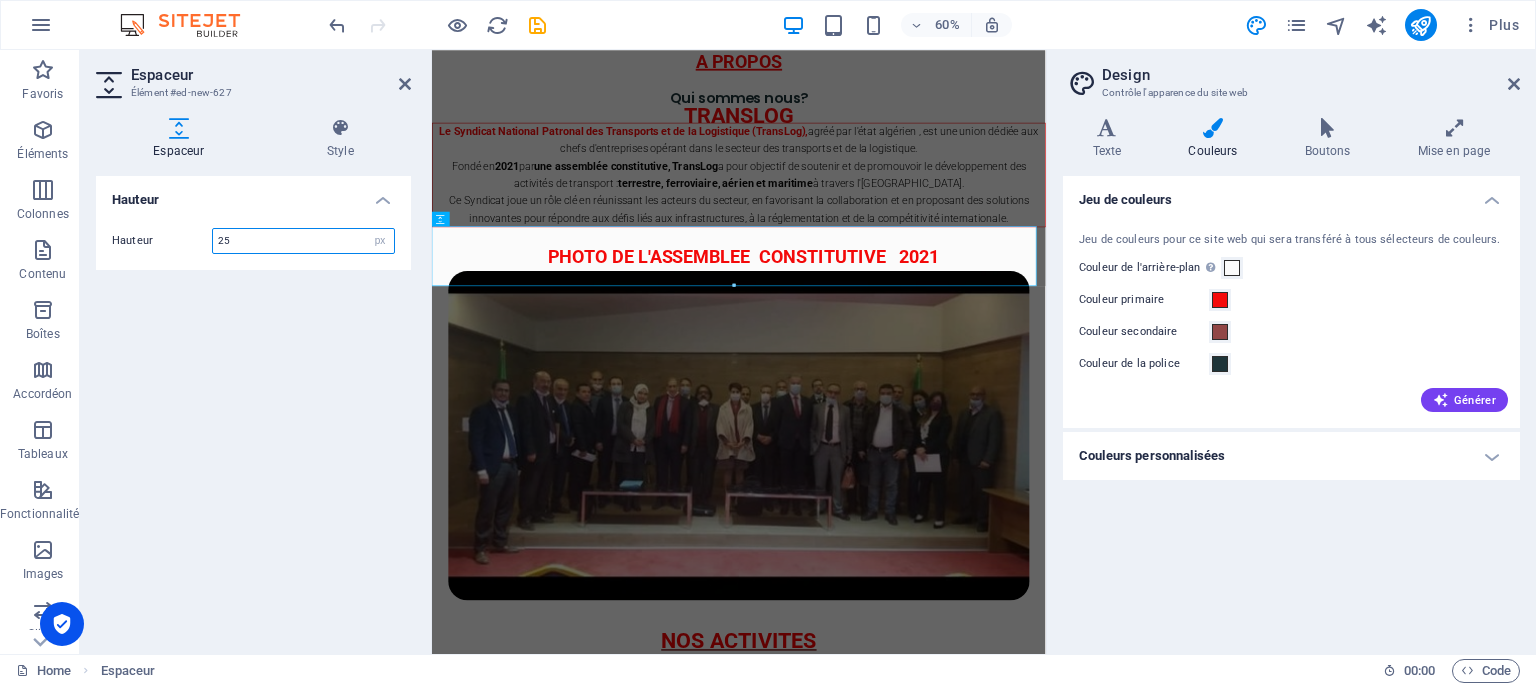 type on "25" 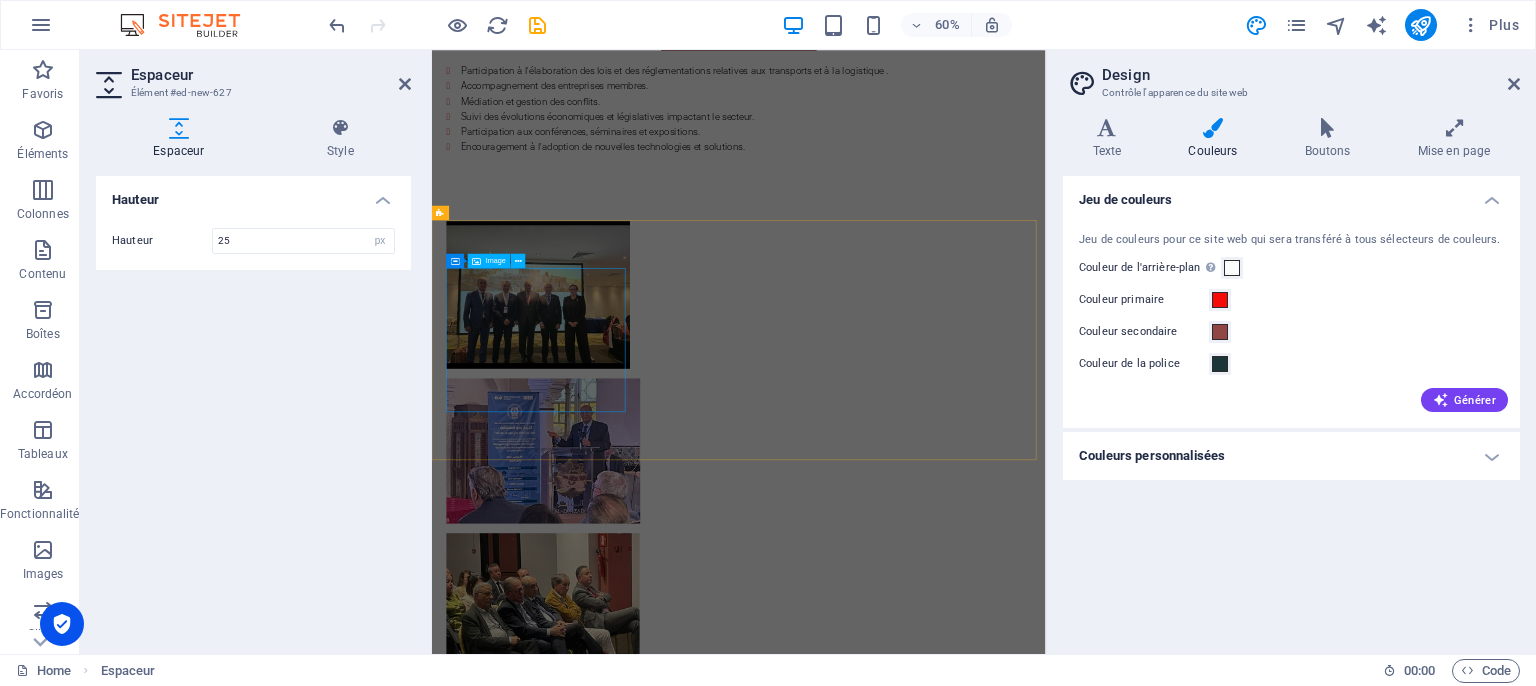 scroll, scrollTop: 2113, scrollLeft: 0, axis: vertical 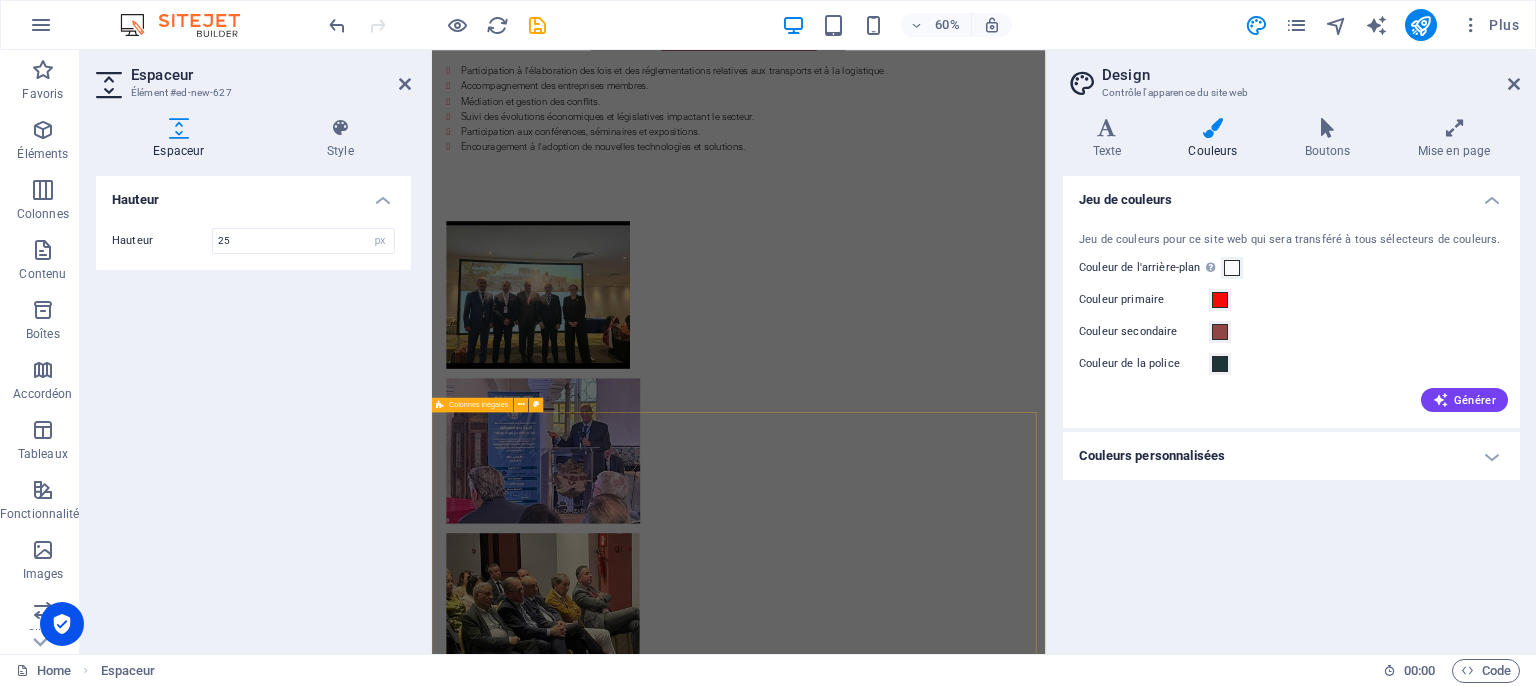 click on "OBJECTIFS Translog s'engage à: Renforcer les capacités des entreprises du transport et de la logistique pour leur permettre d'évoluer dans un marché globalisé. Représenter et défendre les intérêts des membres auprès des autorités publiques et des institutions nationales Encourager les initiatives visant à moderniser et optimiser les services de transport et de la logistique en [GEOGRAPHIC_DATA]. Contribuer au développement économique durable du pays en misant sur l'mélioration des chaines logistiques. [PERSON_NAME] à sa vision stratégique et à l'engagement de ses membres, le  Syndicat National Patronal des Transports et de la Logistique TransLog  aspire à devenir un acteur incontournable dans la transformation et la modernisation du secteur des transports et de la logistique en [GEOGRAPHIC_DATA]." at bounding box center [943, 1577] 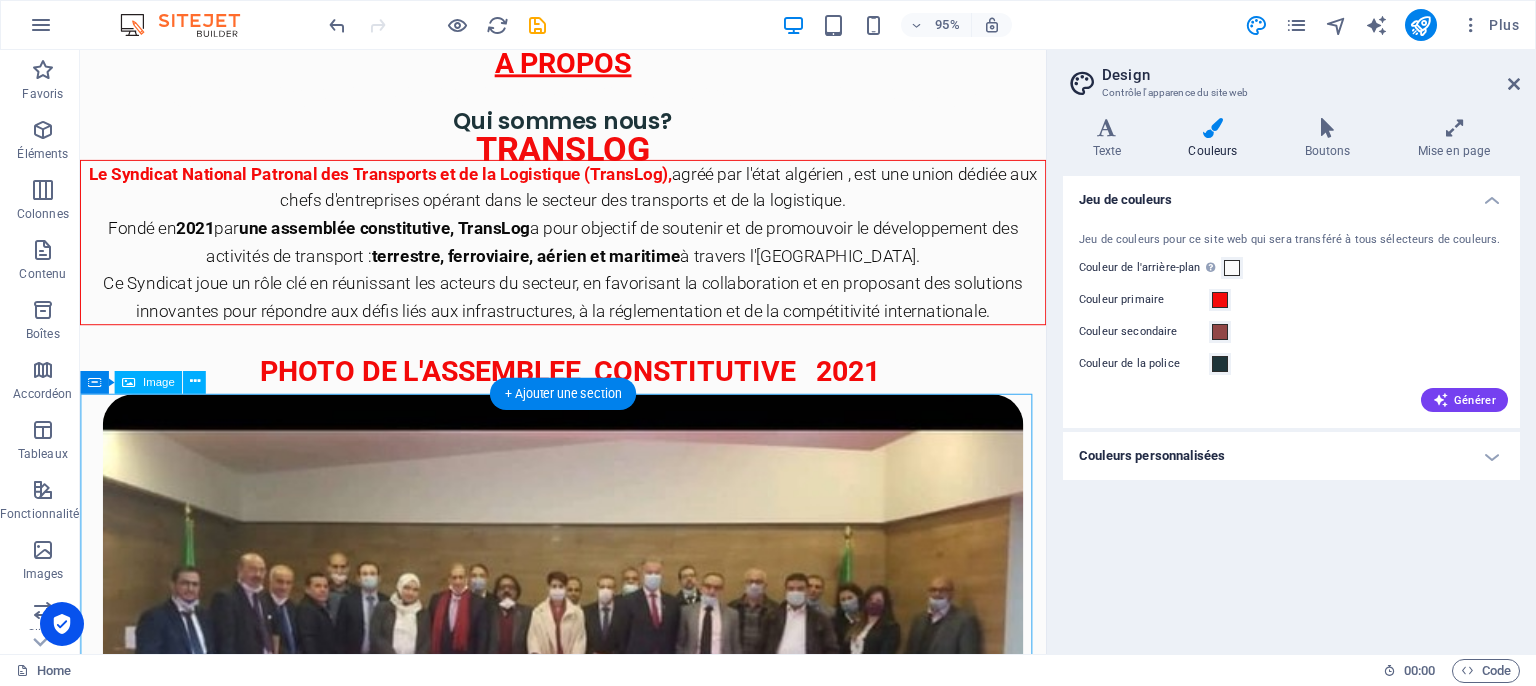 scroll, scrollTop: 542, scrollLeft: 0, axis: vertical 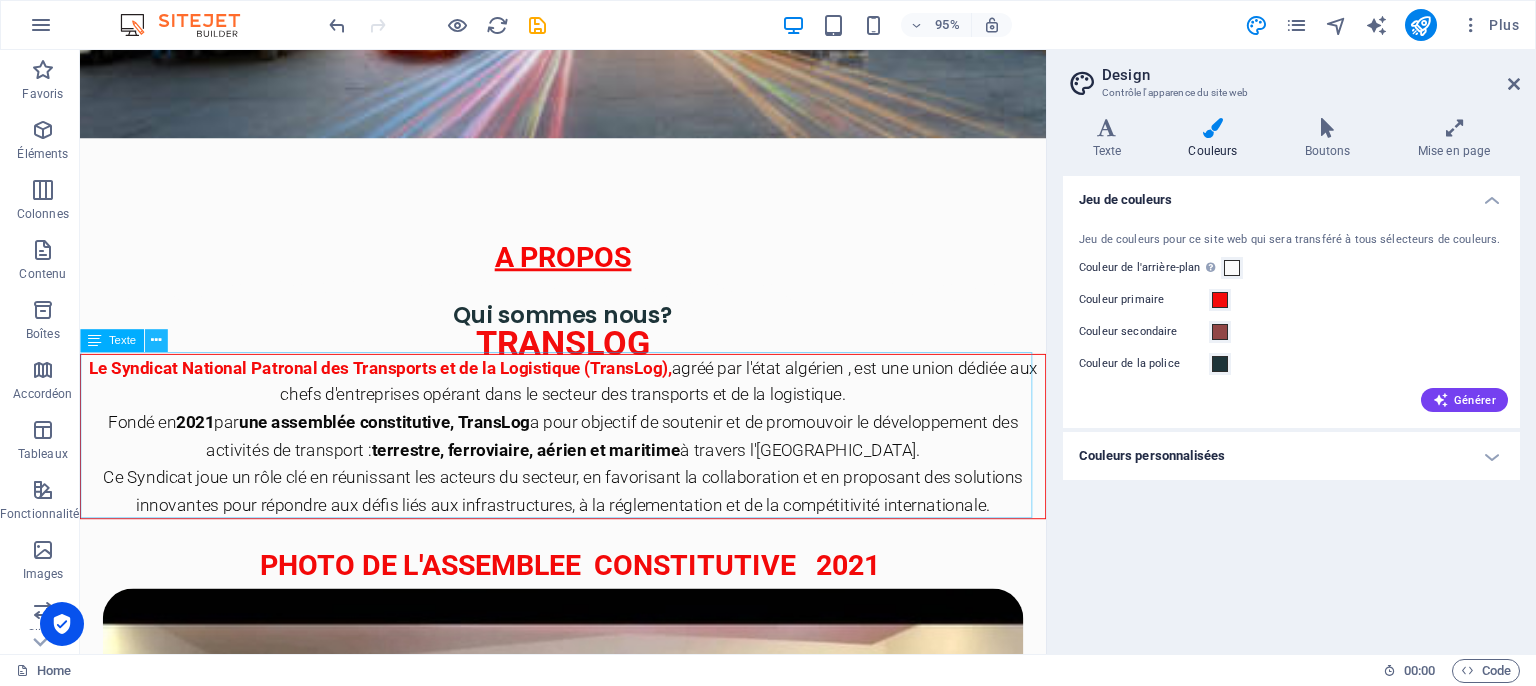 click at bounding box center (155, 341) 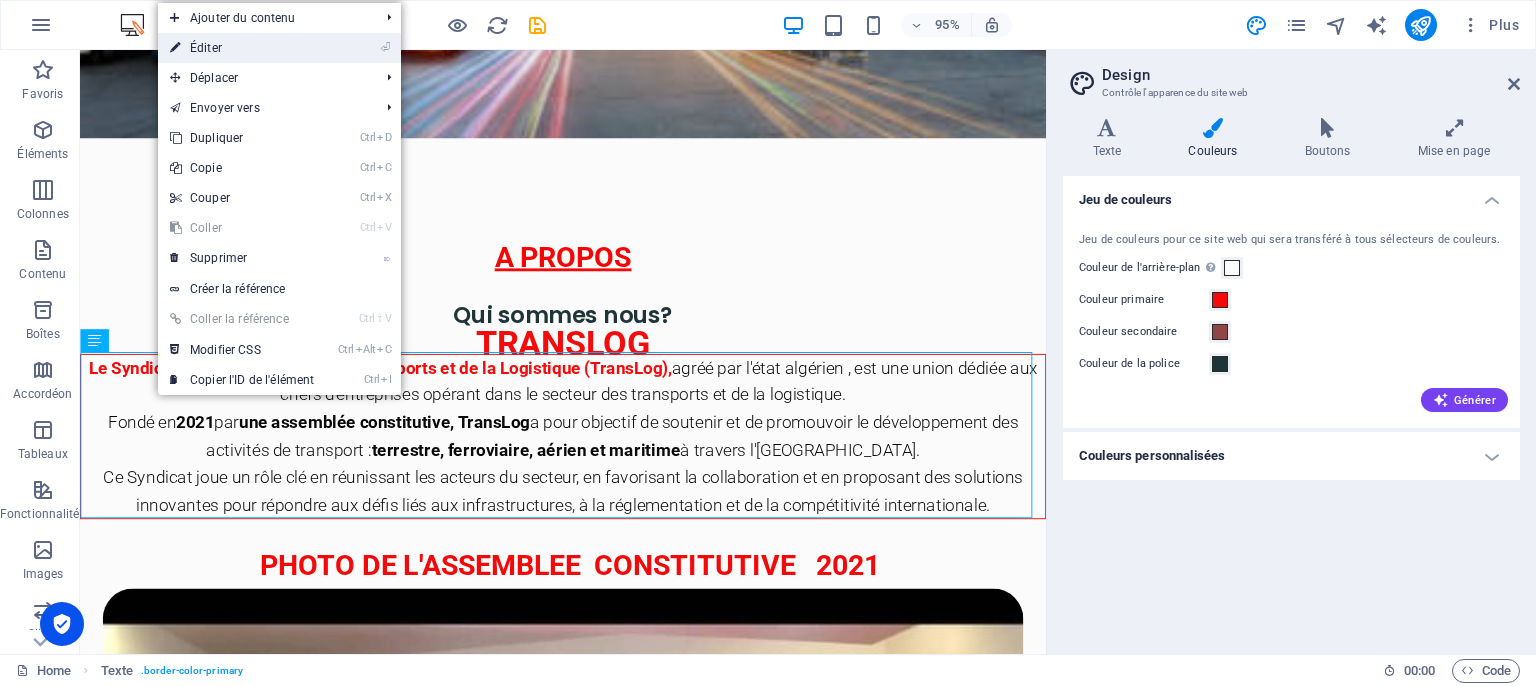 click on "⏎  Éditer" at bounding box center (242, 48) 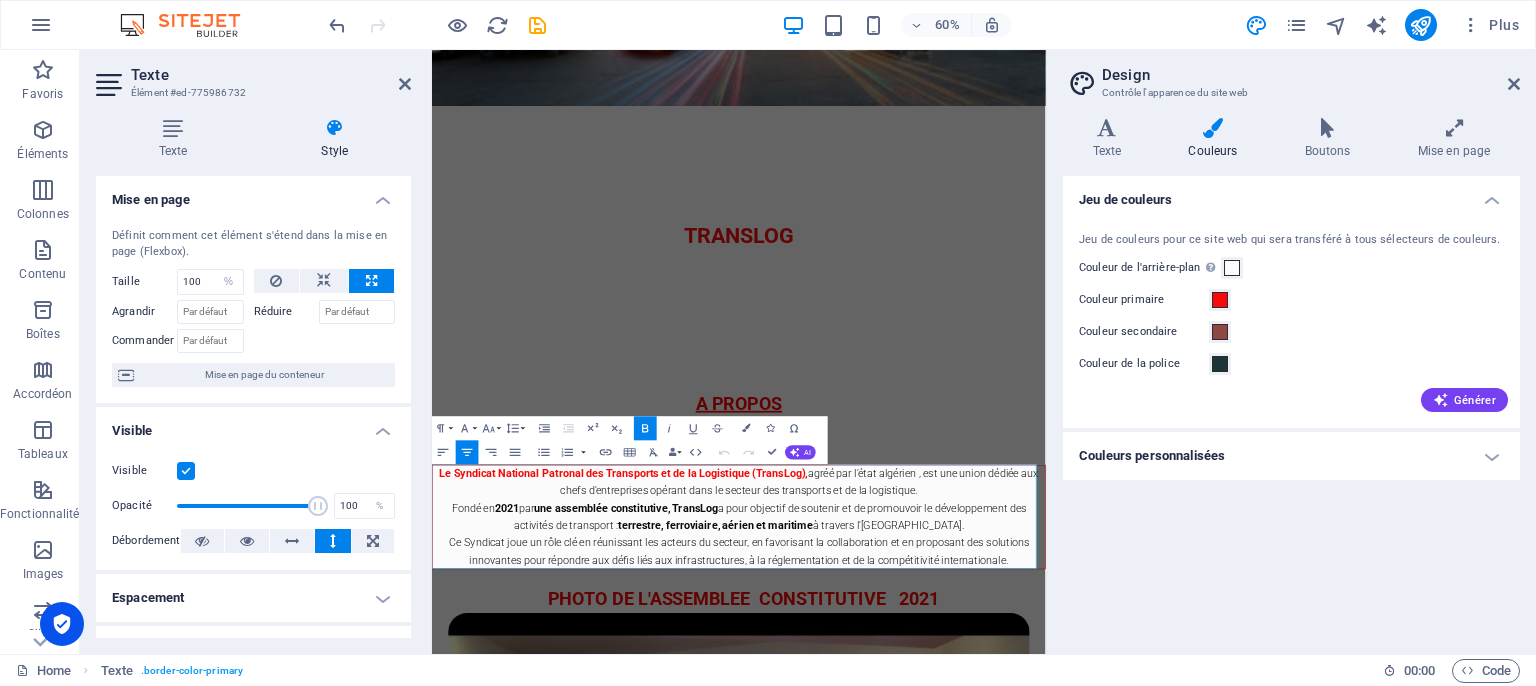 scroll, scrollTop: 200, scrollLeft: 0, axis: vertical 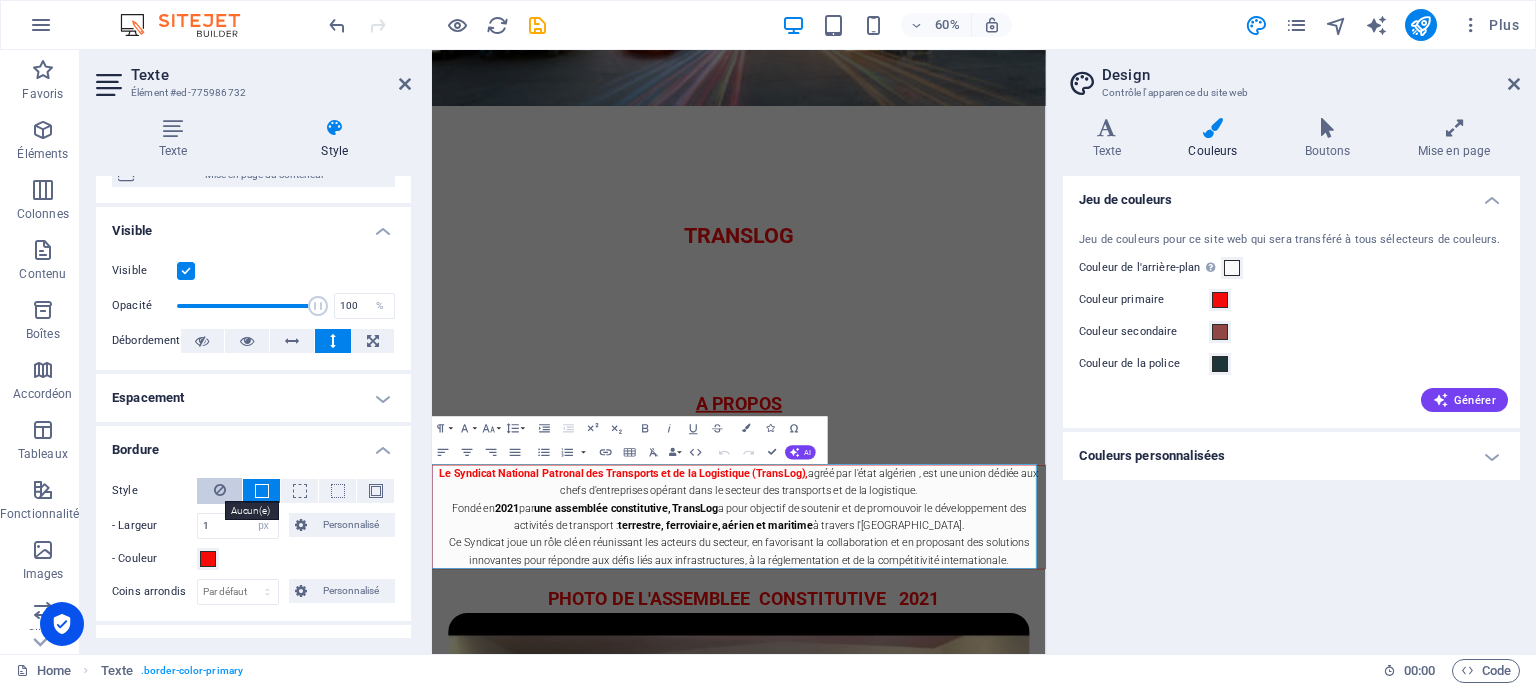 click at bounding box center [220, 490] 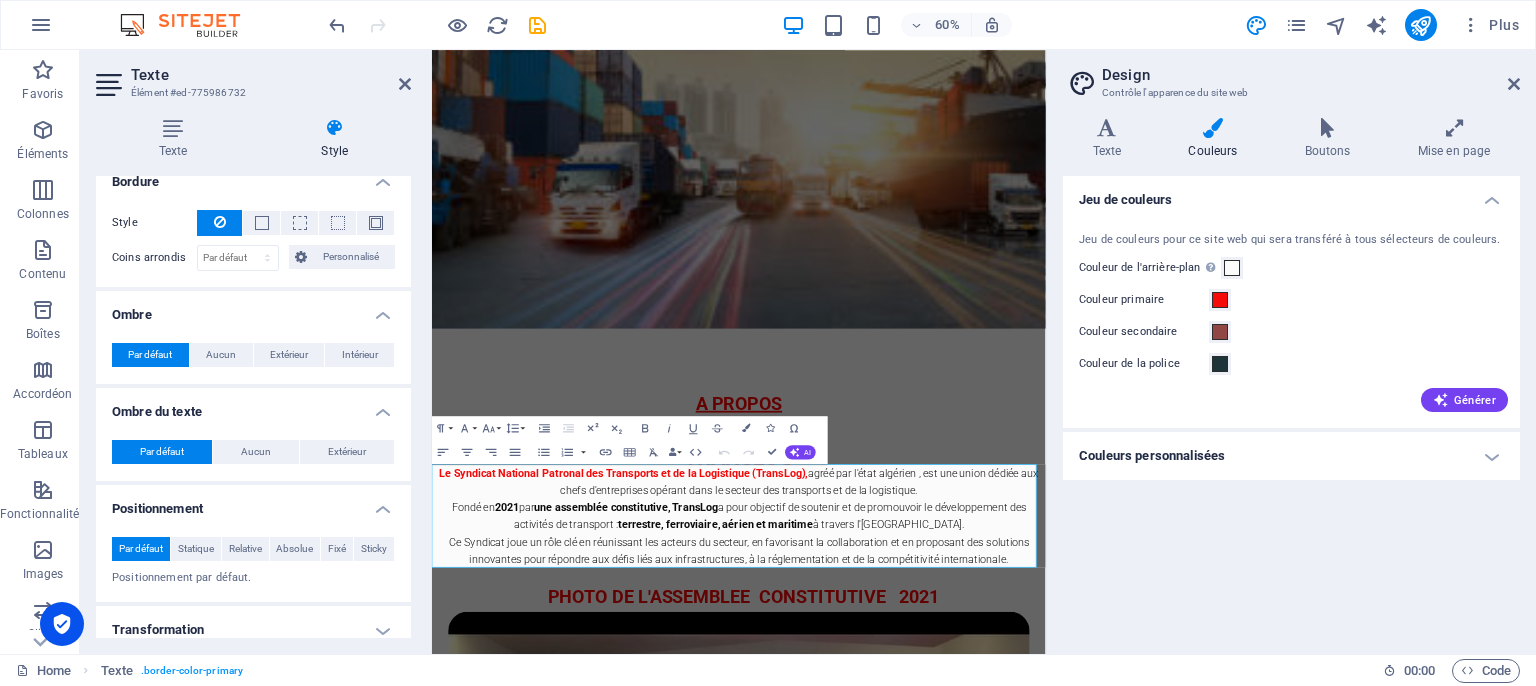 scroll, scrollTop: 500, scrollLeft: 0, axis: vertical 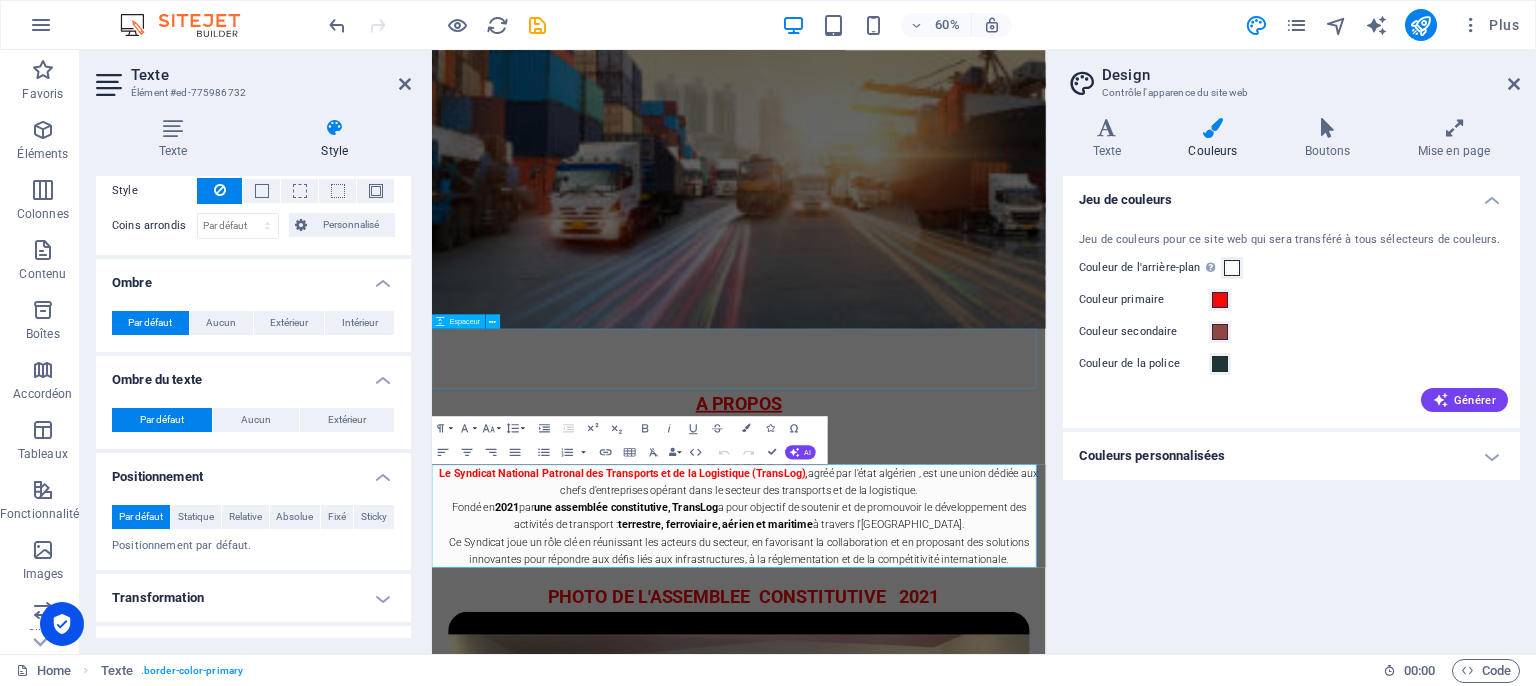 click on "A propos Nos activités Objectifs contact Syndicat National Patronal des Transports et de la Logistique   TRANSLOG  A PROPOS Qui sommes nous? Le Syndicat National Patronal des Transports et de la Logistique (TransLog),  agréé par l'état algérien , est une union dédiée aux chefs d'entreprises opérant dans le secteur des transports et de la logistique. Fondé en  2021  par  une assemblée constitutive, TransLog  a pour objectif de soutenir et de promouvoir le développement des activités de transport :  terrestre, ferroviaire, aérien et maritime  à travers l'[GEOGRAPHIC_DATA]. Ce Syndicat joue un rôle clé en réunissant les acteurs du secteur, en favorisant la collaboration et en proposant des solutions innovantes pour répondre aux défis liés aux infrastructures, à la réglementation et de la compétitivité internationale.      PHOTO DE L'ASSEMBLEE  CONSTITUTIVE   2021 NOS ACTIVITES Participation à l'élaboration des lois et des réglementations relatives aux transports et à la logistique ." at bounding box center [943, 3706] 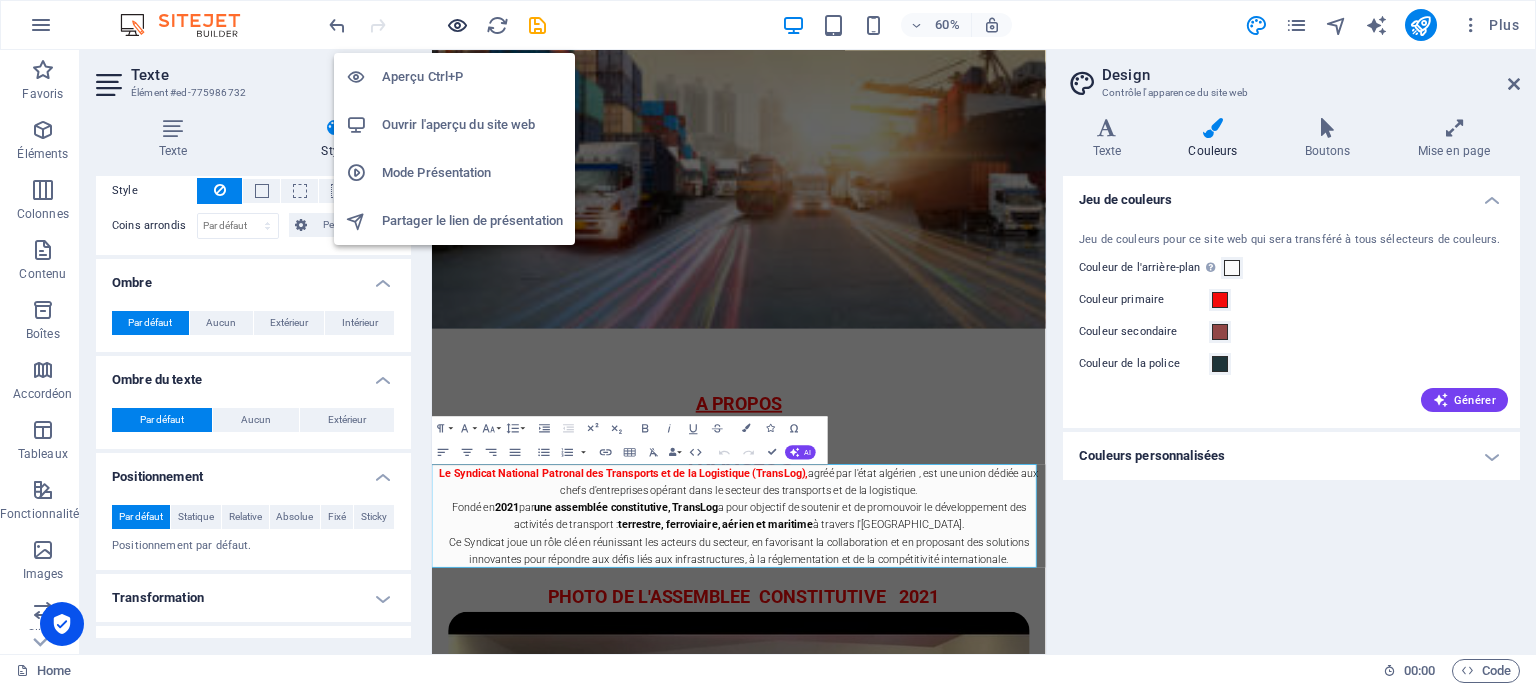 click at bounding box center [457, 25] 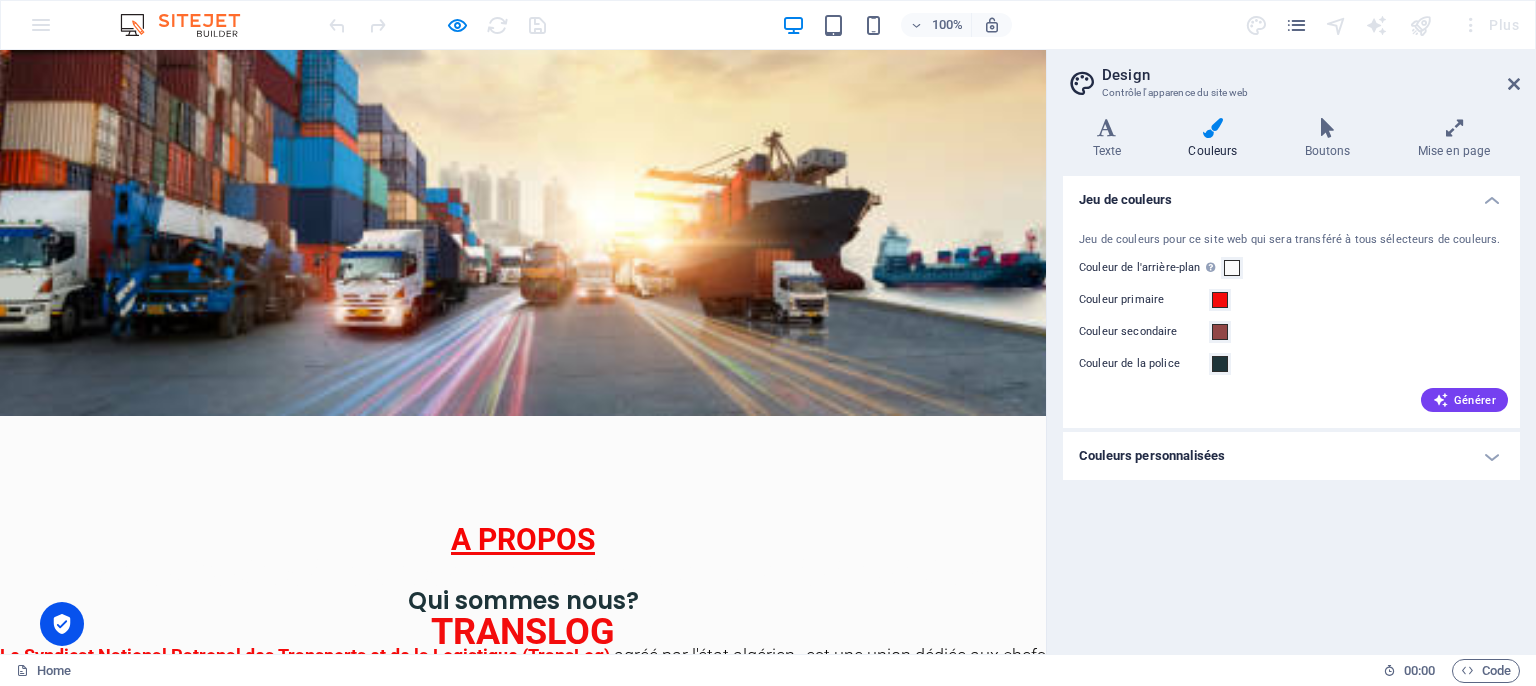 scroll, scrollTop: 0, scrollLeft: 0, axis: both 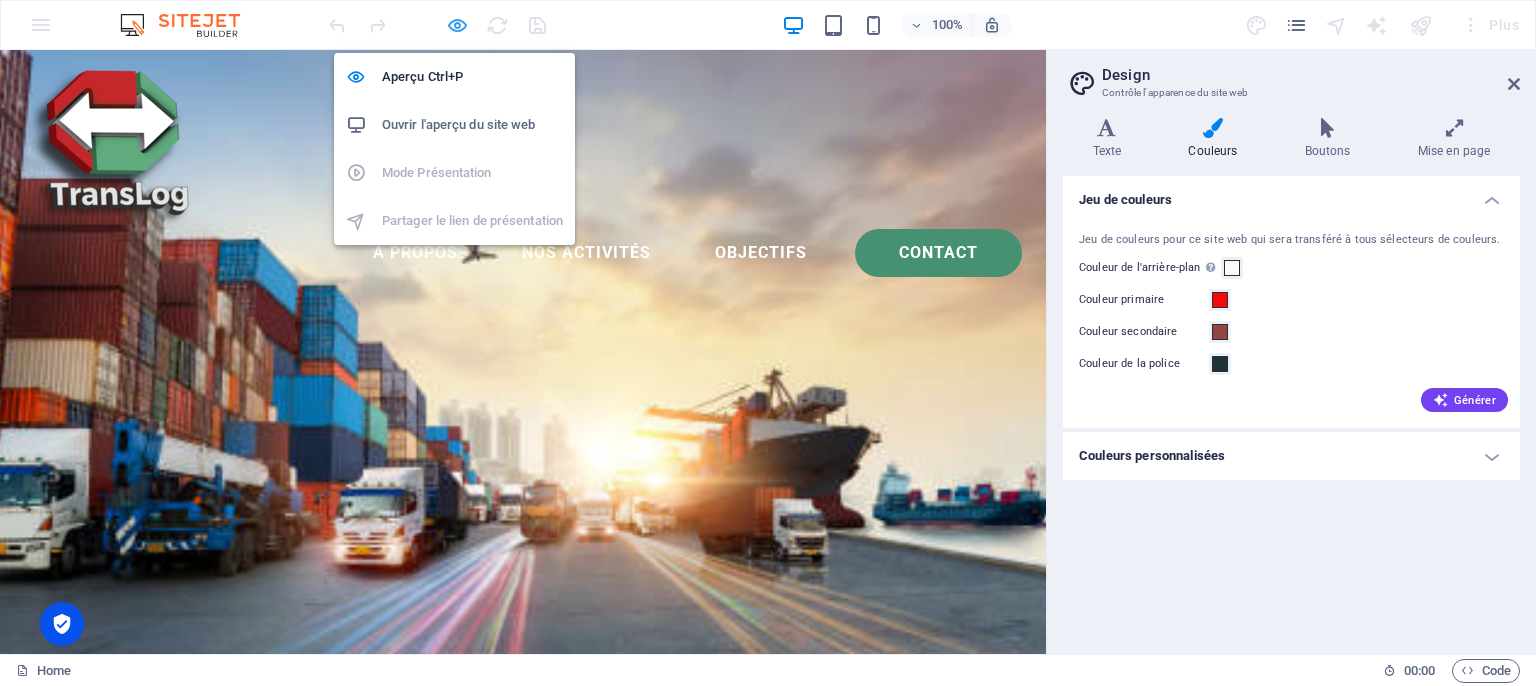 click at bounding box center (457, 25) 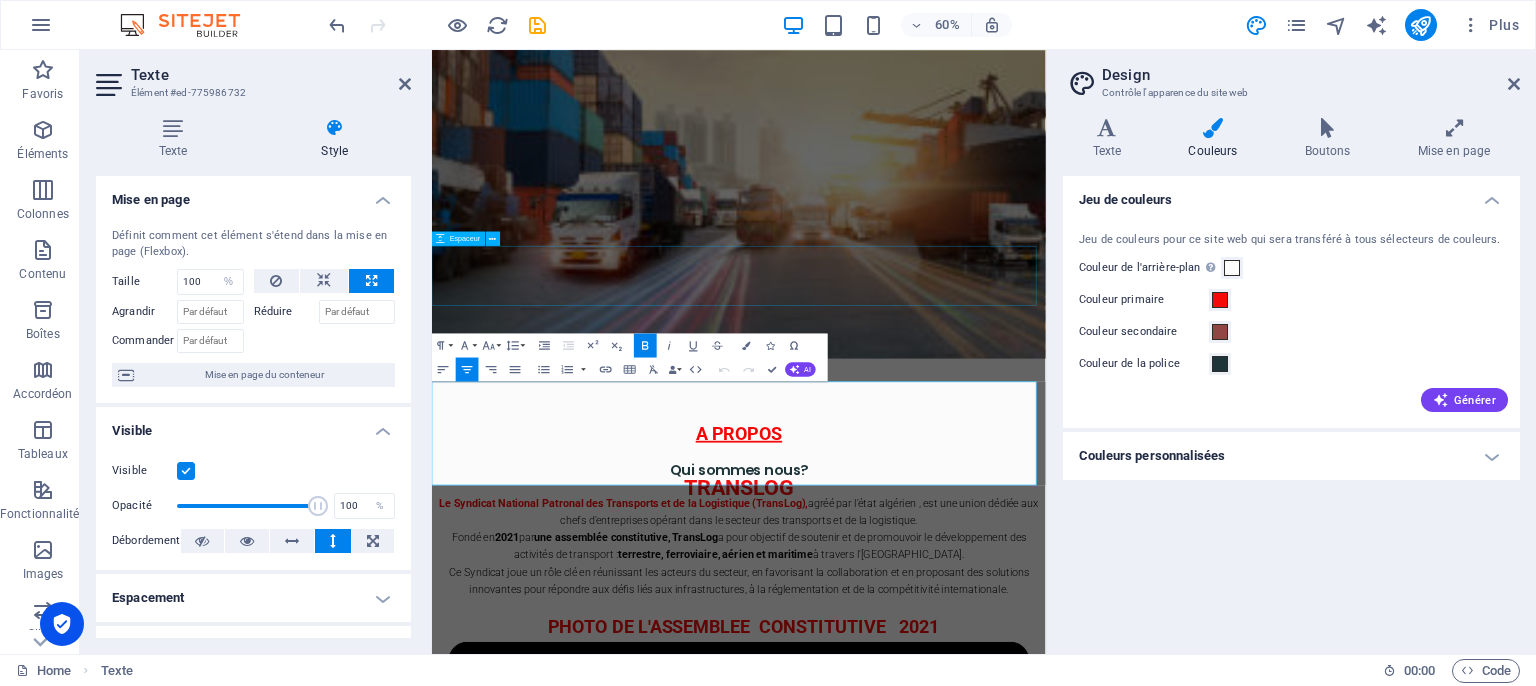 scroll, scrollTop: 228, scrollLeft: 0, axis: vertical 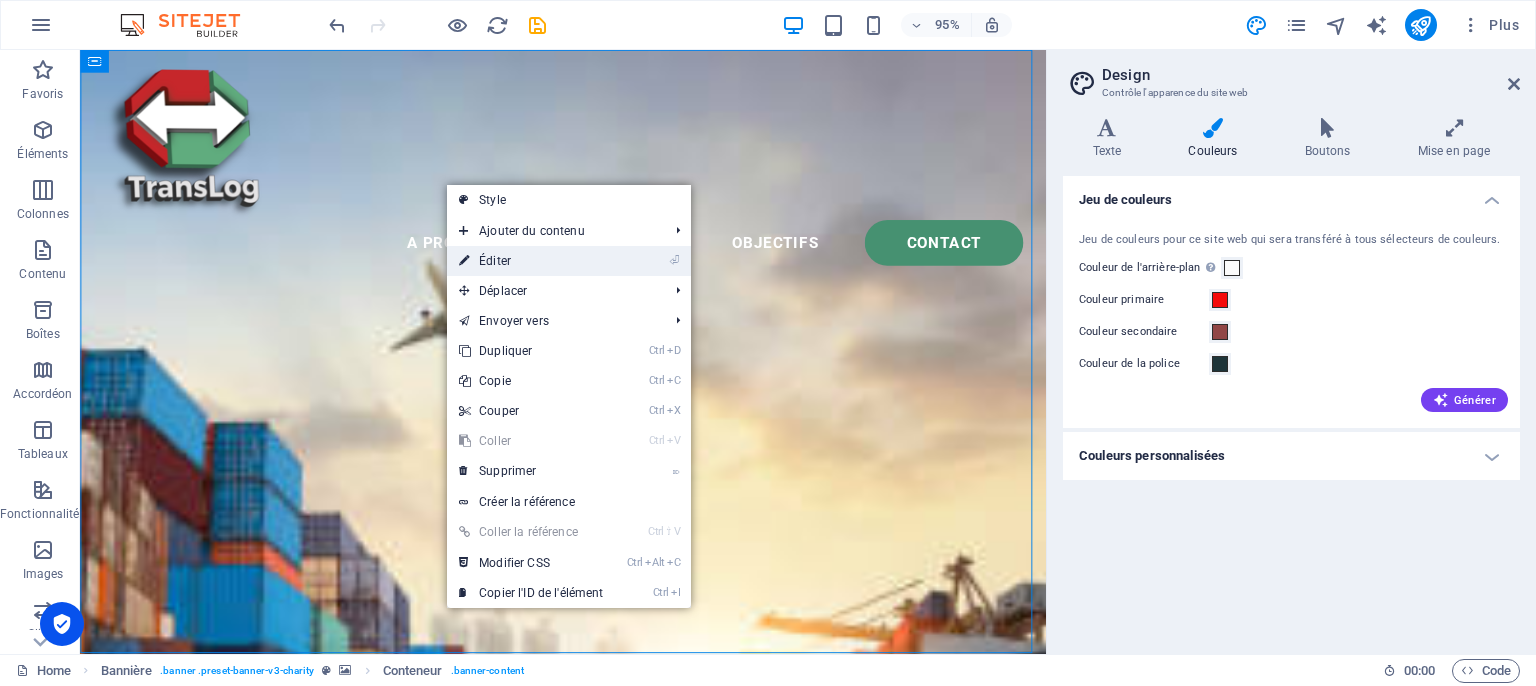 click on "⏎  Éditer" at bounding box center [531, 261] 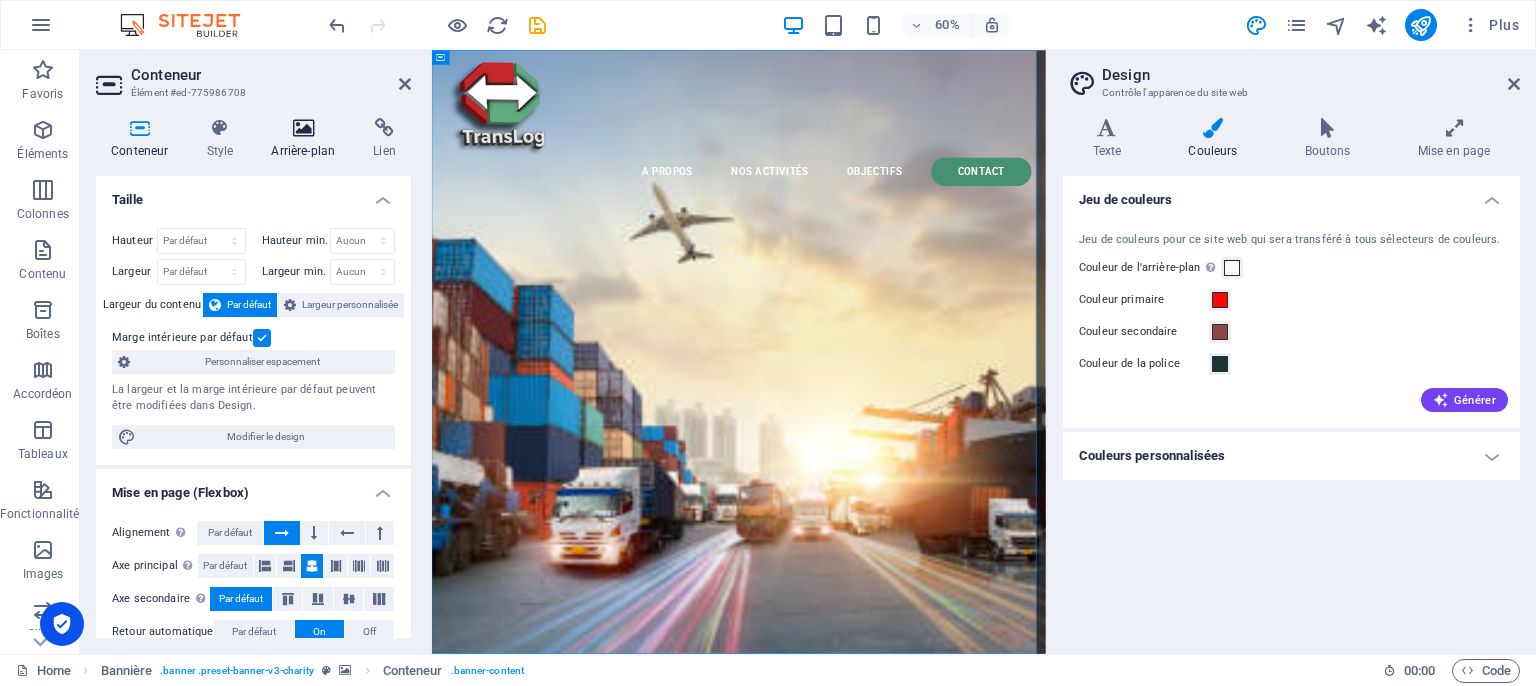 click on "Arrière-plan" at bounding box center (307, 139) 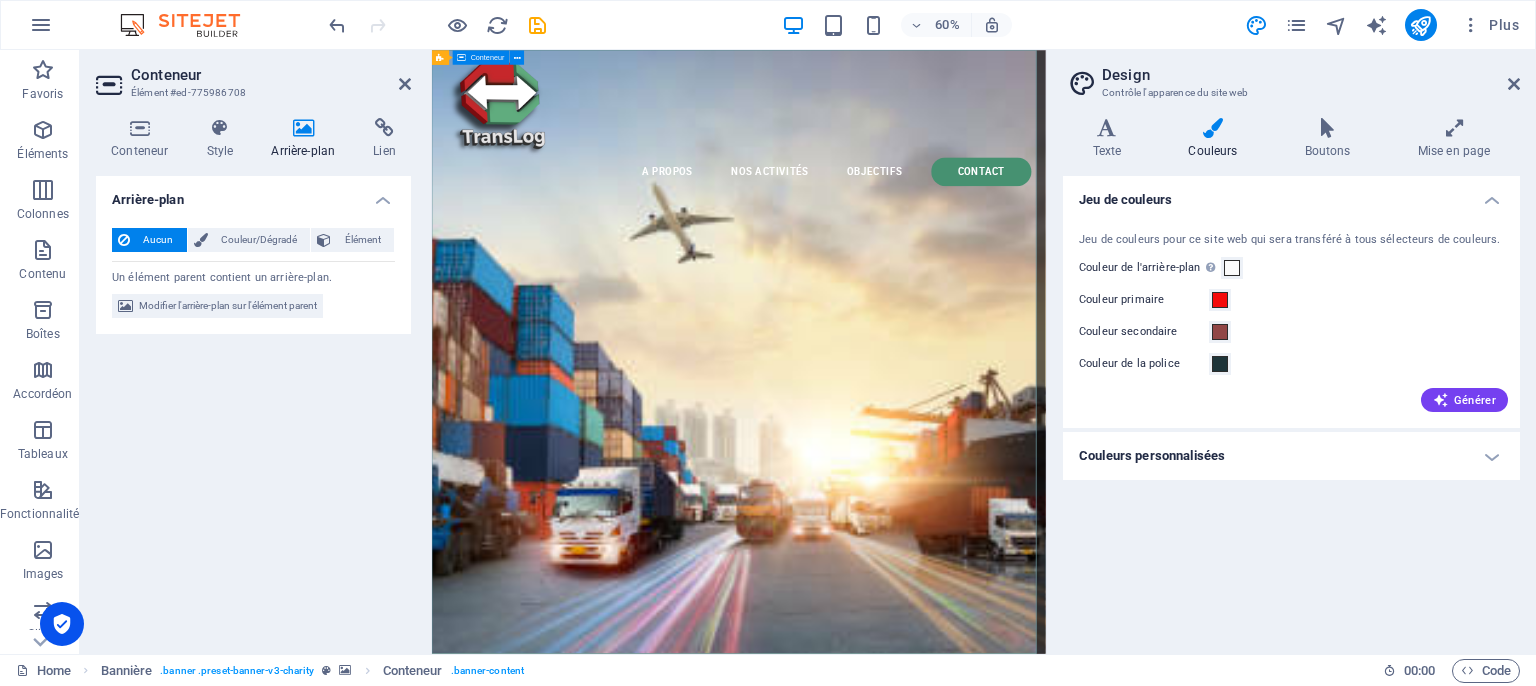 click on "Syndicat National Patronal des Transports et de la Logistique   TRANSLOG" at bounding box center (943, 1218) 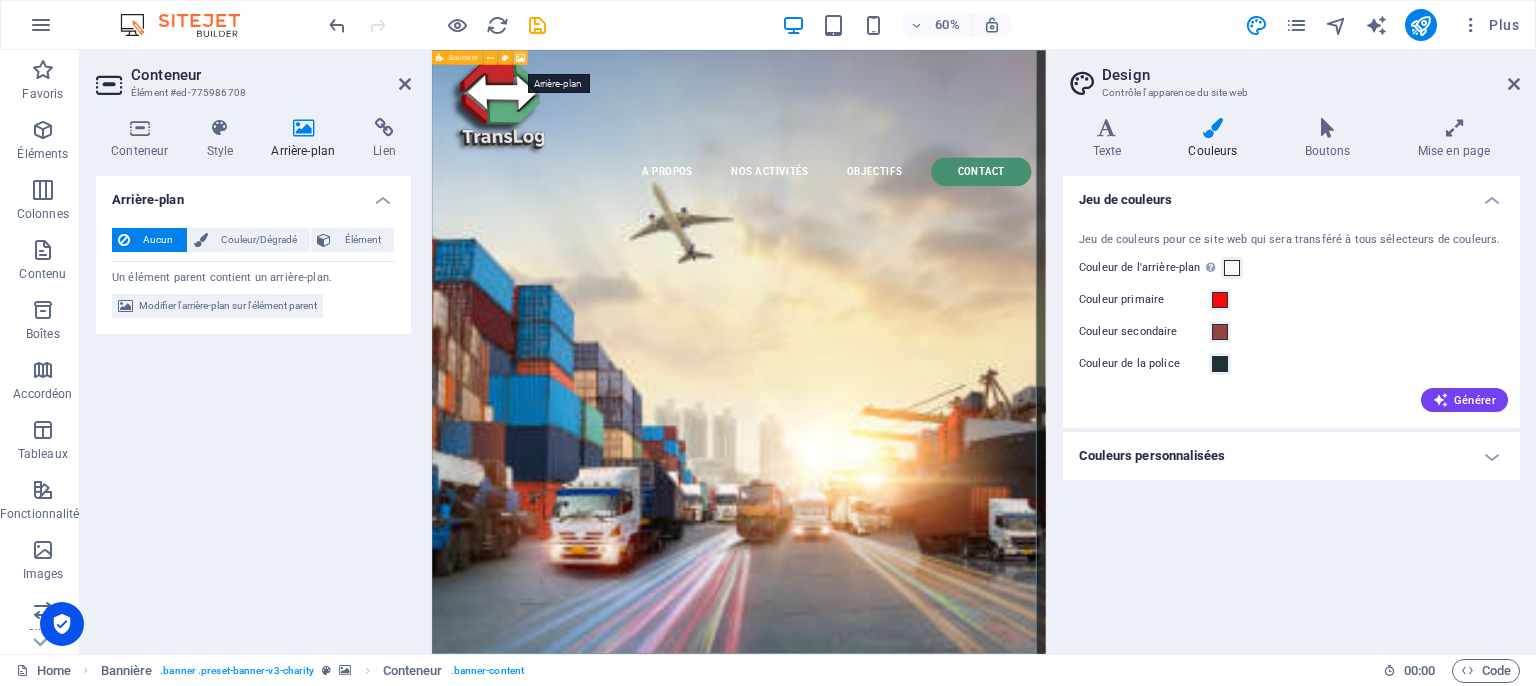click at bounding box center [521, 57] 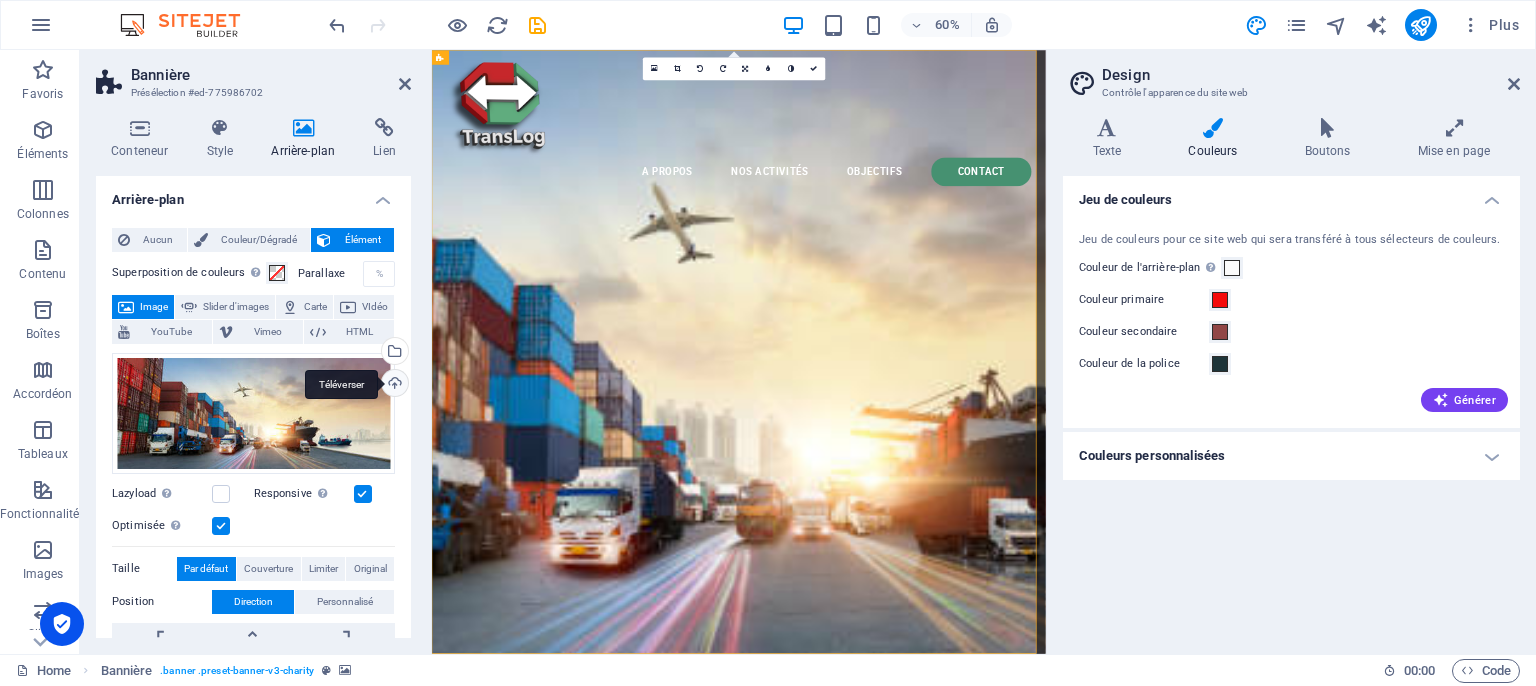 click on "Téléverser" at bounding box center [393, 385] 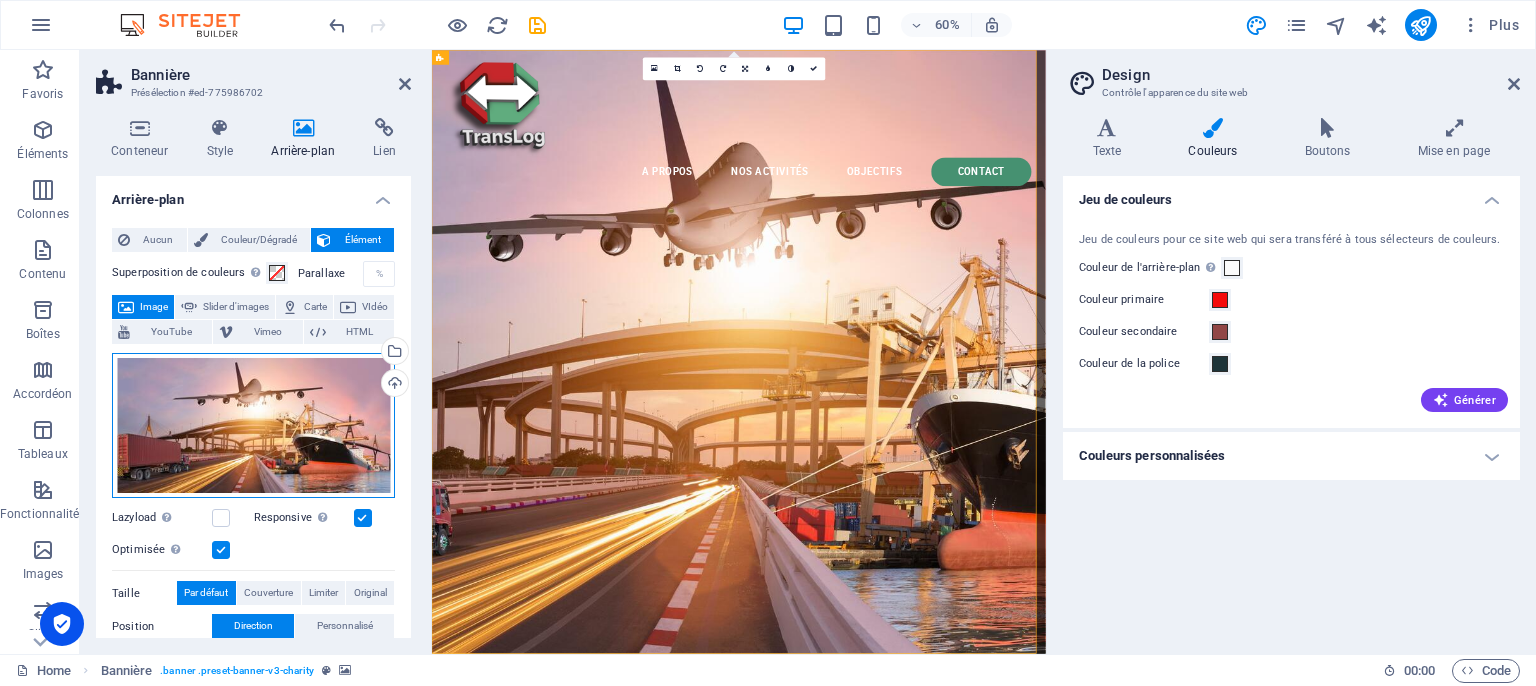 drag, startPoint x: 118, startPoint y: 491, endPoint x: 139, endPoint y: 488, distance: 21.213203 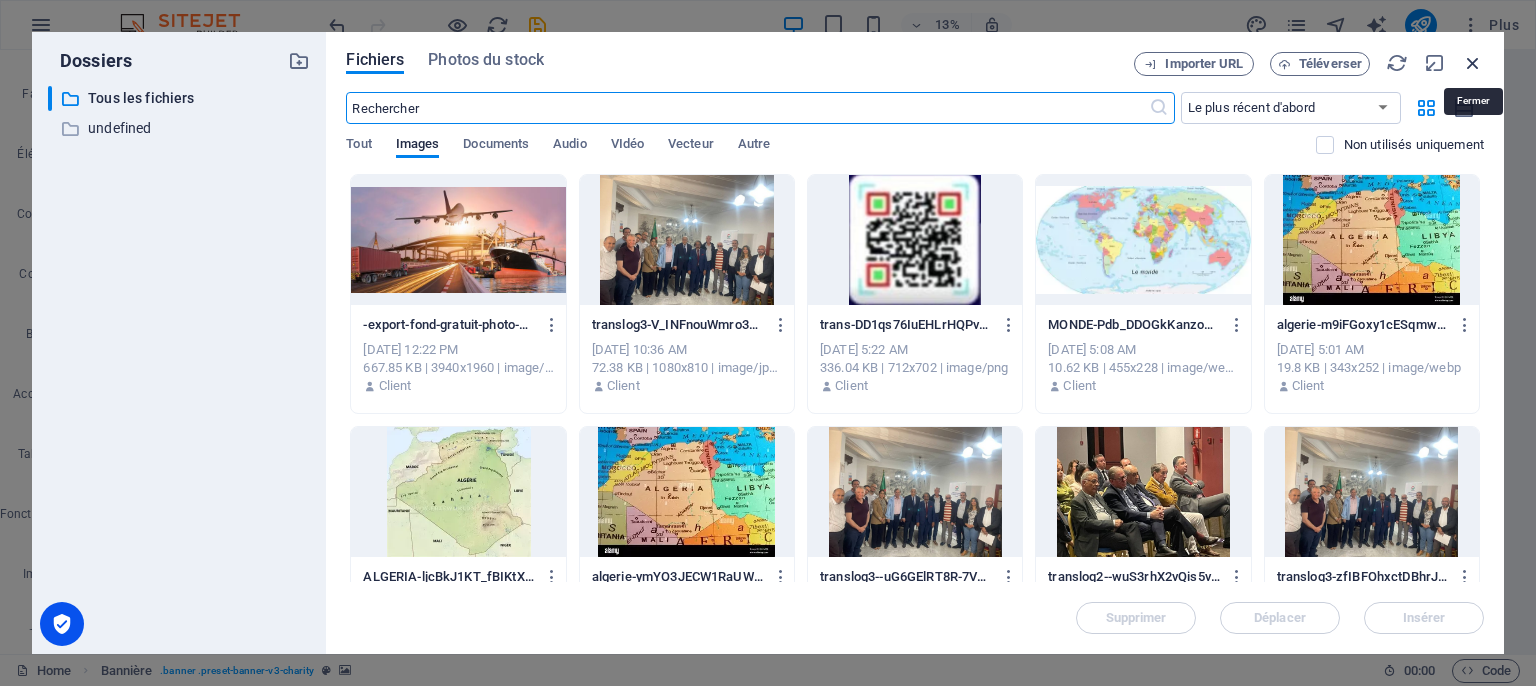 click at bounding box center (1473, 63) 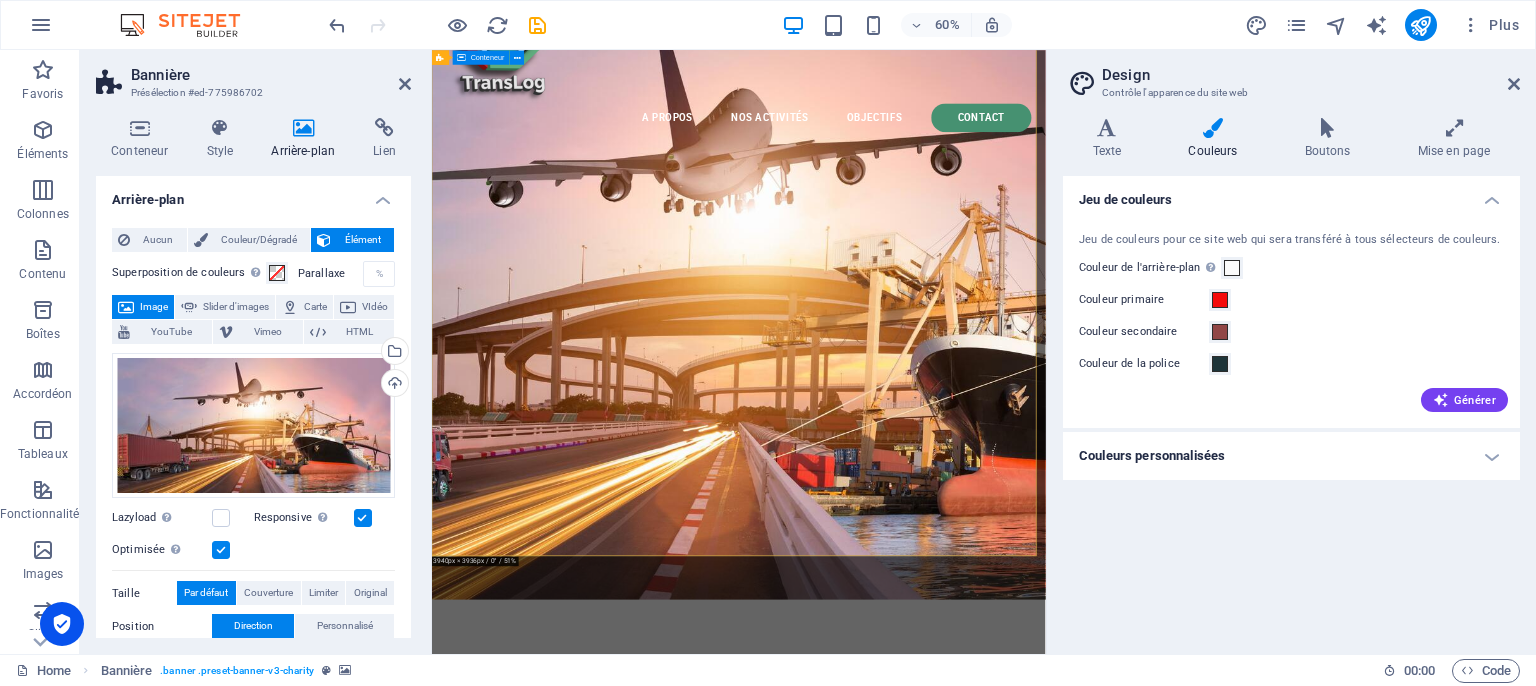scroll, scrollTop: 200, scrollLeft: 0, axis: vertical 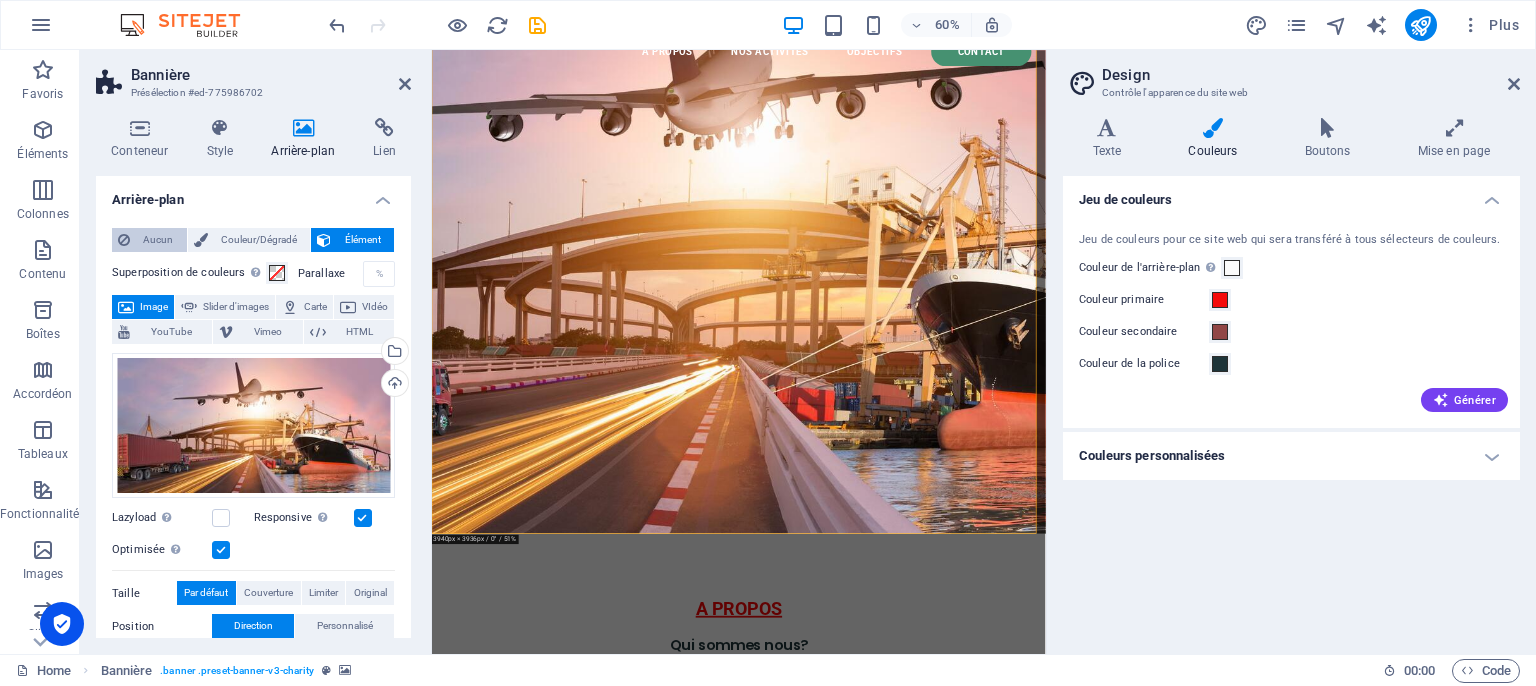 click on "Aucun" at bounding box center [158, 240] 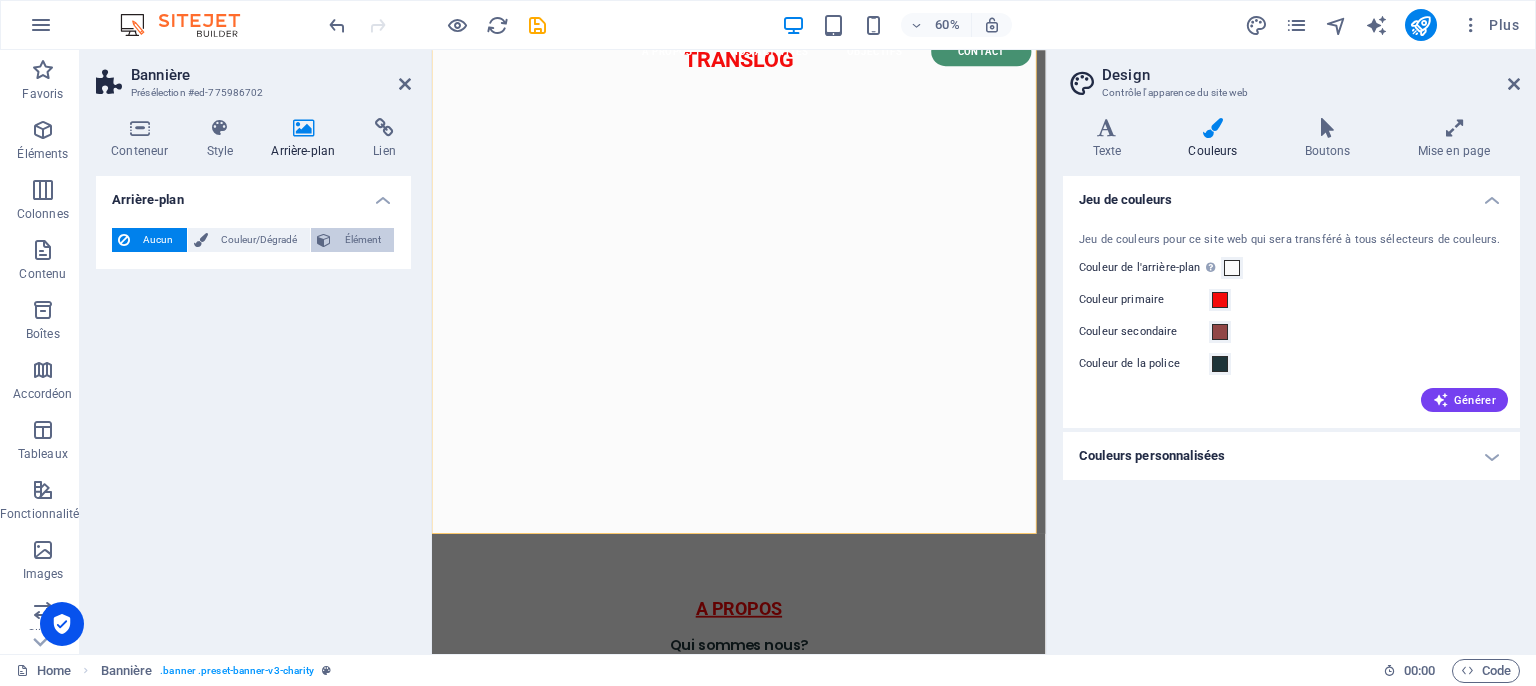 click on "Élément" at bounding box center [362, 240] 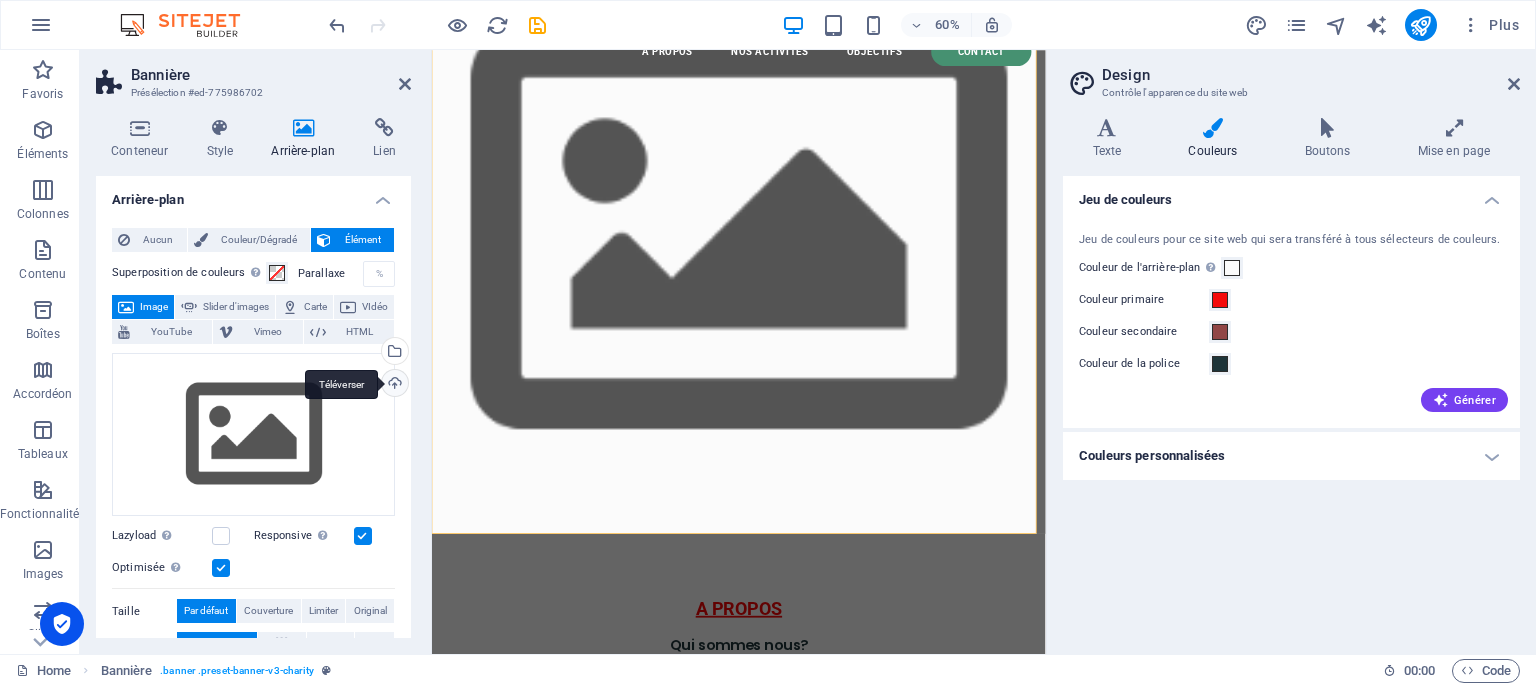 click on "Téléverser" at bounding box center (393, 385) 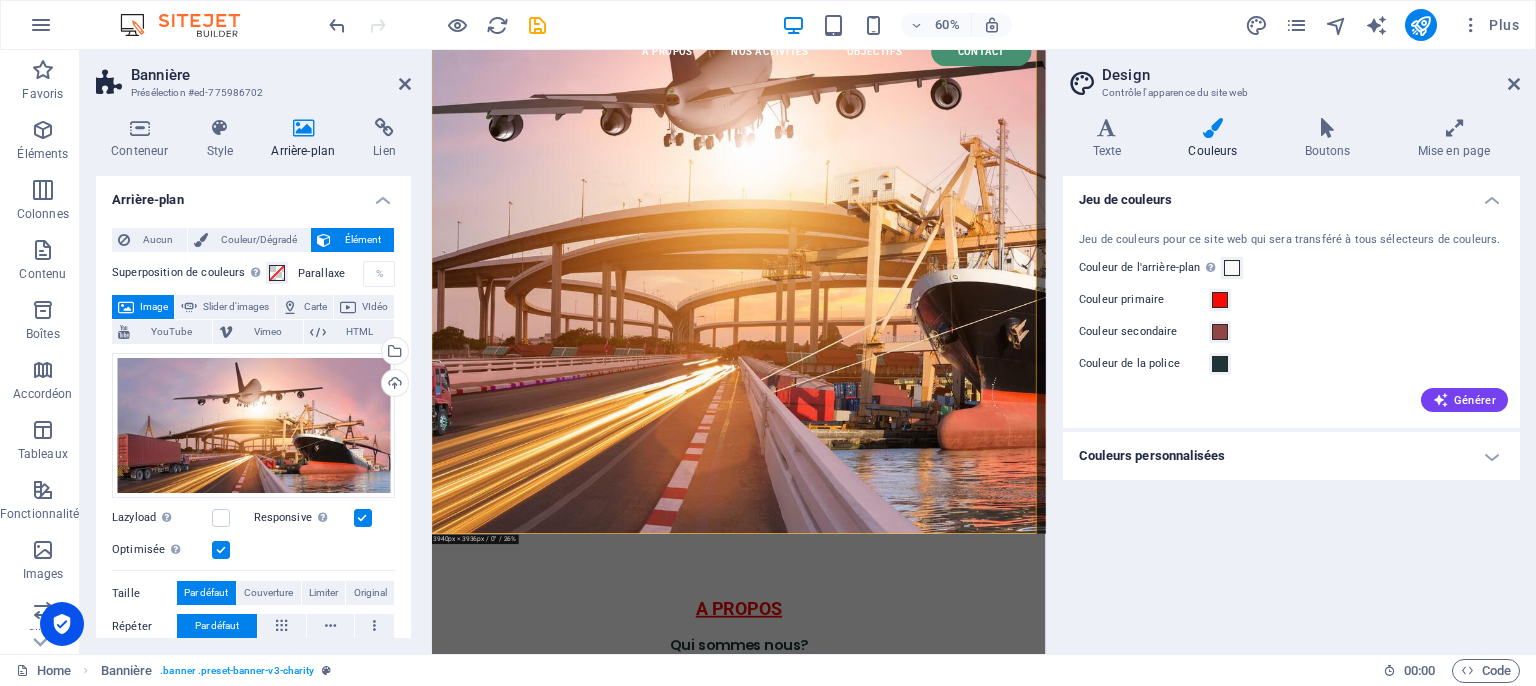 click at bounding box center [221, 550] 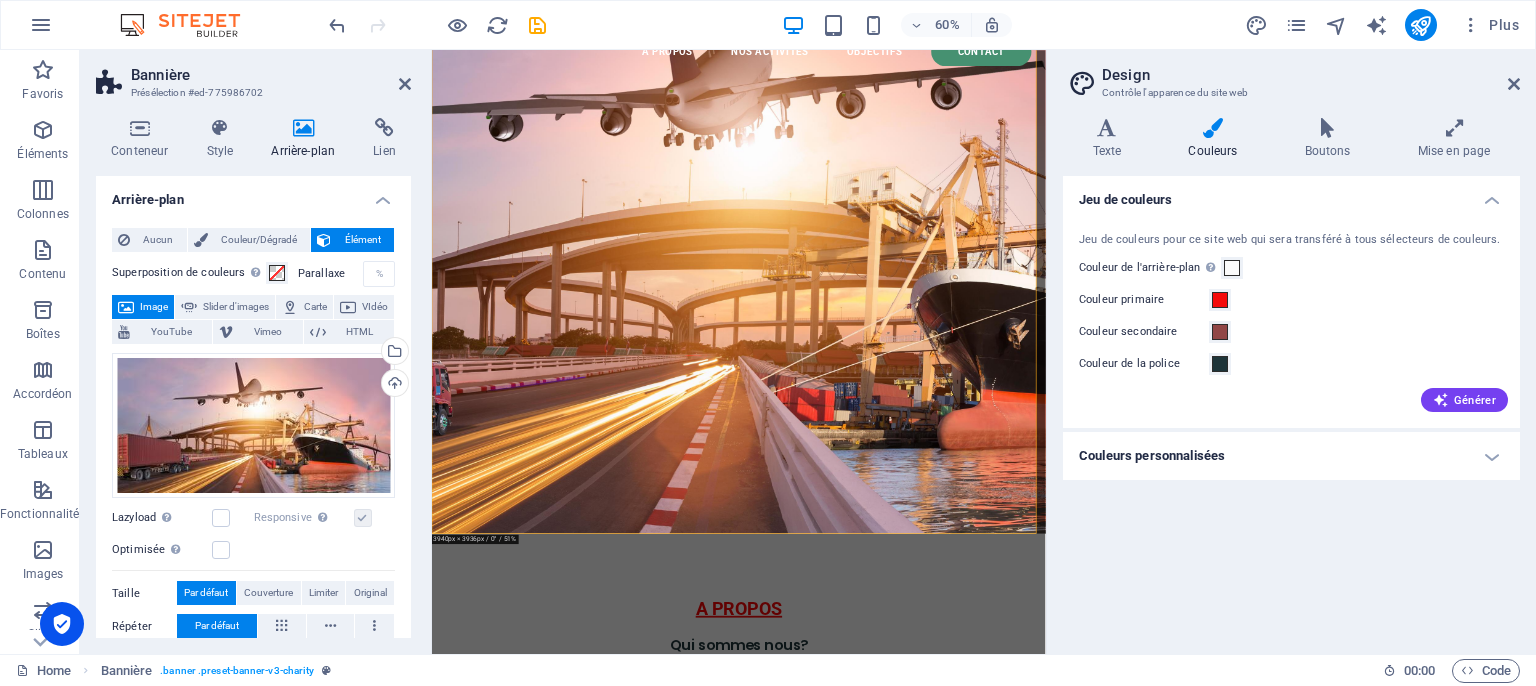 click at bounding box center [363, 518] 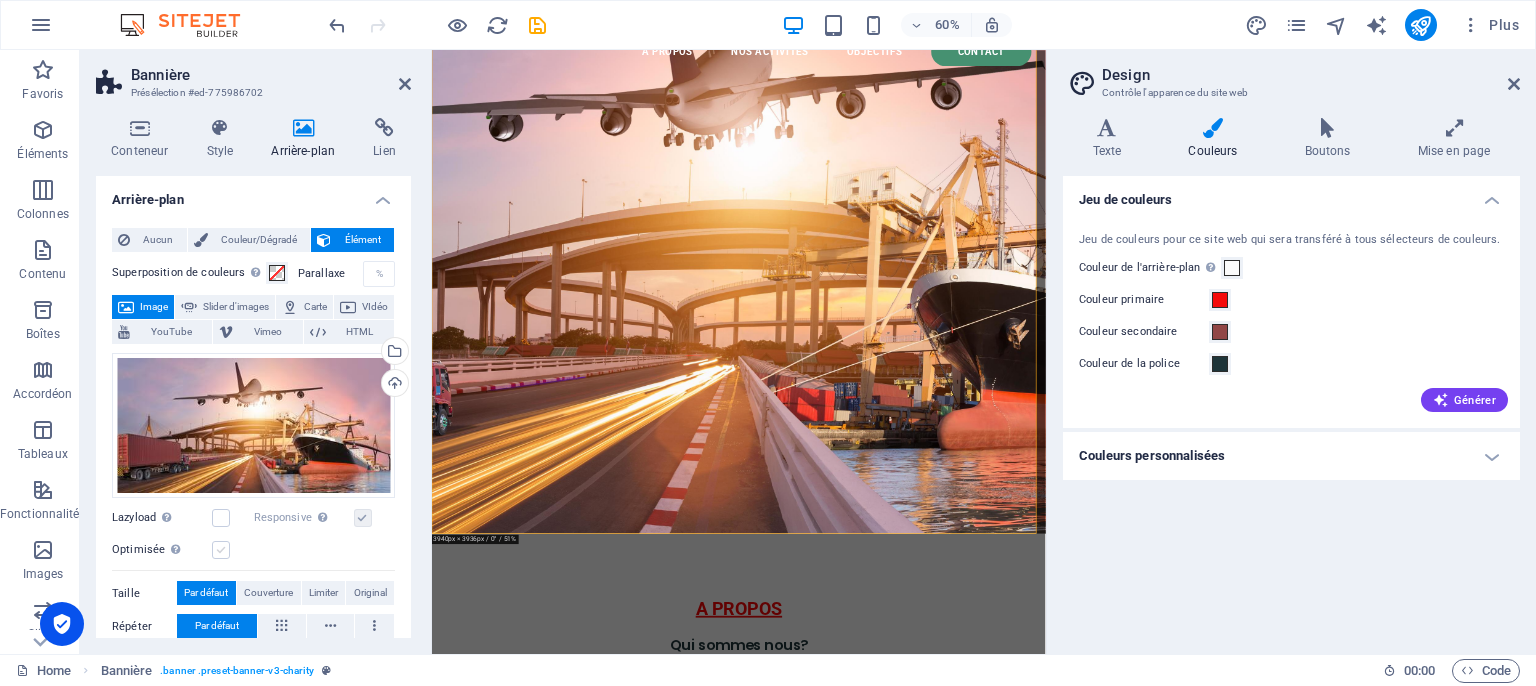 click at bounding box center [221, 550] 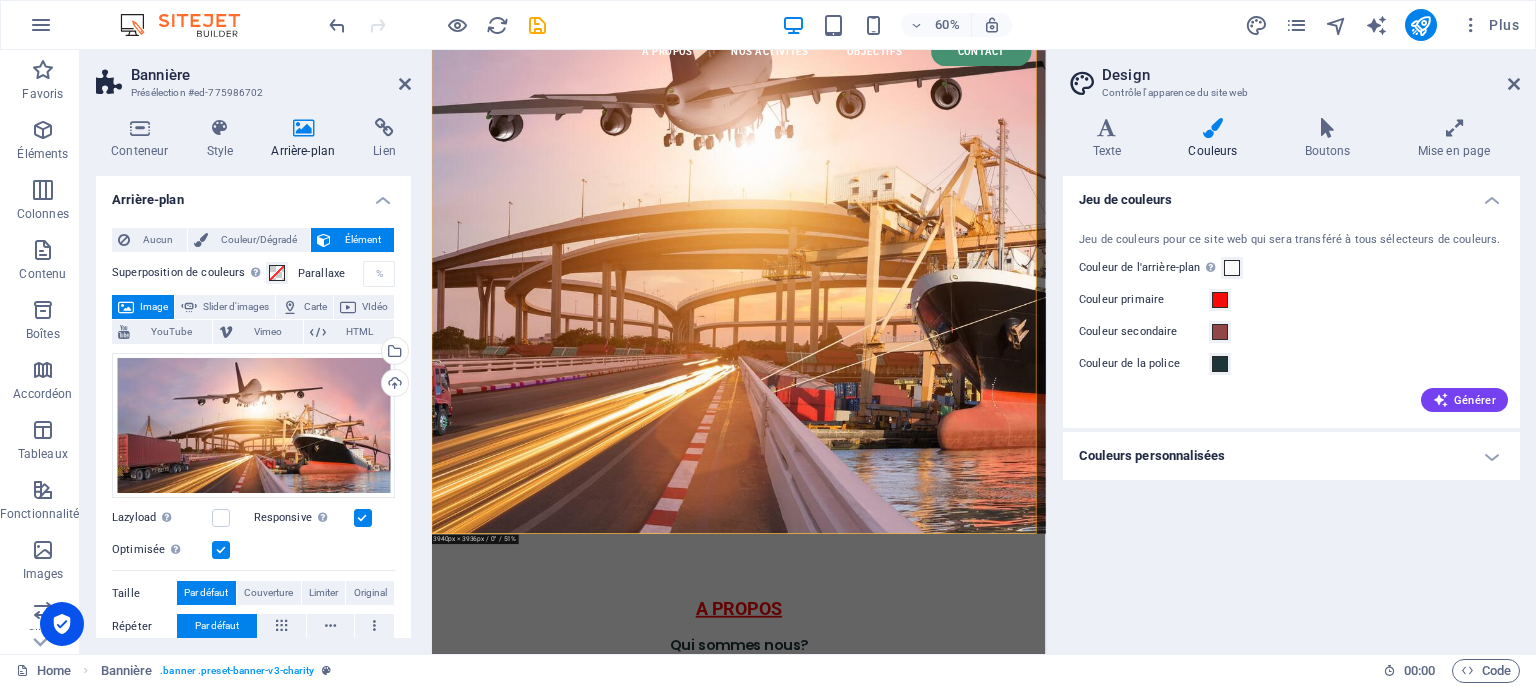click at bounding box center [363, 518] 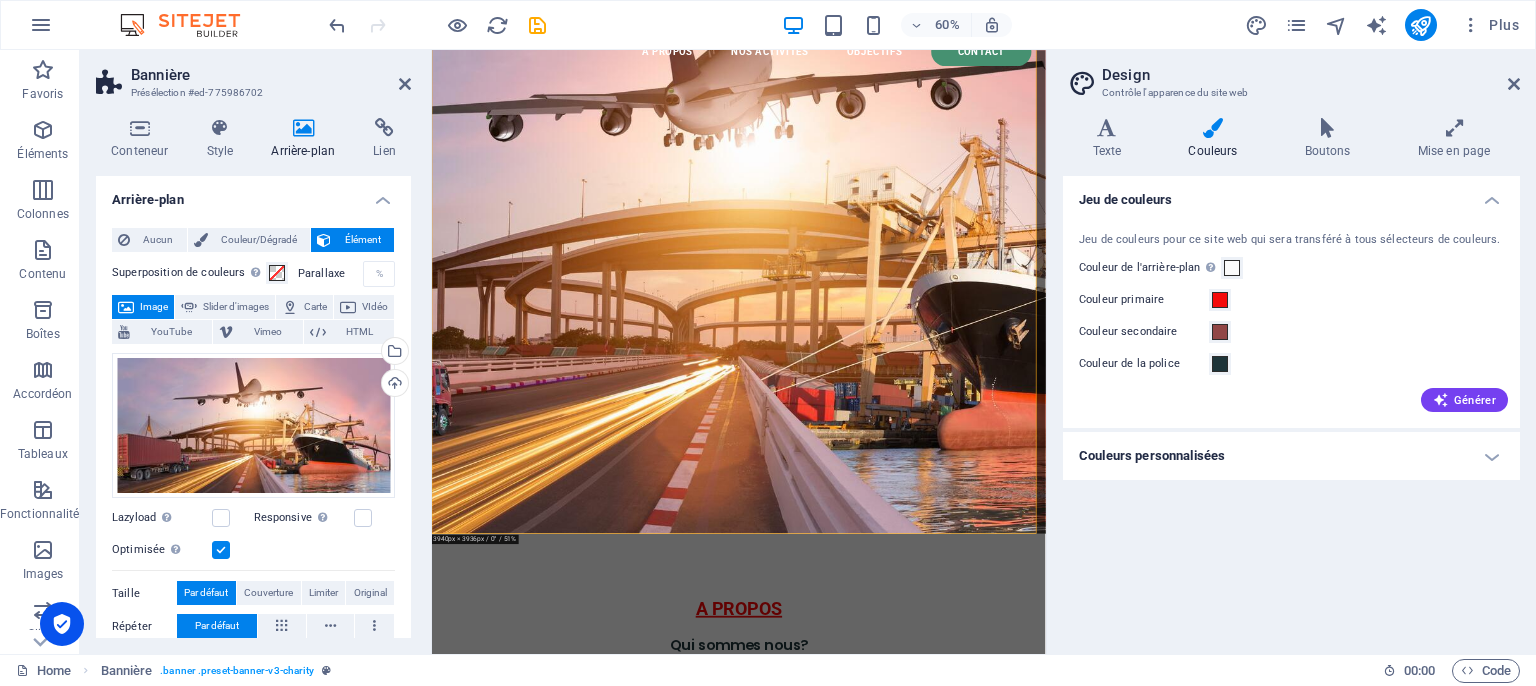 click at bounding box center (221, 550) 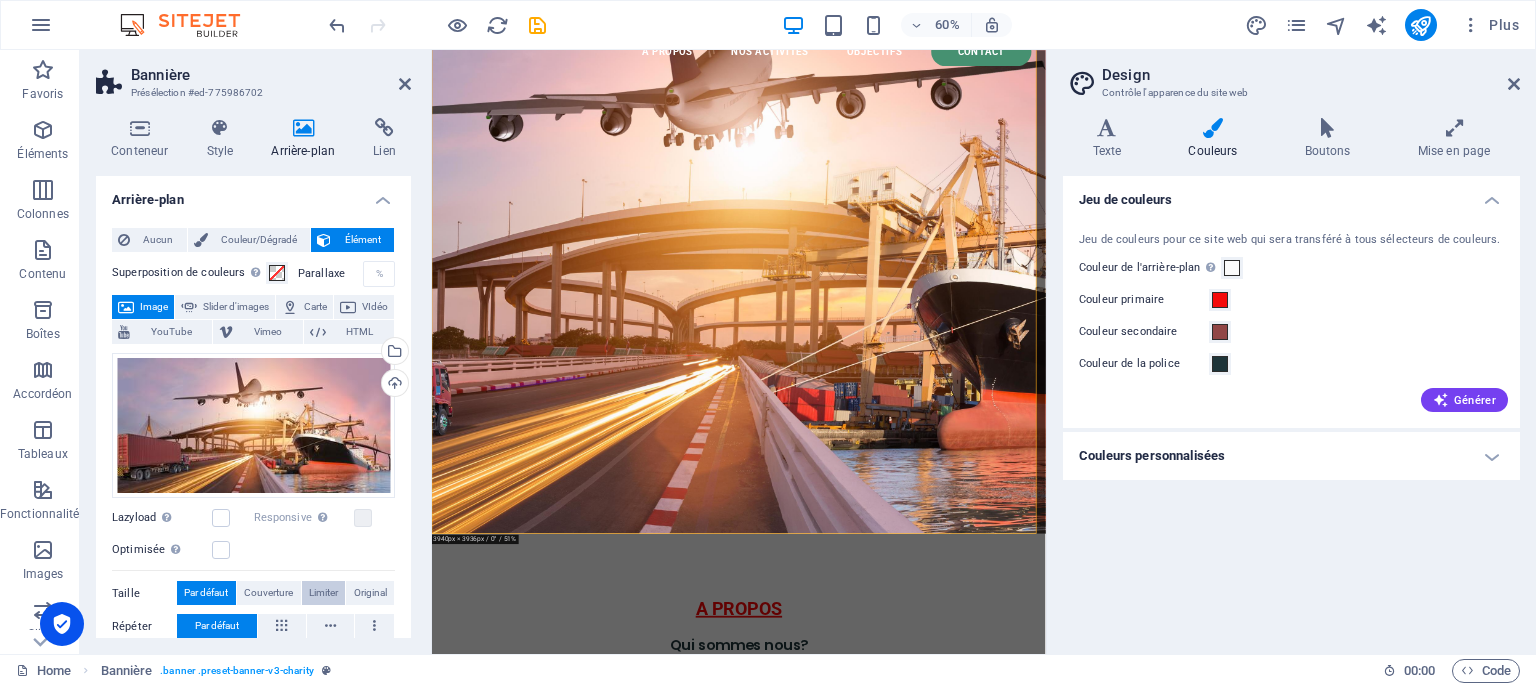 click on "Limiter" at bounding box center [323, 593] 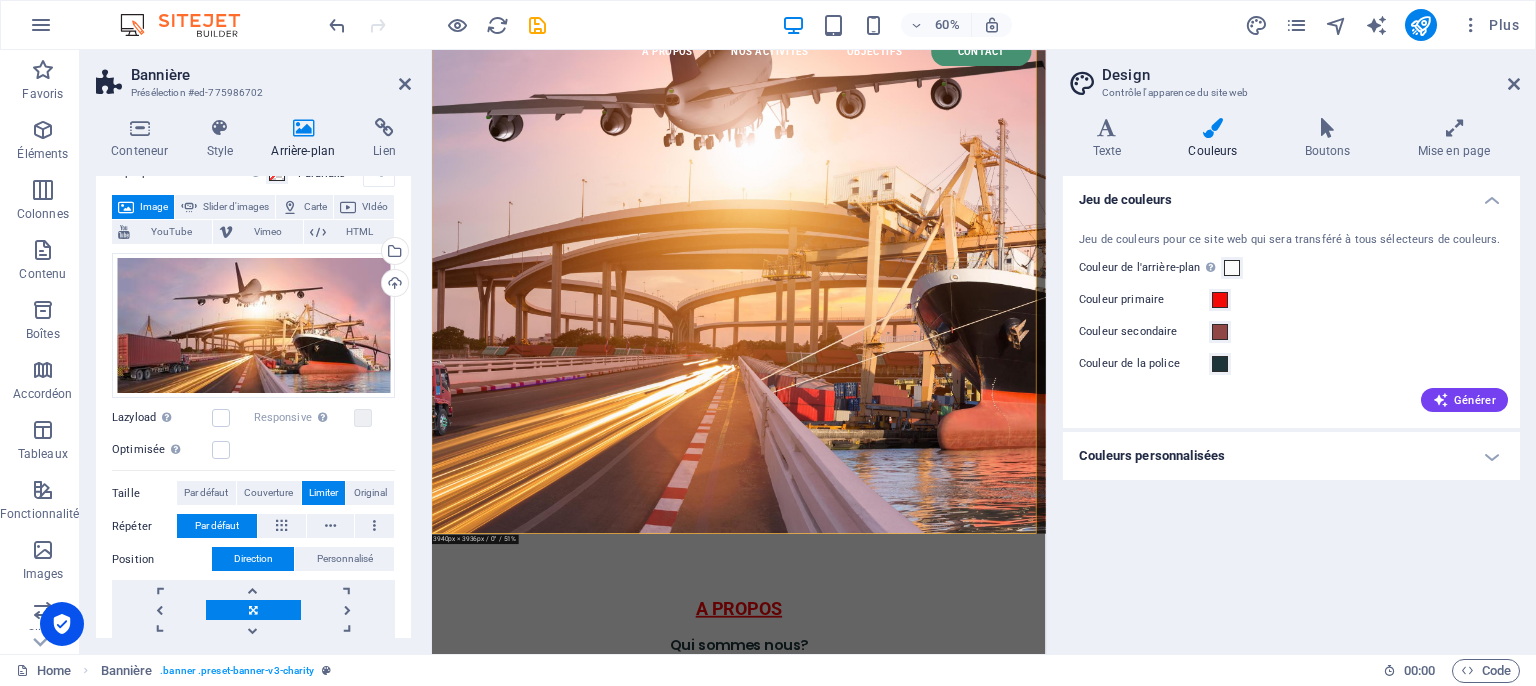 scroll, scrollTop: 200, scrollLeft: 0, axis: vertical 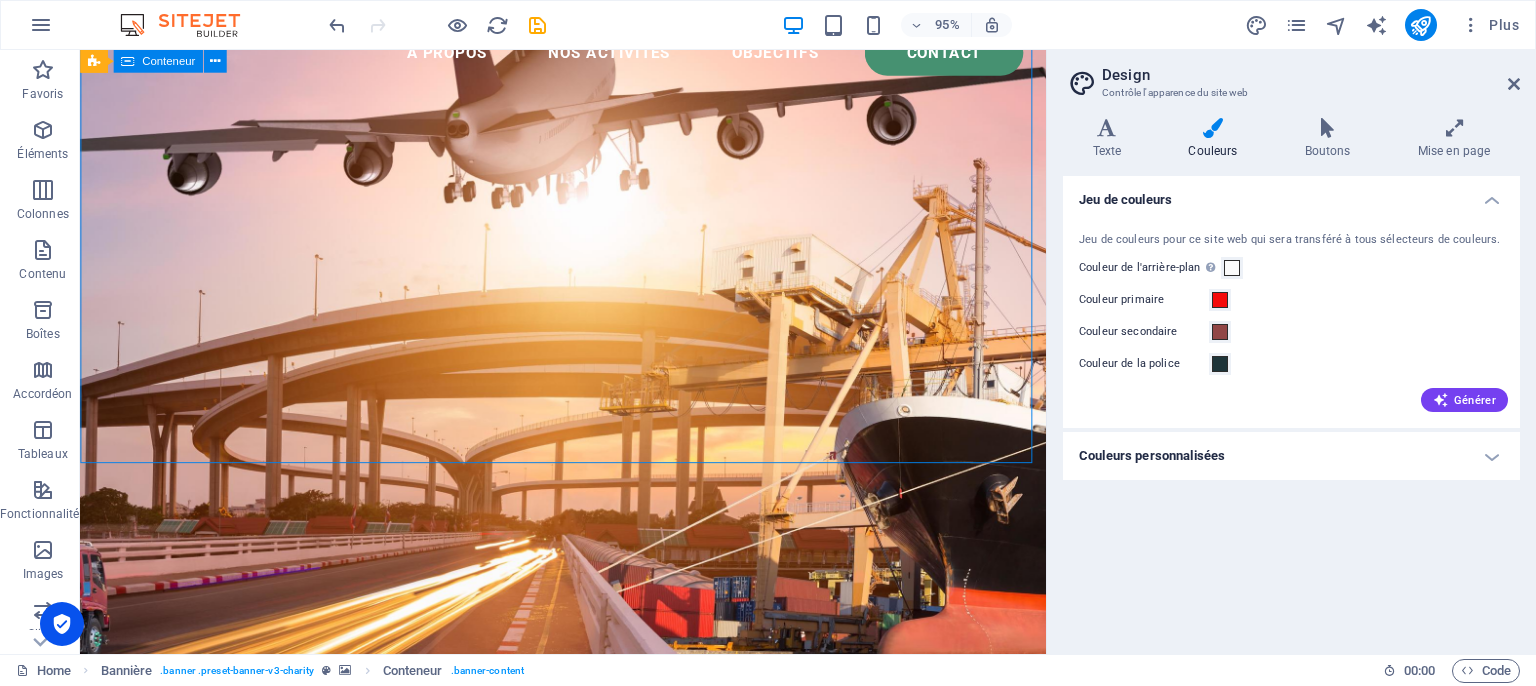 drag, startPoint x: 558, startPoint y: 552, endPoint x: 705, endPoint y: 396, distance: 214.34785 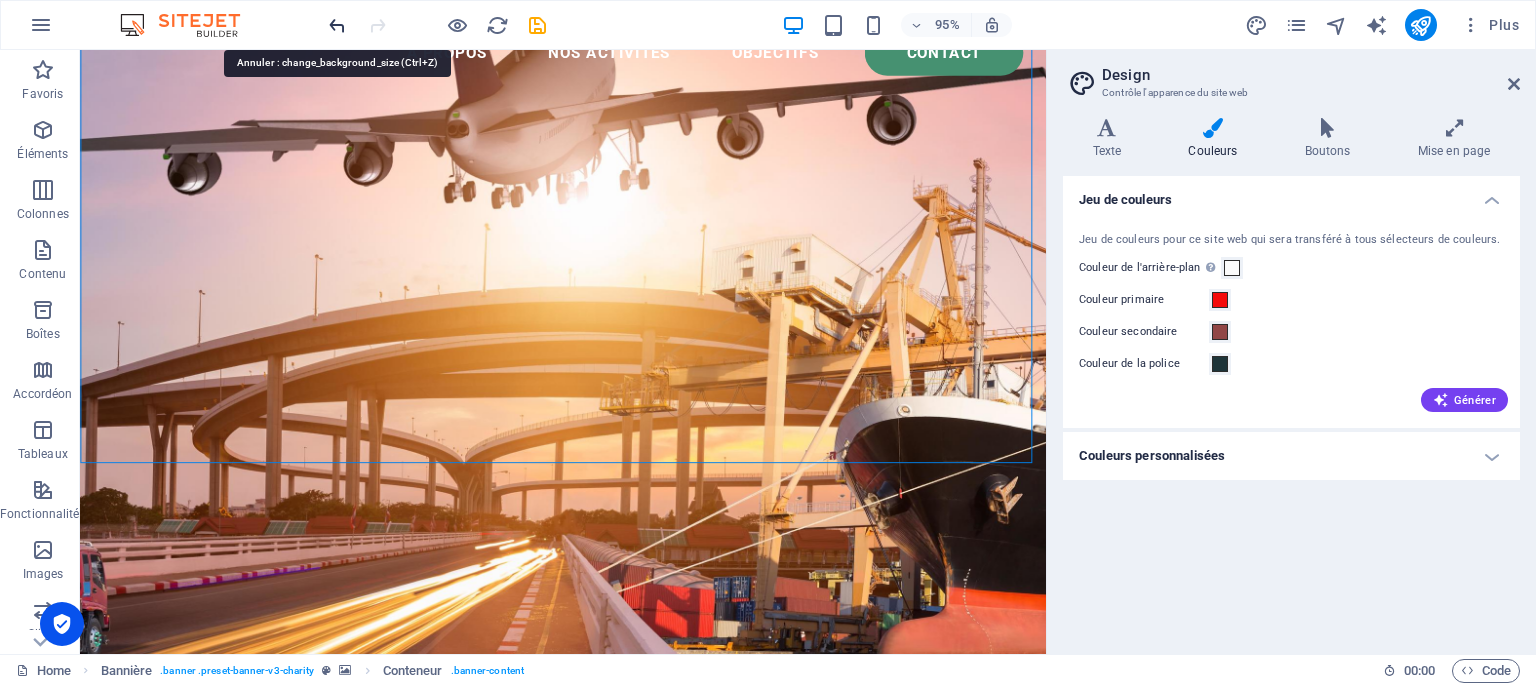 click at bounding box center (337, 25) 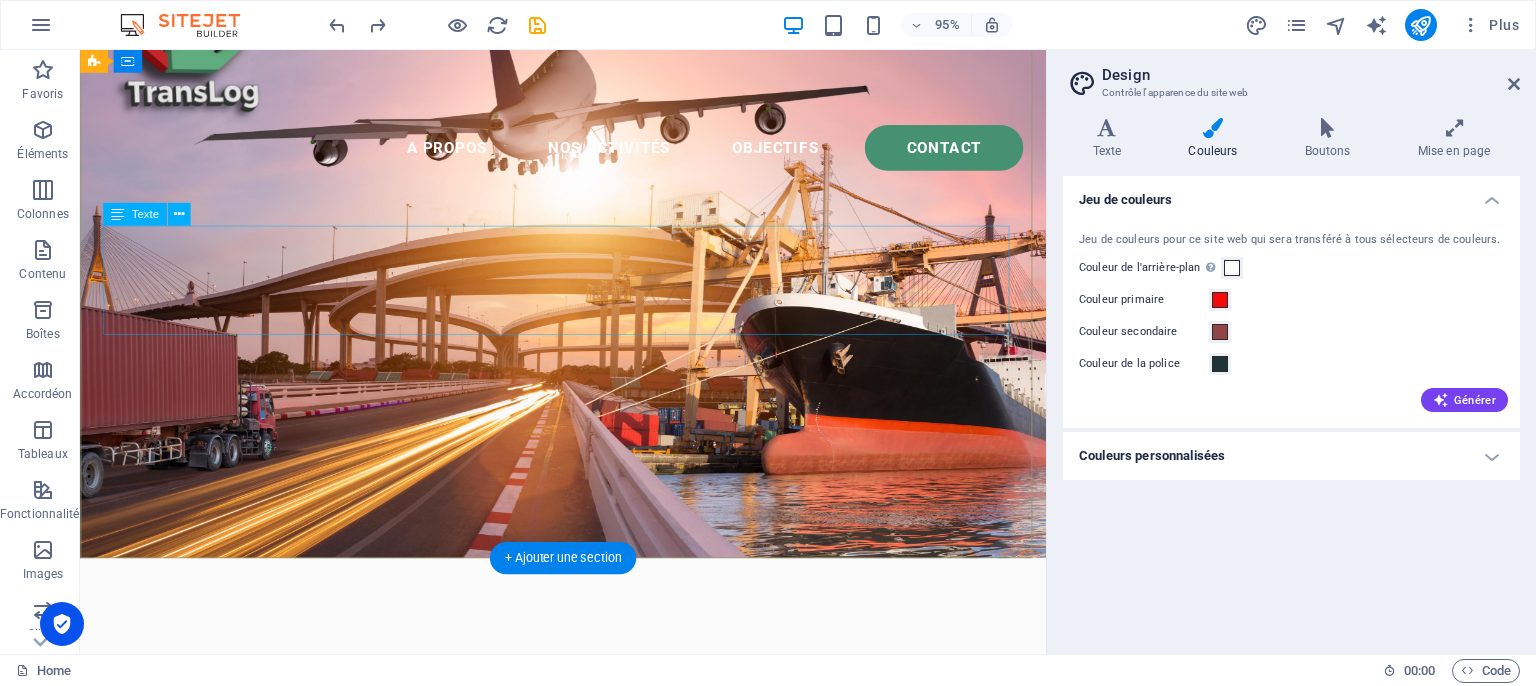 scroll, scrollTop: 0, scrollLeft: 0, axis: both 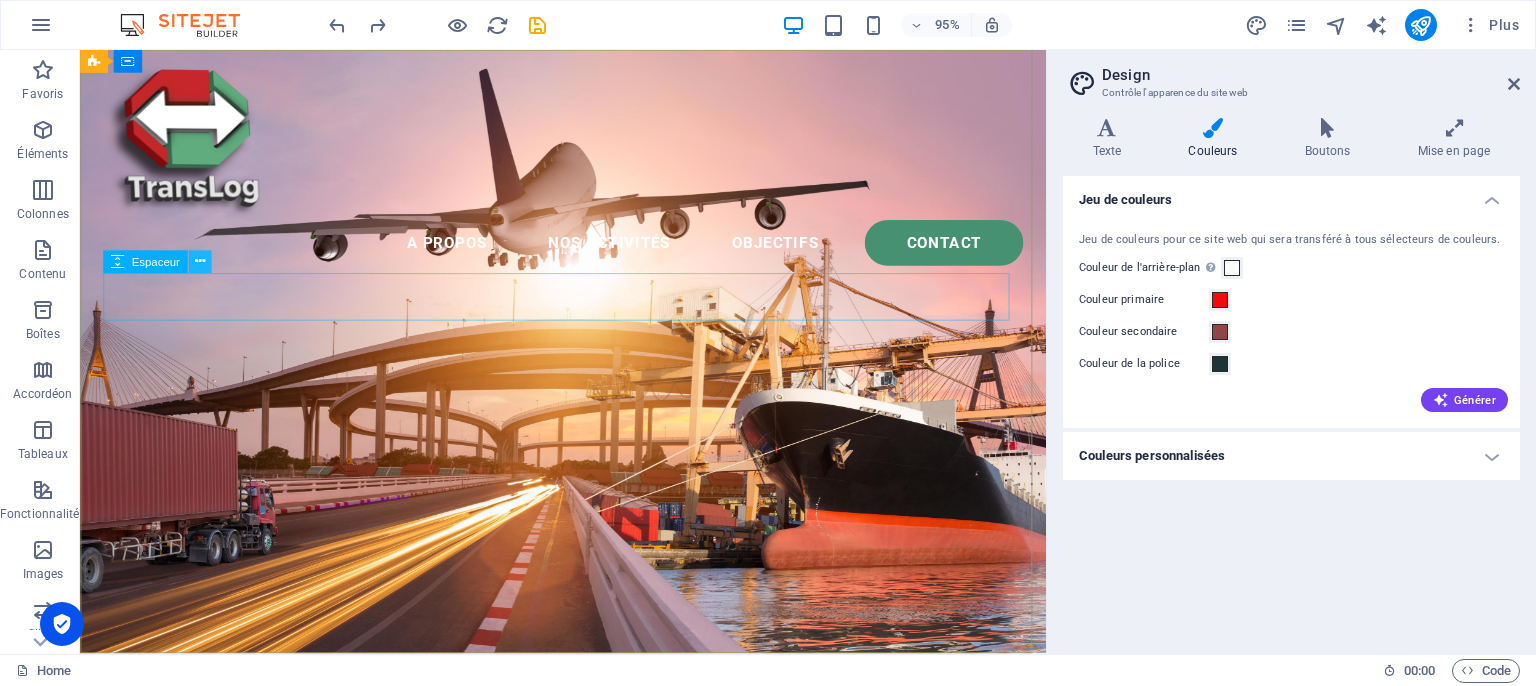 click at bounding box center [199, 262] 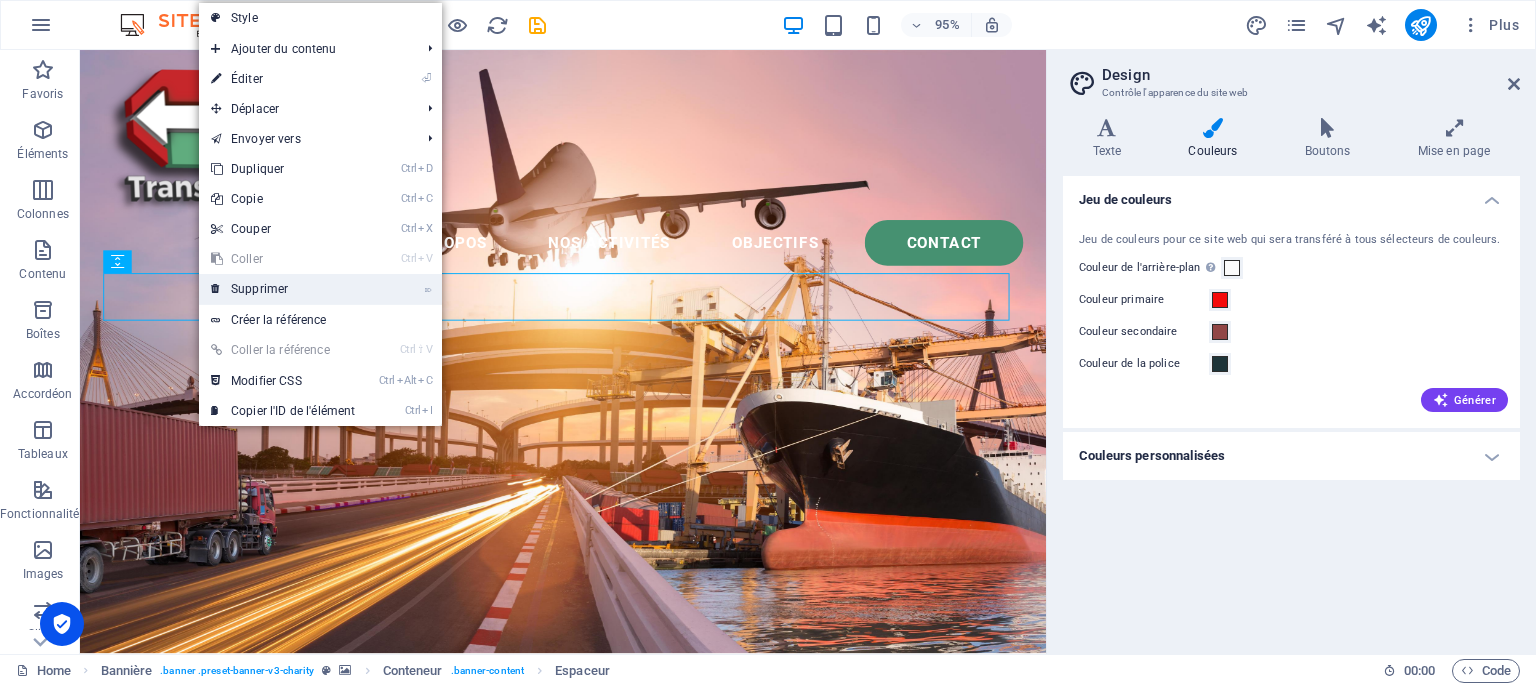 click on "⌦  Supprimer" at bounding box center (283, 289) 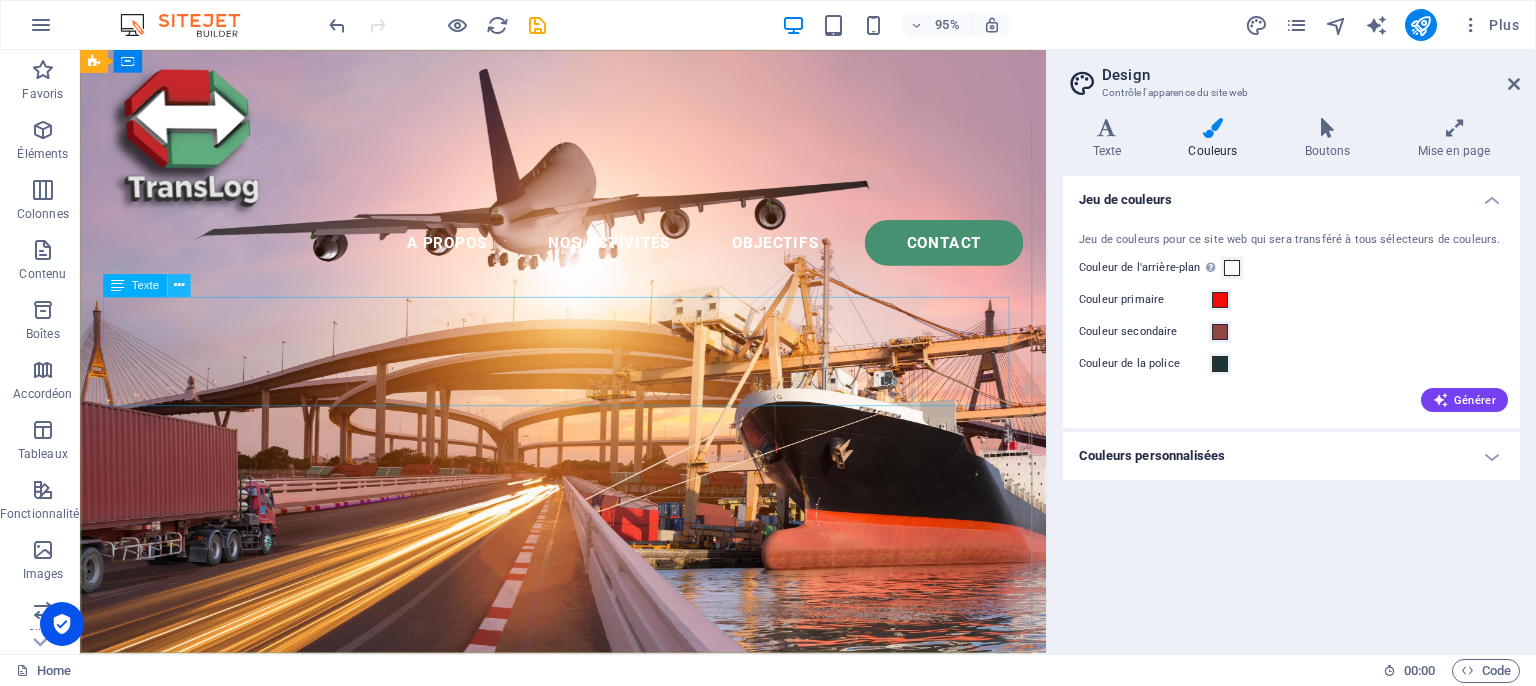click at bounding box center [178, 286] 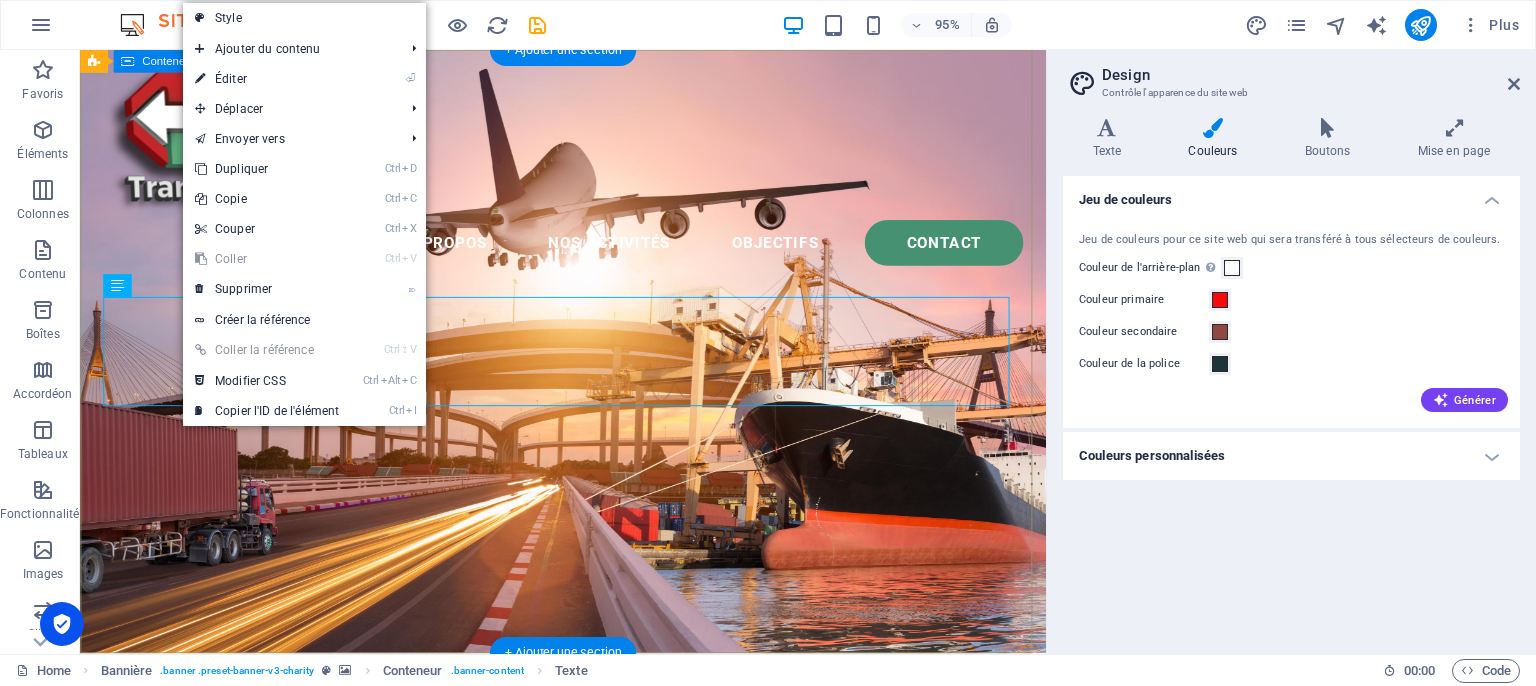 click on "Syndicat National Patronal des Transports et de la Logistique   TRANSLOG" at bounding box center (588, 822) 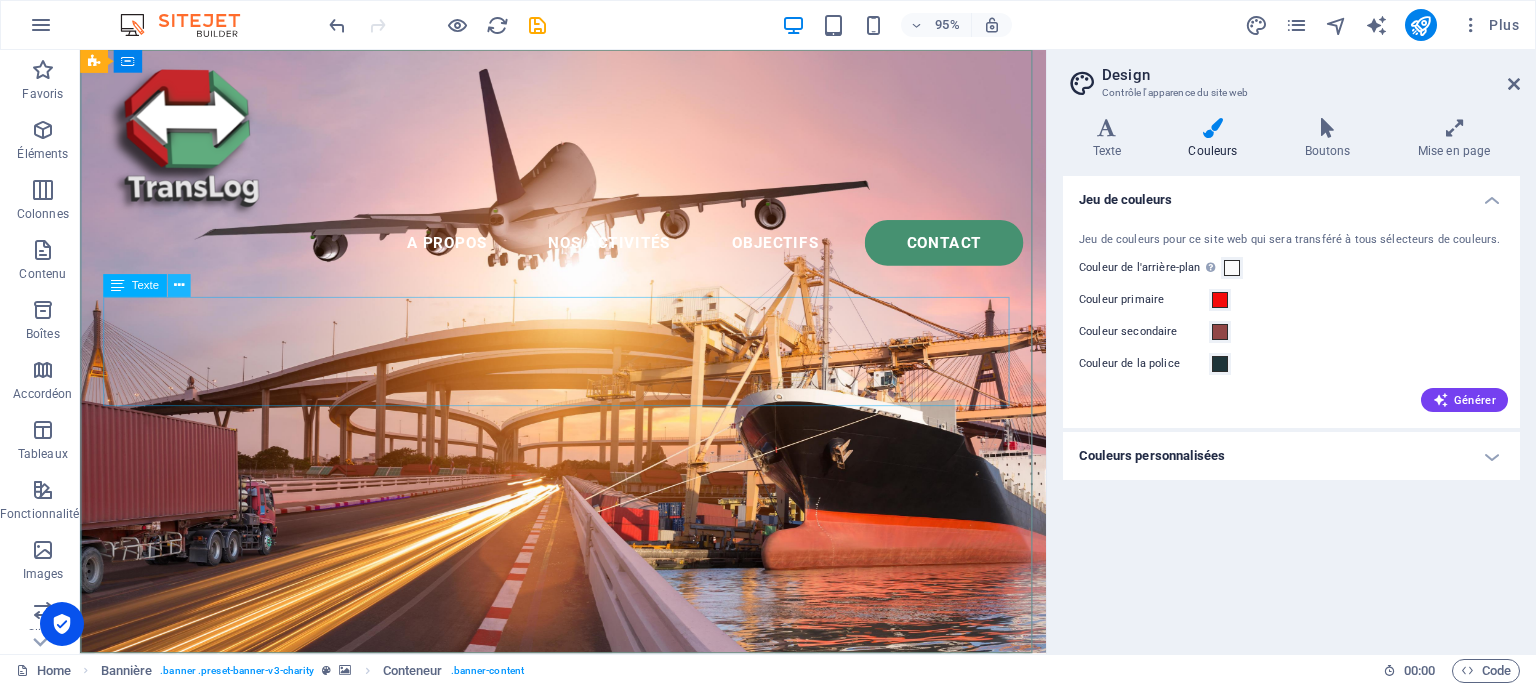 click at bounding box center (178, 286) 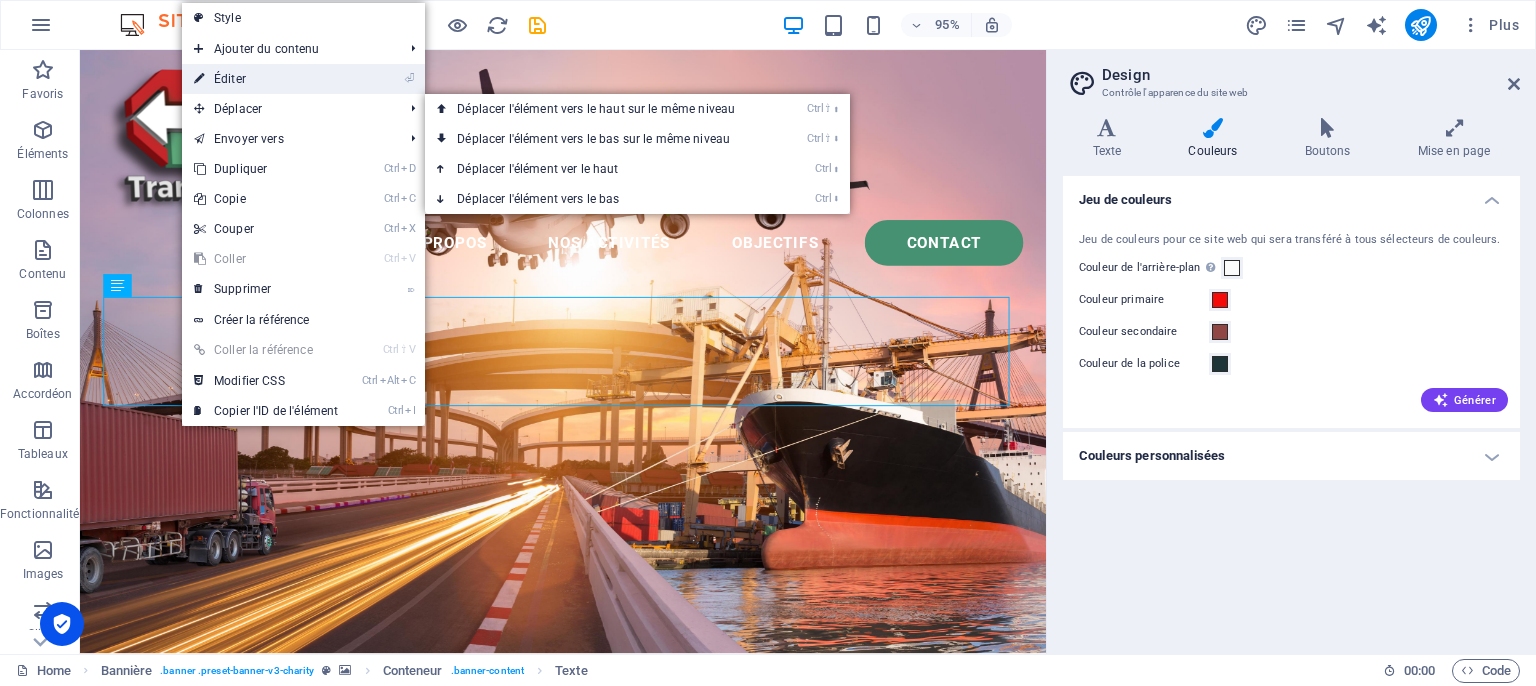 click on "⏎  Éditer" at bounding box center [266, 79] 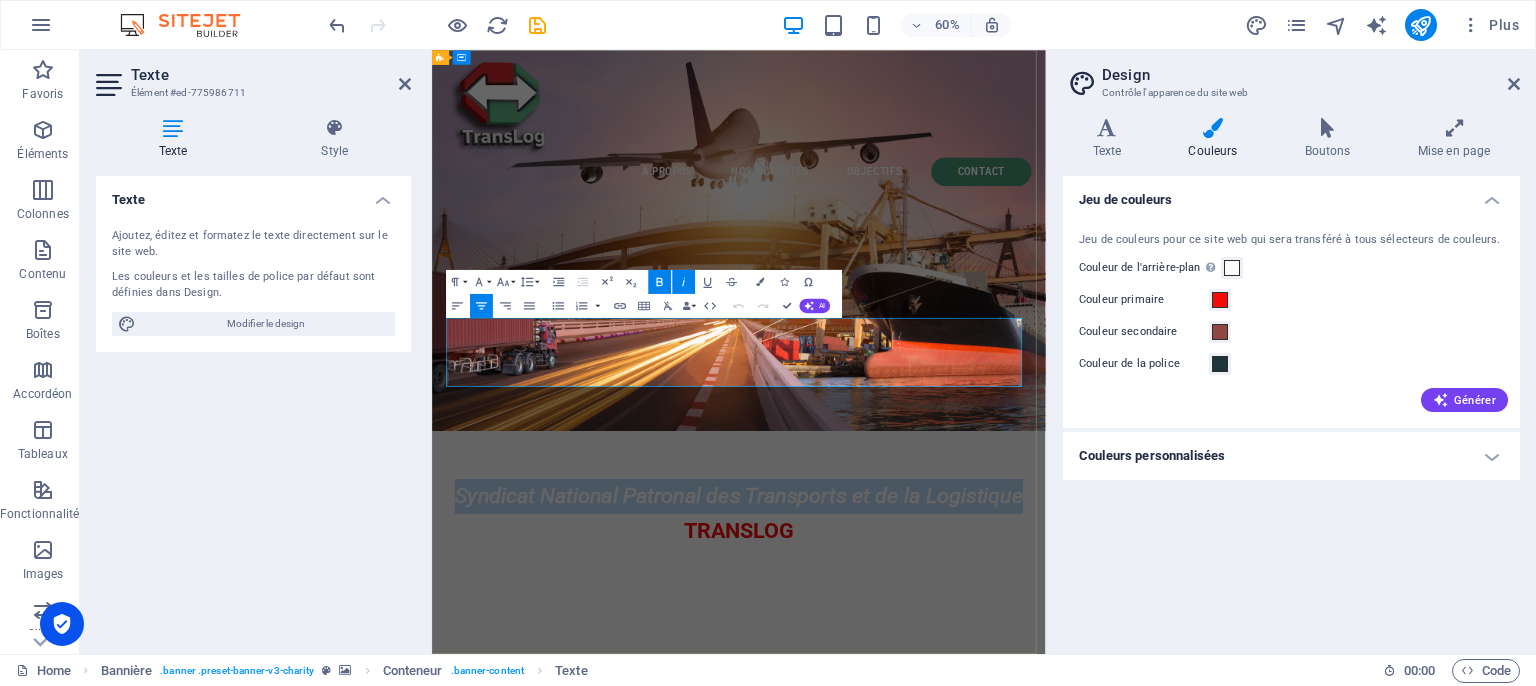 drag, startPoint x: 473, startPoint y: 519, endPoint x: 1413, endPoint y: 508, distance: 940.06433 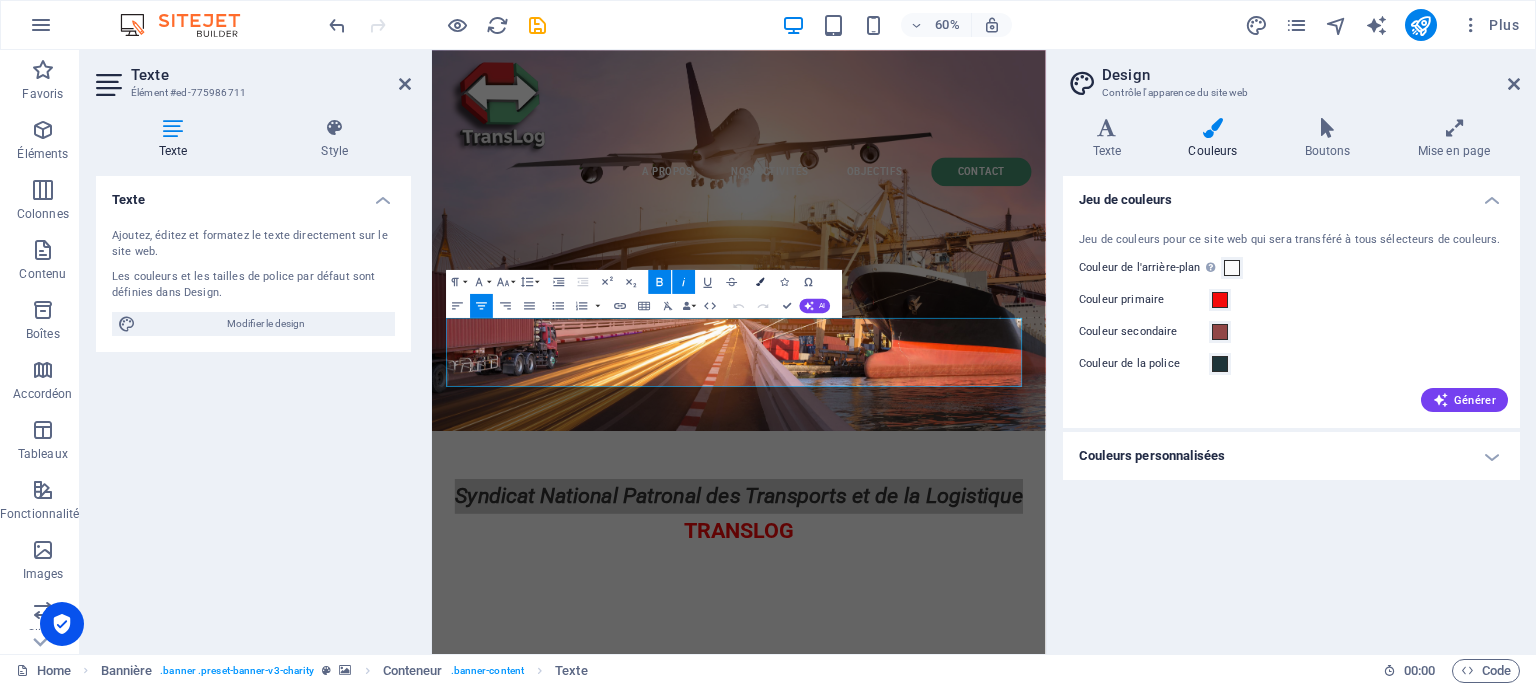 click at bounding box center (761, 281) 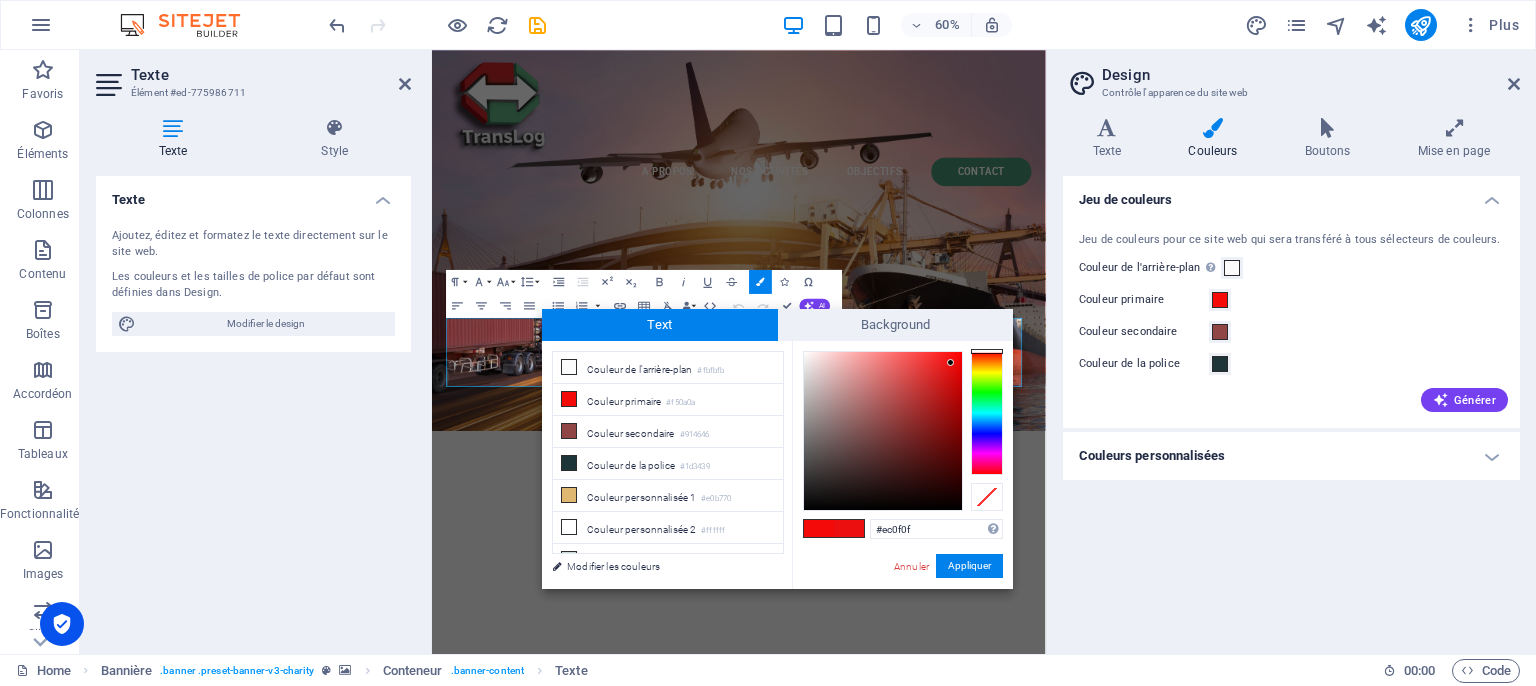 type on "#ee0e0e" 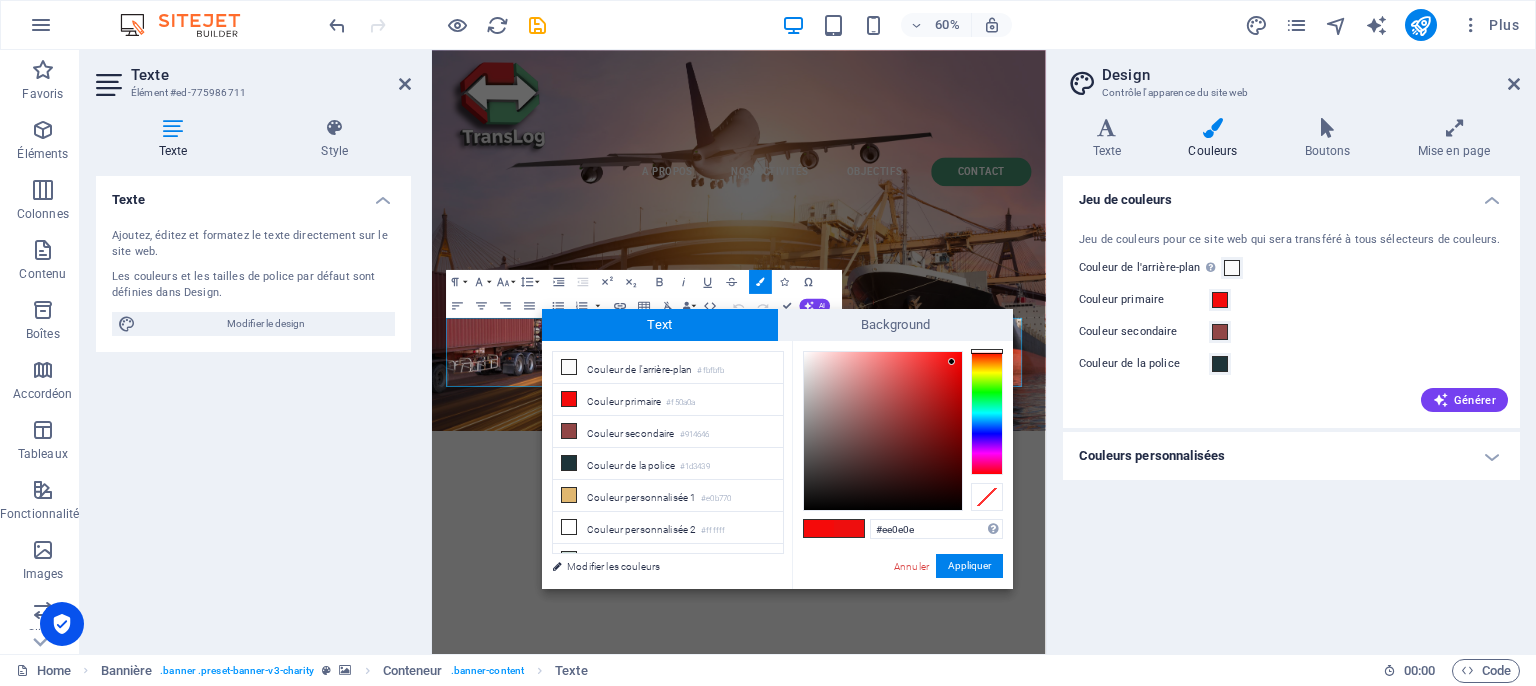 drag, startPoint x: 803, startPoint y: 349, endPoint x: 952, endPoint y: 362, distance: 149.56604 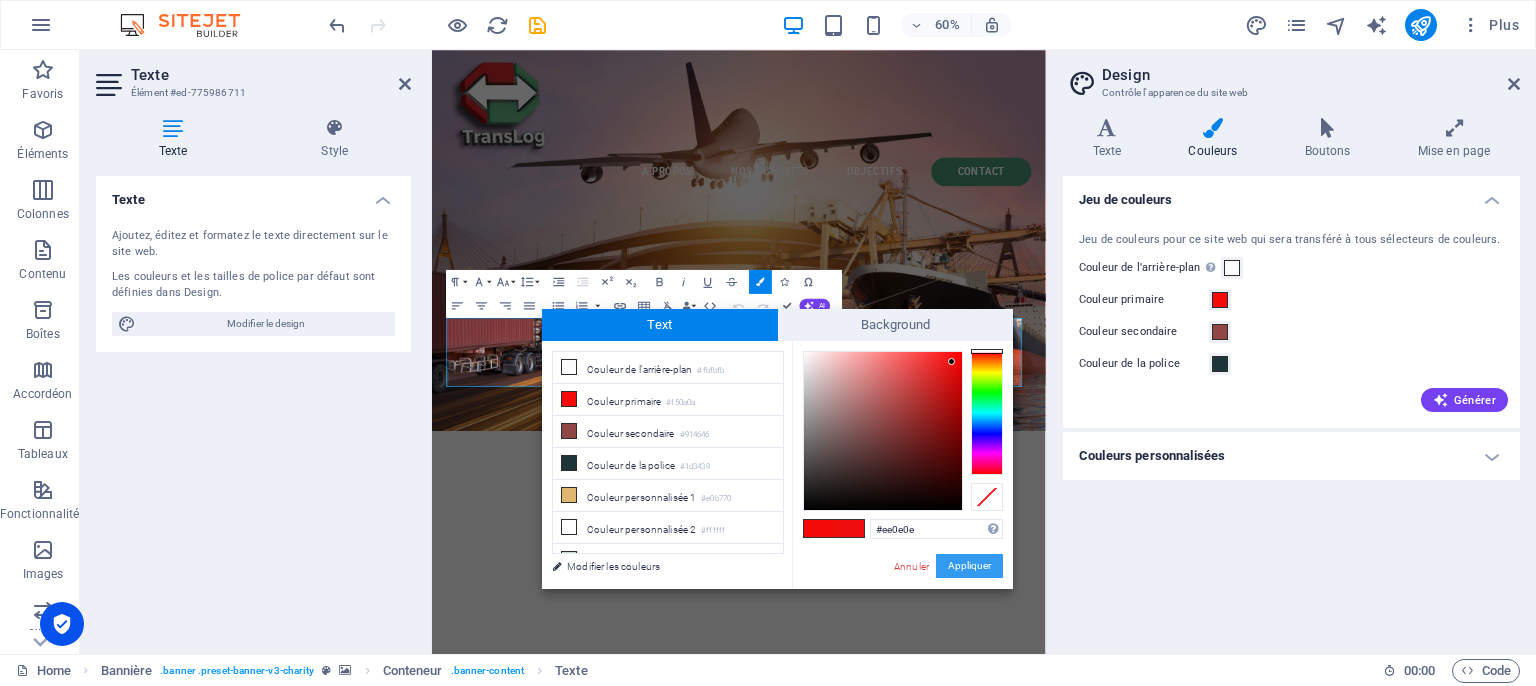 click on "Appliquer" at bounding box center (969, 566) 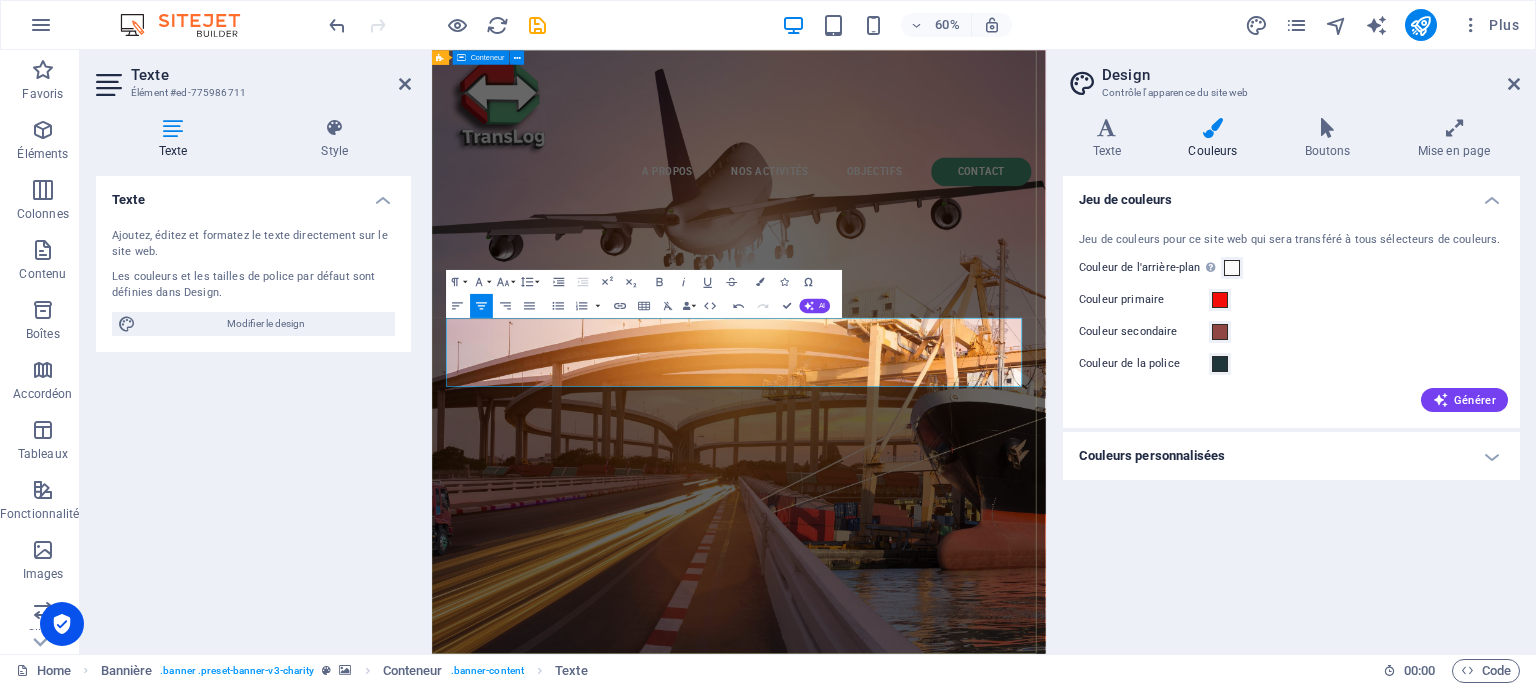 click on "​ ​ Syndicat National Patronal des Transports et de la Logistique ​   TRANSLOG" at bounding box center (943, 1193) 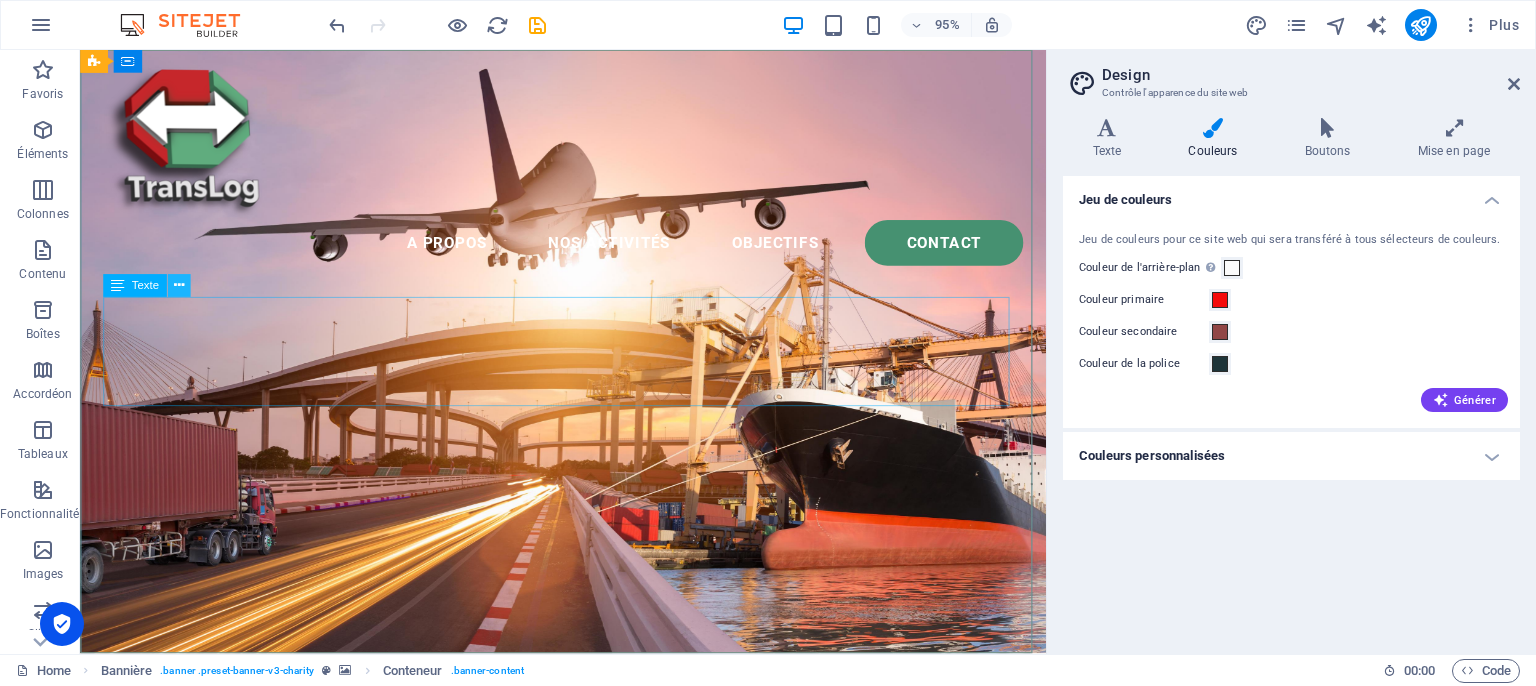 click at bounding box center (178, 286) 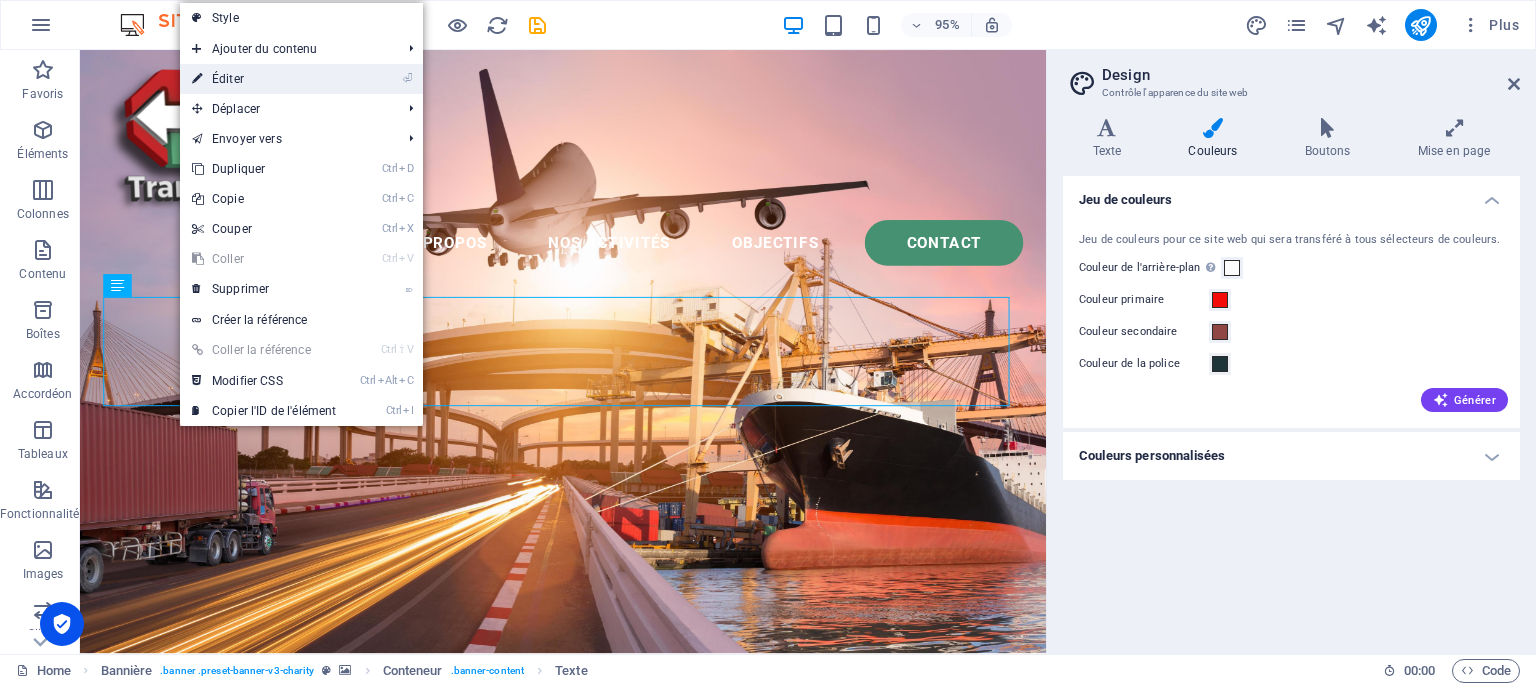 click on "⏎  Éditer" at bounding box center [264, 79] 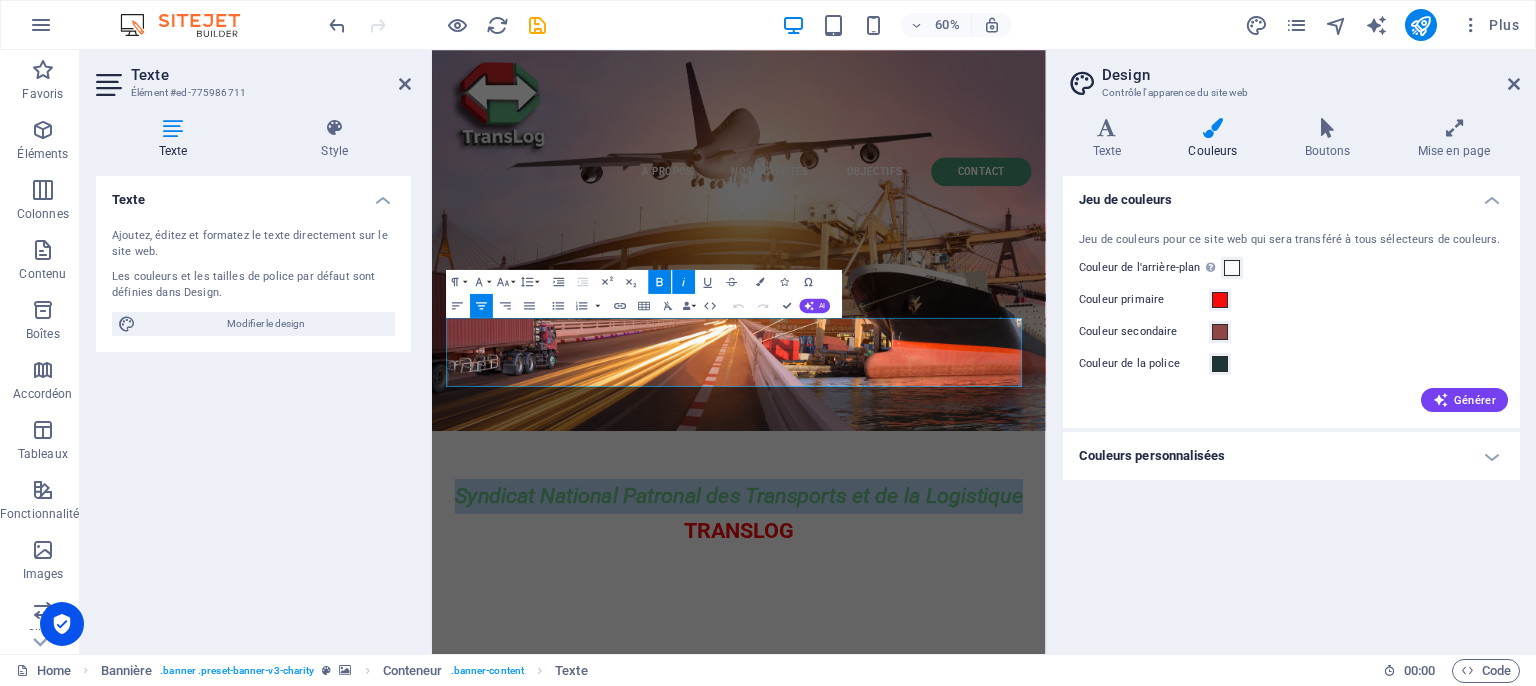 drag, startPoint x: 465, startPoint y: 527, endPoint x: 1445, endPoint y: 529, distance: 980.002 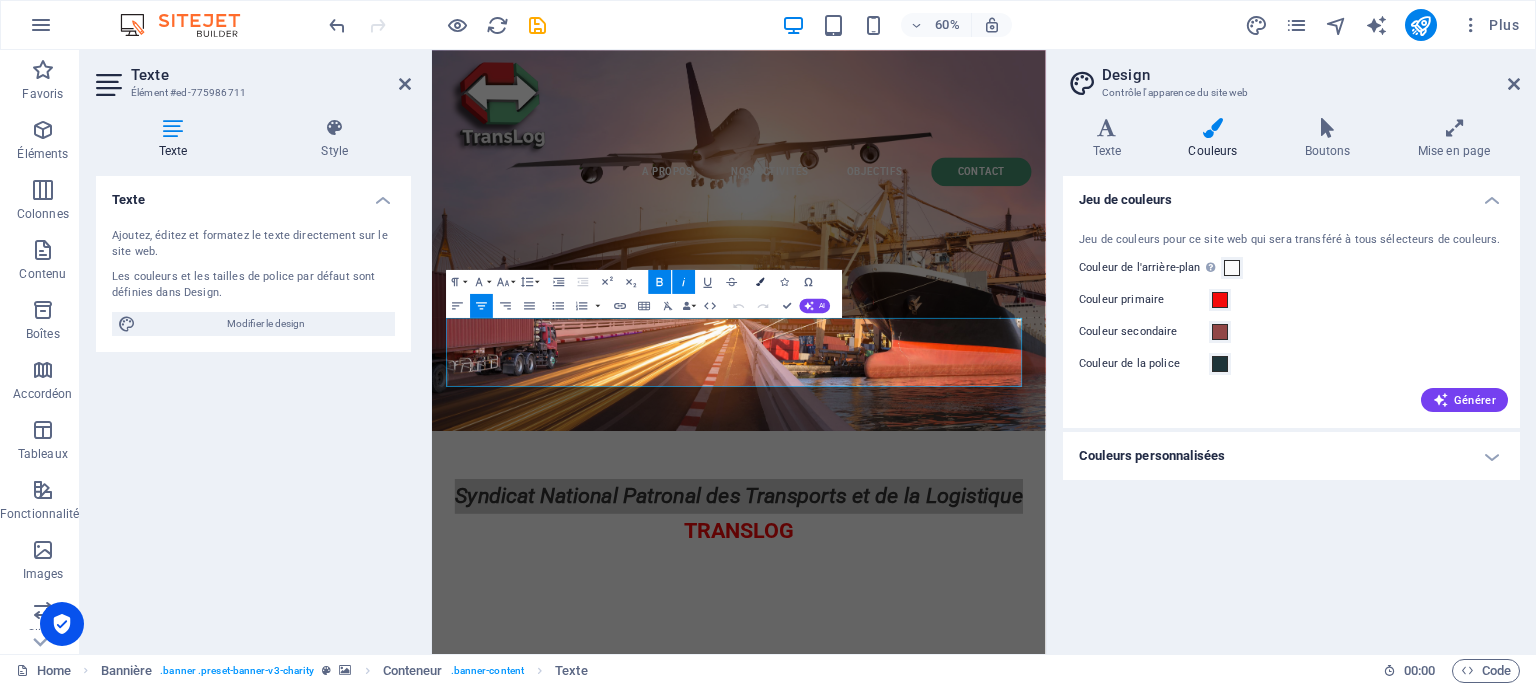click on "Colors" at bounding box center (760, 281) 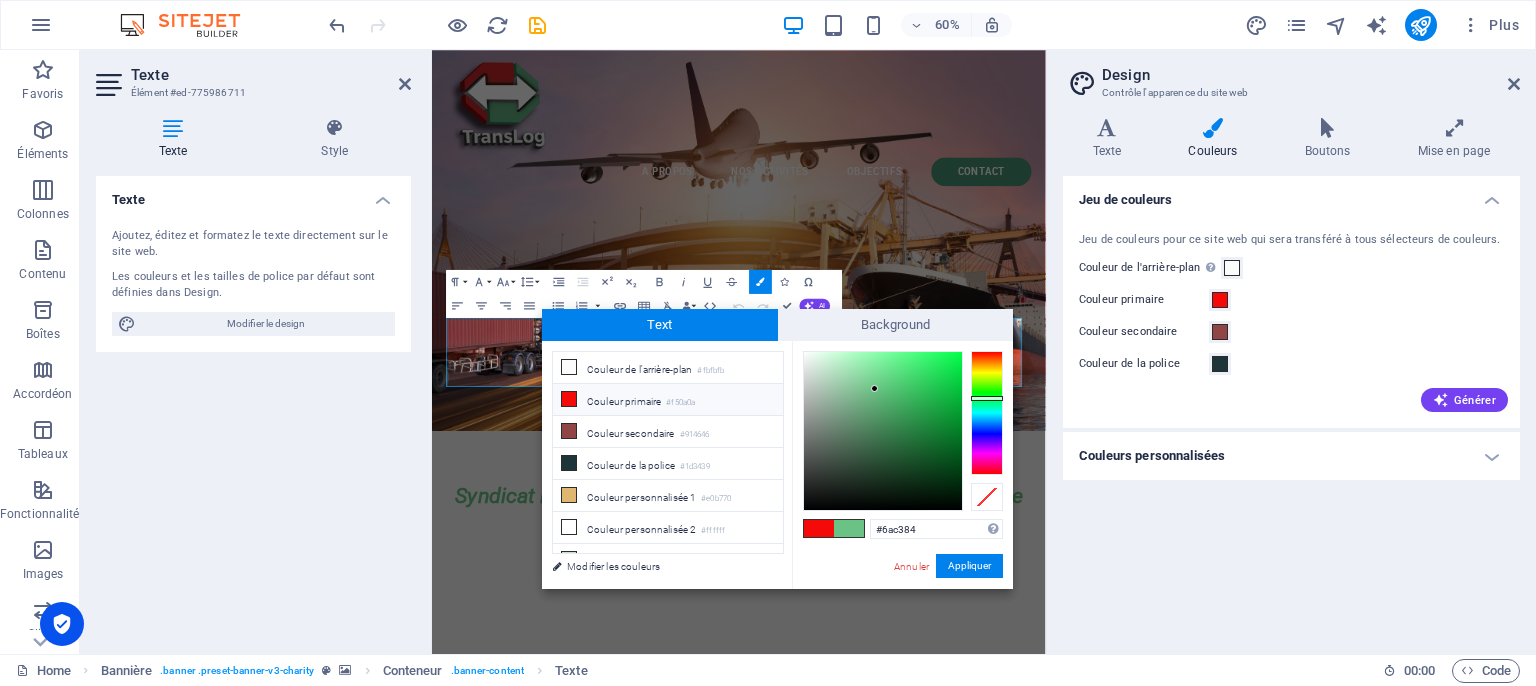 click at bounding box center (569, 399) 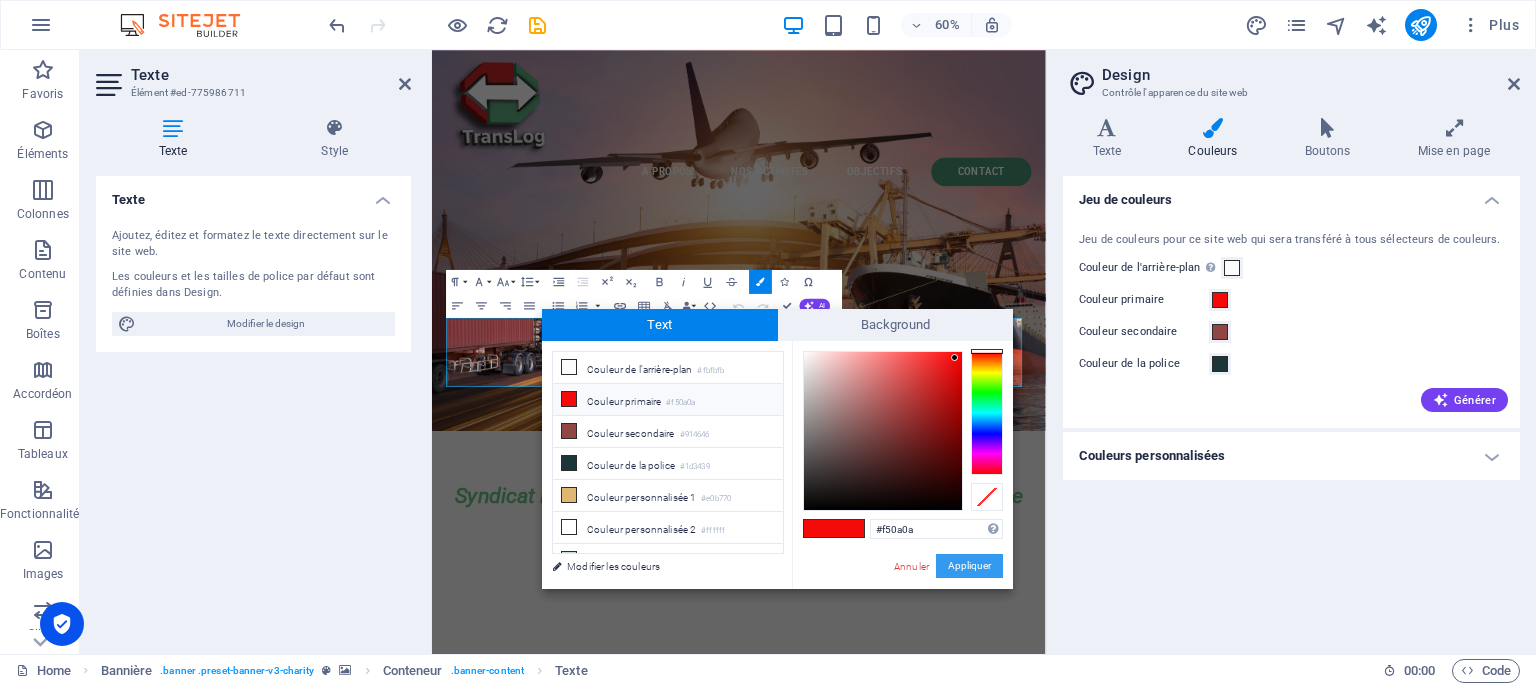 click on "Appliquer" at bounding box center (969, 566) 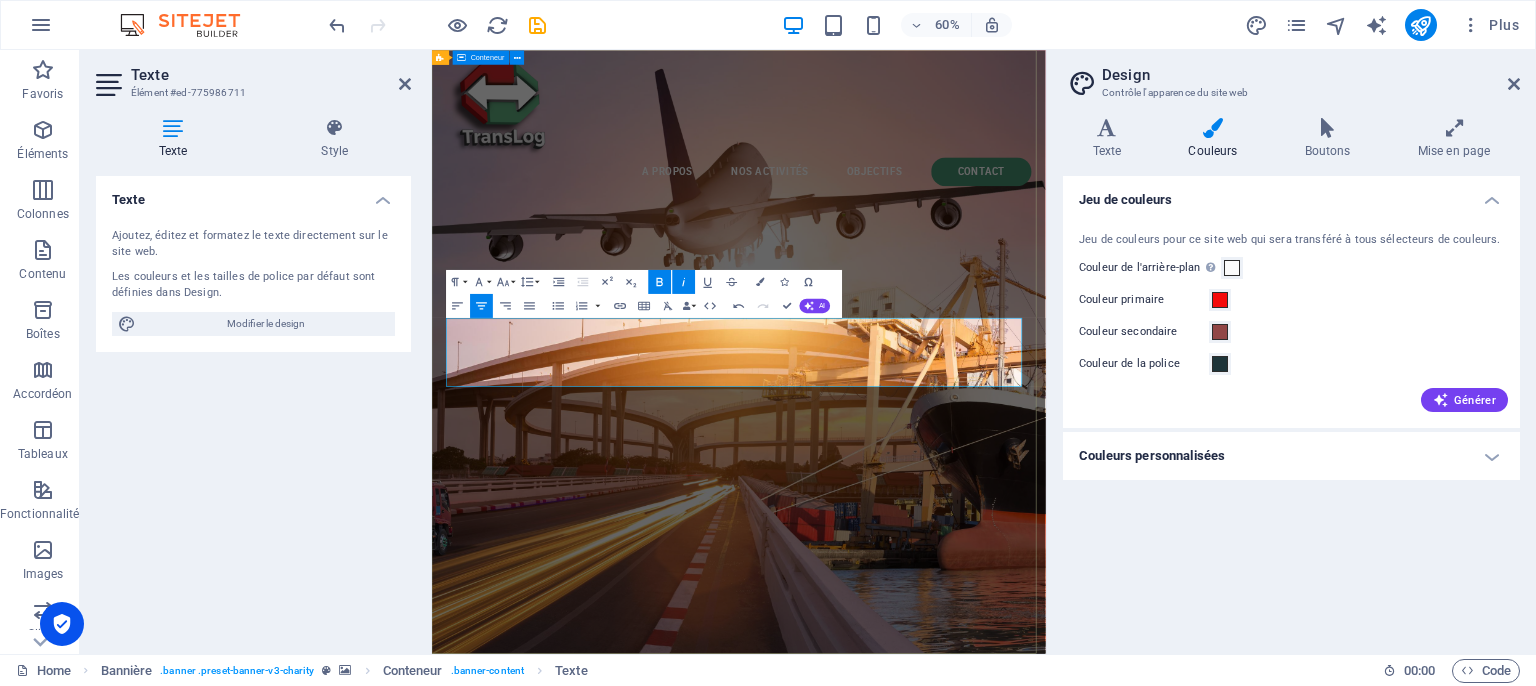 click on "Syndicat National Patronal des Transports et de la Logistique   TRANSLOG" at bounding box center (943, 1193) 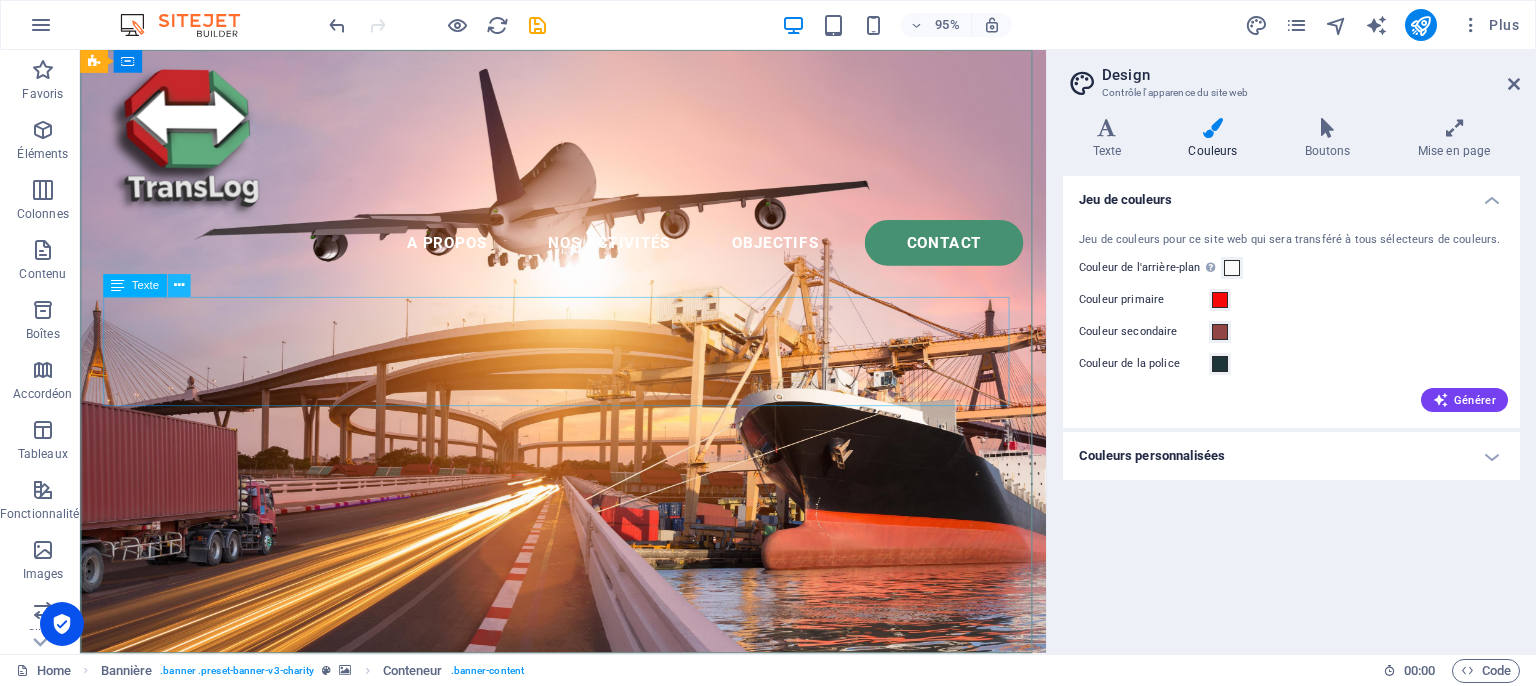 click at bounding box center [178, 286] 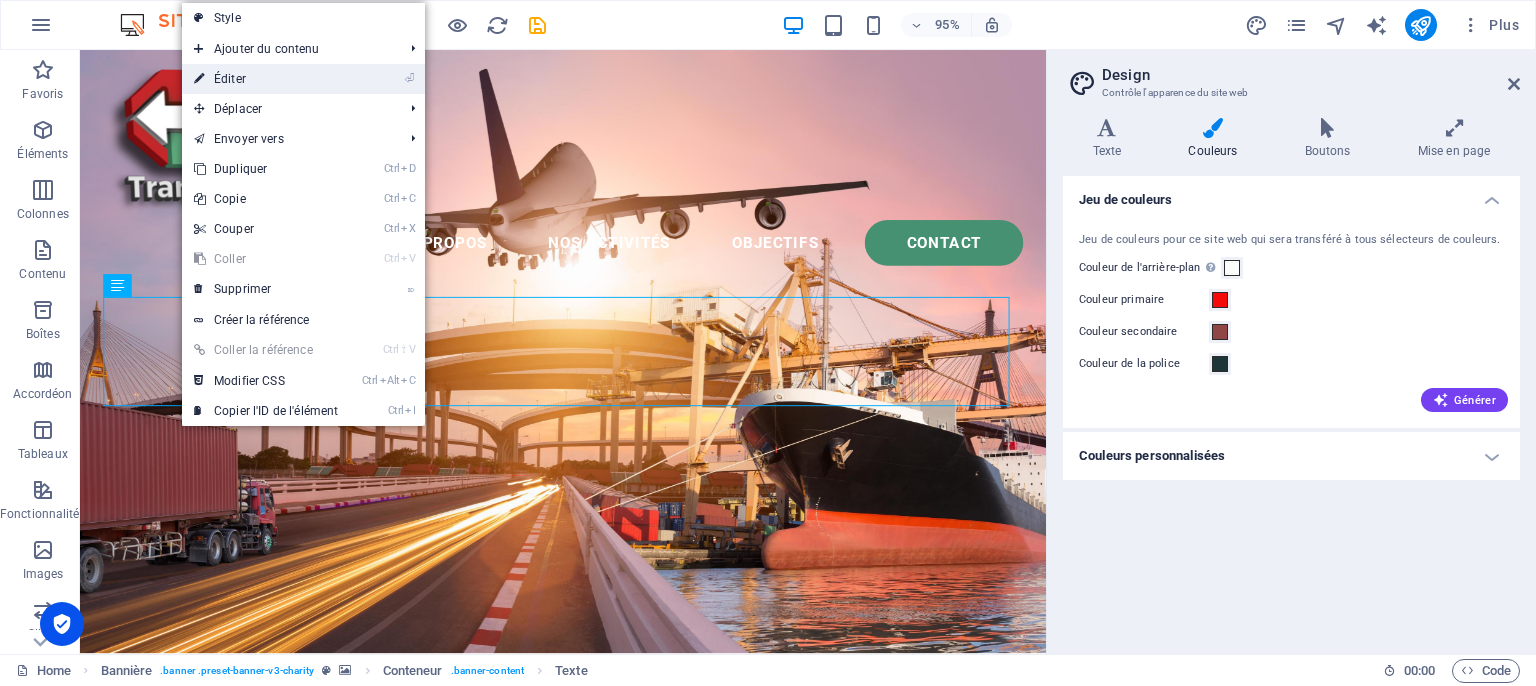 click on "⏎  Éditer" at bounding box center [266, 79] 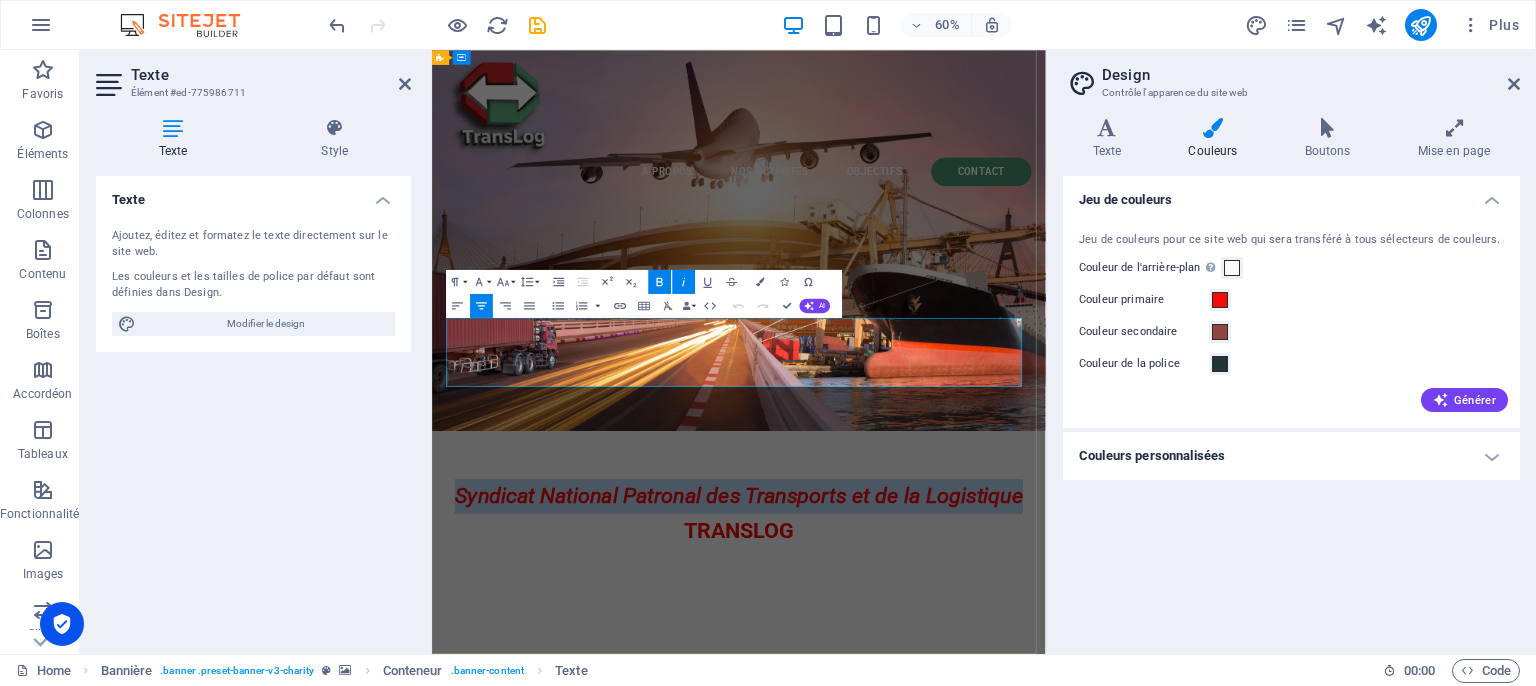 drag, startPoint x: 466, startPoint y: 520, endPoint x: 1395, endPoint y: 541, distance: 929.2373 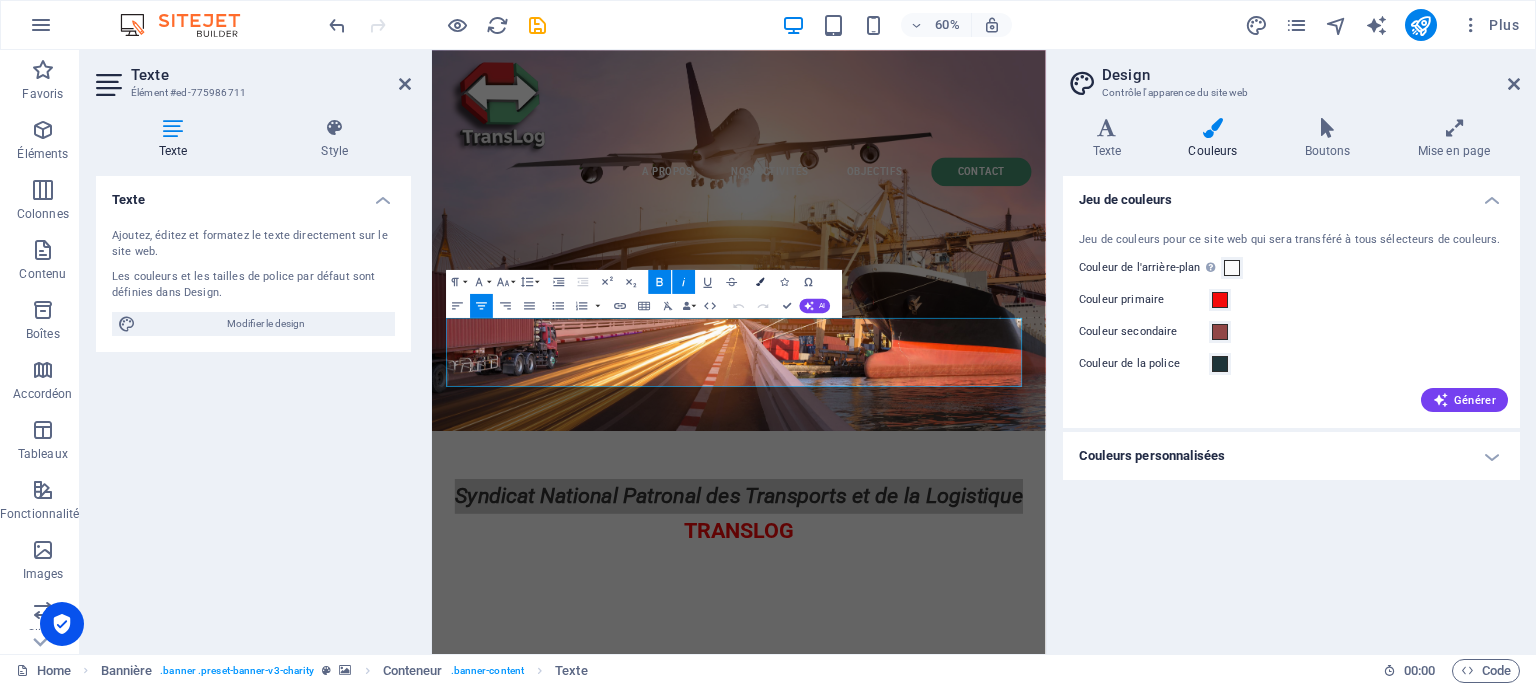 click at bounding box center (761, 281) 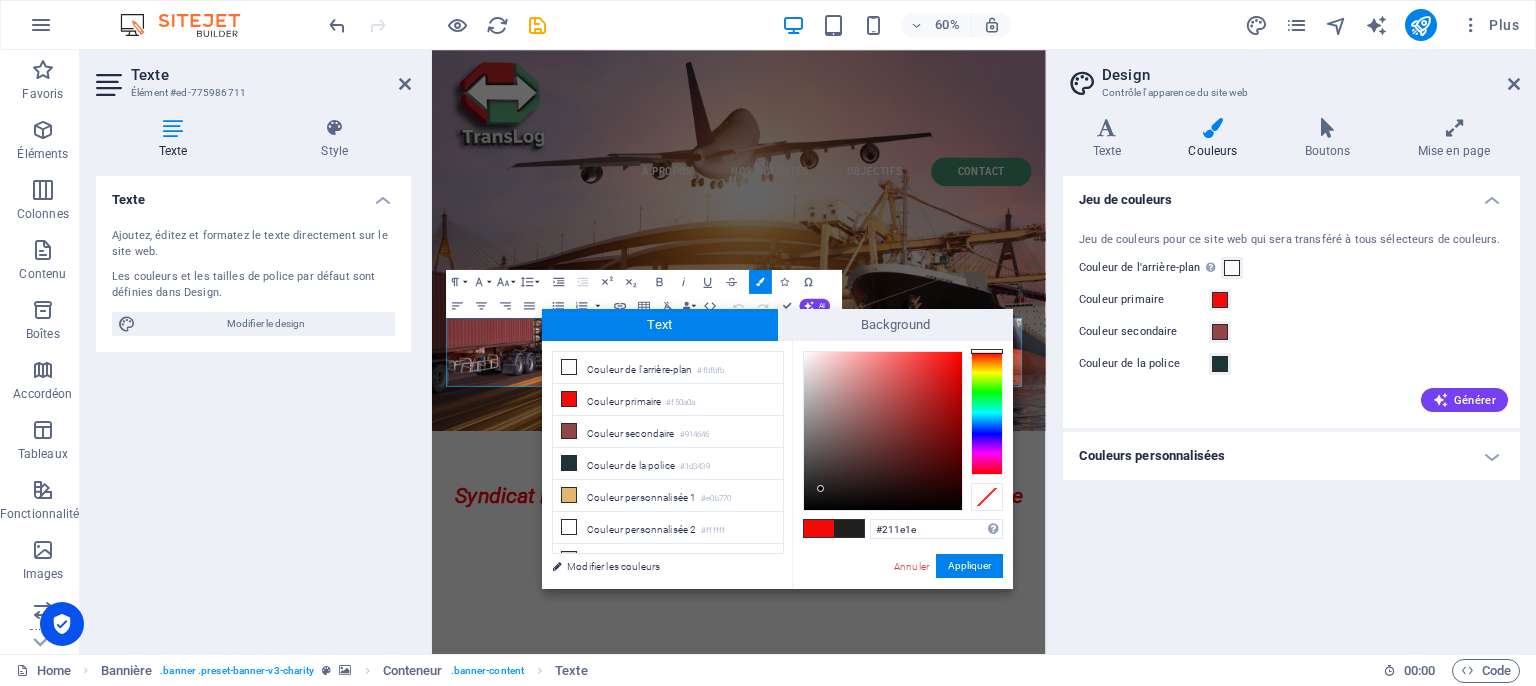 drag, startPoint x: 953, startPoint y: 354, endPoint x: 821, endPoint y: 489, distance: 188.80943 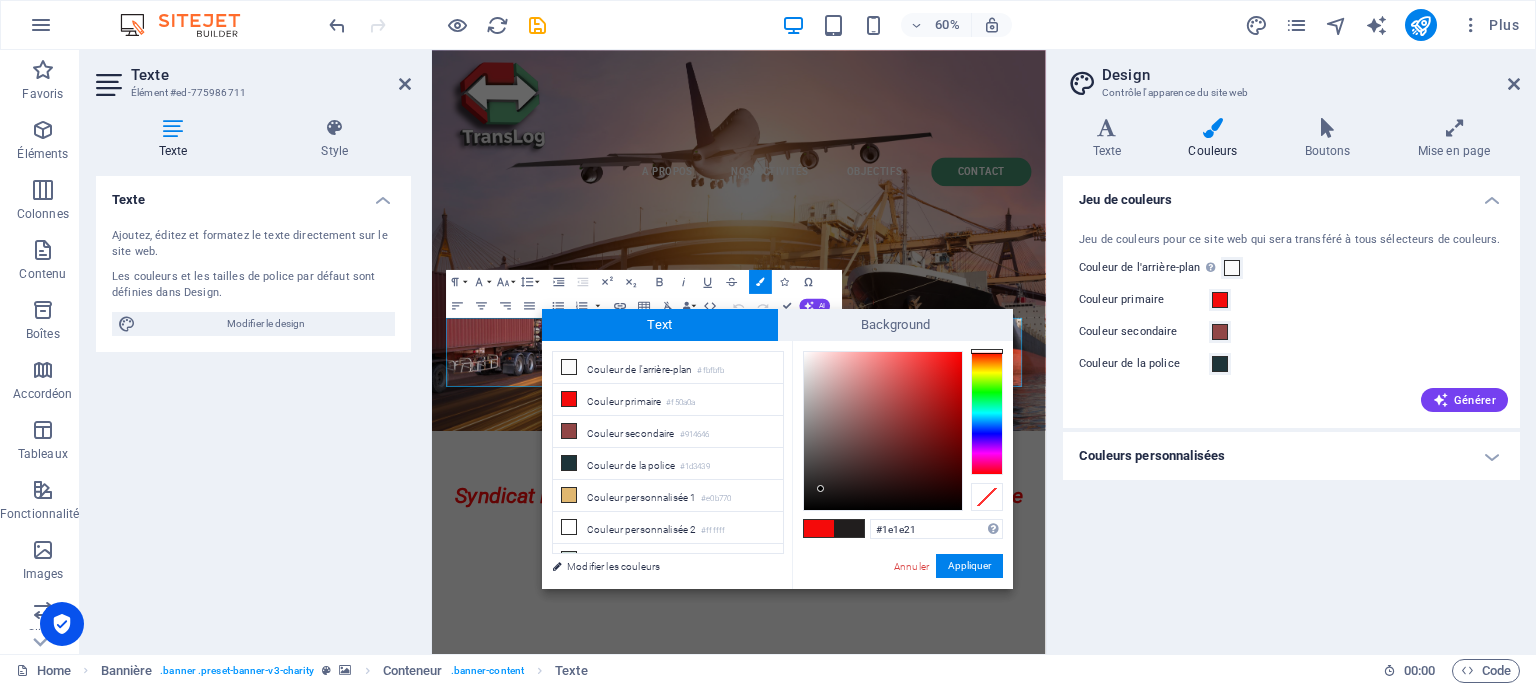 click at bounding box center [987, 413] 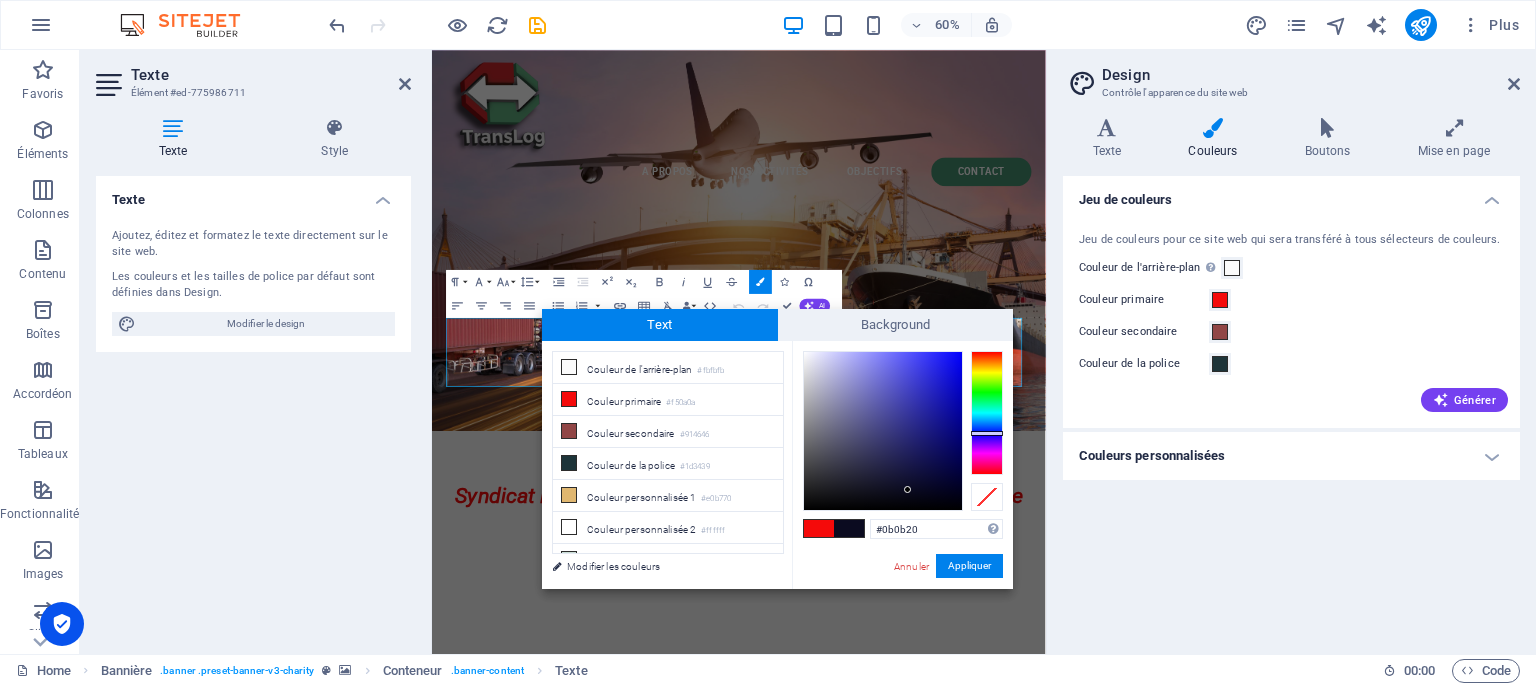 drag, startPoint x: 816, startPoint y: 486, endPoint x: 908, endPoint y: 490, distance: 92.086914 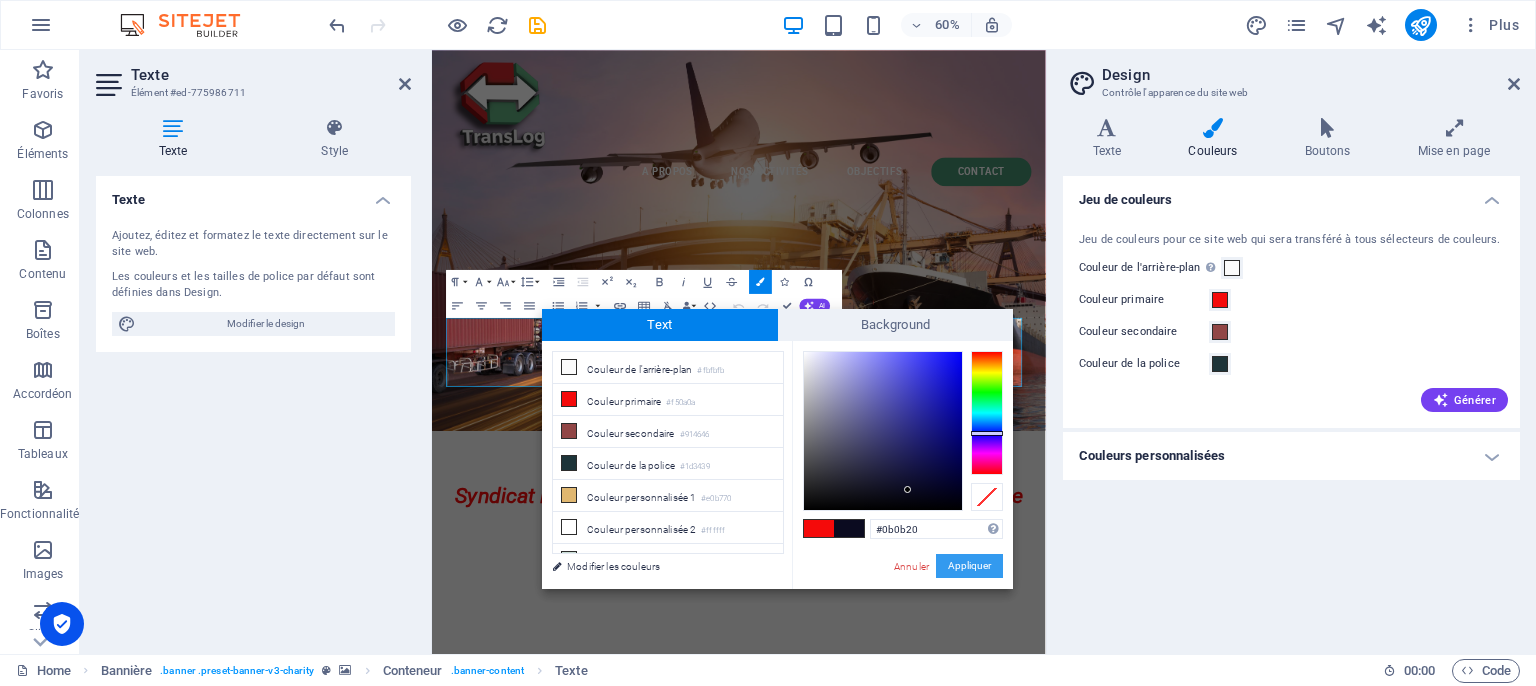 click on "Appliquer" at bounding box center (969, 566) 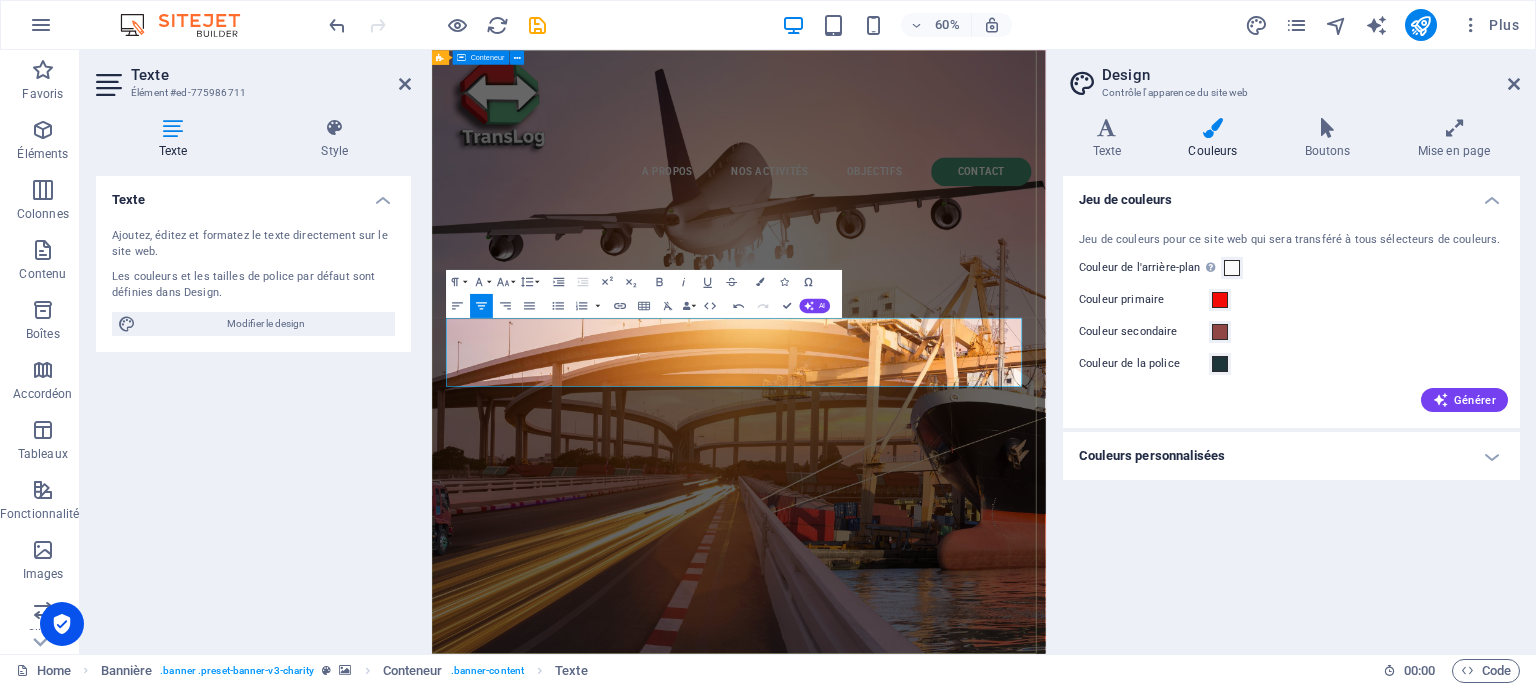 drag, startPoint x: 469, startPoint y: 521, endPoint x: 1415, endPoint y: 524, distance: 946.00476 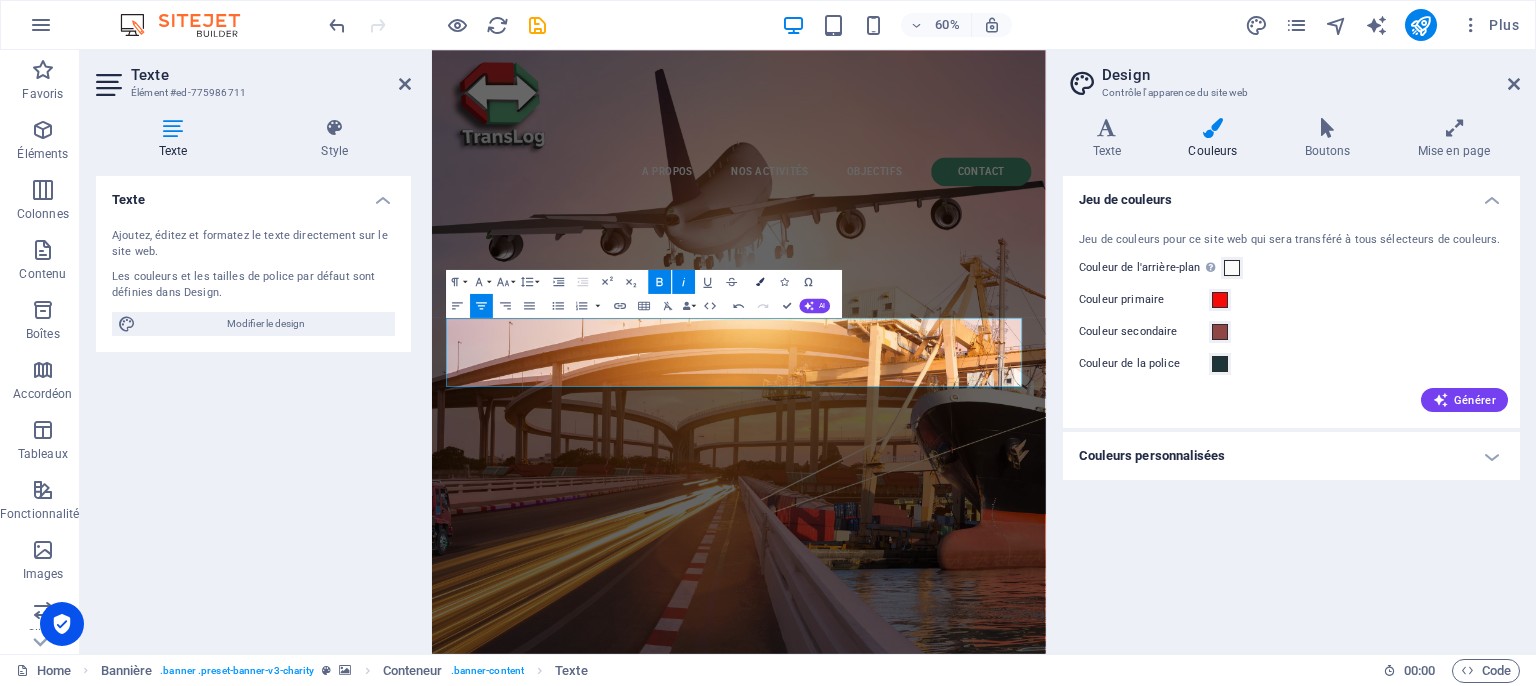 click on "Colors" at bounding box center [760, 281] 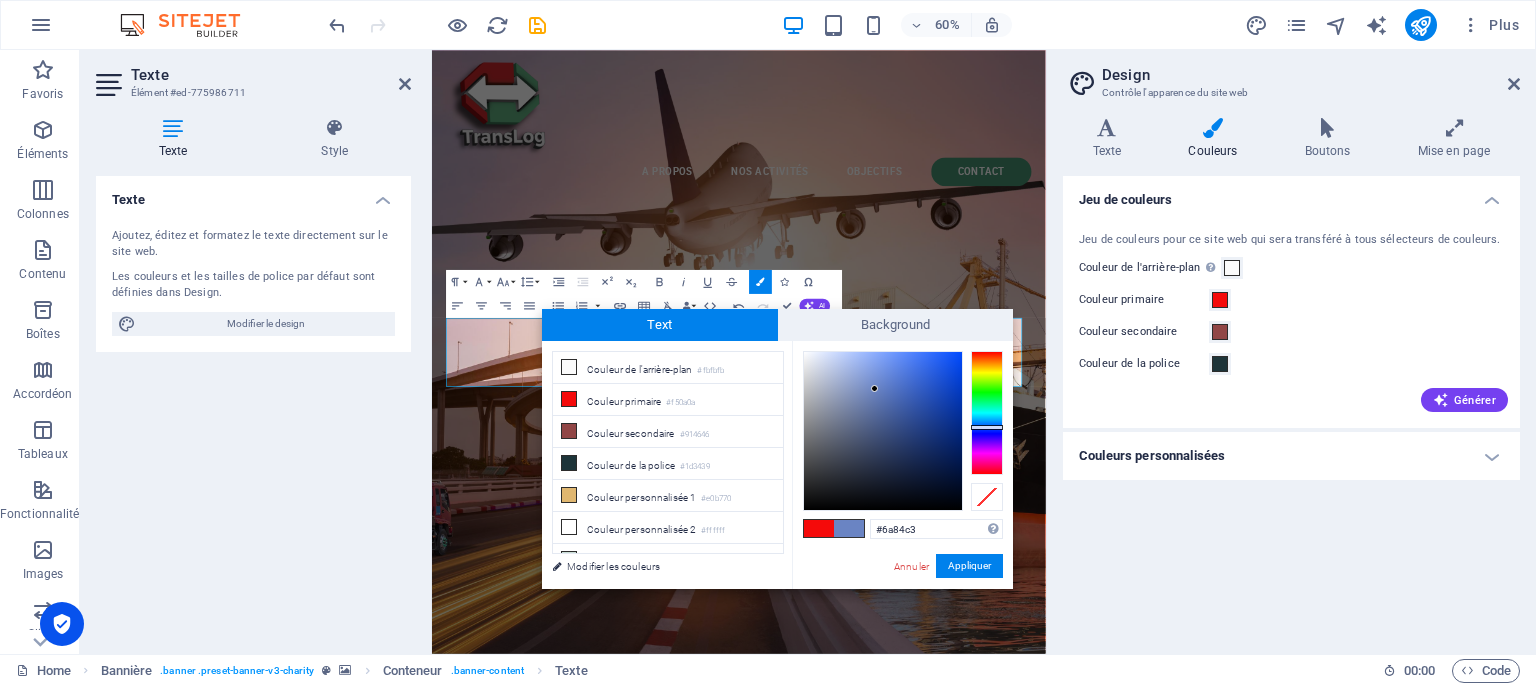click at bounding box center (987, 413) 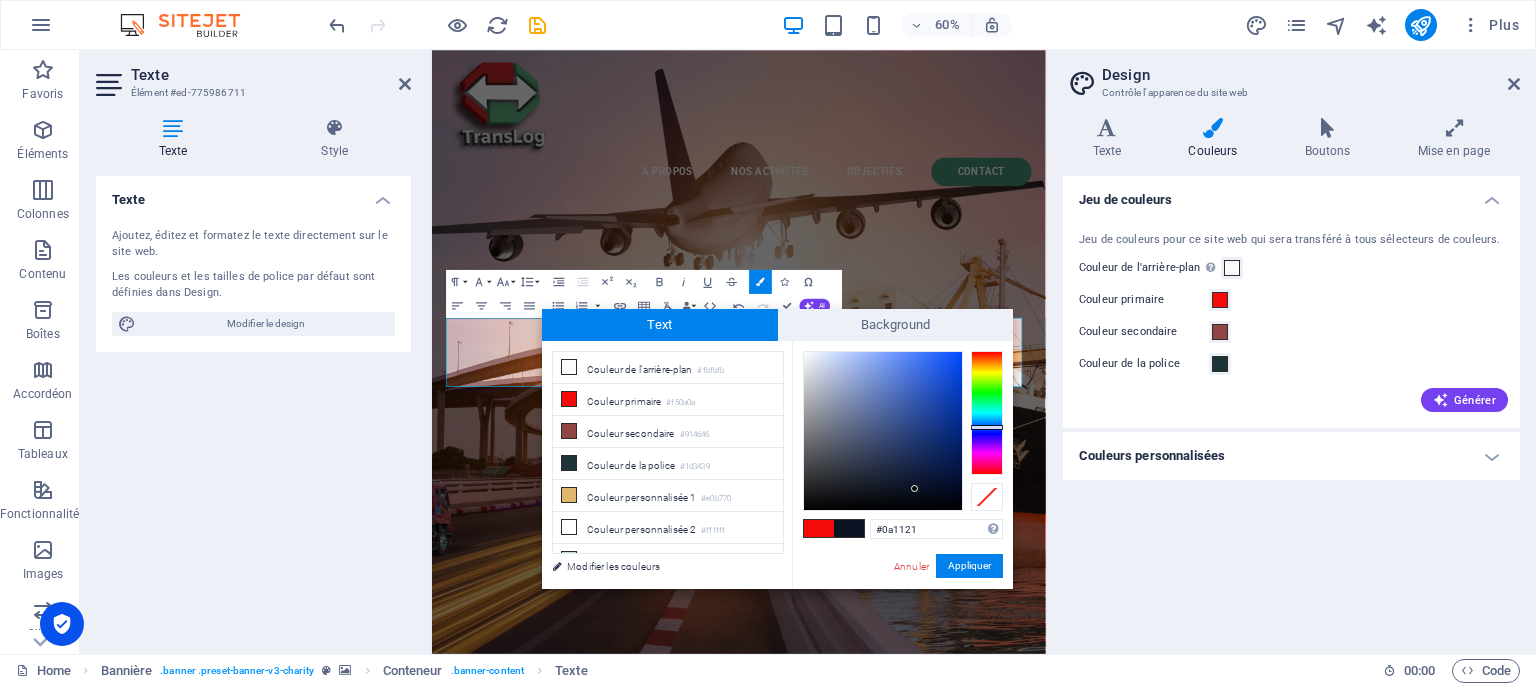 type on "#0a1021" 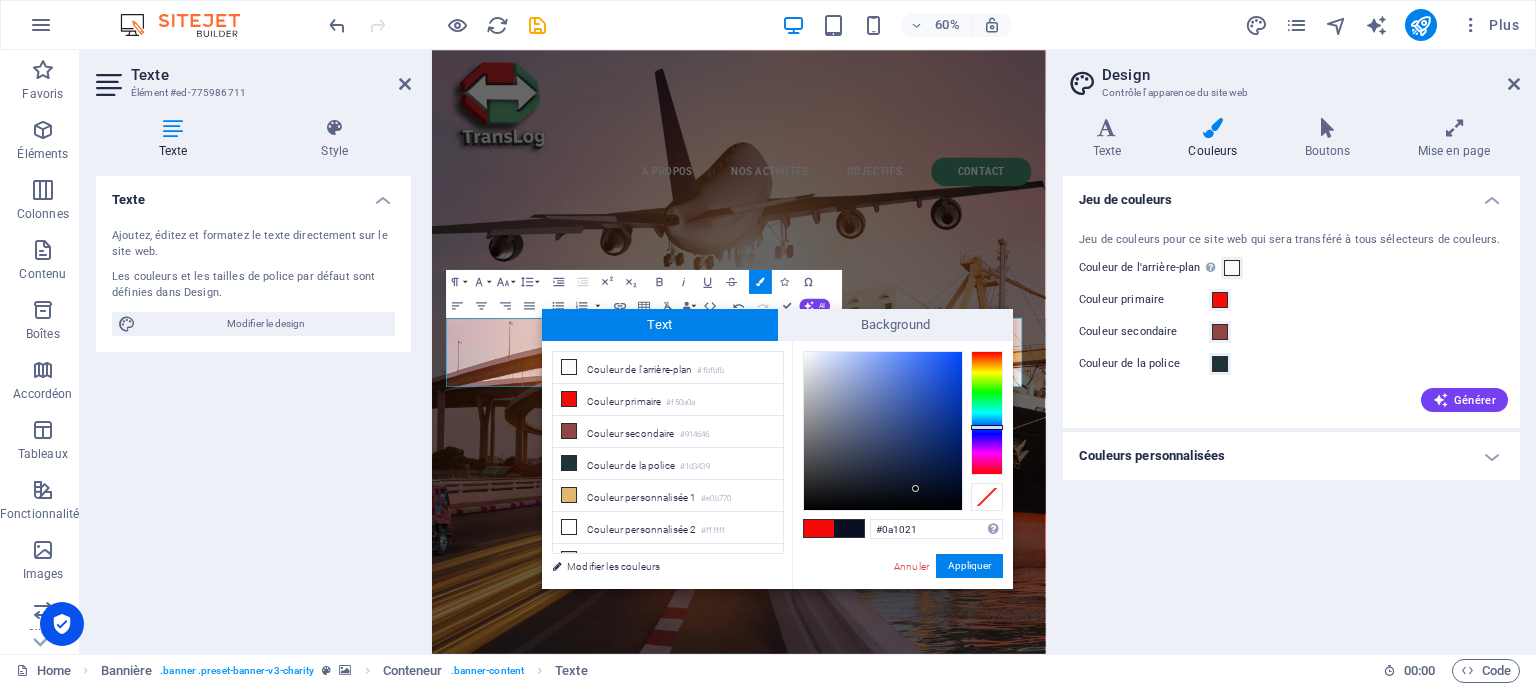 drag, startPoint x: 873, startPoint y: 386, endPoint x: 916, endPoint y: 489, distance: 111.61541 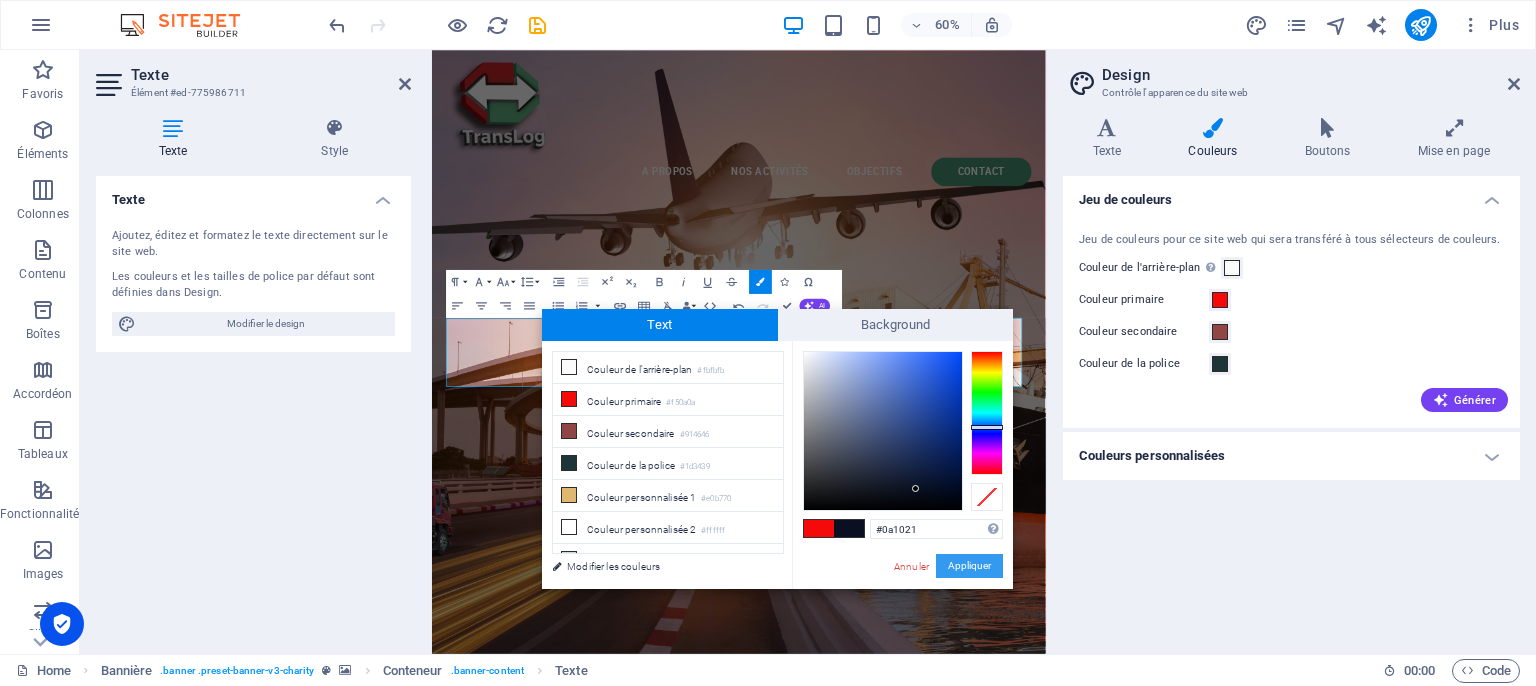 click on "Appliquer" at bounding box center (969, 566) 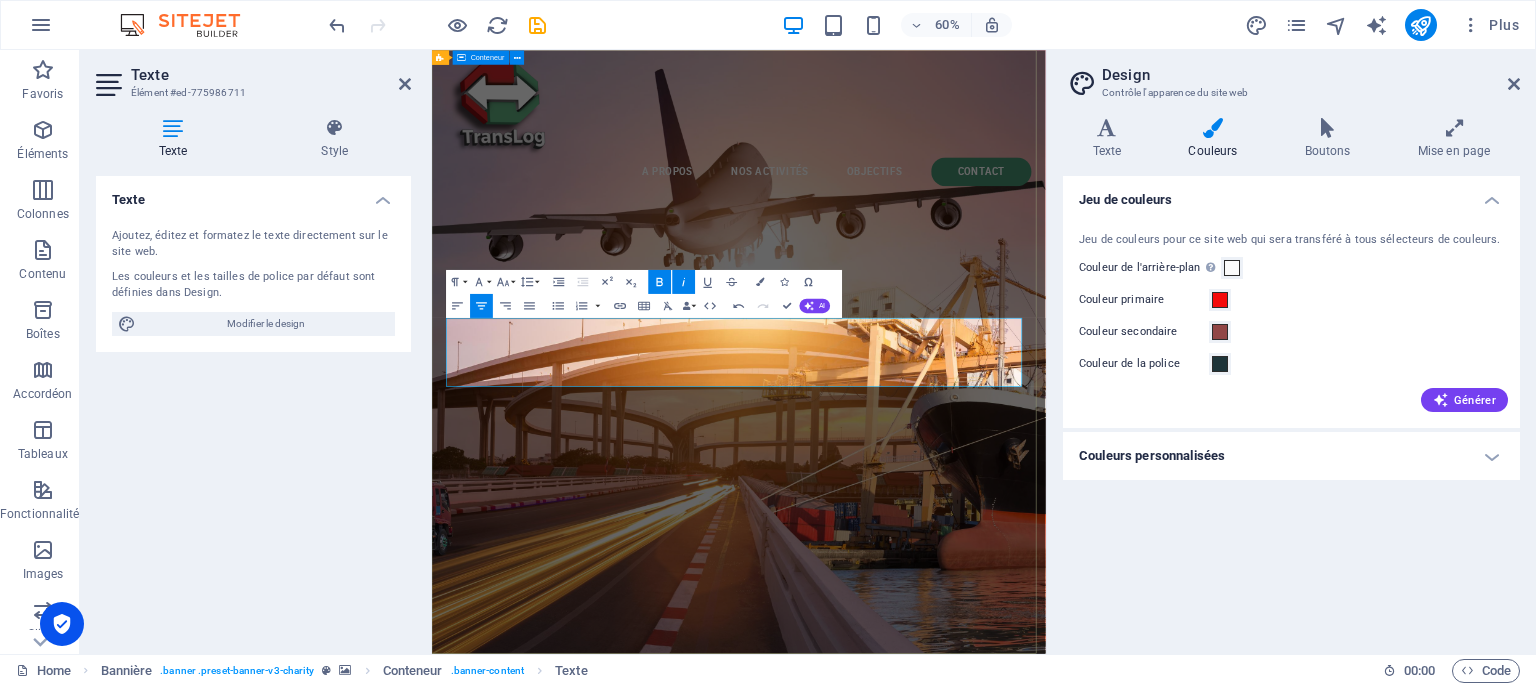 click on "​ ​ Syndicat National Patronal des Transports et de la Logistique ​   TRANSLOG" at bounding box center (943, 1193) 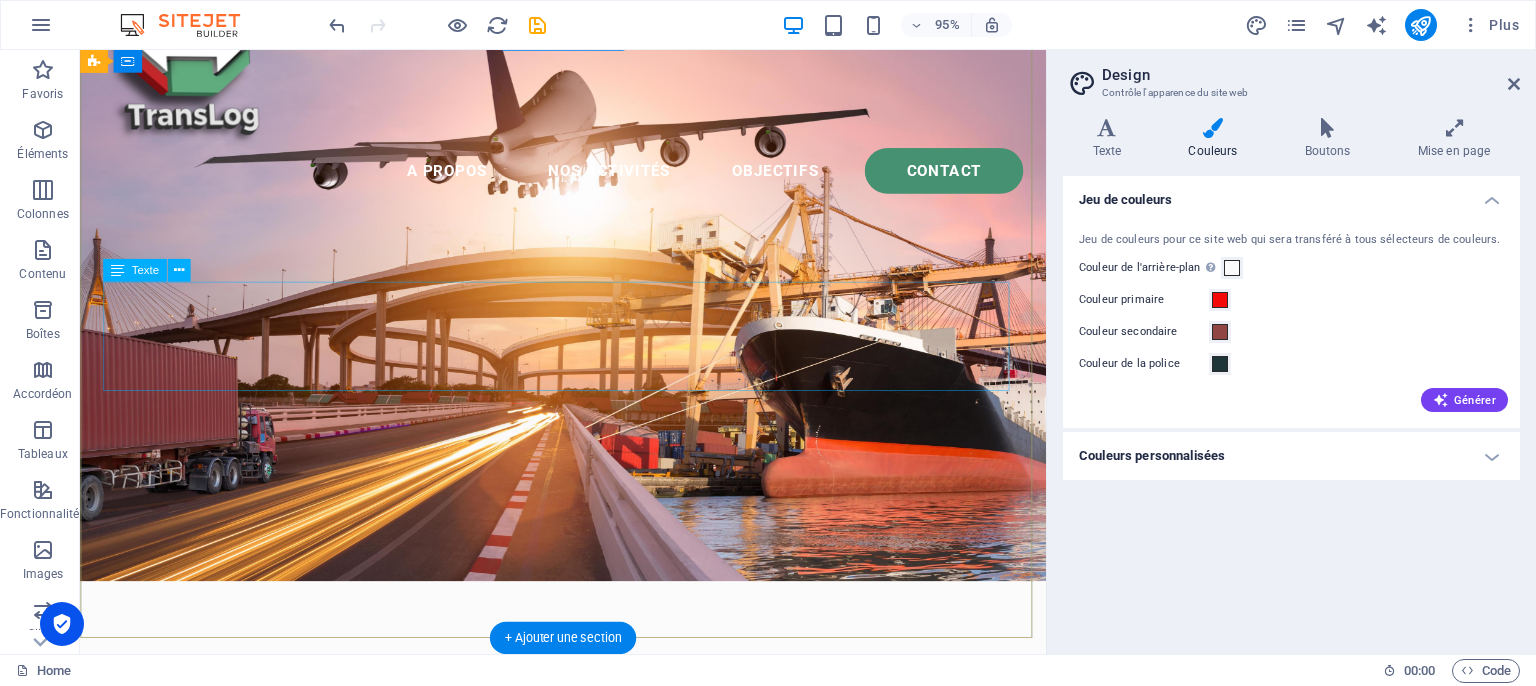 scroll, scrollTop: 0, scrollLeft: 0, axis: both 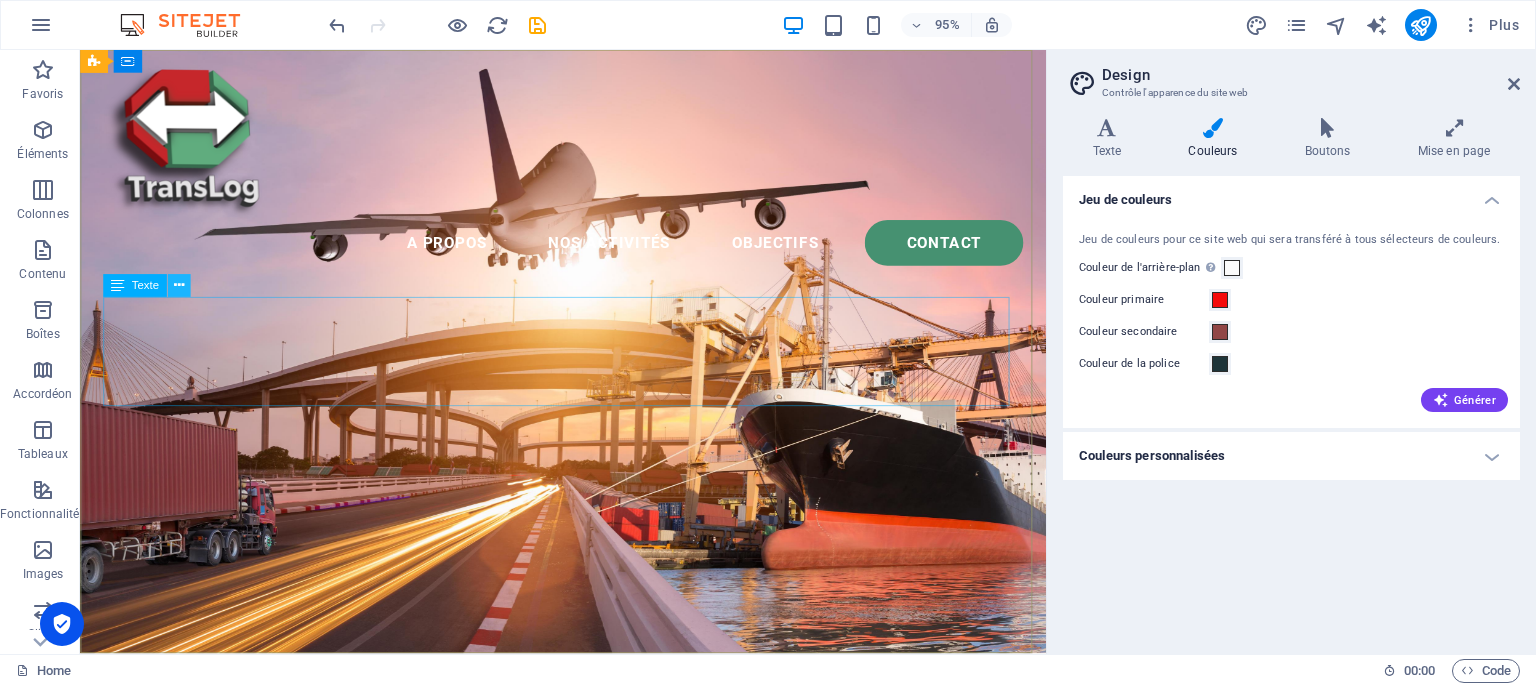 click at bounding box center [178, 286] 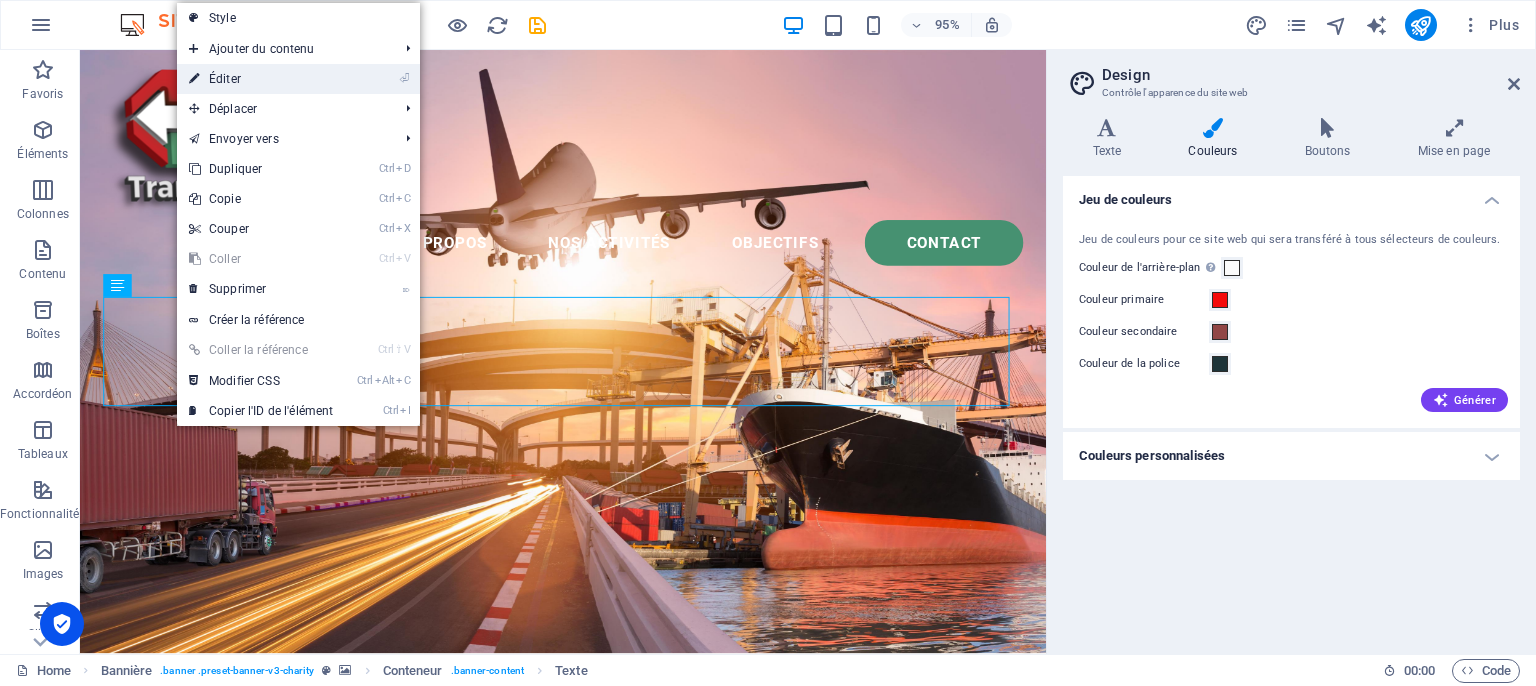 click on "⏎  Éditer" at bounding box center (261, 79) 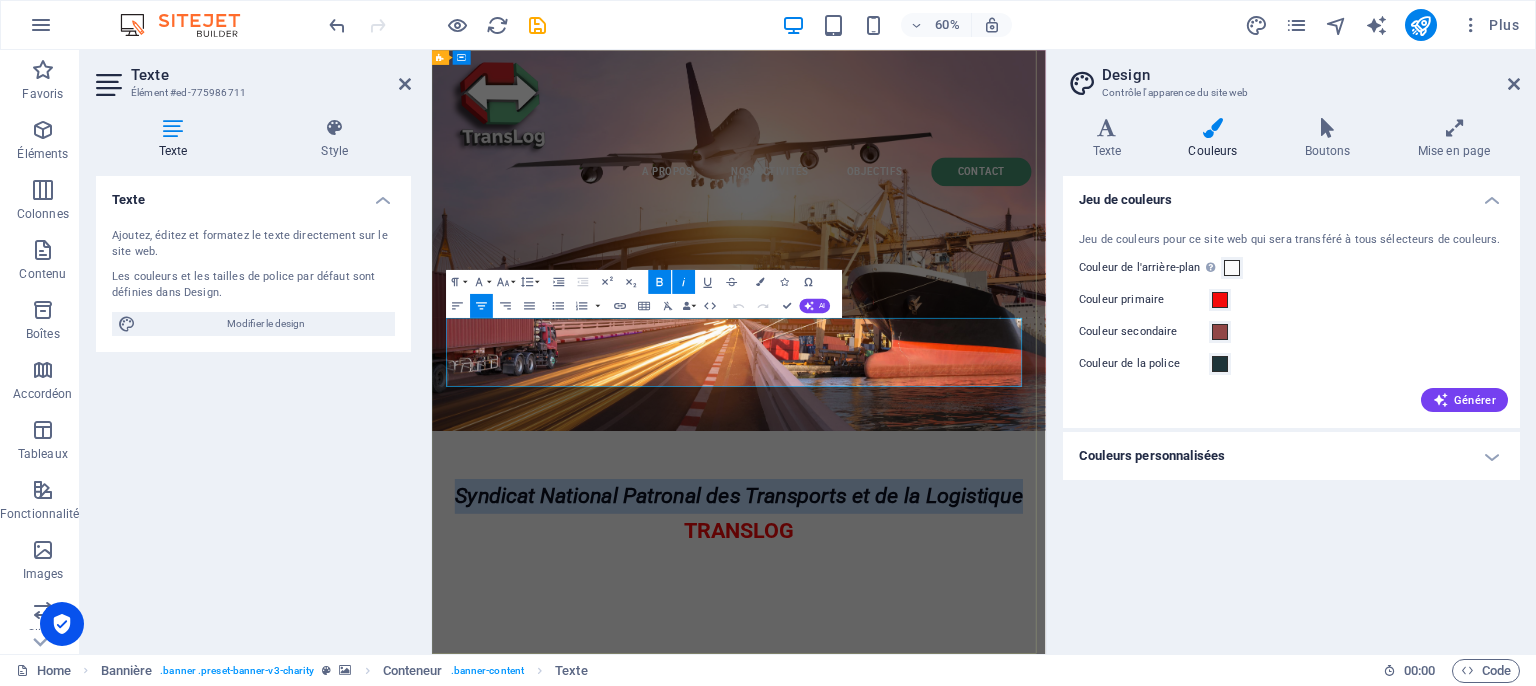 drag, startPoint x: 463, startPoint y: 517, endPoint x: 1414, endPoint y: 527, distance: 951.05255 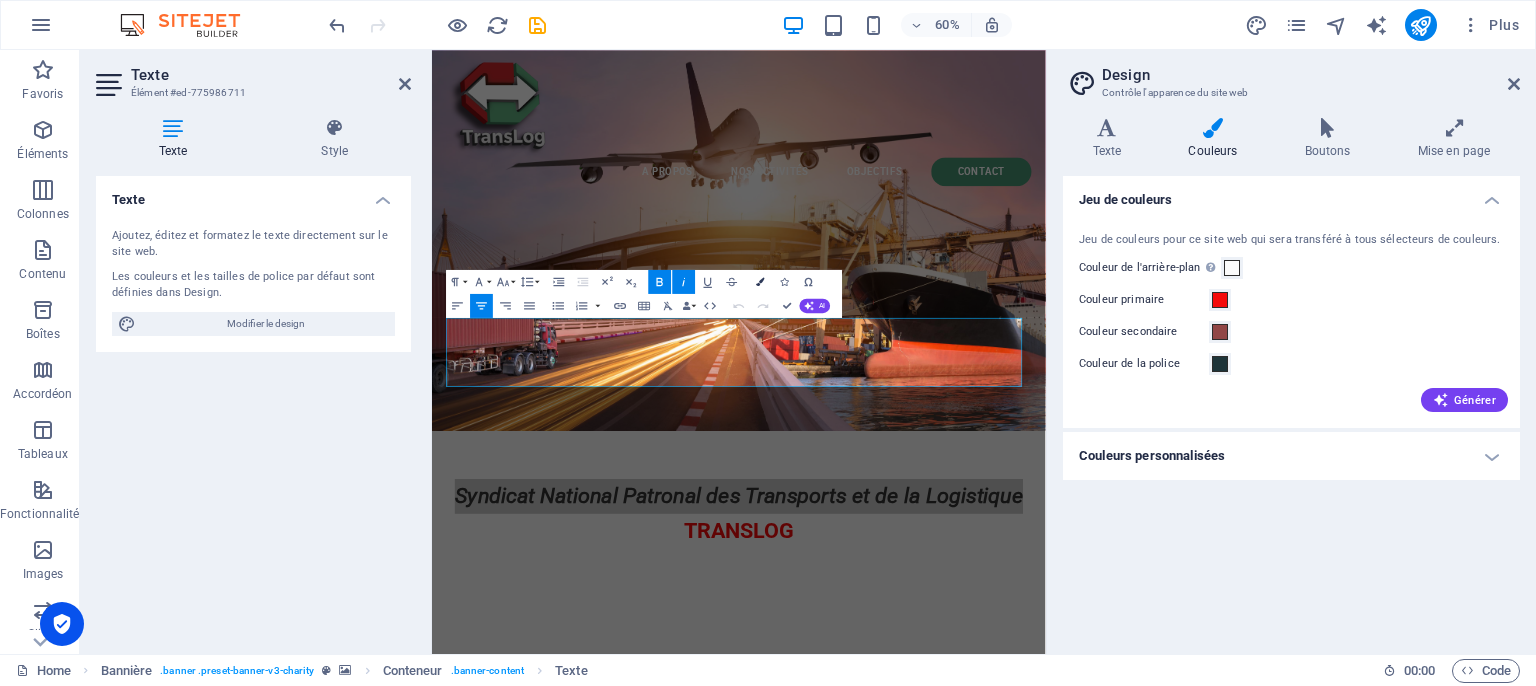 click on "Colors" at bounding box center (760, 281) 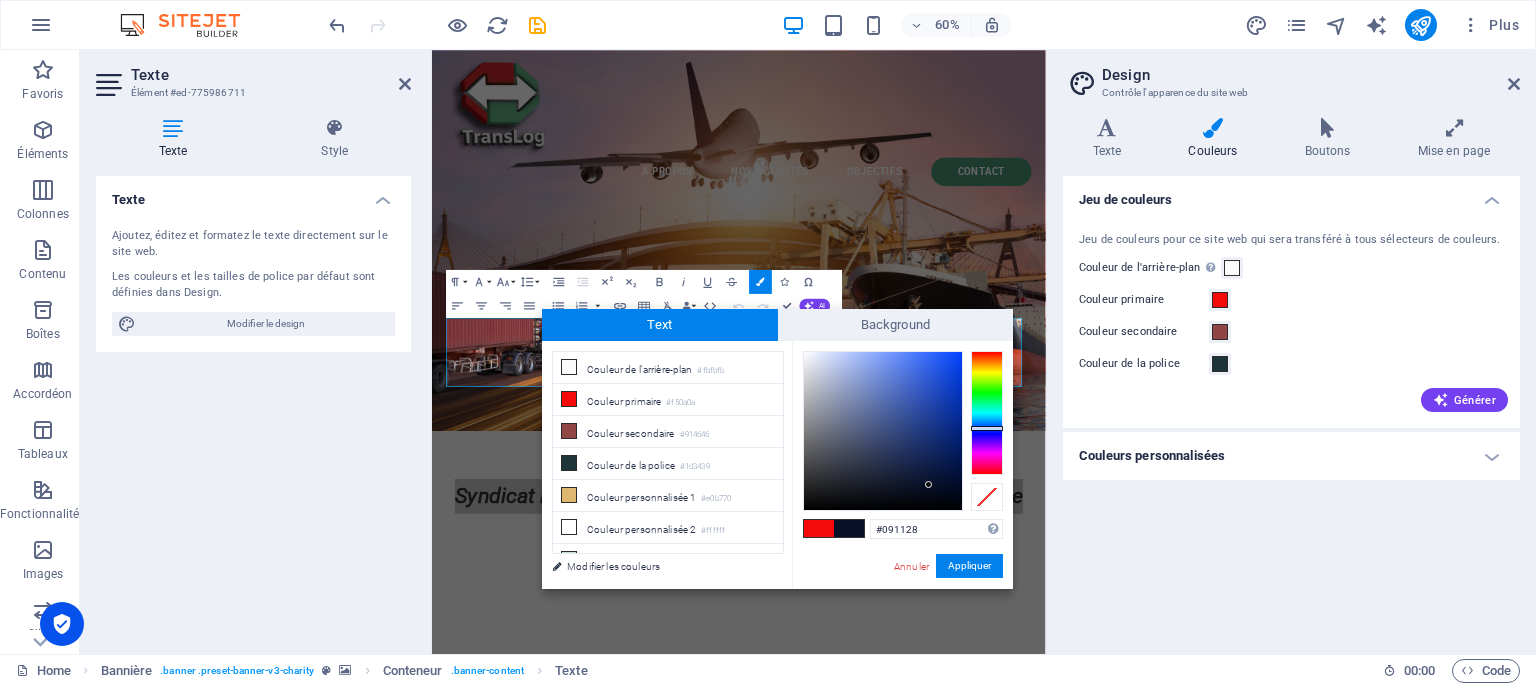 type on "#091126" 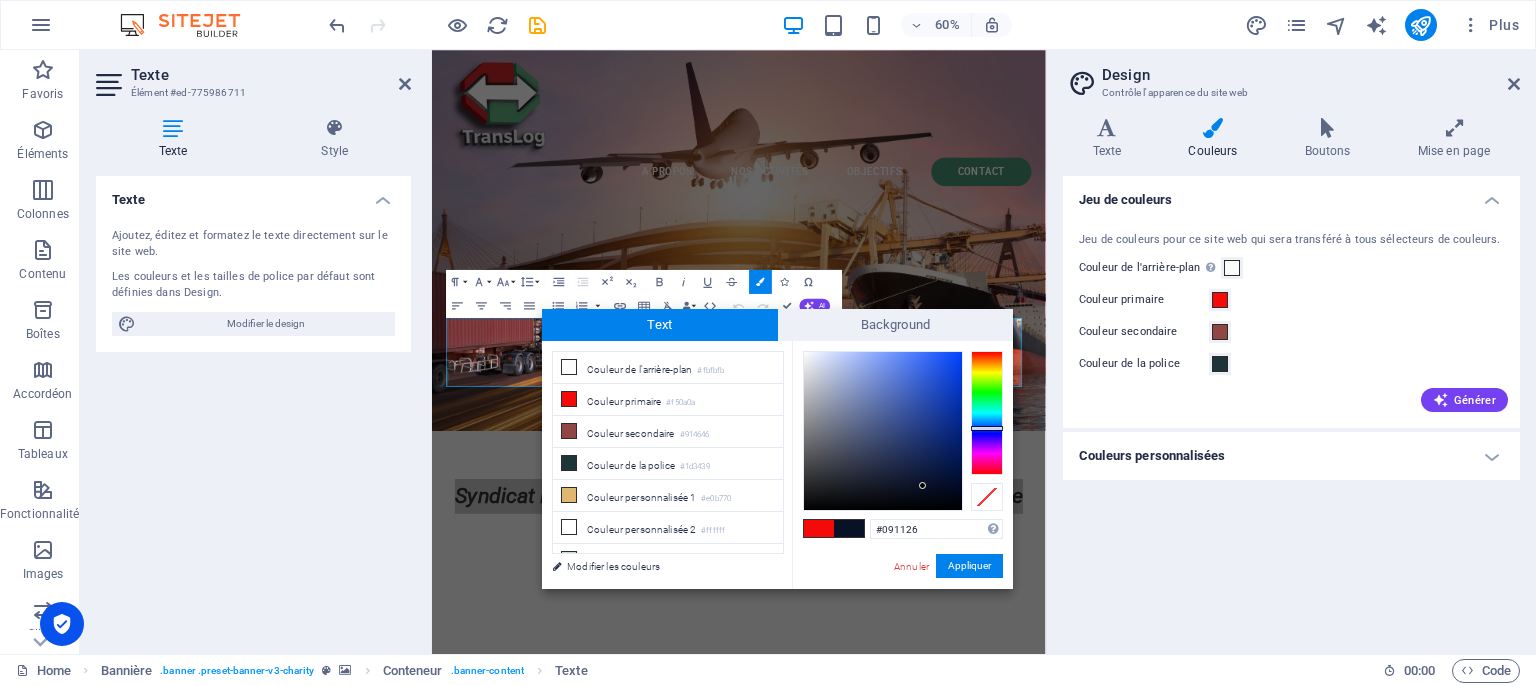 drag, startPoint x: 912, startPoint y: 484, endPoint x: 923, endPoint y: 486, distance: 11.18034 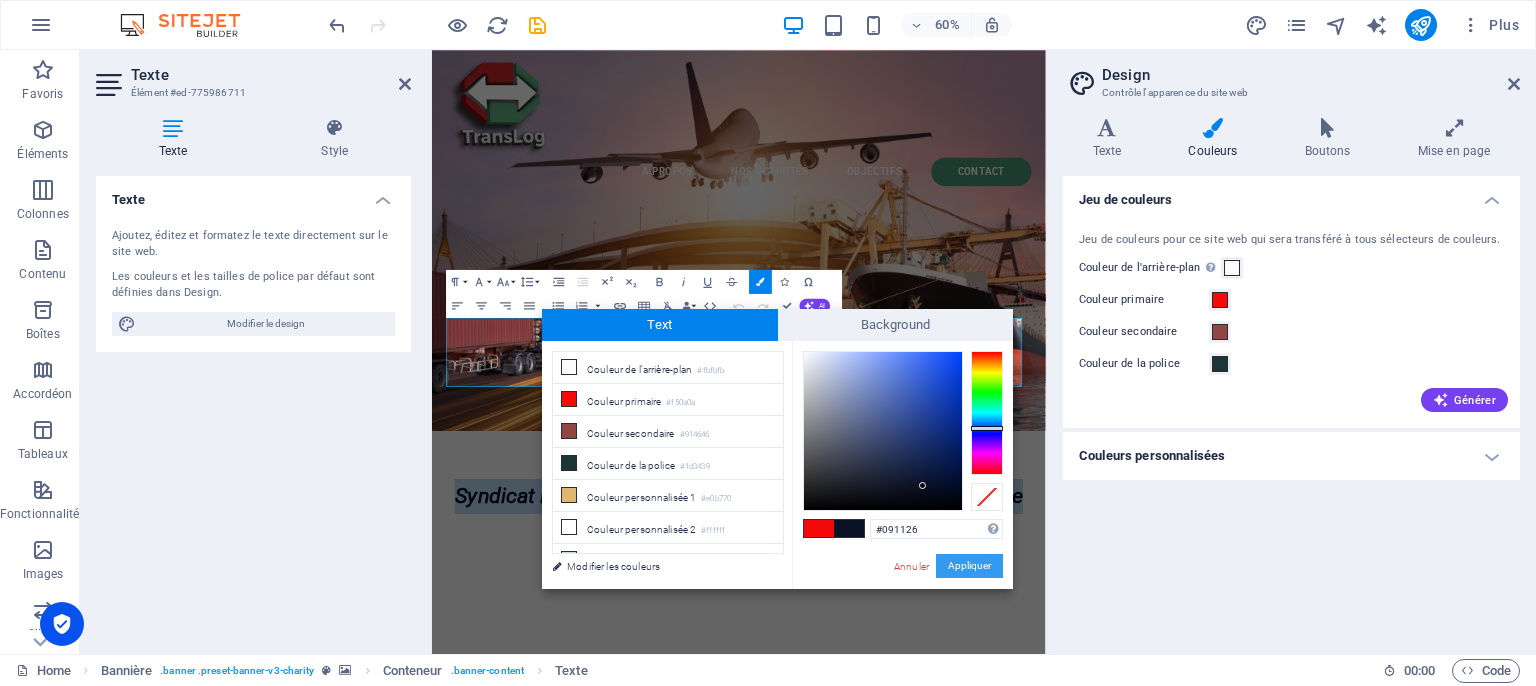 click on "Appliquer" at bounding box center (969, 566) 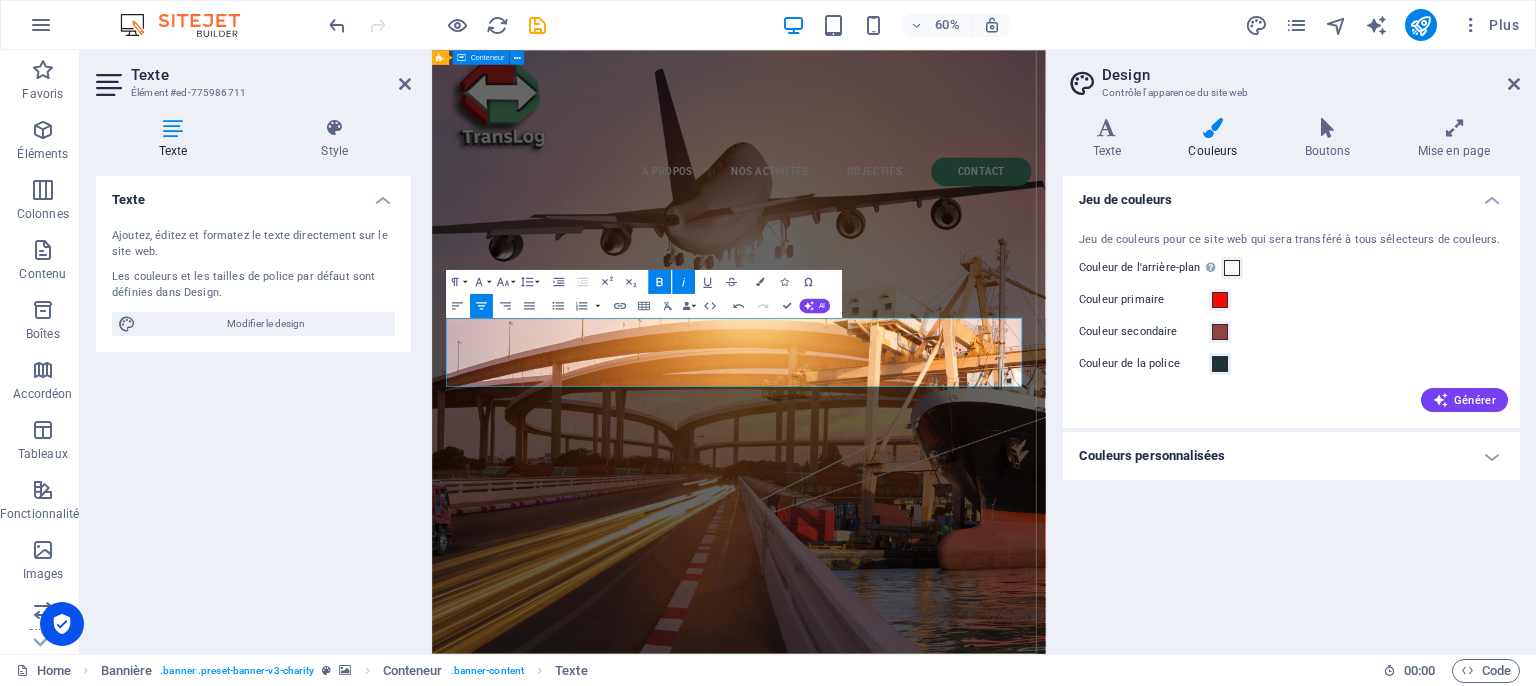 click on "Syndicat National Patronal des Transports et de la Logistique   TRANSLOG" at bounding box center [943, 1193] 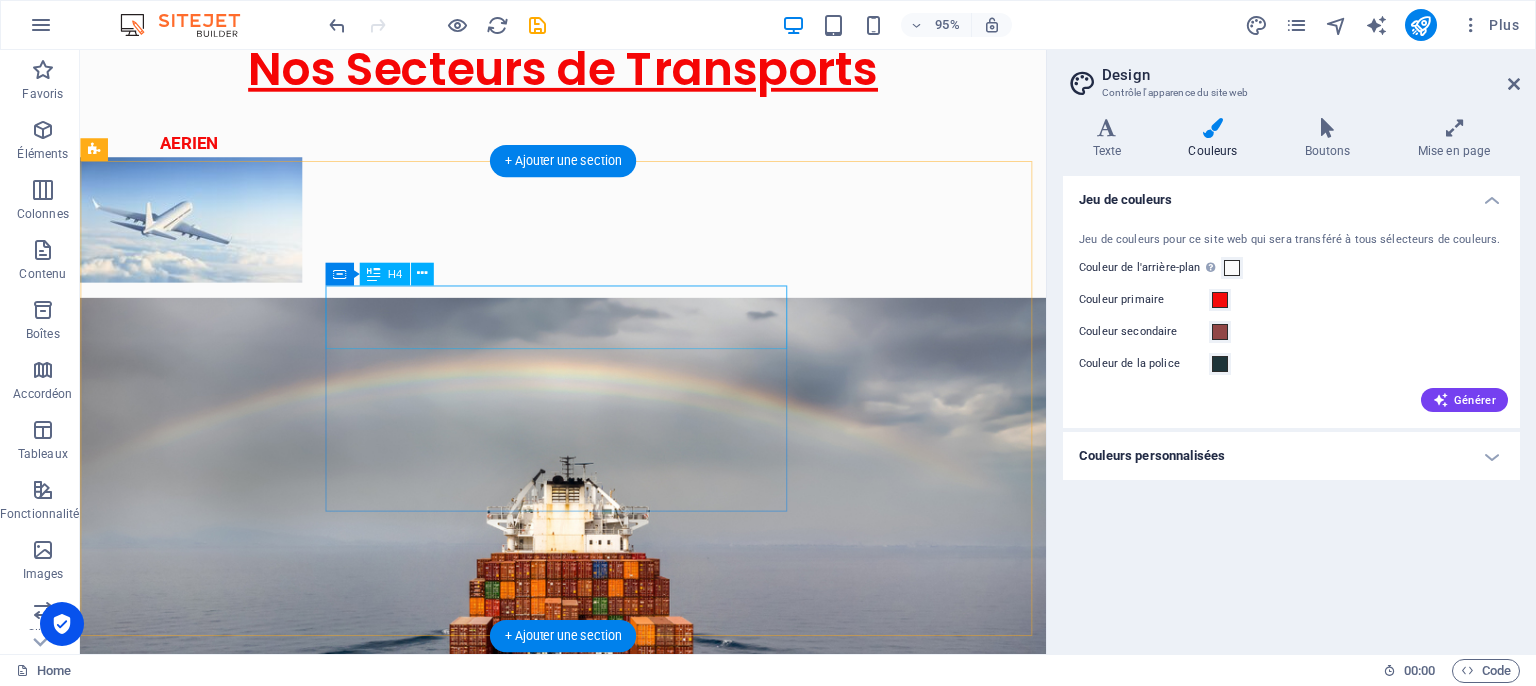 scroll, scrollTop: 3500, scrollLeft: 0, axis: vertical 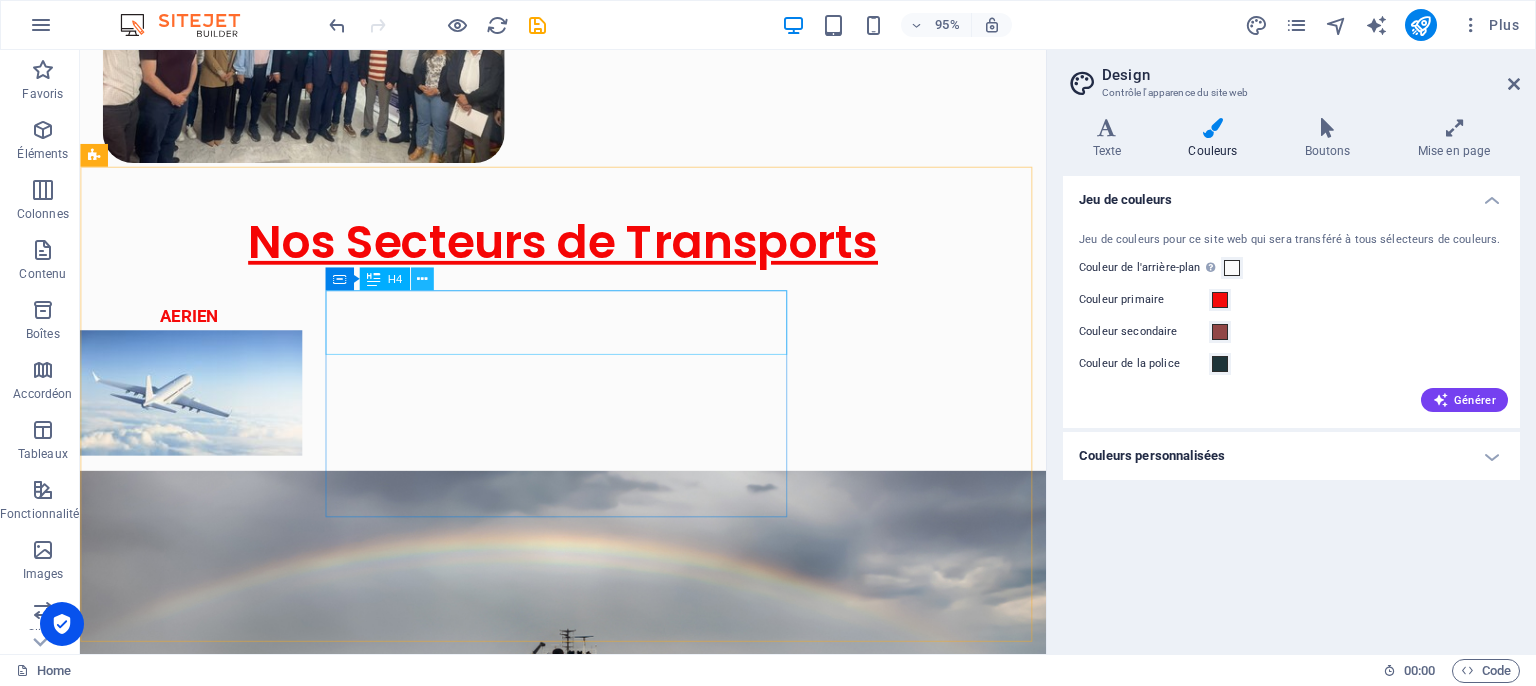 click at bounding box center (422, 279) 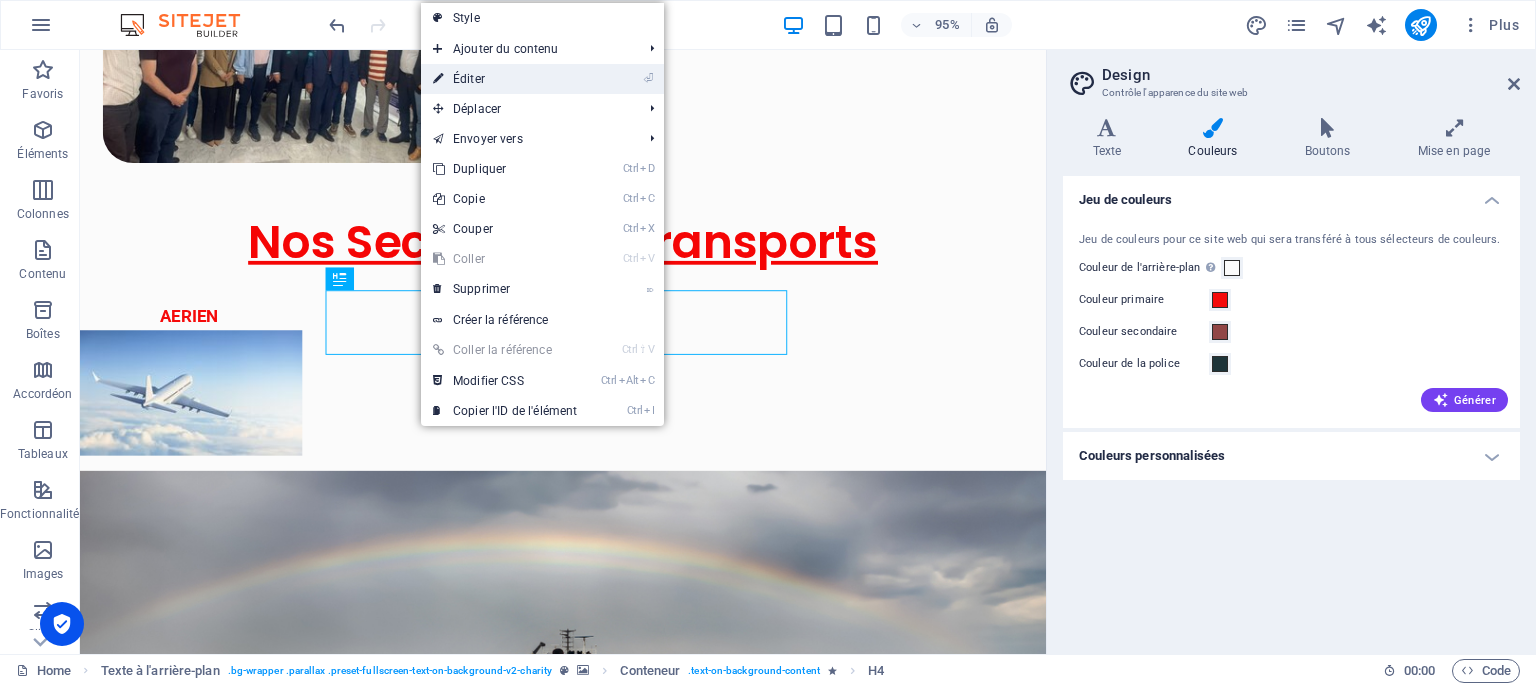 click on "⏎  Éditer" at bounding box center (505, 79) 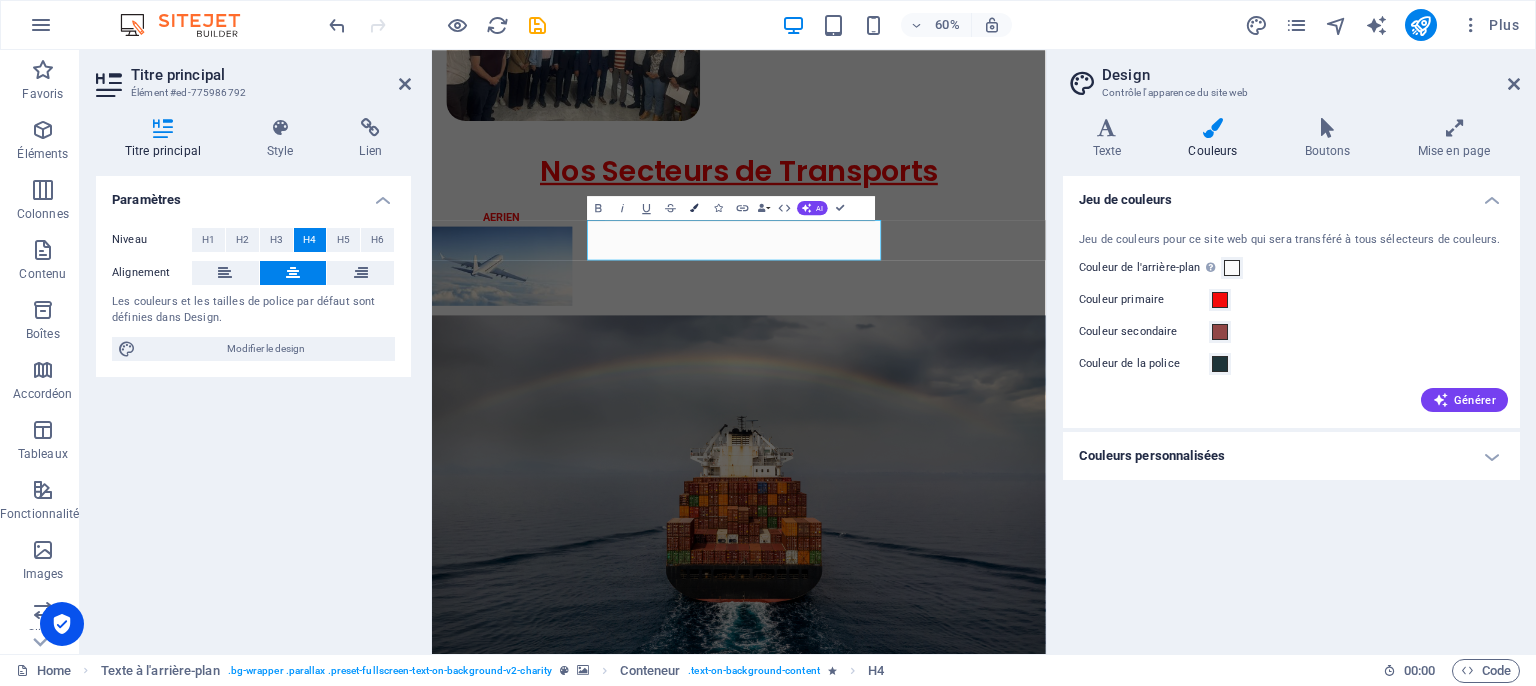 click at bounding box center [695, 207] 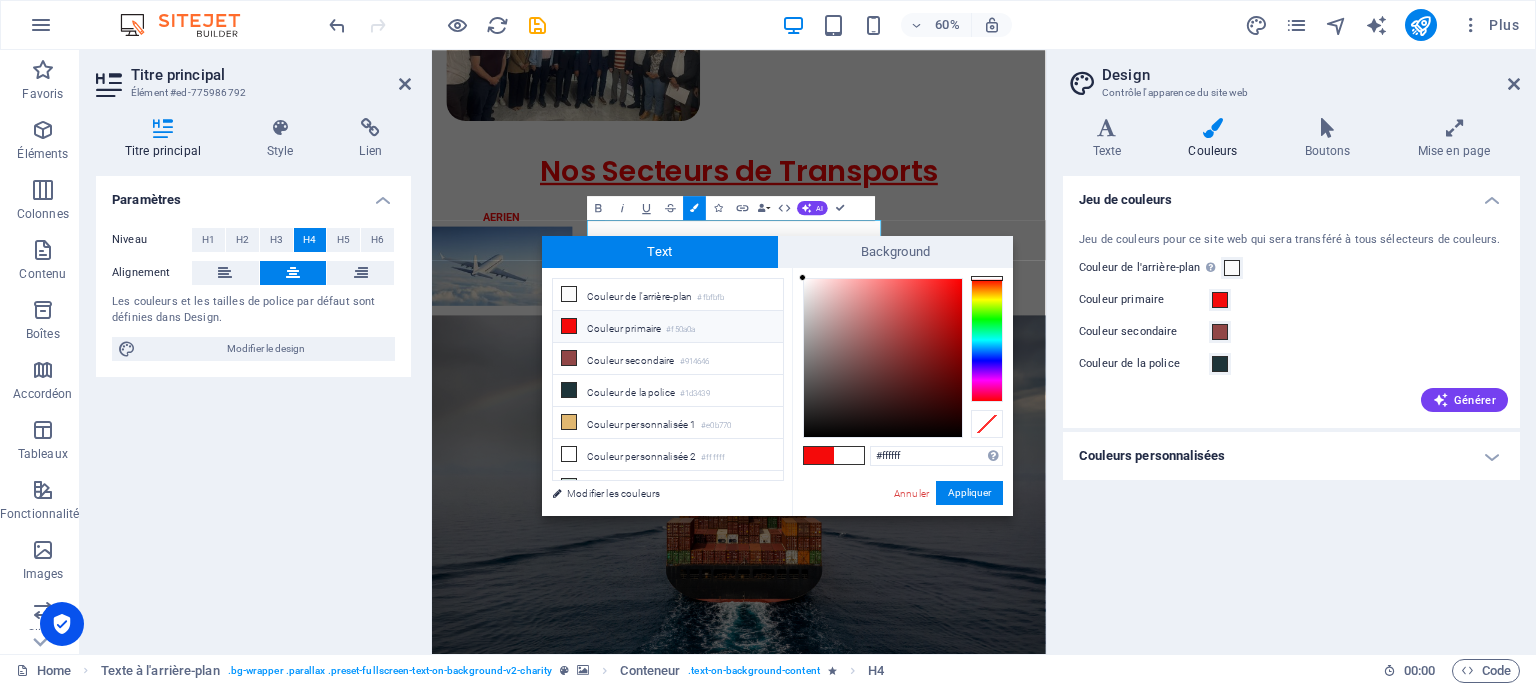 click at bounding box center (987, 340) 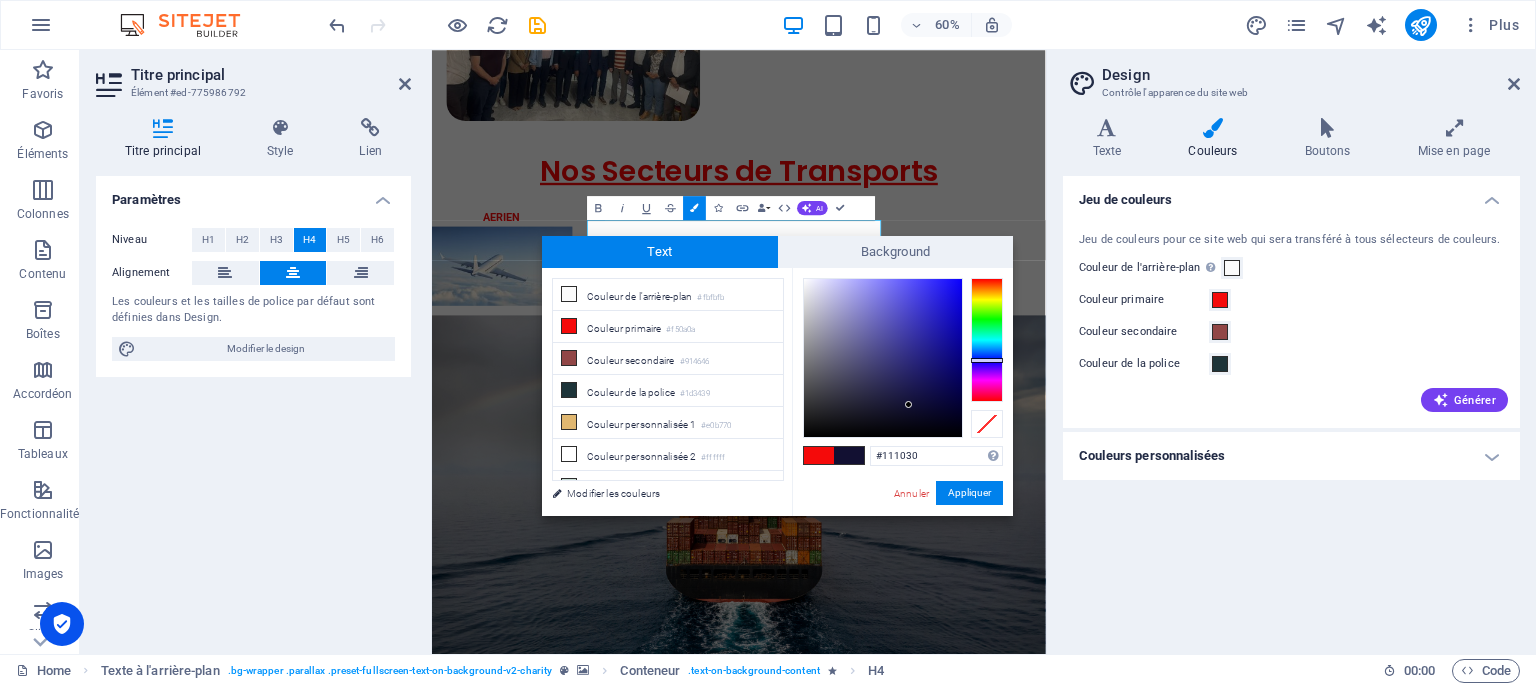 type on "#110f2f" 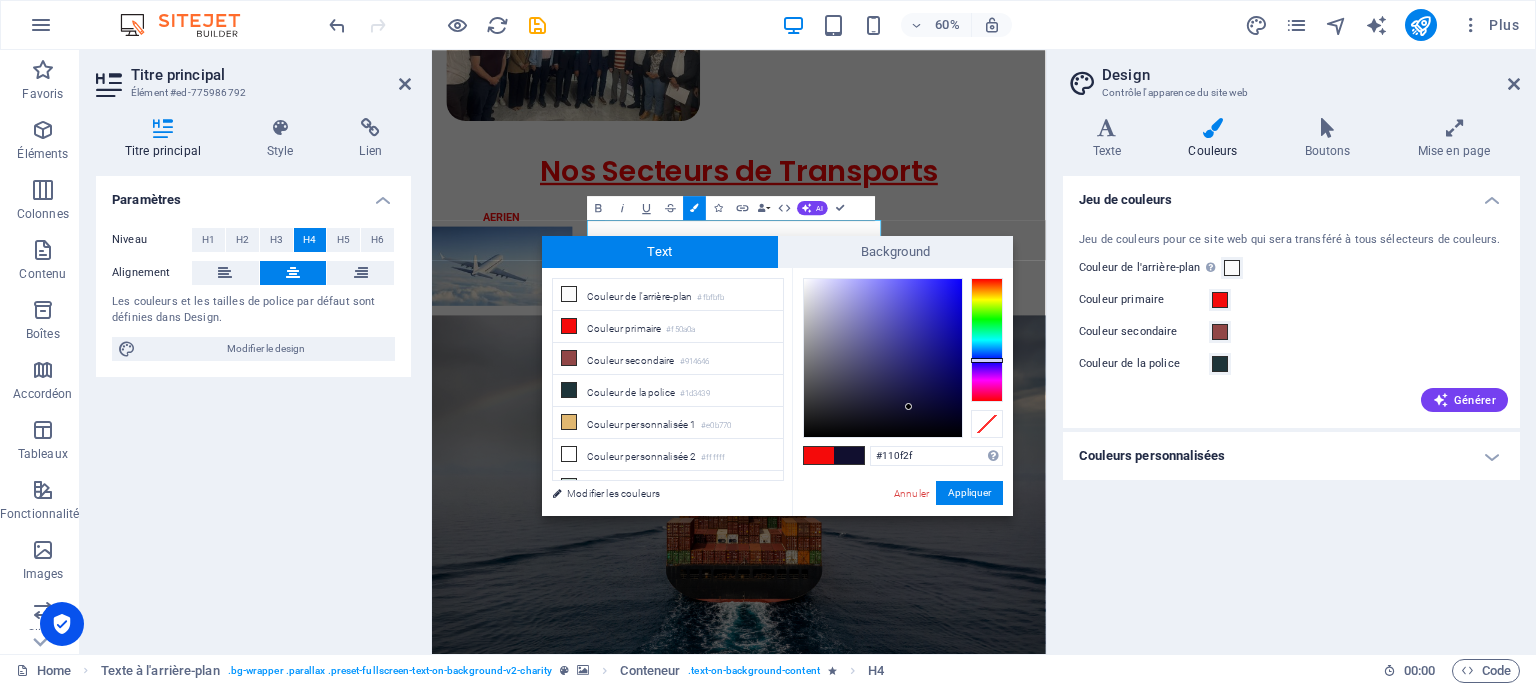 drag, startPoint x: 803, startPoint y: 276, endPoint x: 909, endPoint y: 407, distance: 168.5141 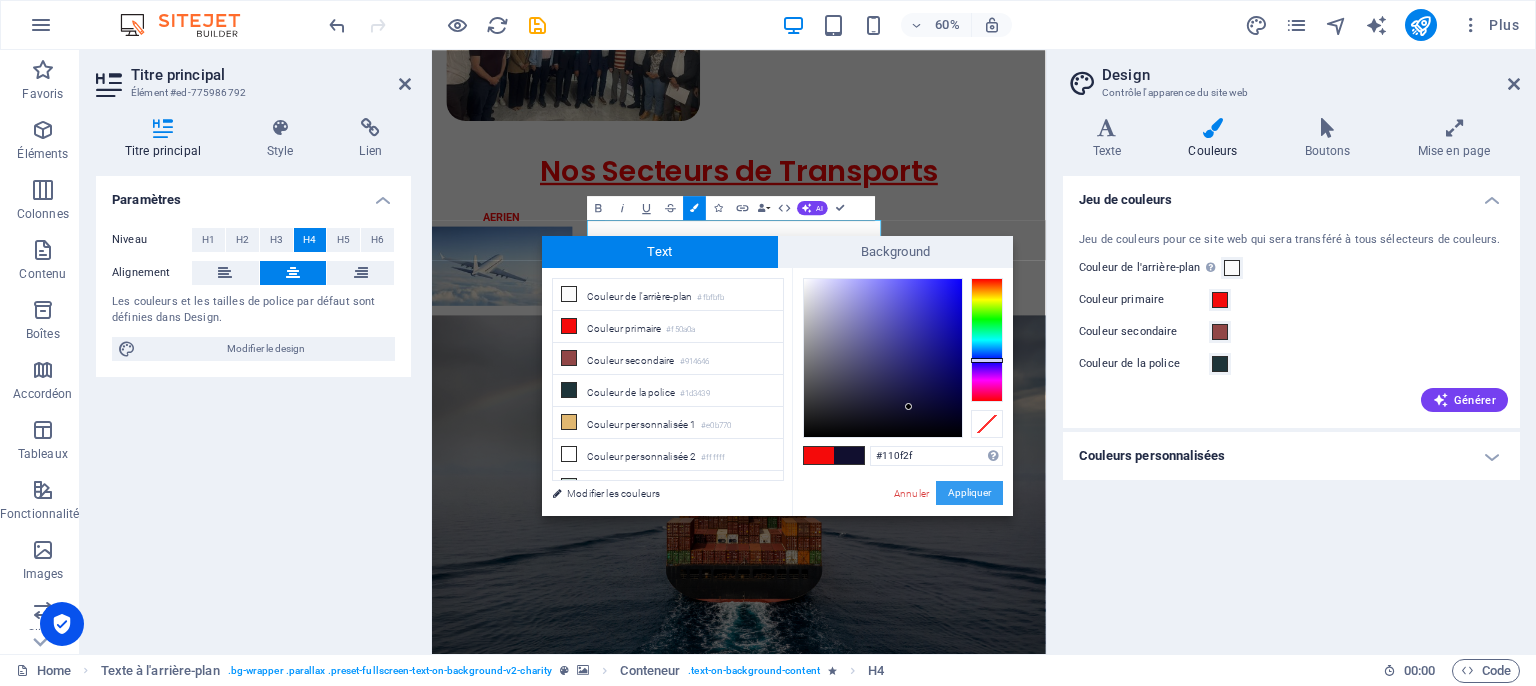 click on "Appliquer" at bounding box center (969, 493) 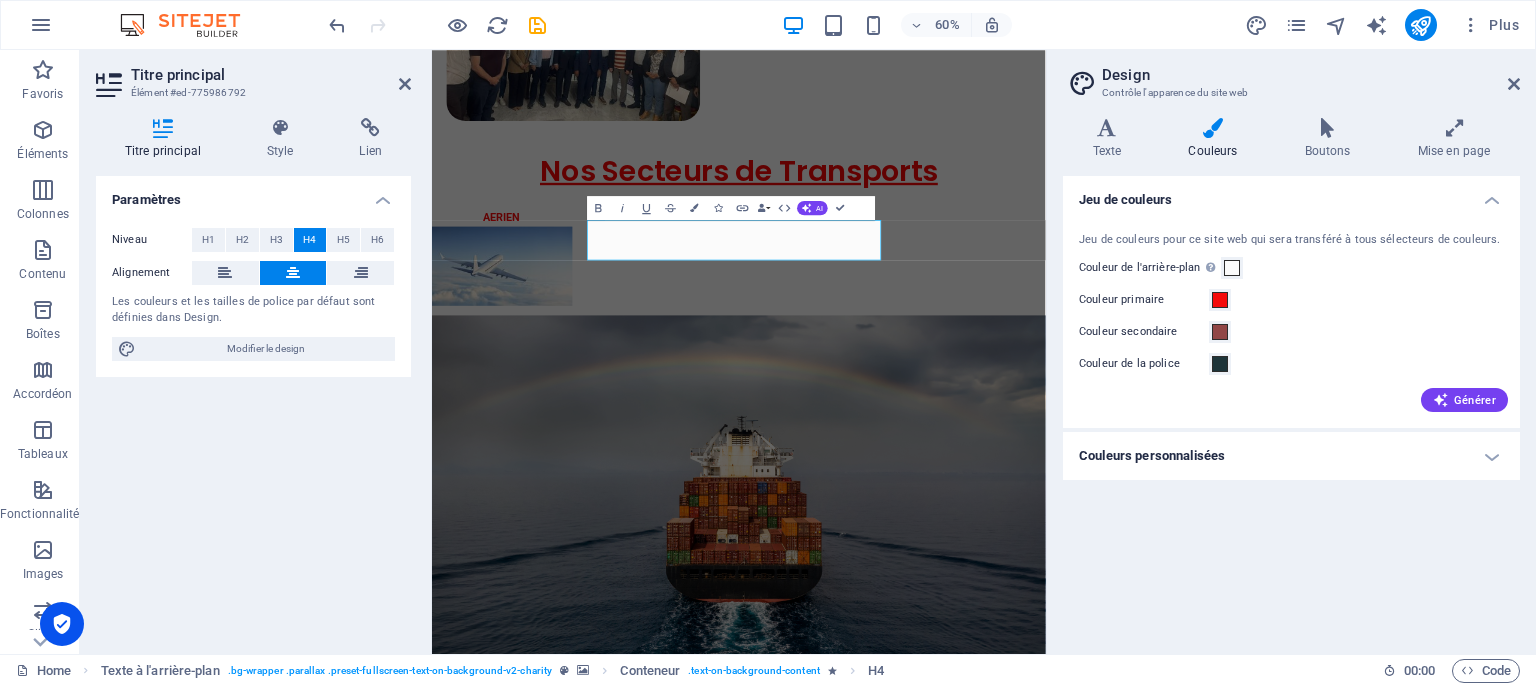 click at bounding box center [943, 1814] 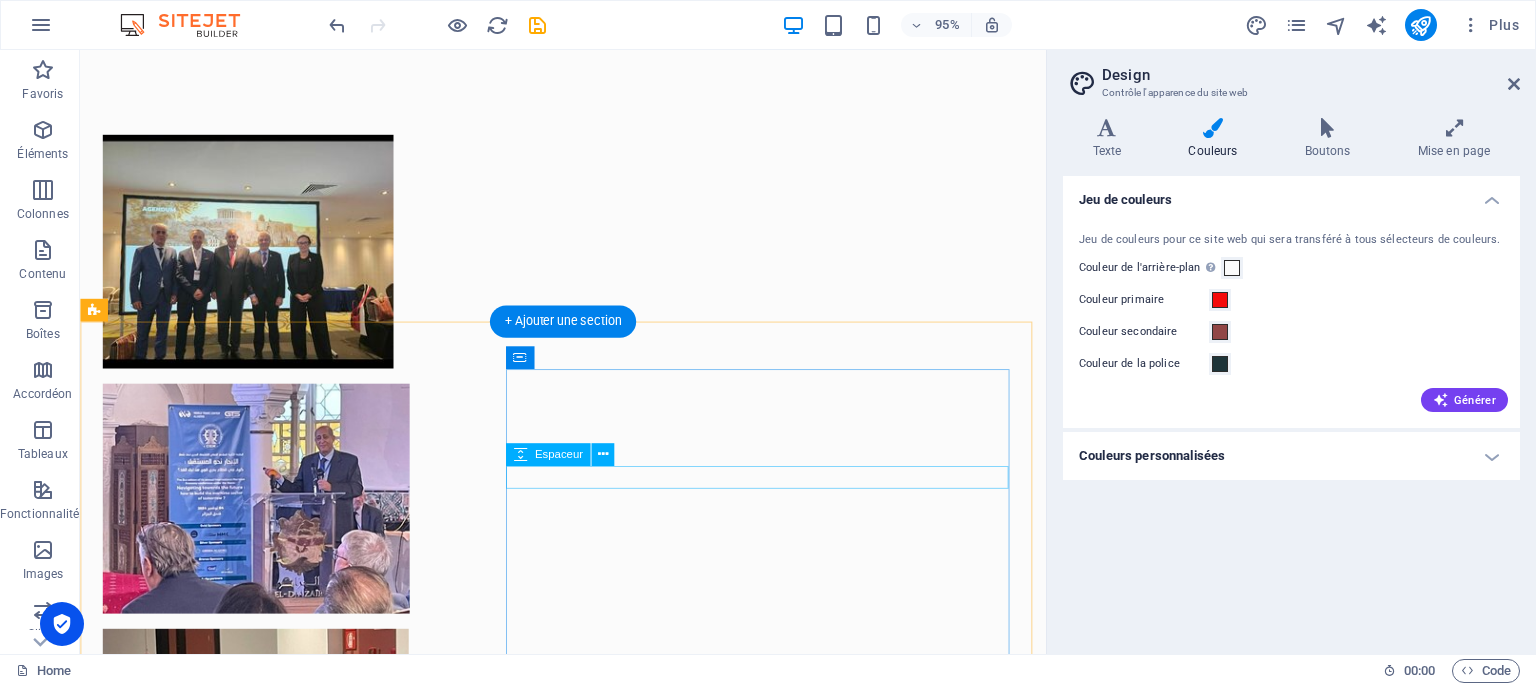 scroll, scrollTop: 1784, scrollLeft: 0, axis: vertical 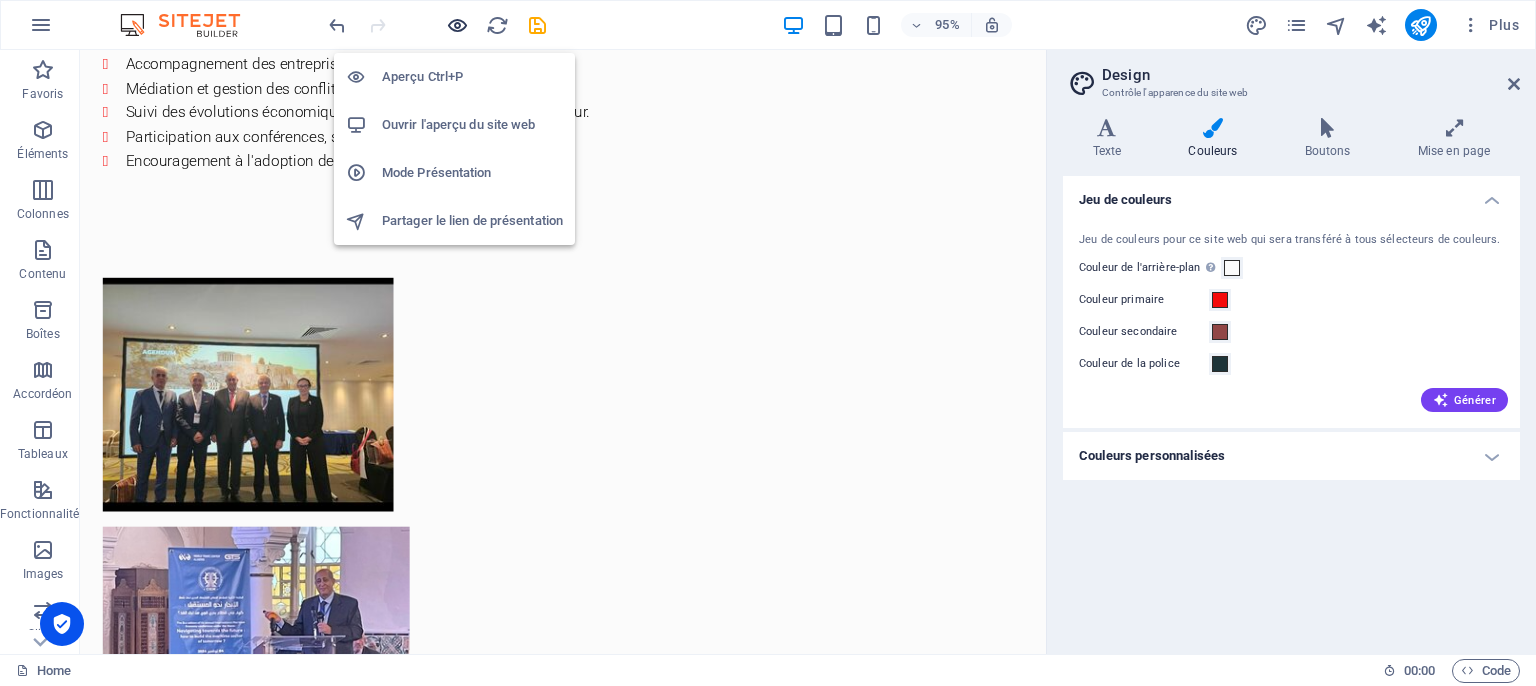click at bounding box center [457, 25] 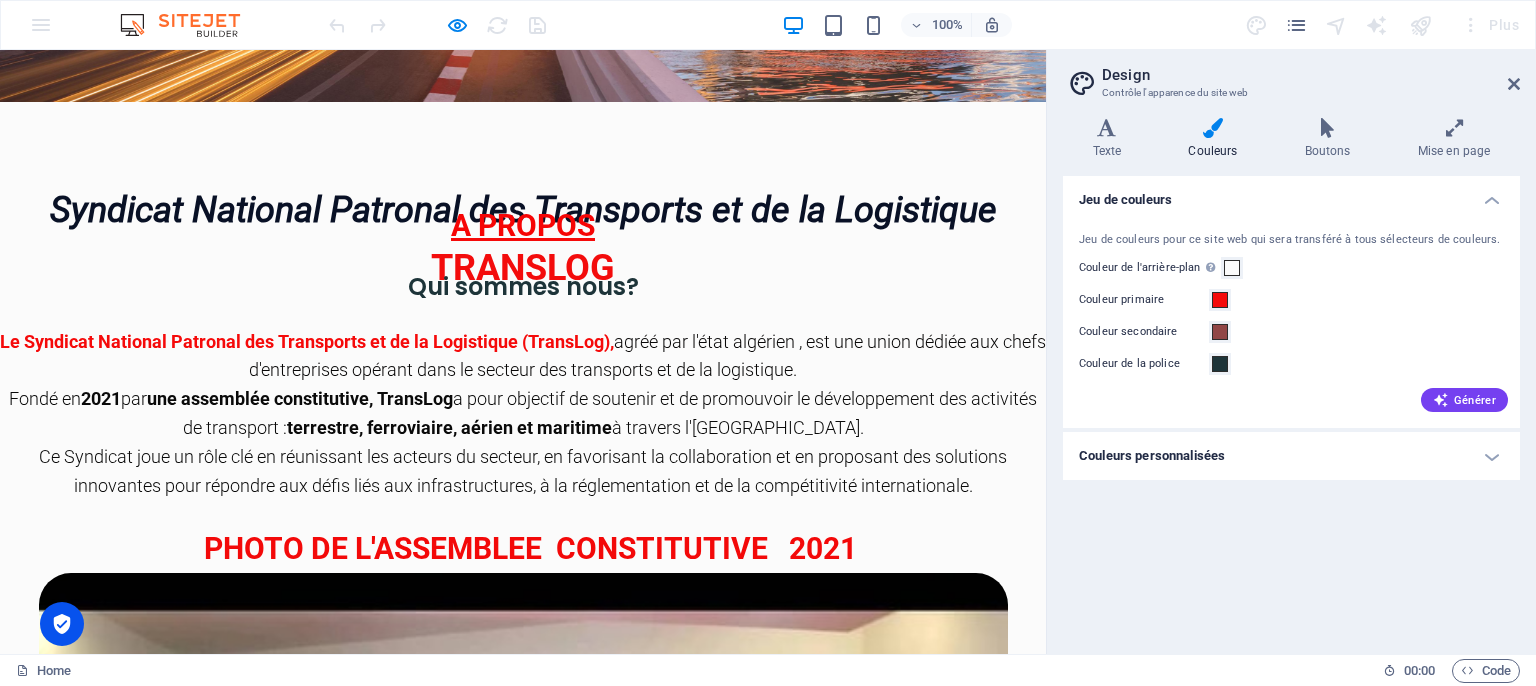 scroll, scrollTop: 252, scrollLeft: 0, axis: vertical 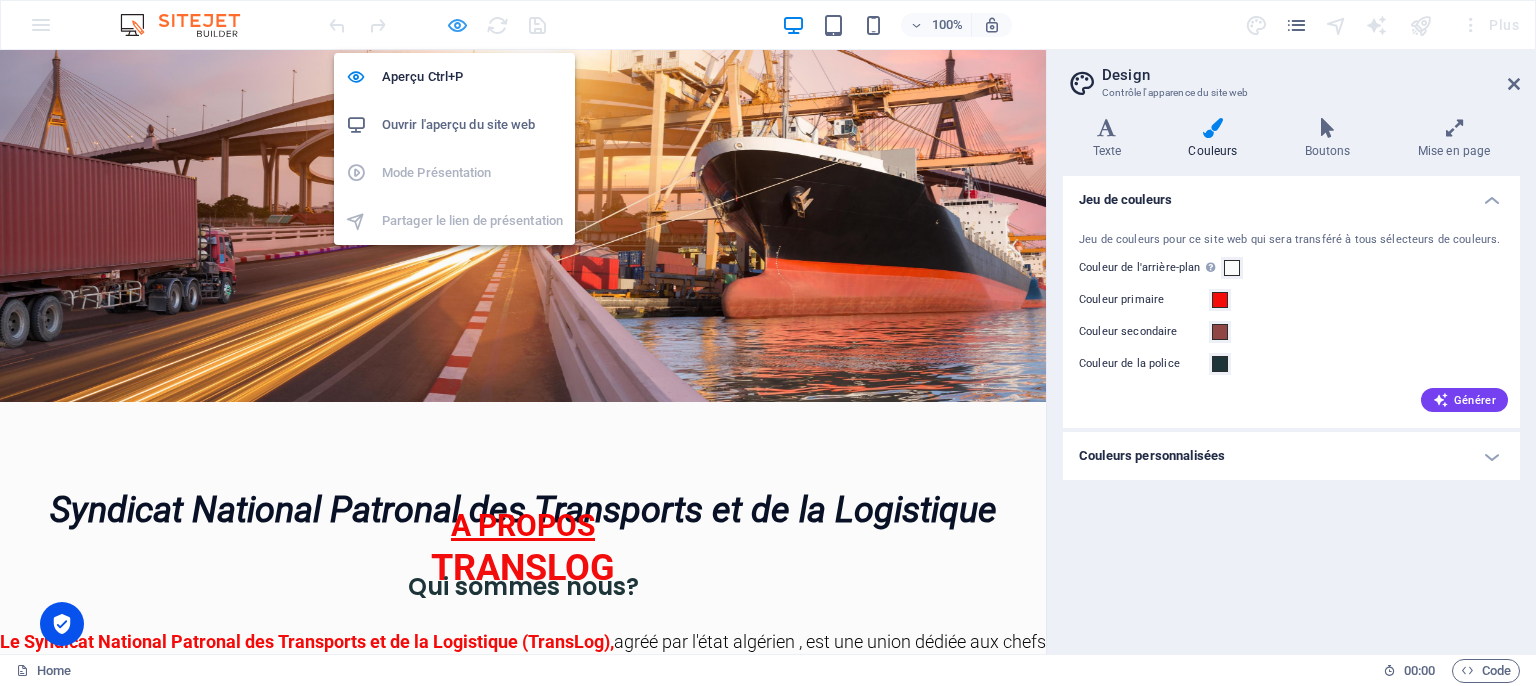 click at bounding box center (457, 25) 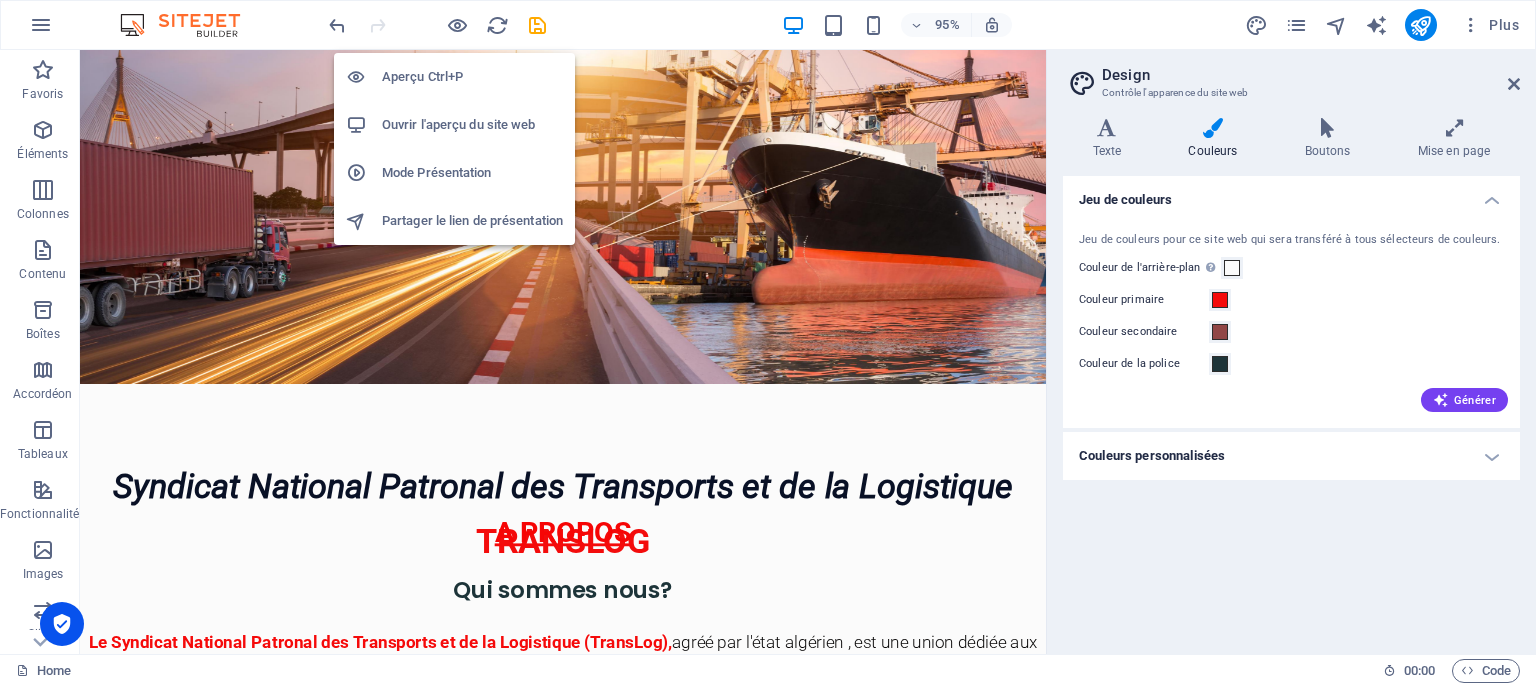 click on "Ouvrir l'aperçu du site web" at bounding box center (472, 125) 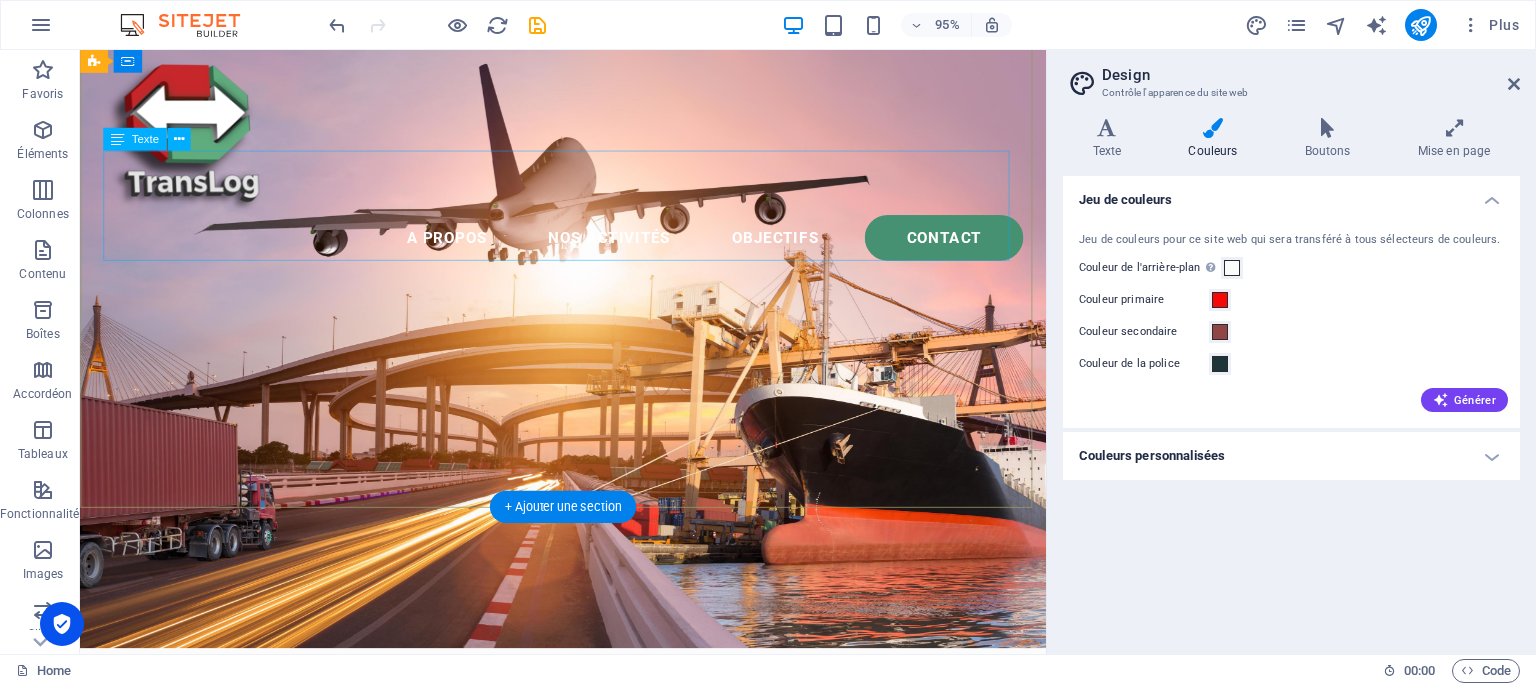 scroll, scrollTop: 0, scrollLeft: 0, axis: both 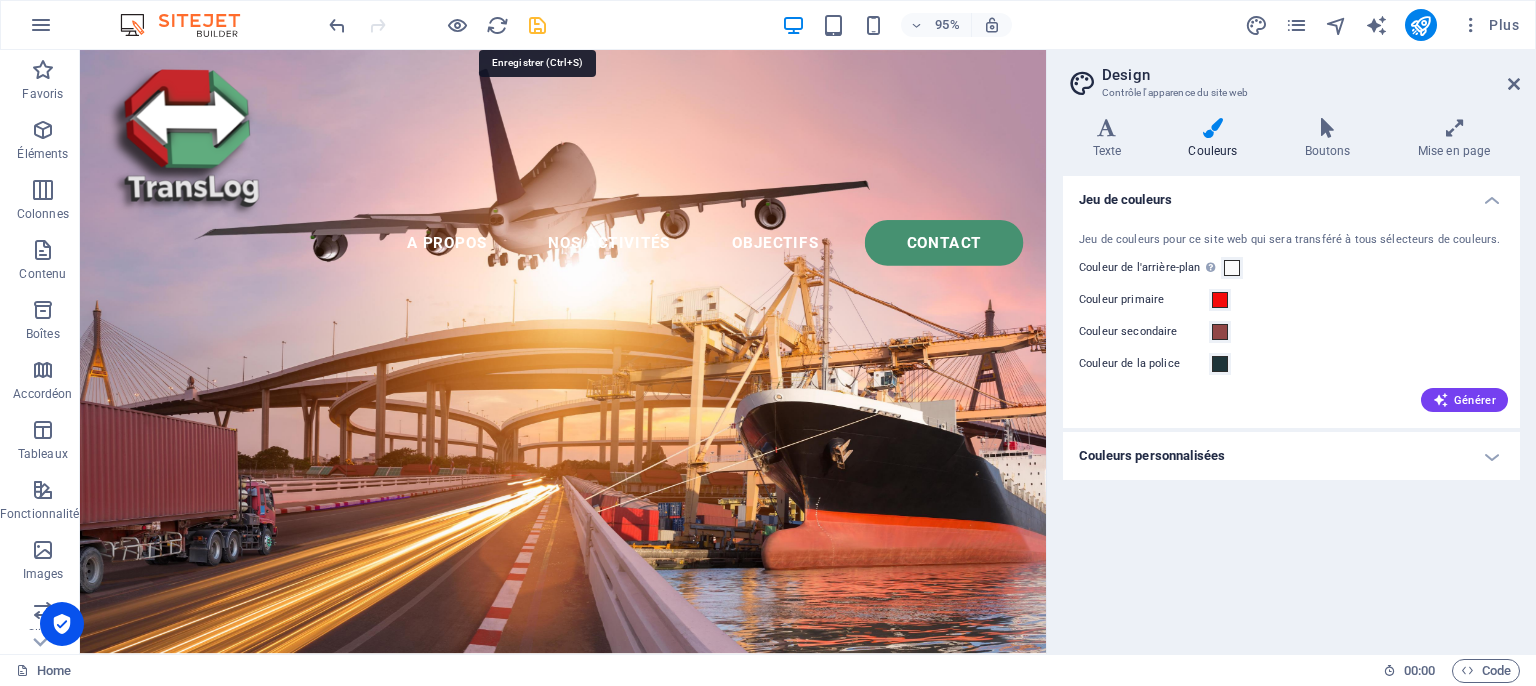 click at bounding box center (537, 25) 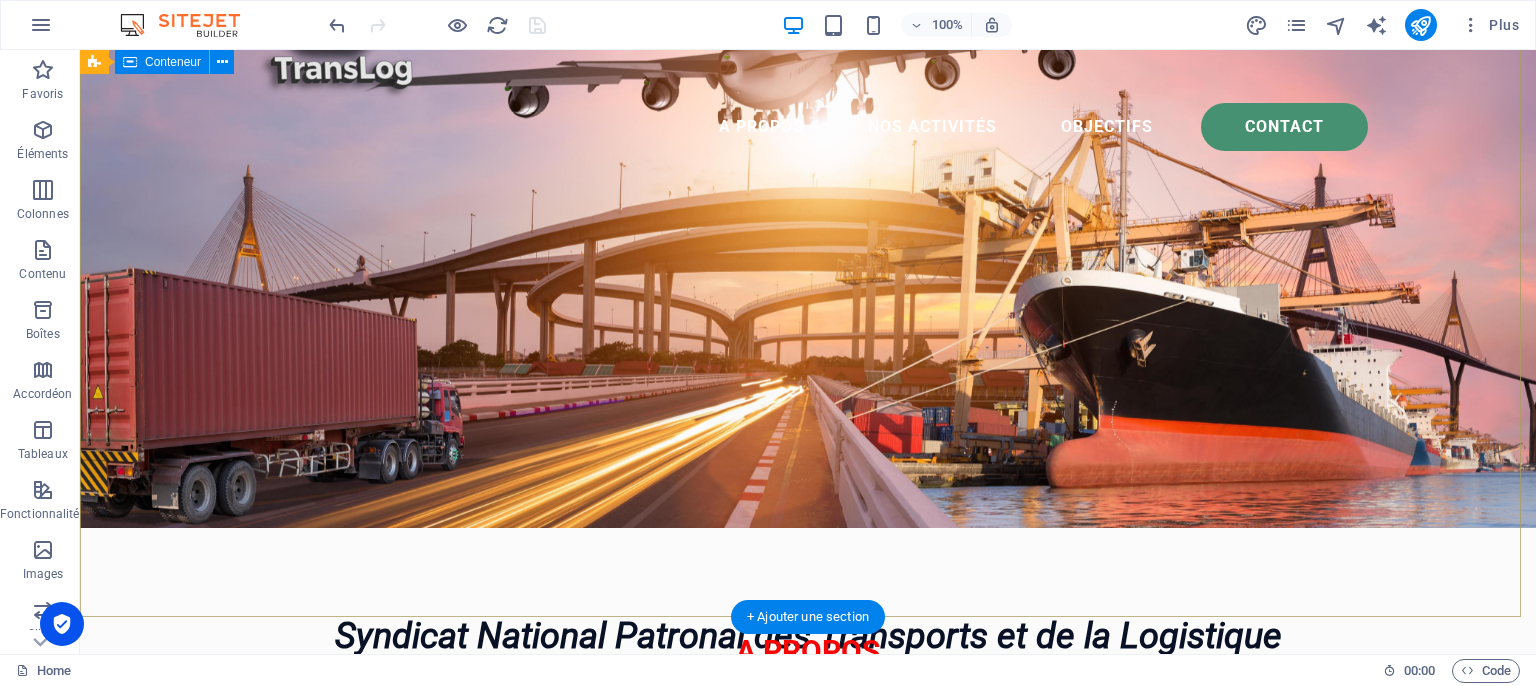 scroll, scrollTop: 0, scrollLeft: 0, axis: both 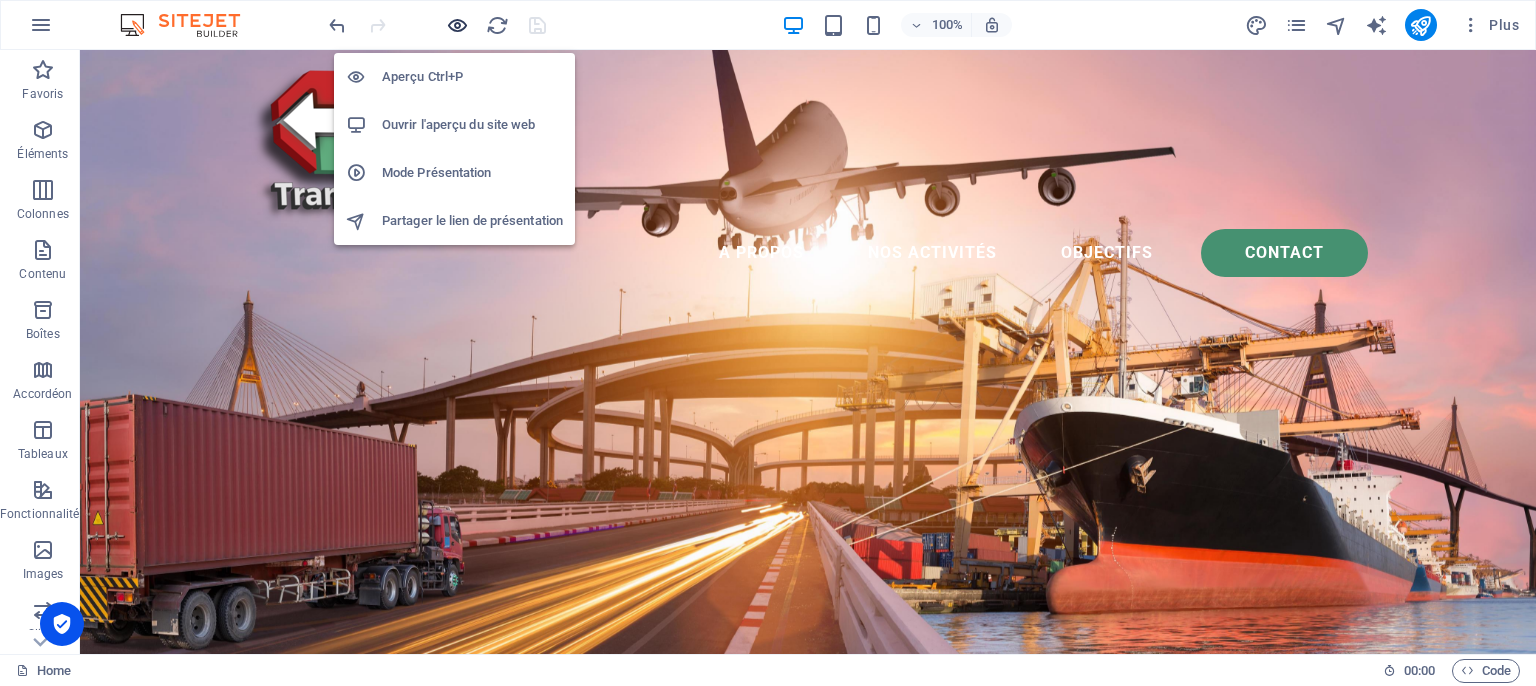 click at bounding box center [457, 25] 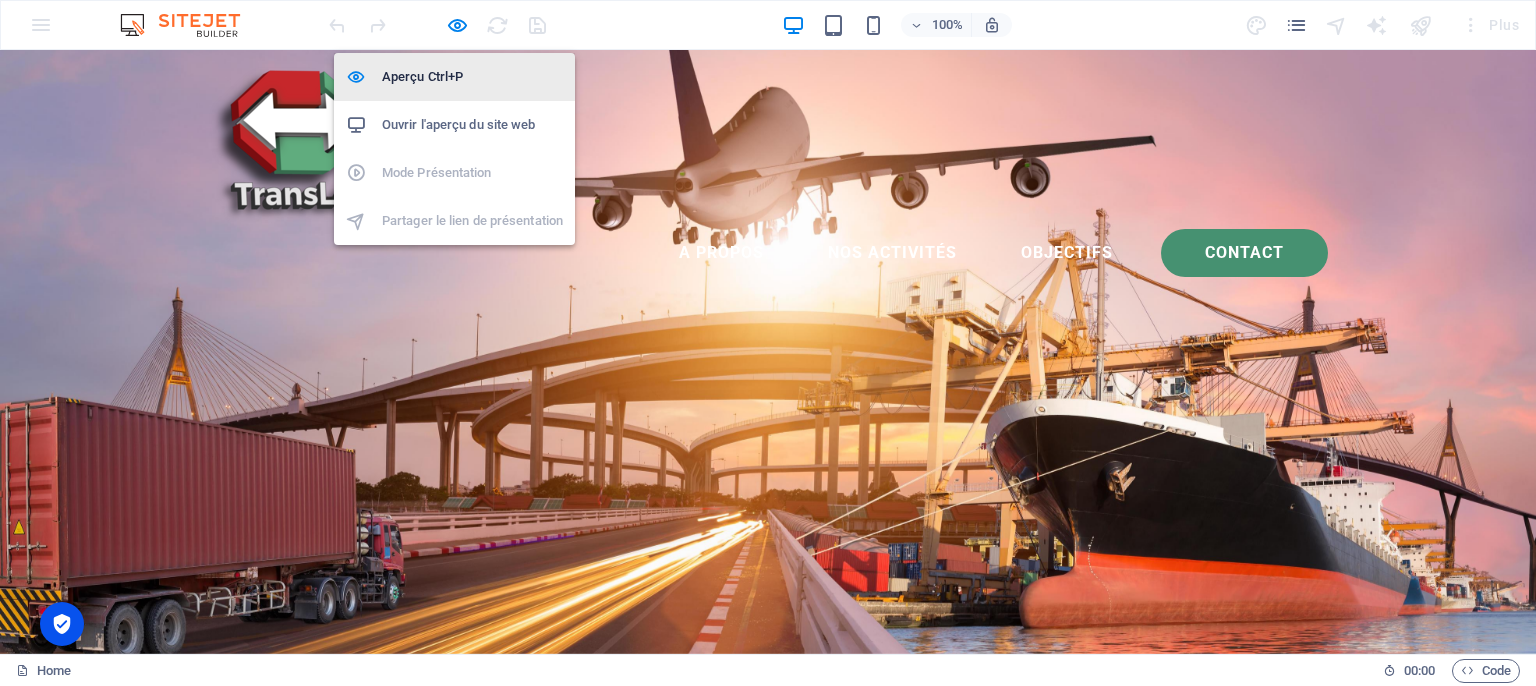 click on "Aperçu Ctrl+P" at bounding box center (472, 77) 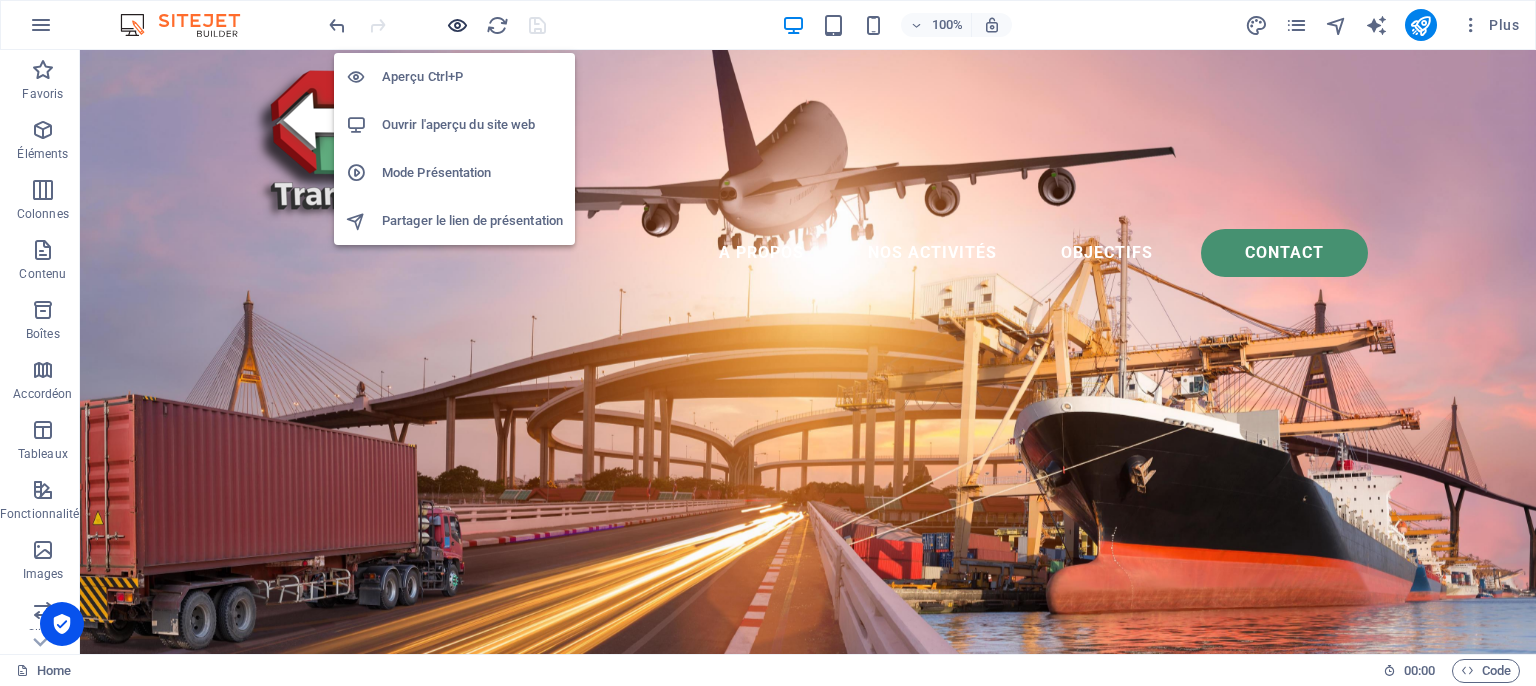 click at bounding box center [457, 25] 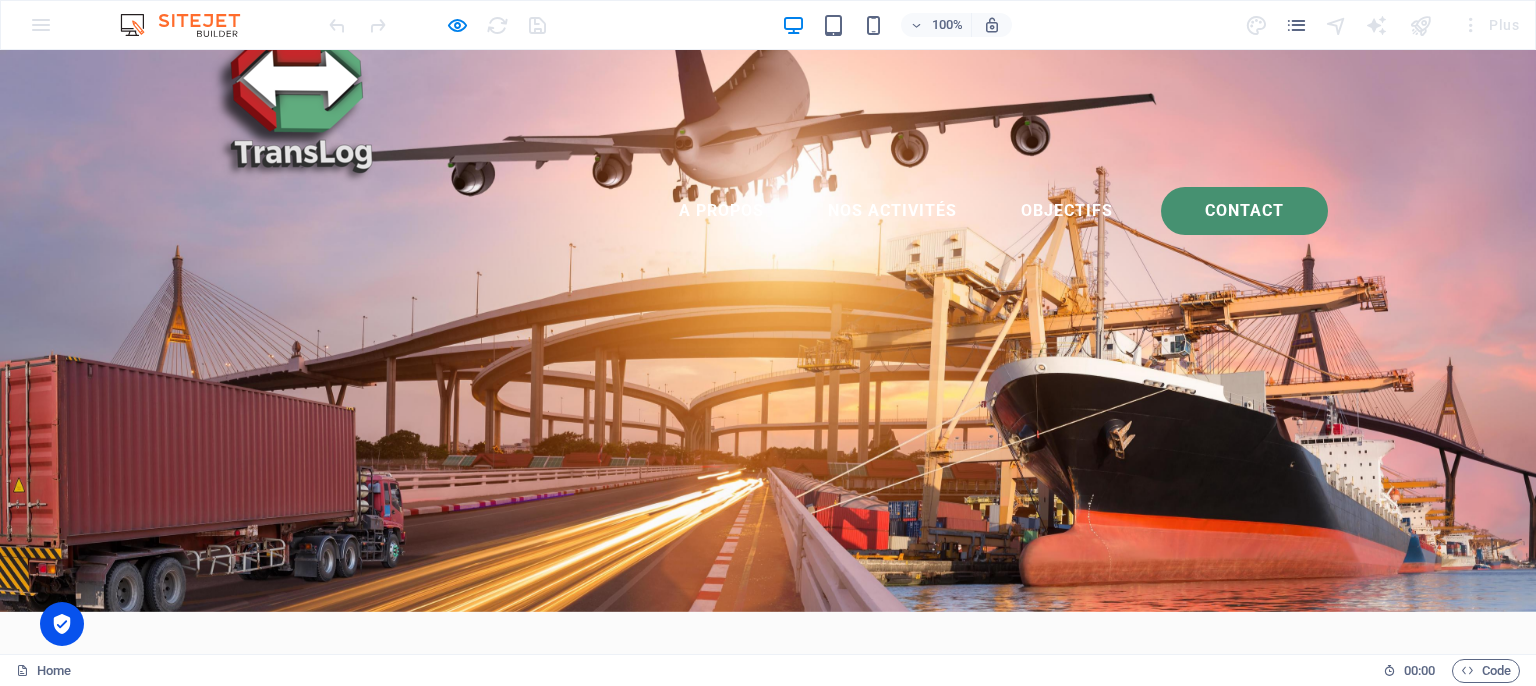 scroll, scrollTop: 0, scrollLeft: 0, axis: both 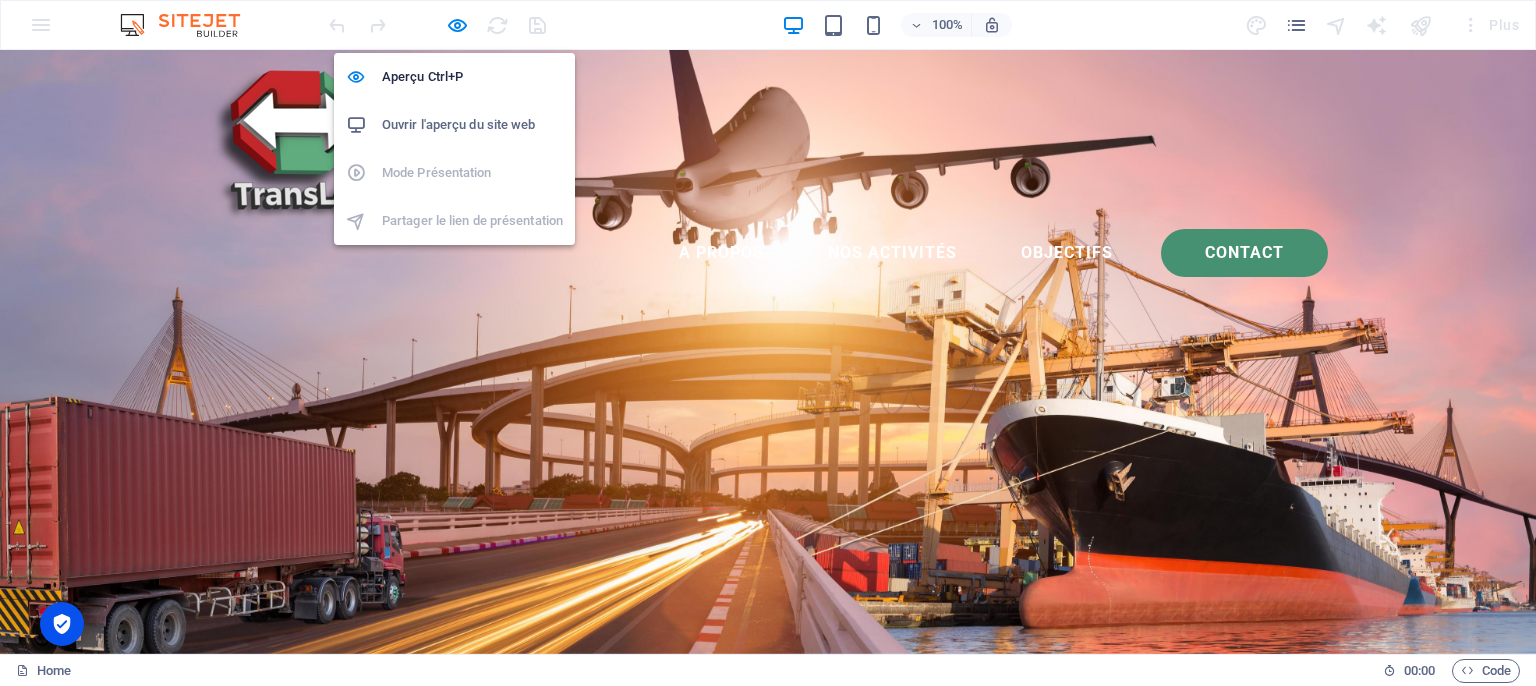 click on "Ouvrir l'aperçu du site web" at bounding box center [472, 125] 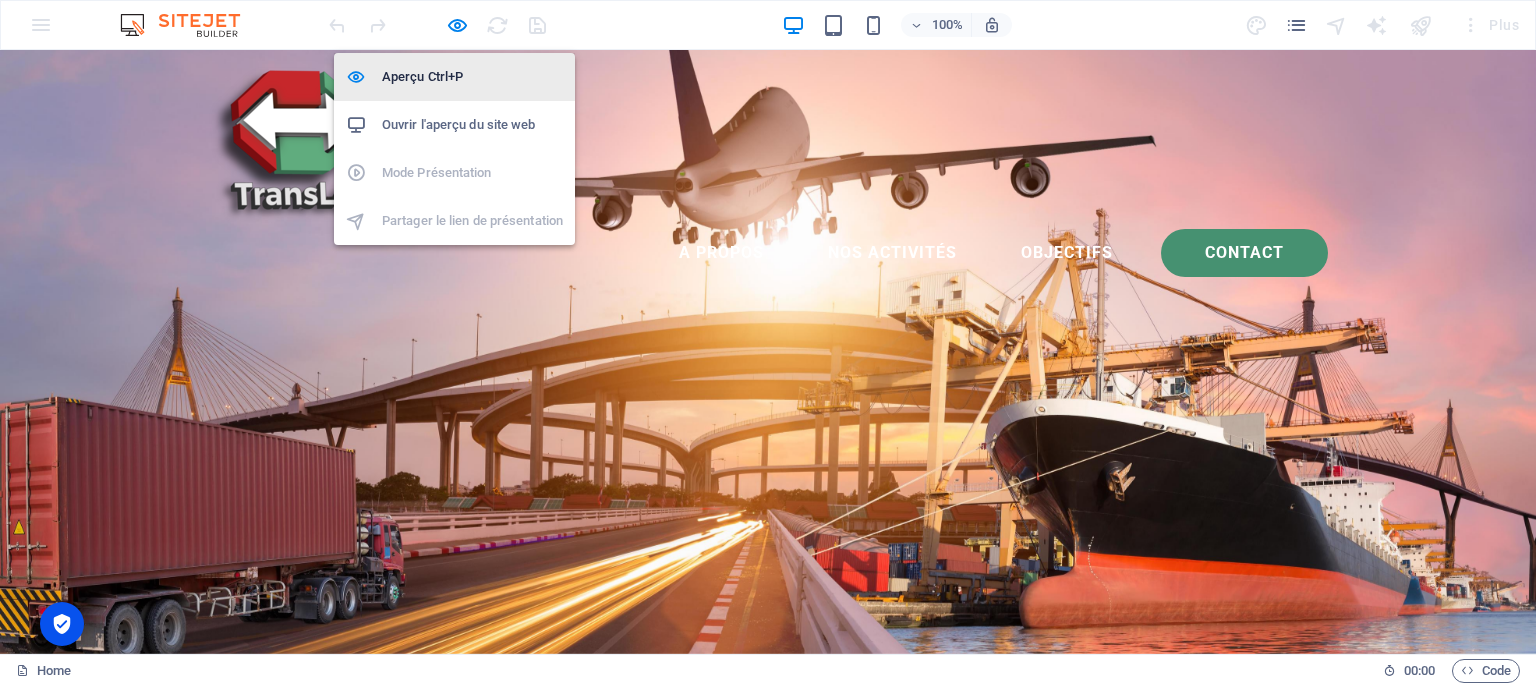 click on "Aperçu Ctrl+P" at bounding box center (472, 77) 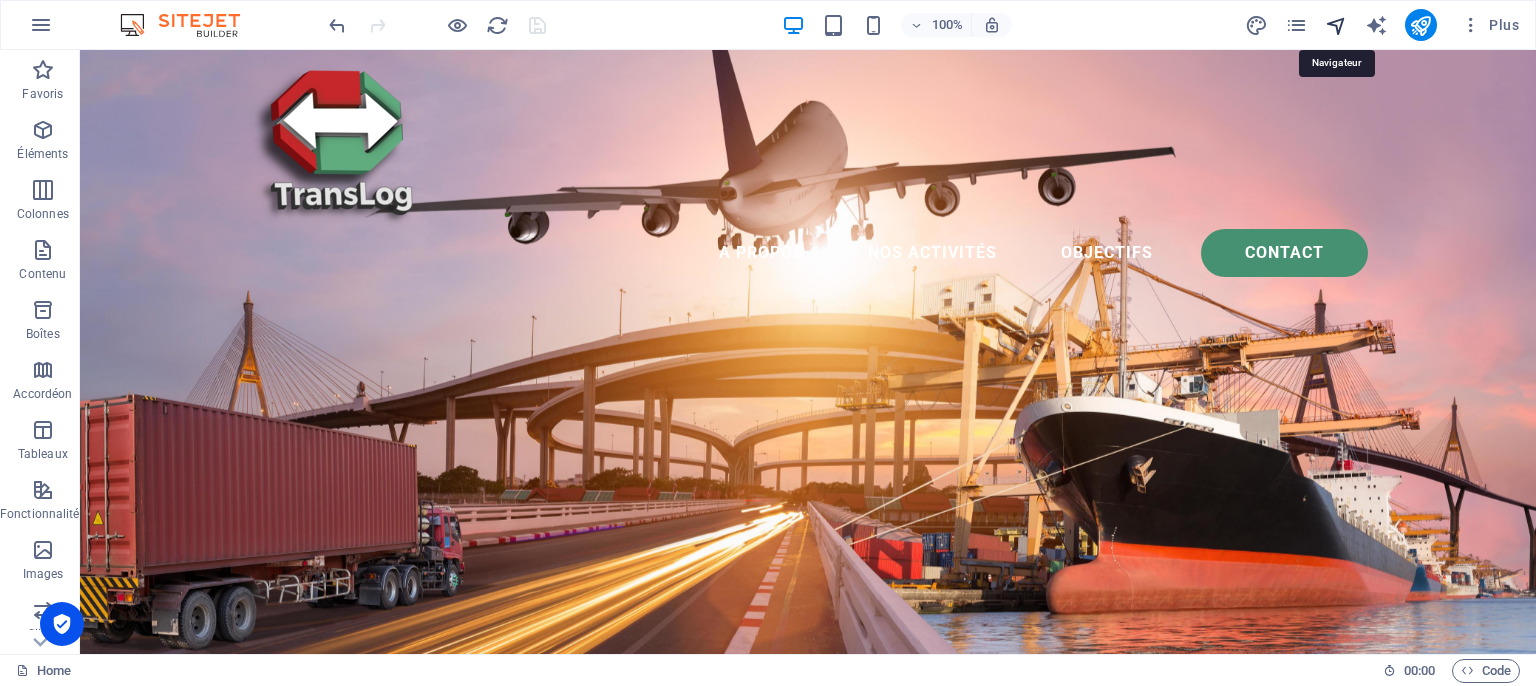 click at bounding box center [1336, 25] 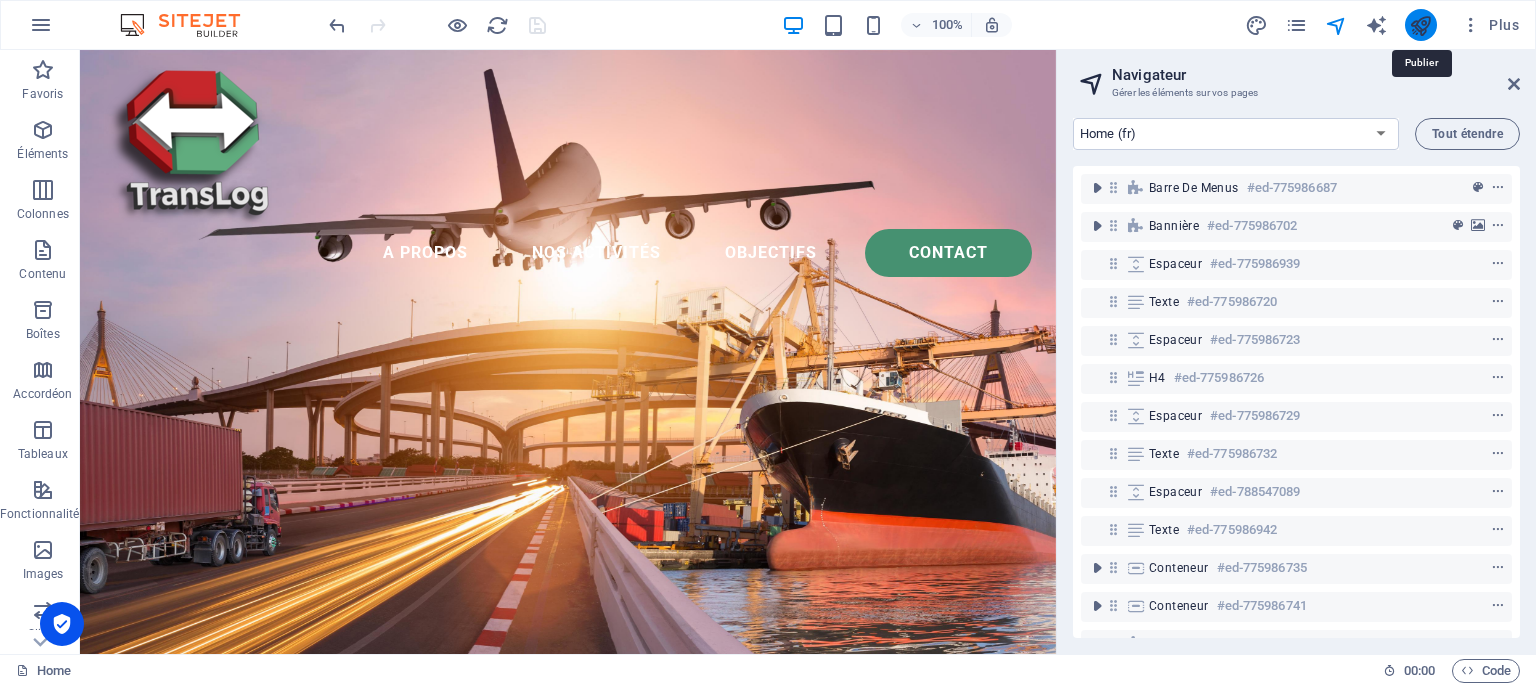 click at bounding box center [1420, 25] 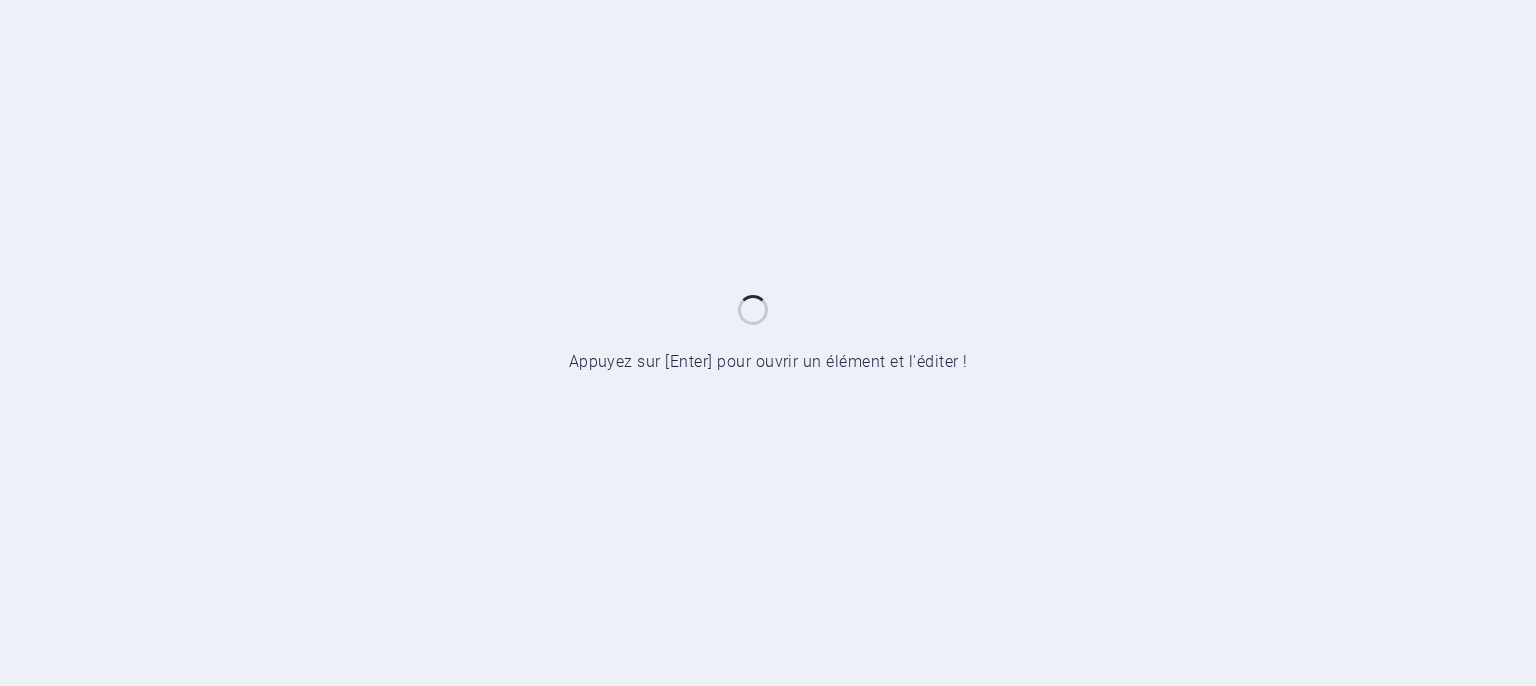 scroll, scrollTop: 0, scrollLeft: 0, axis: both 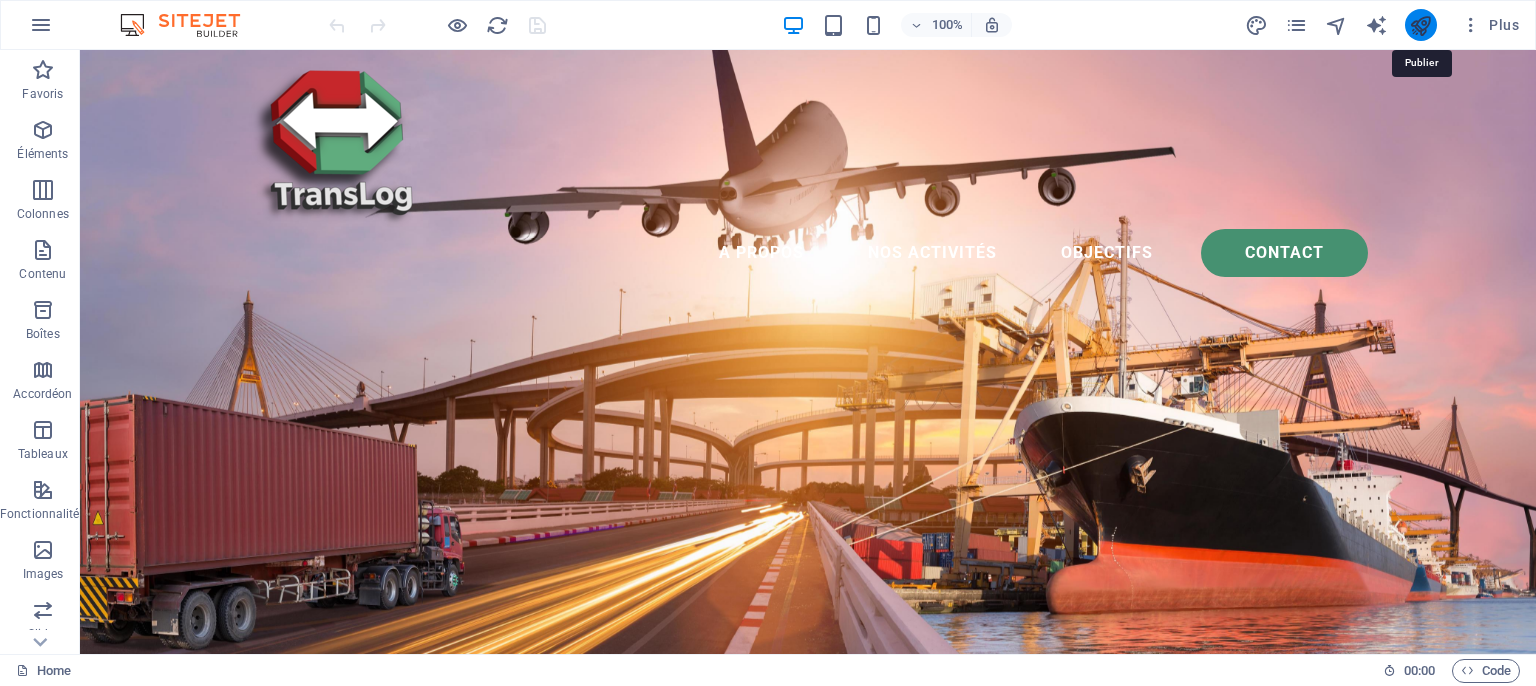 click at bounding box center (1420, 25) 